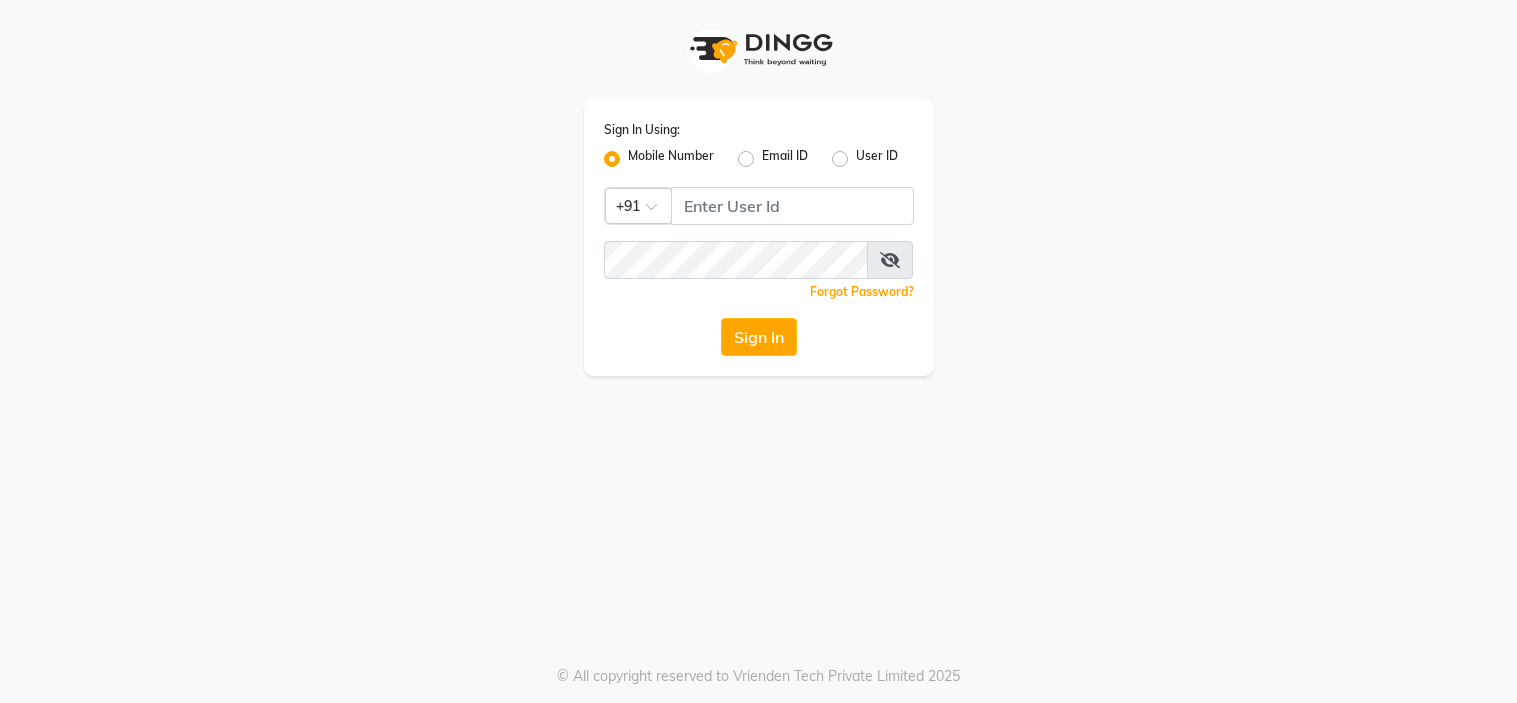 scroll, scrollTop: 0, scrollLeft: 0, axis: both 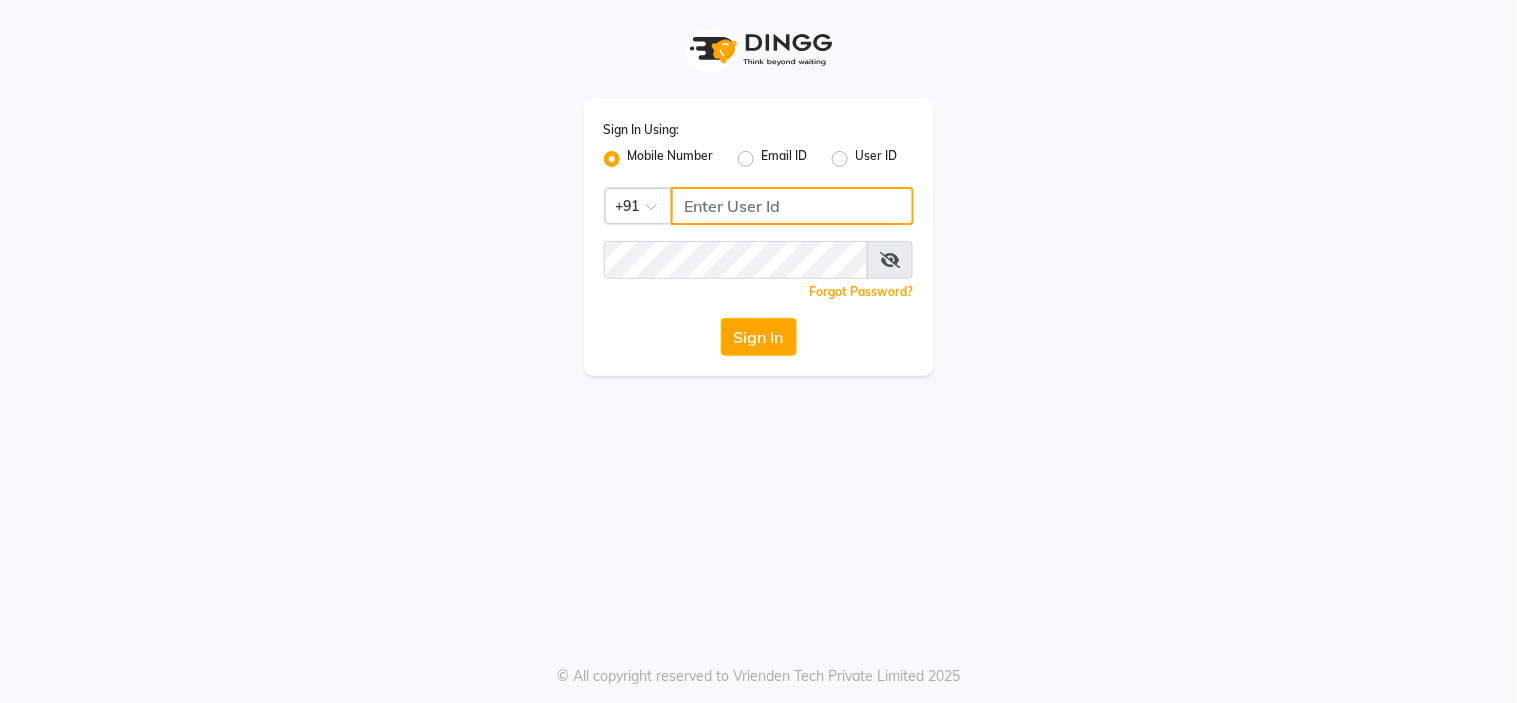 click 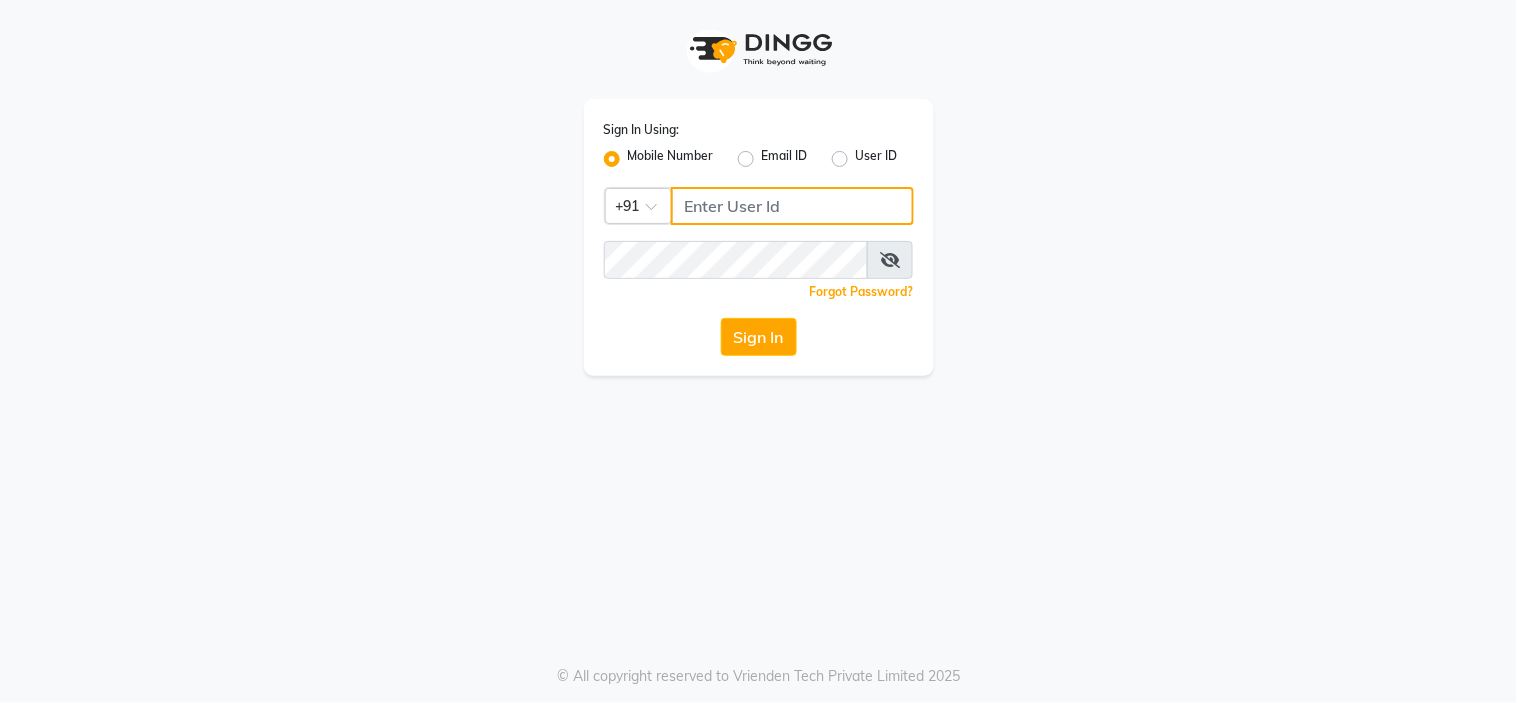 click 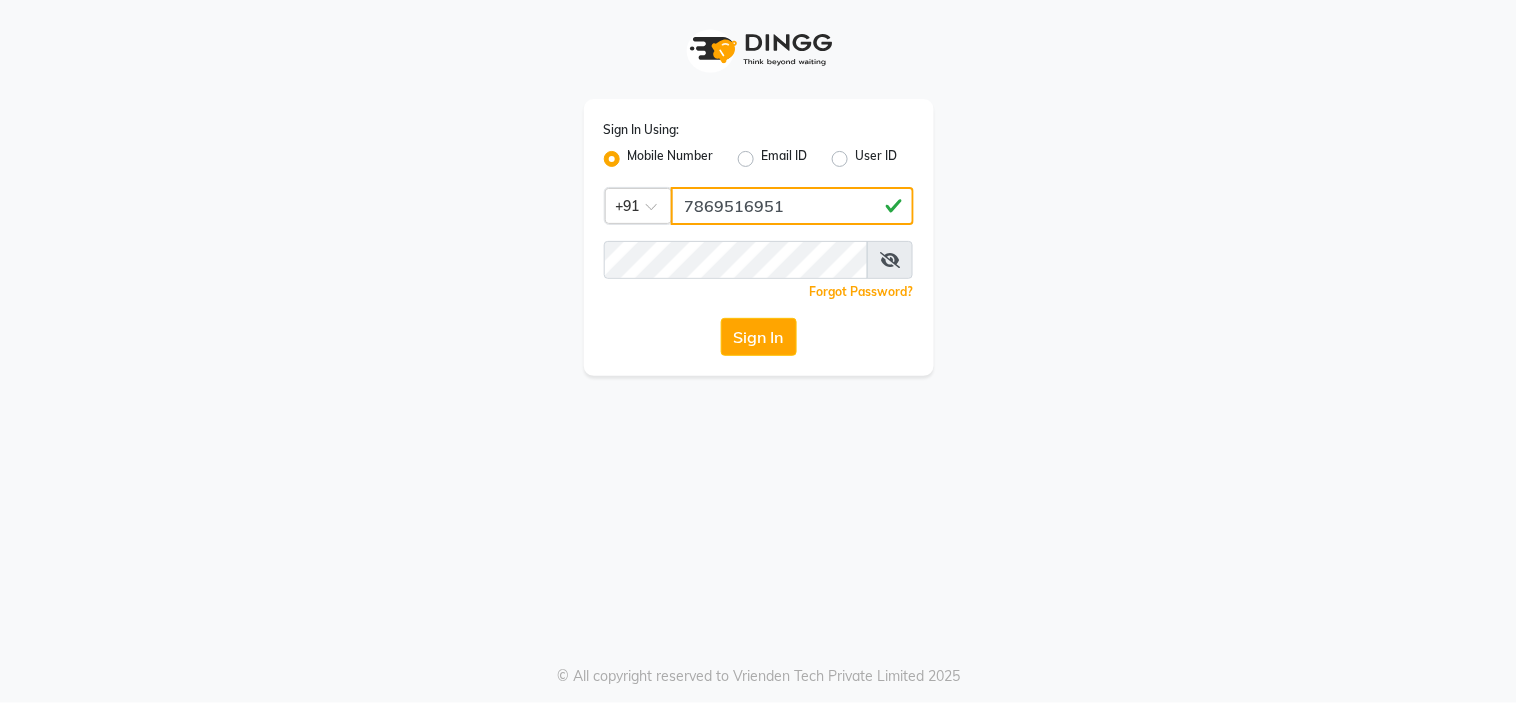 type on "7869516951" 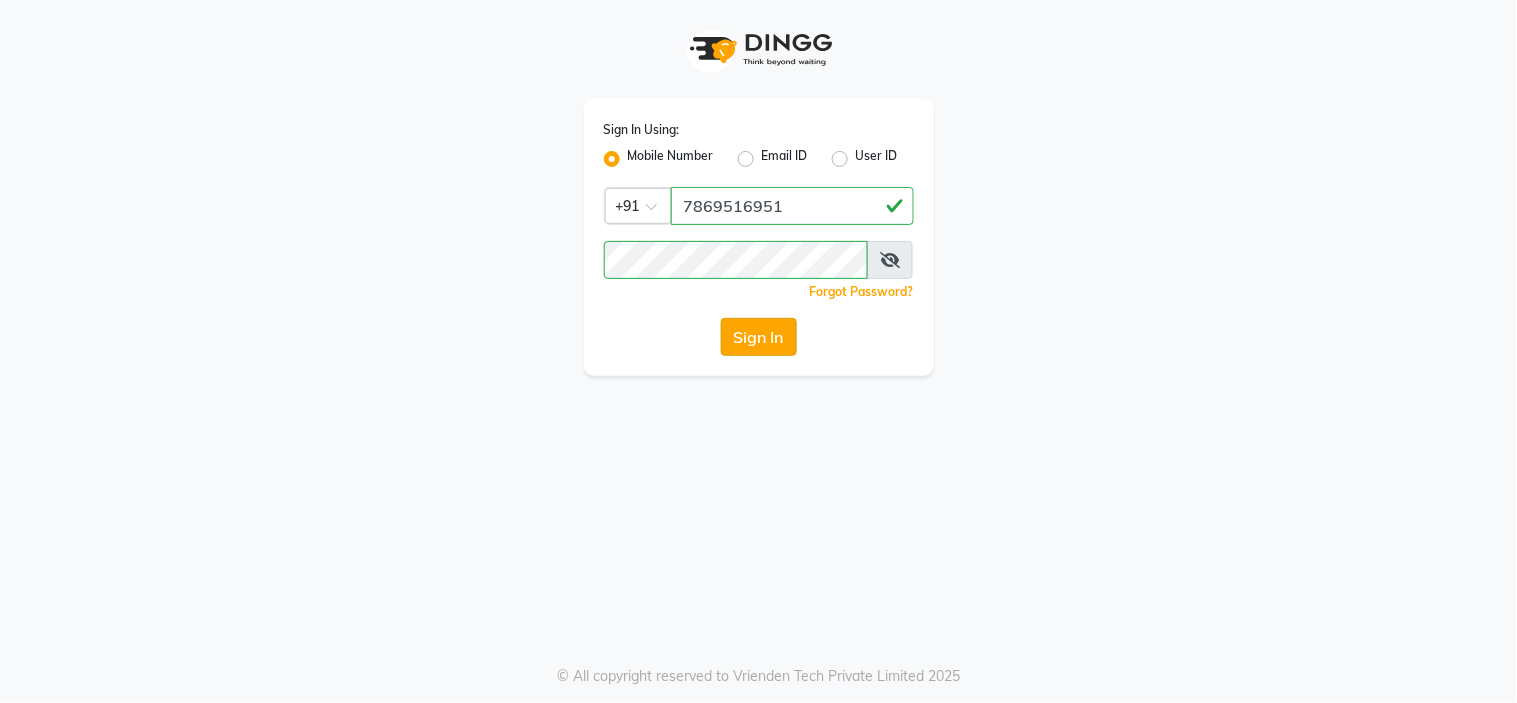 click on "Sign In" 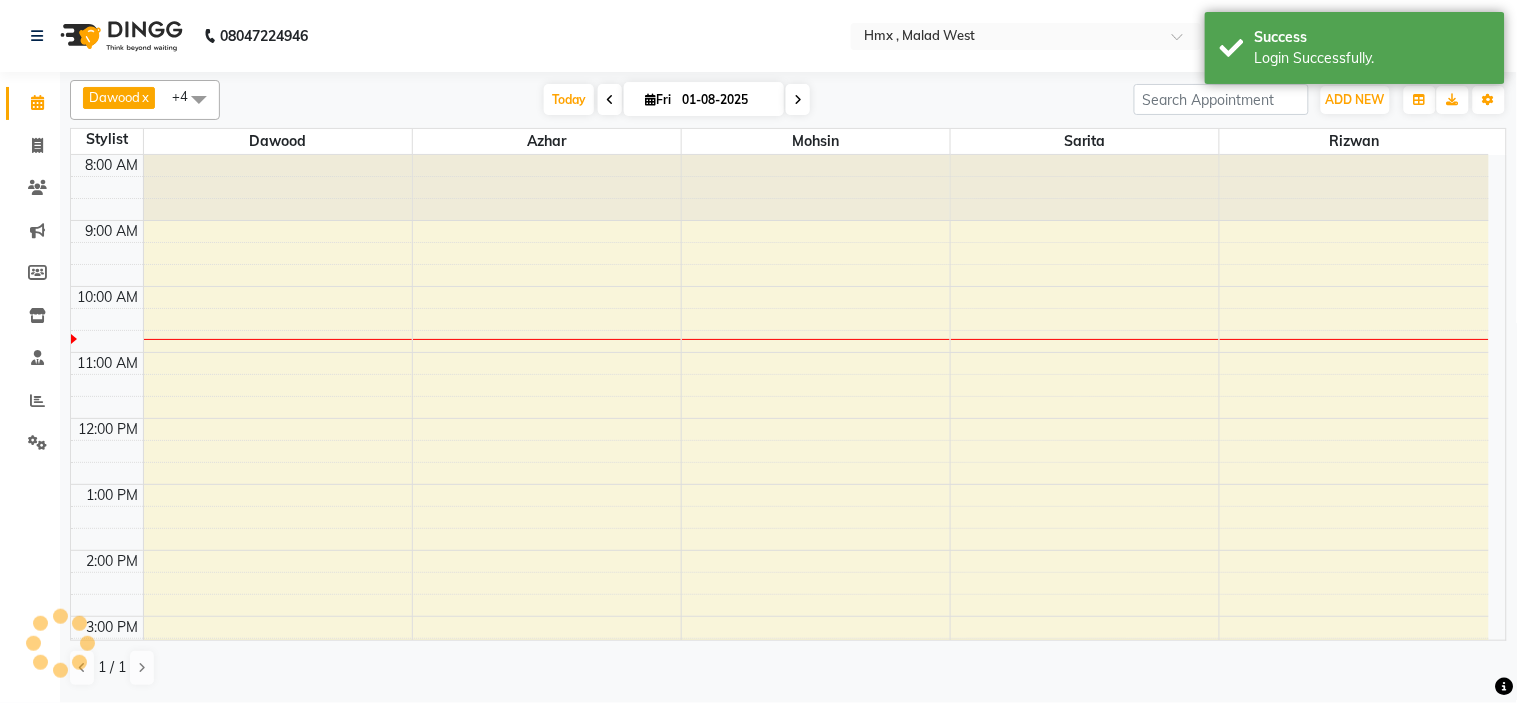 scroll, scrollTop: 0, scrollLeft: 0, axis: both 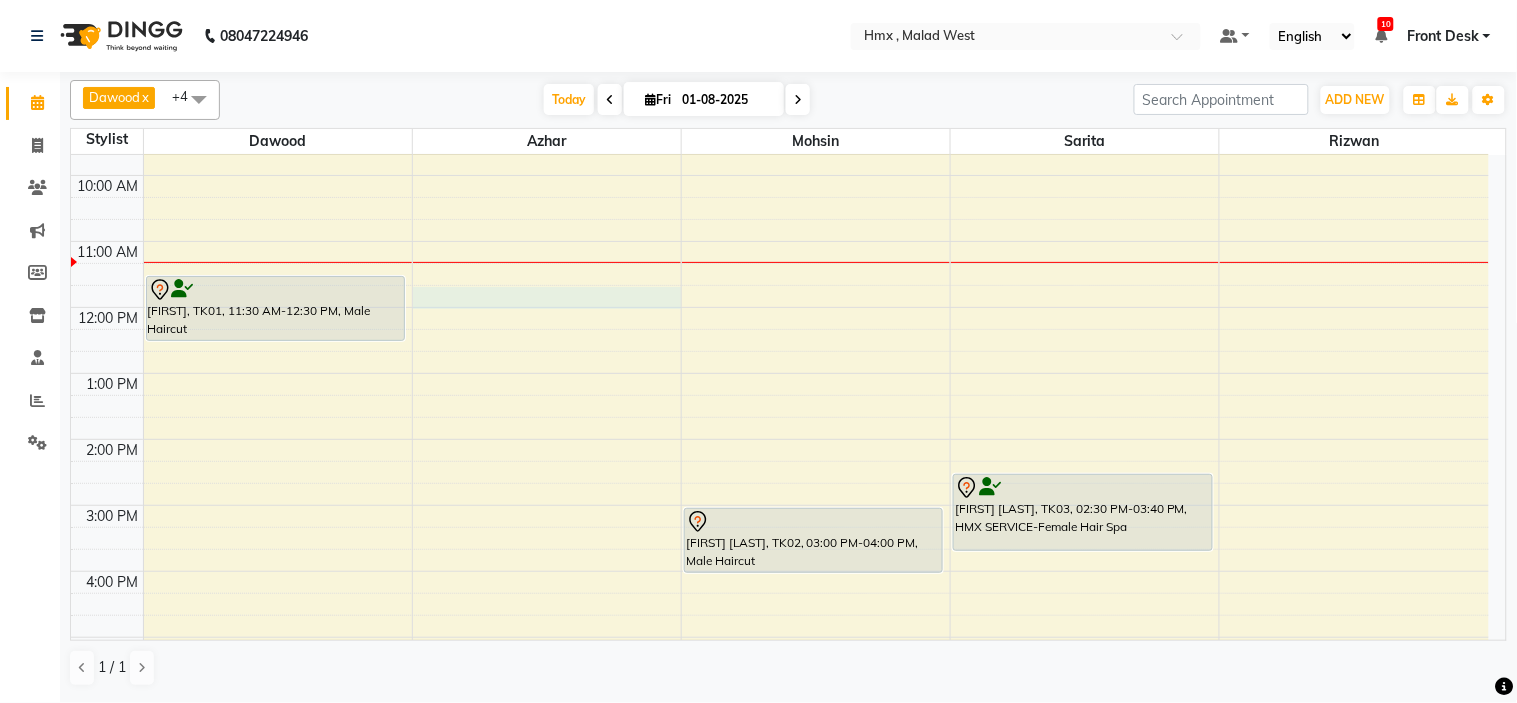 click on "8:00 AM 9:00 AM 10:00 AM 11:00 AM 12:00 PM 1:00 PM 2:00 PM 3:00 PM 4:00 PM 5:00 PM 6:00 PM 7:00 PM 8:00 PM 9:00 PM             Raj, TK01, 11:30 AM-12:30 PM, Male Haircut             Ram Pandey, TK02, 03:00 PM-04:00 PM, Male Haircut             Varsja Thakurani, TK03, 02:30 PM-03:40 PM, HMX SERVICE-Female Hair Spa" at bounding box center (780, 505) 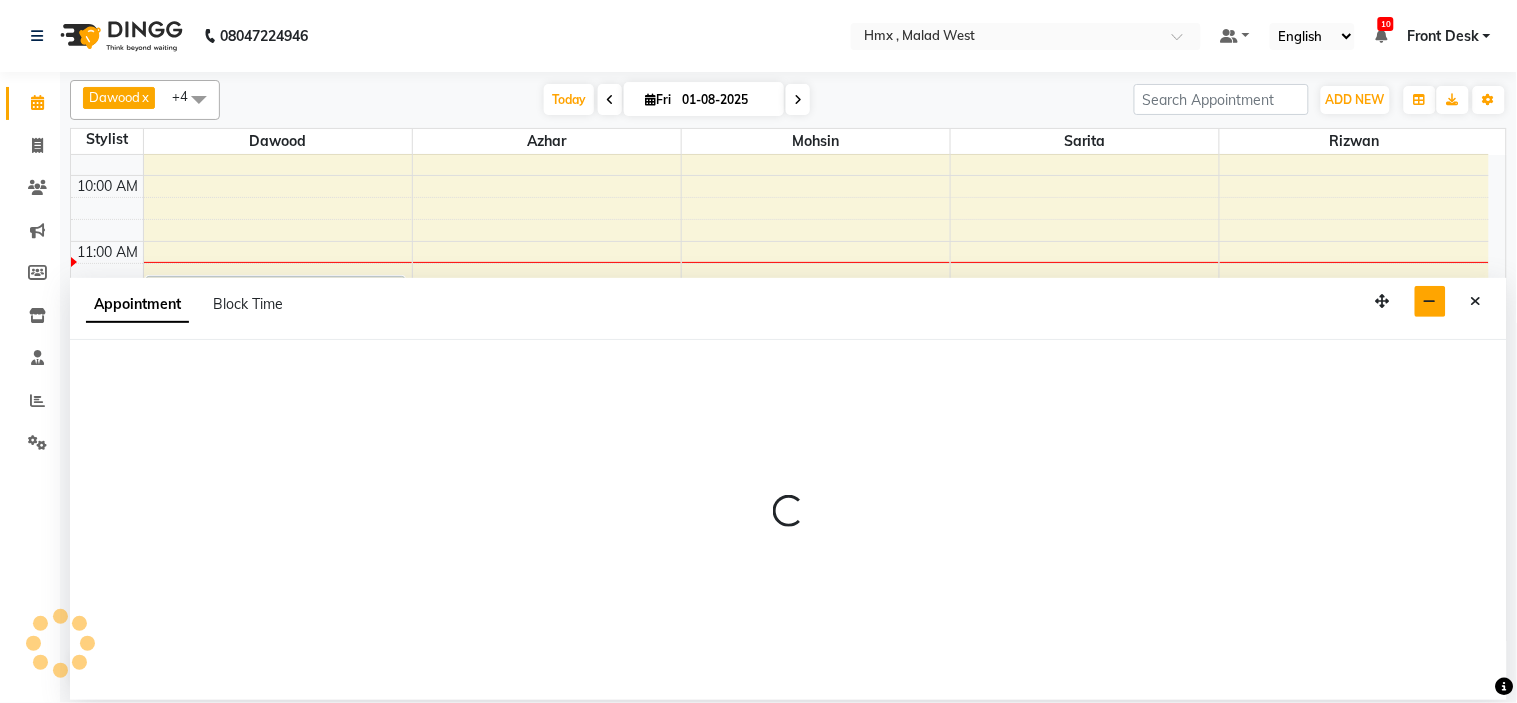 select on "39098" 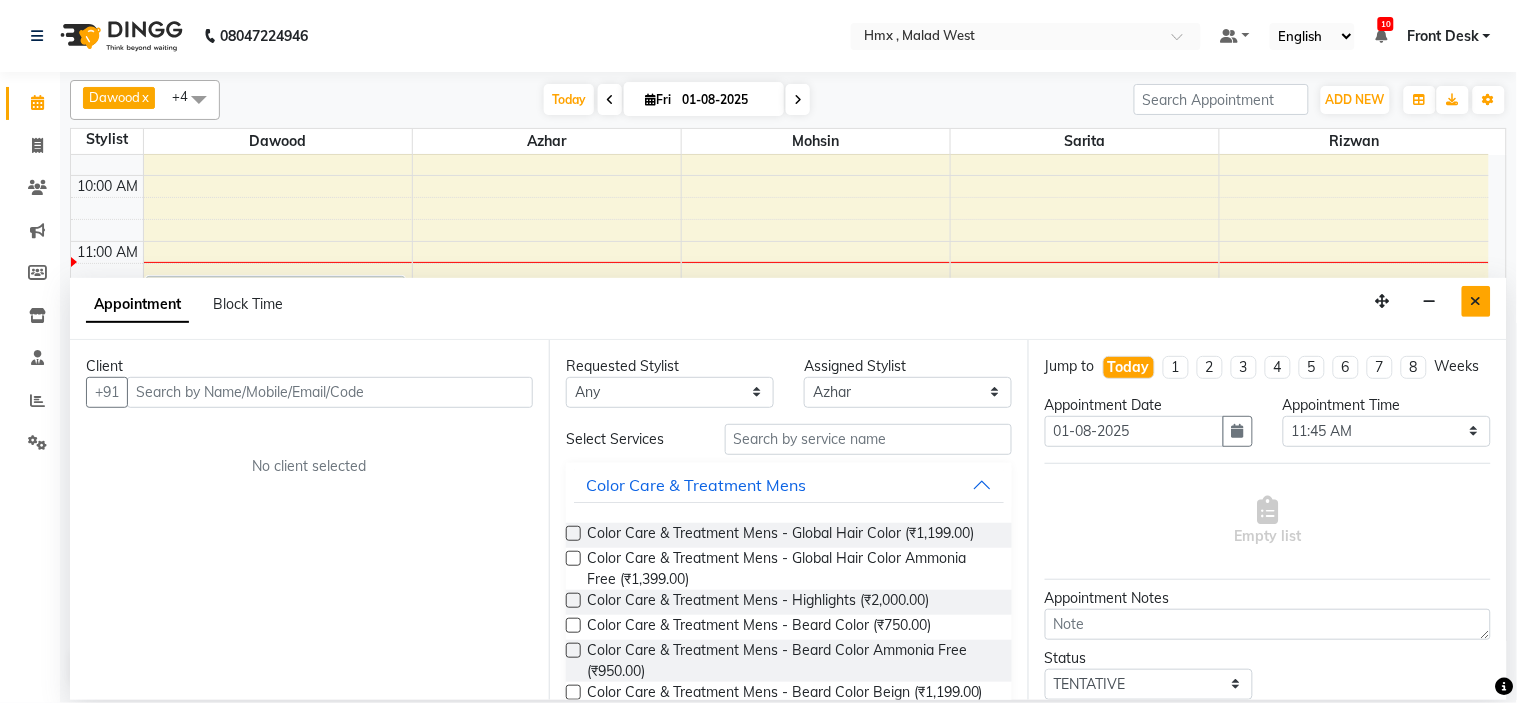click at bounding box center (1476, 301) 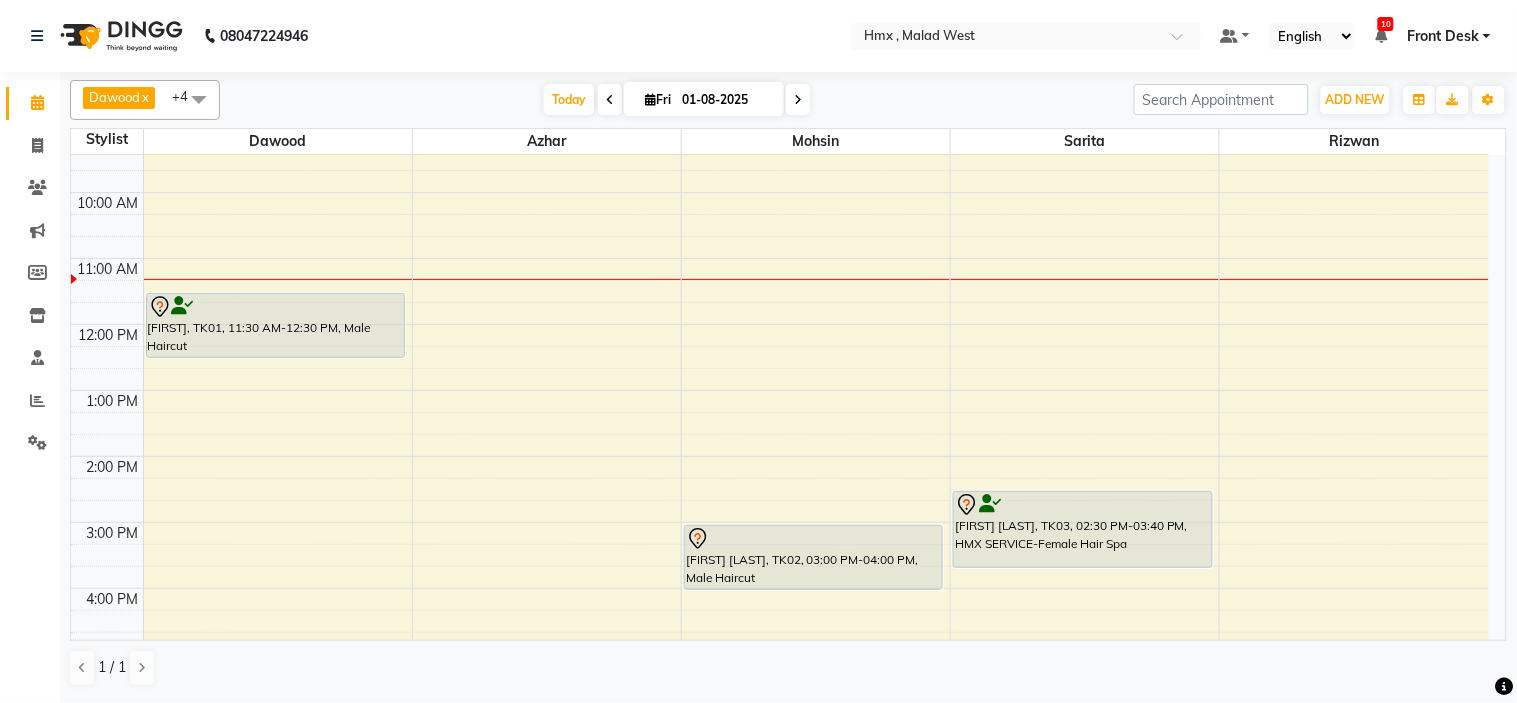 scroll, scrollTop: 222, scrollLeft: 0, axis: vertical 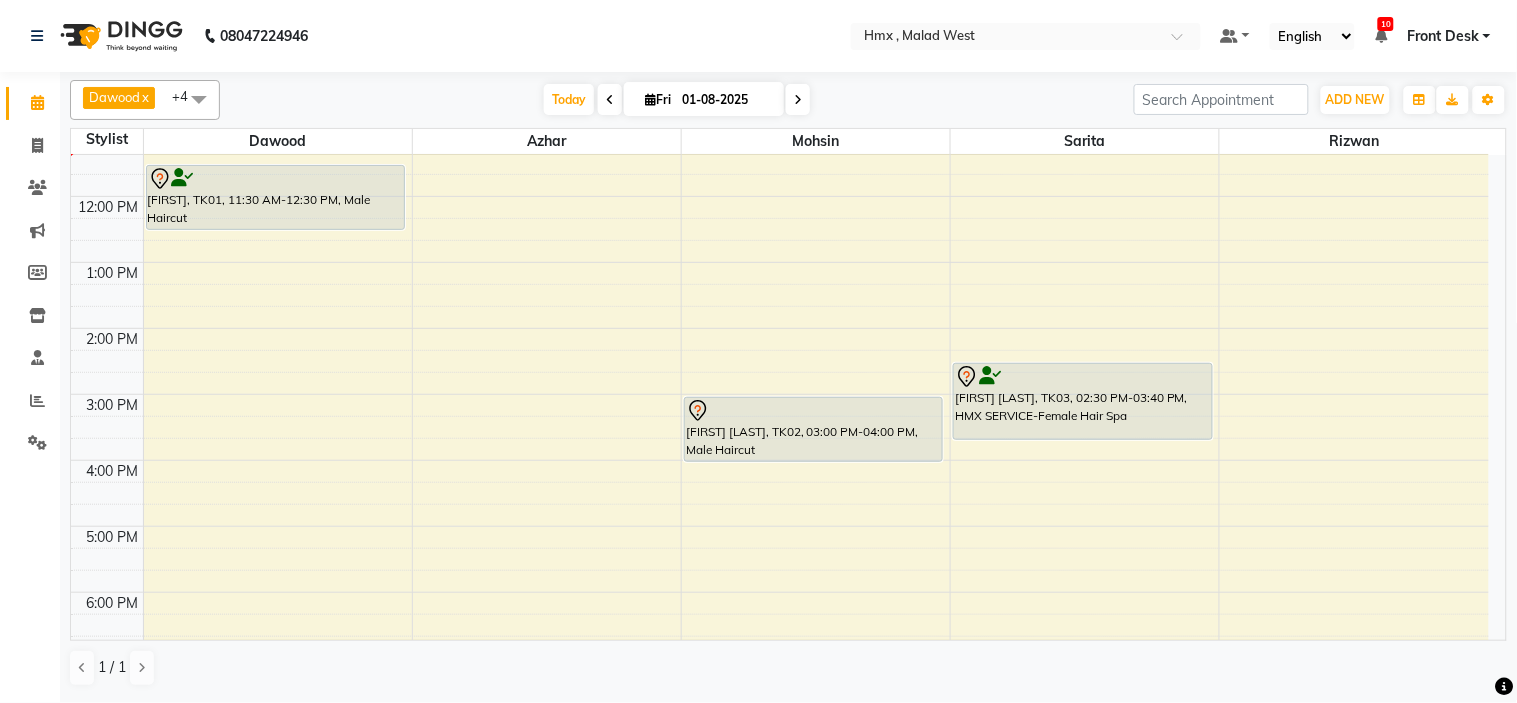 click at bounding box center (199, 99) 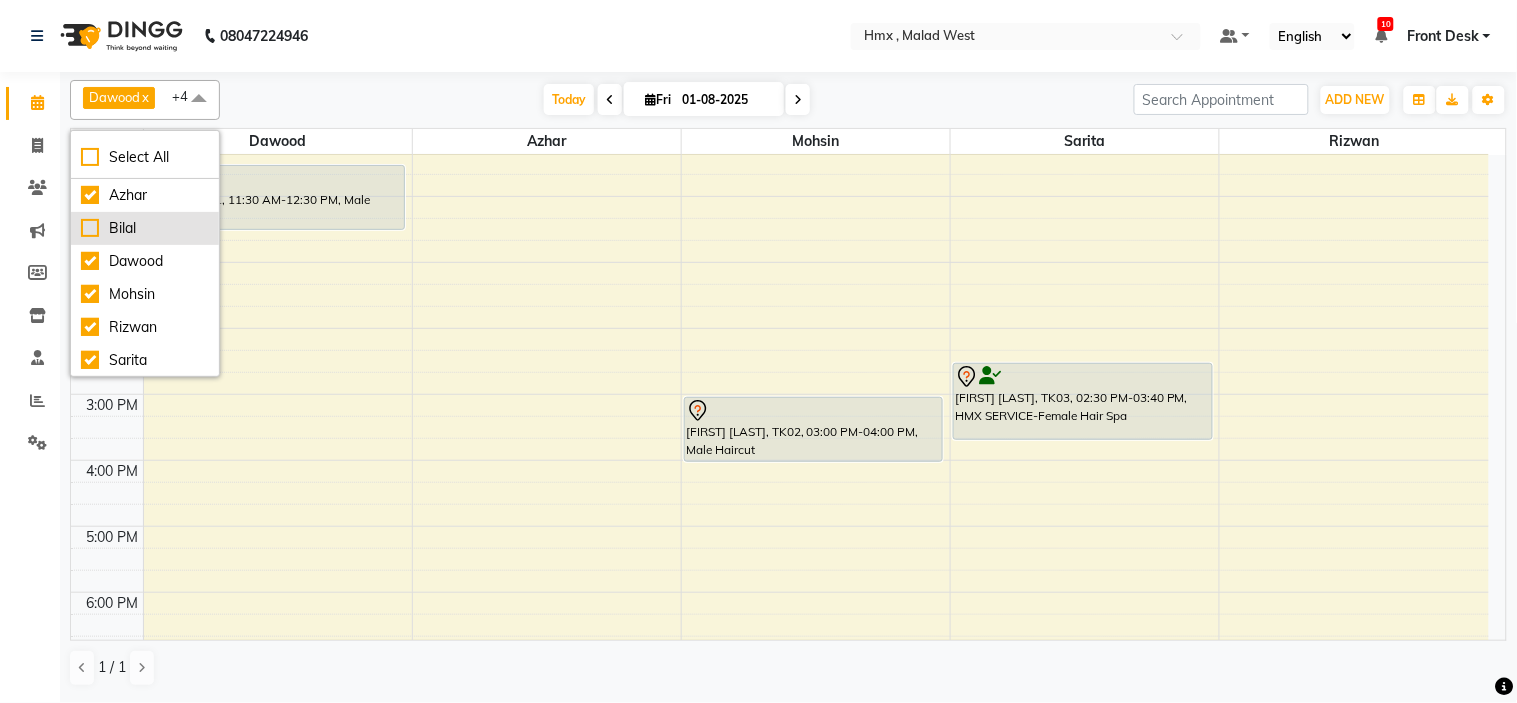 click on "Bilal" at bounding box center [145, 228] 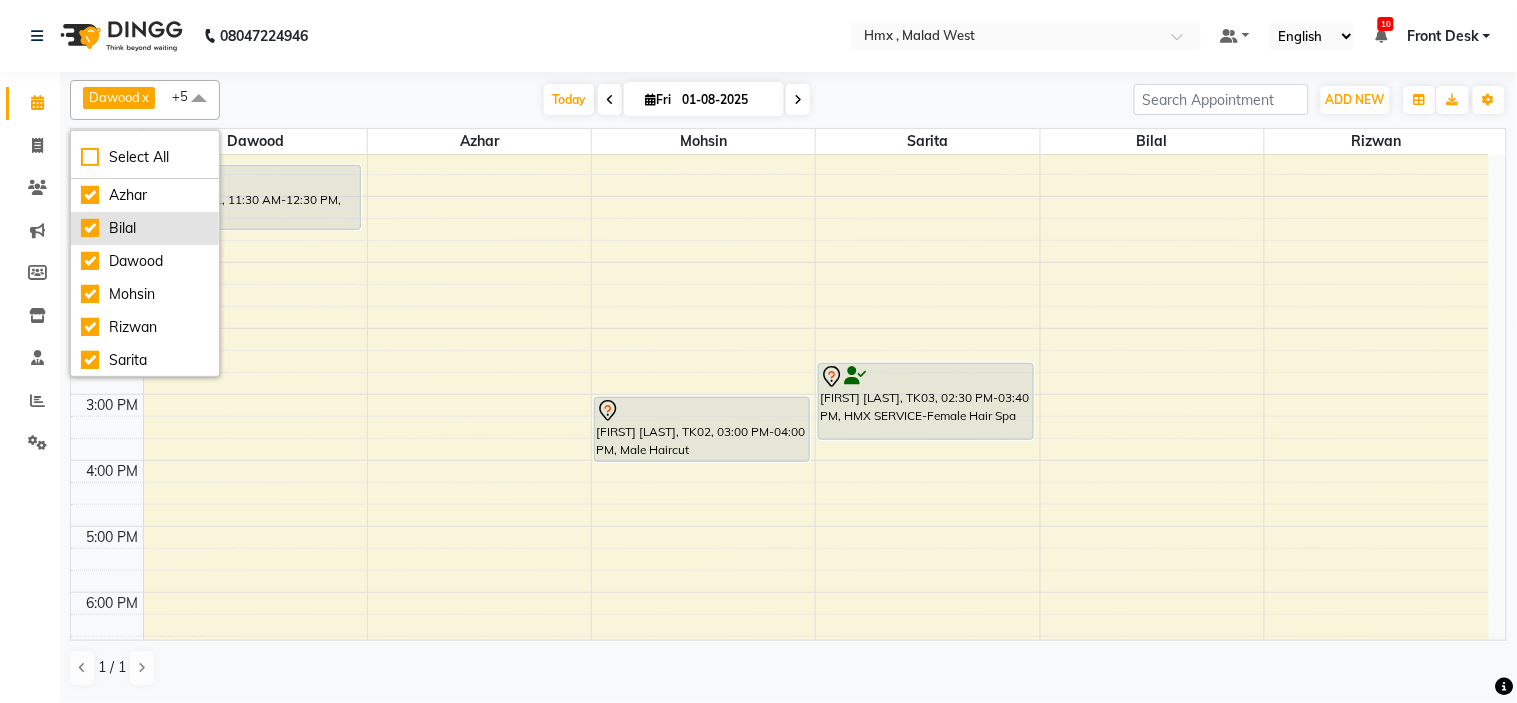click on "Bilal" at bounding box center (145, 228) 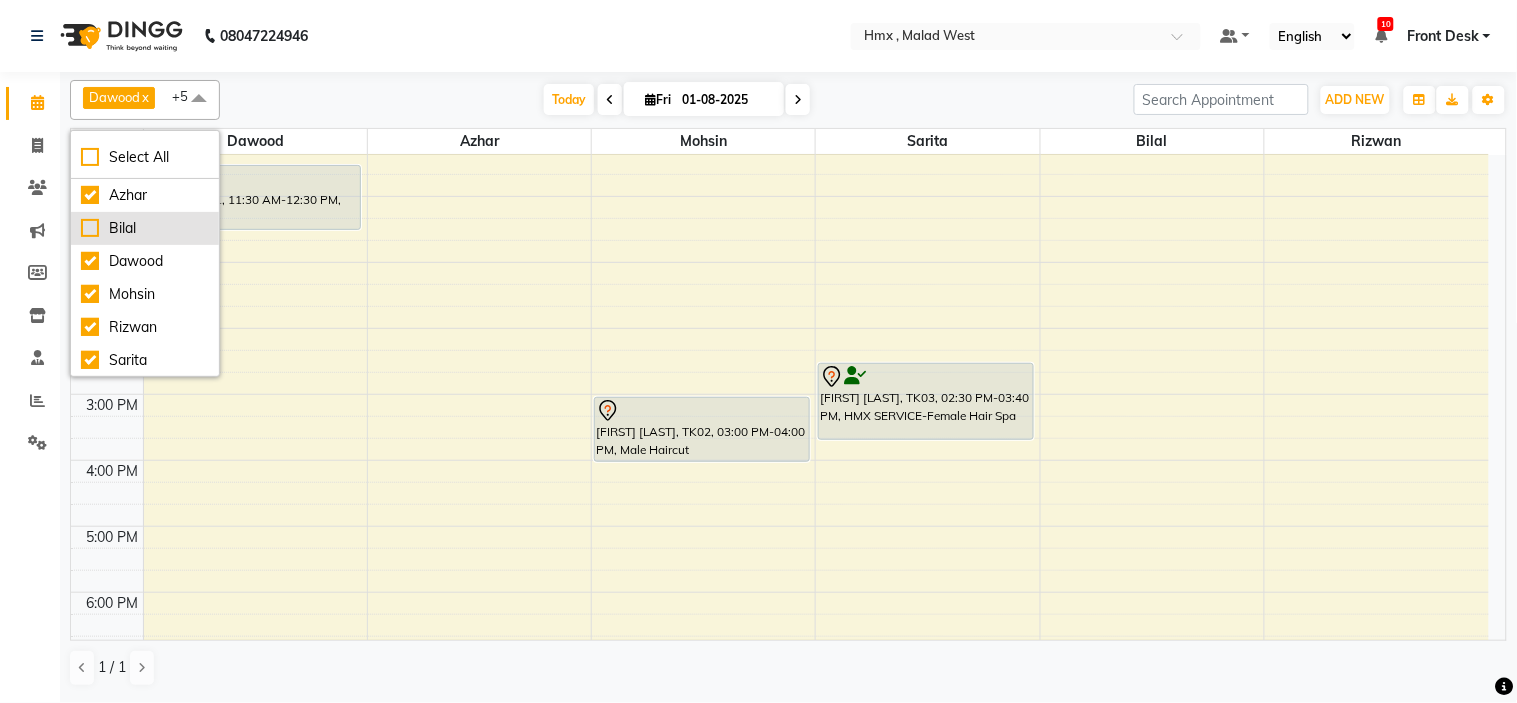 checkbox on "false" 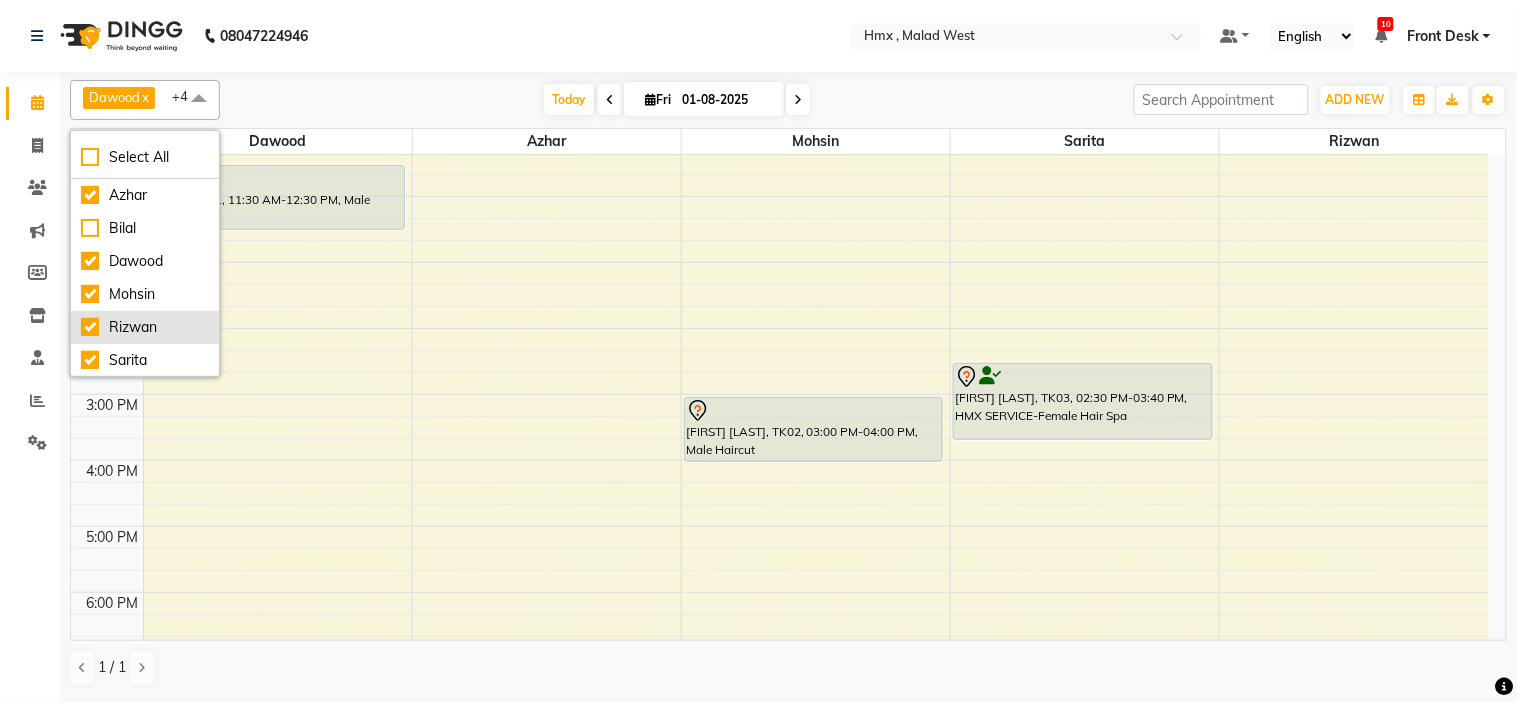 click on "Rizwan" at bounding box center [145, 327] 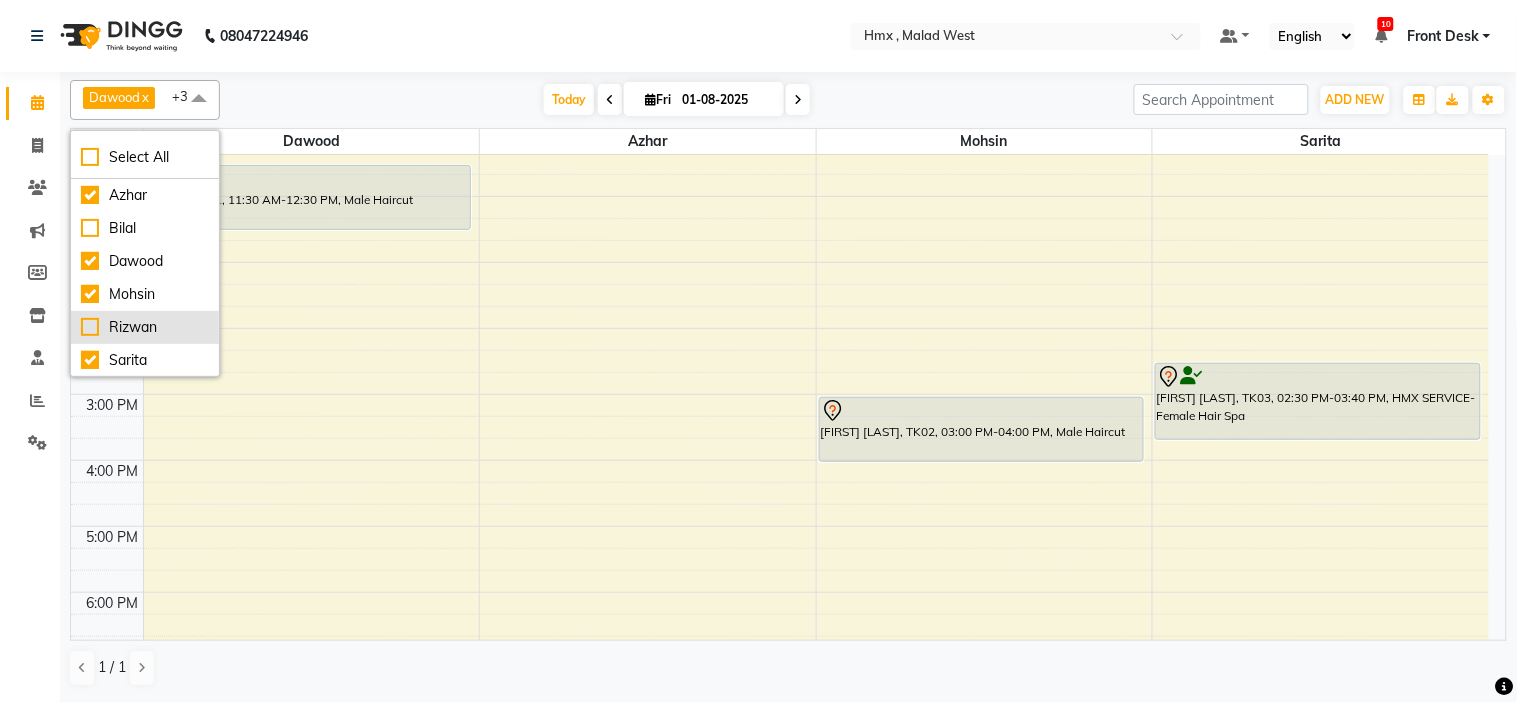 click on "Rizwan" at bounding box center (145, 327) 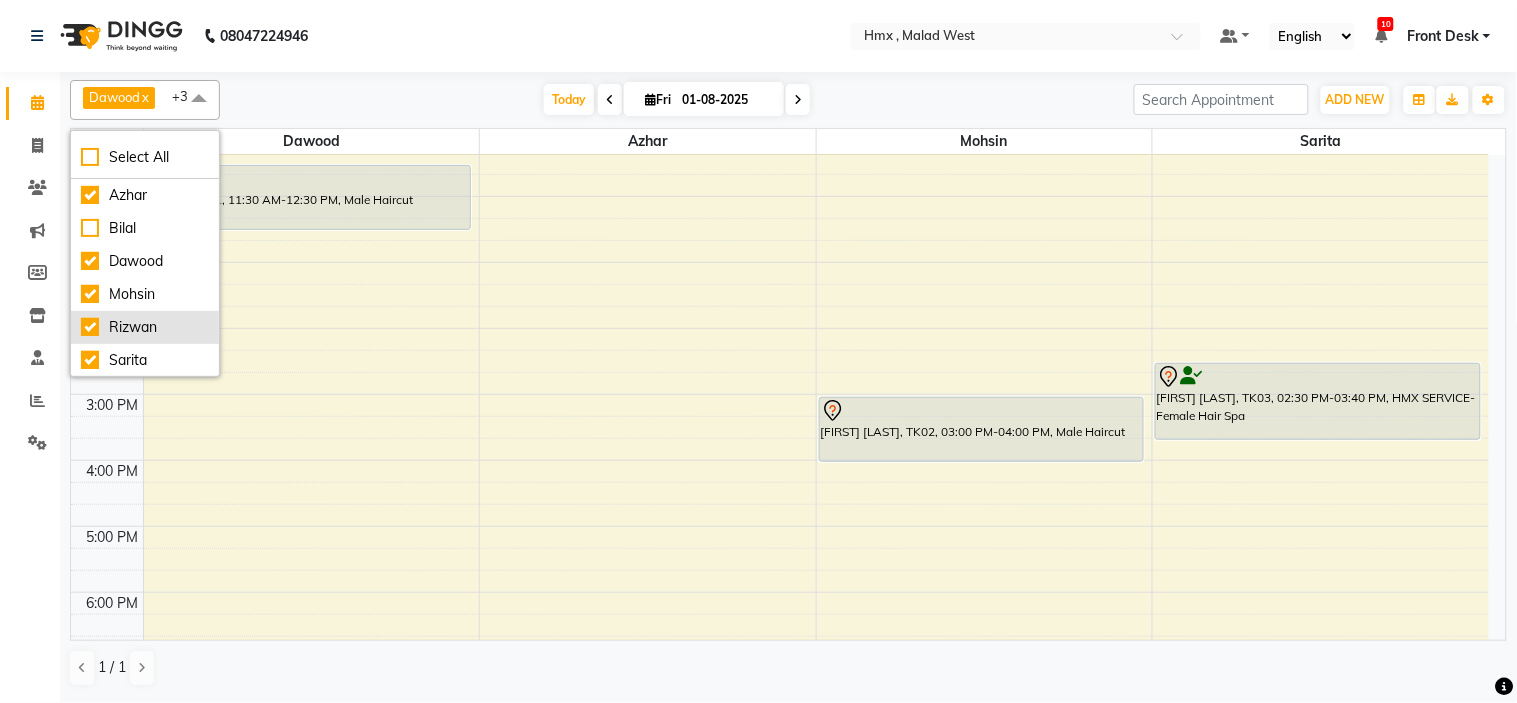 checkbox on "true" 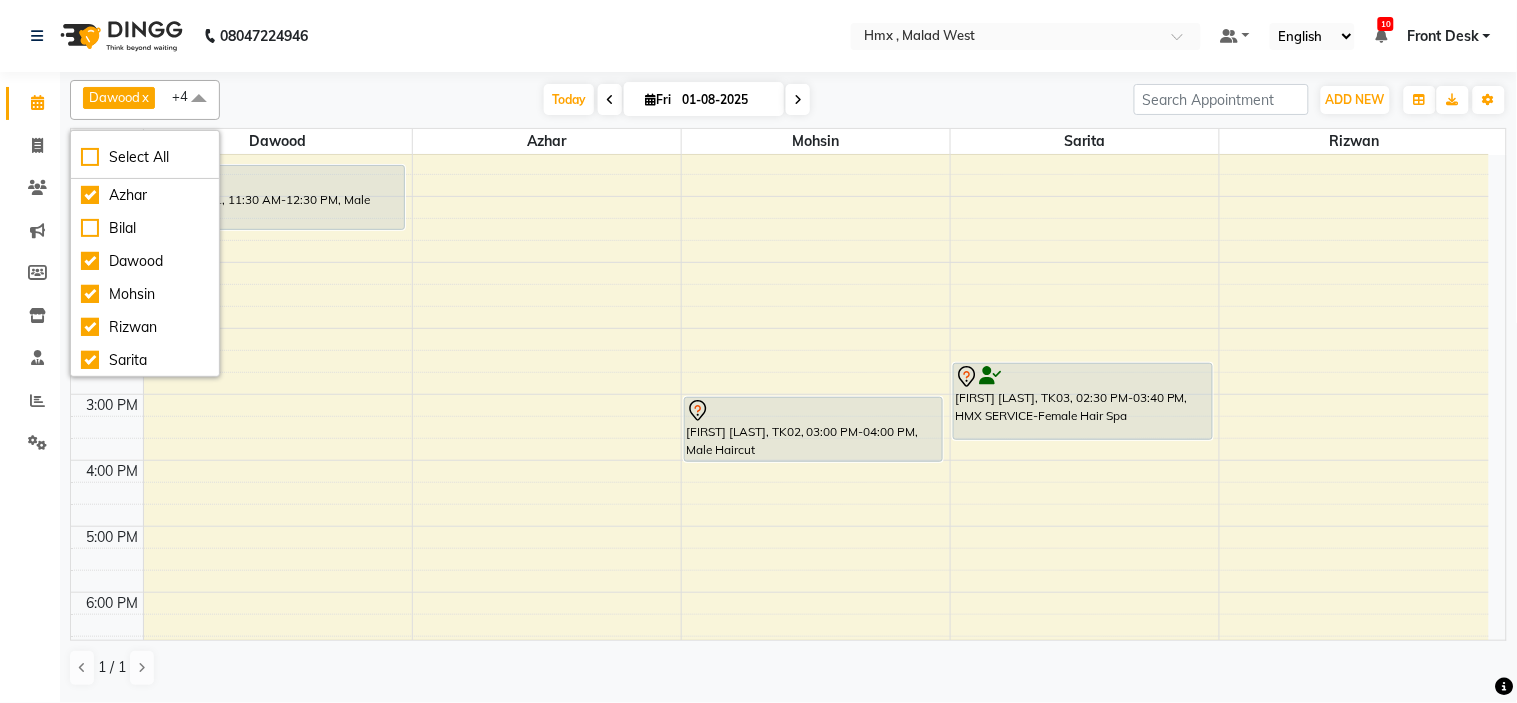 click at bounding box center (199, 99) 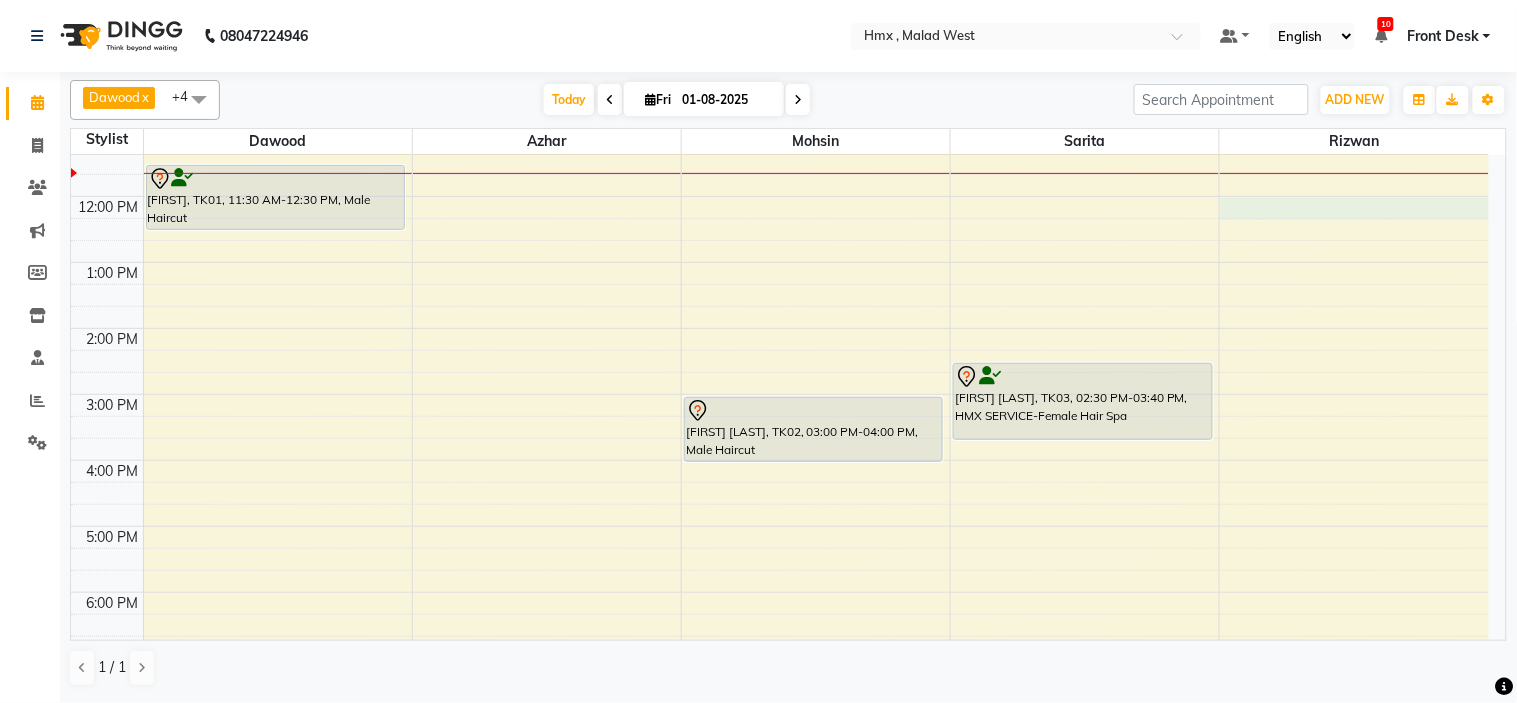 click on "8:00 AM 9:00 AM 10:00 AM 11:00 AM 12:00 PM 1:00 PM 2:00 PM 3:00 PM 4:00 PM 5:00 PM 6:00 PM 7:00 PM 8:00 PM 9:00 PM             Raj, TK01, 11:30 AM-12:30 PM, Male Haircut             Ram Pandey, TK02, 03:00 PM-04:00 PM, Male Haircut             Varsja Thakurani, TK03, 02:30 PM-03:40 PM, HMX SERVICE-Female Hair Spa" at bounding box center (780, 394) 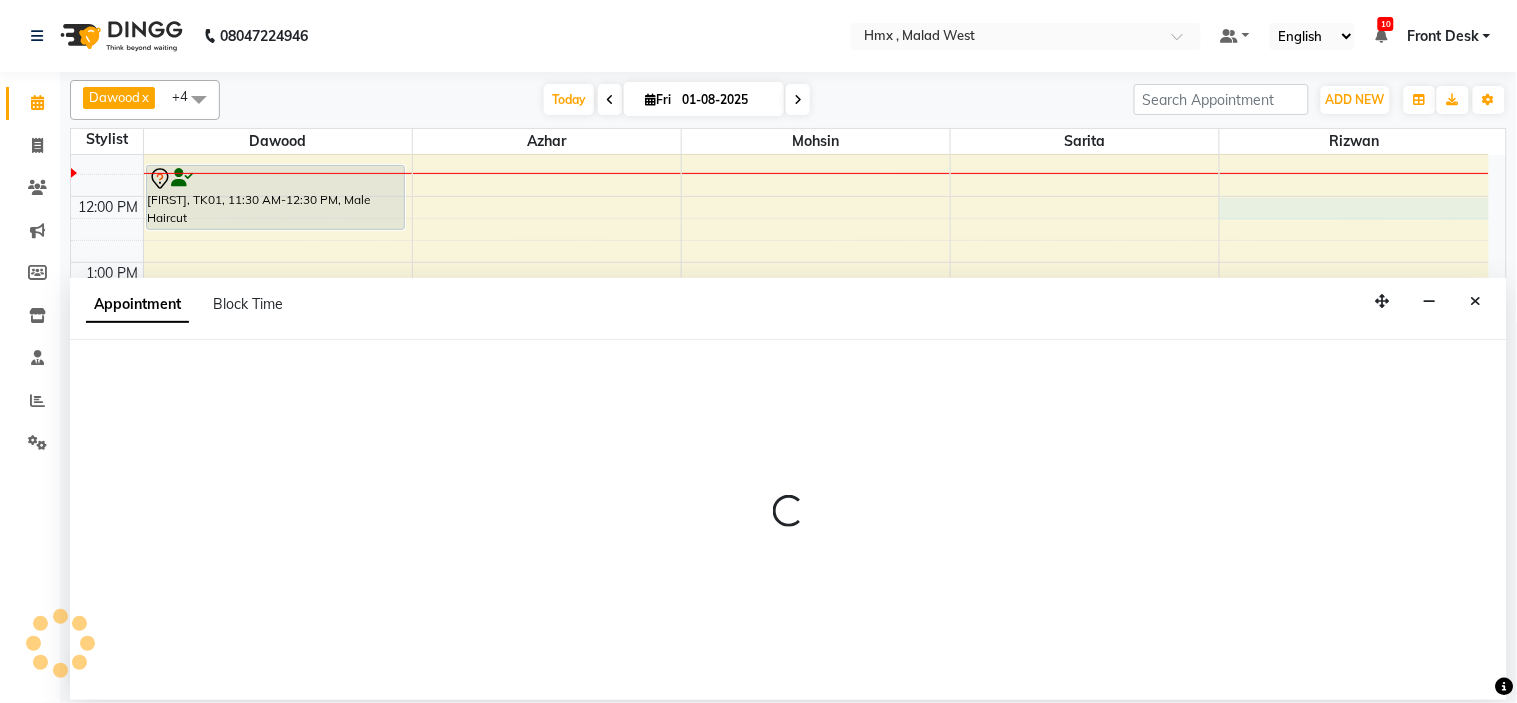select on "76837" 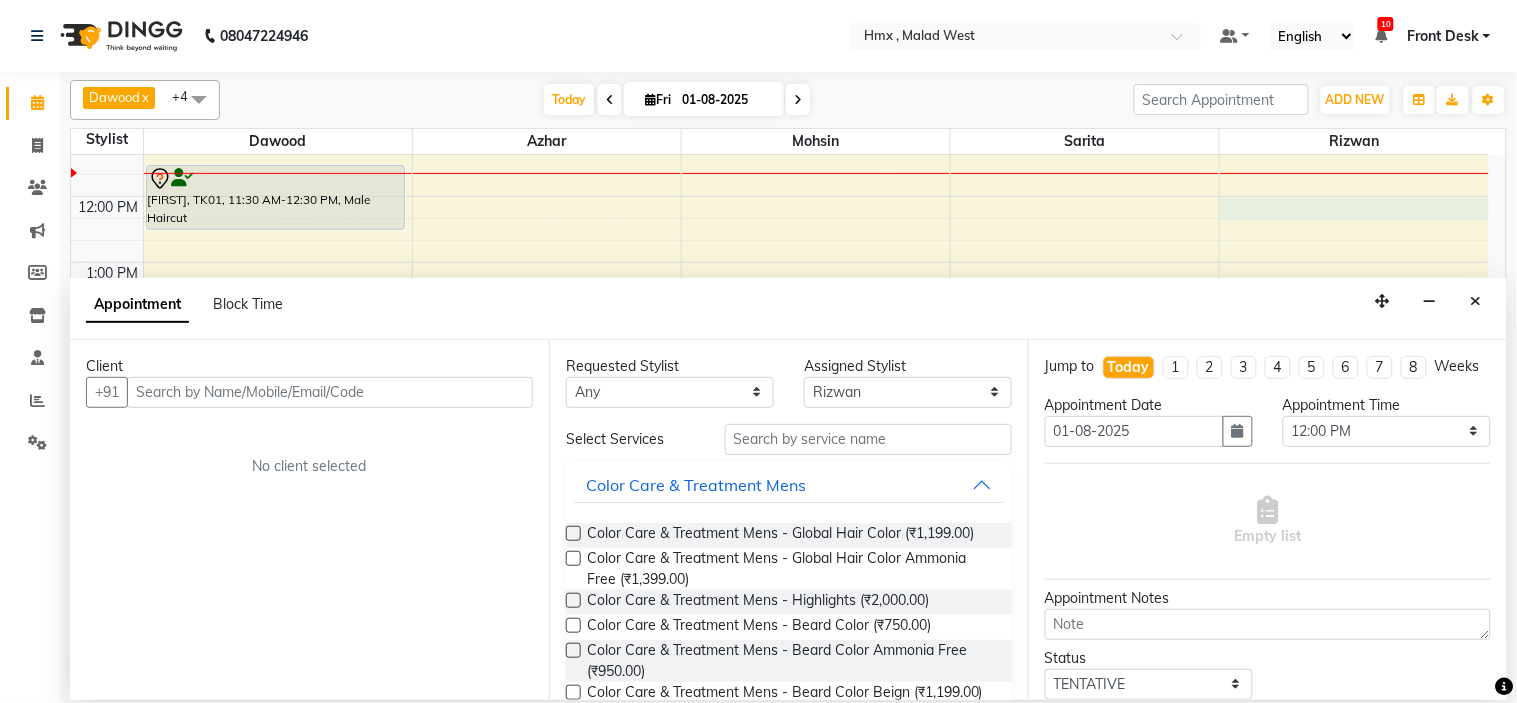 click at bounding box center [1476, 301] 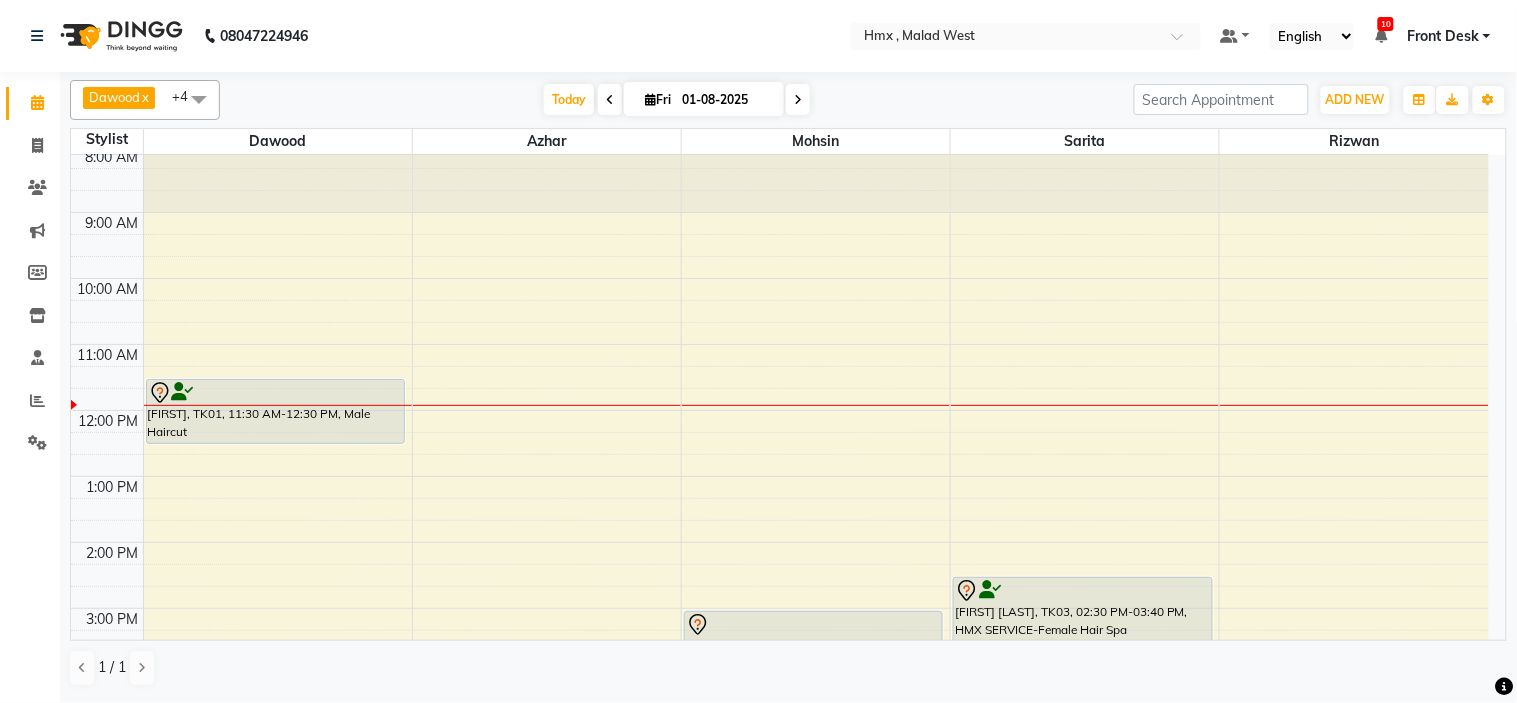 scroll, scrollTop: 0, scrollLeft: 0, axis: both 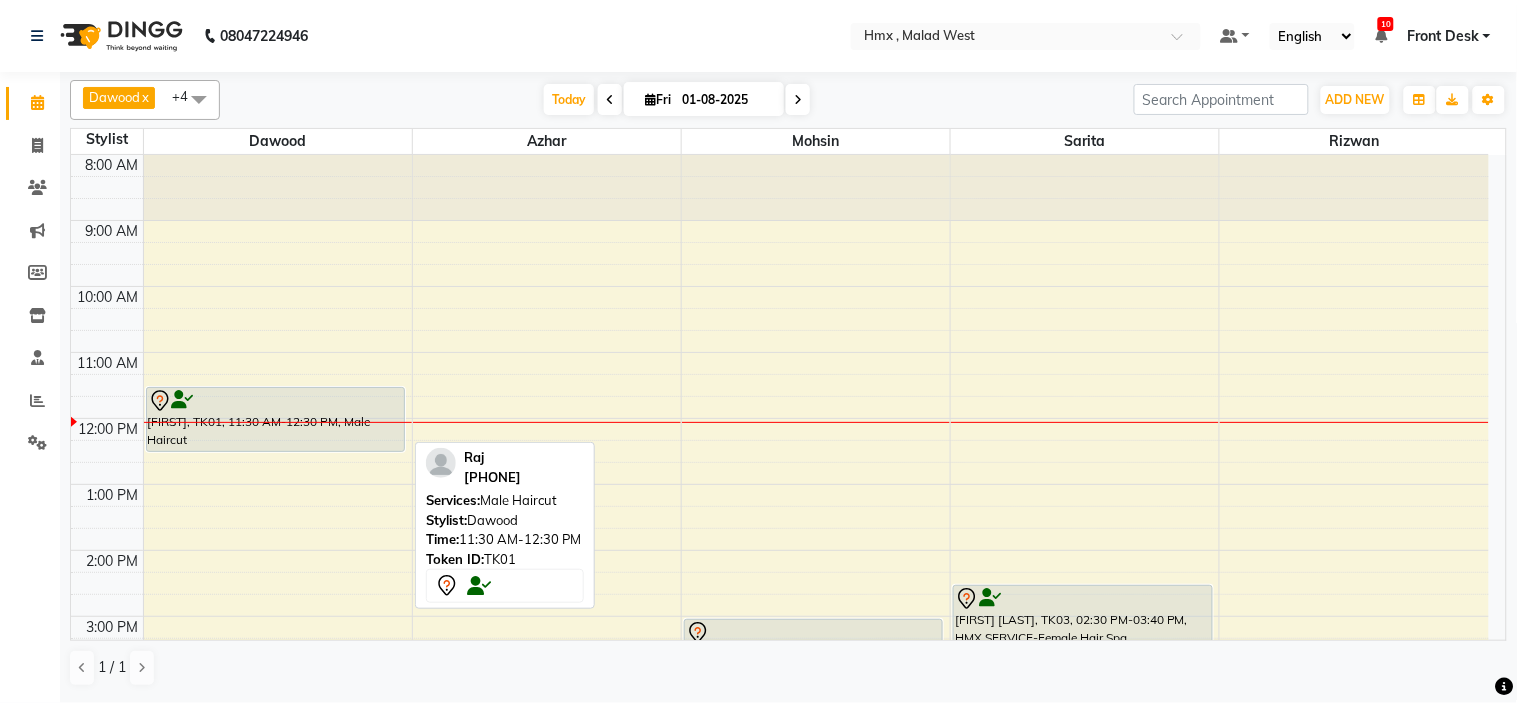 click at bounding box center (275, 401) 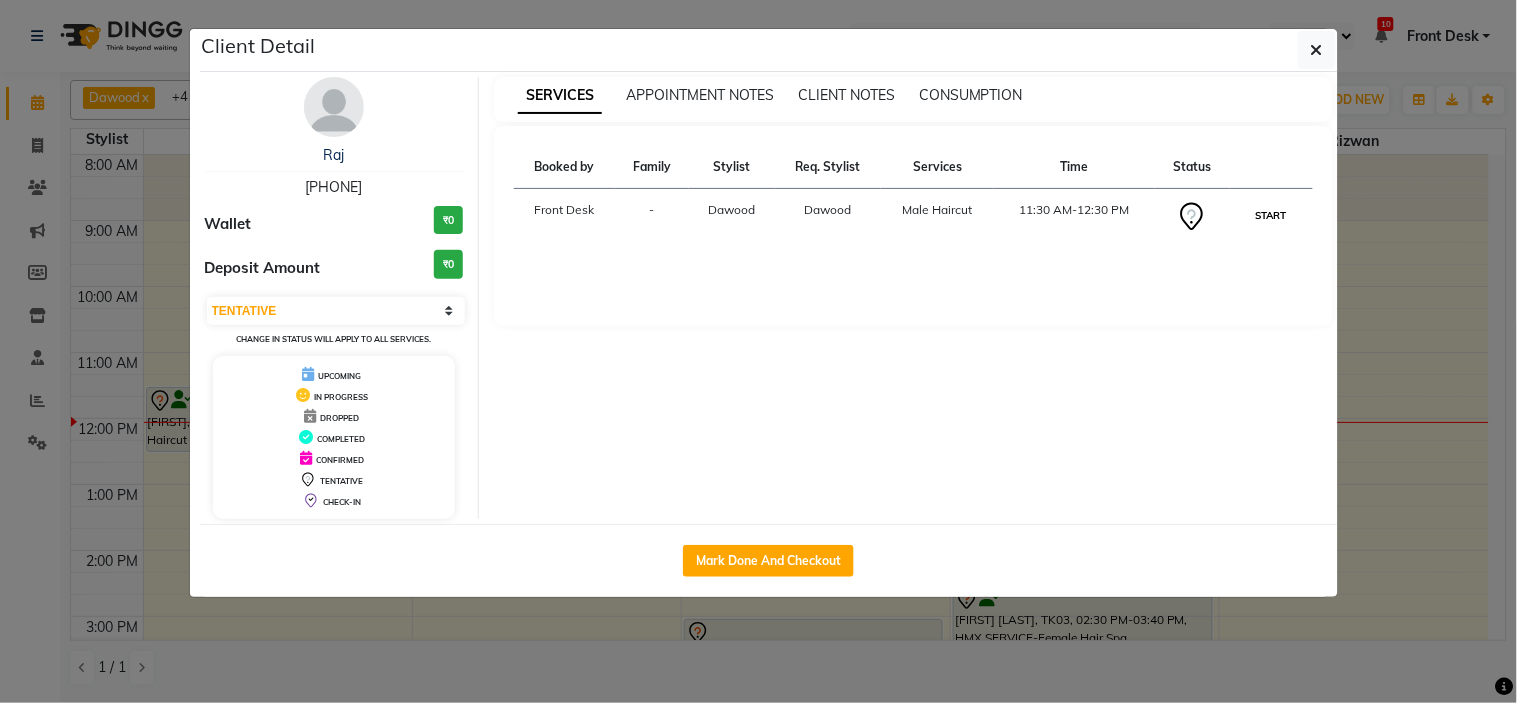 click on "START" at bounding box center (1271, 215) 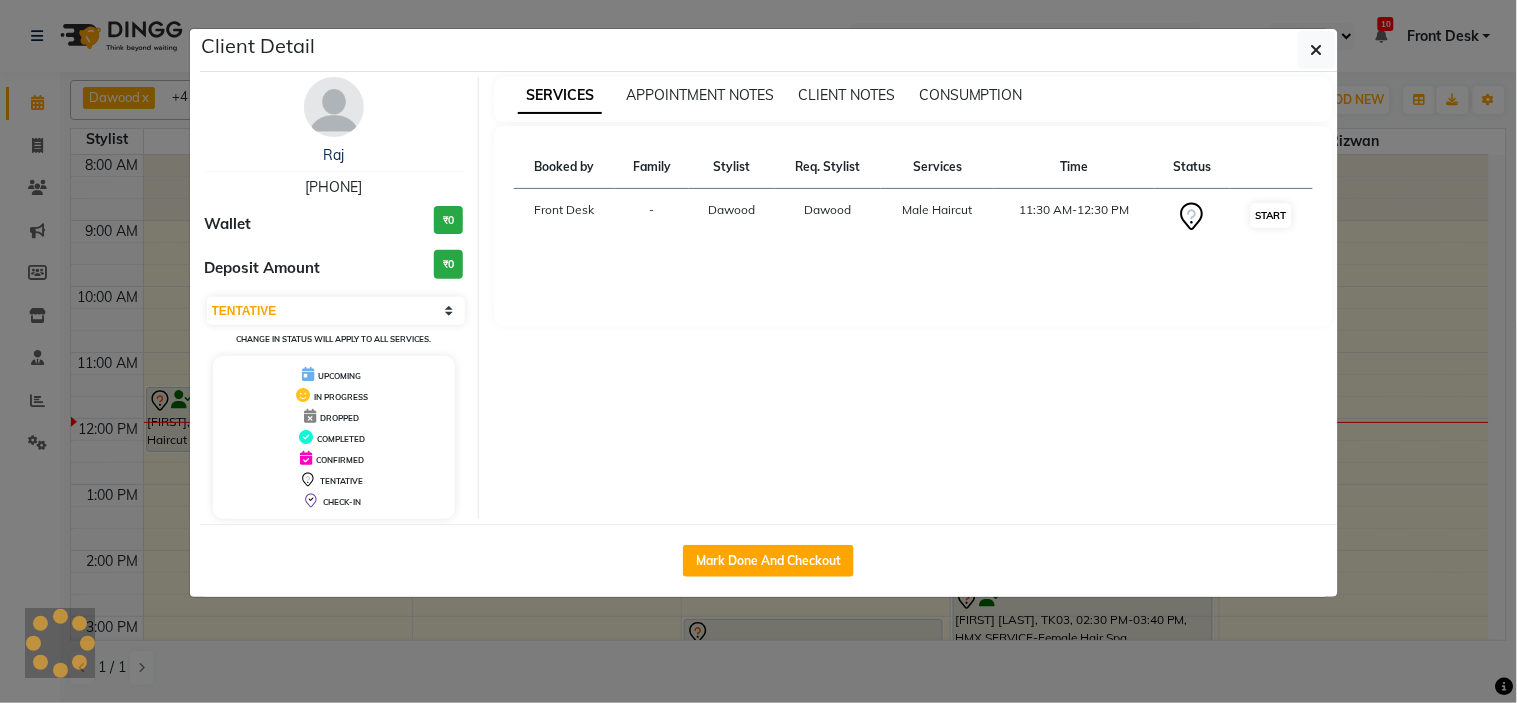 select on "1" 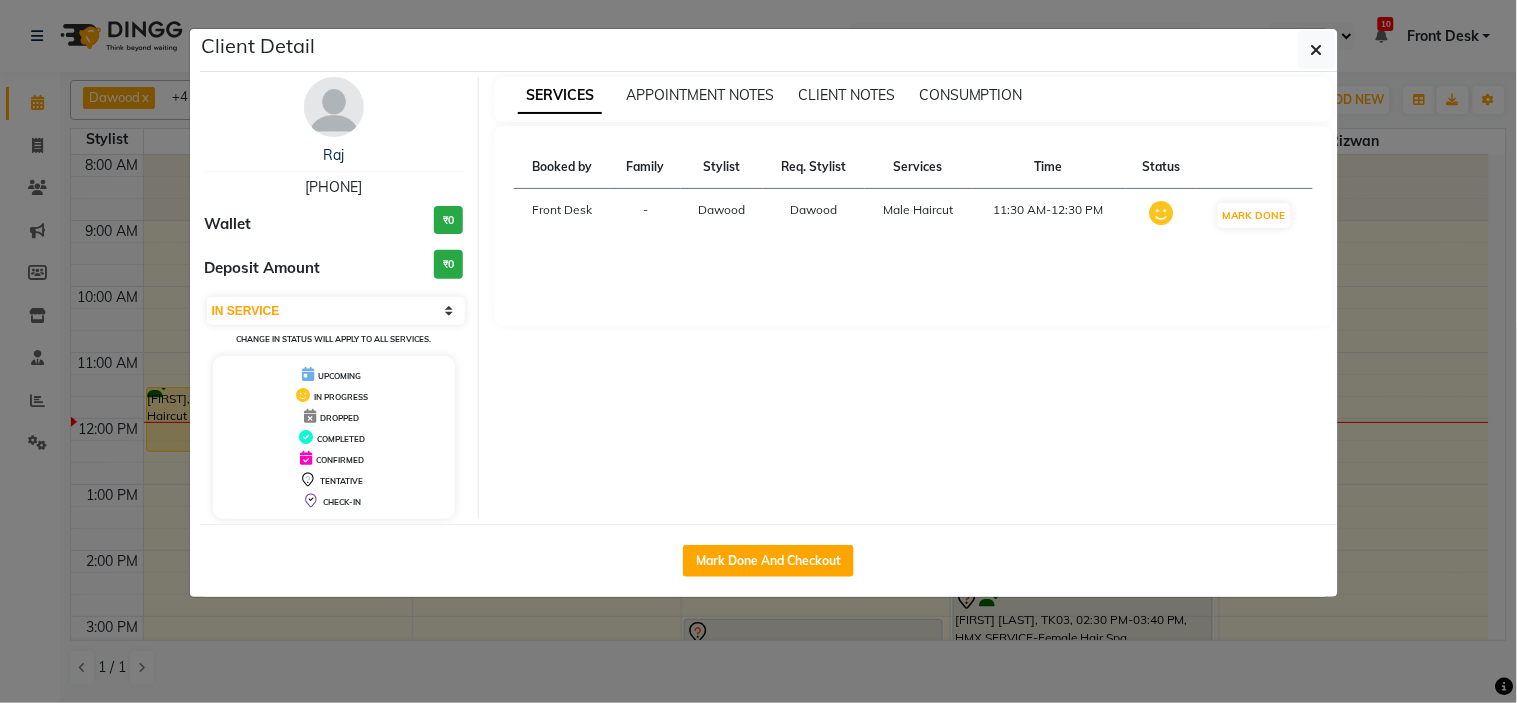 click on "Client Detail  Raj    9819925506 Wallet ₹0 Deposit Amount  ₹0  Select IN SERVICE CONFIRMED TENTATIVE CHECK IN MARK DONE DROPPED UPCOMING Change in status will apply to all services. UPCOMING IN PROGRESS DROPPED COMPLETED CONFIRMED TENTATIVE CHECK-IN SERVICES APPOINTMENT NOTES CLIENT NOTES CONSUMPTION Booked by Family Stylist Req. Stylist Services Time Status  Front Desk  - Dawood Dawood  Male Haircut   11:30 AM-12:30 PM   MARK DONE   Mark Done And Checkout" 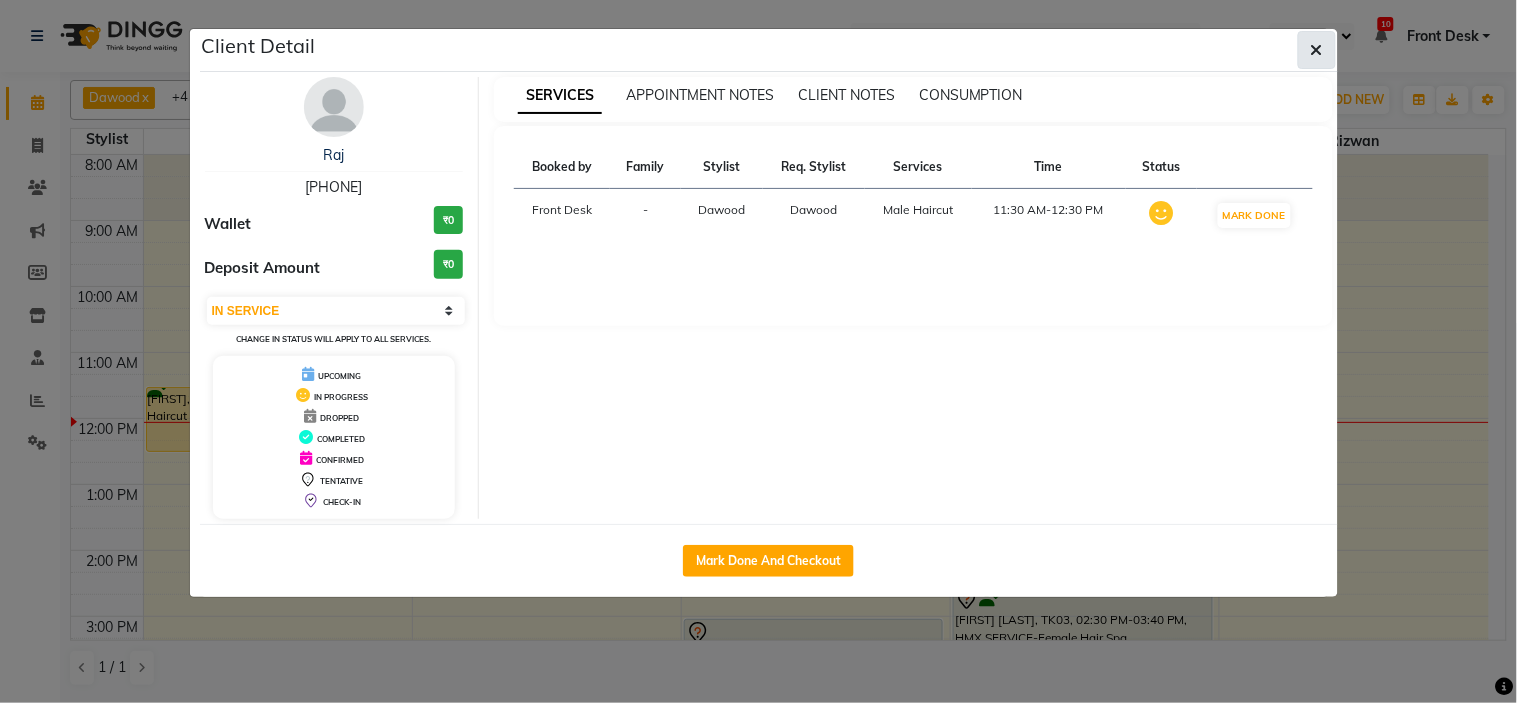 click 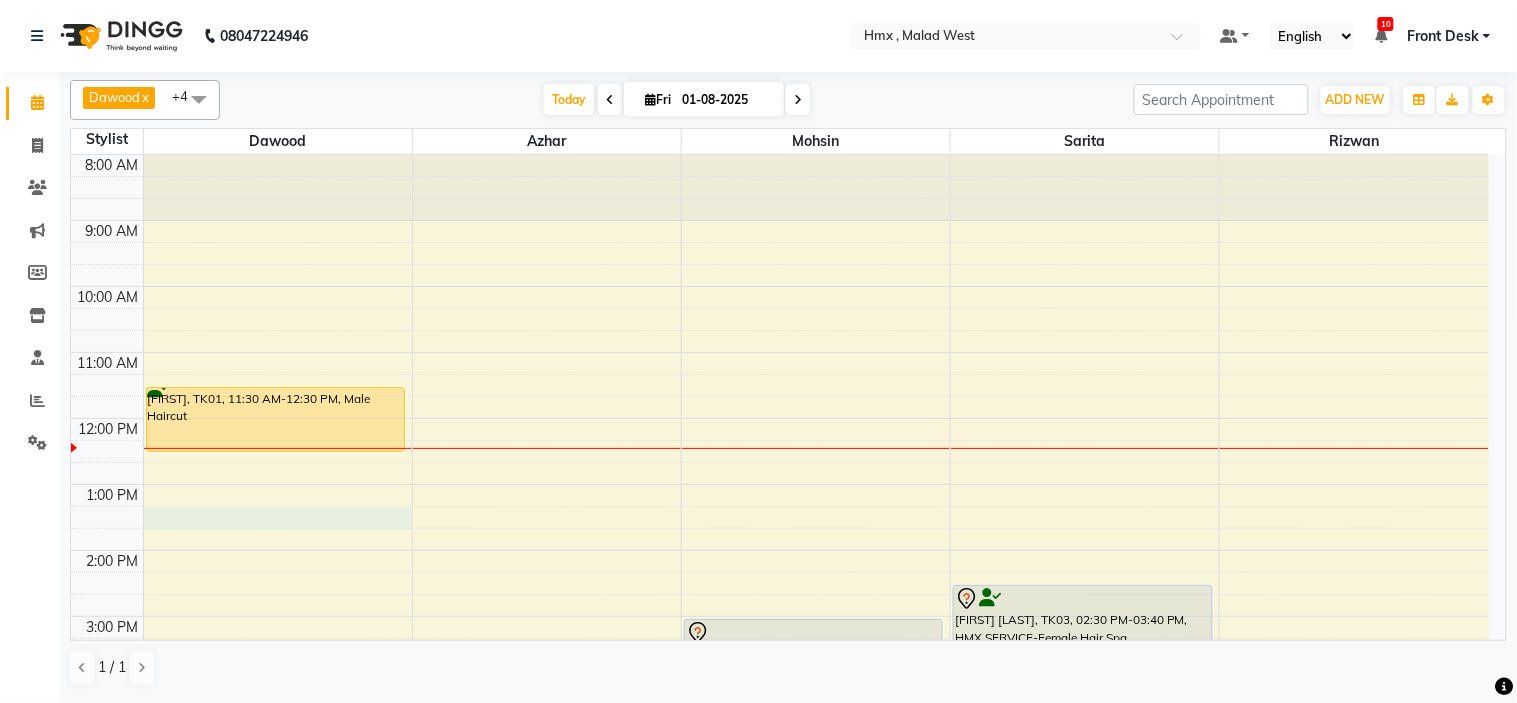 click on "8:00 AM 9:00 AM 10:00 AM 11:00 AM 12:00 PM 1:00 PM 2:00 PM 3:00 PM 4:00 PM 5:00 PM 6:00 PM 7:00 PM 8:00 PM 9:00 PM     Raj, TK01, 11:30 AM-12:30 PM, Male Haircut             Ram Pandey, TK02, 03:00 PM-04:00 PM, Male Haircut             Varsja Thakurani, TK03, 02:30 PM-03:40 PM, HMX SERVICE-Female Hair Spa" at bounding box center (780, 616) 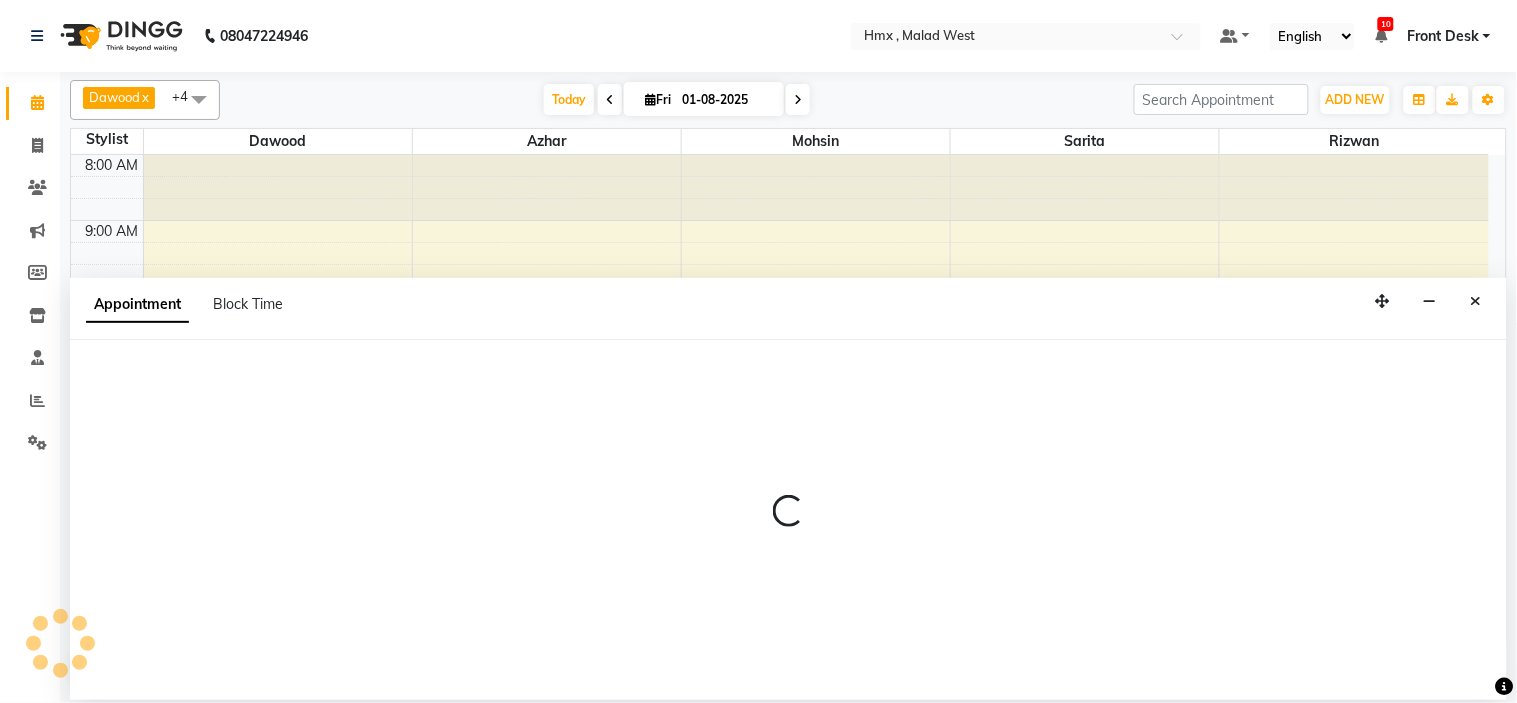 select on "39095" 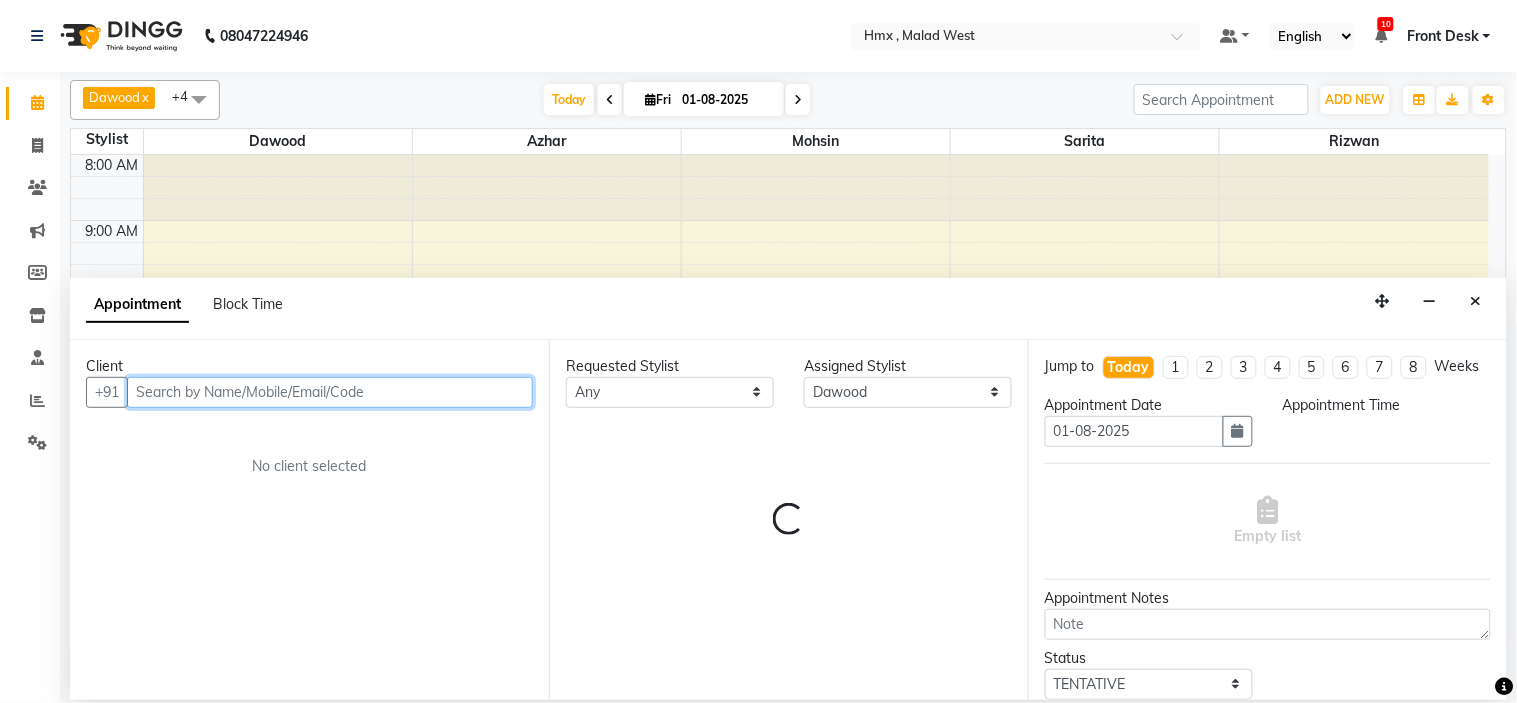 select on "795" 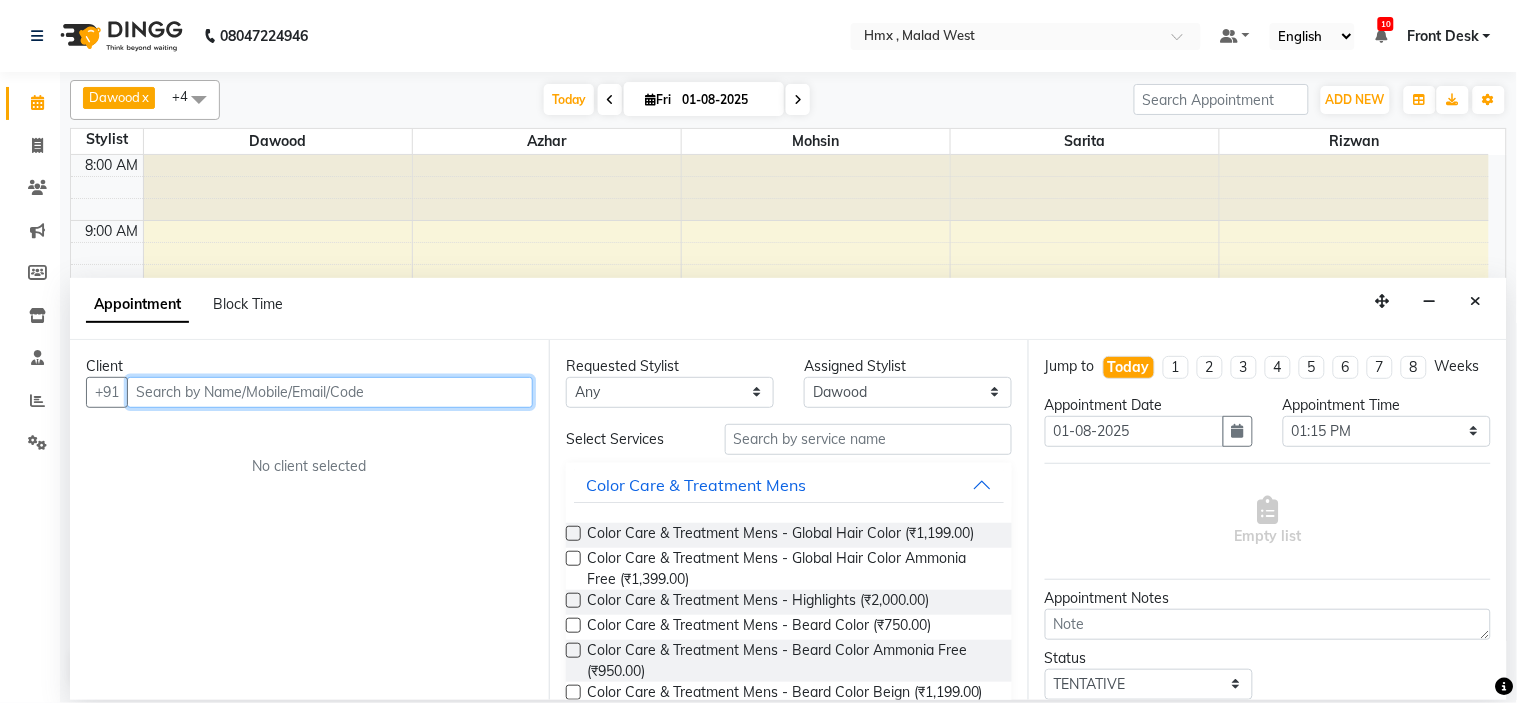 click at bounding box center [330, 392] 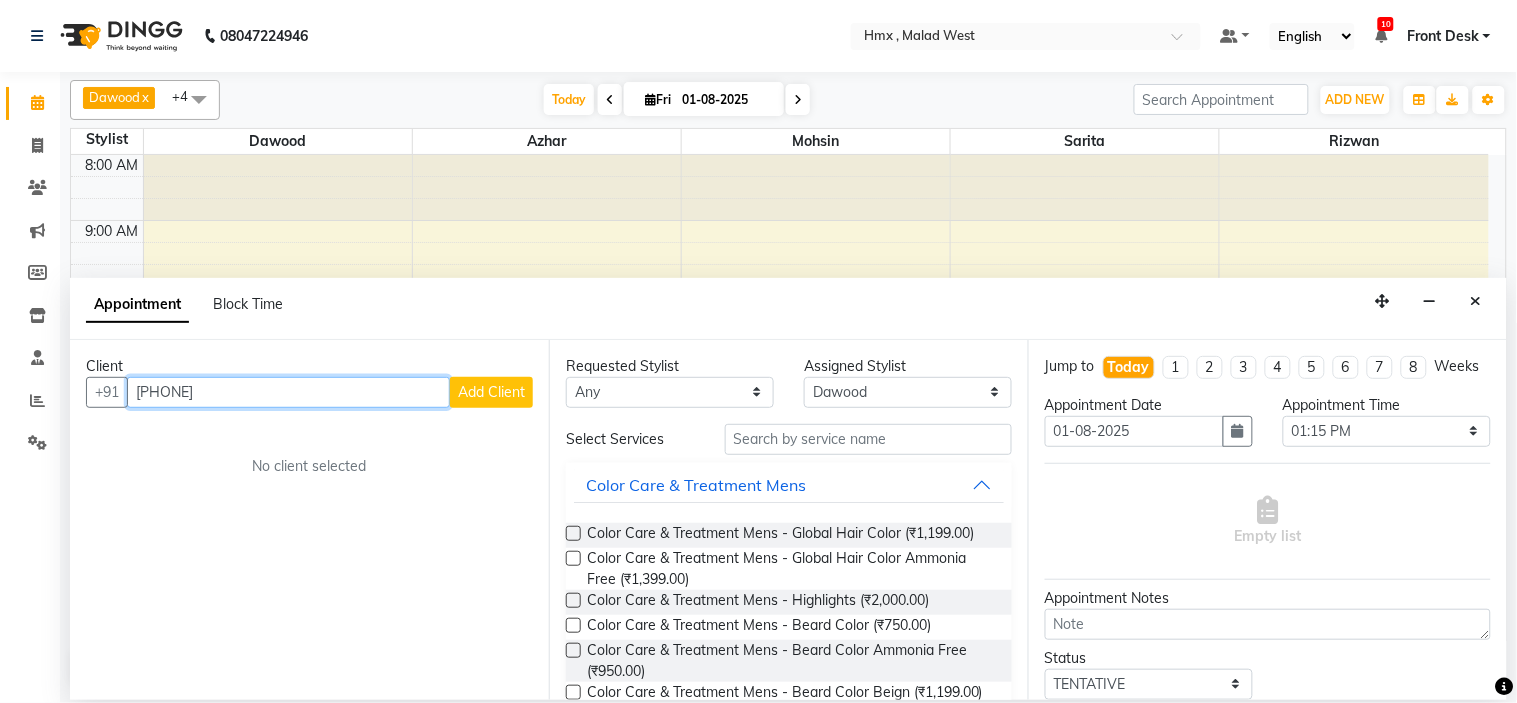 type on "9899259012" 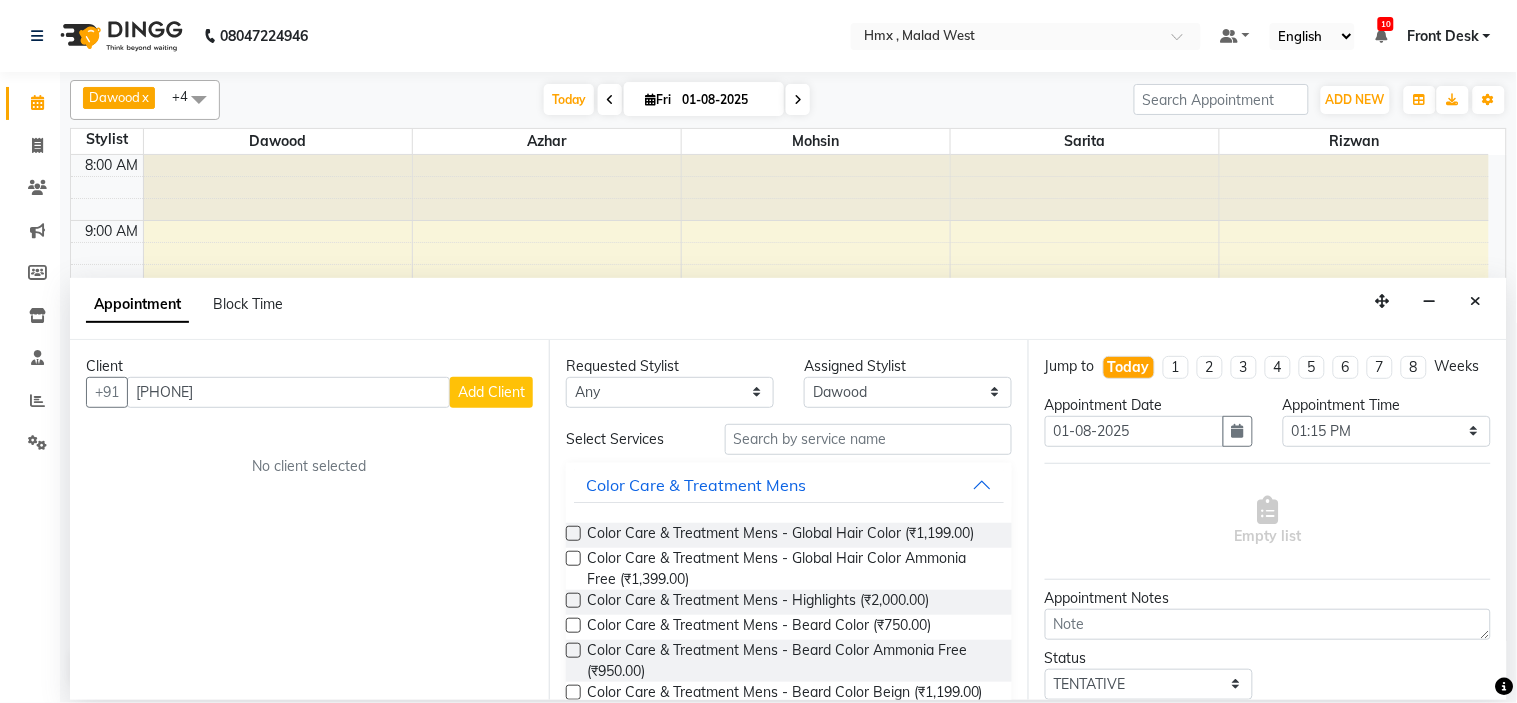 click on "Add Client" at bounding box center [491, 392] 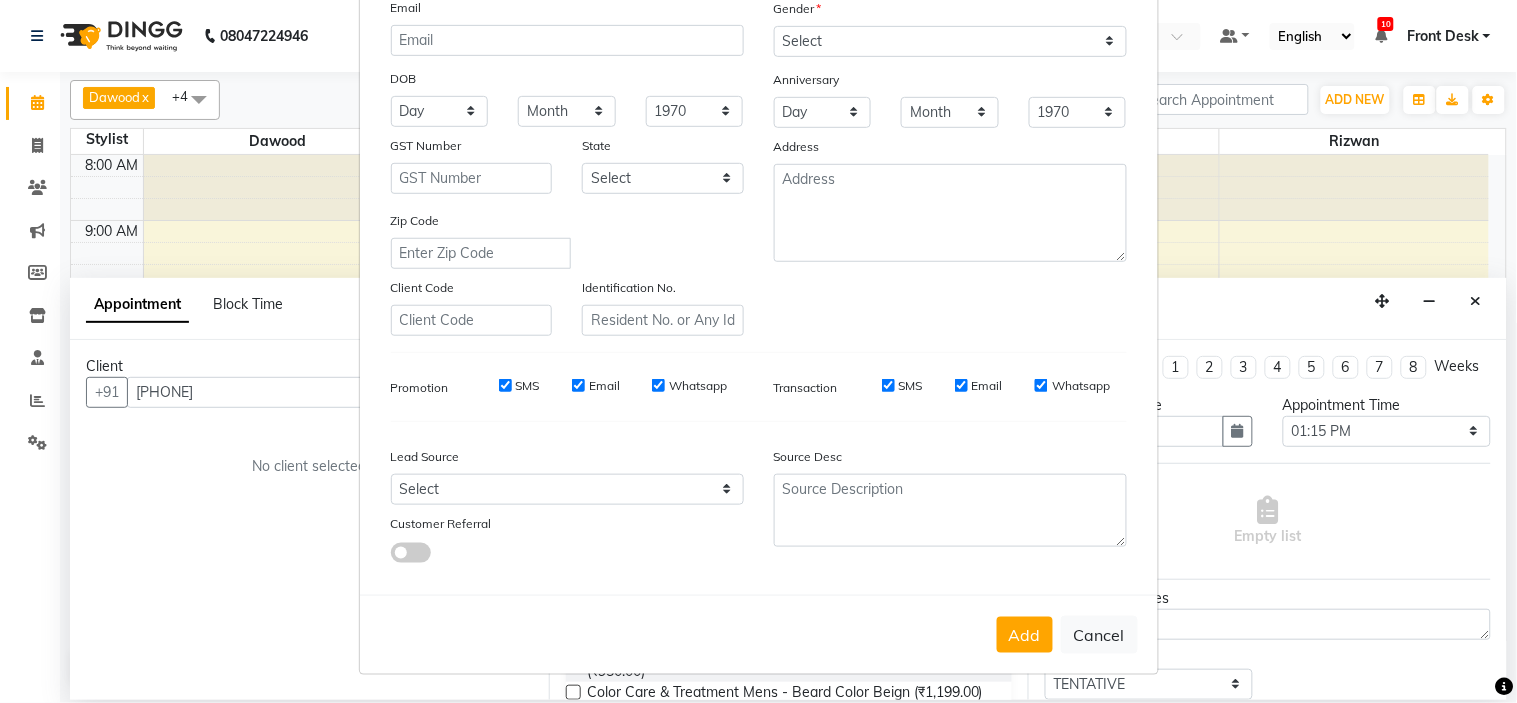 scroll, scrollTop: 221, scrollLeft: 0, axis: vertical 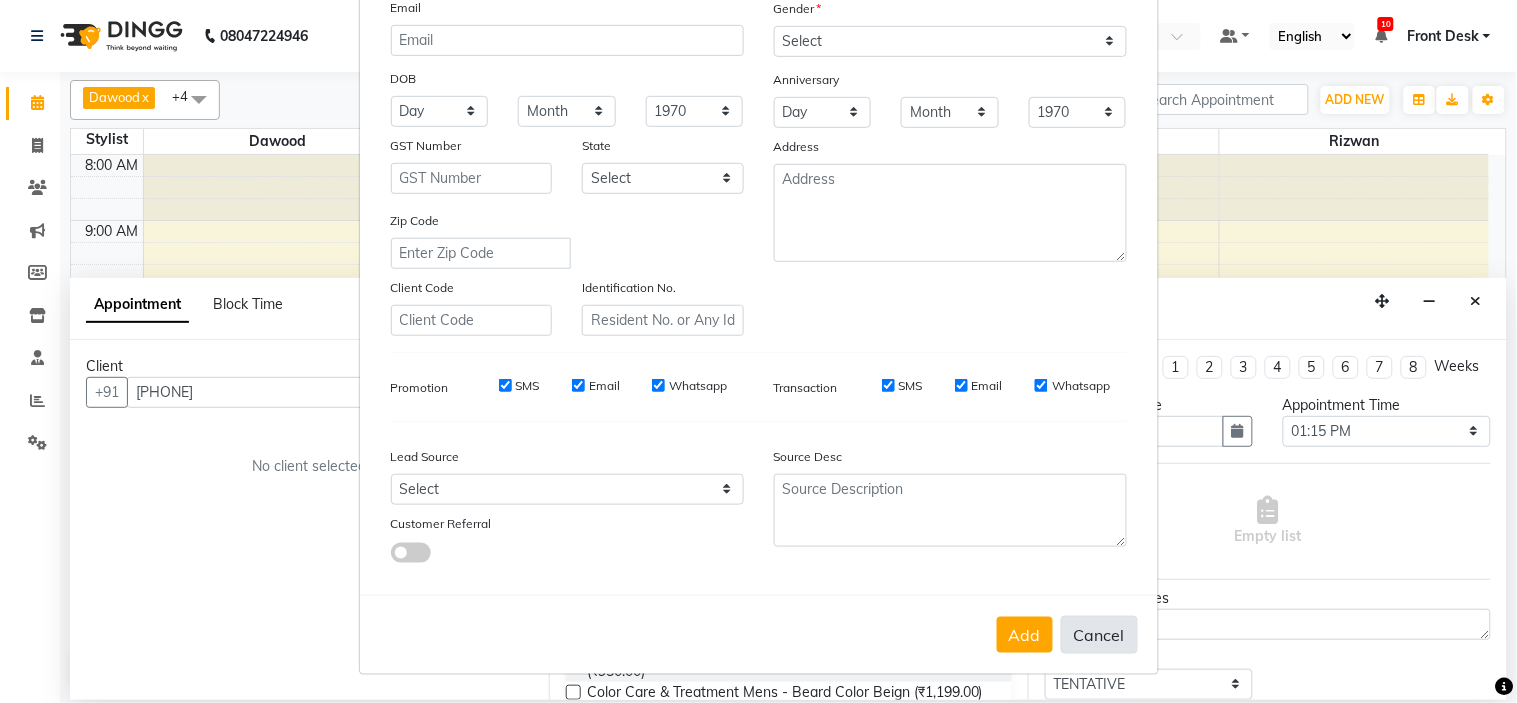 click on "Cancel" at bounding box center [1099, 635] 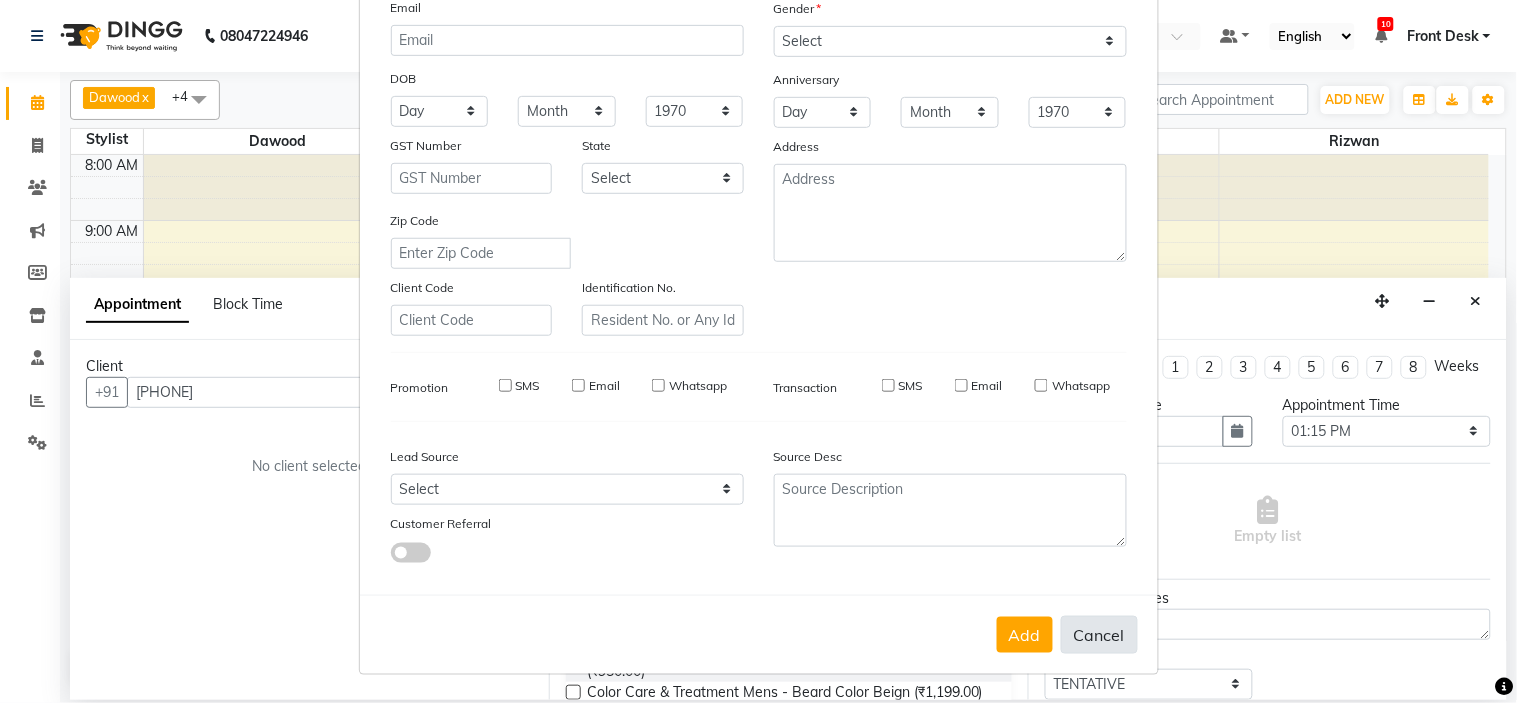 select 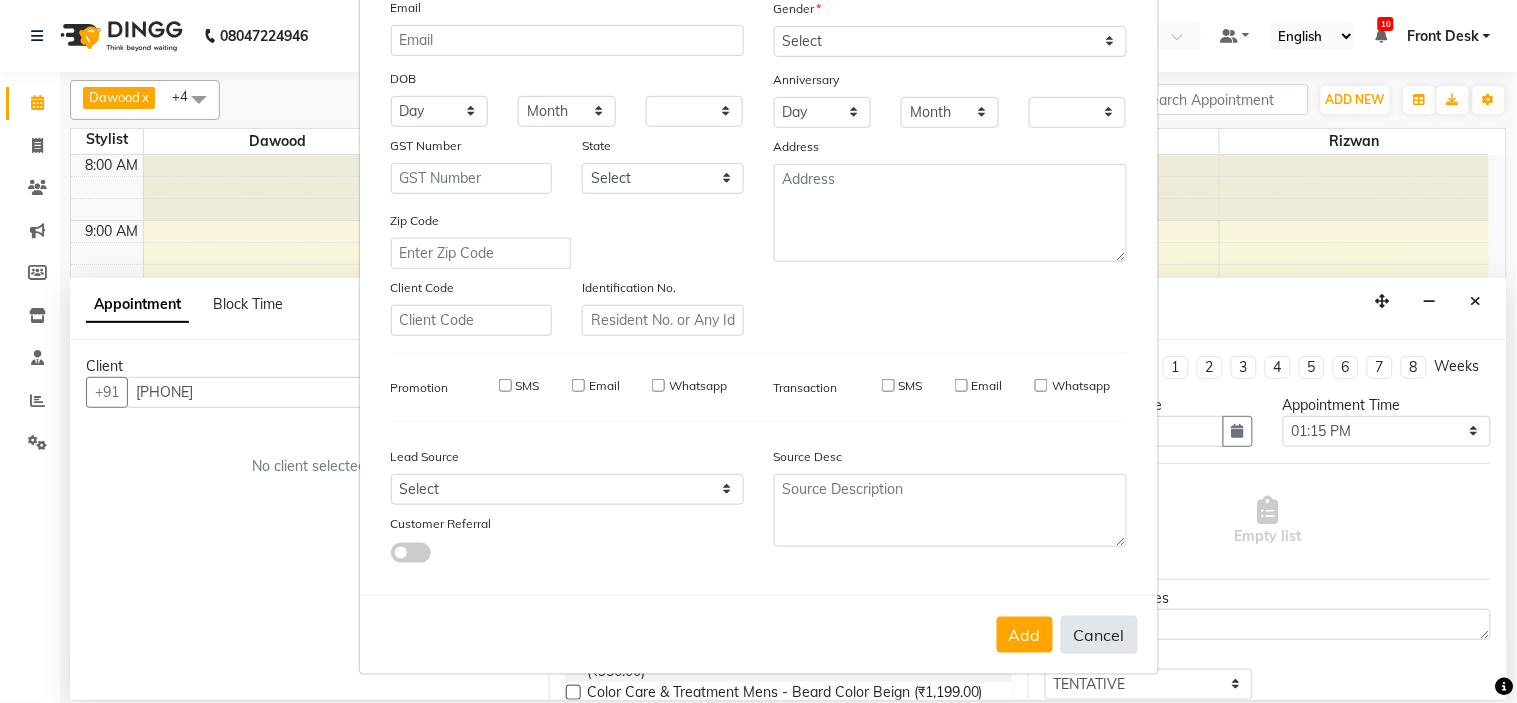 checkbox on "false" 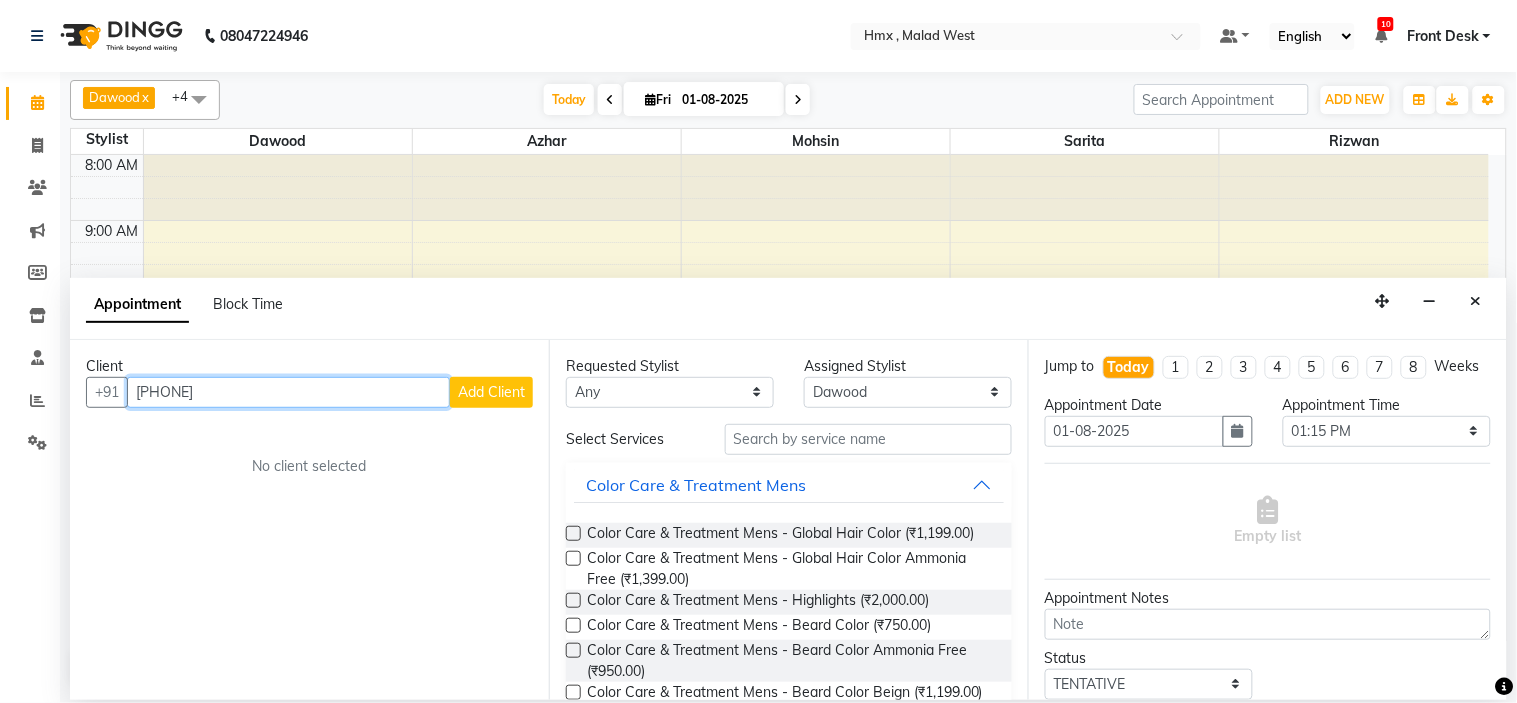 click on "9899259012" at bounding box center (288, 392) 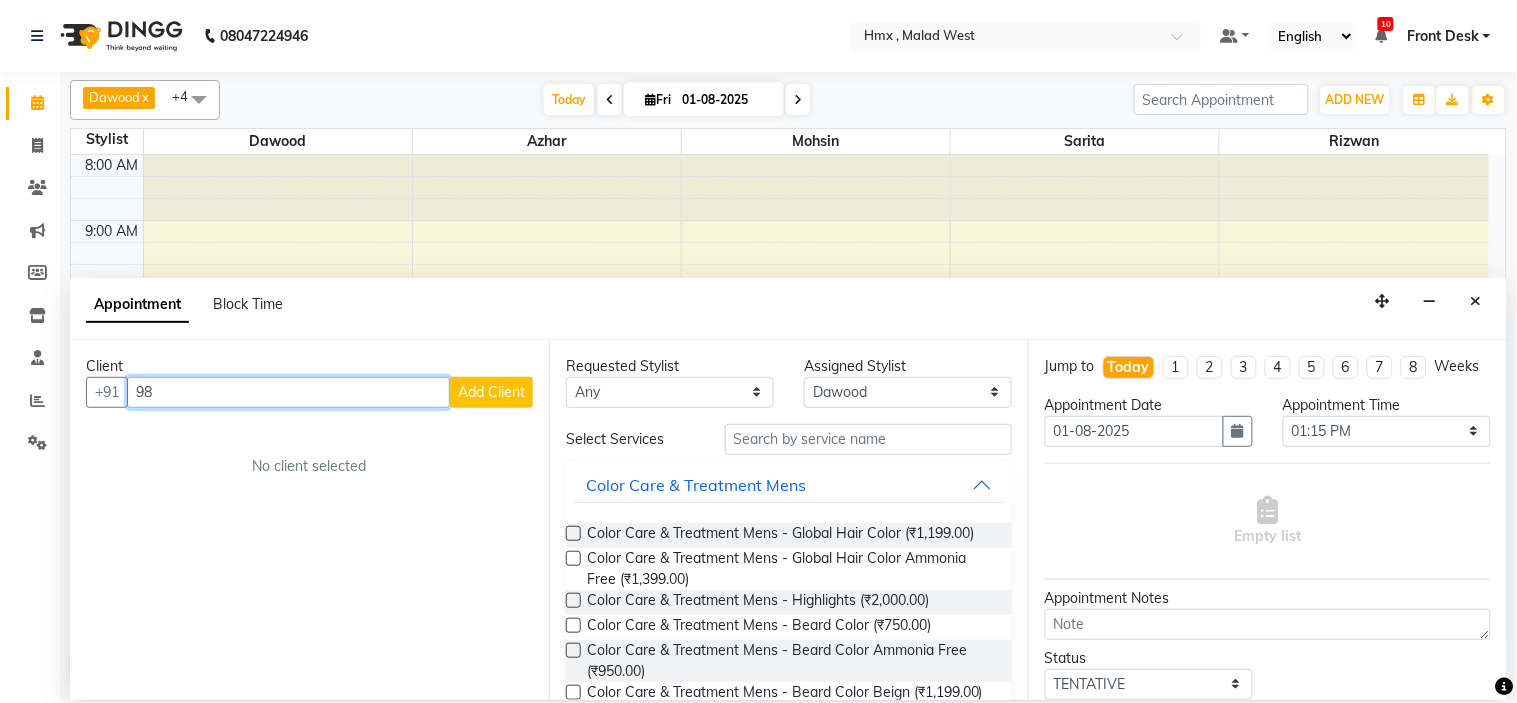 type on "9" 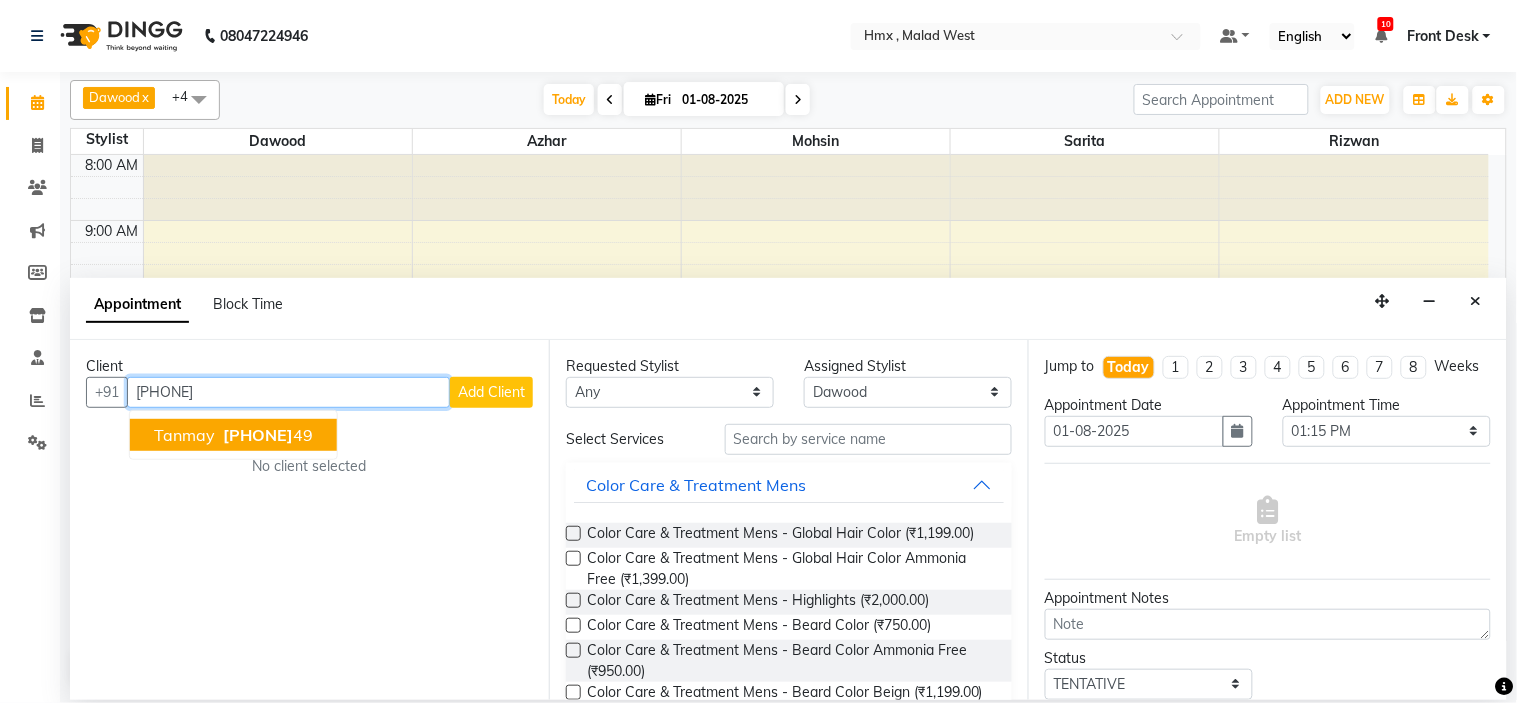 click on "Tanmay   99204745 49" at bounding box center [233, 435] 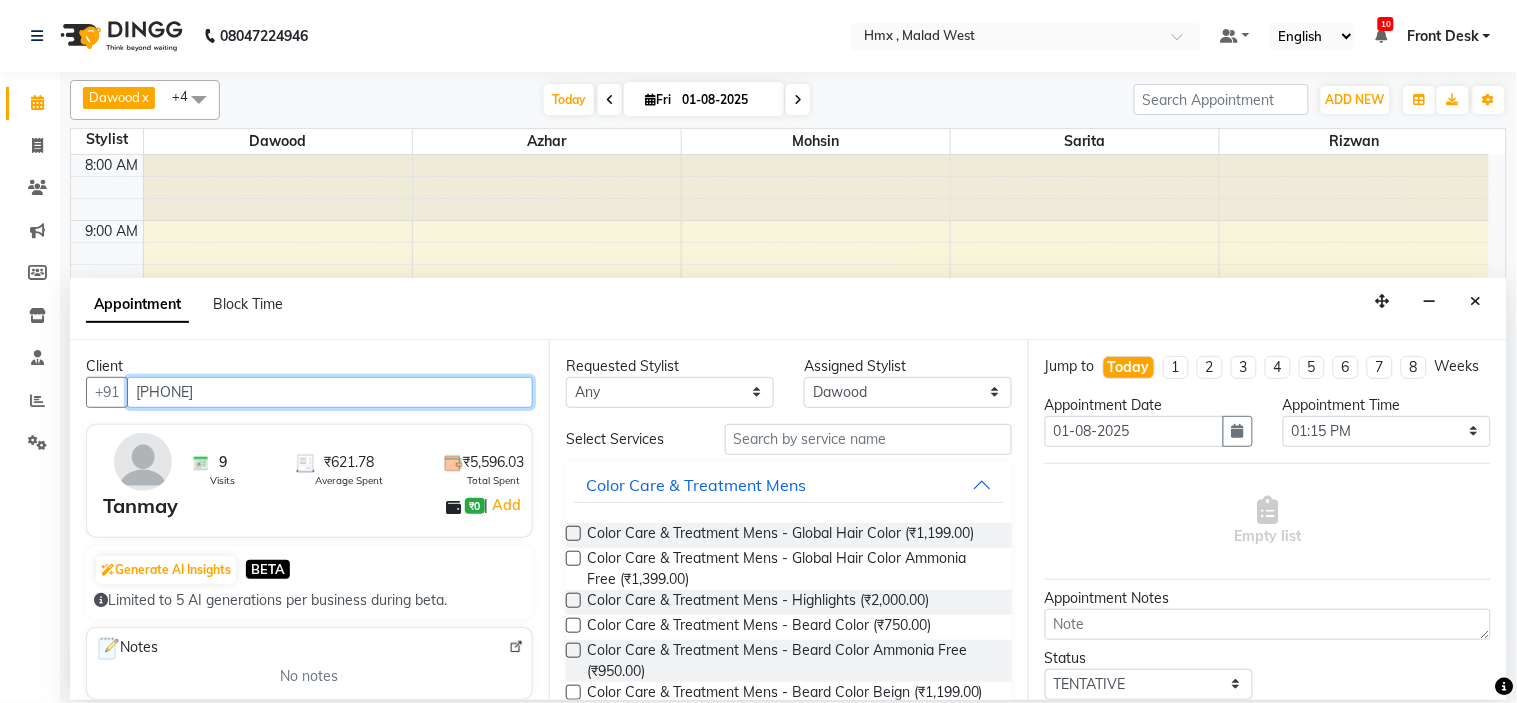 type on "9920474549" 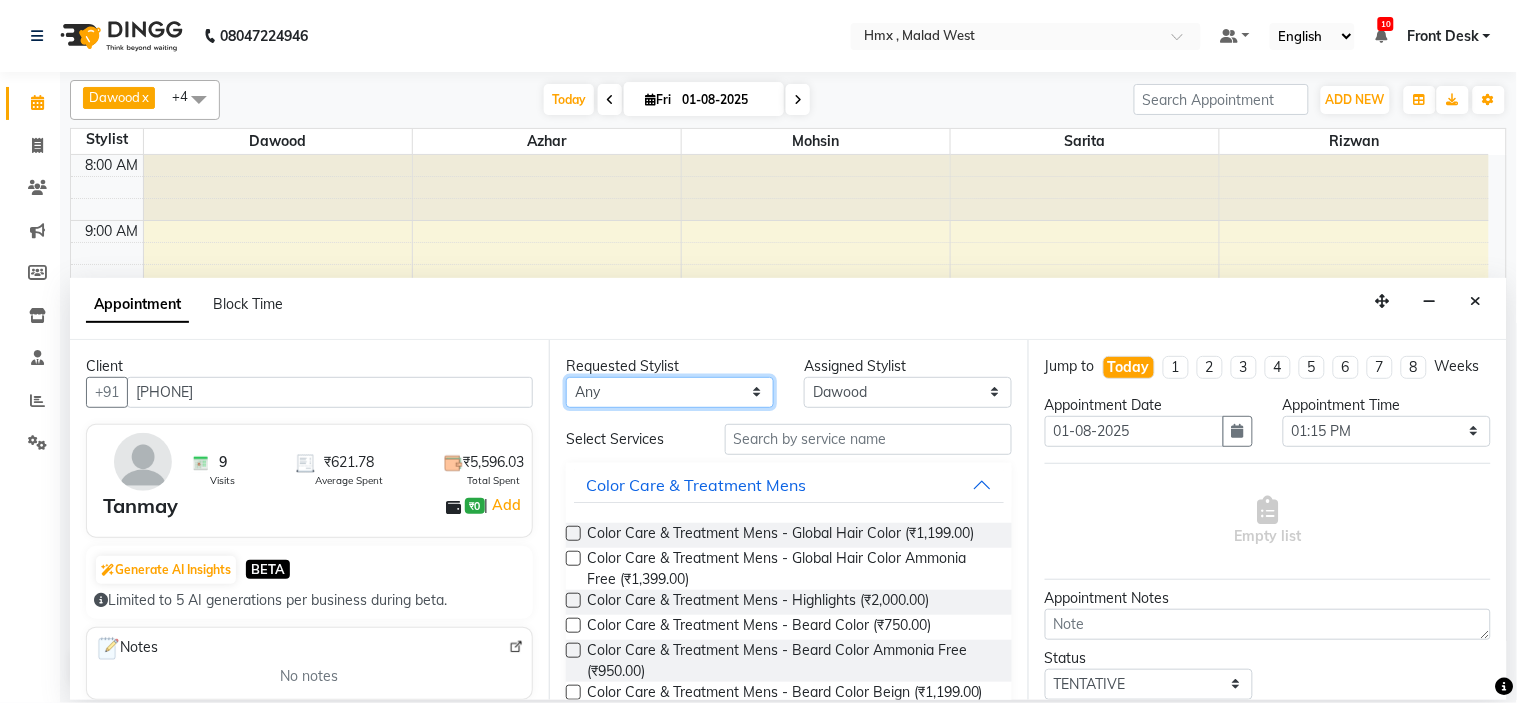click on "Any Azhar Bilal Dawood Mohsin Rizwan Sarita Suman swapnali Uzair Yash Padrath" at bounding box center [670, 392] 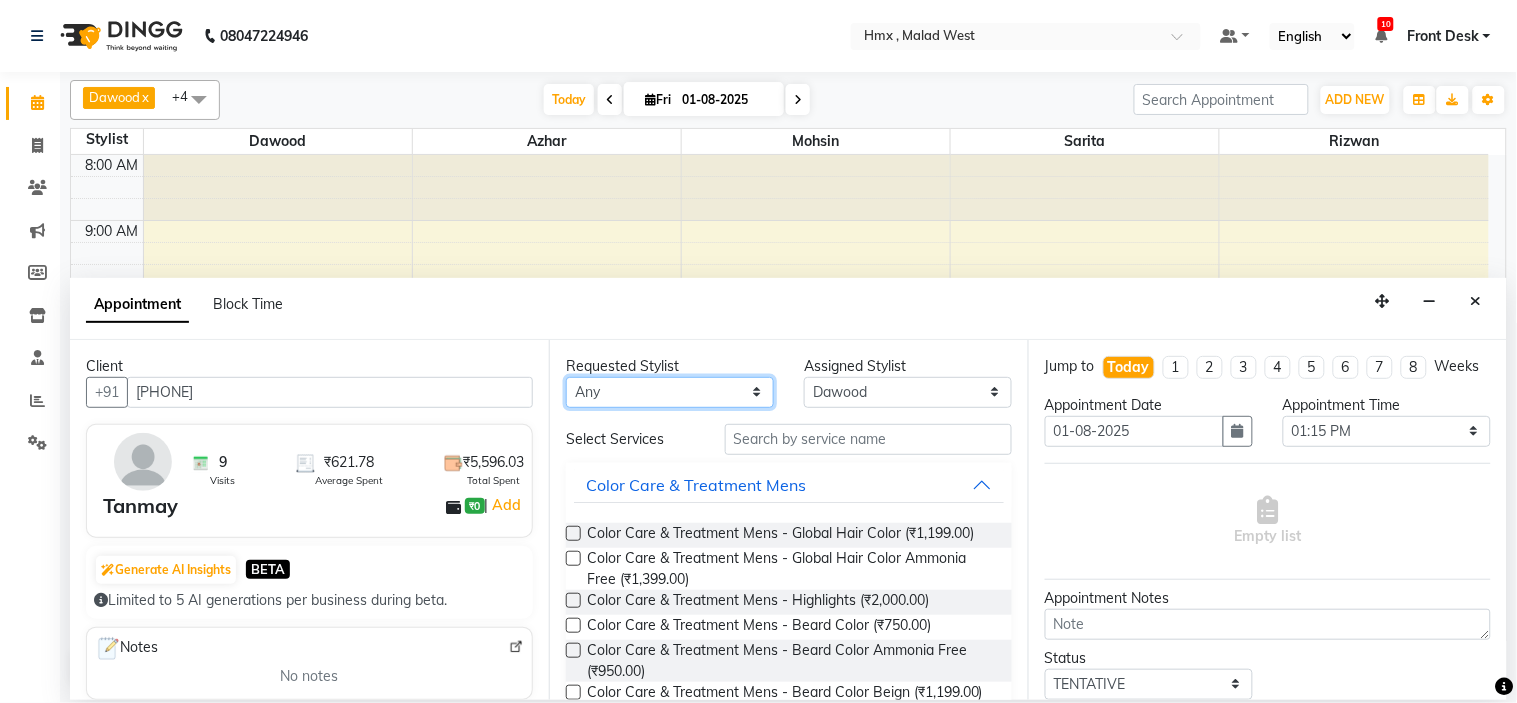 select on "39095" 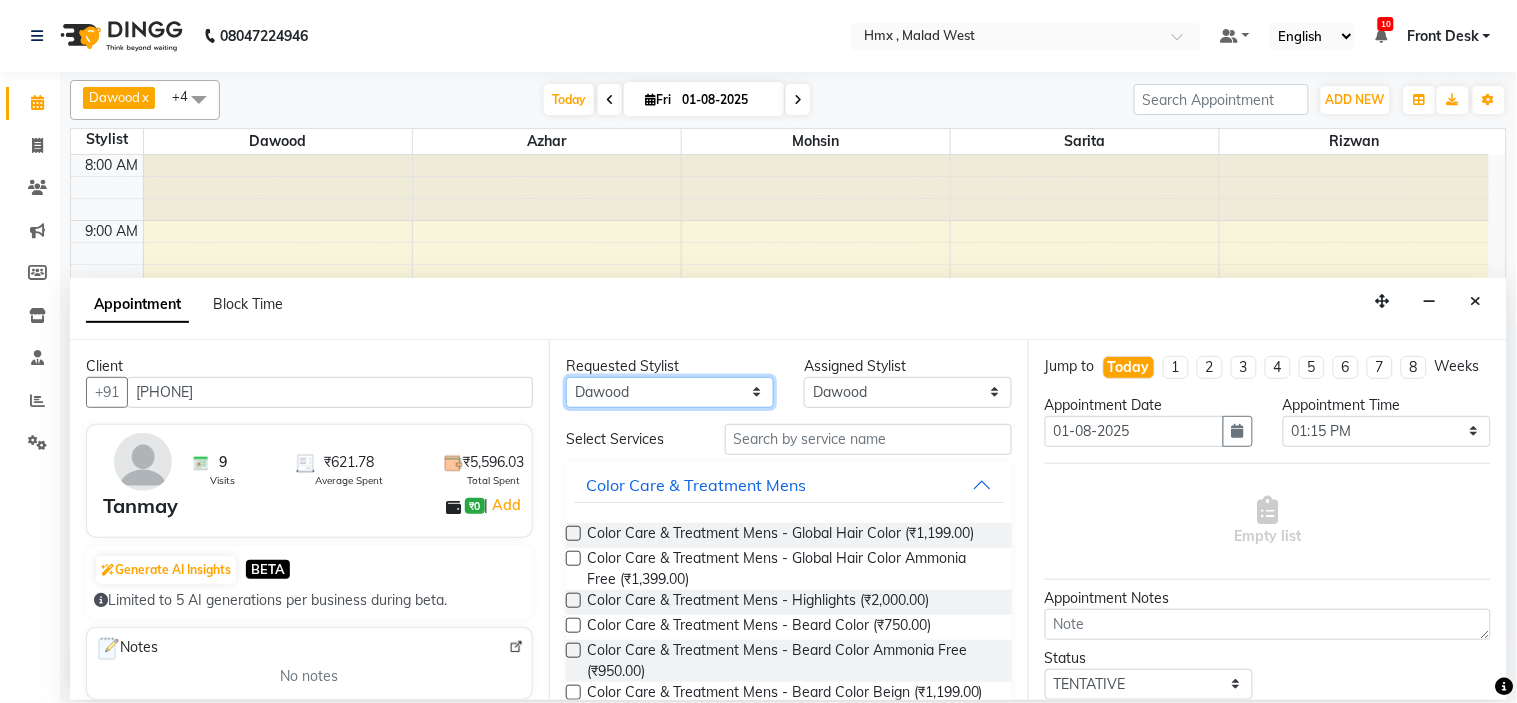 click on "Any Azhar Bilal Dawood Mohsin Rizwan Sarita Suman swapnali Uzair Yash Padrath" at bounding box center (670, 392) 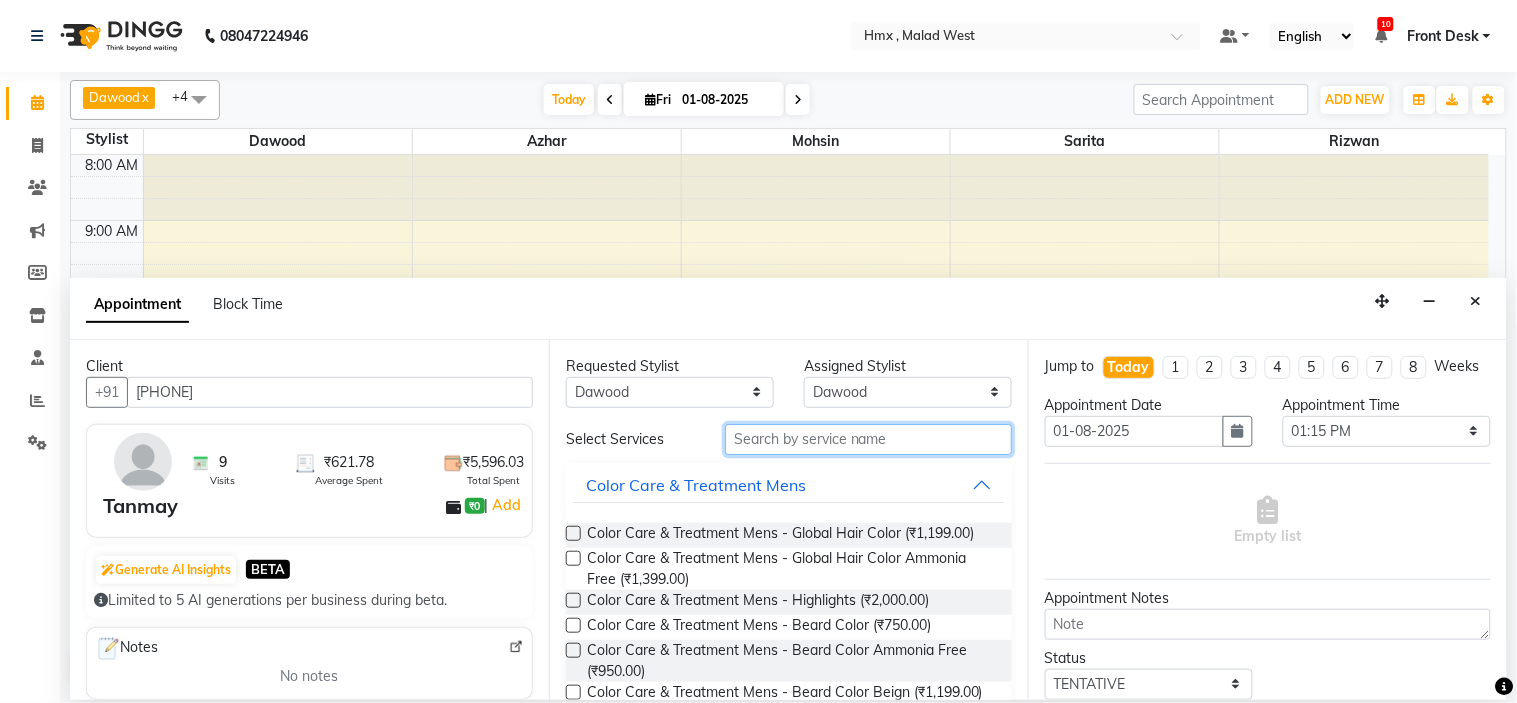 click at bounding box center [868, 439] 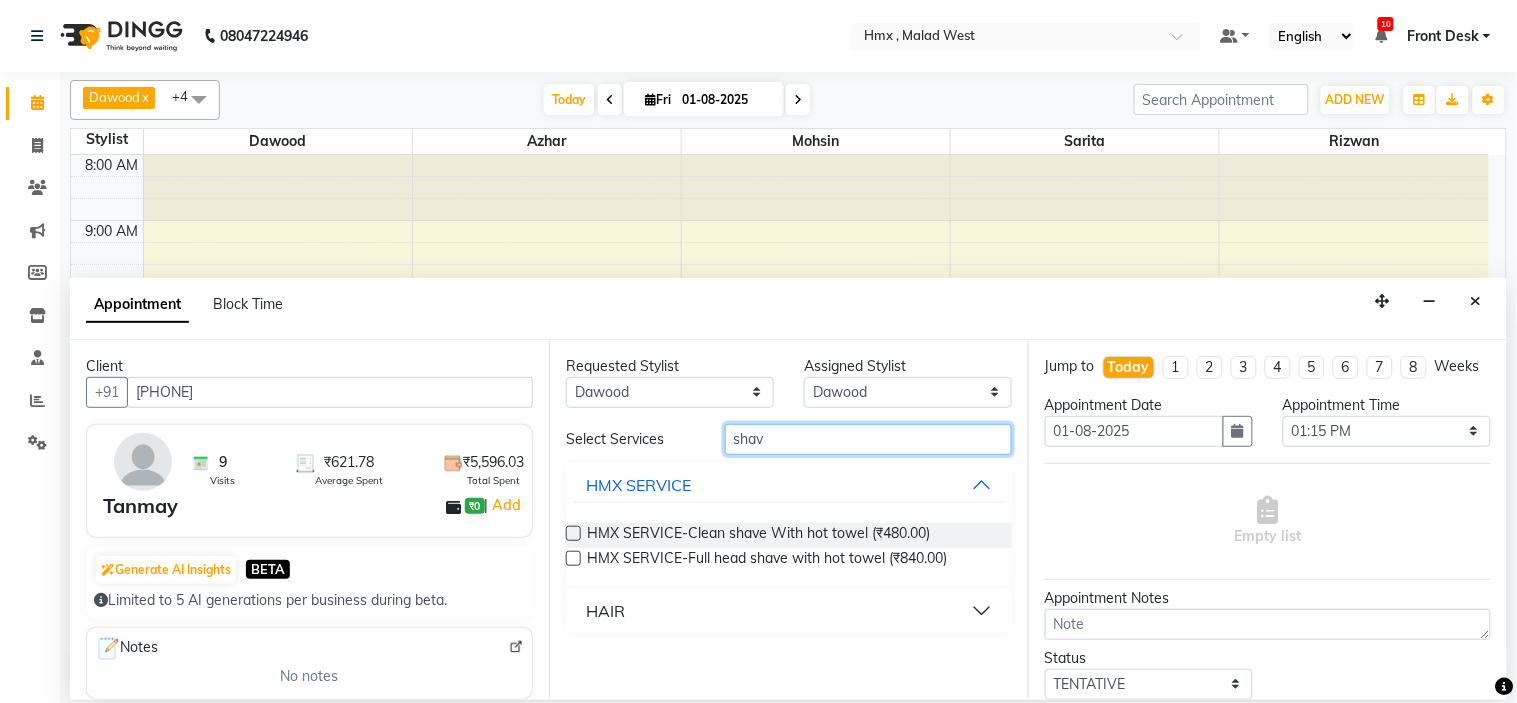 type on "shav" 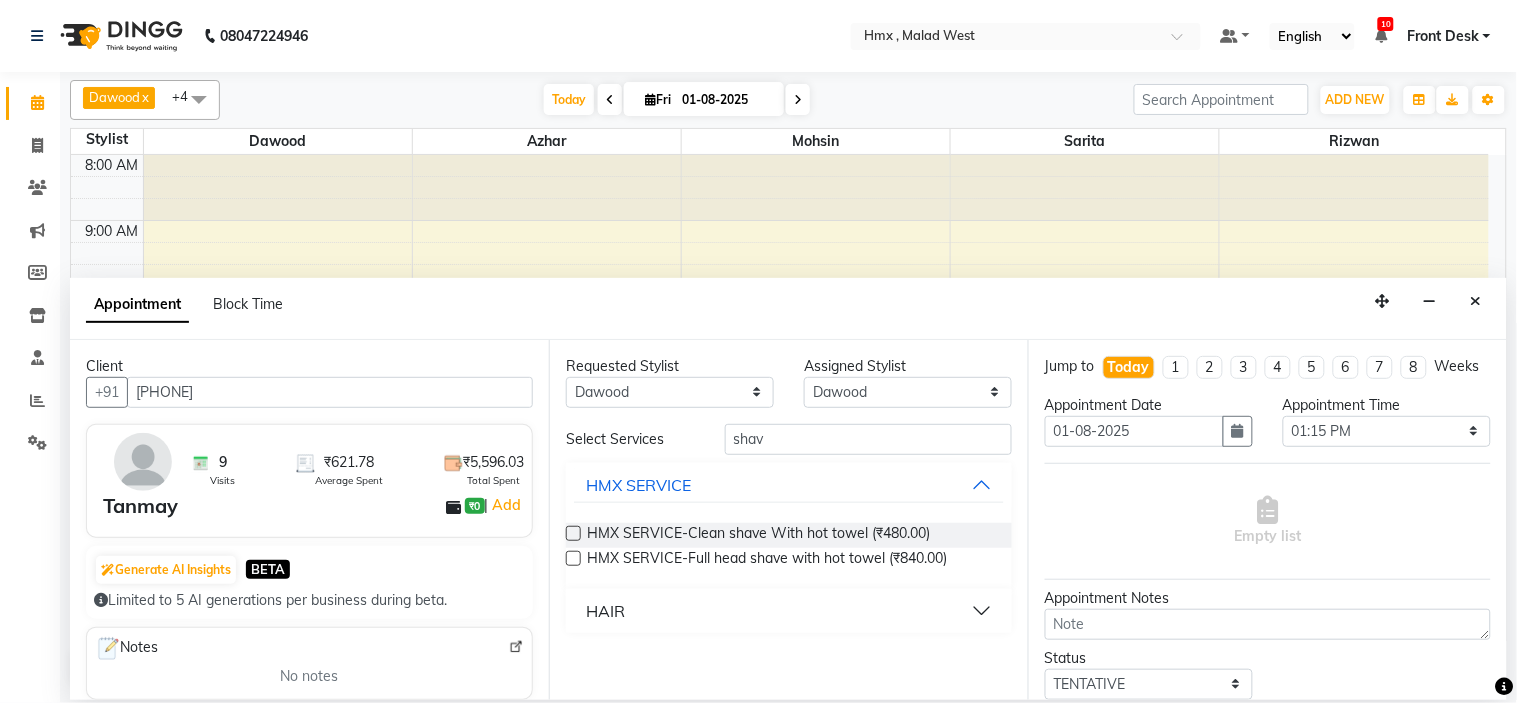 click at bounding box center (573, 533) 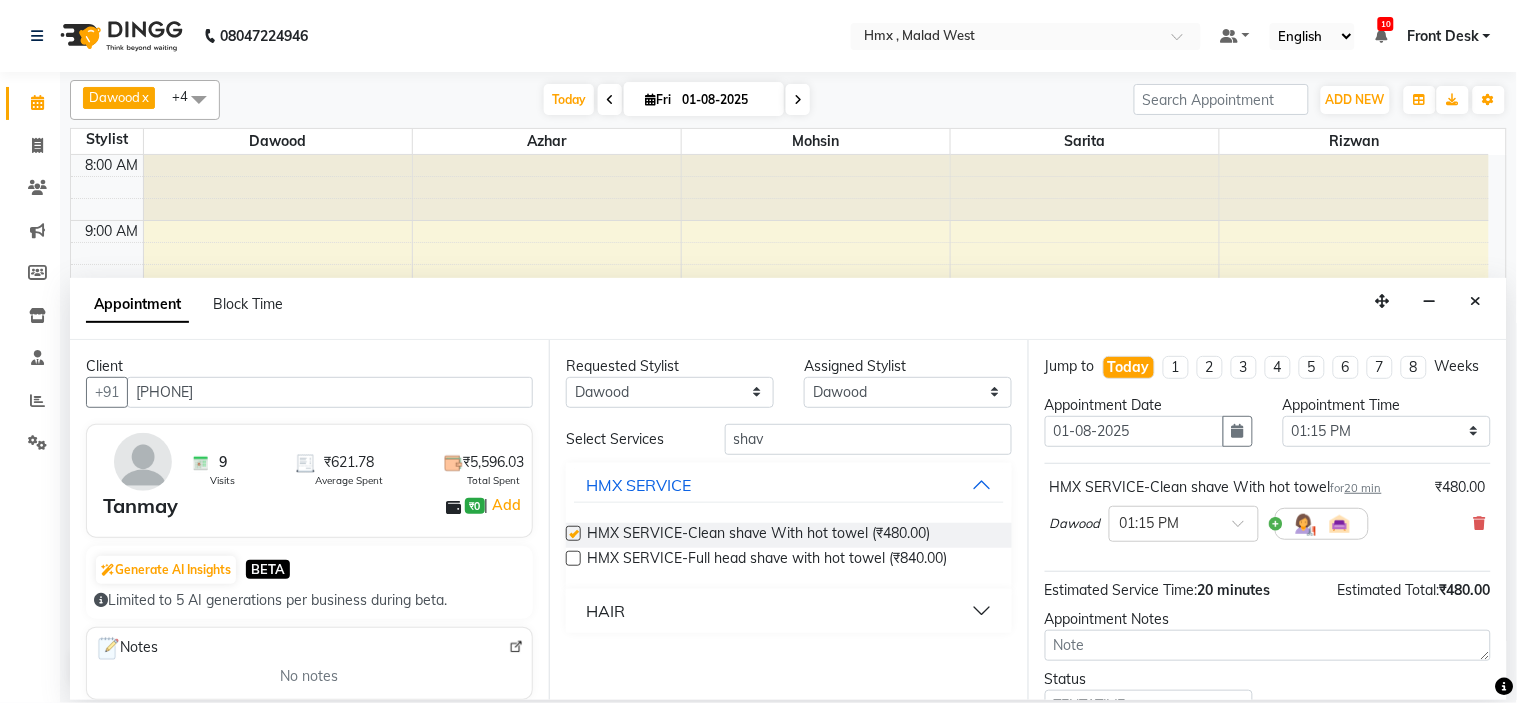 checkbox on "false" 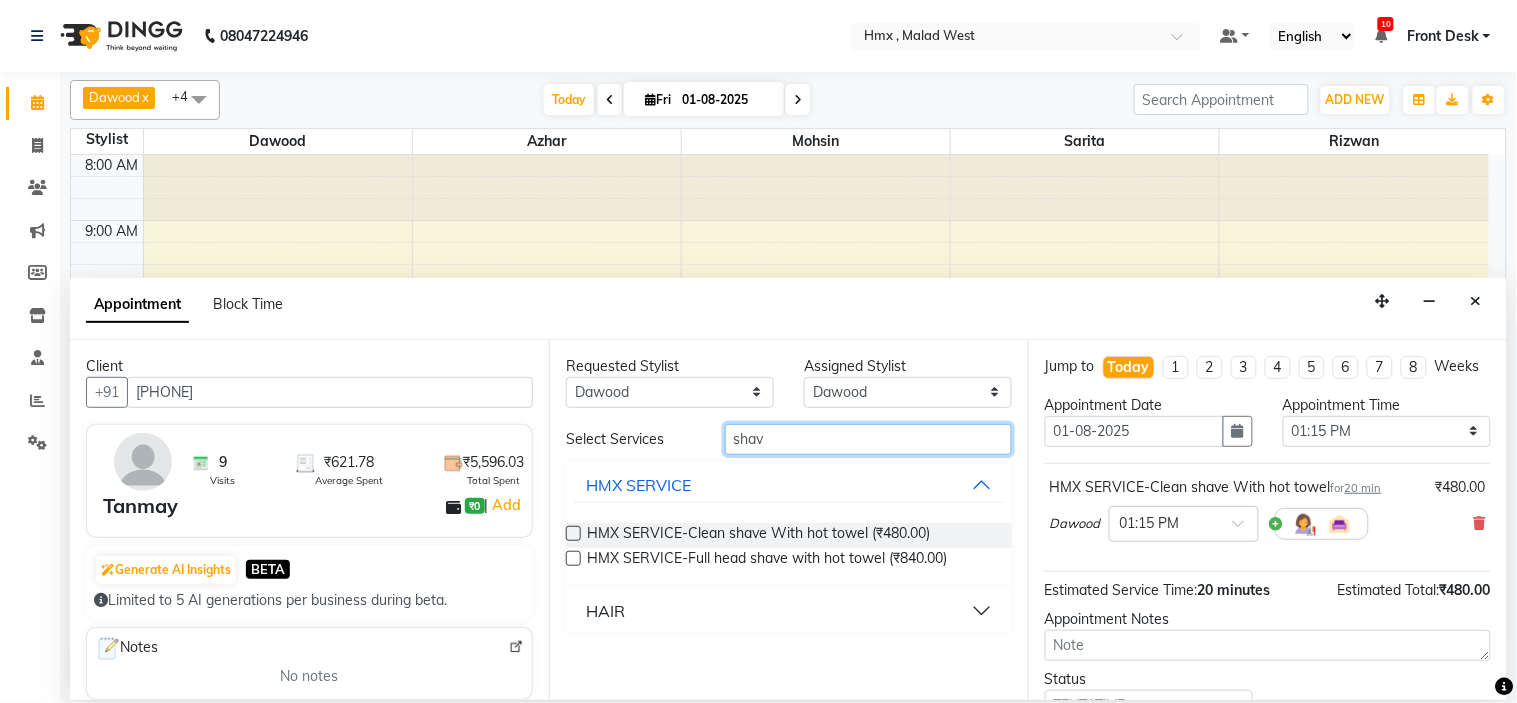 click on "shav" at bounding box center (868, 439) 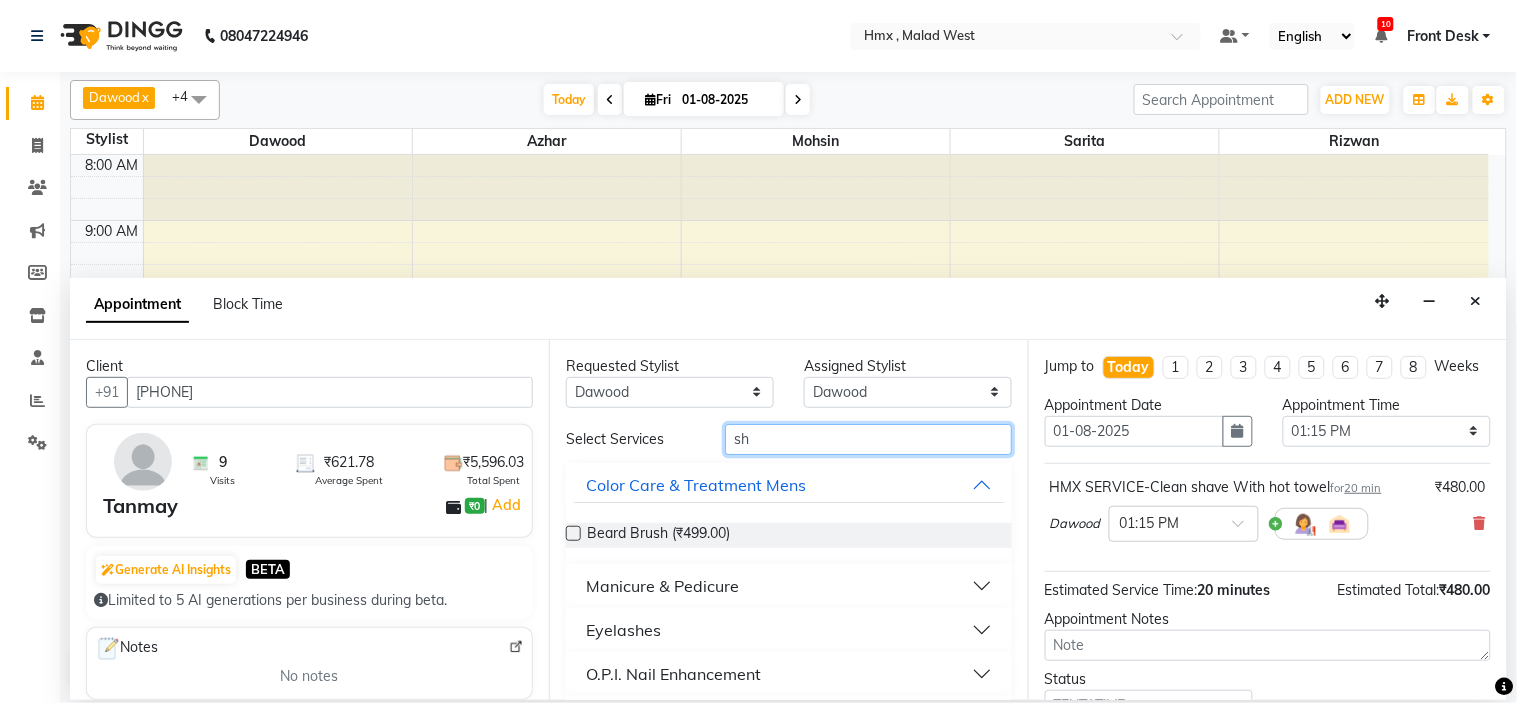 type on "s" 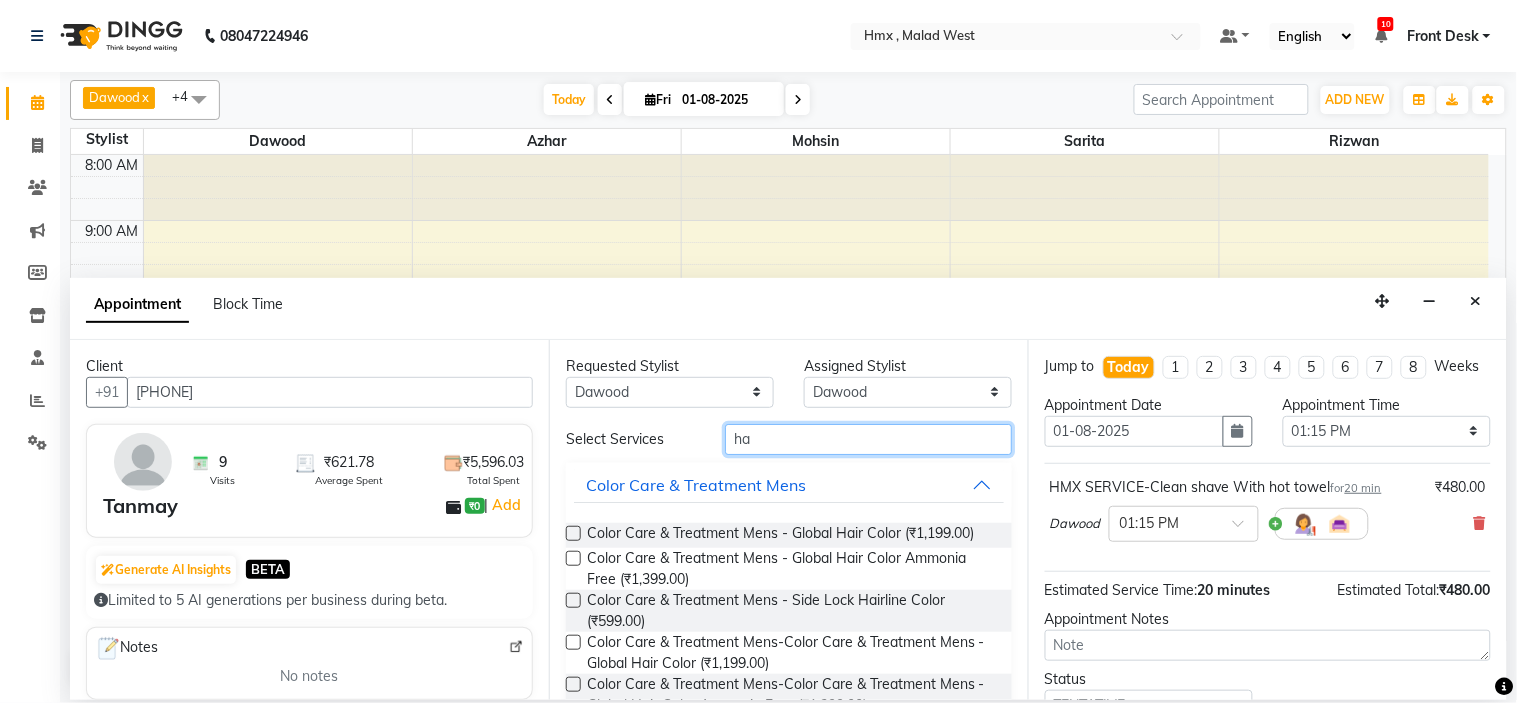 type on "h" 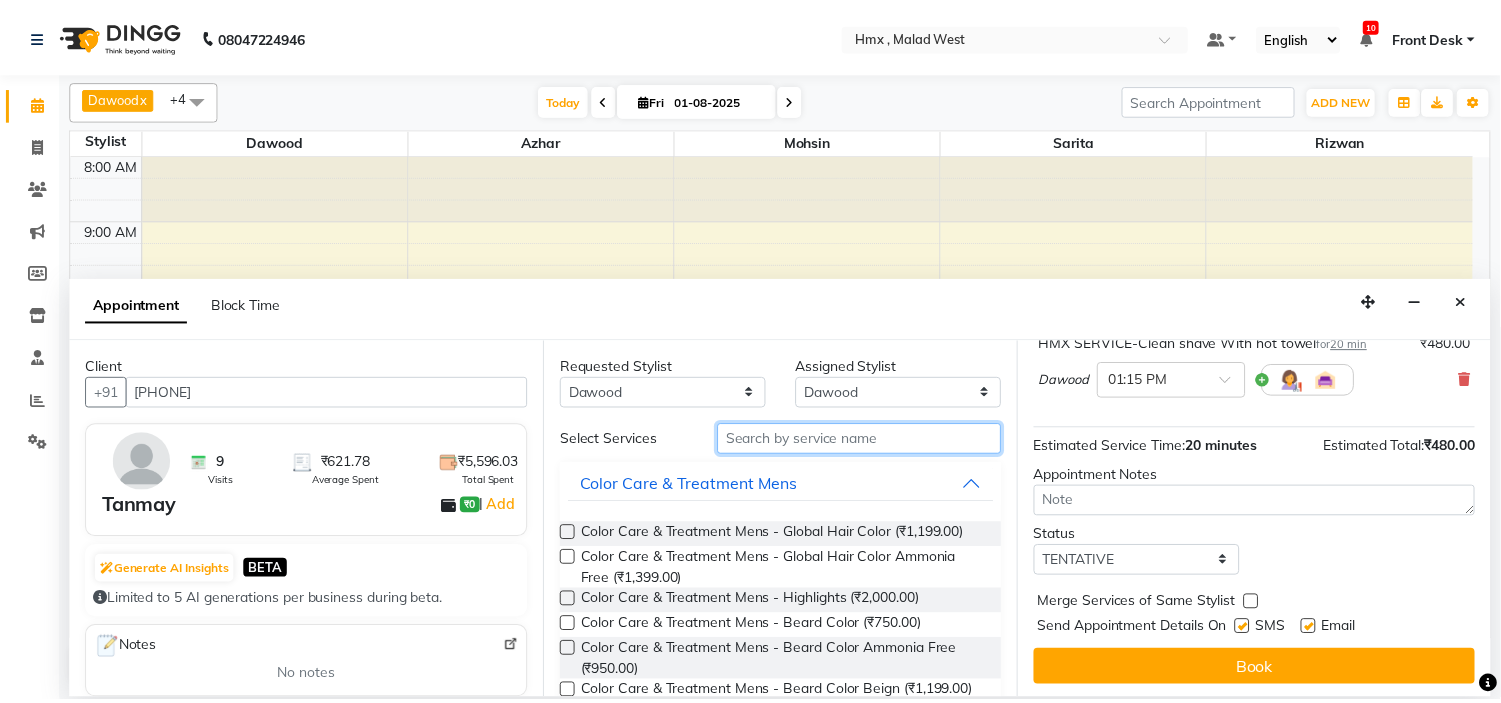 scroll, scrollTop: 166, scrollLeft: 0, axis: vertical 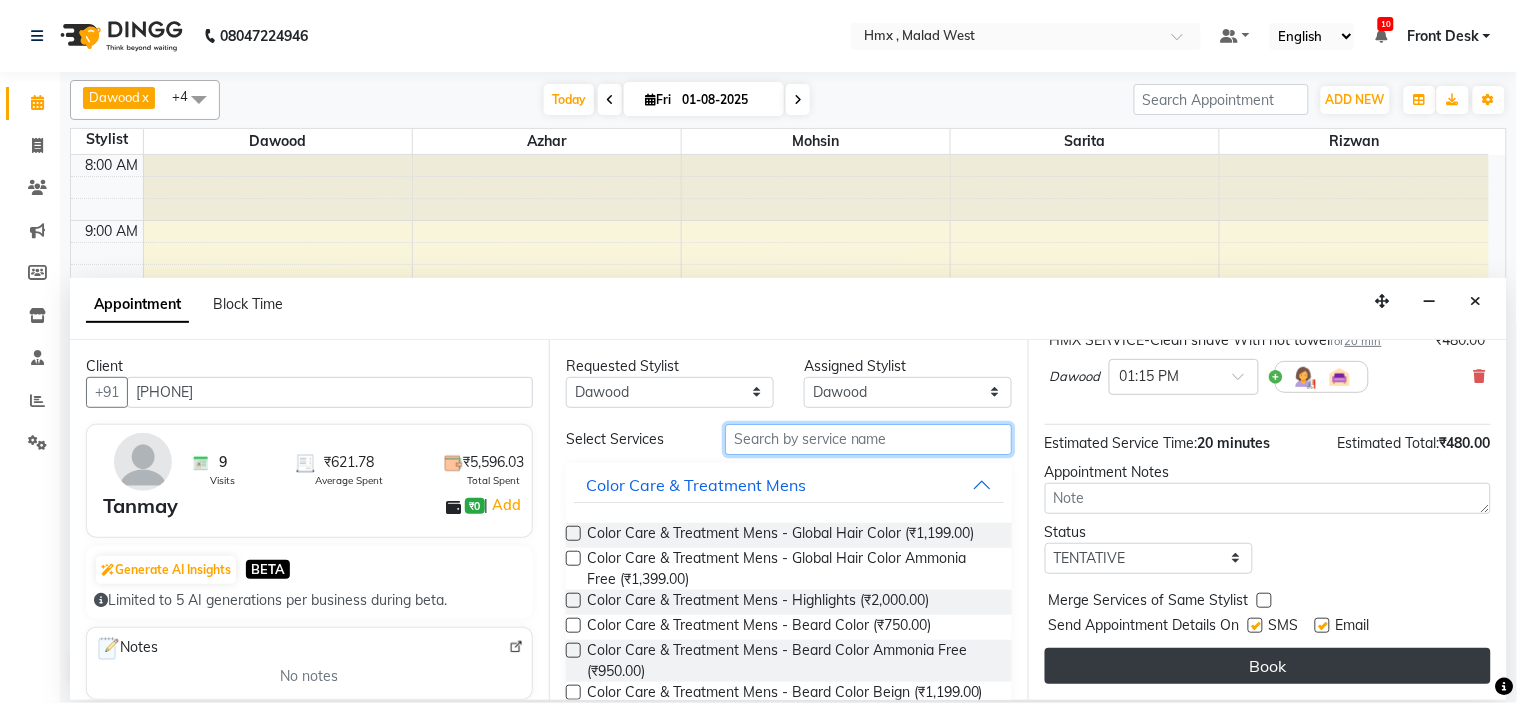 type 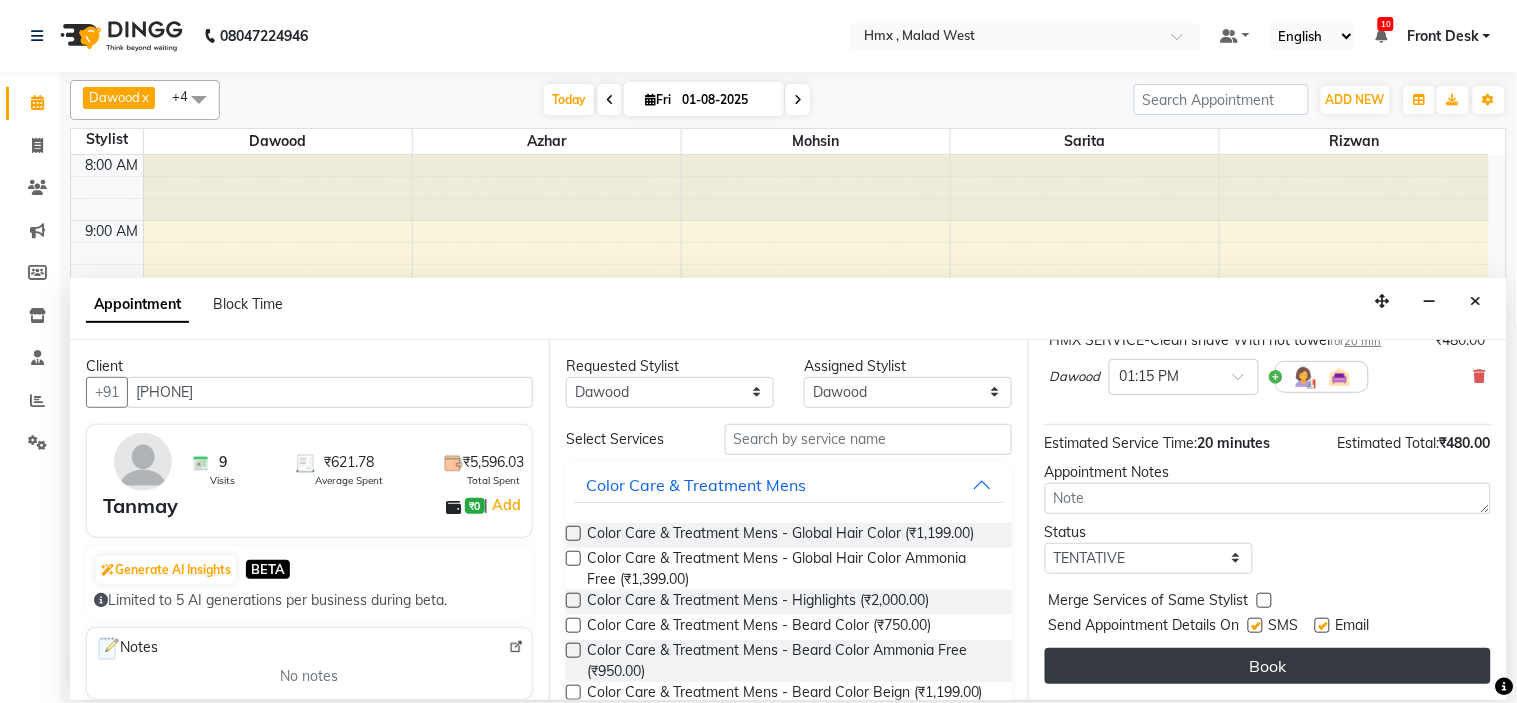 click on "Book" at bounding box center [1268, 666] 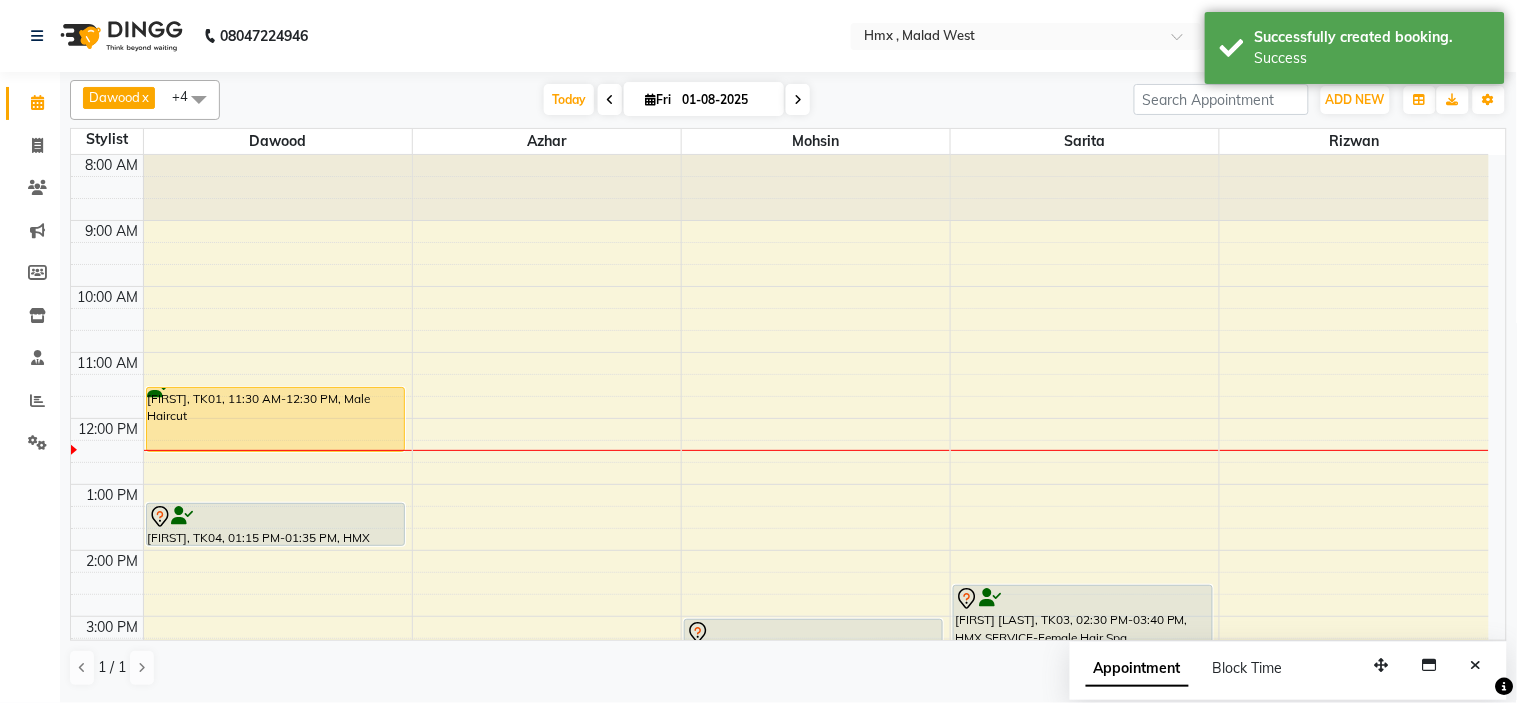 drag, startPoint x: 263, startPoint y: 520, endPoint x: 263, endPoint y: 552, distance: 32 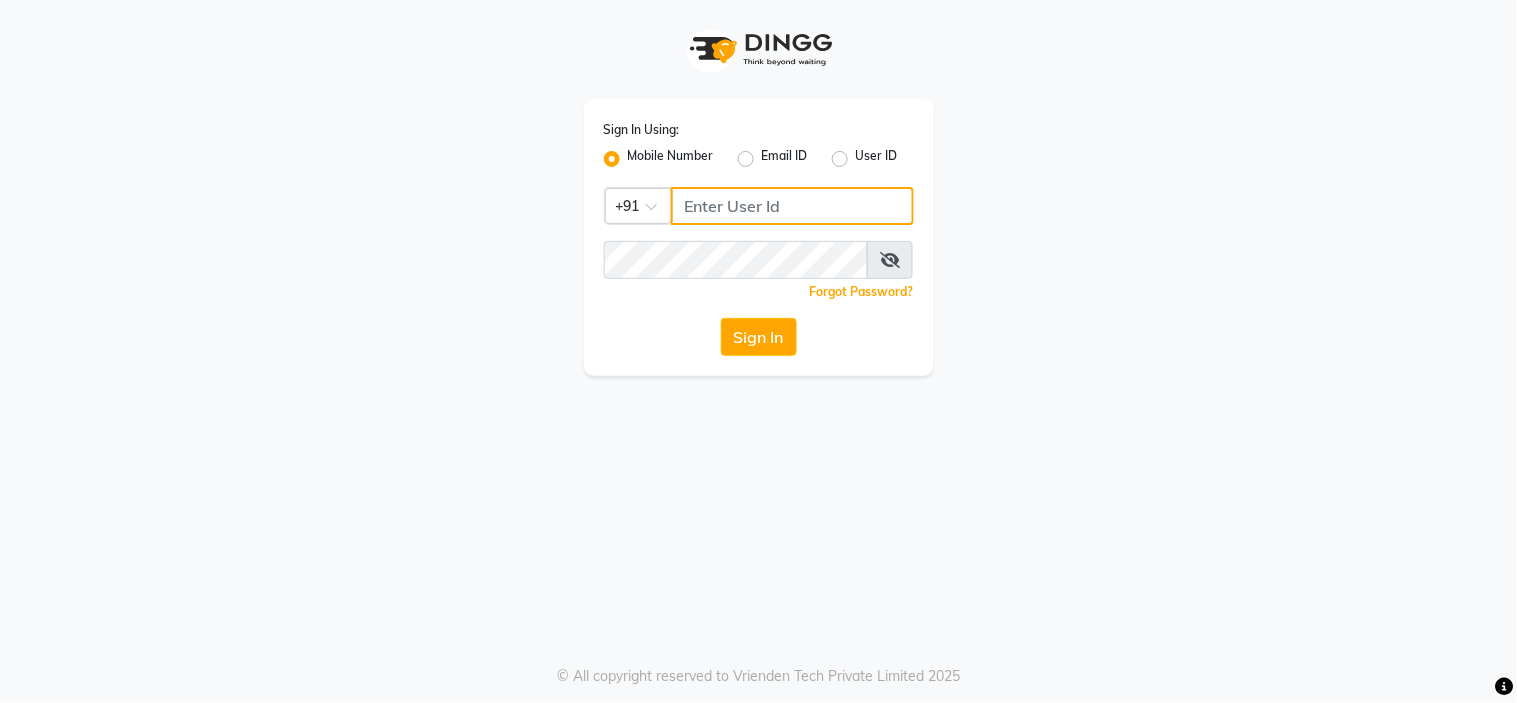 click 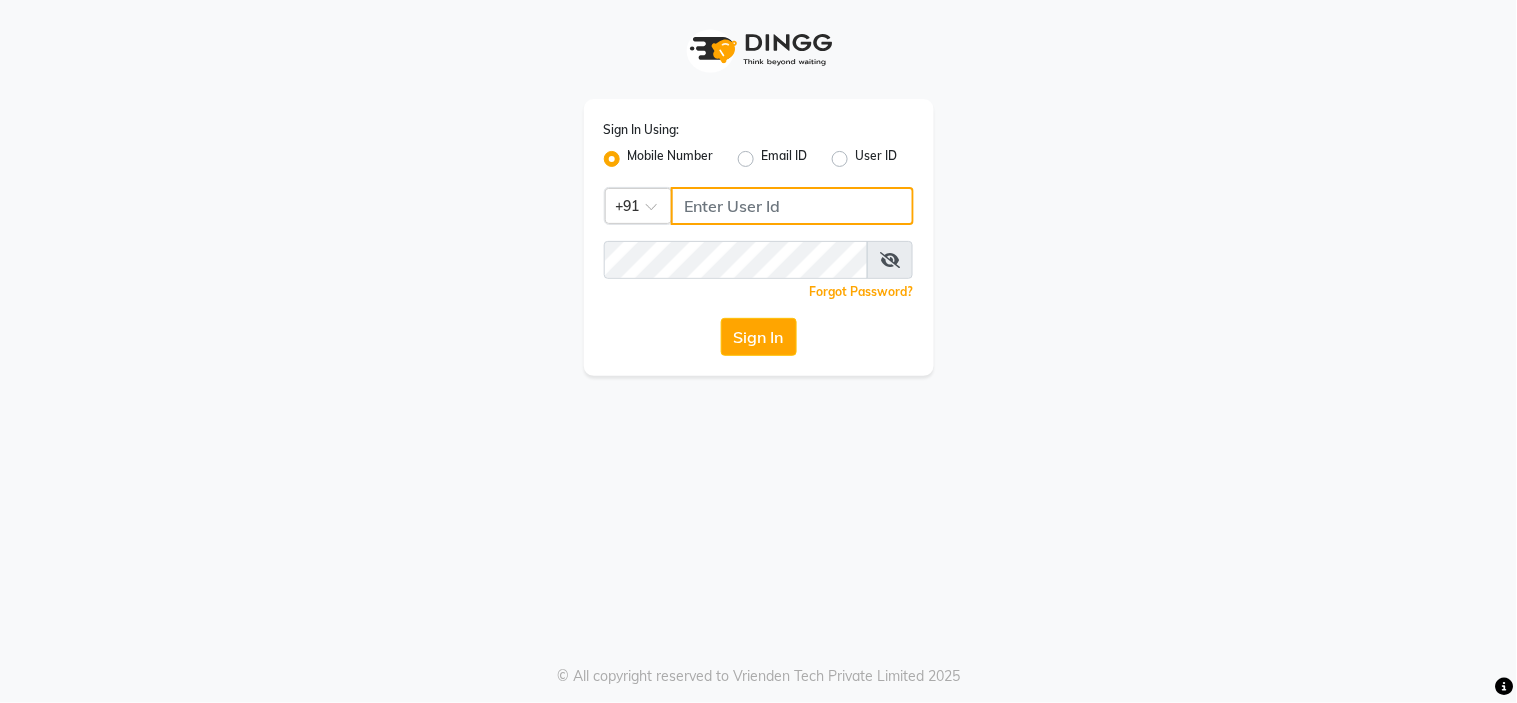 click 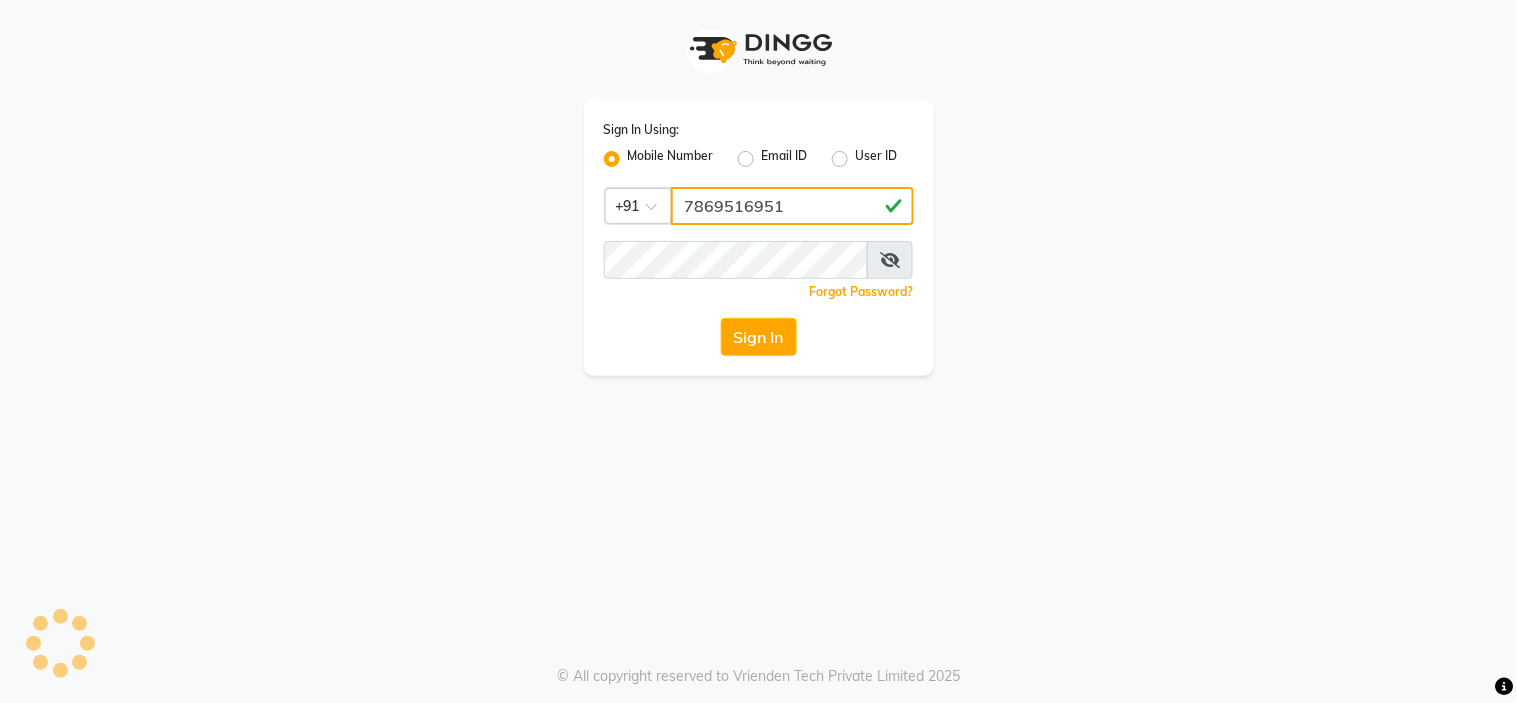 type on "7869516951" 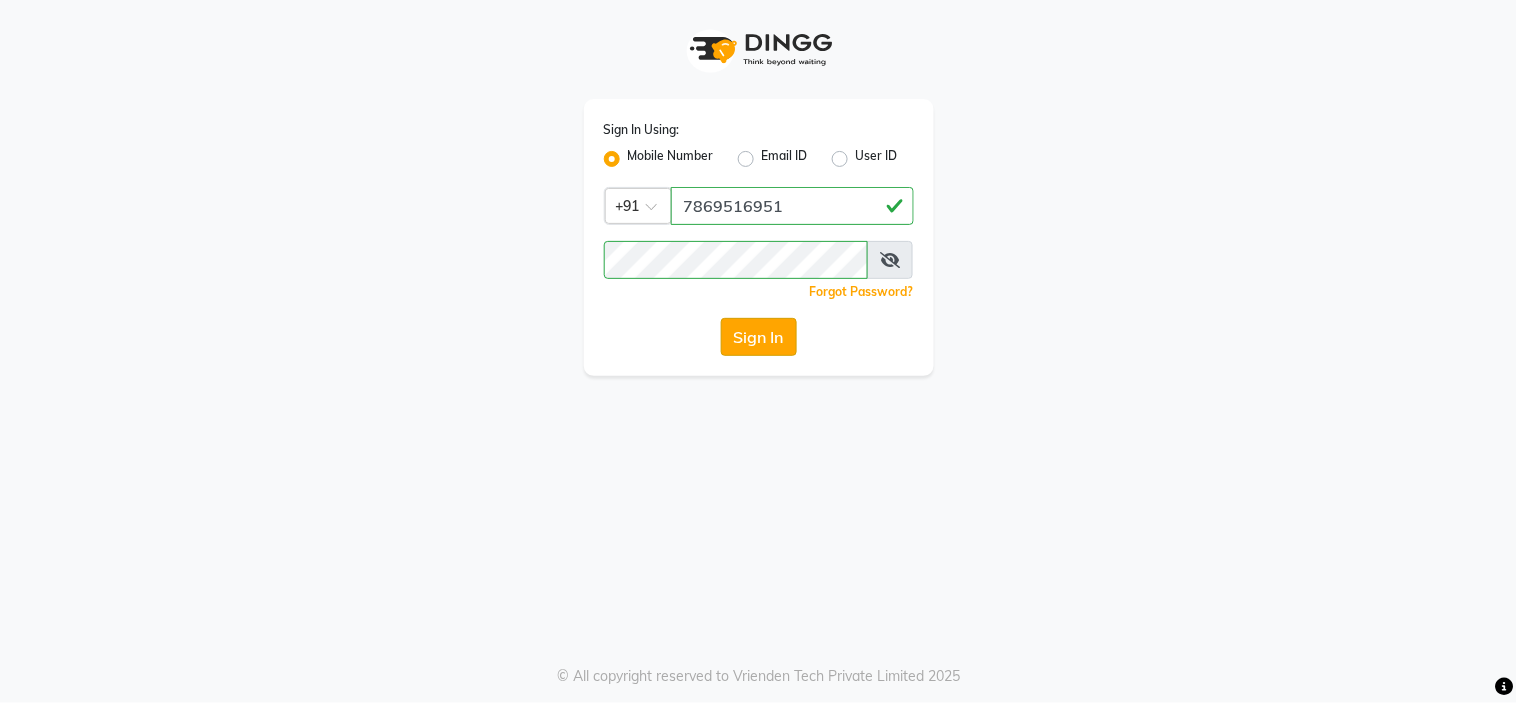 click on "Sign In" 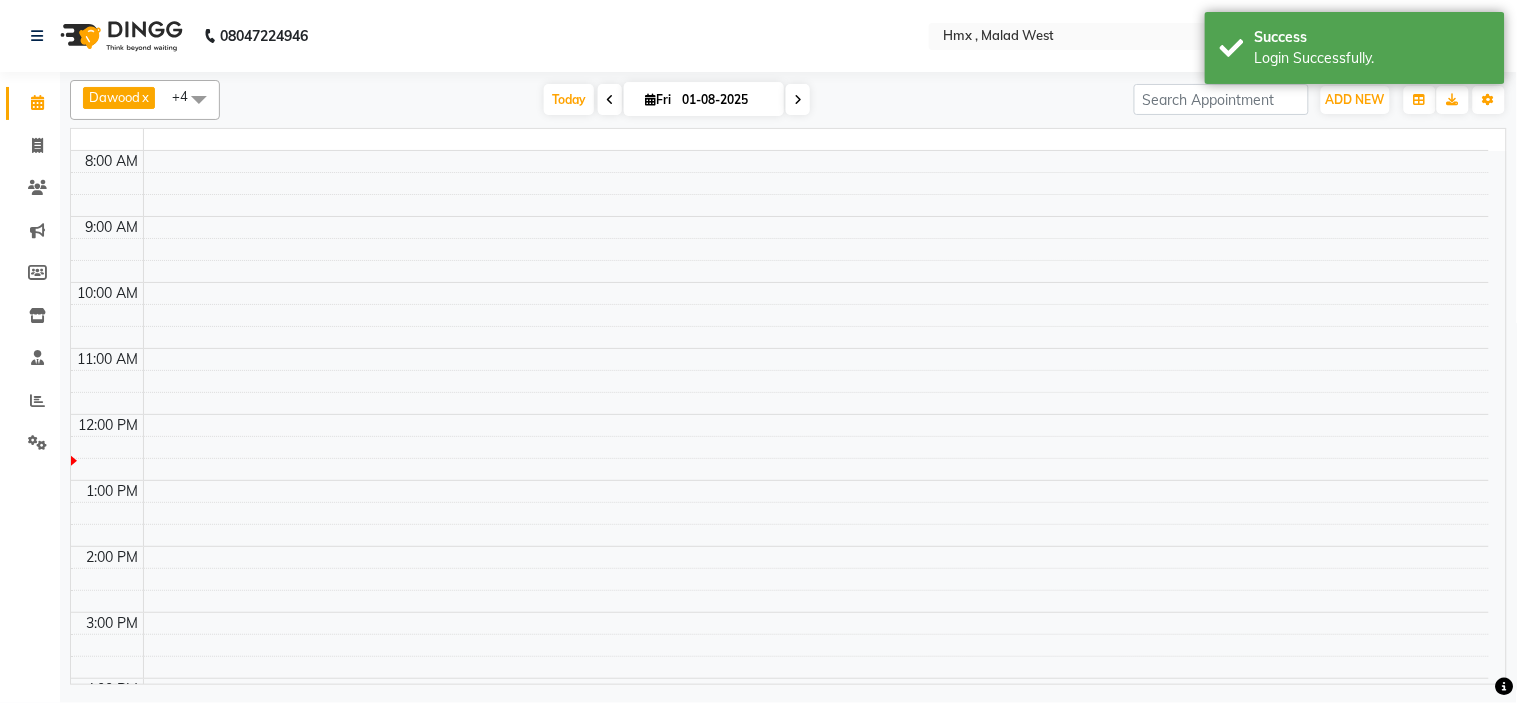 select on "en" 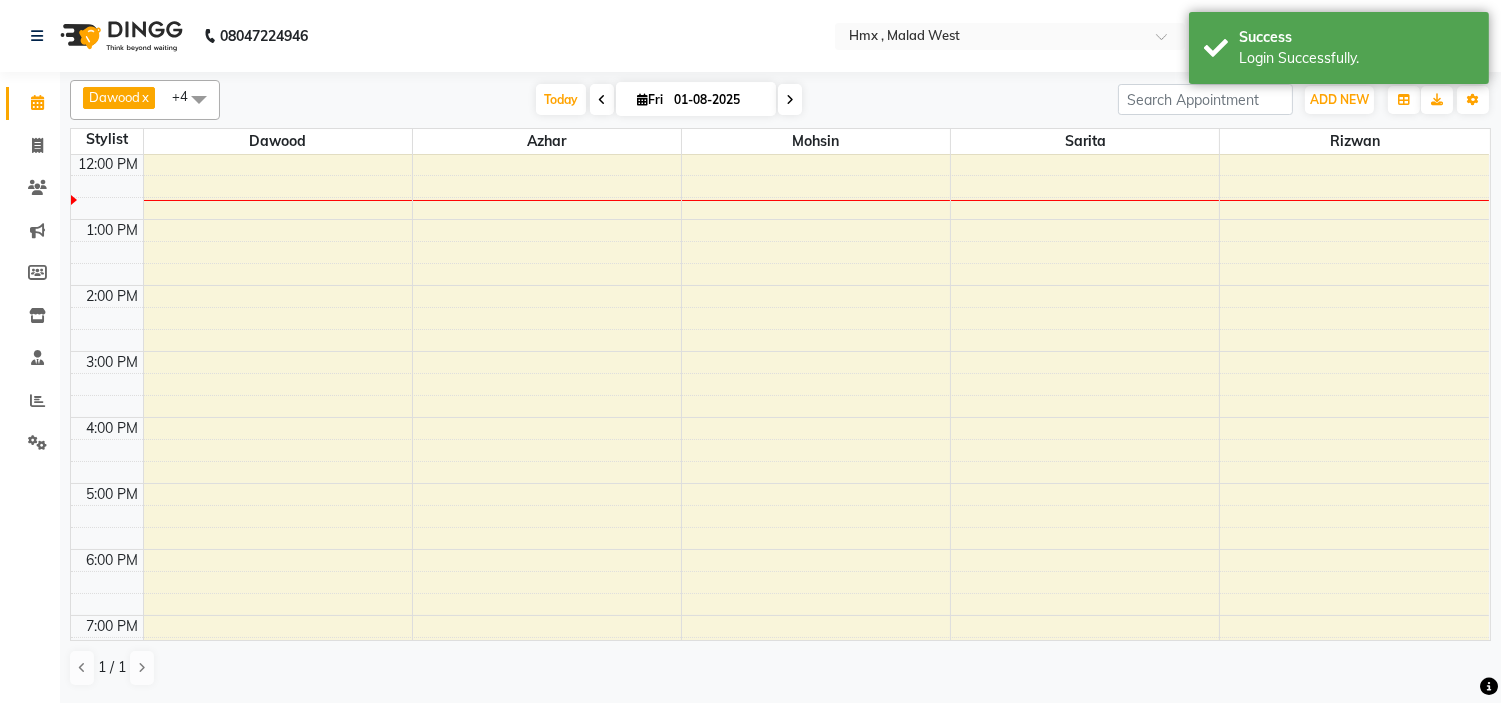 scroll, scrollTop: 0, scrollLeft: 0, axis: both 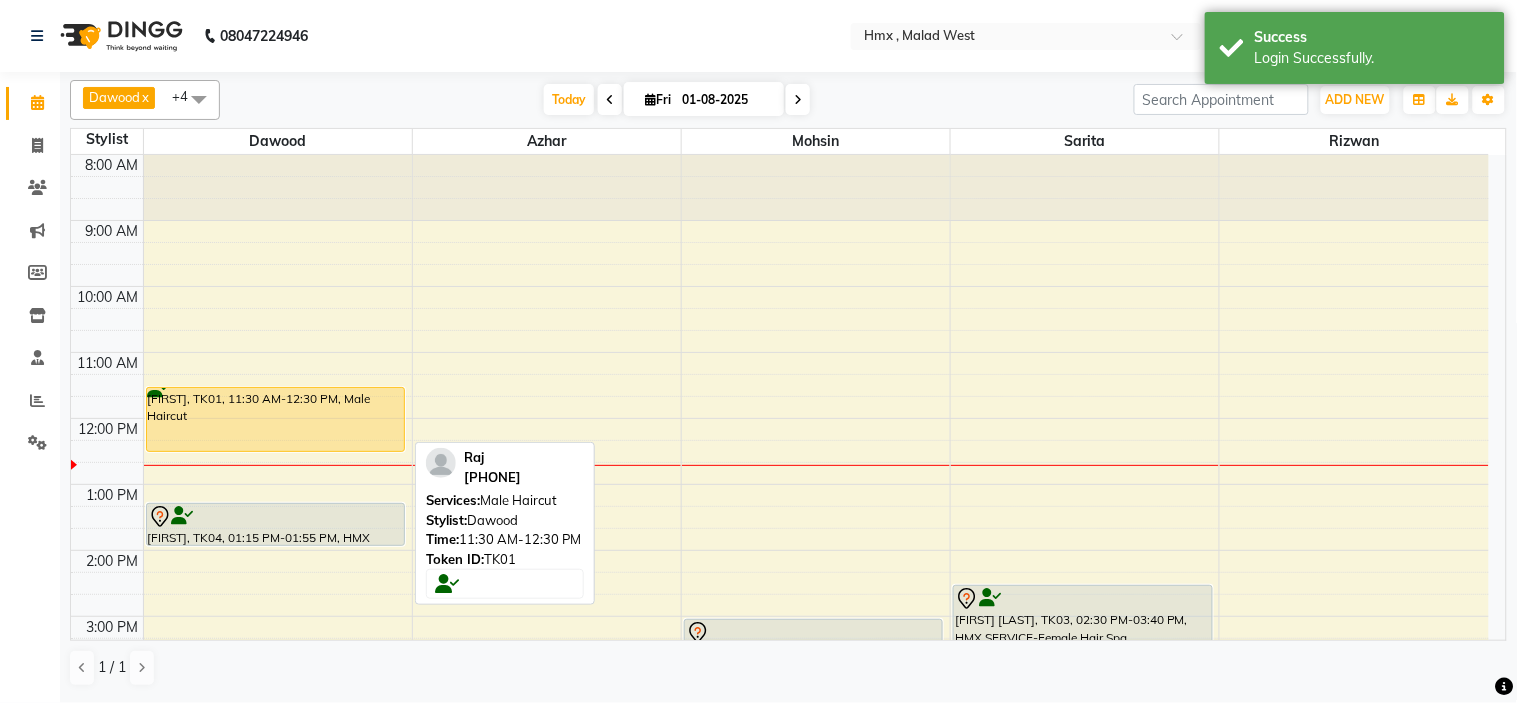 click on "[FIRST], [ID], [TIME]-[TIME], [GENDER] [SERVICE]" at bounding box center [275, 419] 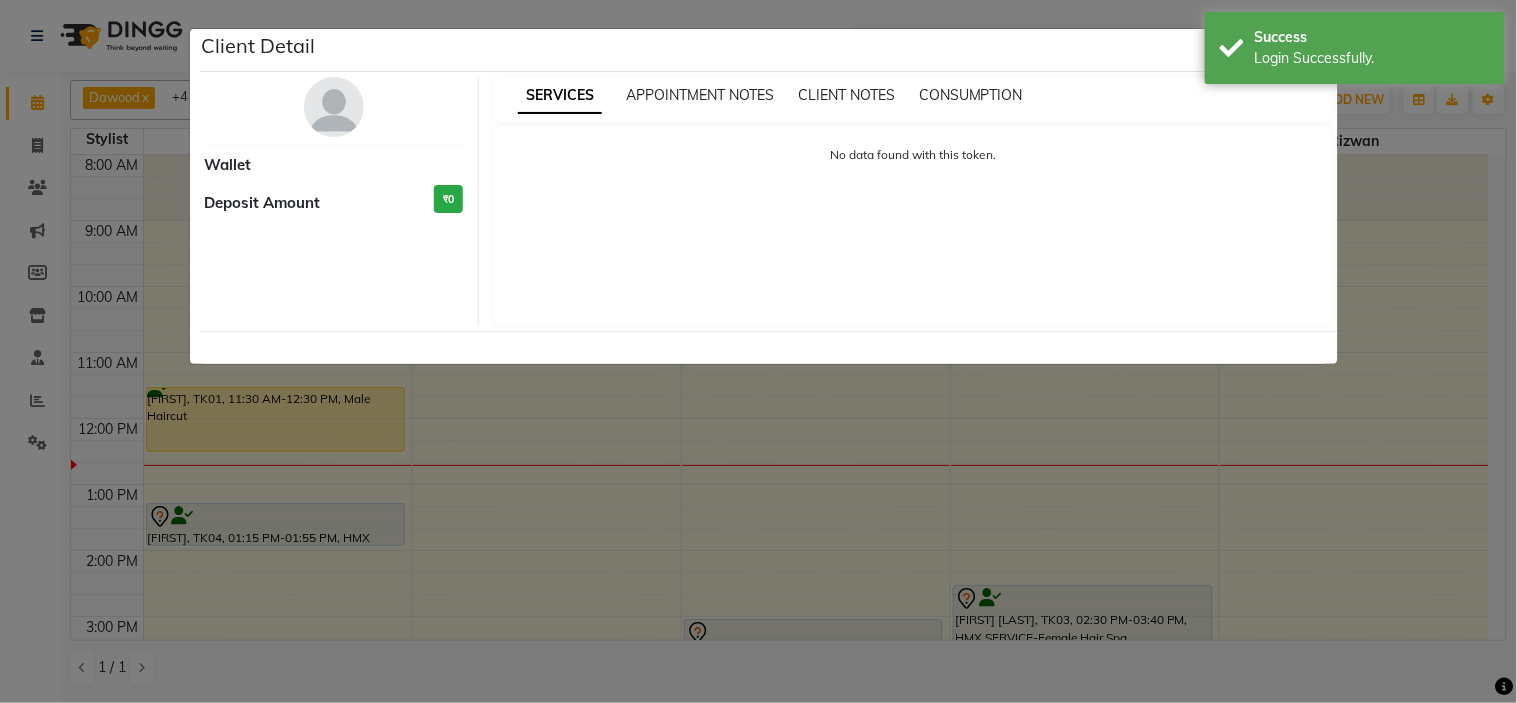 select on "1" 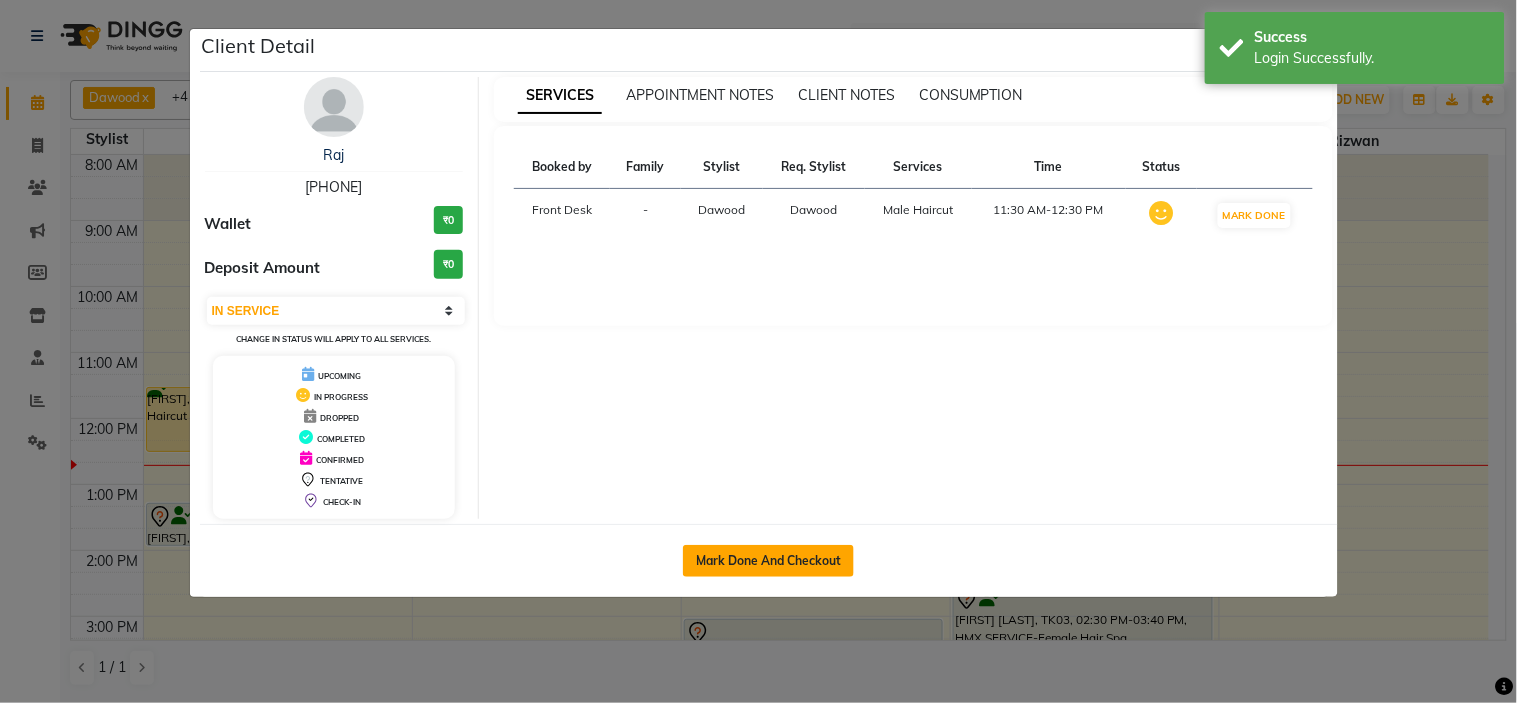 click on "Mark Done And Checkout" 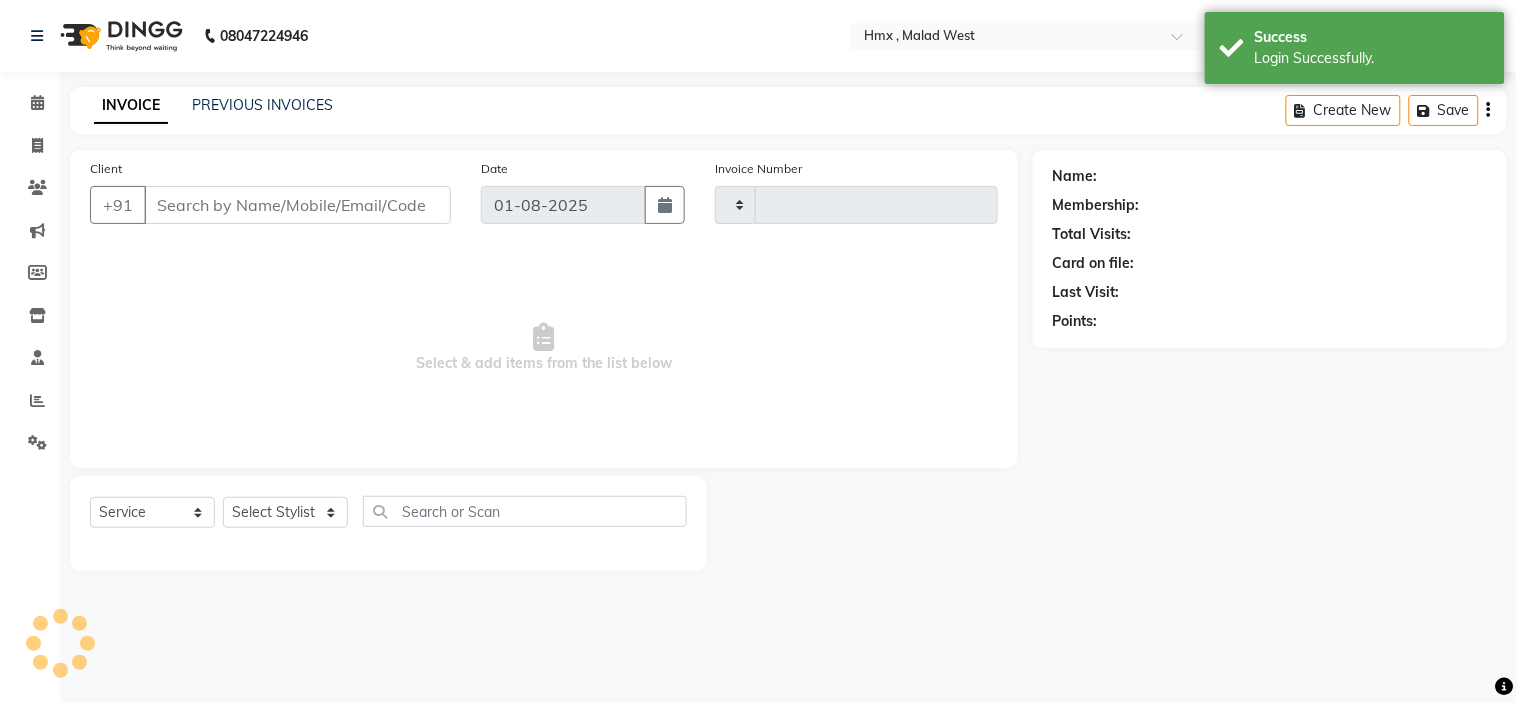 type on "1546" 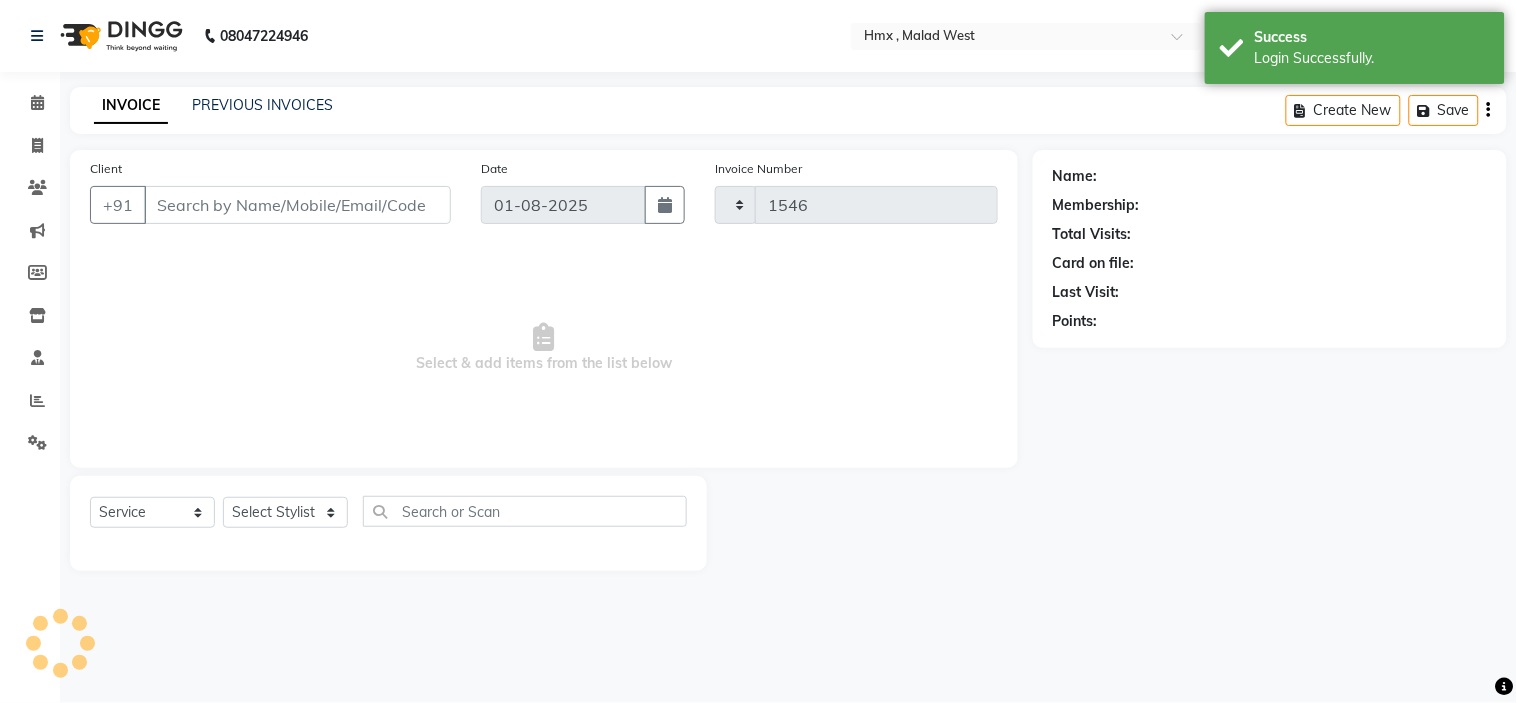 select on "5711" 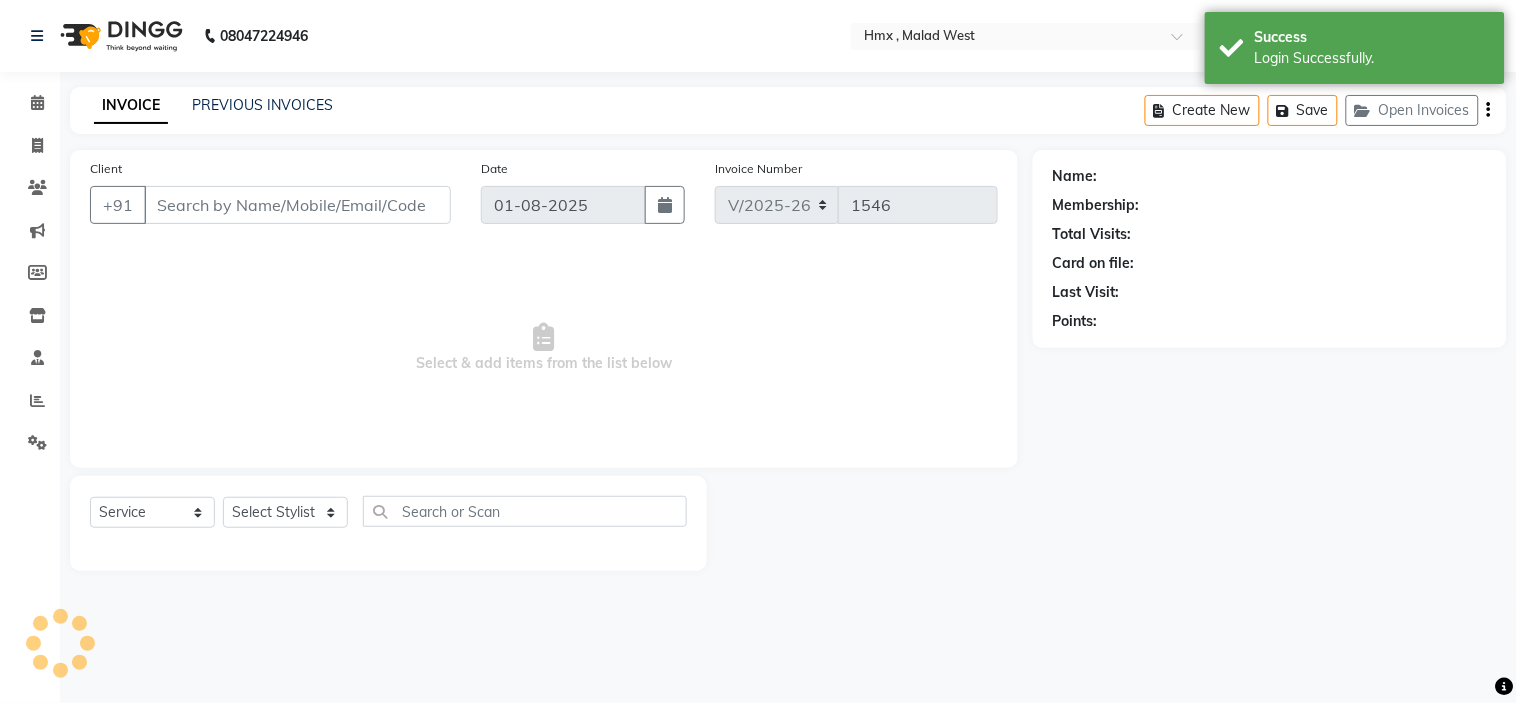 type on "9819925506" 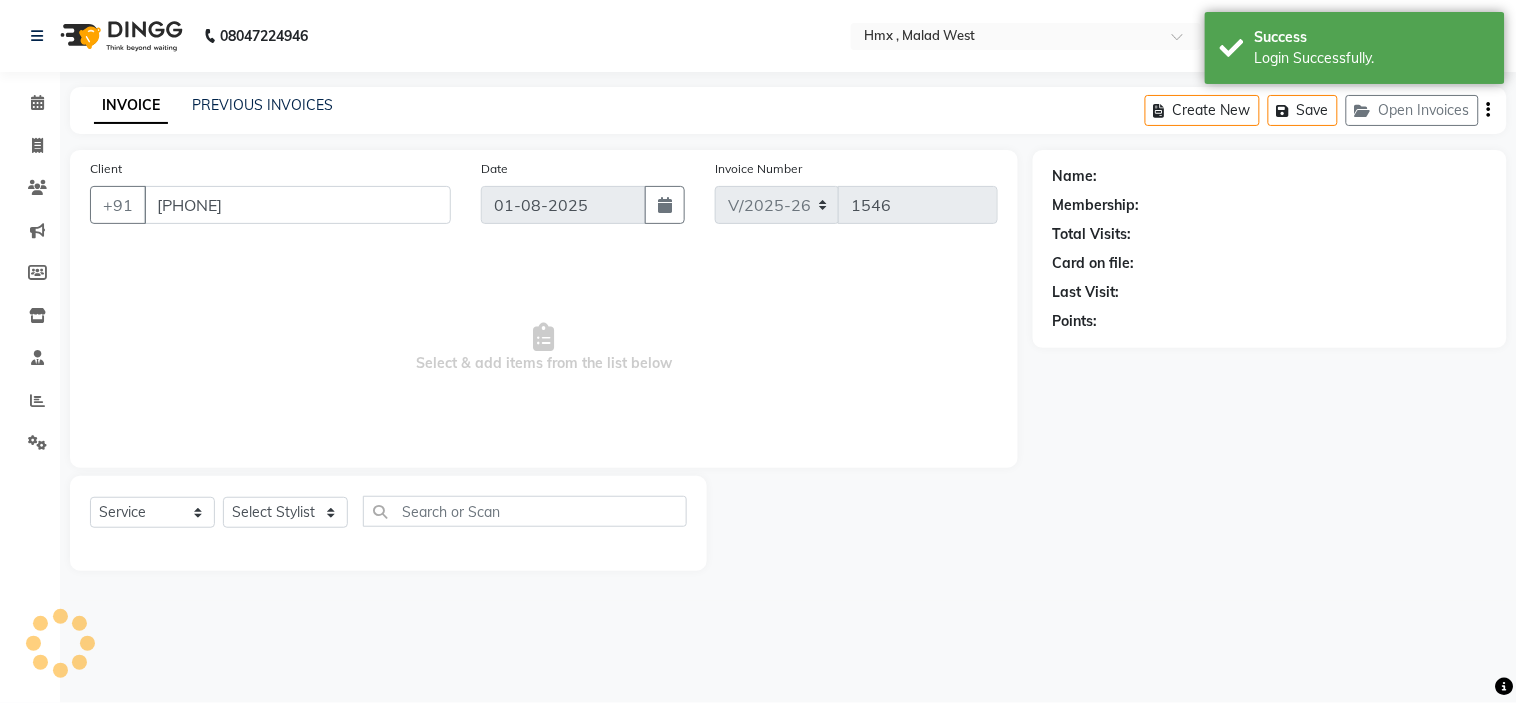 select on "39095" 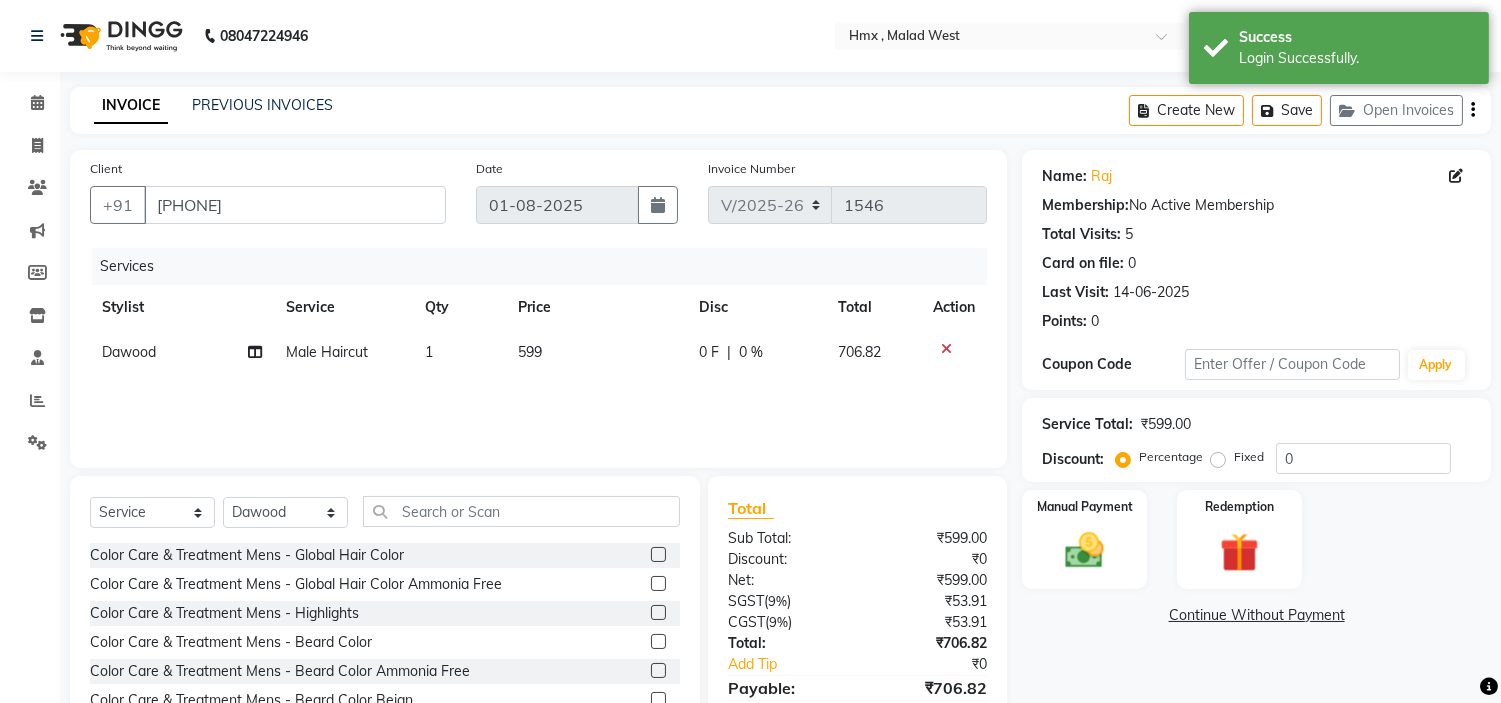 click on "599" 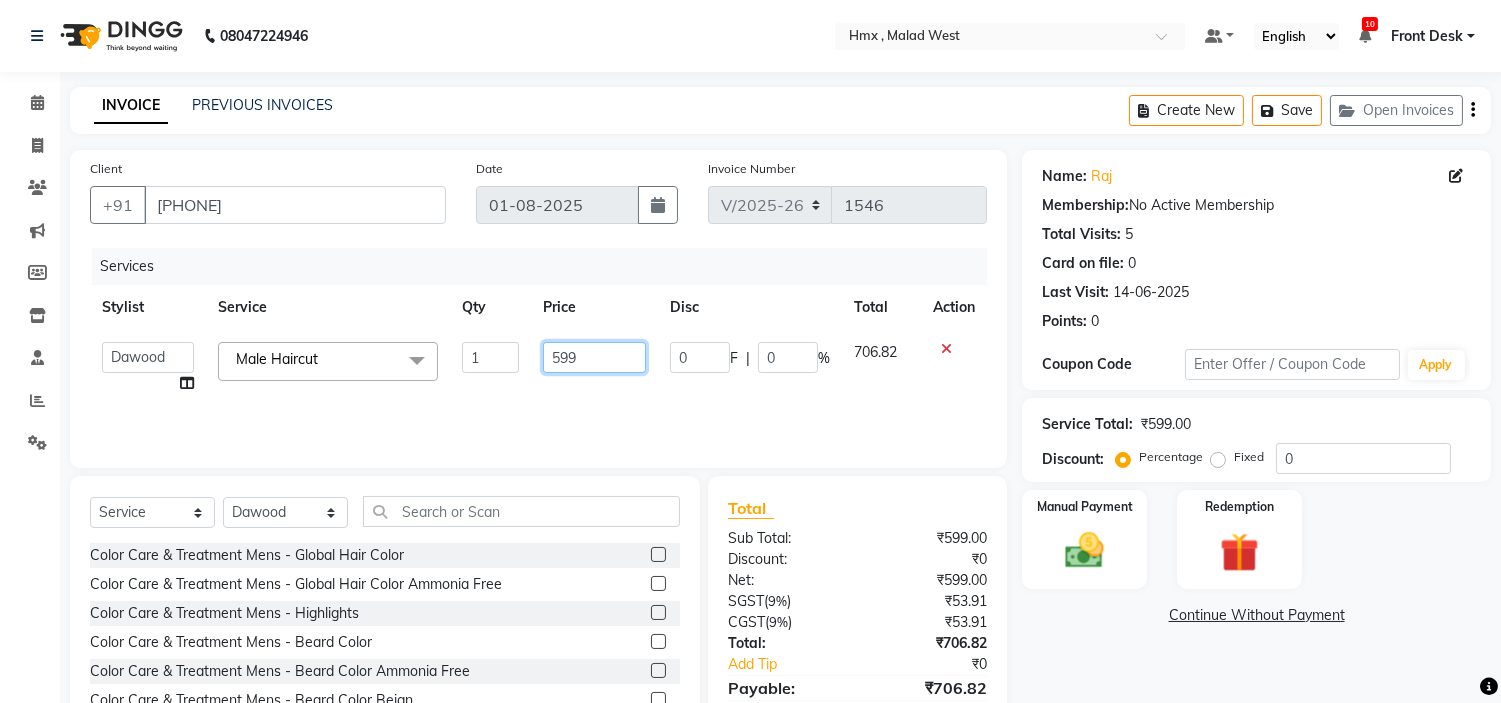 click on "599" 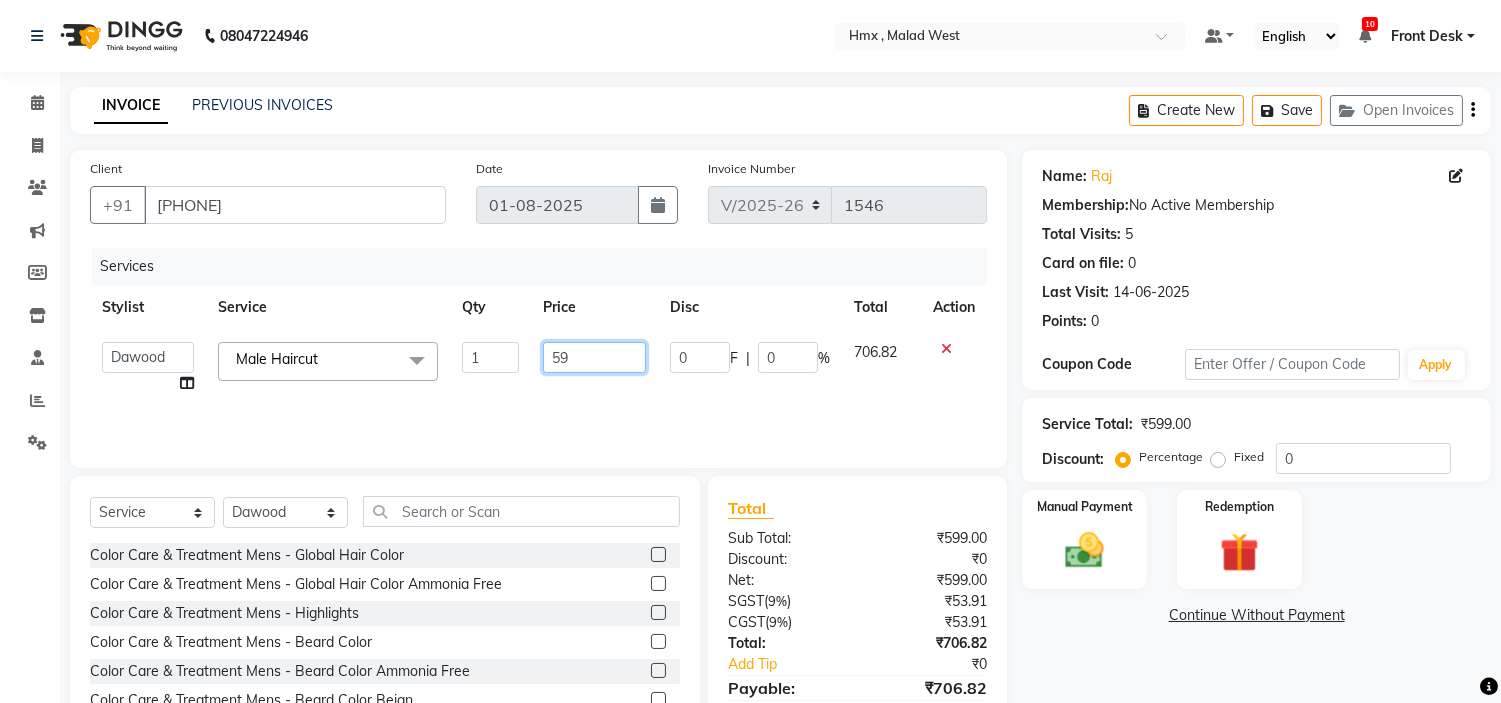 type on "5" 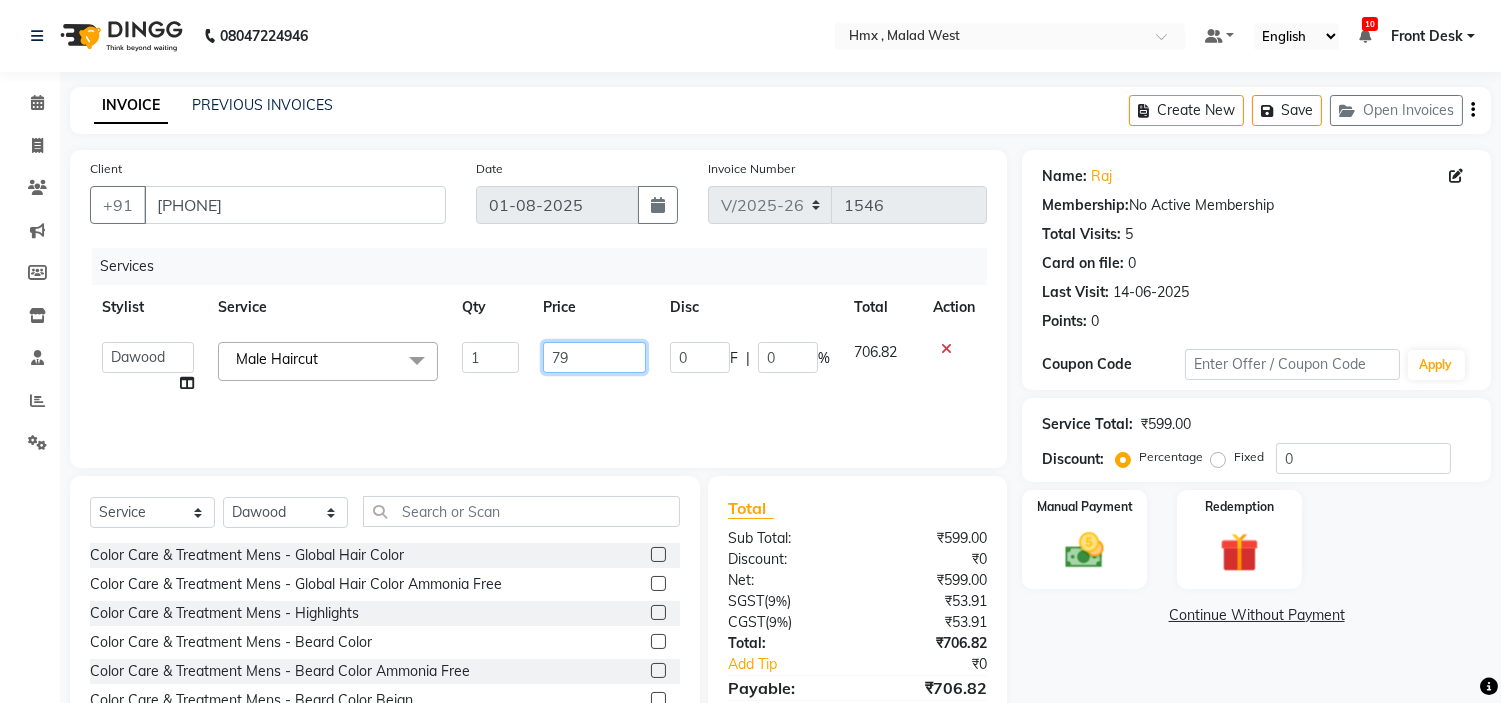 type on "799" 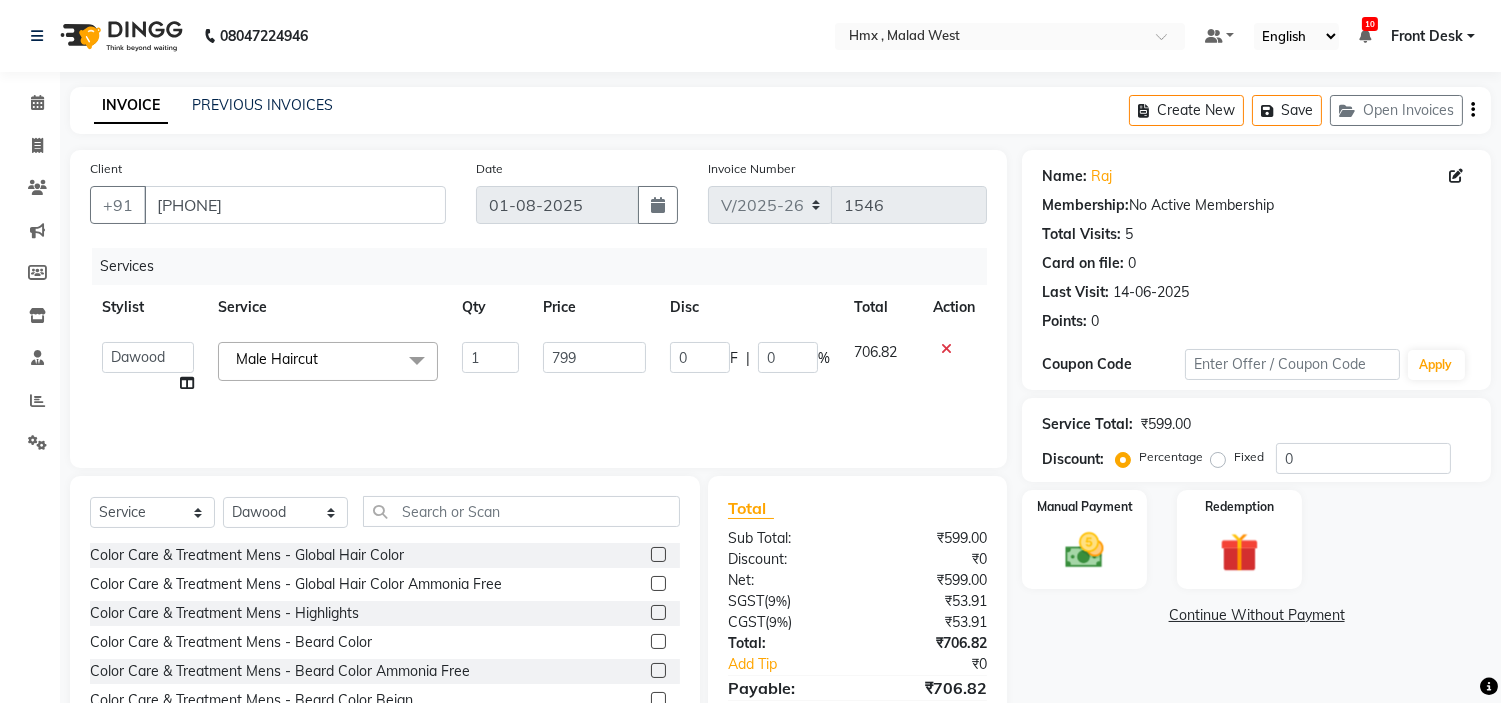 click on "Services Stylist Service Qty Price Disc Total Action  Aakash   Azhar   Bilal   Dawood   Front Desk   Kaikasha Shaikh   Mohsin   Rizwan   Sanjay   Sarita   Suman   swapnali   Uzair   Vinita   Yash Padrath  Male Haircut  x Color Care & Treatment Mens  - Global Hair Color Color Care & Treatment Mens  - Global Hair Color Ammonia Free Color Care & Treatment Mens  - Highlights Color Care & Treatment Mens  - Beard Color Color Care & Treatment Mens  - Beard Color Ammonia Free Color Care & Treatment Mens  - Beard Color Beign Color Care & Treatment Mens  - Moustache Color Color Care & Treatment Mens  - Side Lock Hairline Color Color Care & Treatment Mens-Color Care & Treatment Mens  - Global Hair Color Color Care & Treatment Mens-Color Care & Treatment Mens  - Global Hair Color Ammonia Free Color Care & Treatment Mens-Color Care & Treatment Mens  - Highlights Color Care & Treatment Mens-Color Care & Treatment Mens  - Beard Color Color Care & Treatment Mens-Color Care & Treatment Mens  - Beard Color Ammonia Free 1 799" 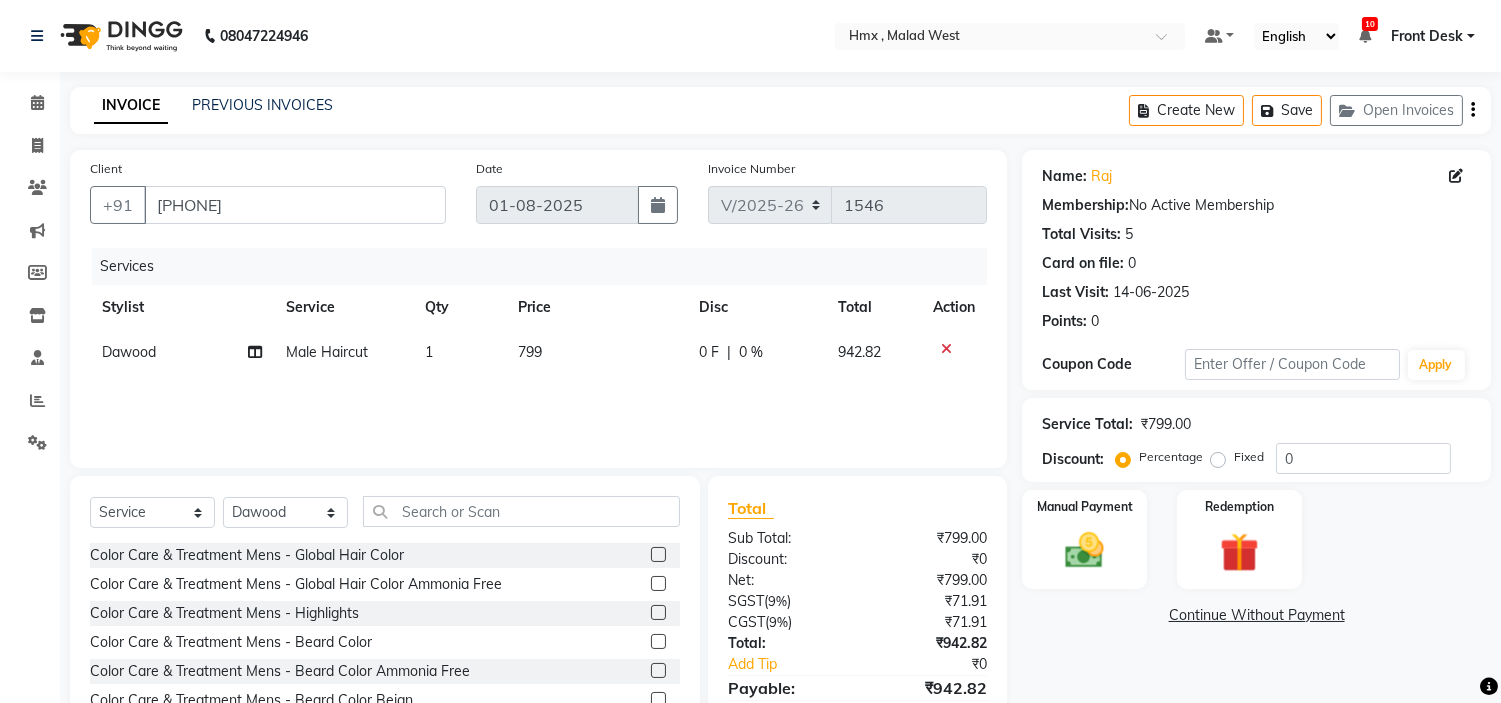 scroll, scrollTop: 97, scrollLeft: 0, axis: vertical 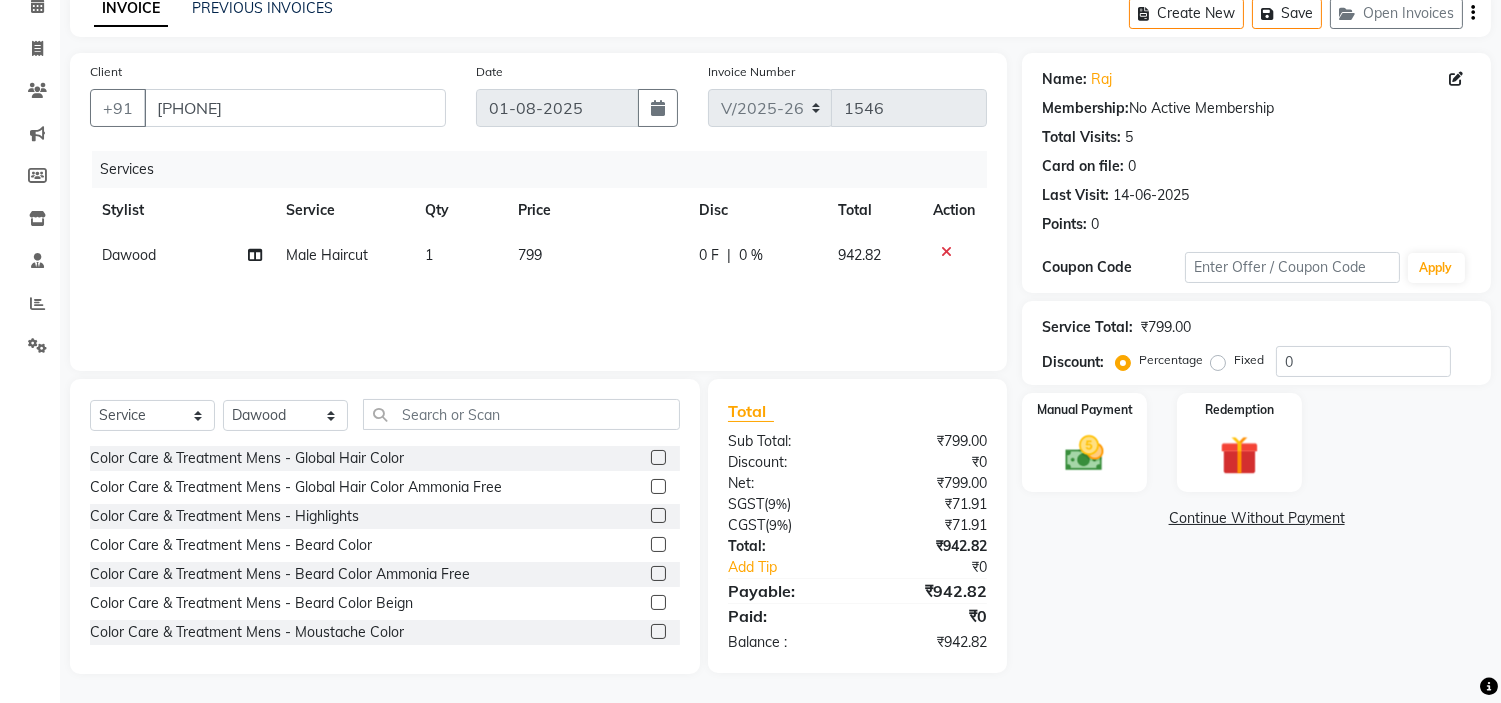 click on "Name: Raj  Membership:  No Active Membership  Total Visits:  5 Card on file:  0 Last Visit:   14-06-2025 Points:   0  Coupon Code Apply Service Total:  ₹799.00  Discount:  Percentage   Fixed  0 Manual Payment Redemption  Continue Without Payment" 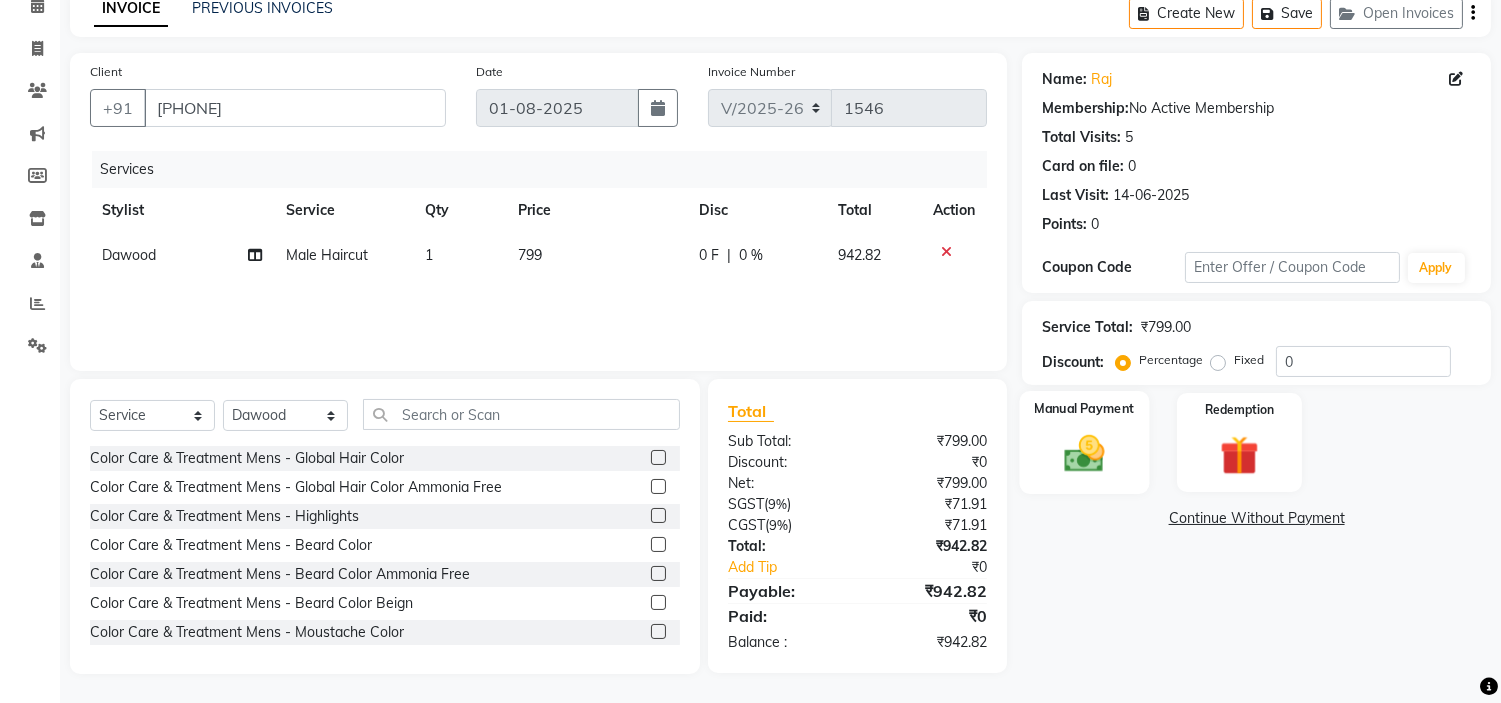 click 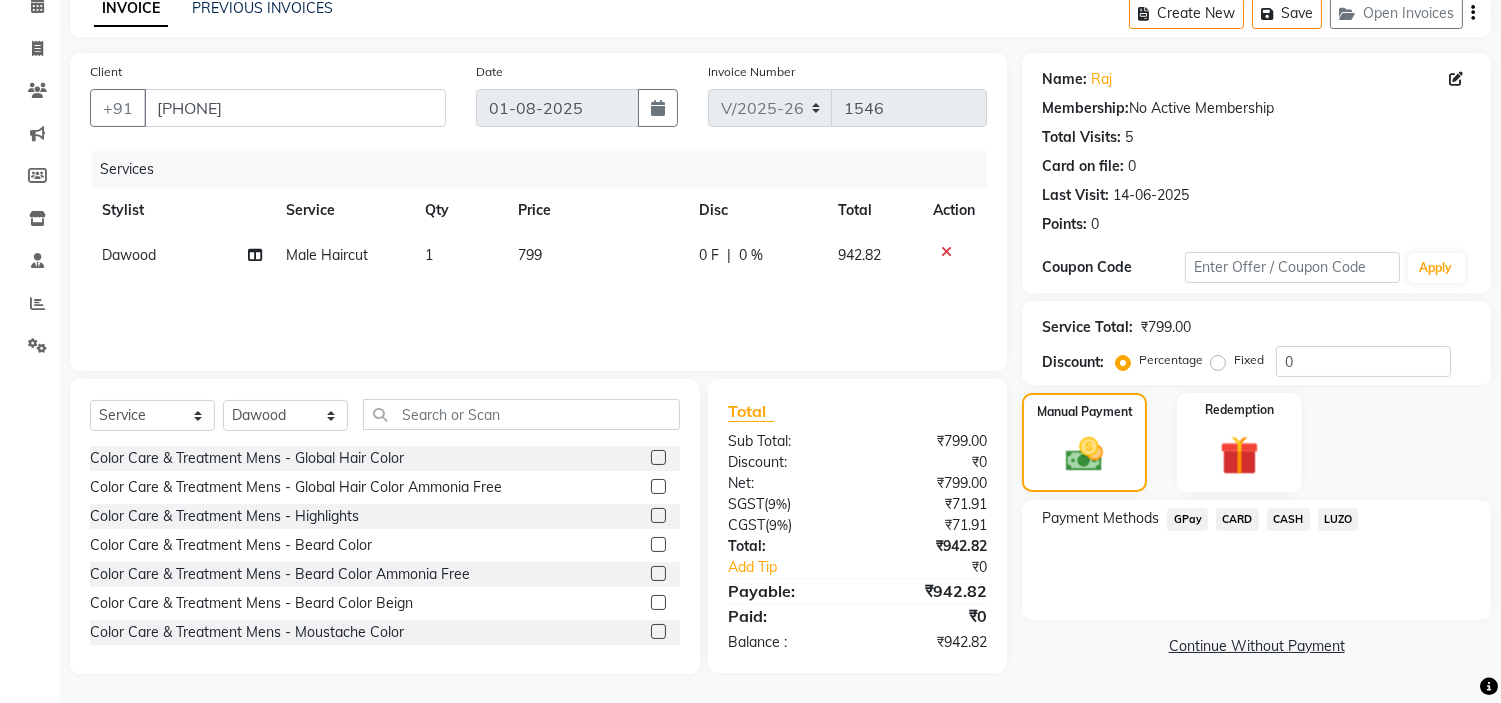 click on "GPay" 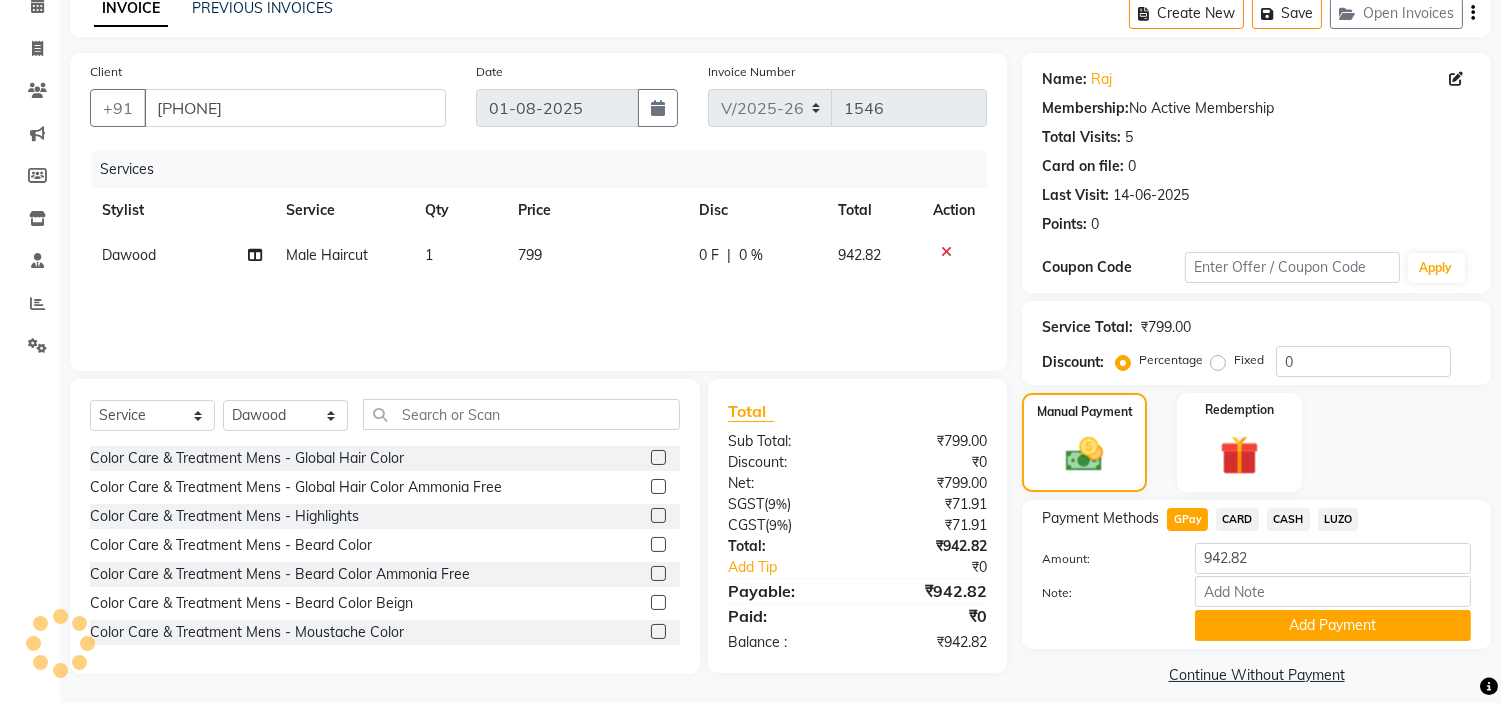 scroll, scrollTop: 113, scrollLeft: 0, axis: vertical 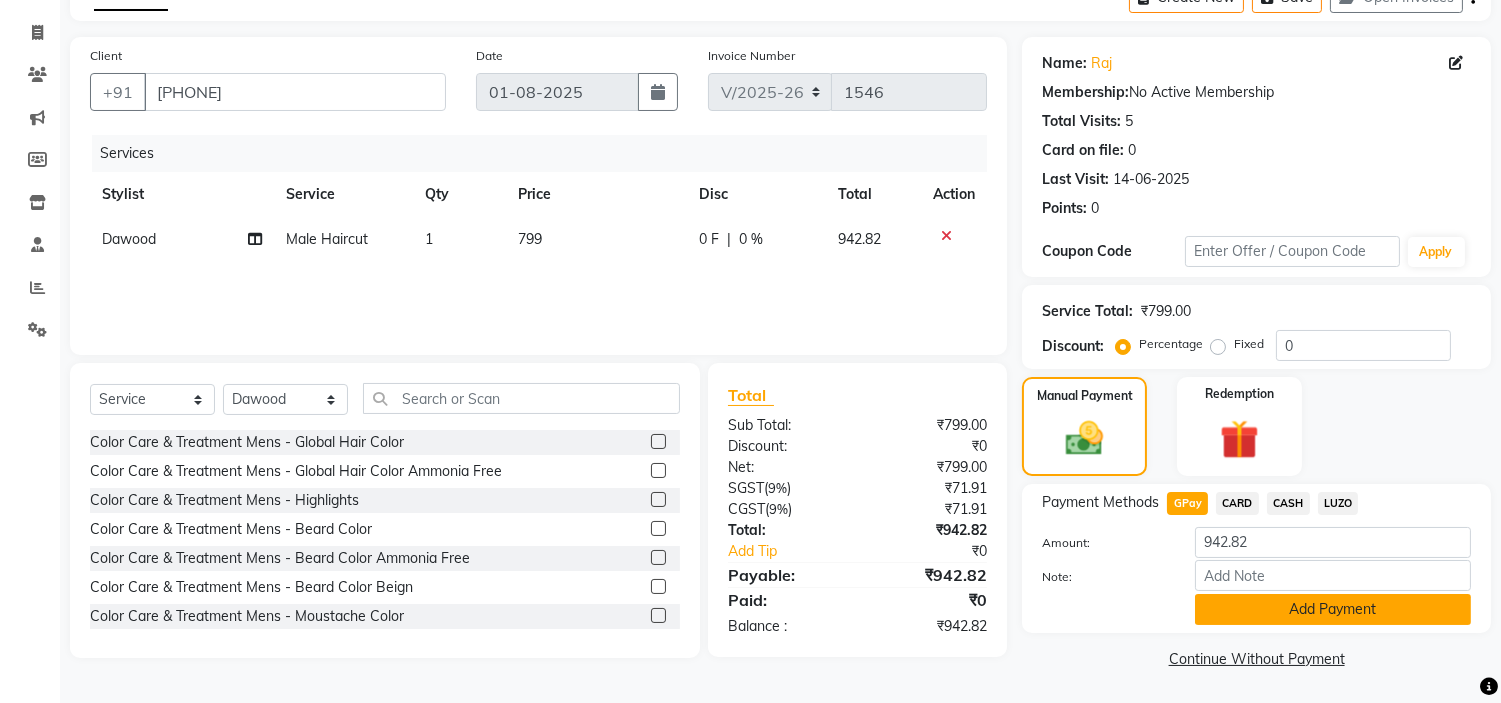 click on "Add Payment" 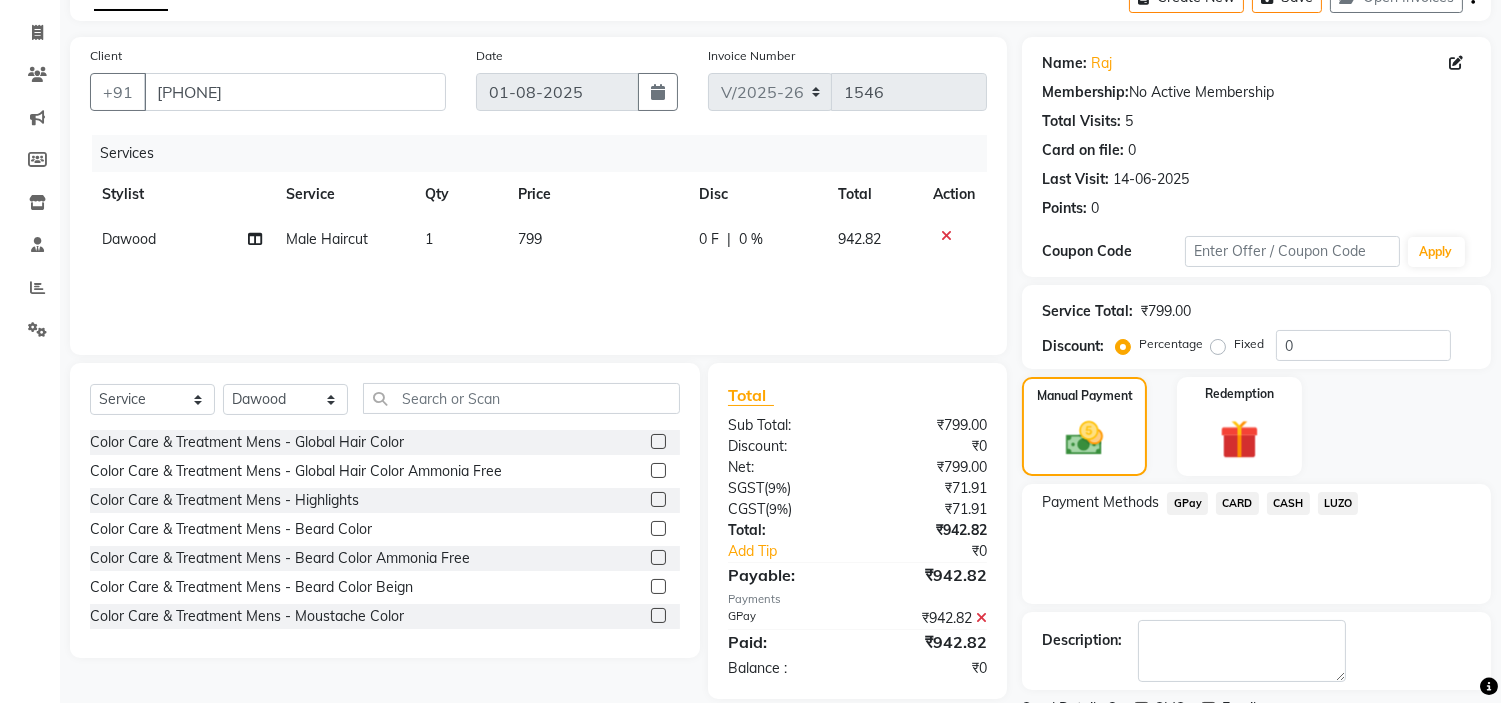scroll, scrollTop: 196, scrollLeft: 0, axis: vertical 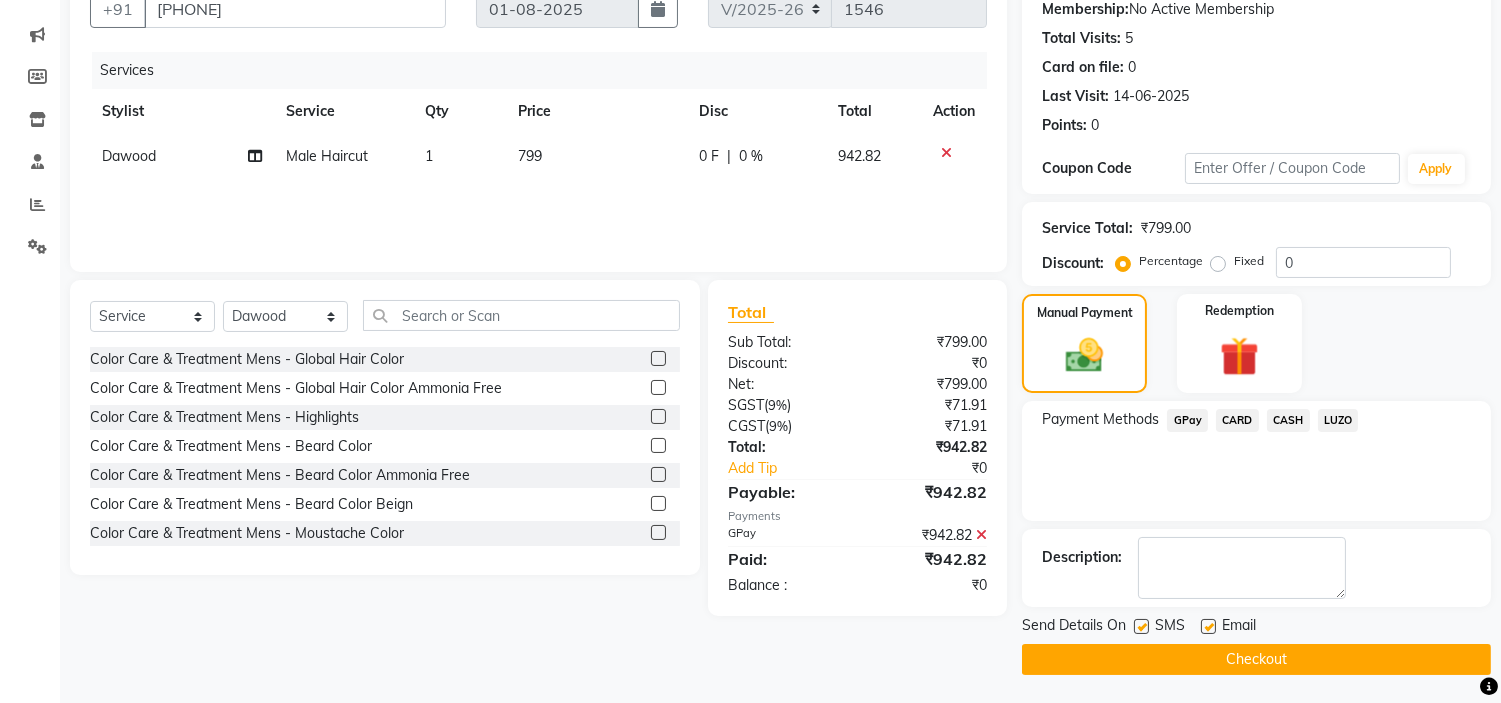 click on "GPay" 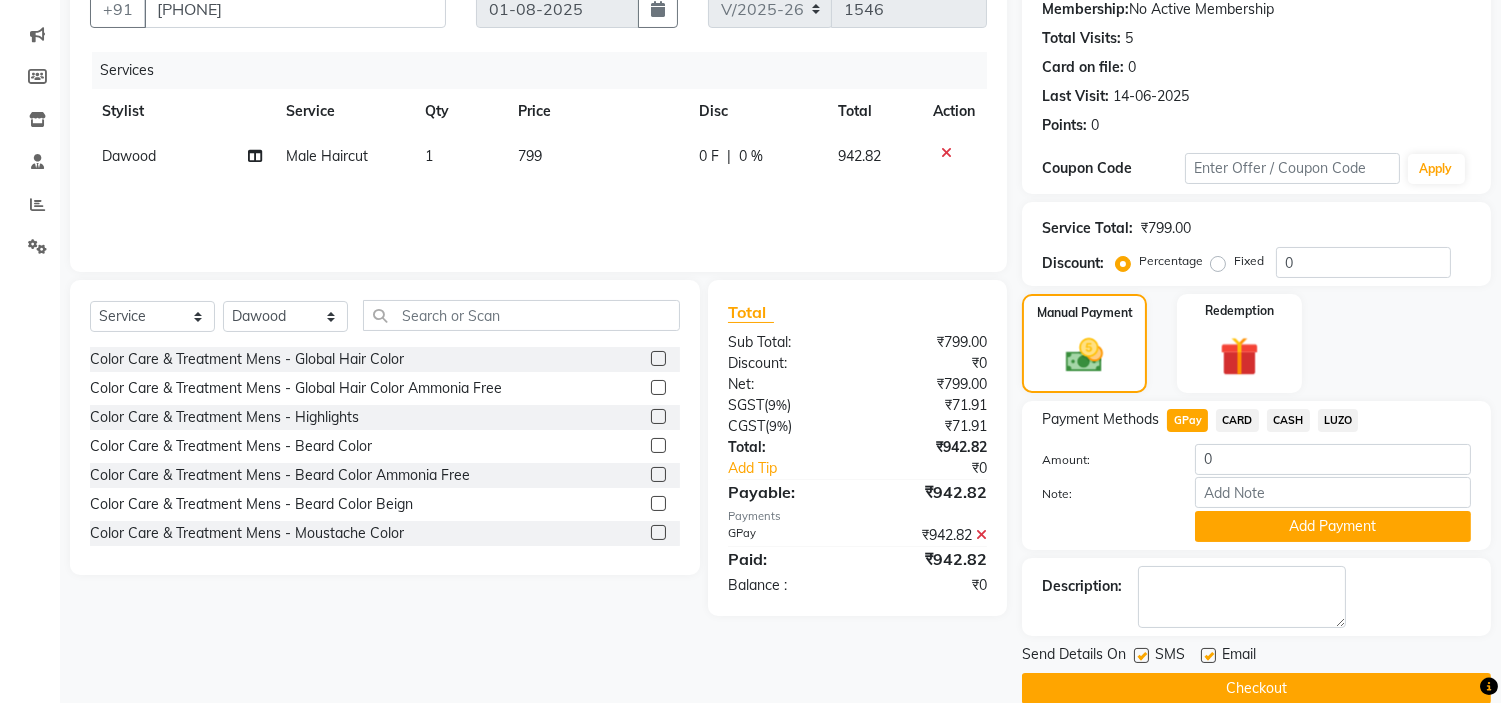 scroll, scrollTop: 226, scrollLeft: 0, axis: vertical 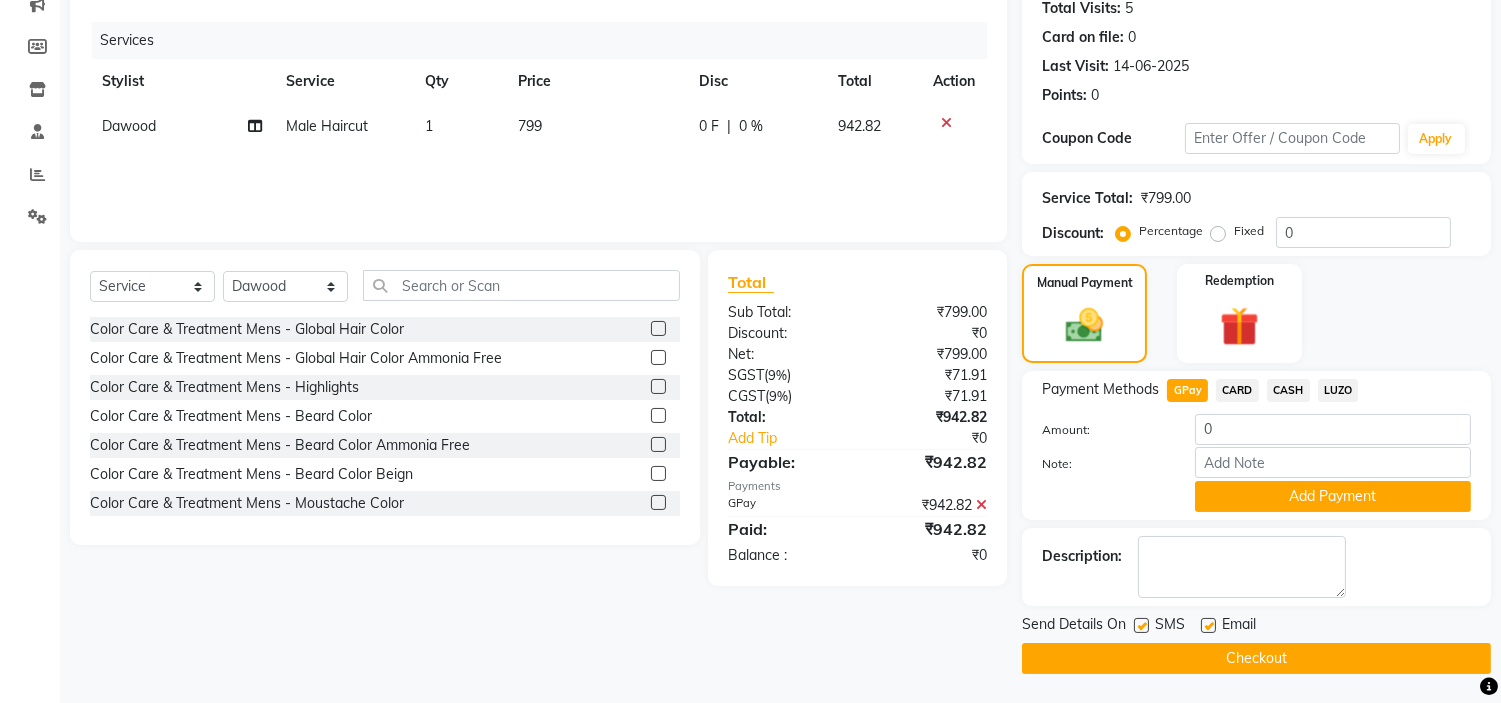 click on "Checkout" 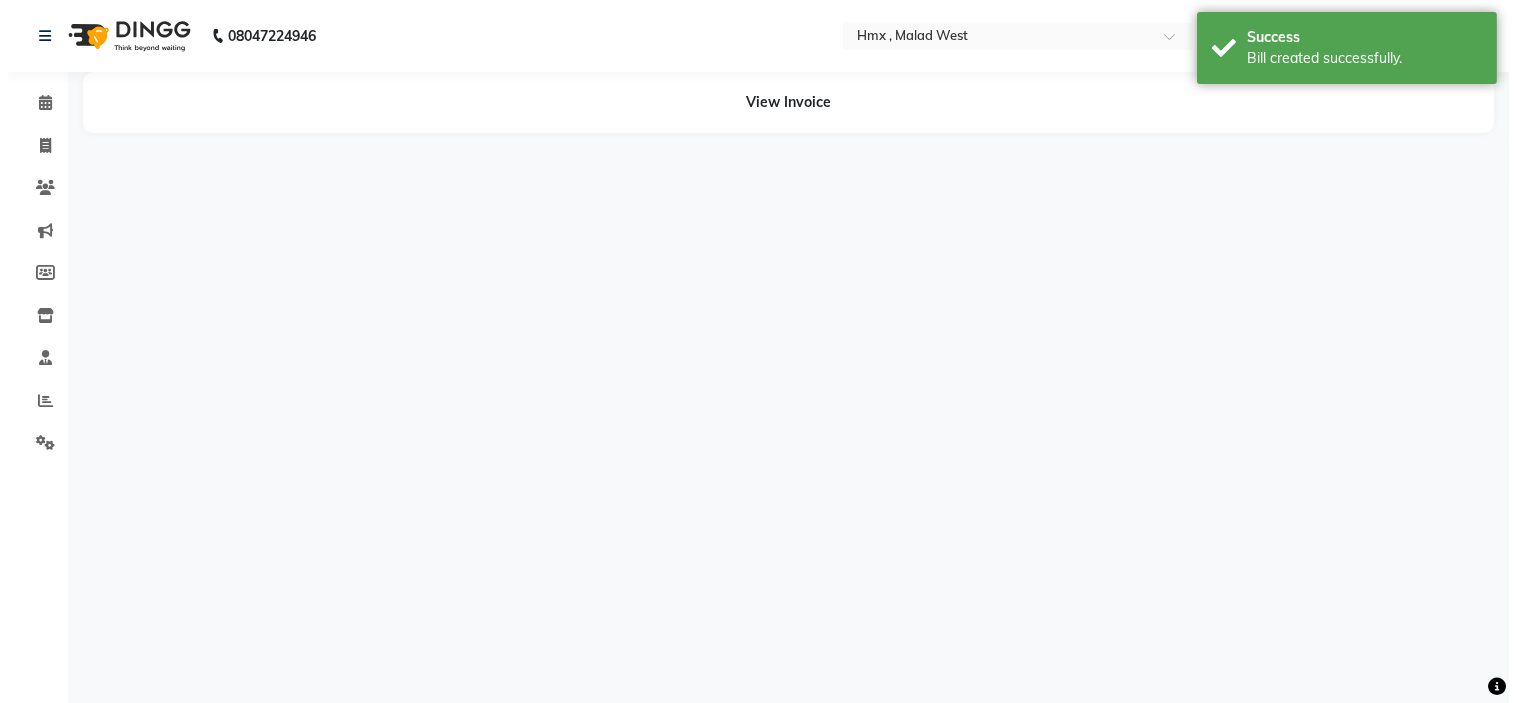 scroll, scrollTop: 0, scrollLeft: 0, axis: both 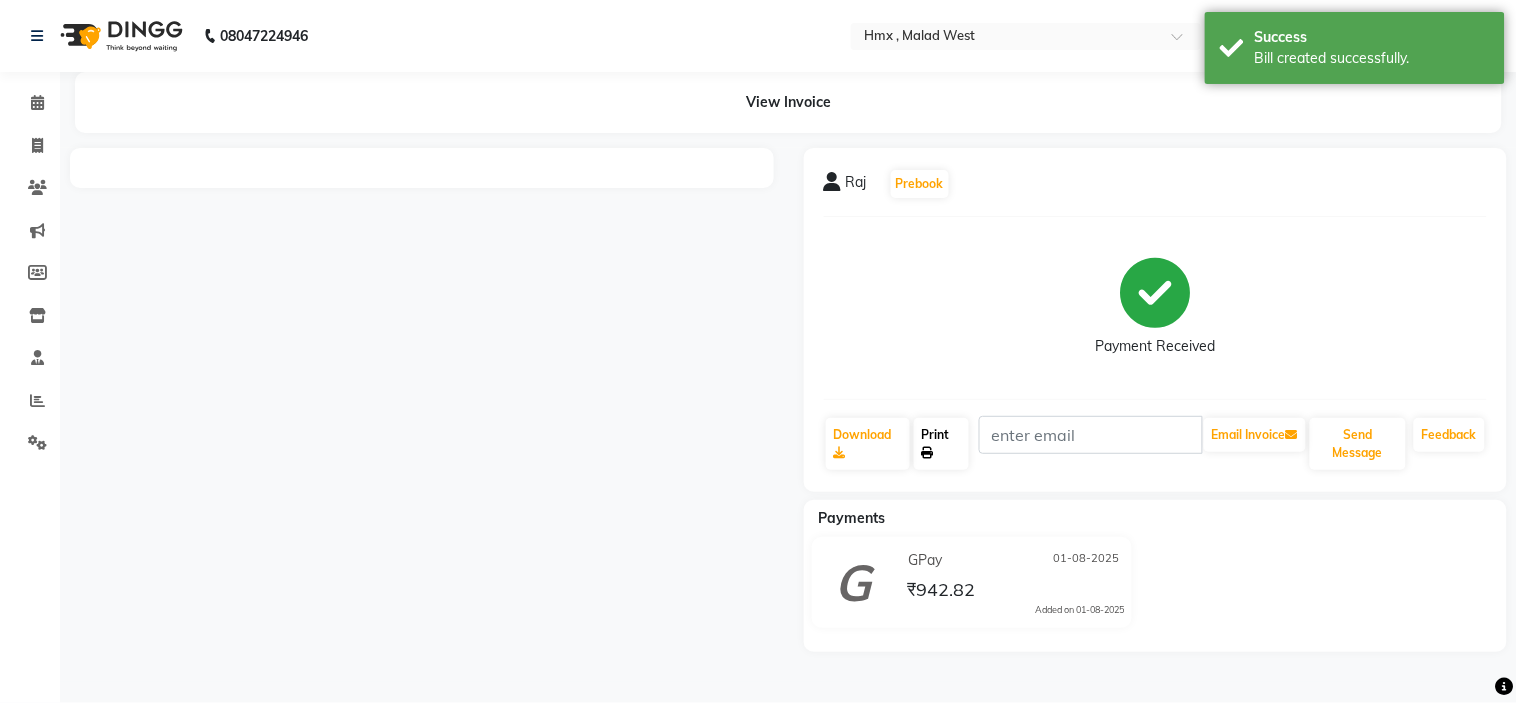 click 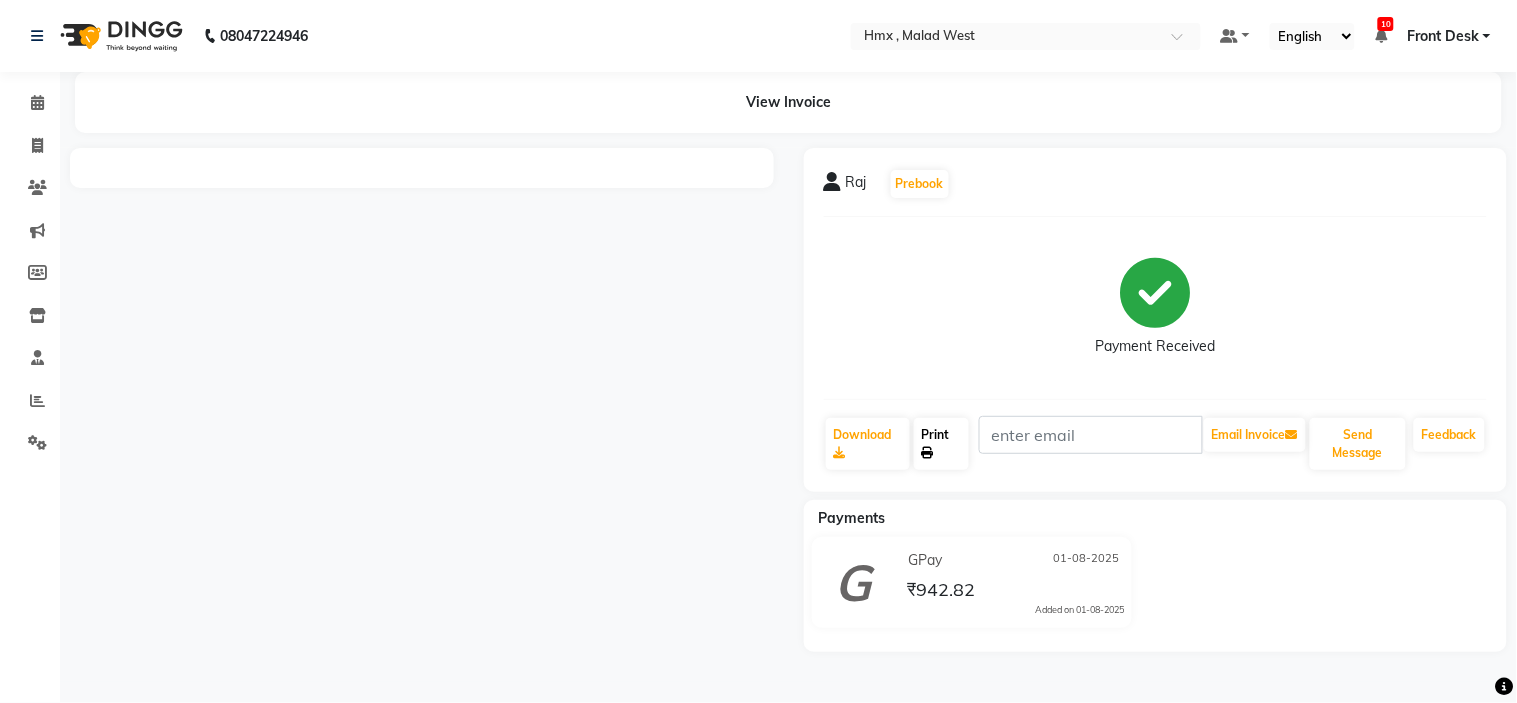 click on "Print" 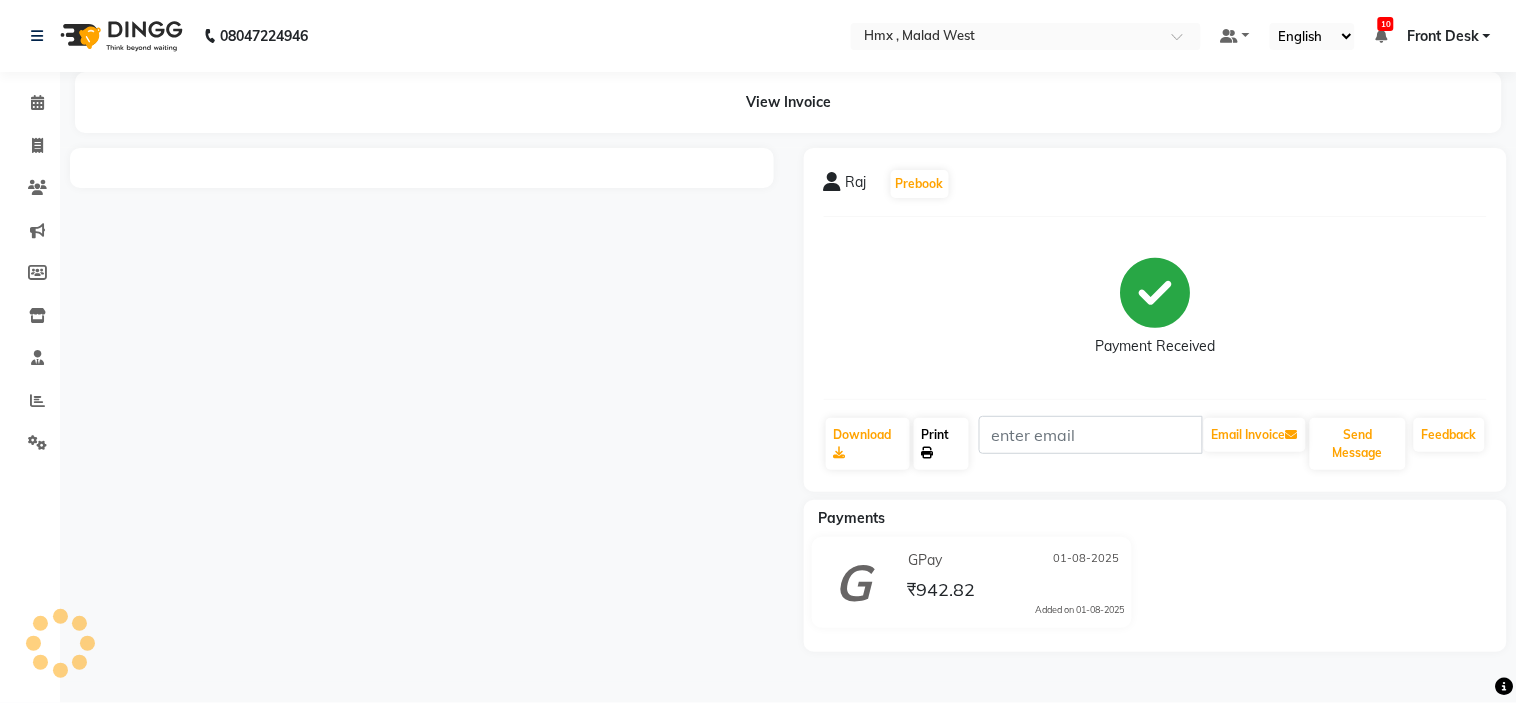 click on "Print" 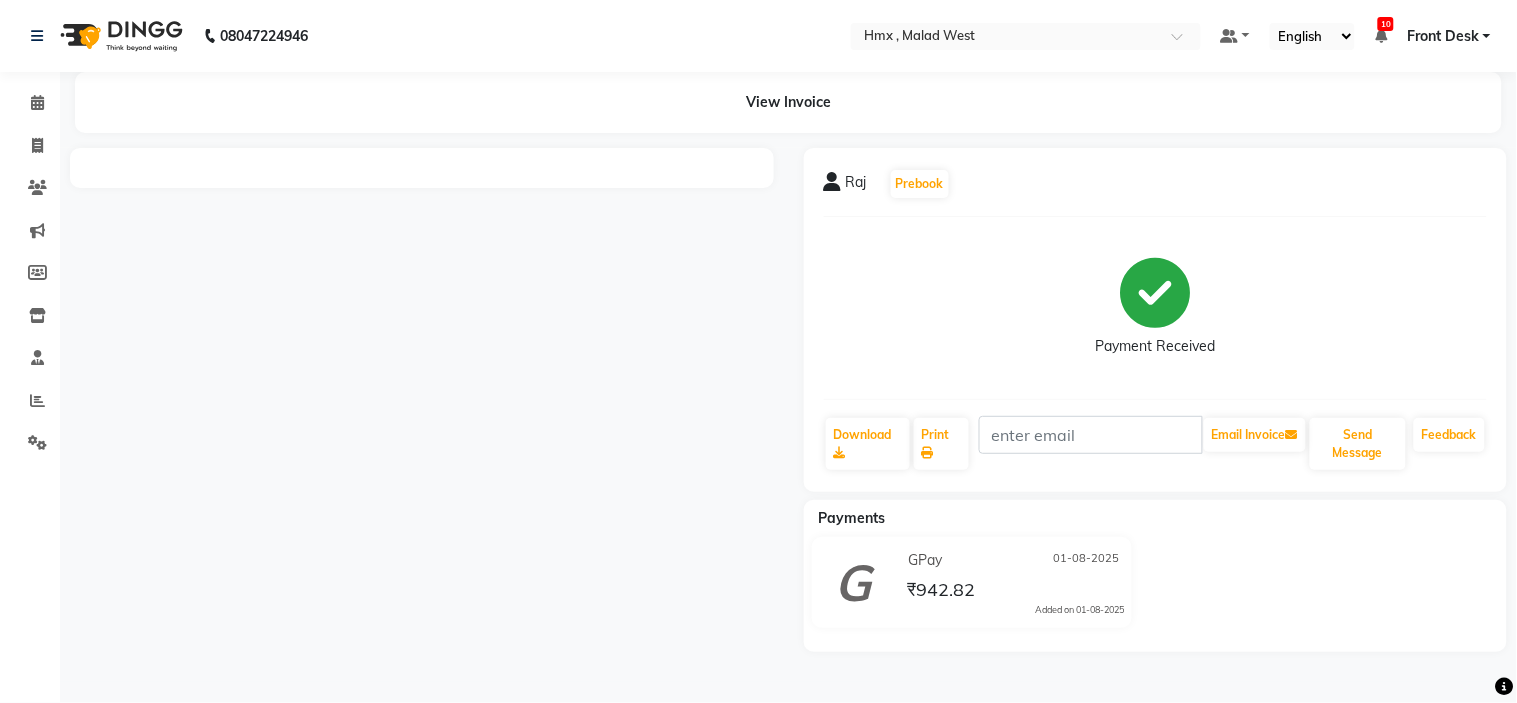 click on "Payments GPay 01-08-2025 ₹942.82  Added on 01-08-2025" 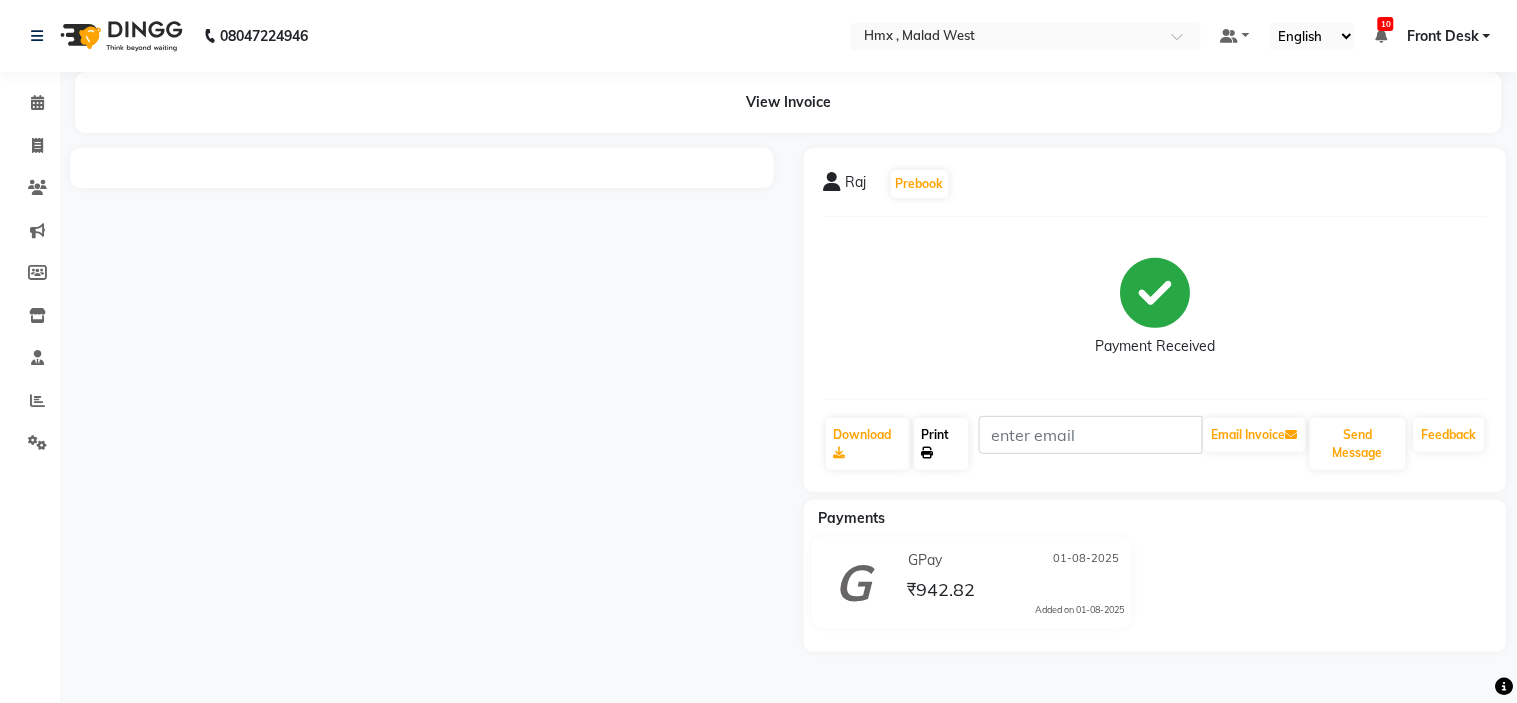 click on "Print" 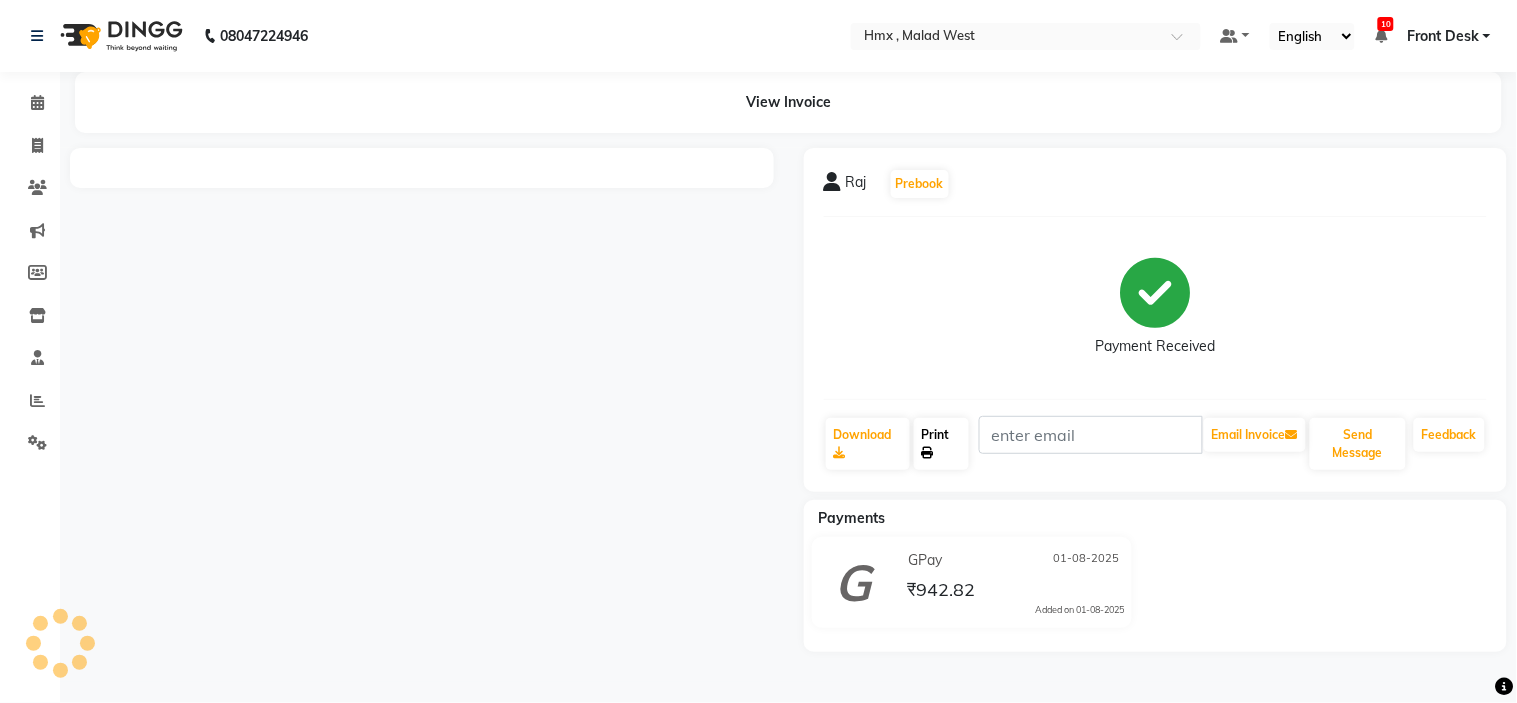 click on "Print" 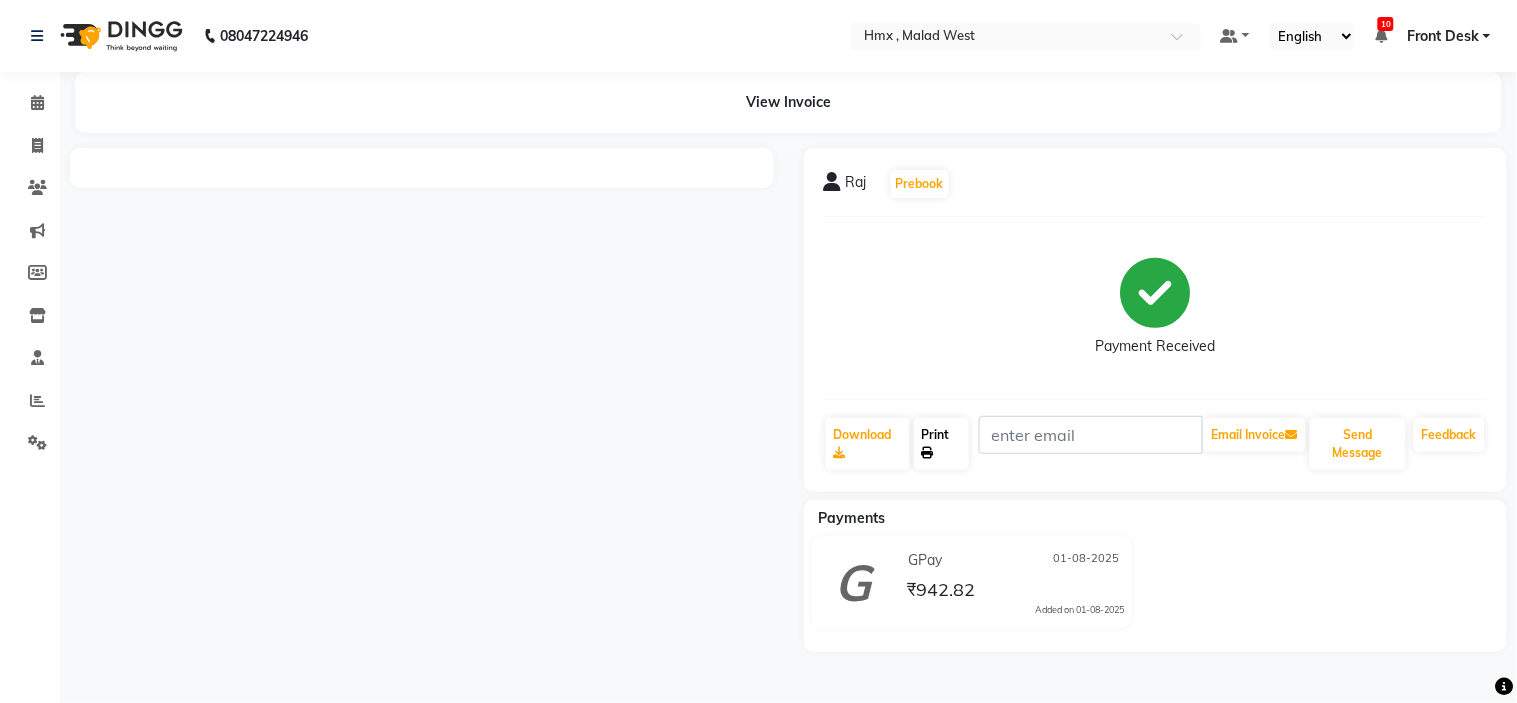 click on "Print" 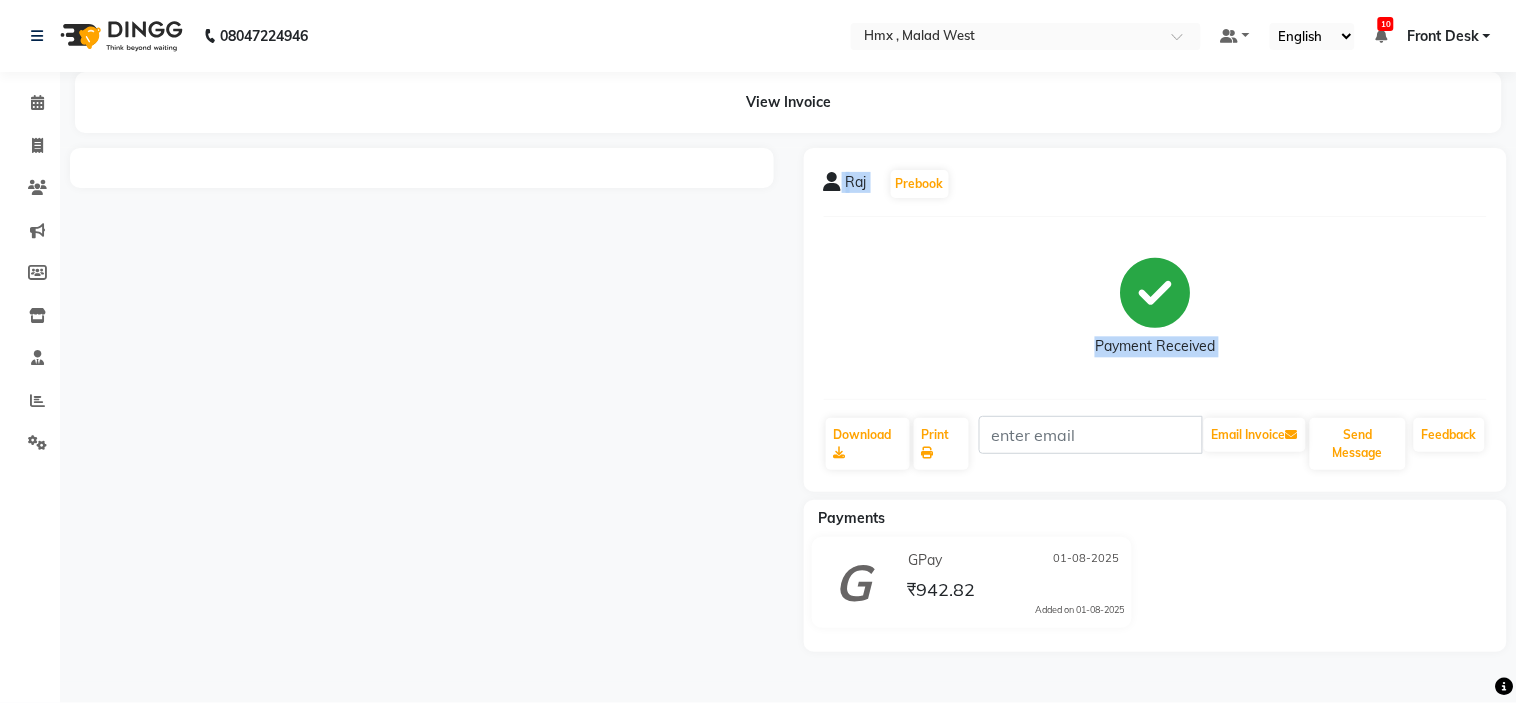 click on "Raj   Prebook   Payment Received  Download  Print   Email Invoice   Send Message Feedback  Payments GPay 01-08-2025 ₹942.82  Added on 01-08-2025" 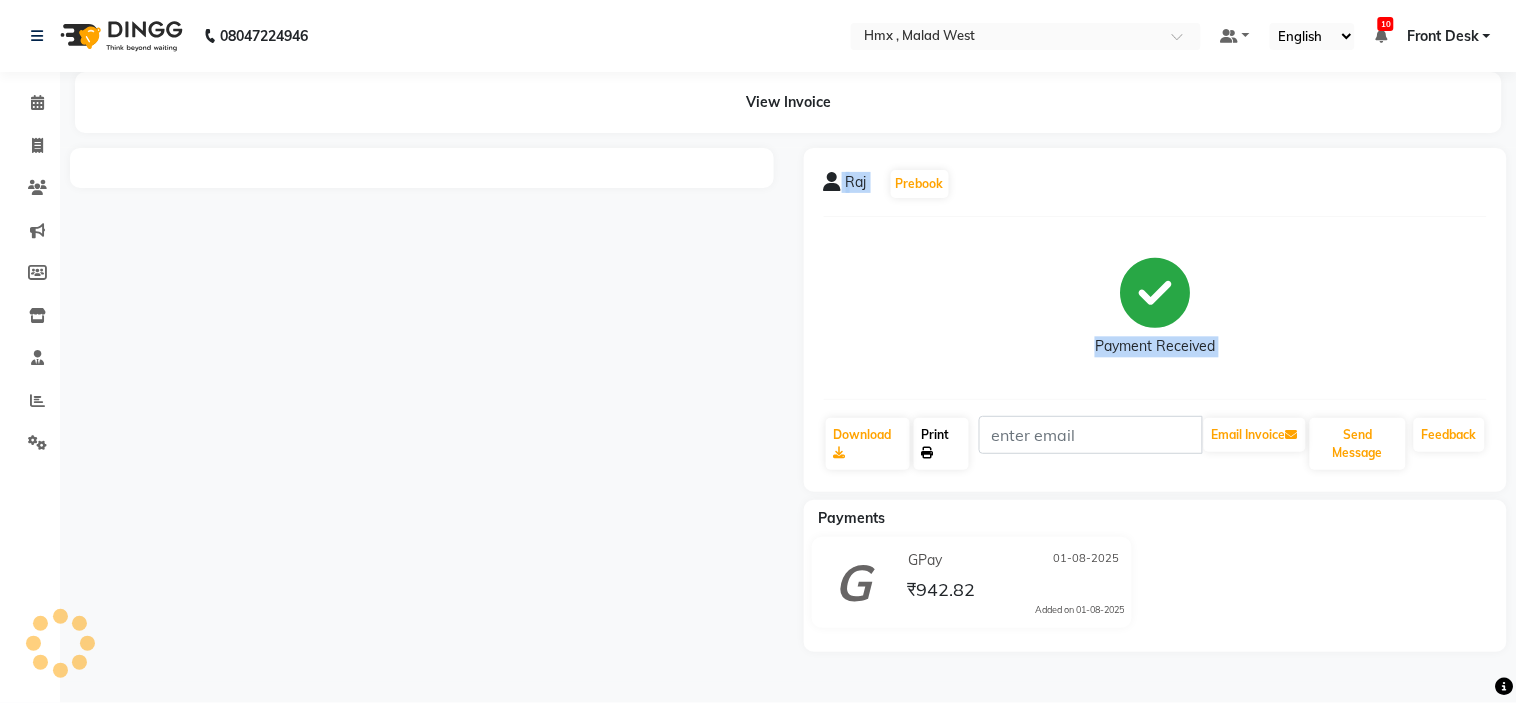 click on "Print" 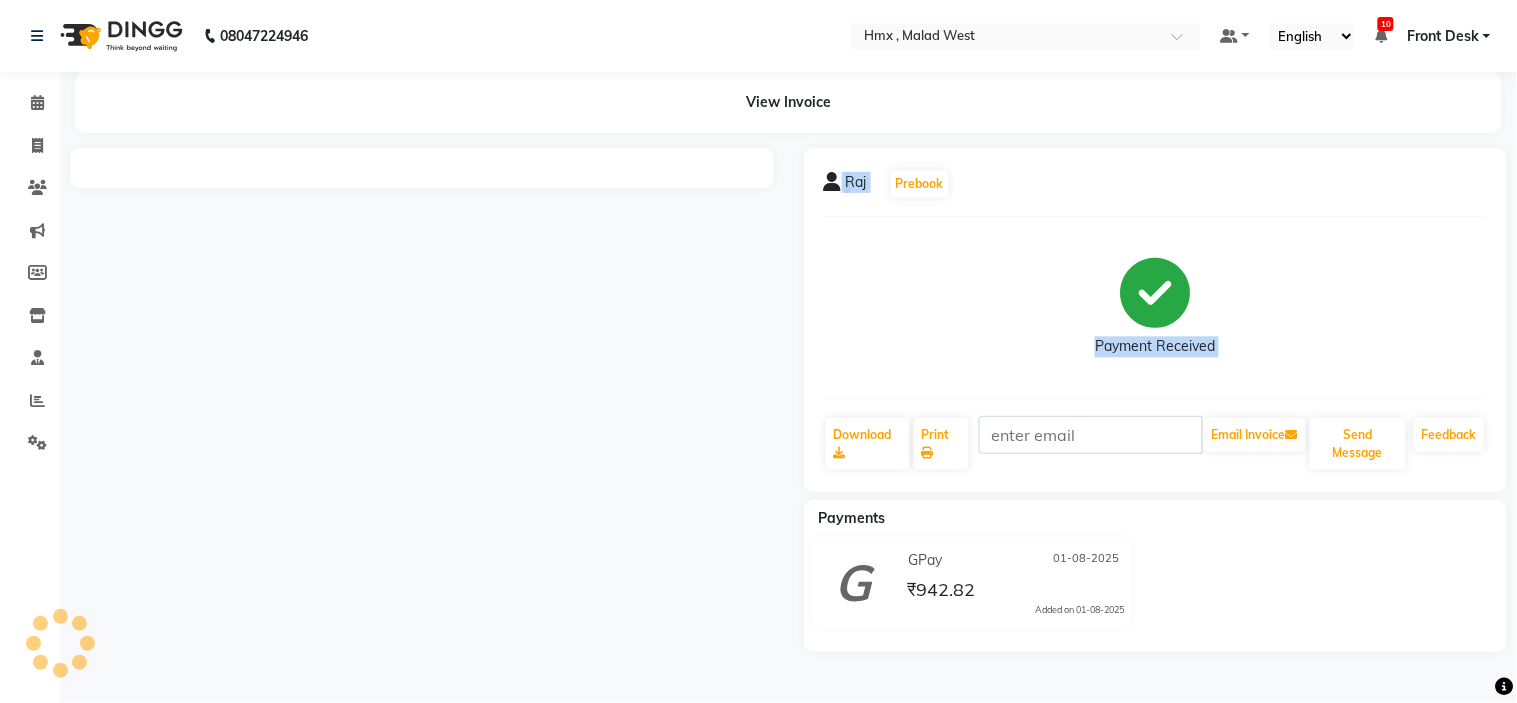 click at bounding box center (422, 400) 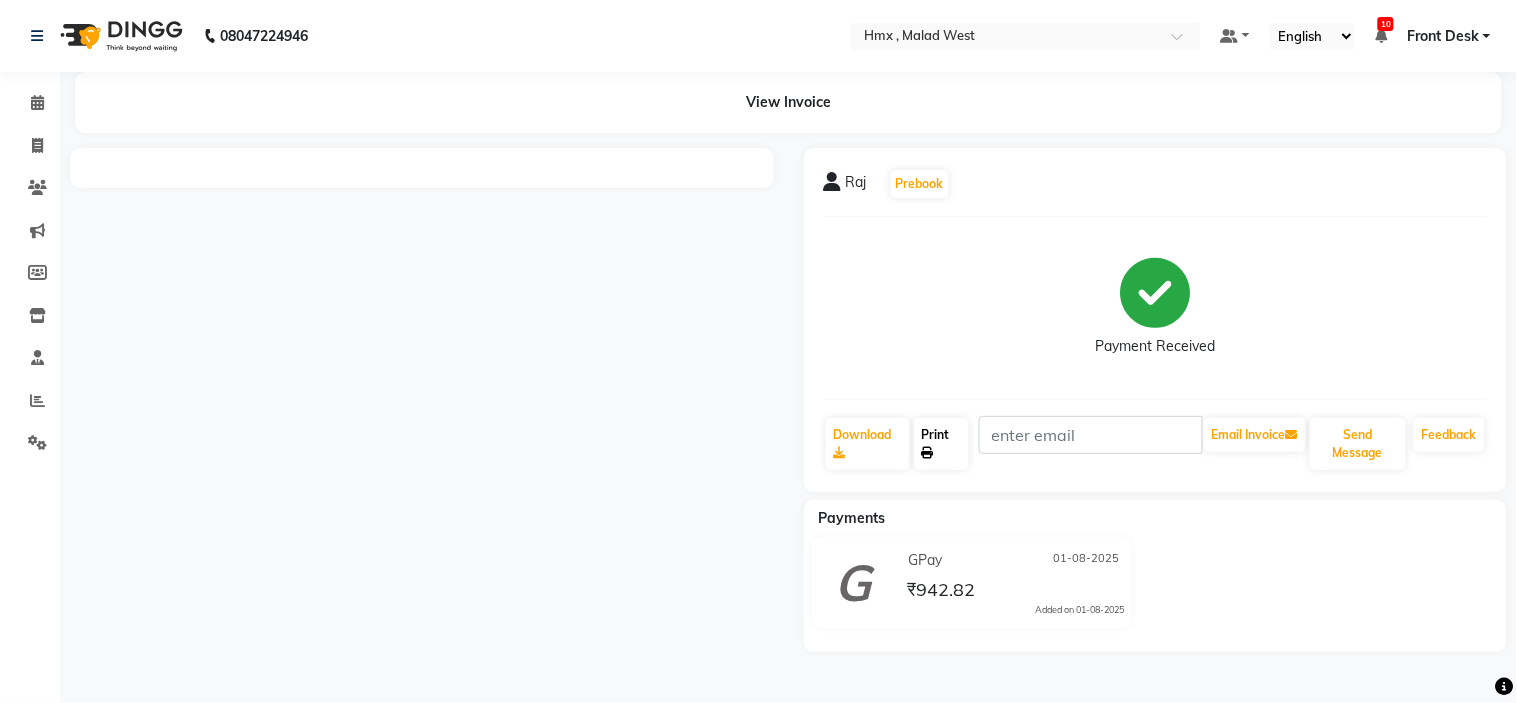 click on "Print" 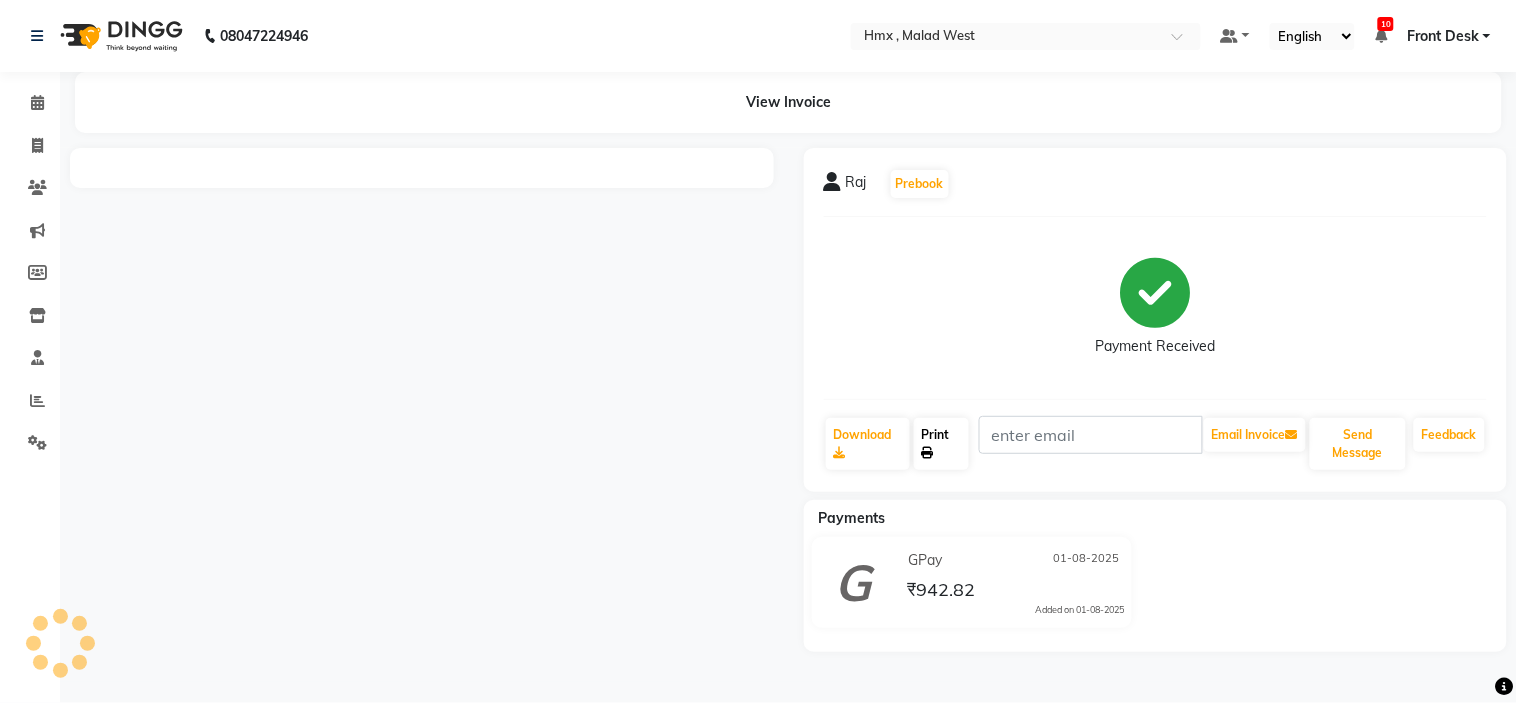 click on "Print" 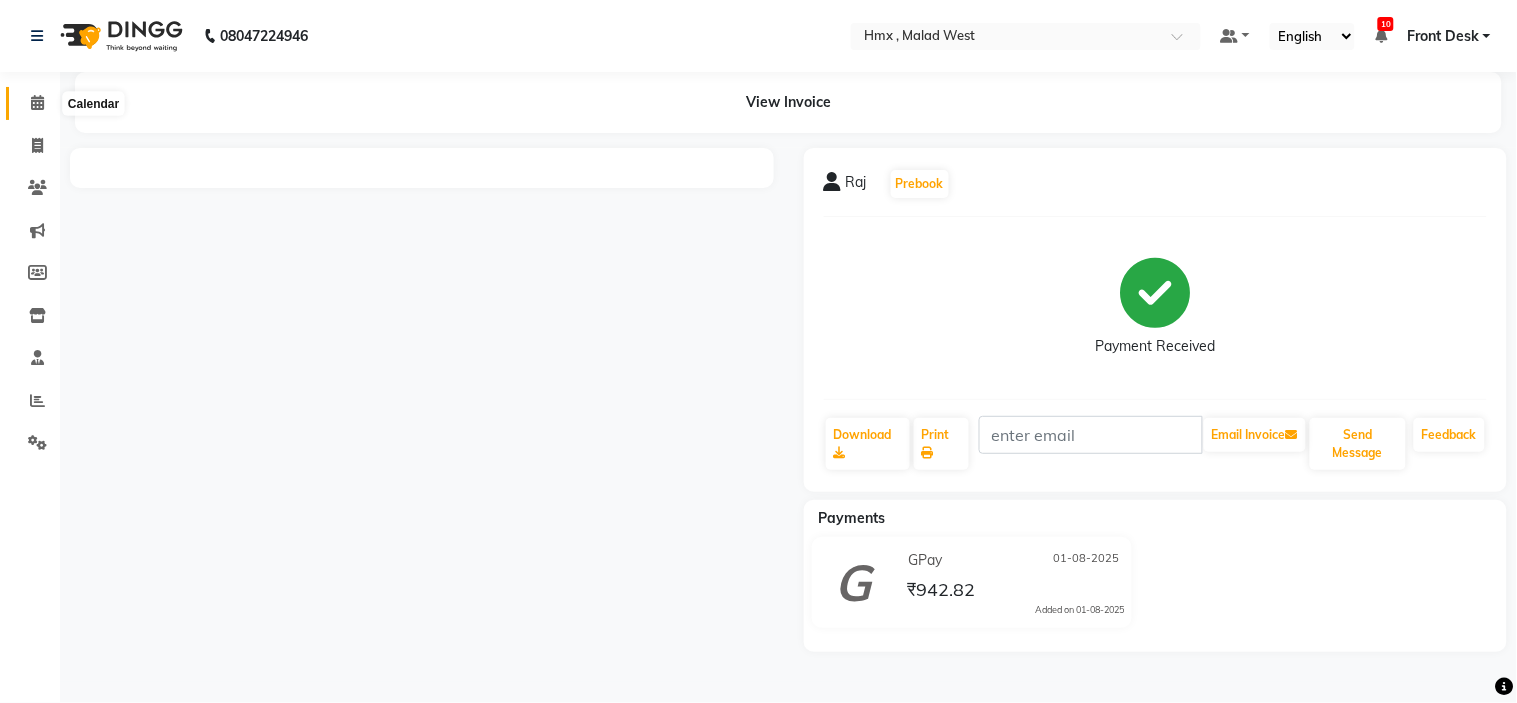 click 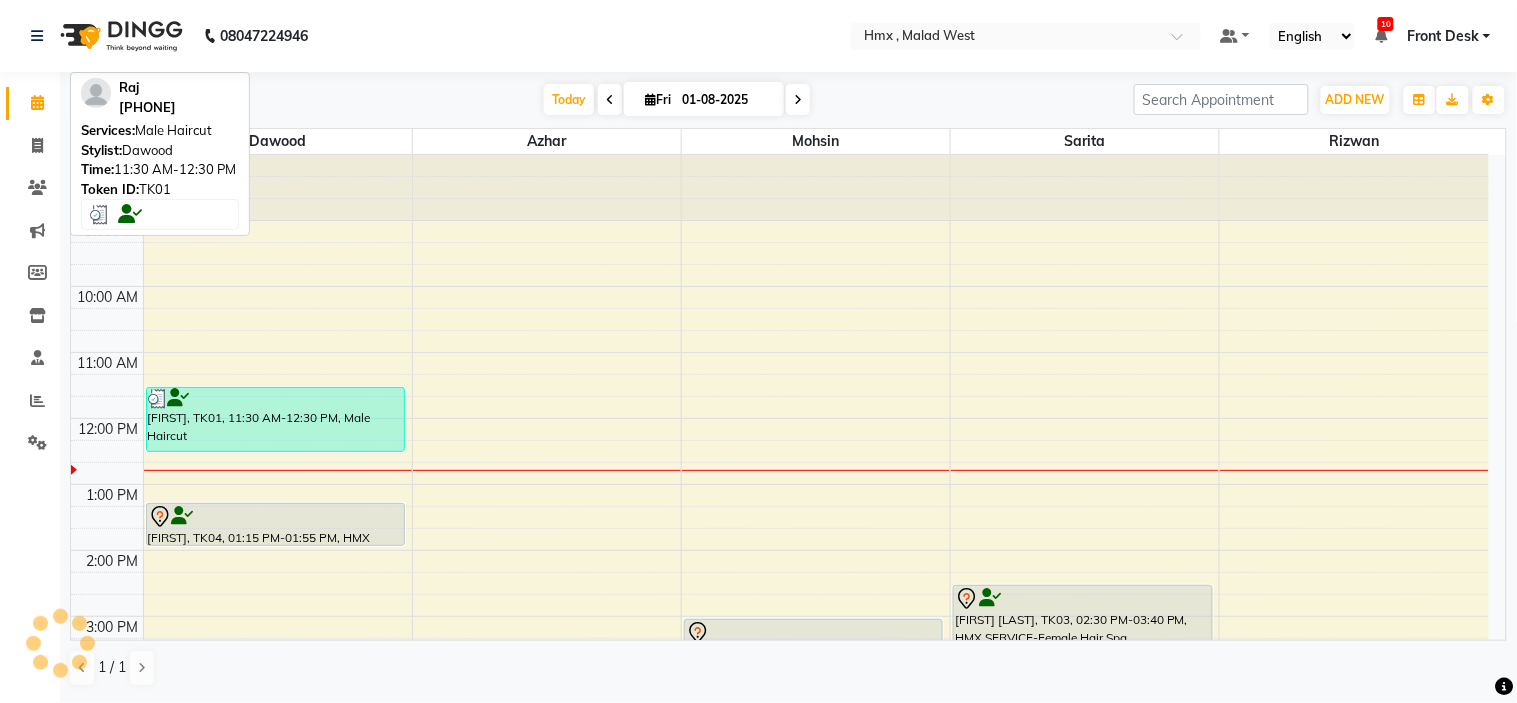 scroll, scrollTop: 0, scrollLeft: 0, axis: both 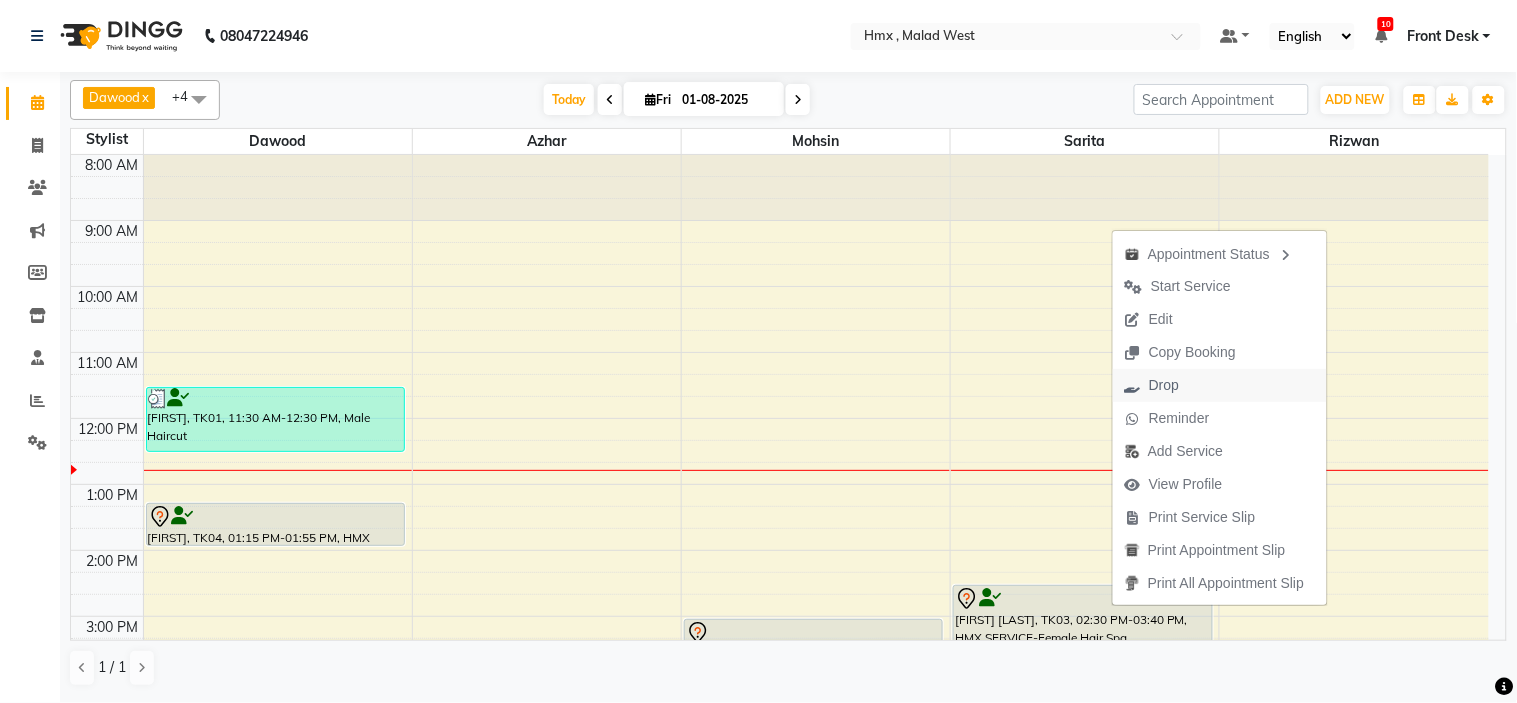 click on "Drop" at bounding box center (1164, 385) 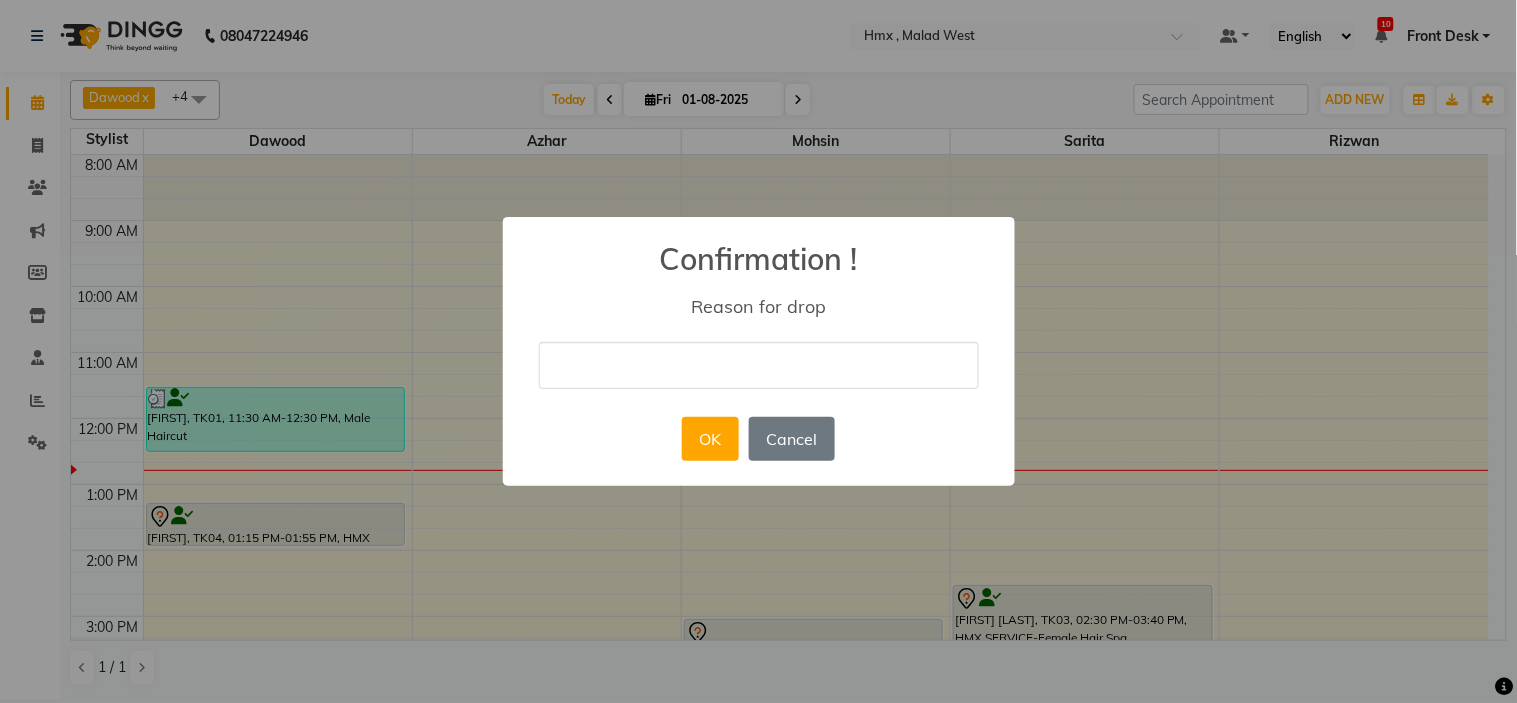 drag, startPoint x: 762, startPoint y: 362, endPoint x: 745, endPoint y: 386, distance: 29.410883 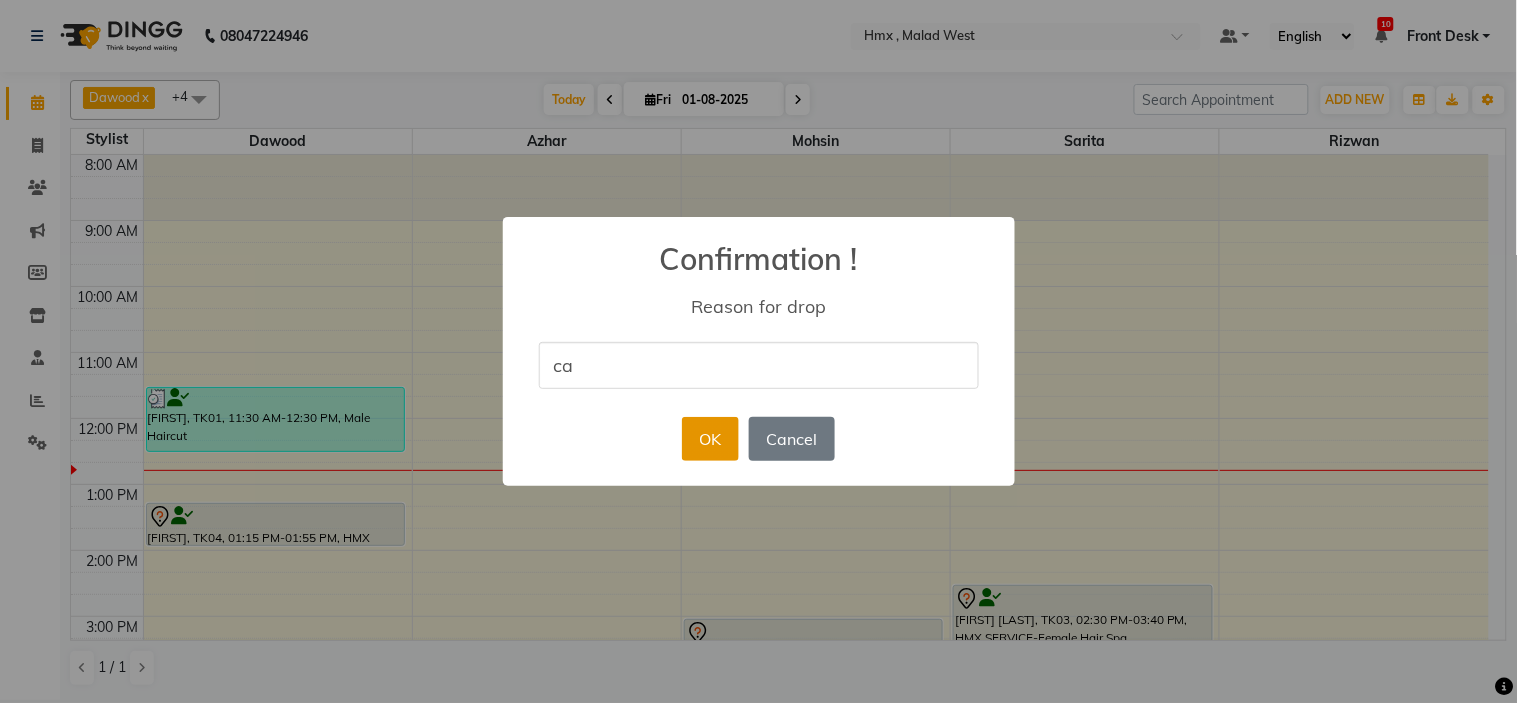 click on "OK" at bounding box center (710, 439) 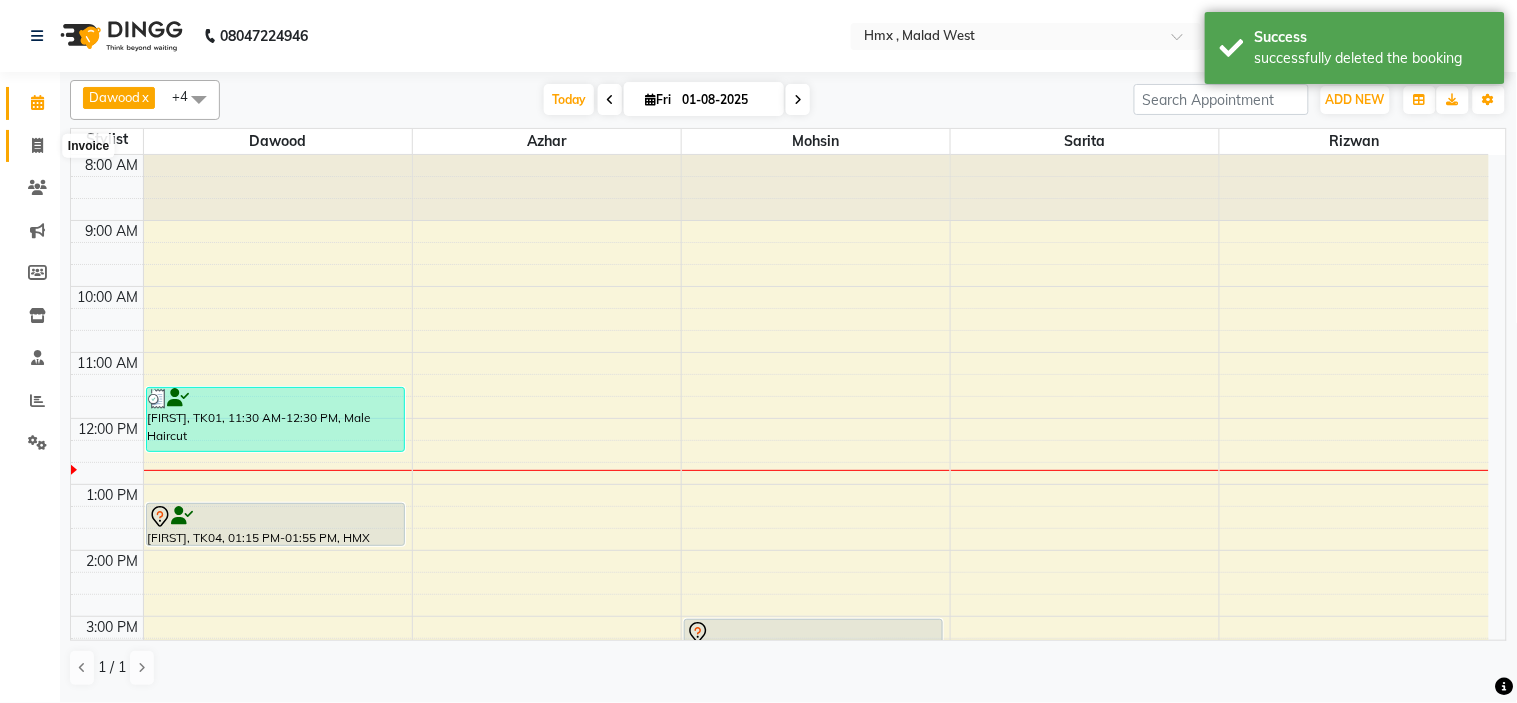 click 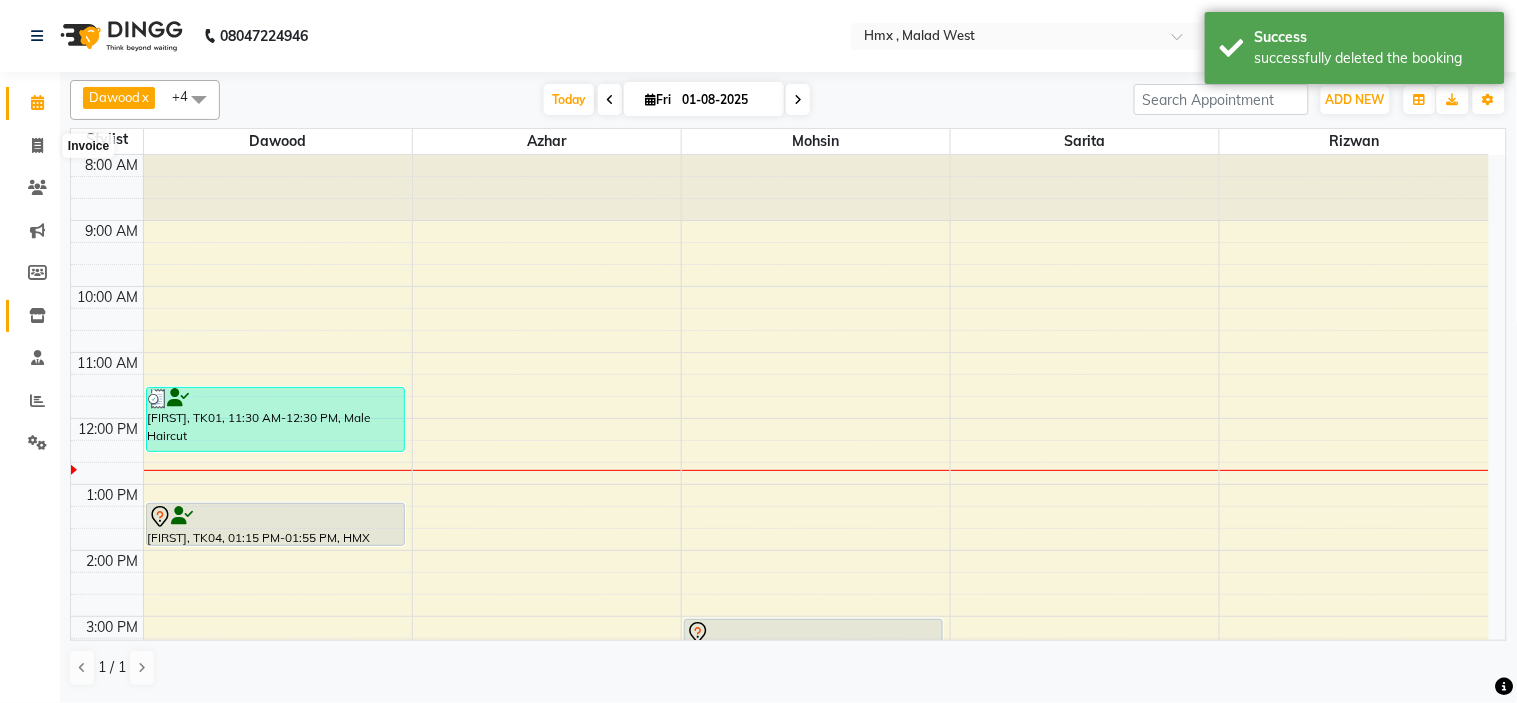 select on "5711" 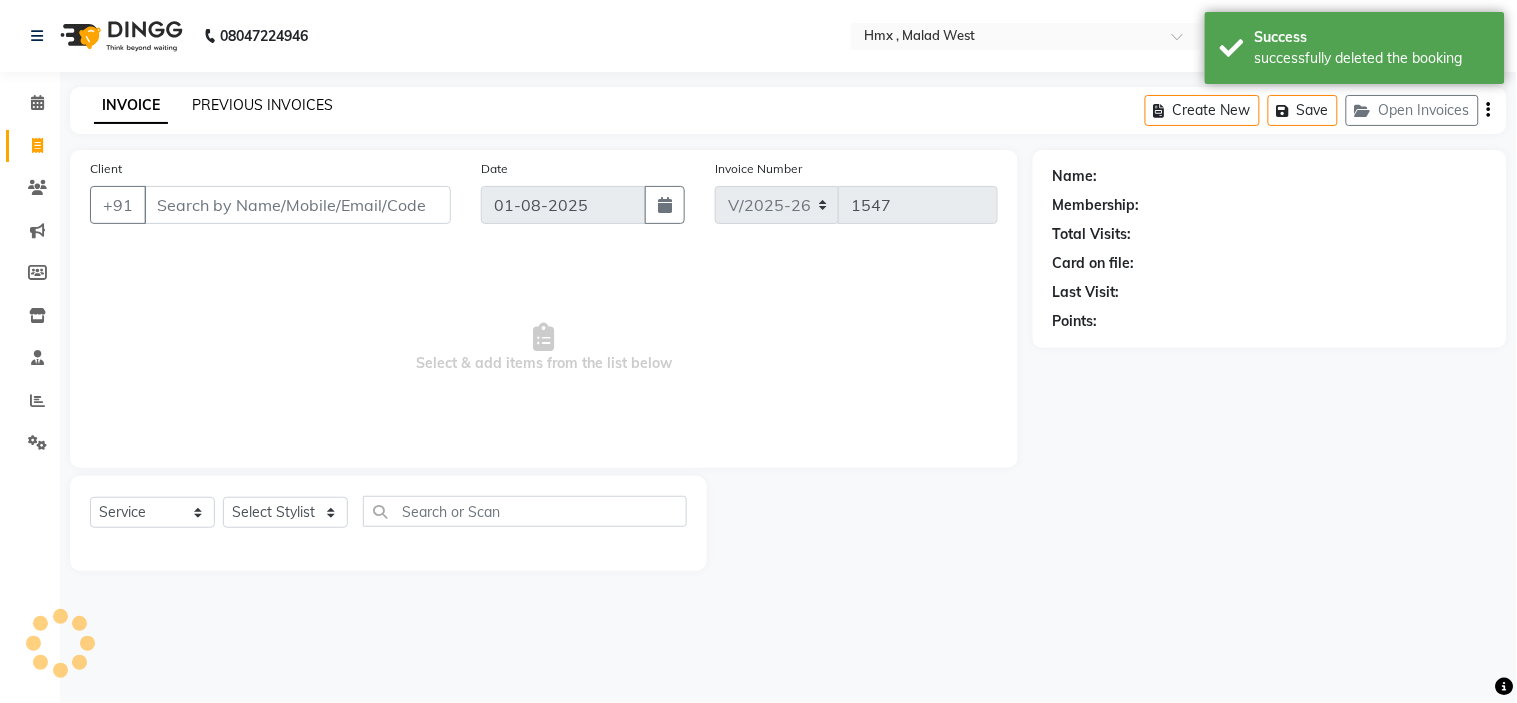 click on "PREVIOUS INVOICES" 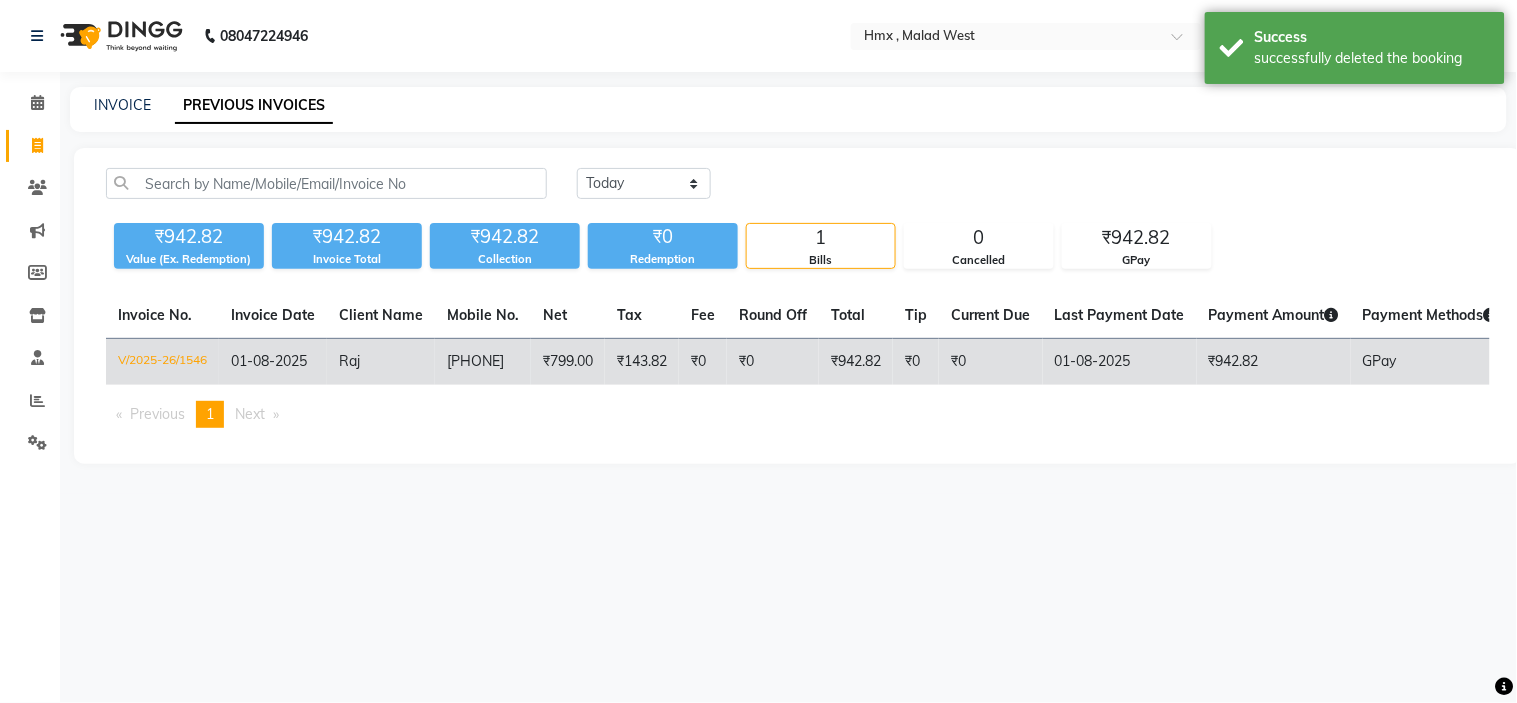 click on "V/2025-26/1546  01-08-2025 Raj   9819925506 ₹799.00 ₹143.82  ₹0  ₹0 ₹942.82 ₹0 ₹0 01-08-2025 ₹942.82  GPay - PAID" 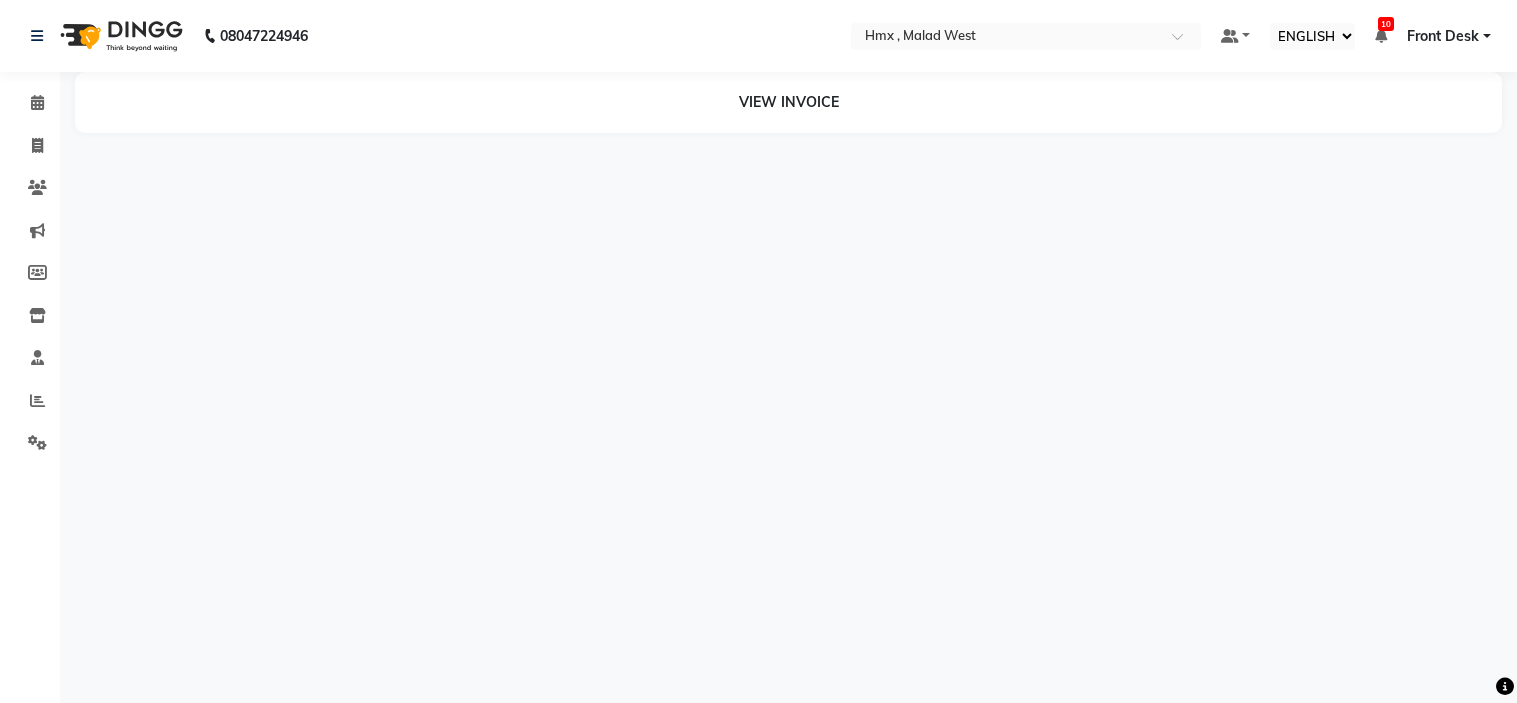 select on "ec" 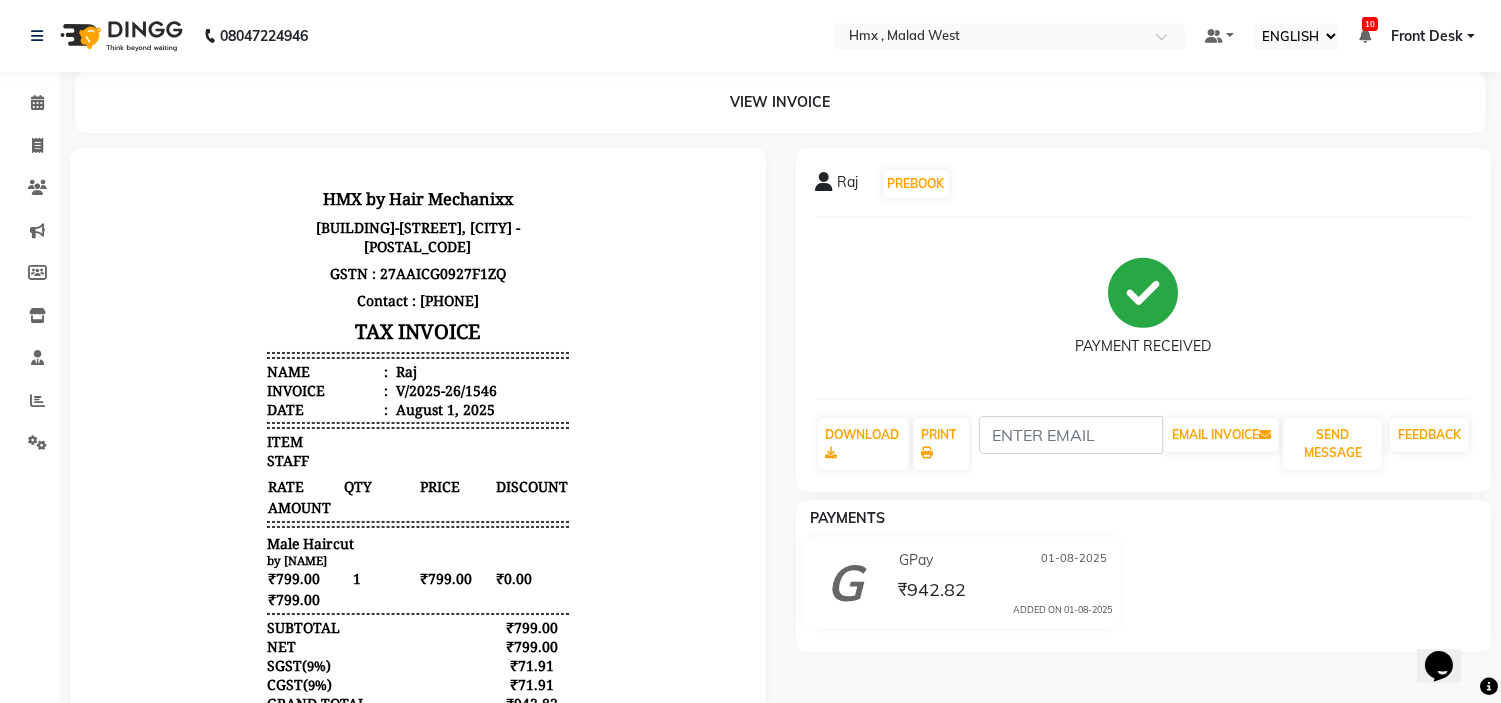 scroll, scrollTop: 0, scrollLeft: 0, axis: both 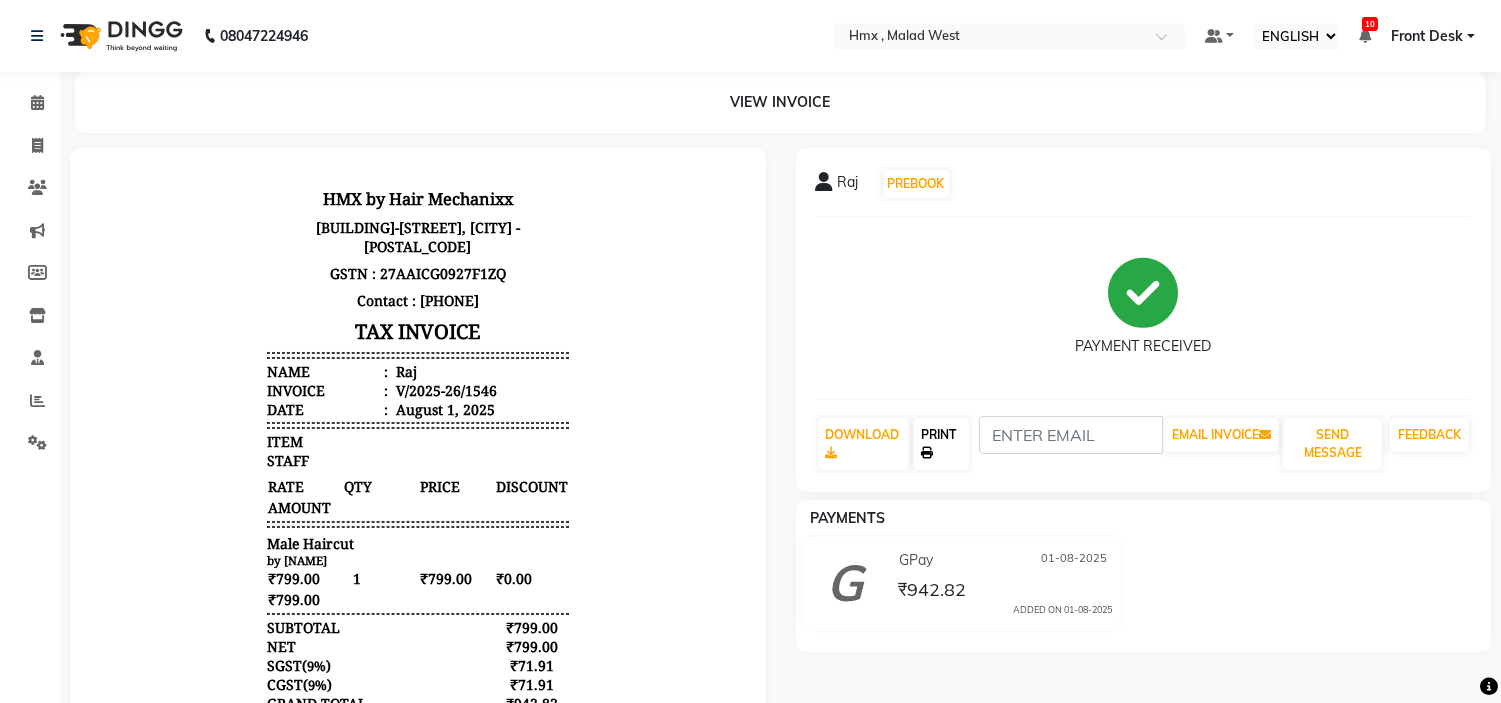 click on "PRINT" 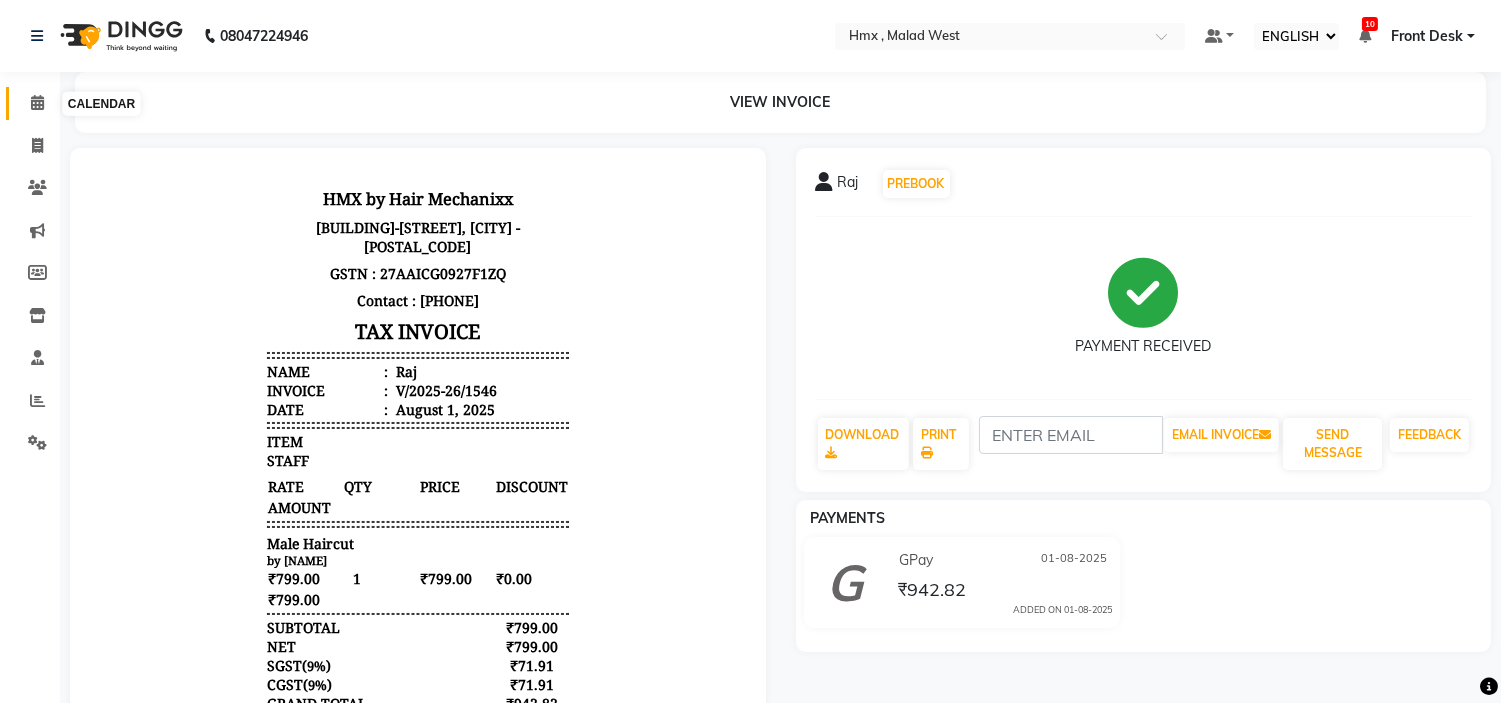 click 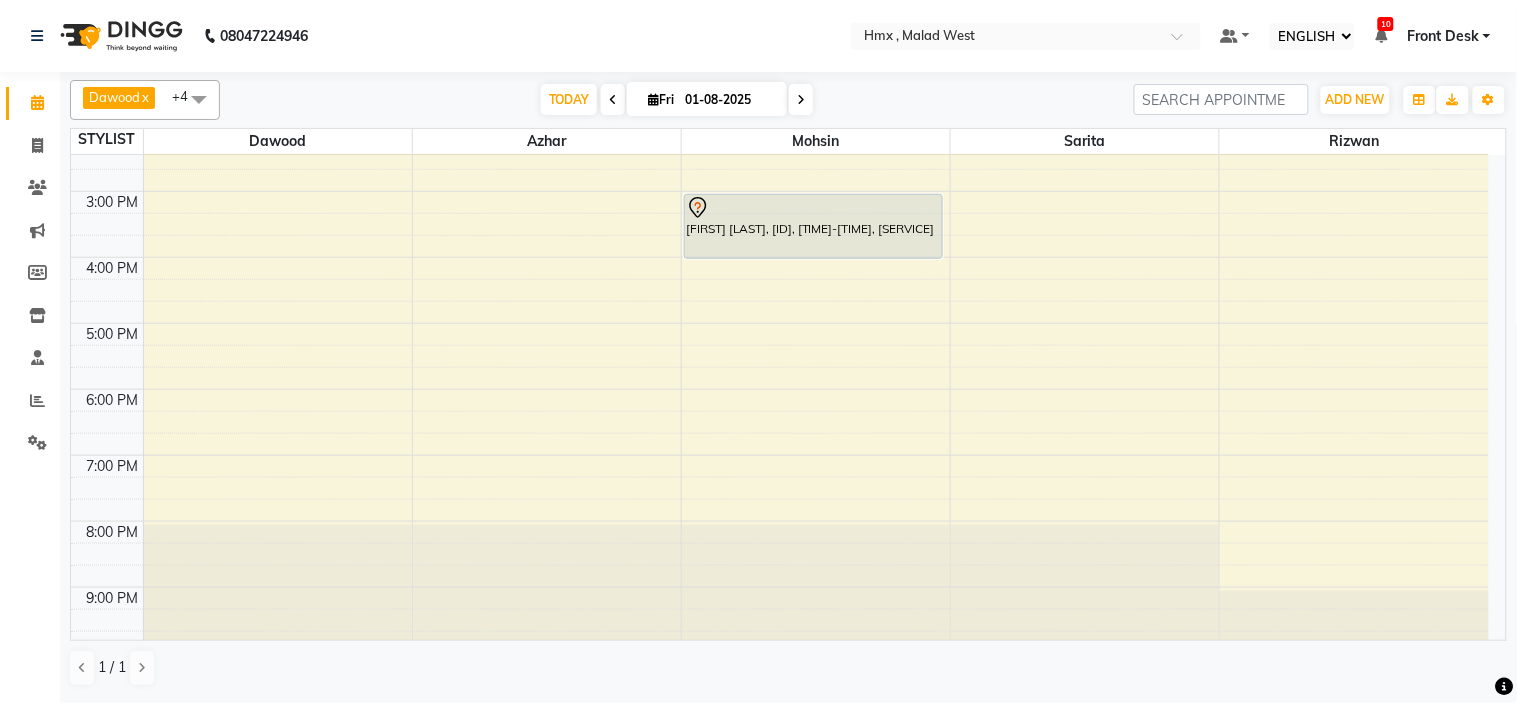 drag, startPoint x: 686, startPoint y: 451, endPoint x: 768, endPoint y: 570, distance: 144.51643 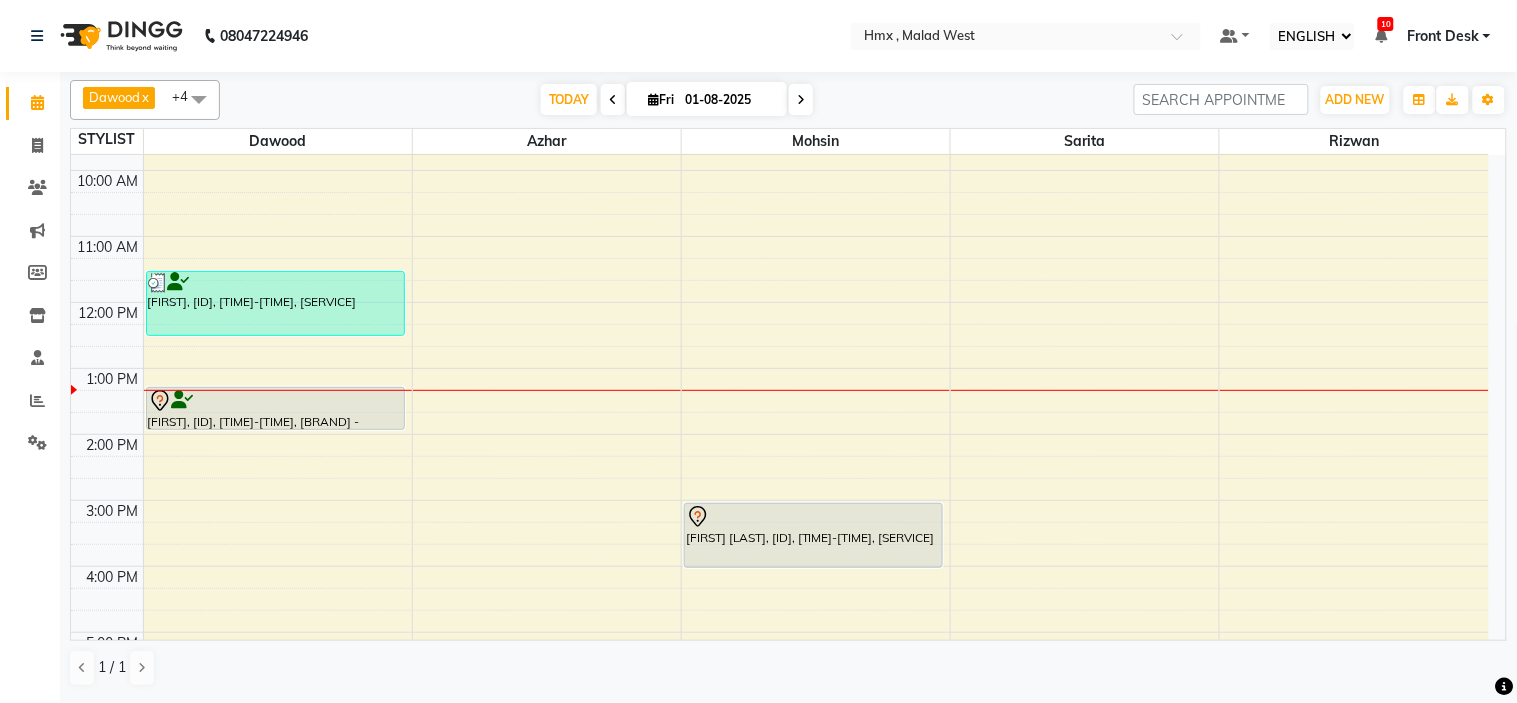 scroll, scrollTop: 108, scrollLeft: 0, axis: vertical 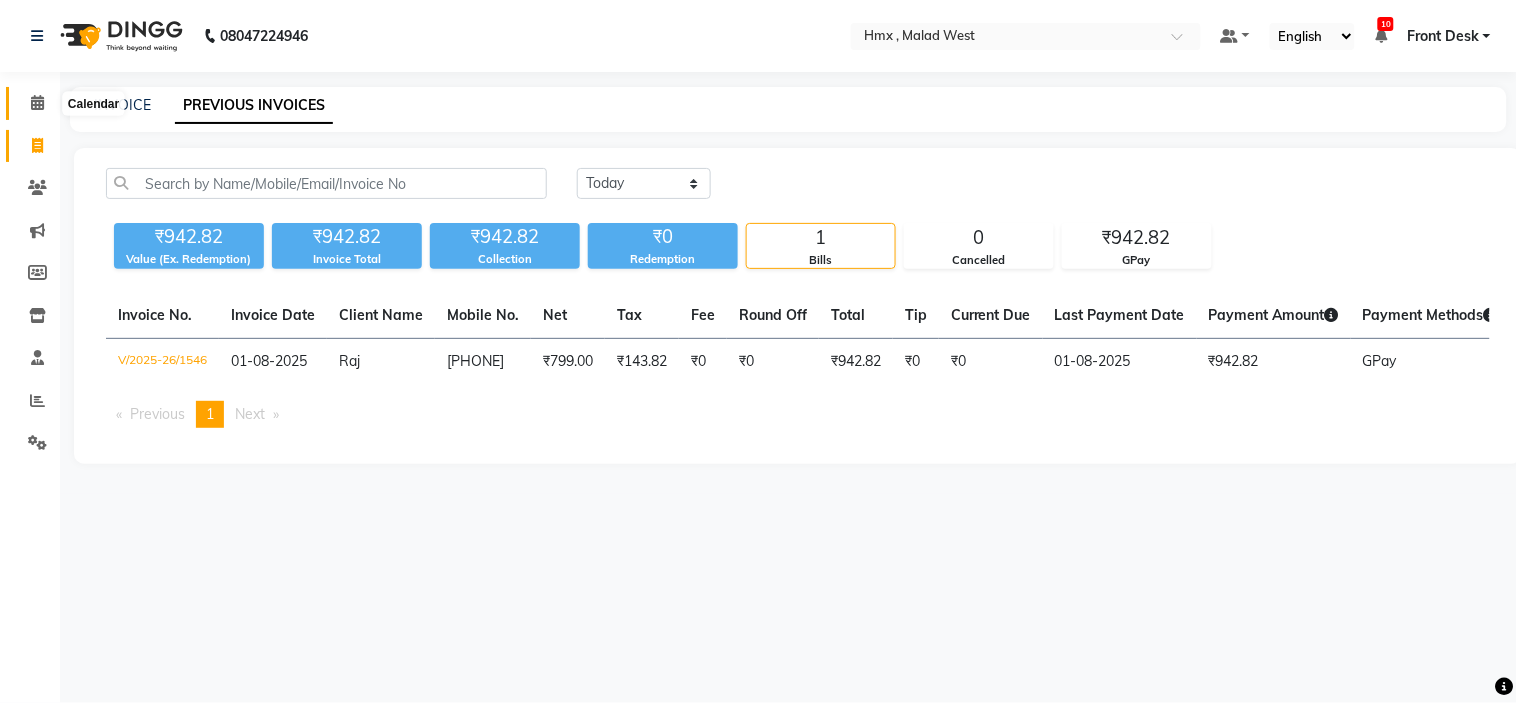 click 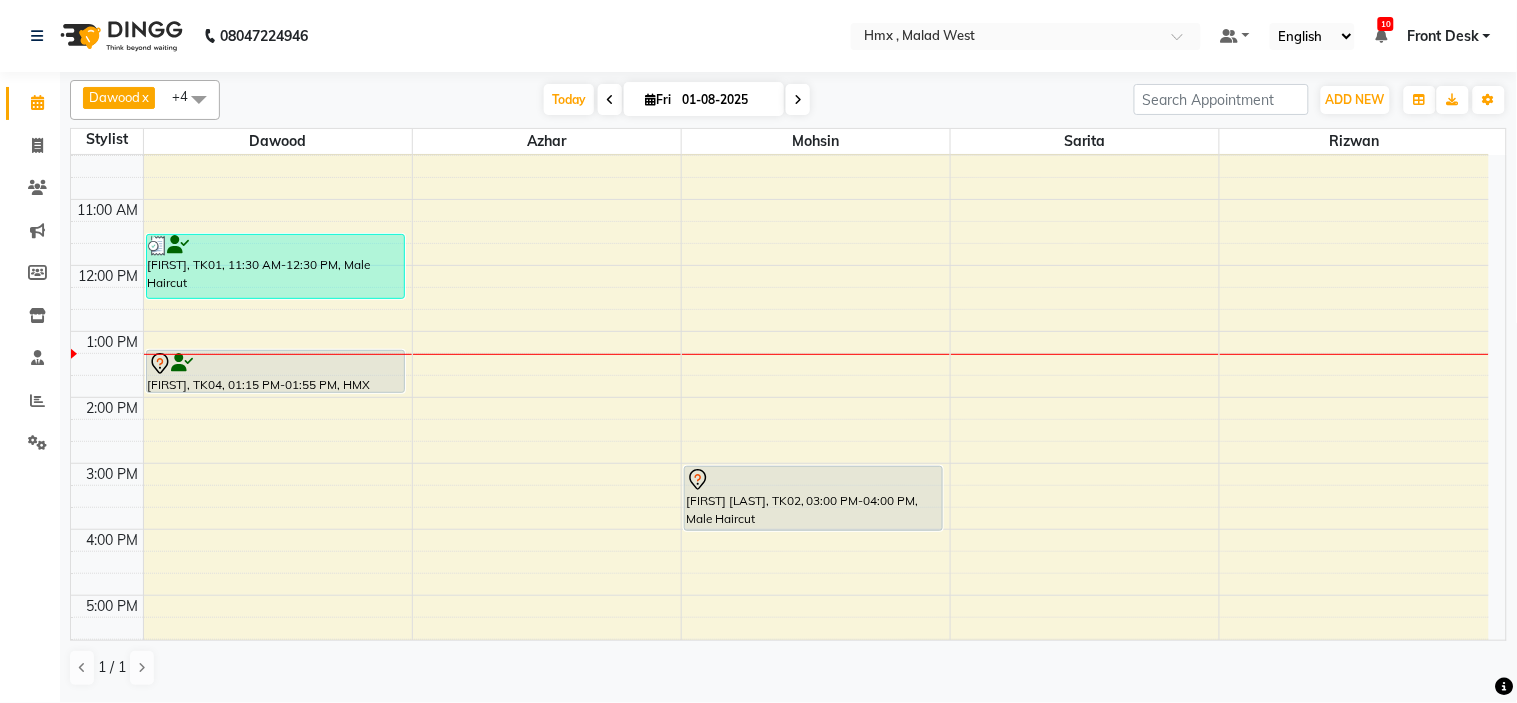 scroll, scrollTop: 222, scrollLeft: 0, axis: vertical 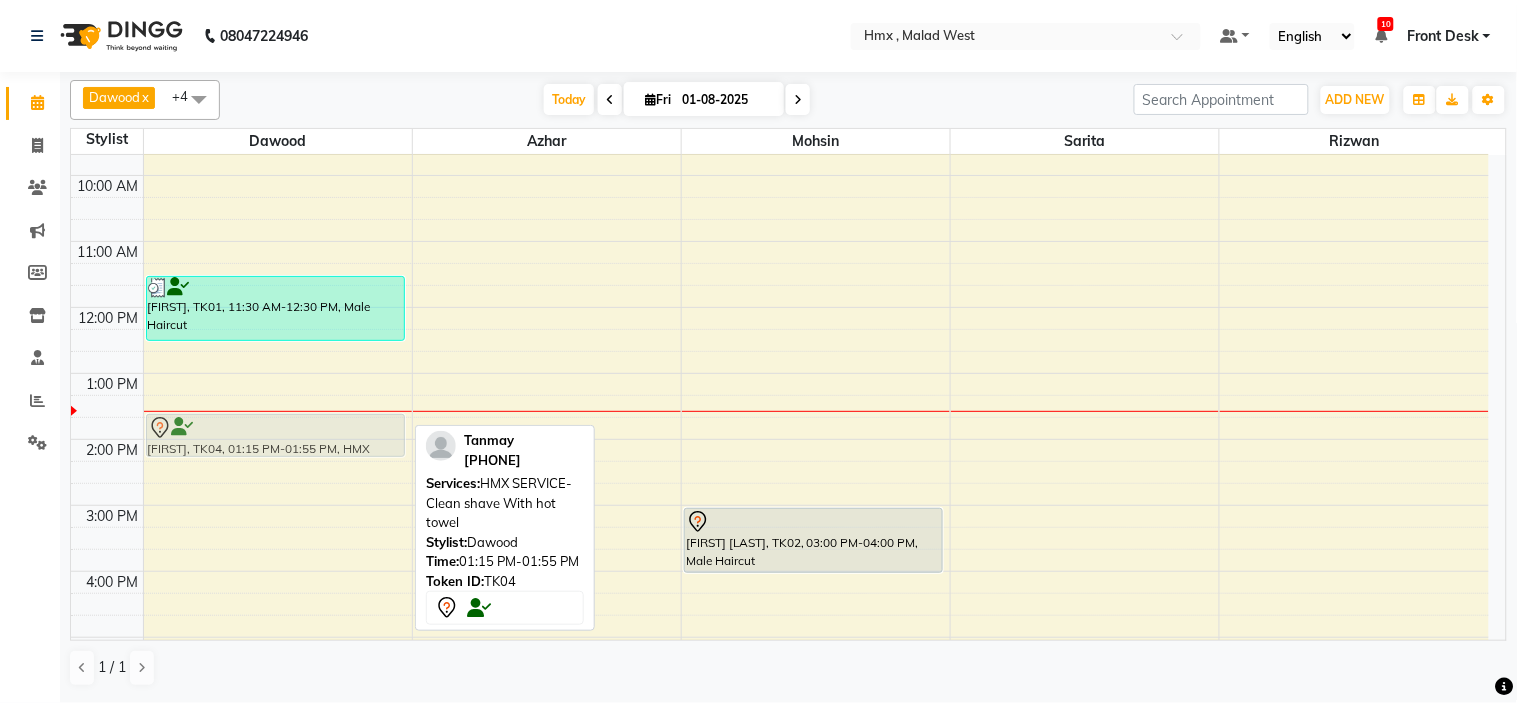 drag, startPoint x: 262, startPoint y: 398, endPoint x: 265, endPoint y: 418, distance: 20.22375 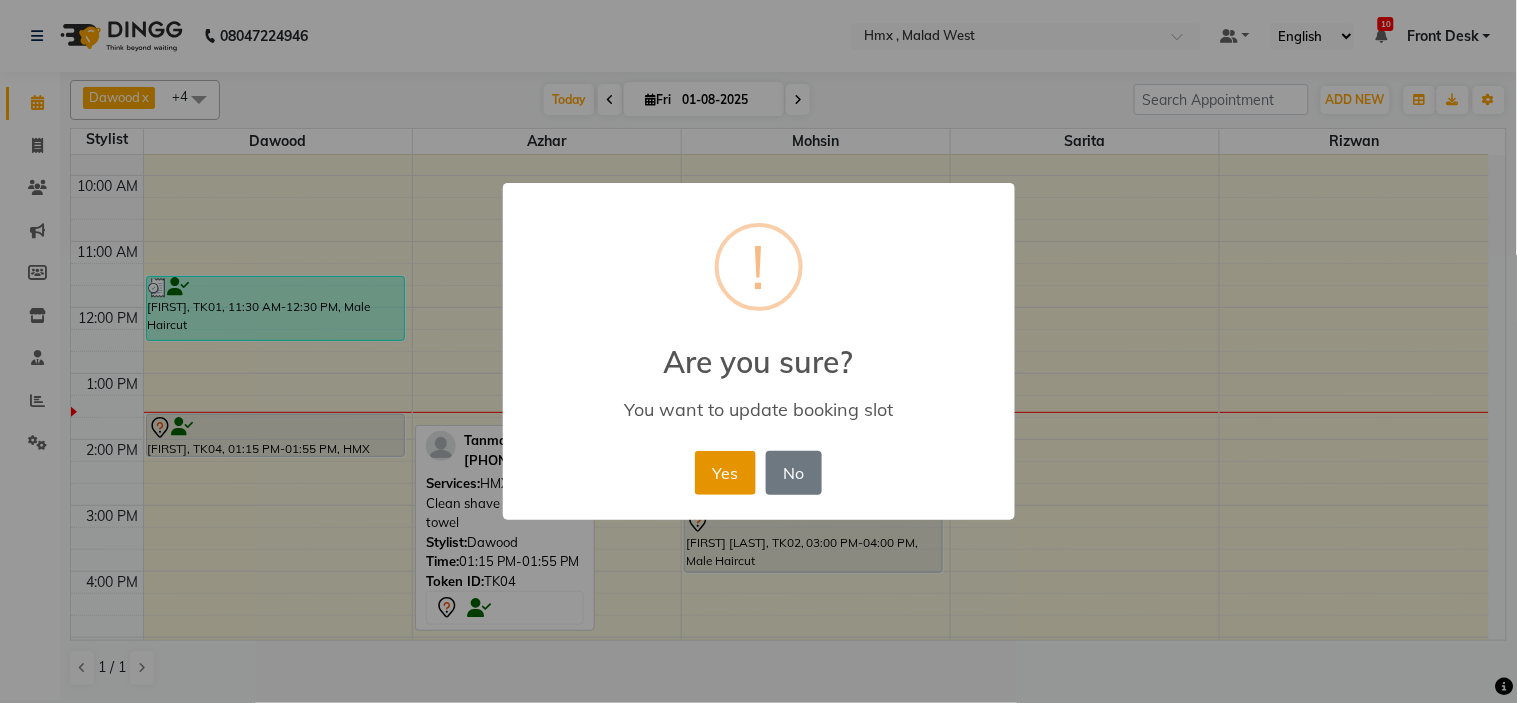 click on "Yes" at bounding box center [725, 473] 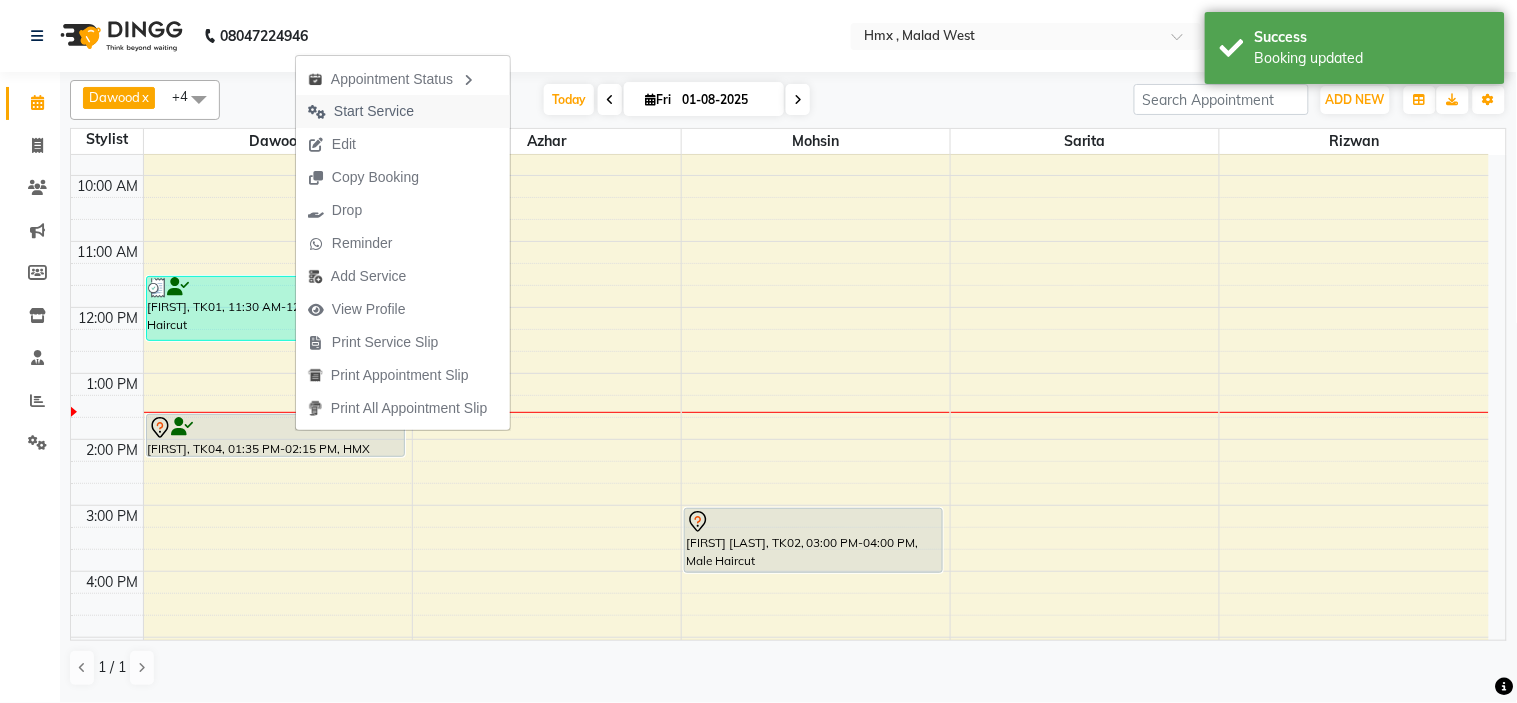 click on "Start Service" at bounding box center [374, 111] 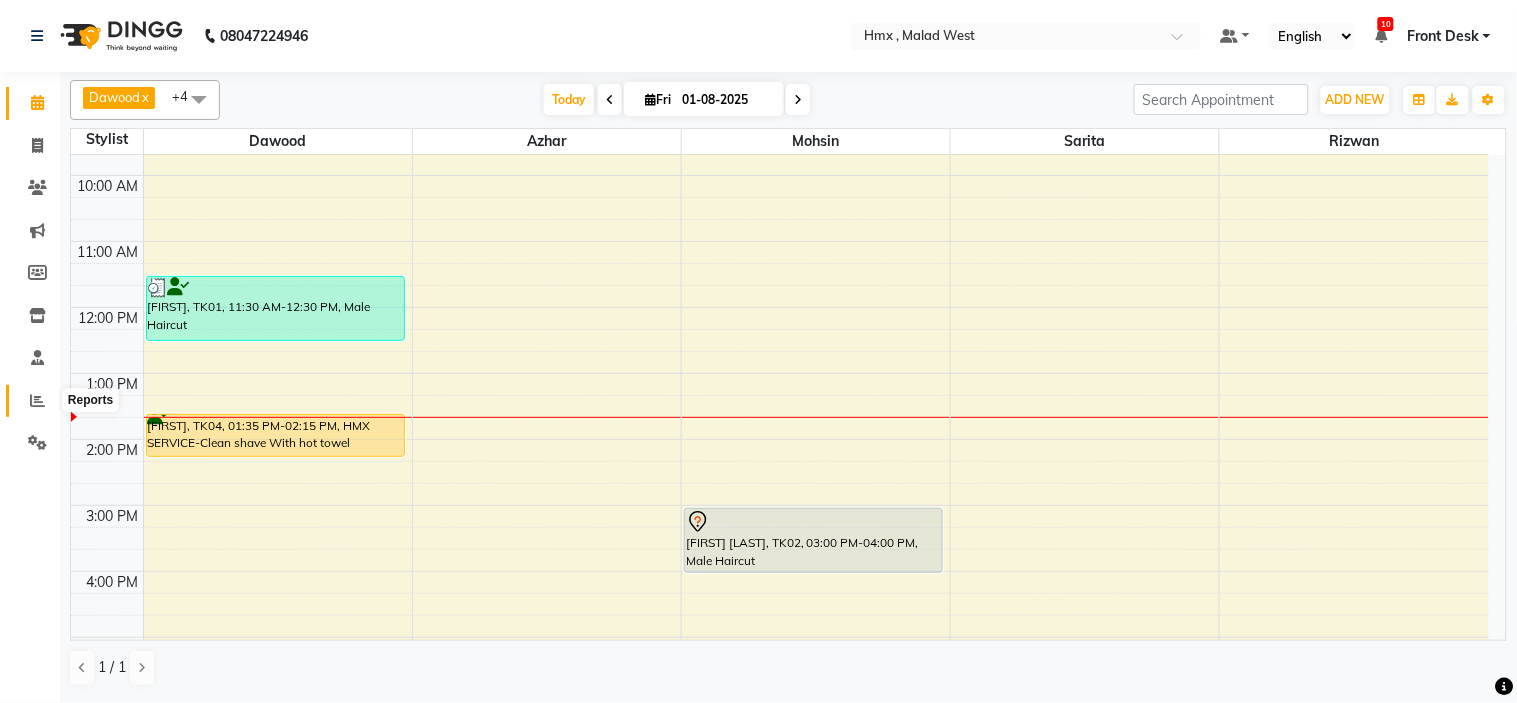 click 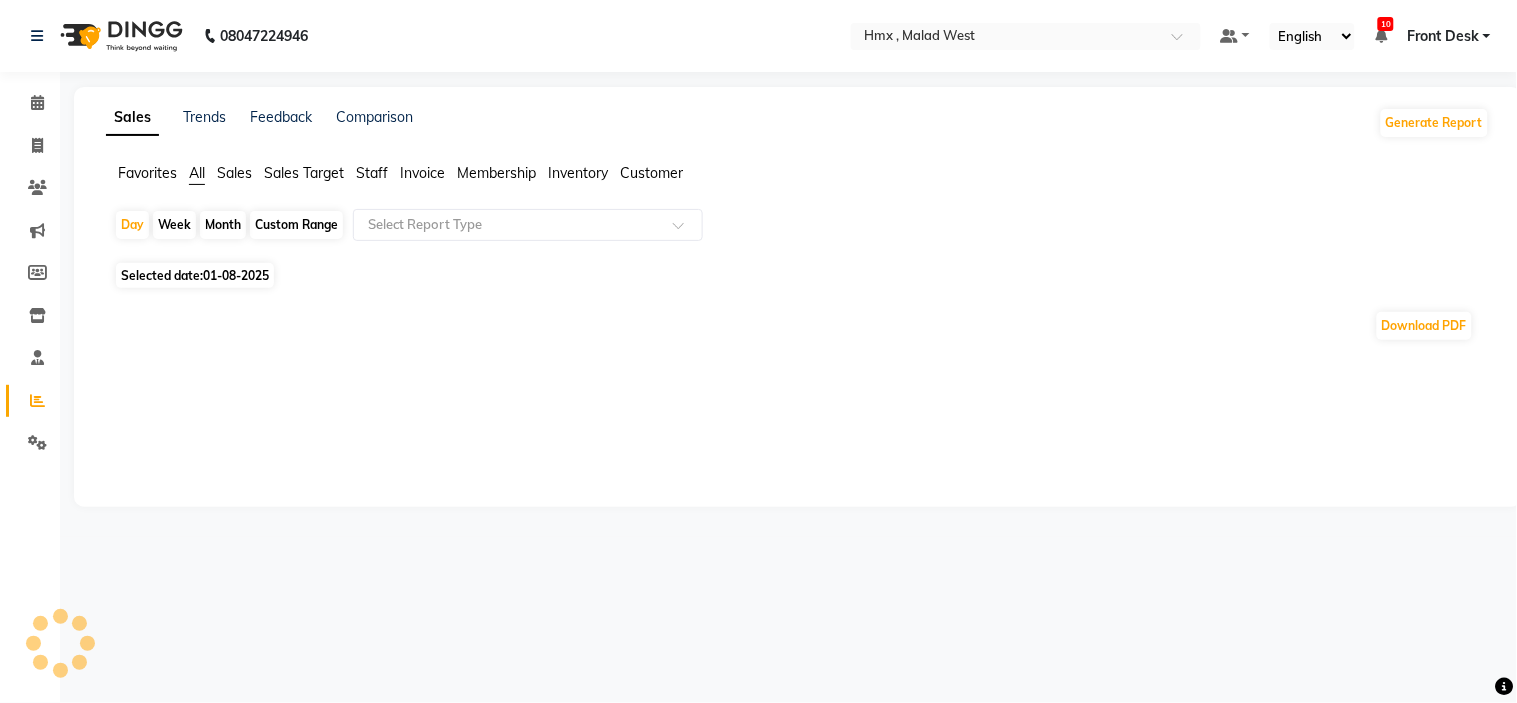 click on "Staff" 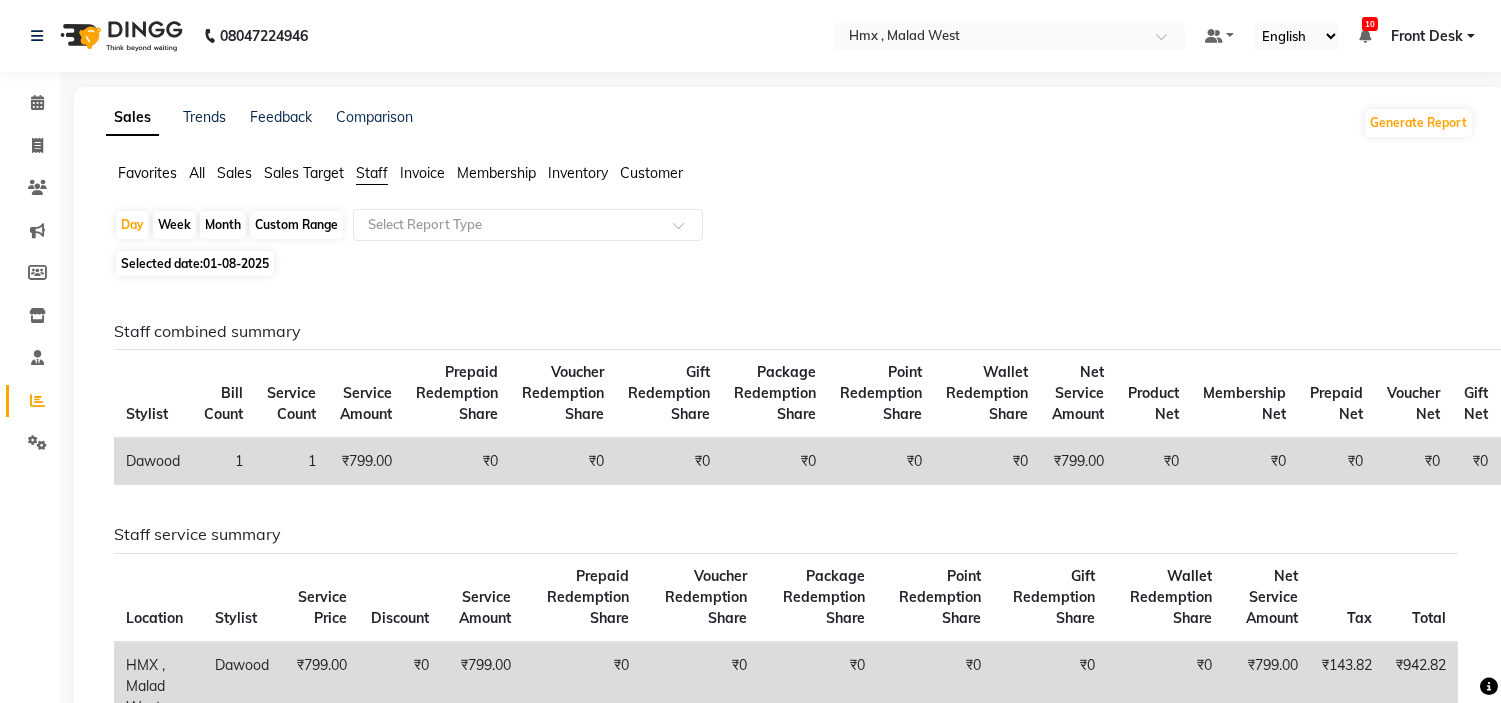 click on "01-08-2025" 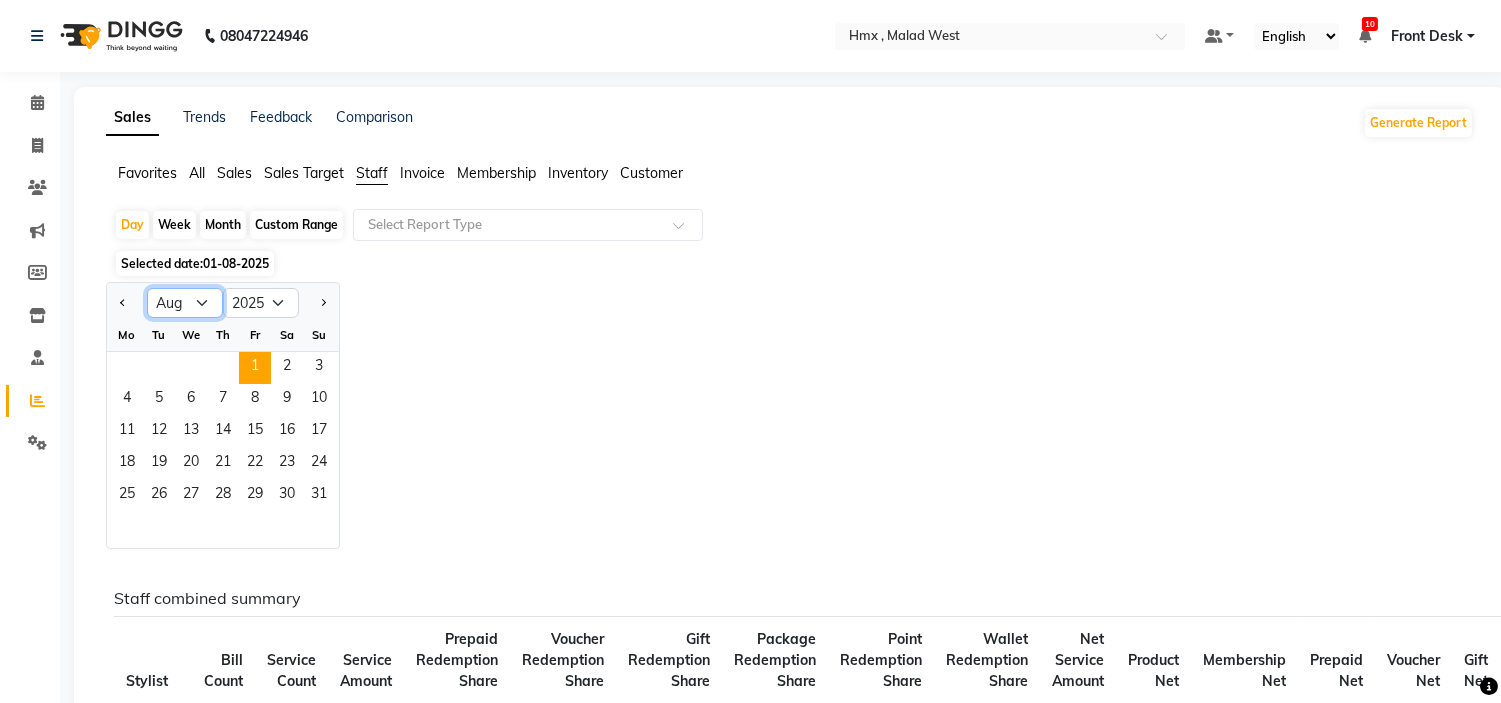 click on "Jan Feb Mar Apr May Jun Jul Aug Sep Oct Nov Dec" 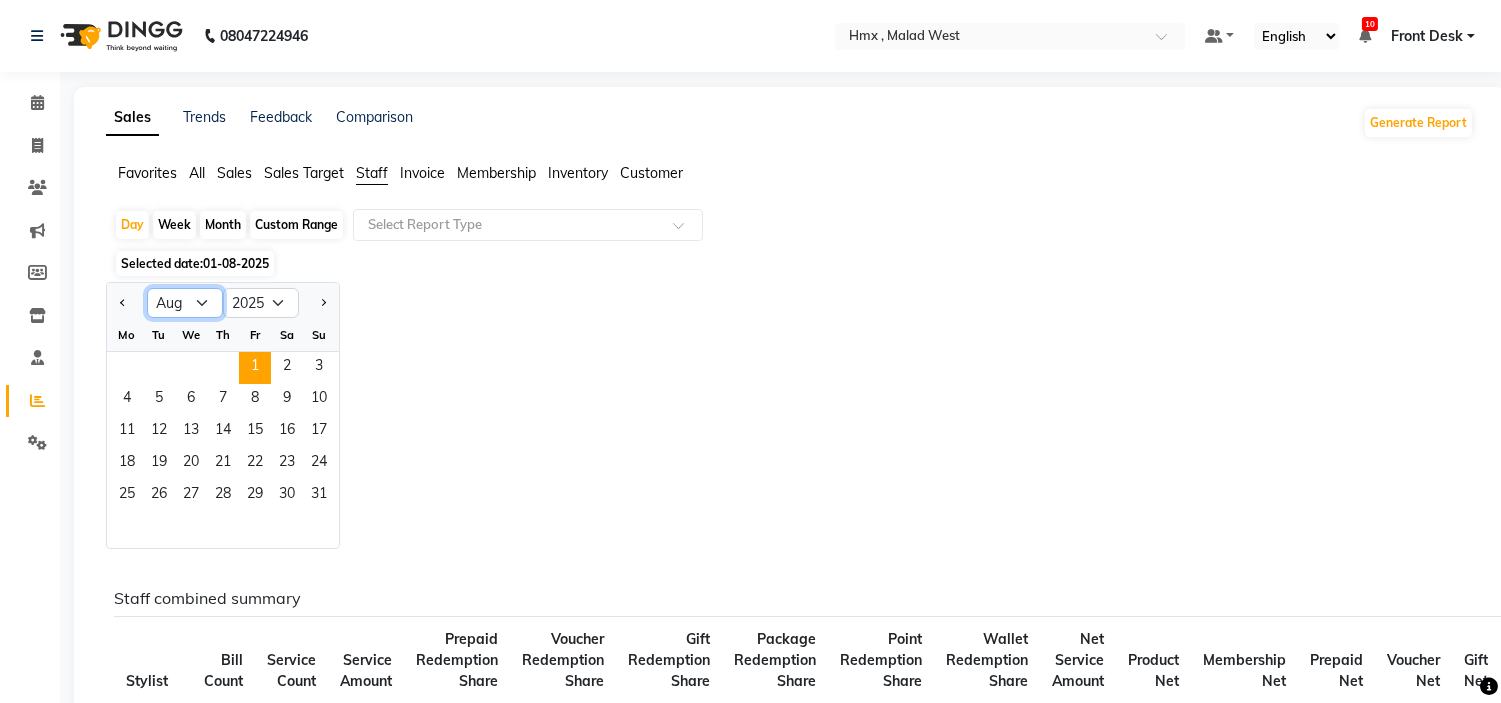 select on "7" 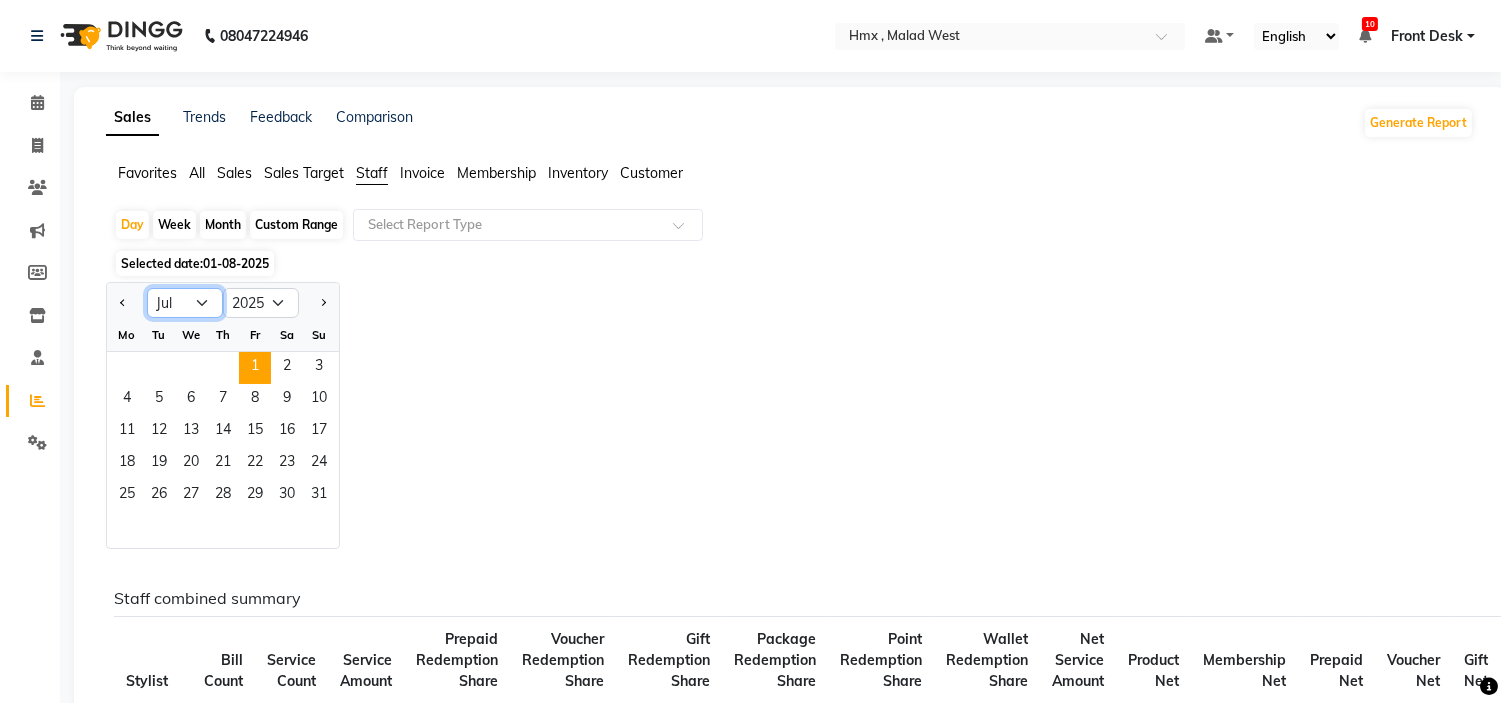 click on "Jan Feb Mar Apr May Jun Jul Aug Sep Oct Nov Dec" 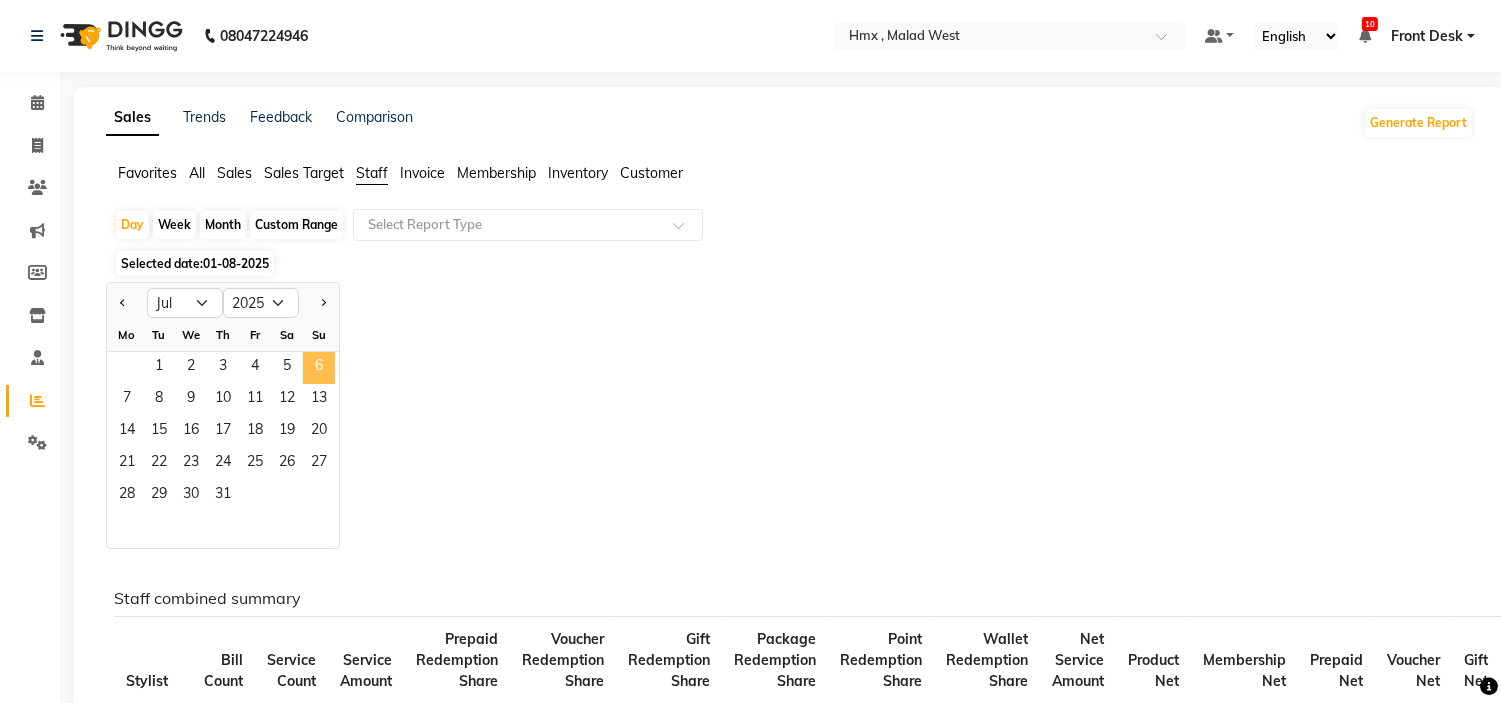 click on "6" 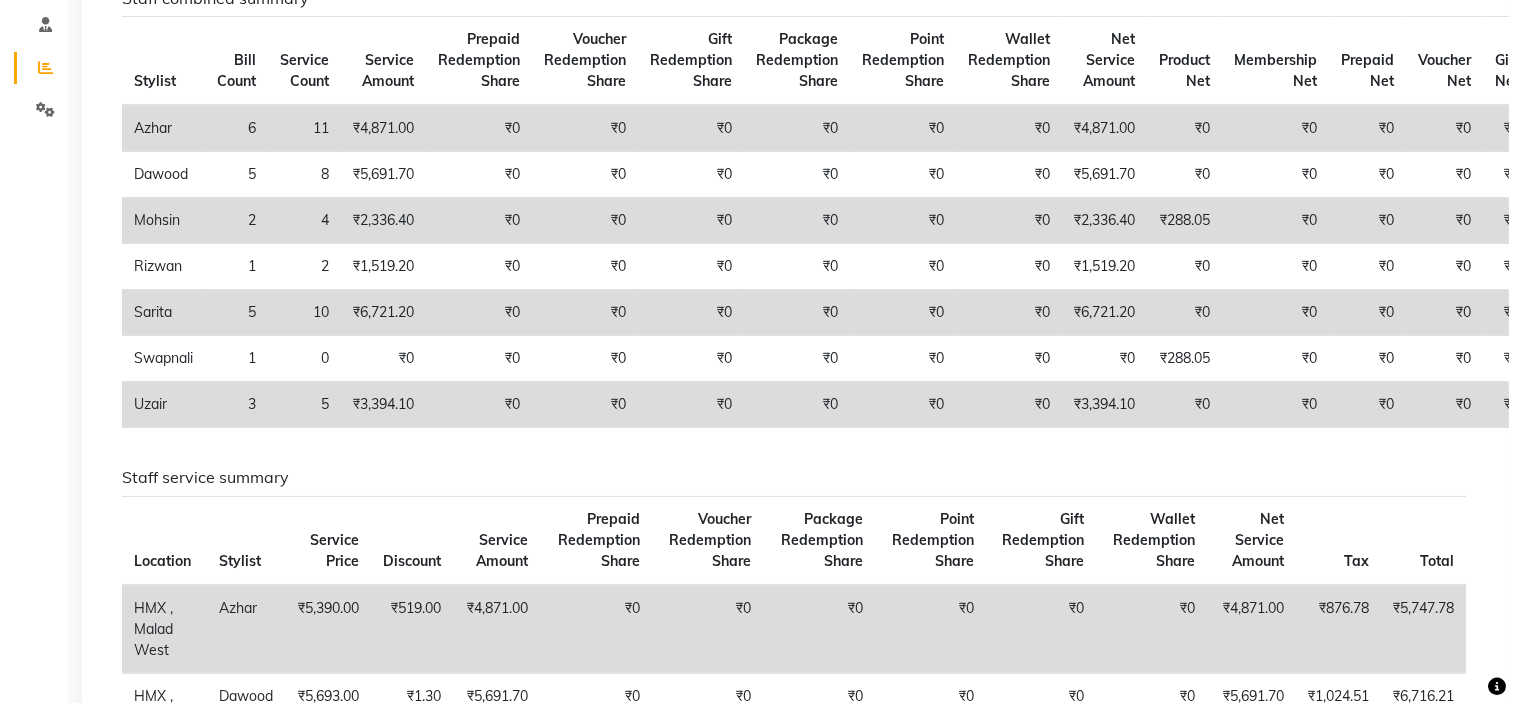 scroll, scrollTop: 0, scrollLeft: 0, axis: both 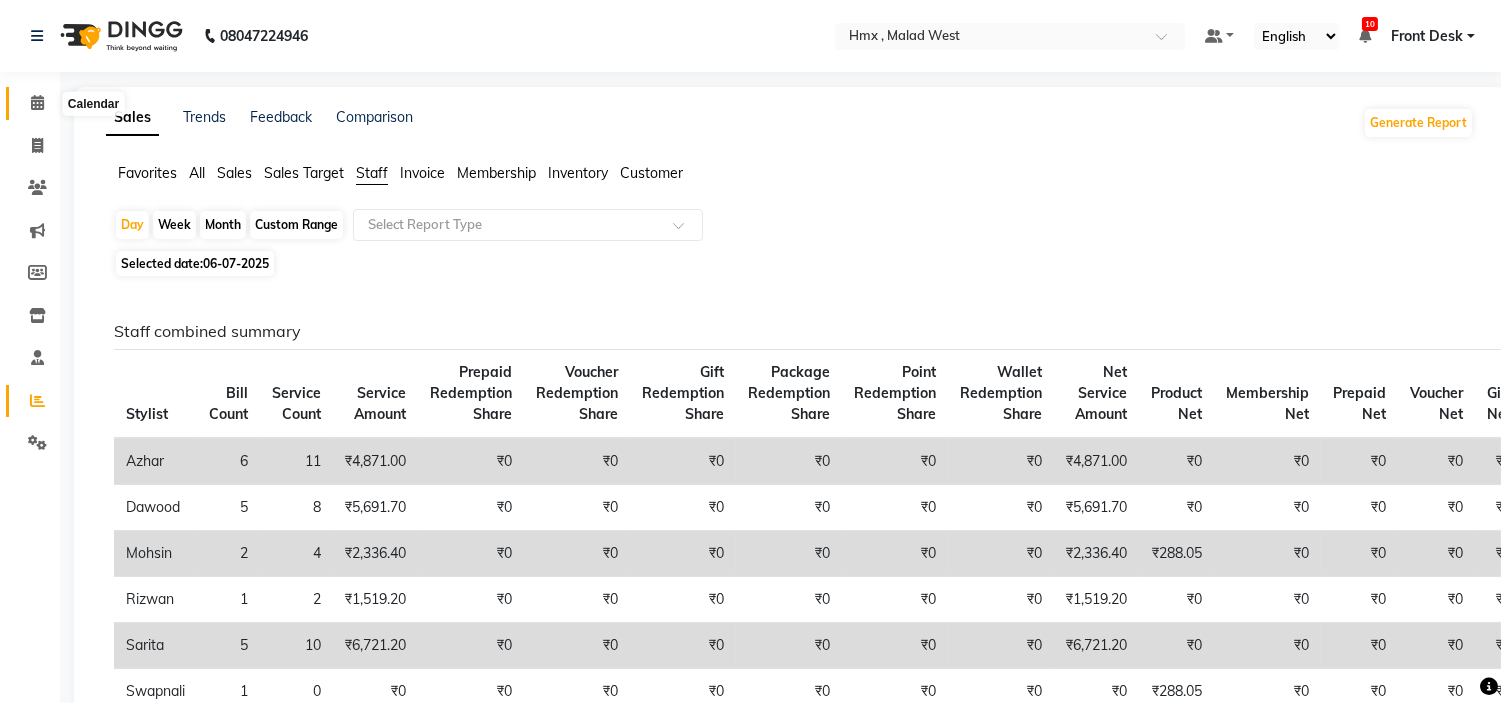 click 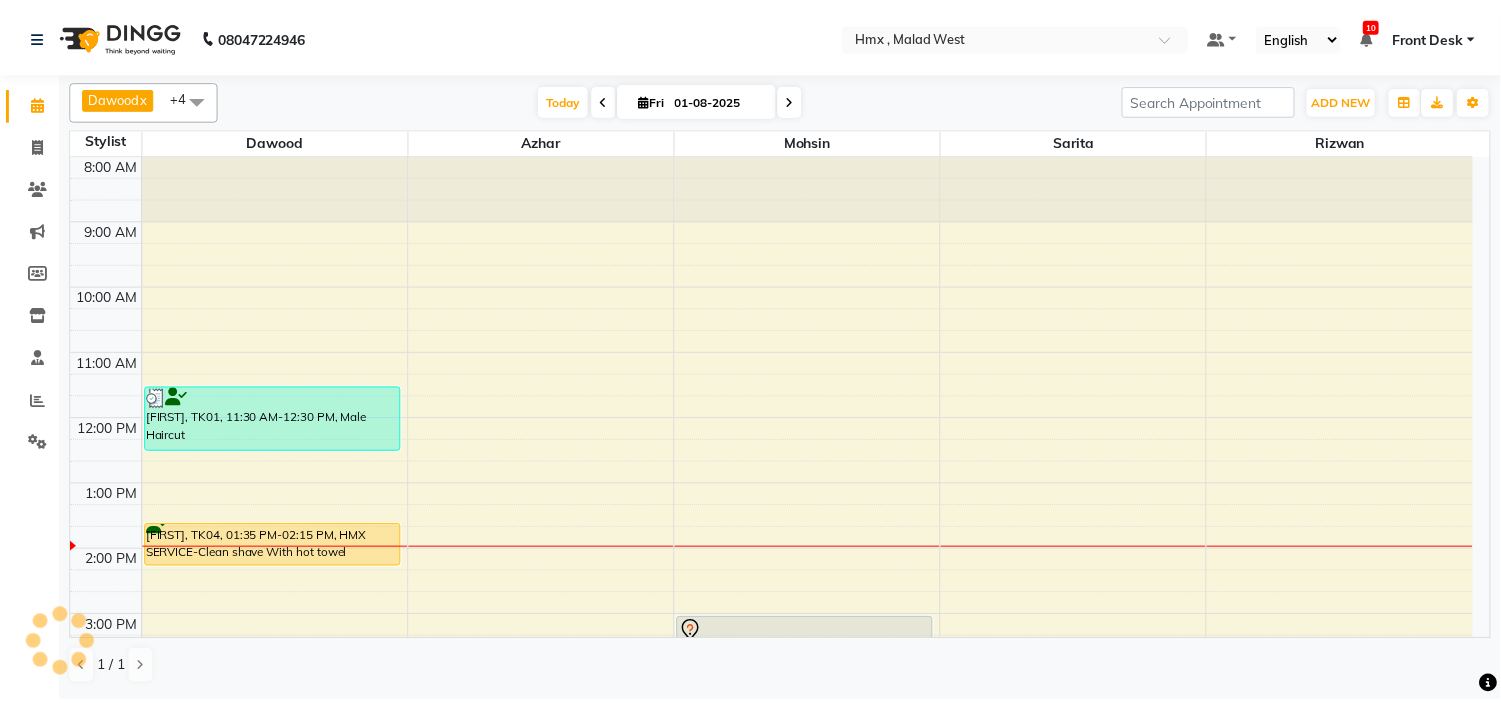 scroll, scrollTop: 0, scrollLeft: 0, axis: both 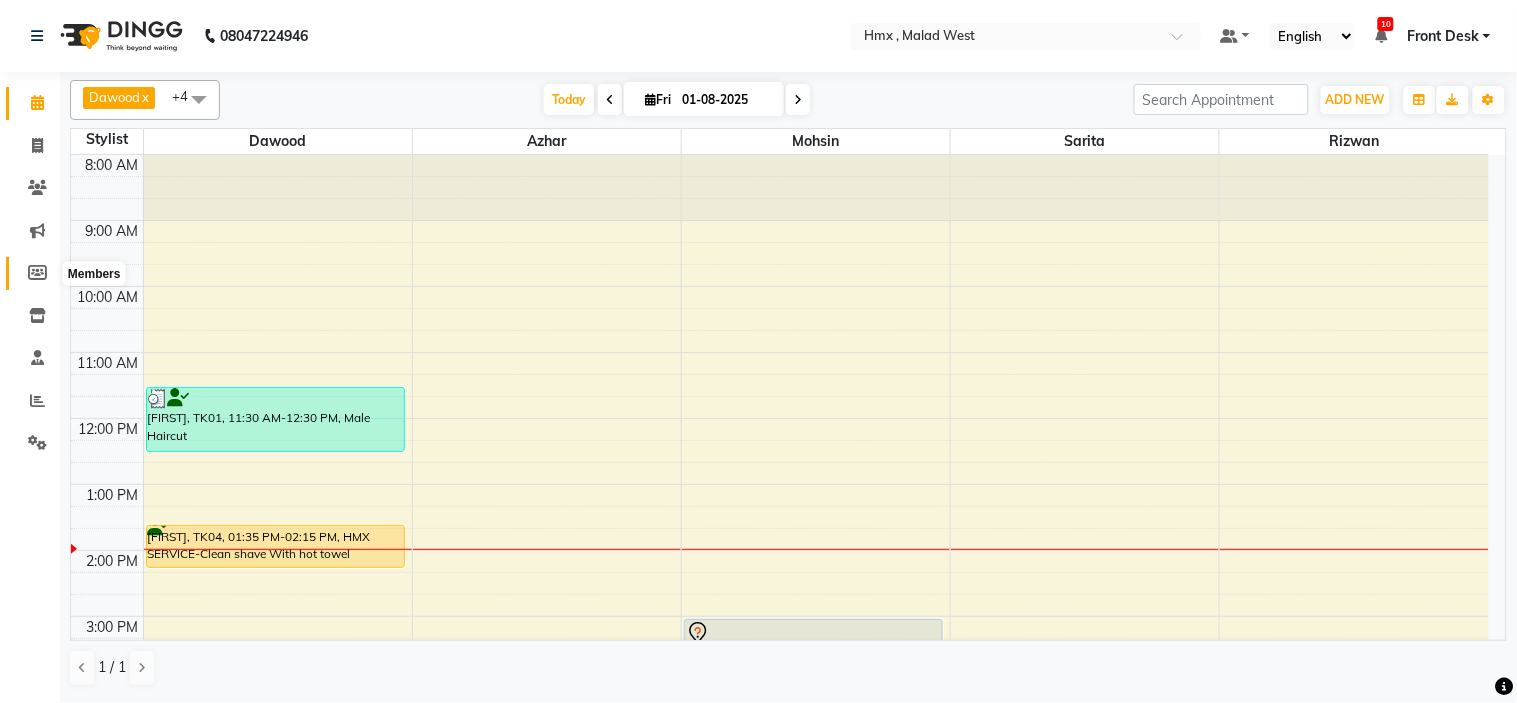 click 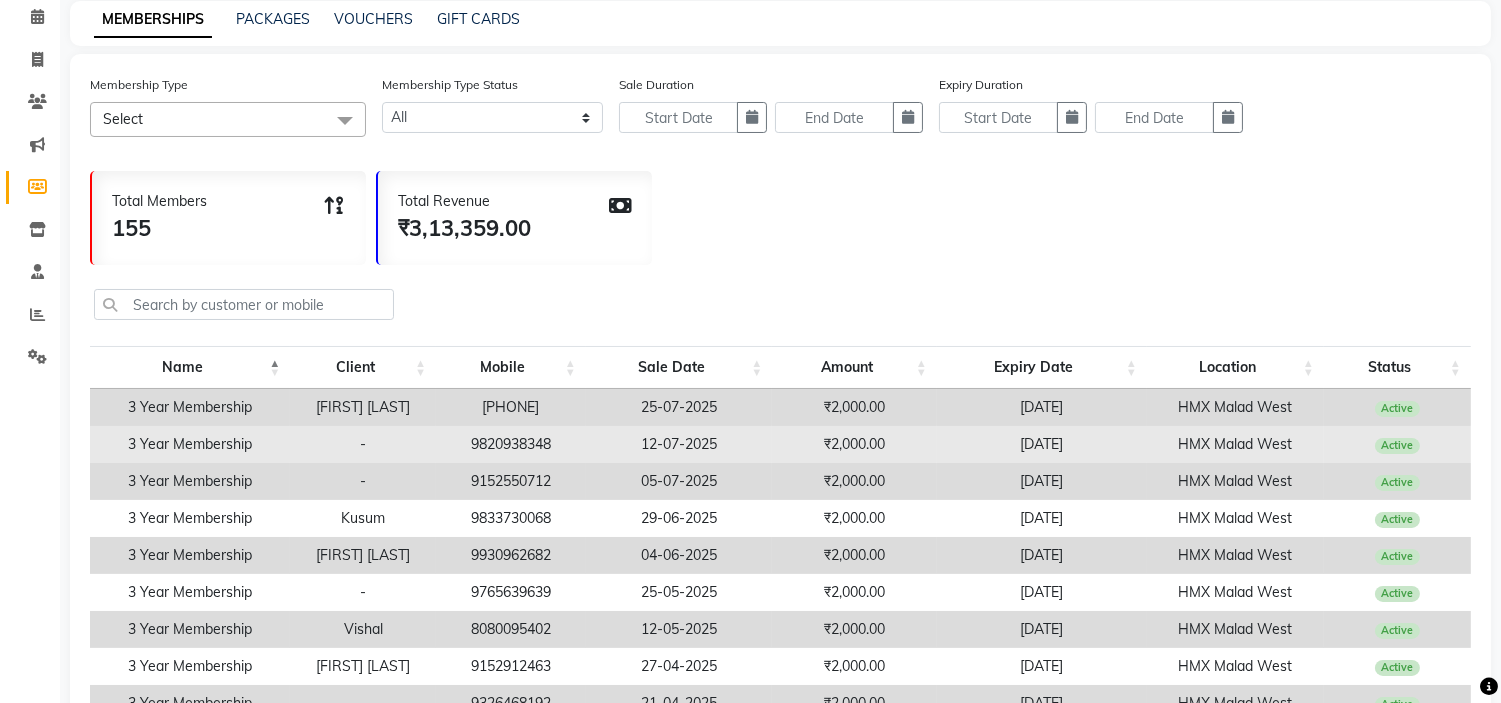 scroll, scrollTop: 111, scrollLeft: 0, axis: vertical 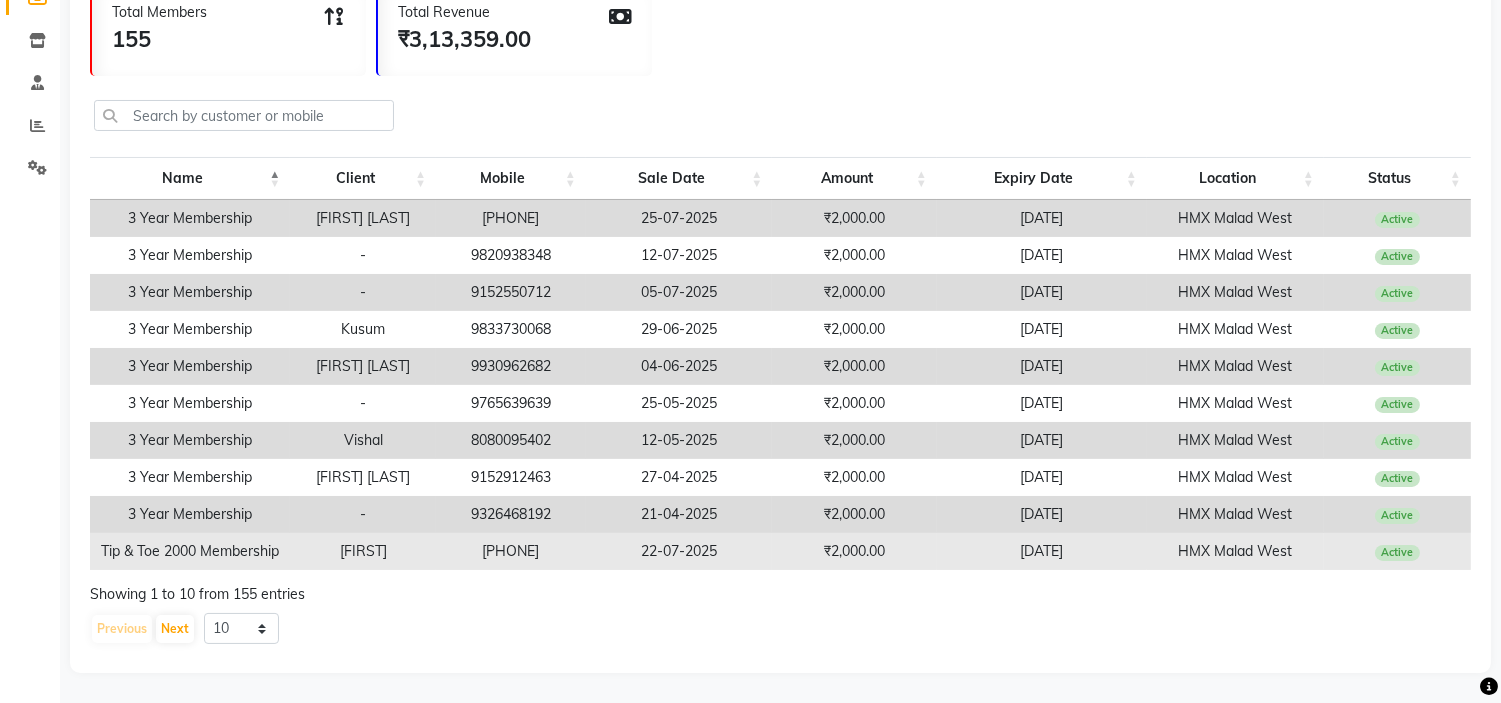 click on "9321461600" at bounding box center [511, 551] 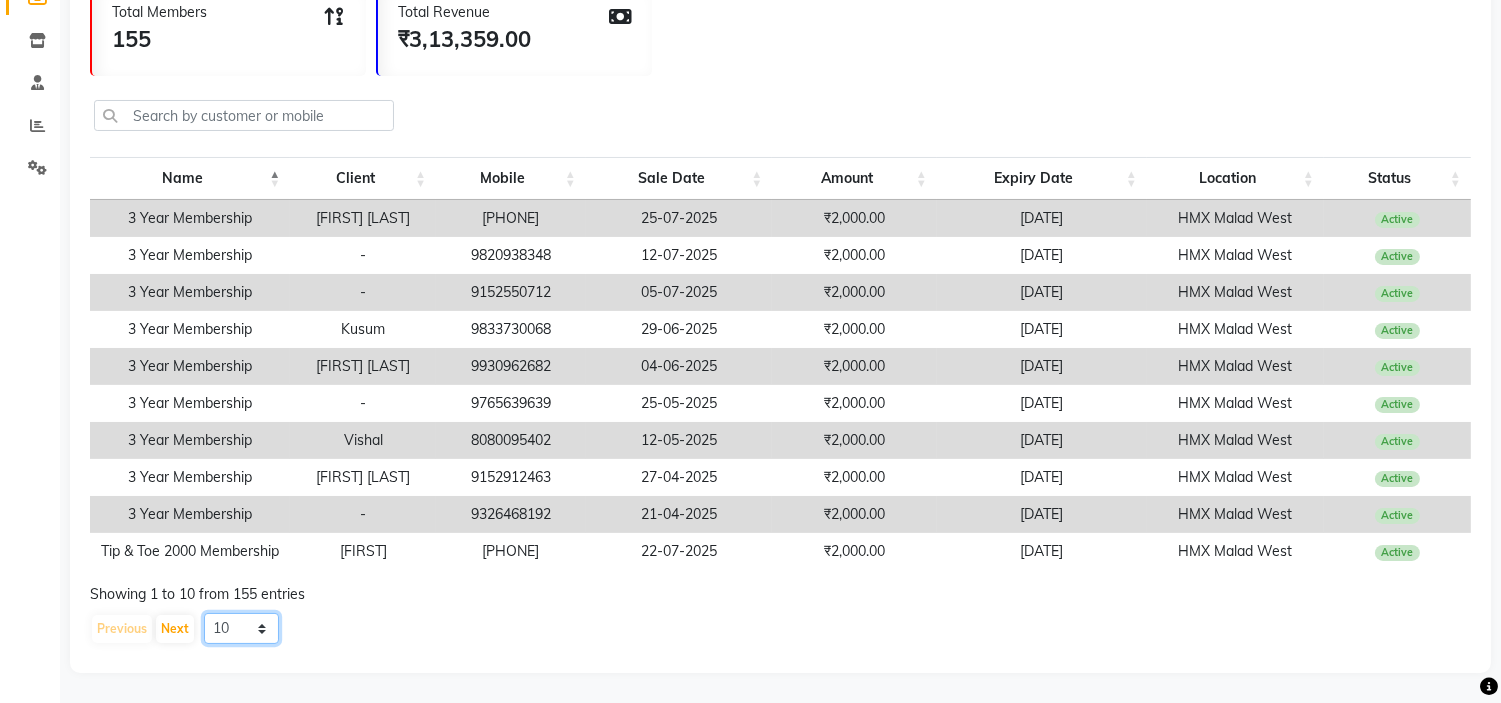 click on "10 20 50 100" 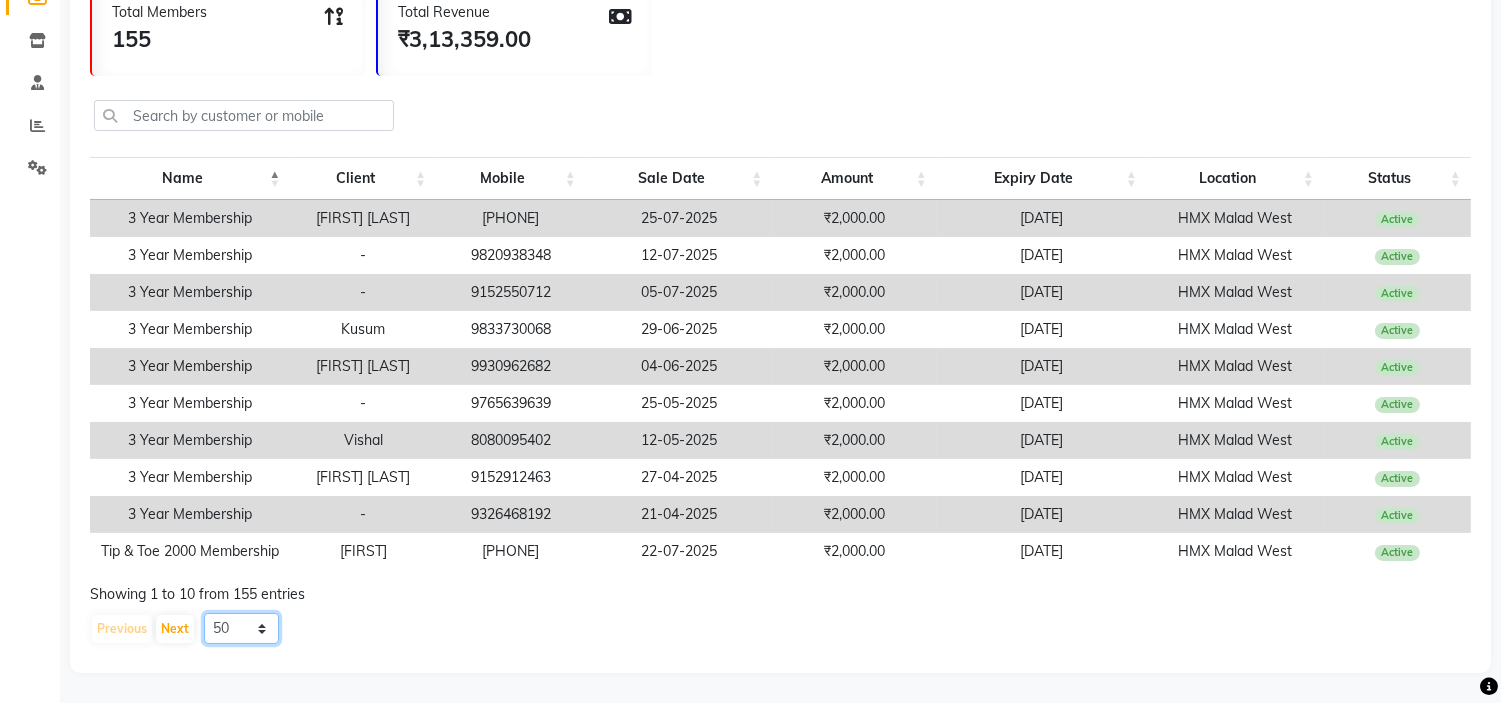 click on "10 20 50 100" 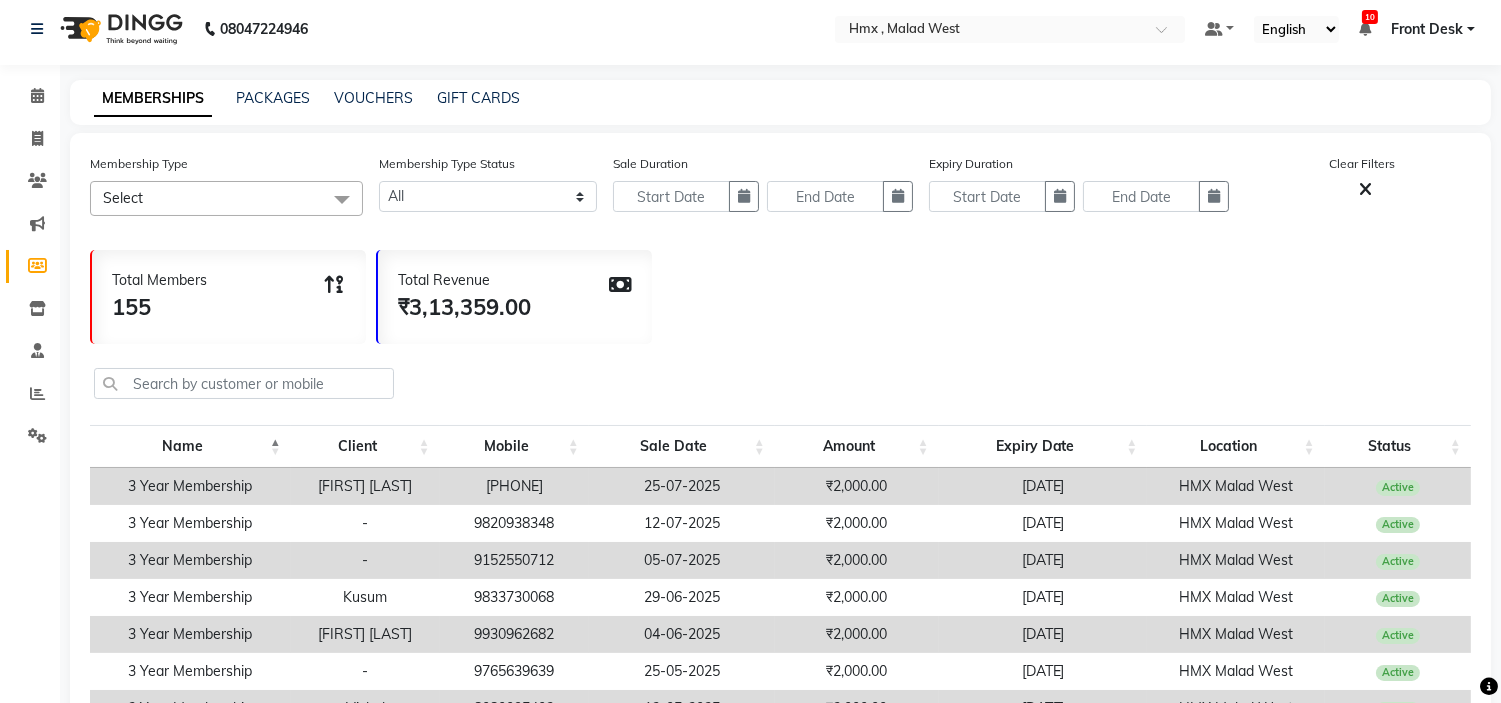scroll, scrollTop: 0, scrollLeft: 0, axis: both 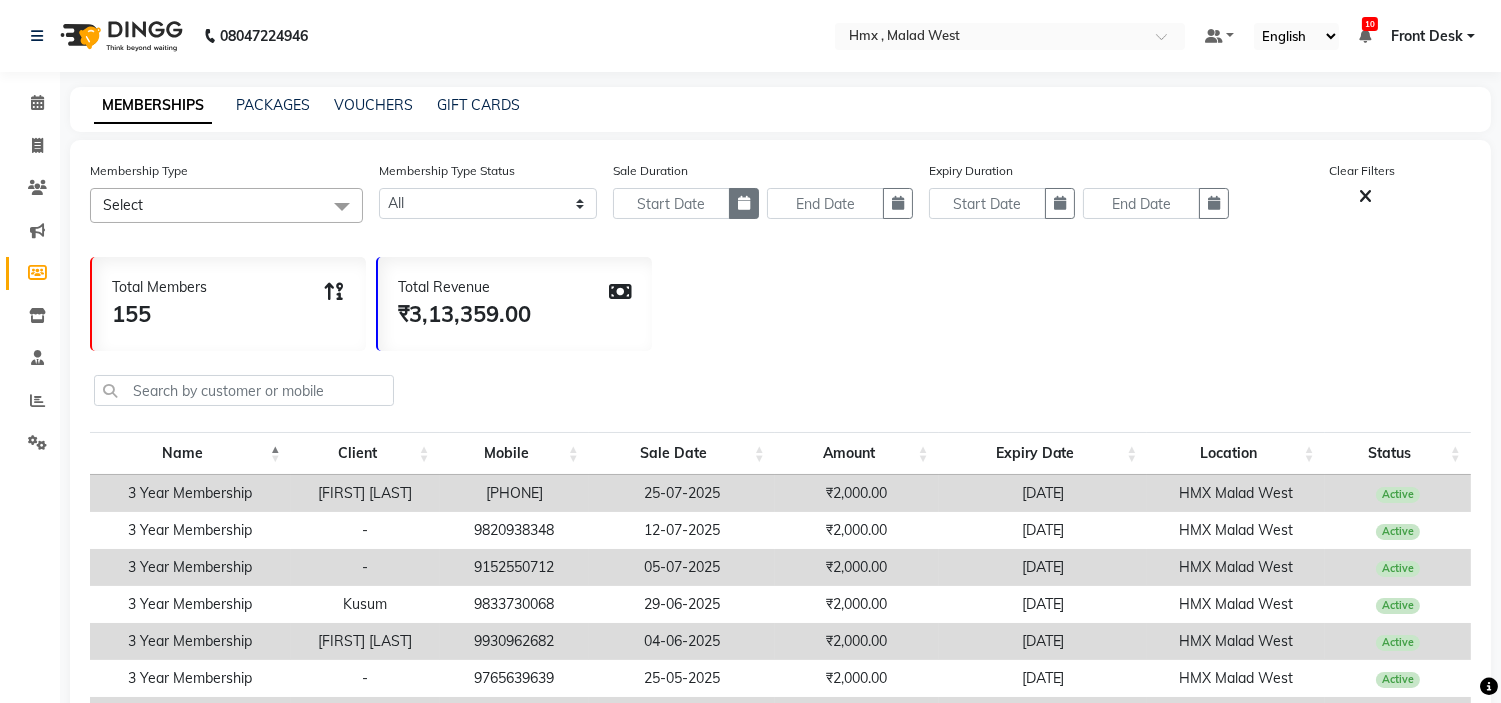 click 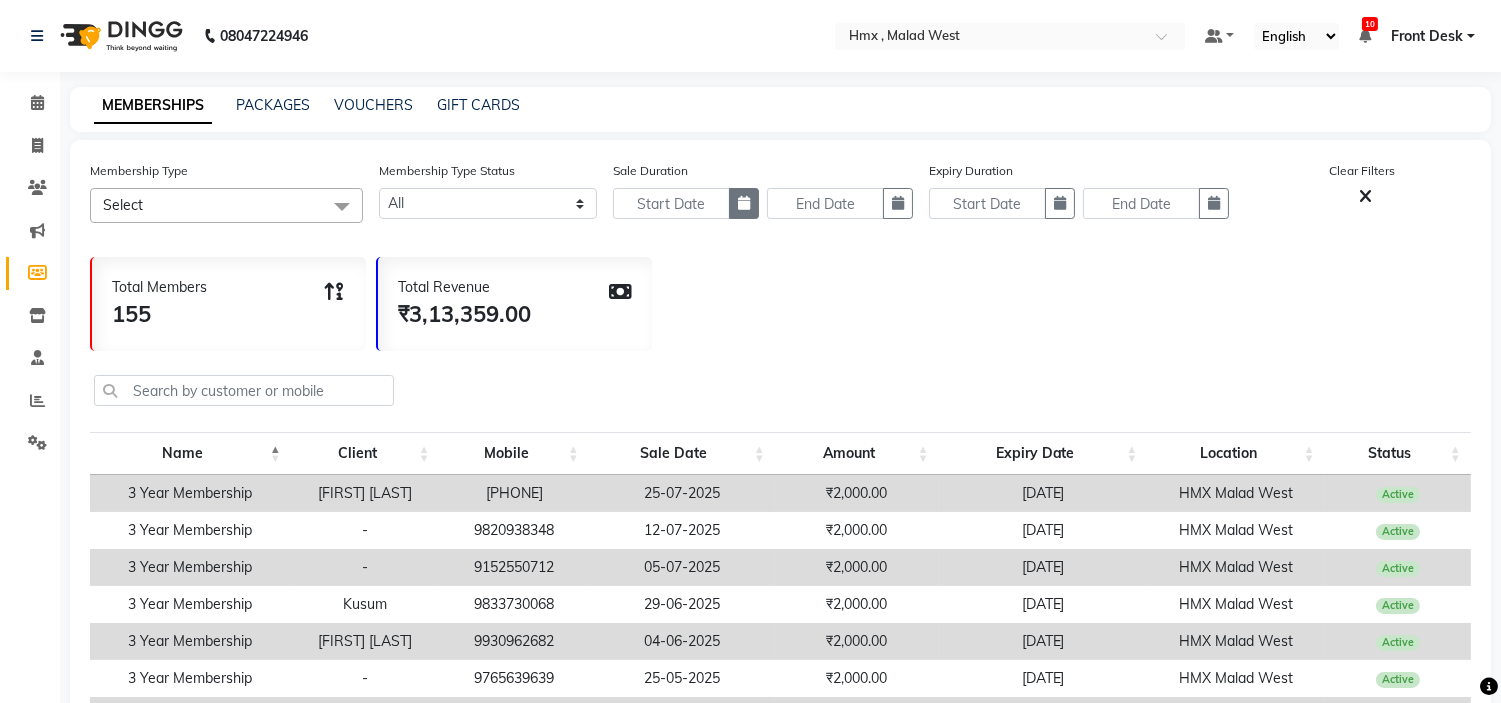 select on "8" 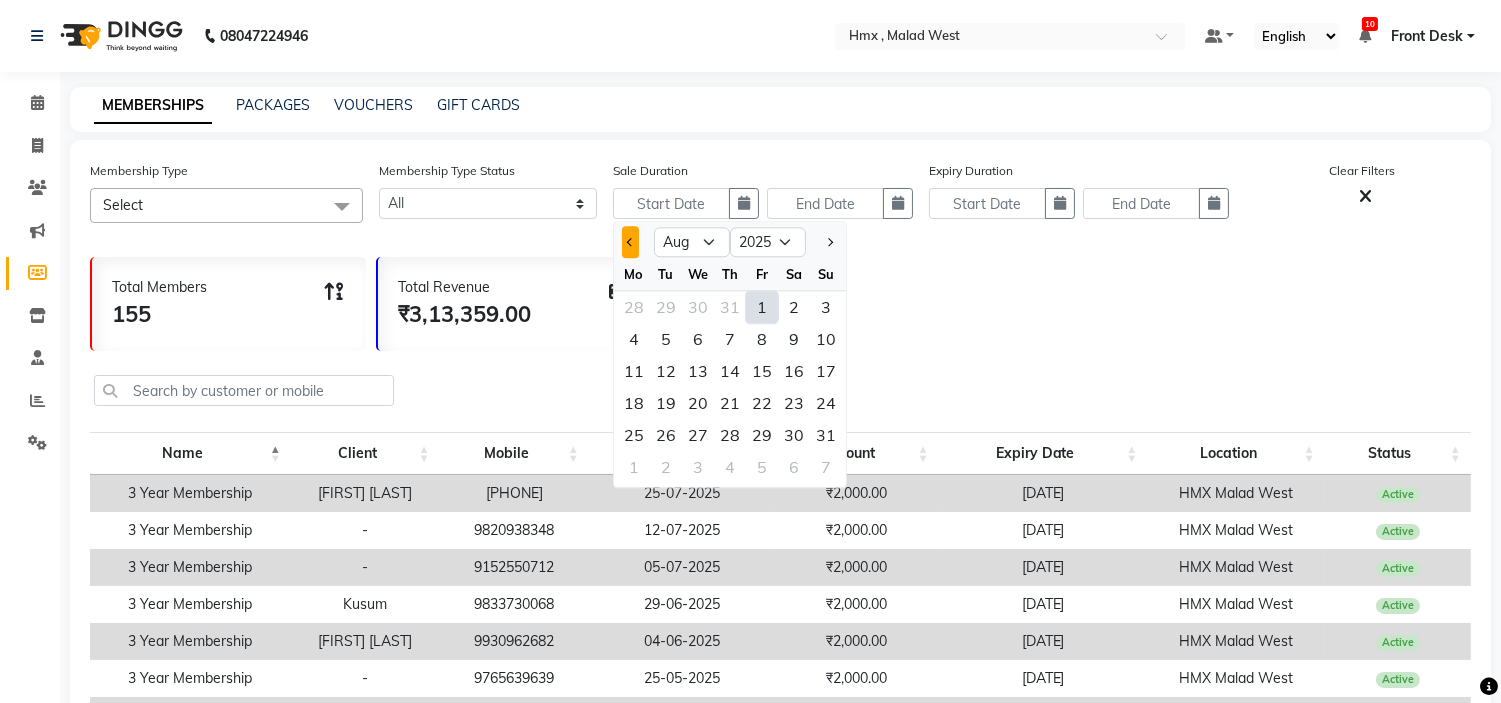 click 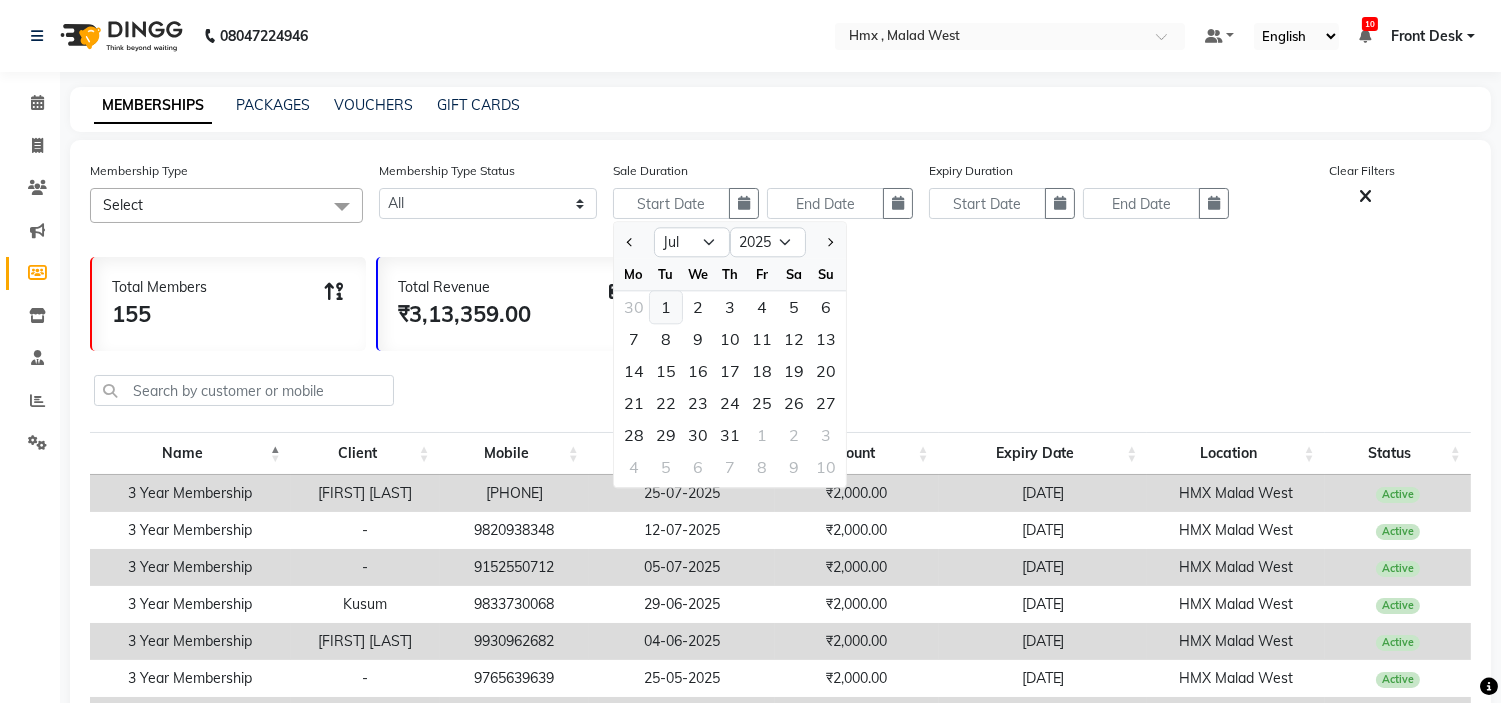click on "1" 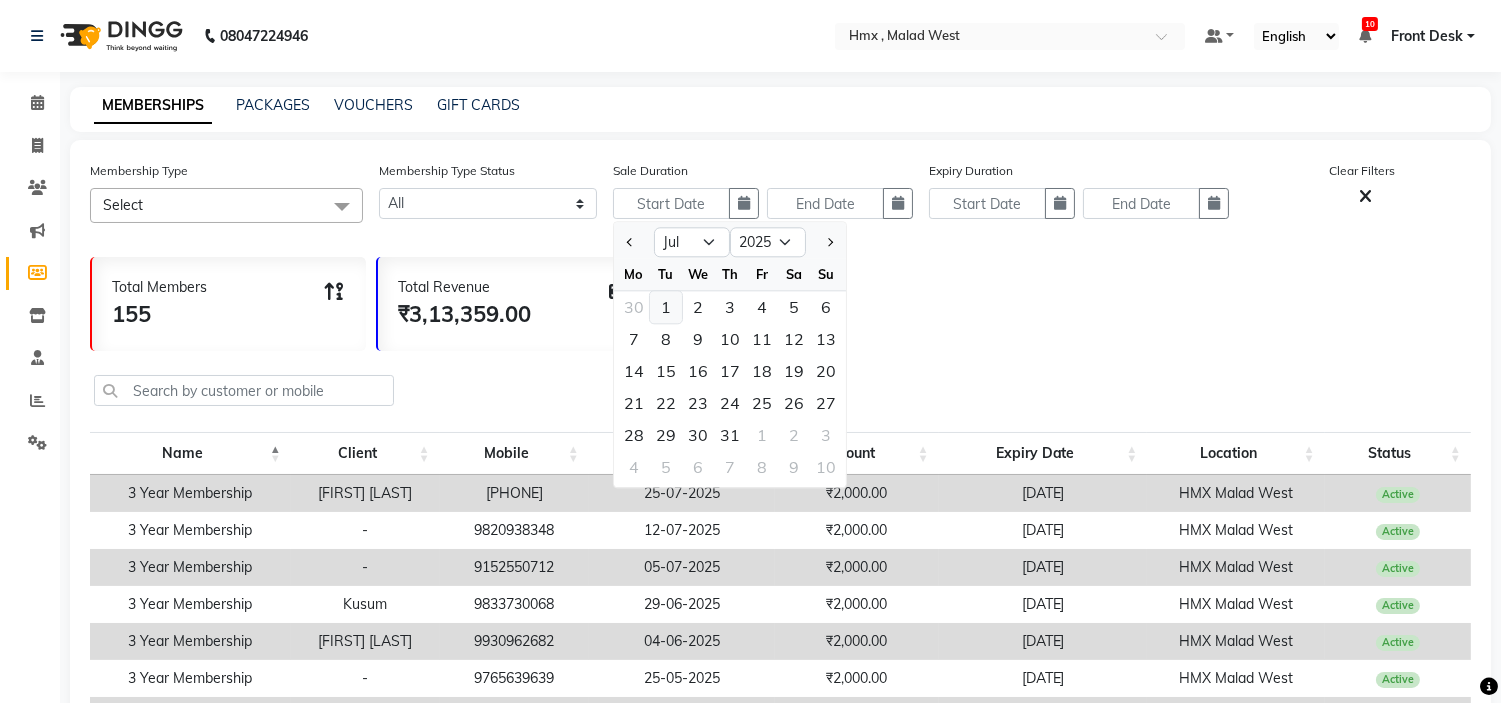 type on "01-07-2025" 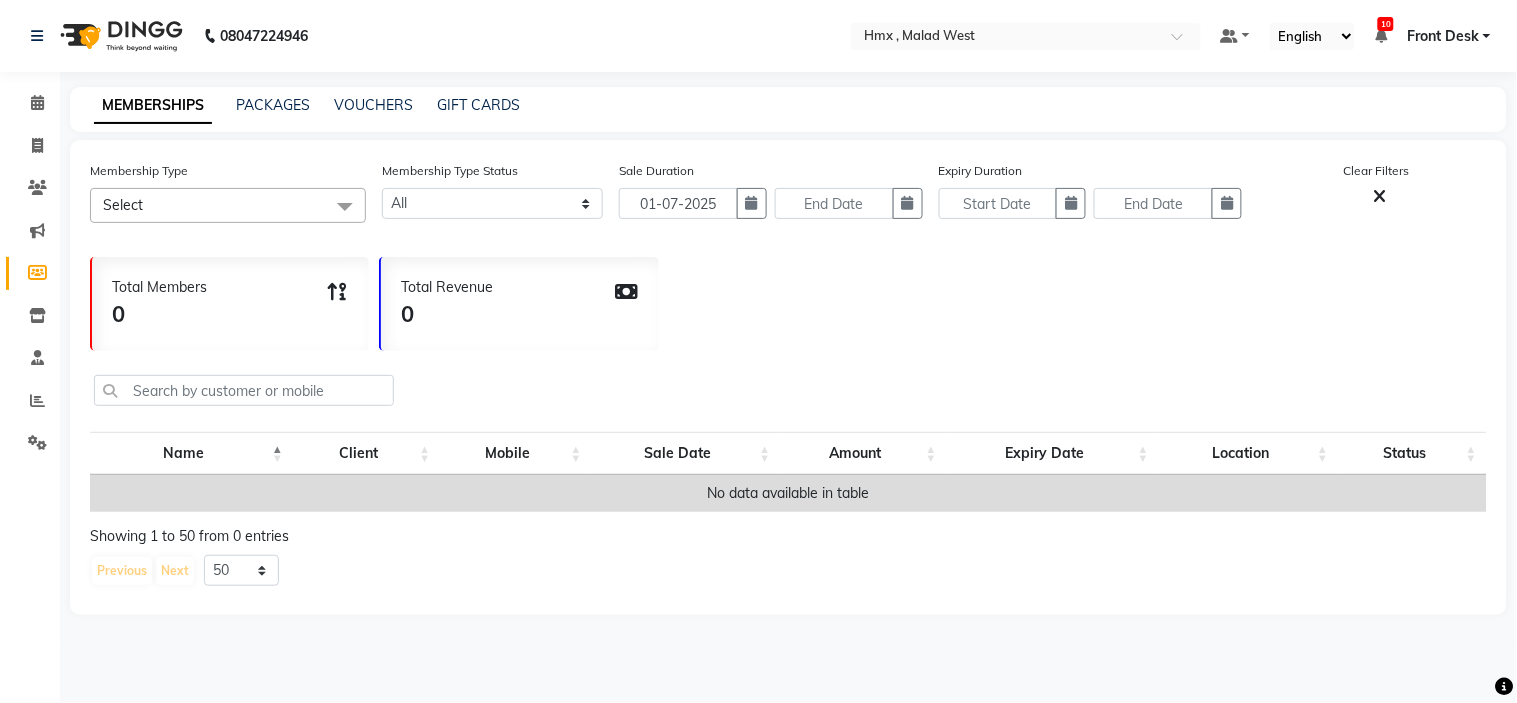 click on "Total Members 0 Total Revenue 0" 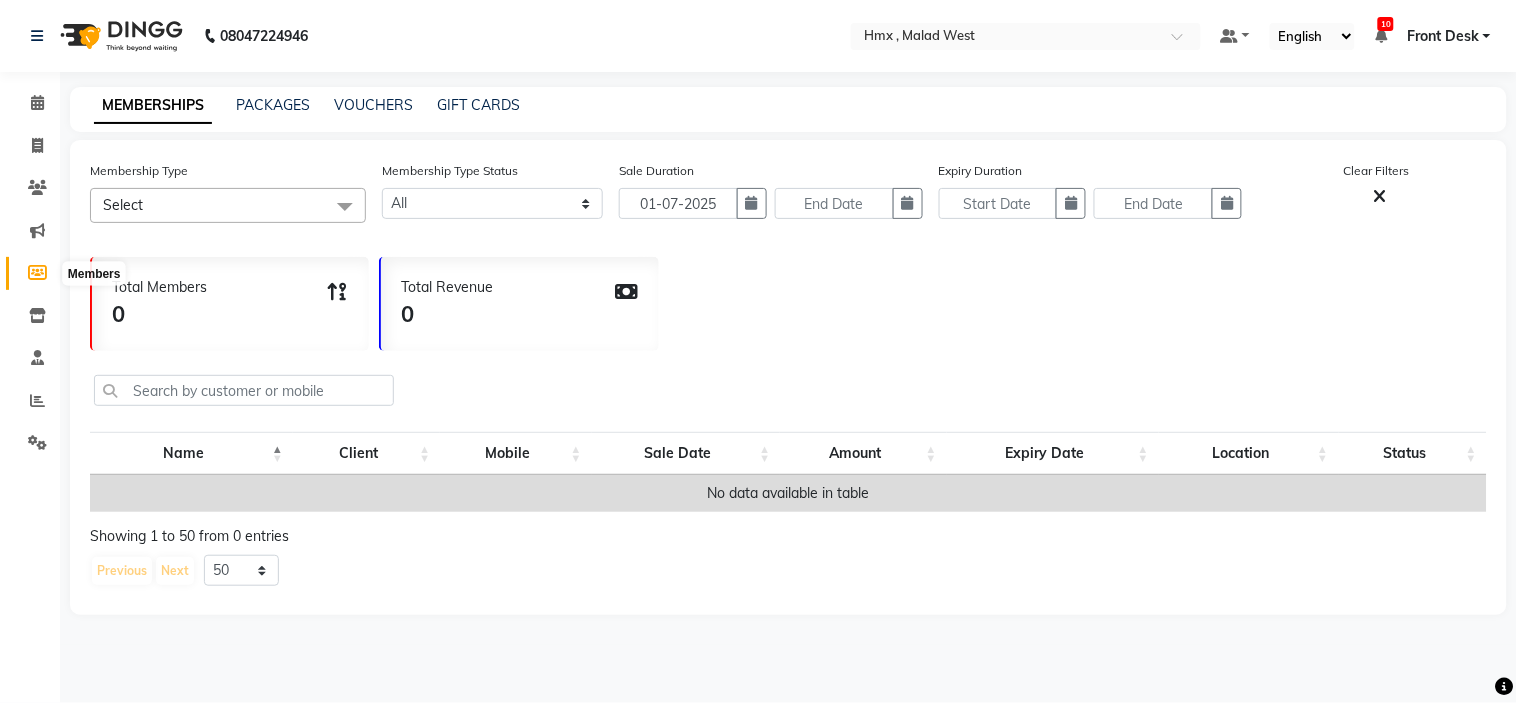 click 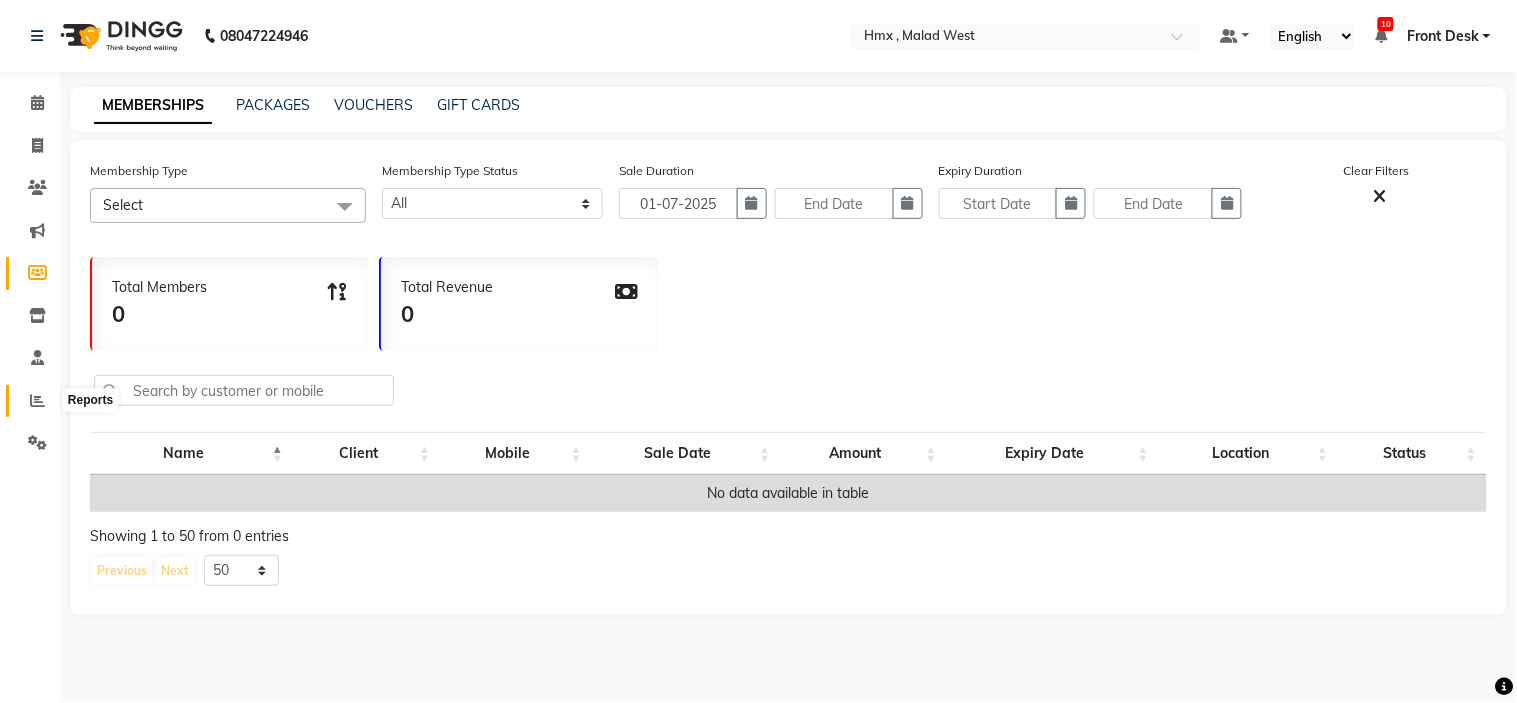 click 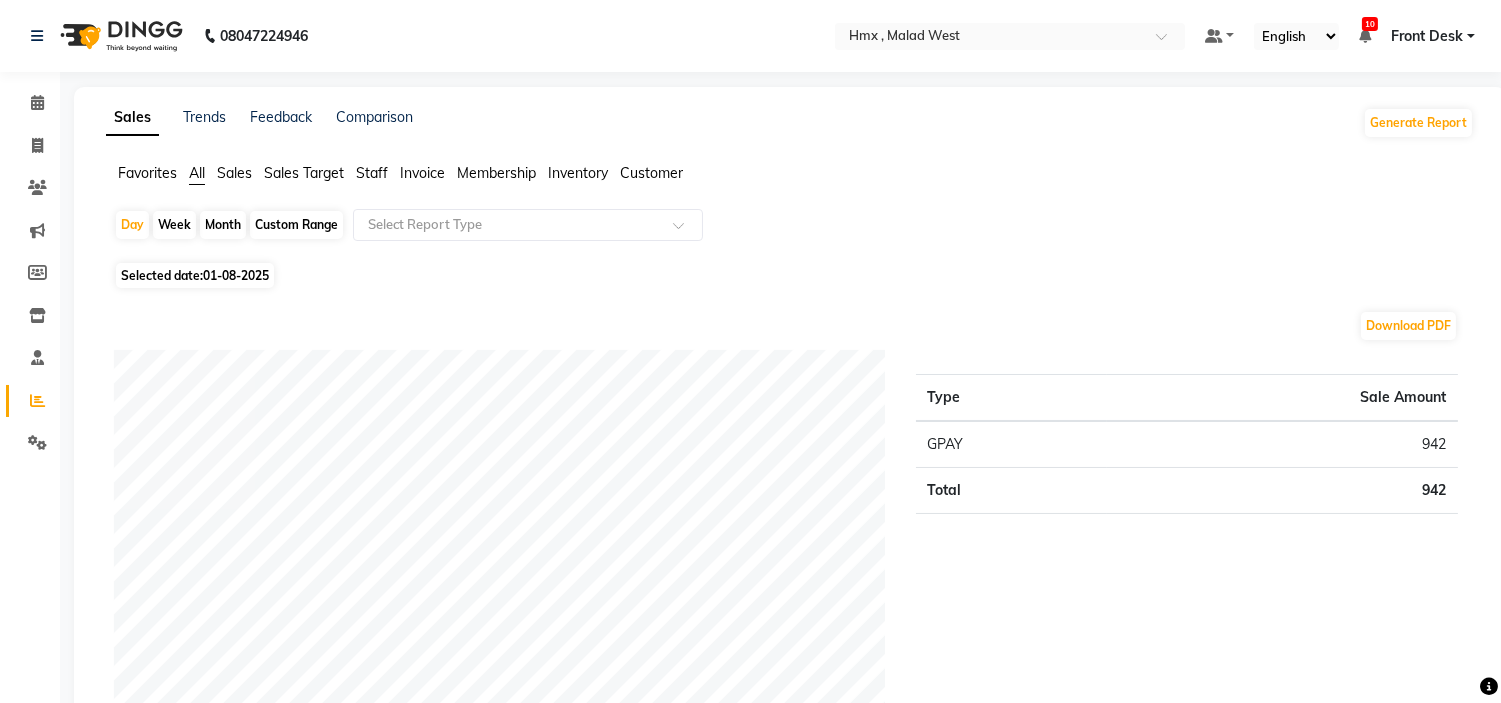 click on "Sales" 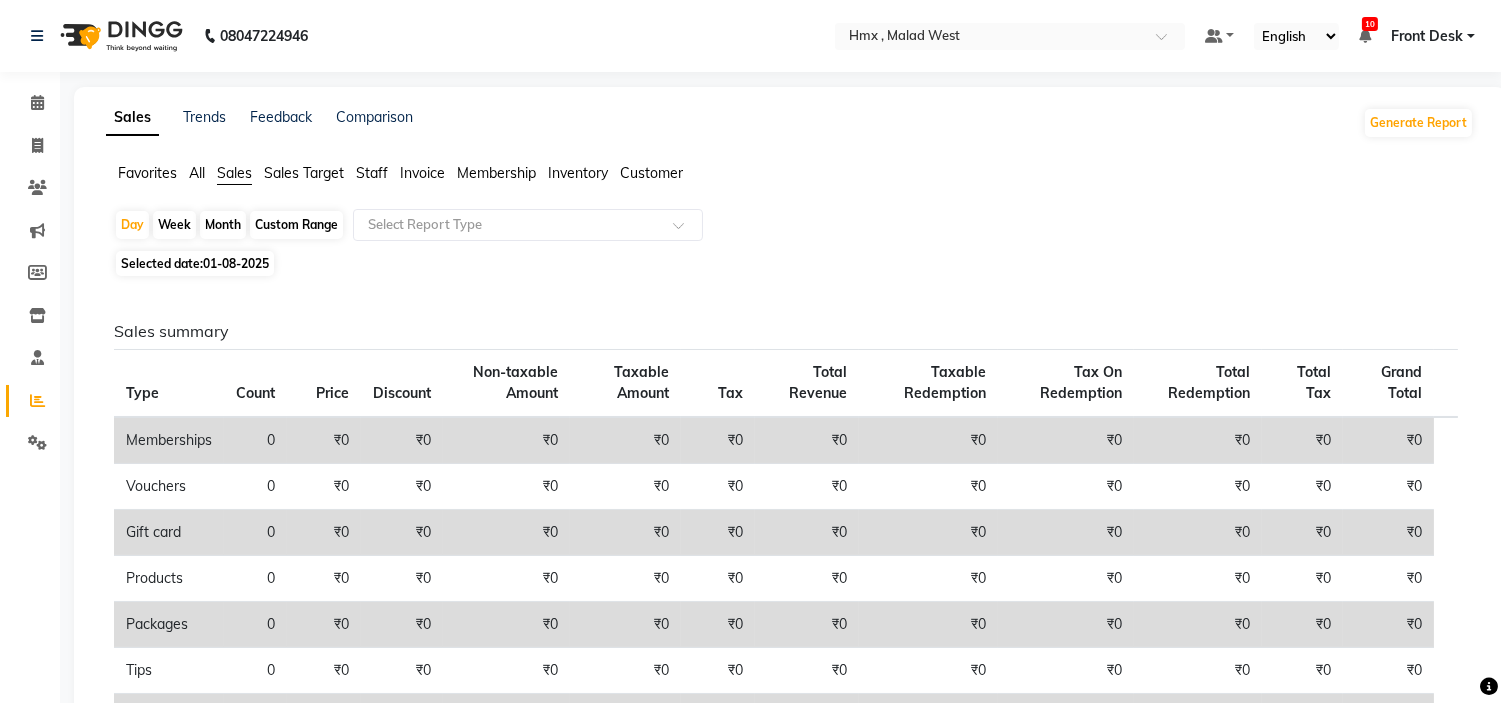 click on "Staff" 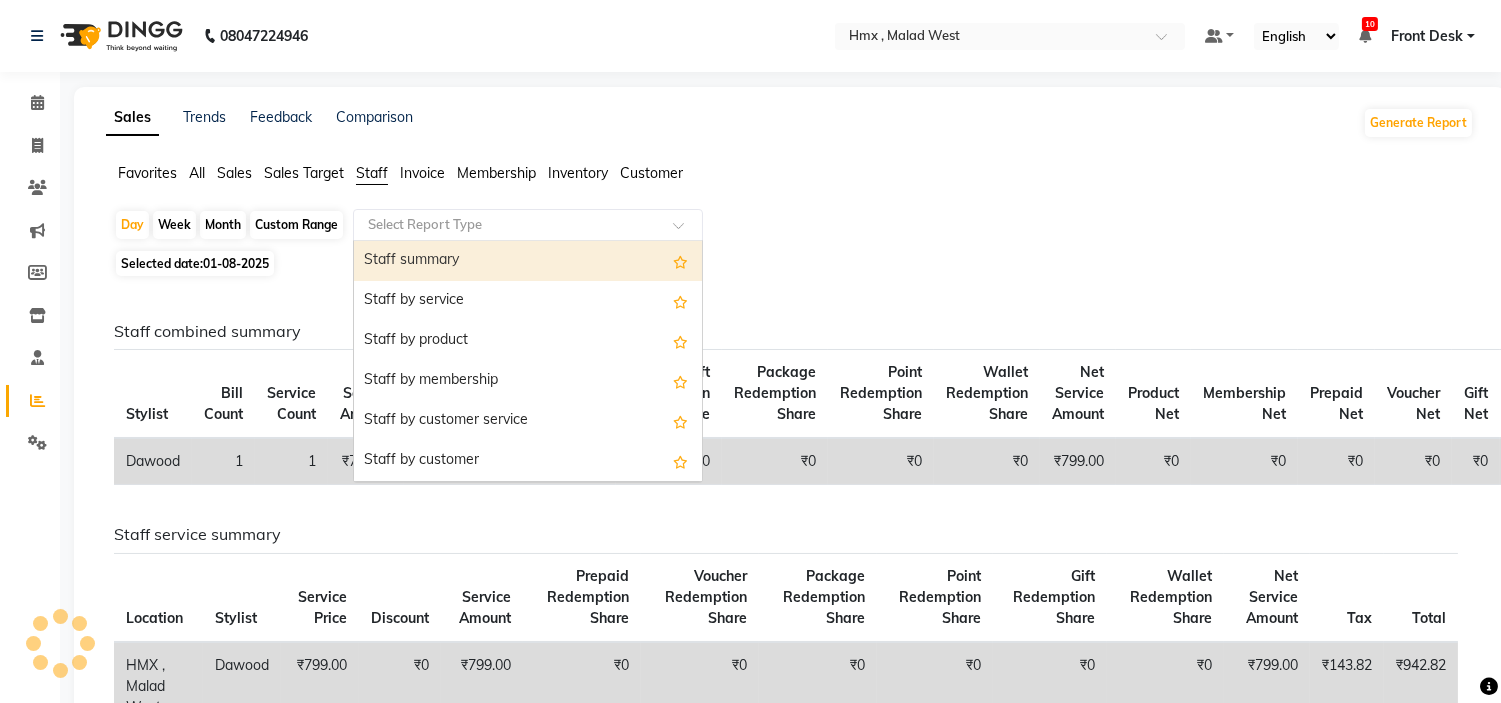 click 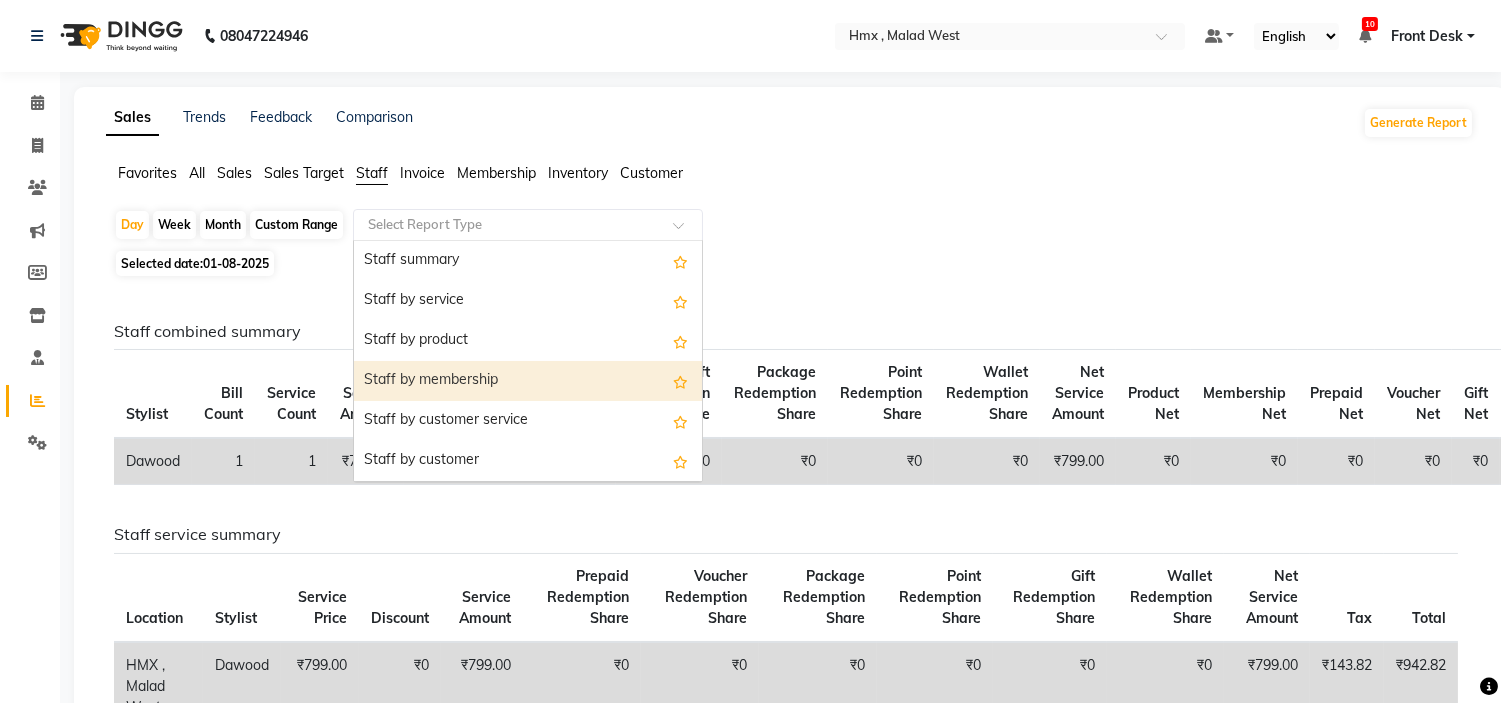 click on "Staff by membership" at bounding box center [528, 381] 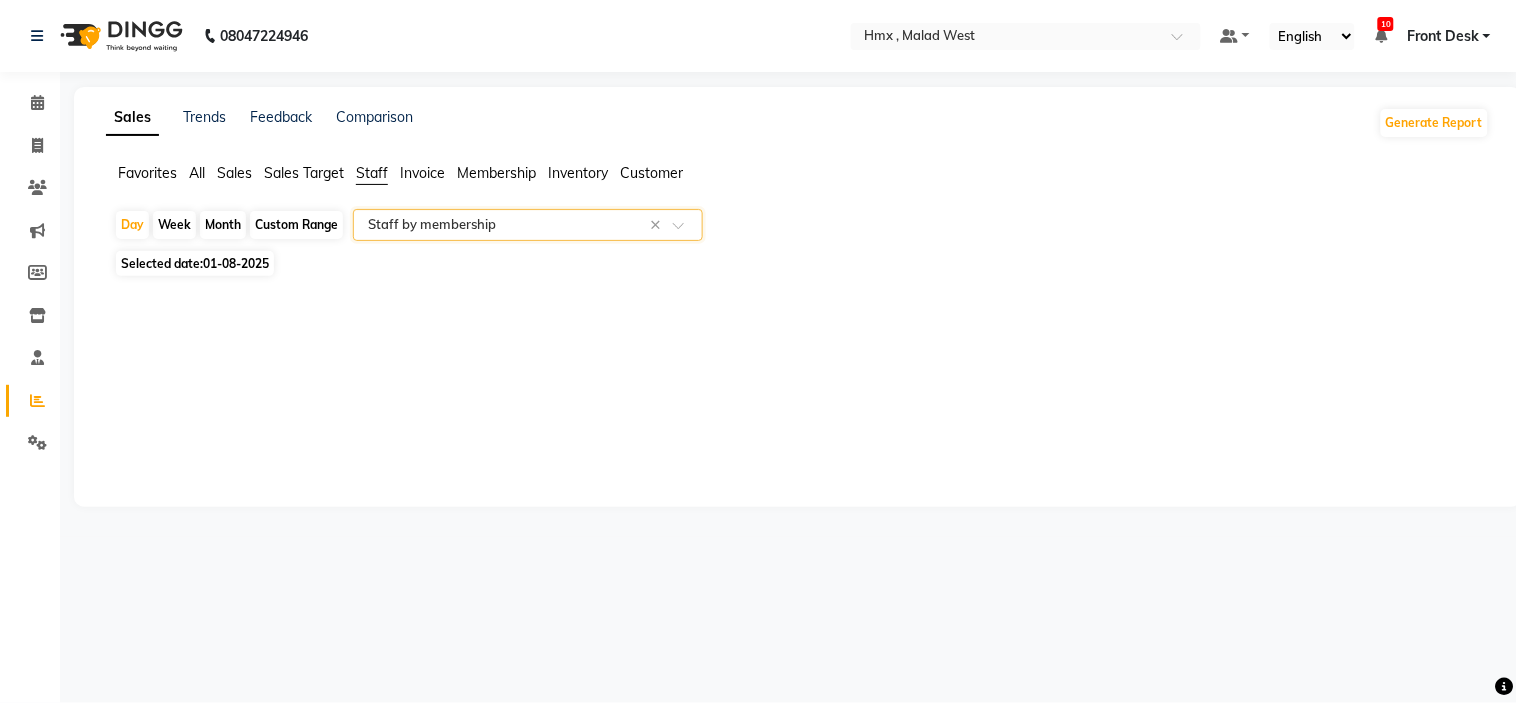 click on "Month" 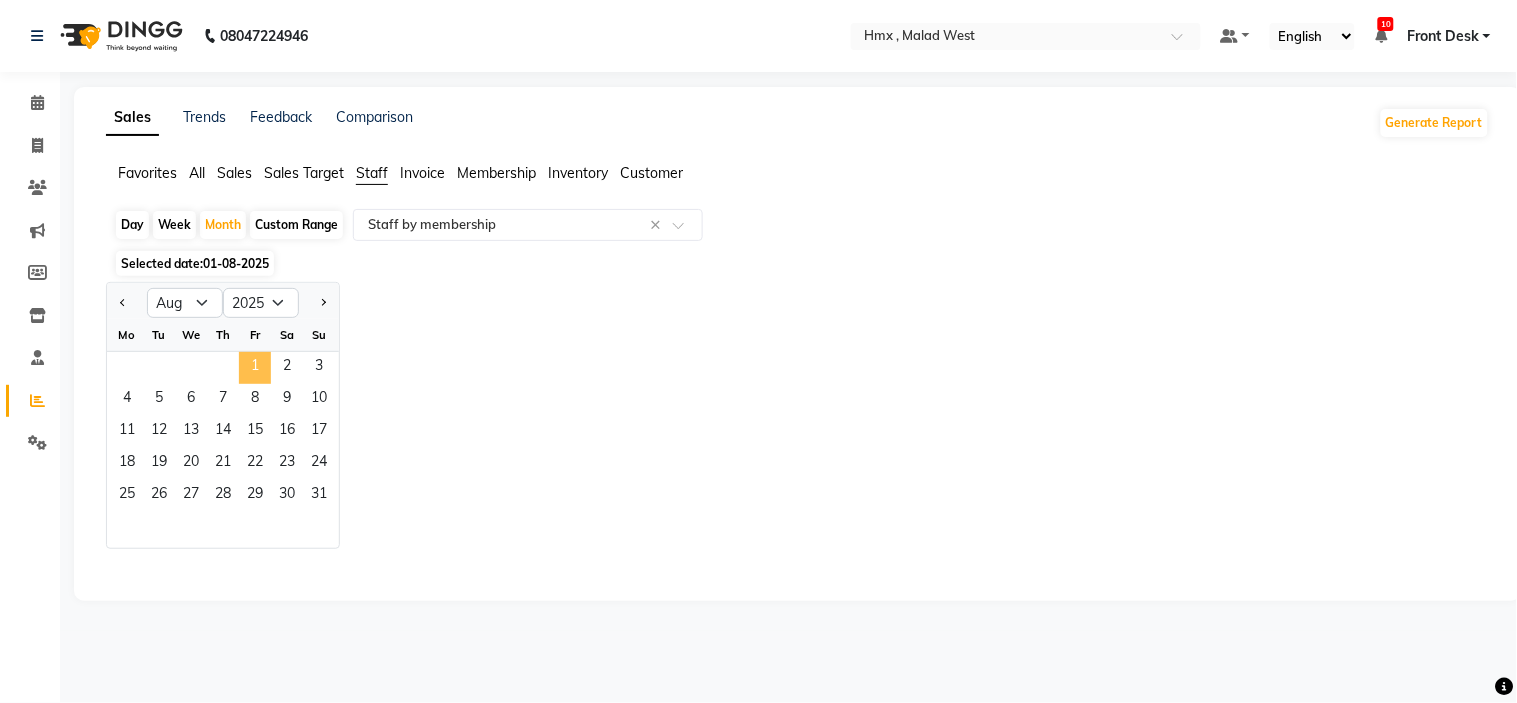 click on "1" 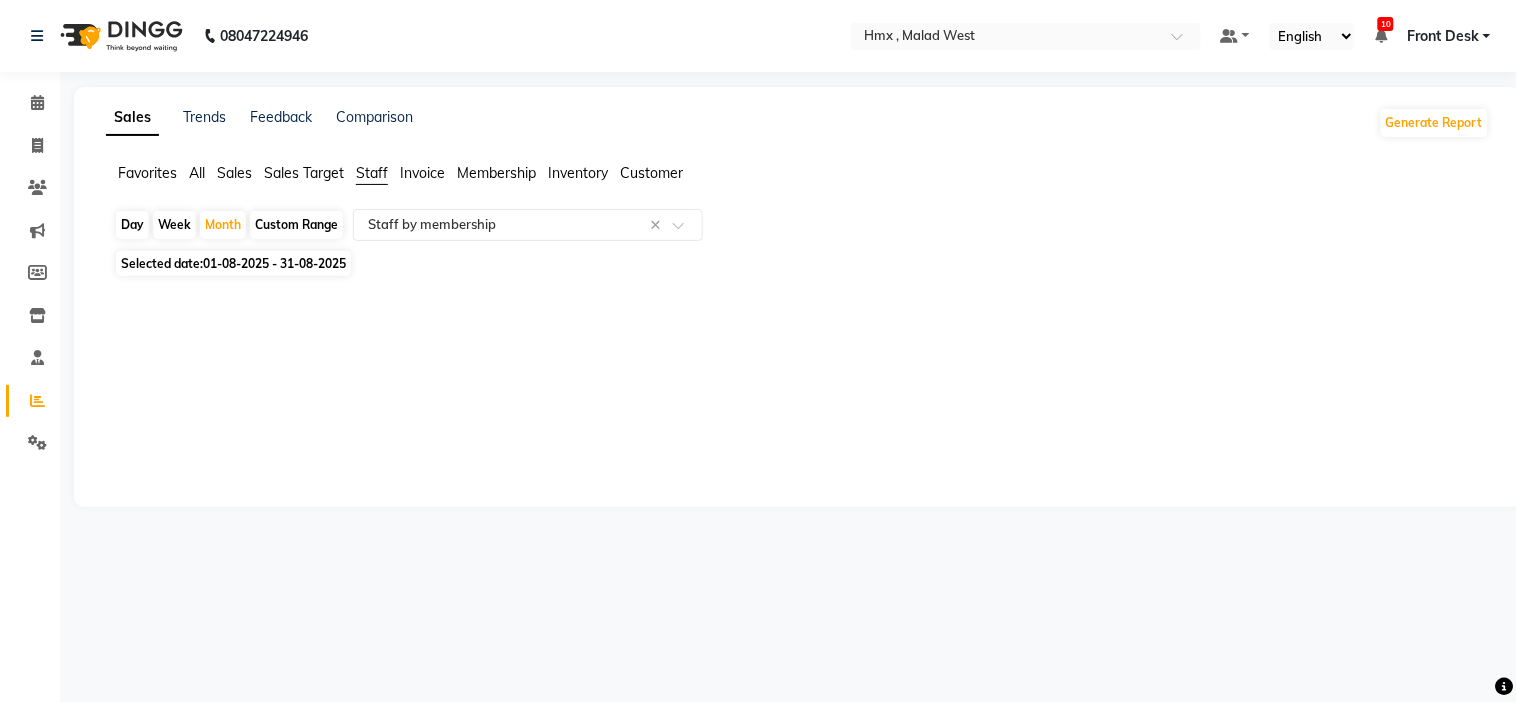 click on "Selected date:  01-08-2025 - 31-08-2025" 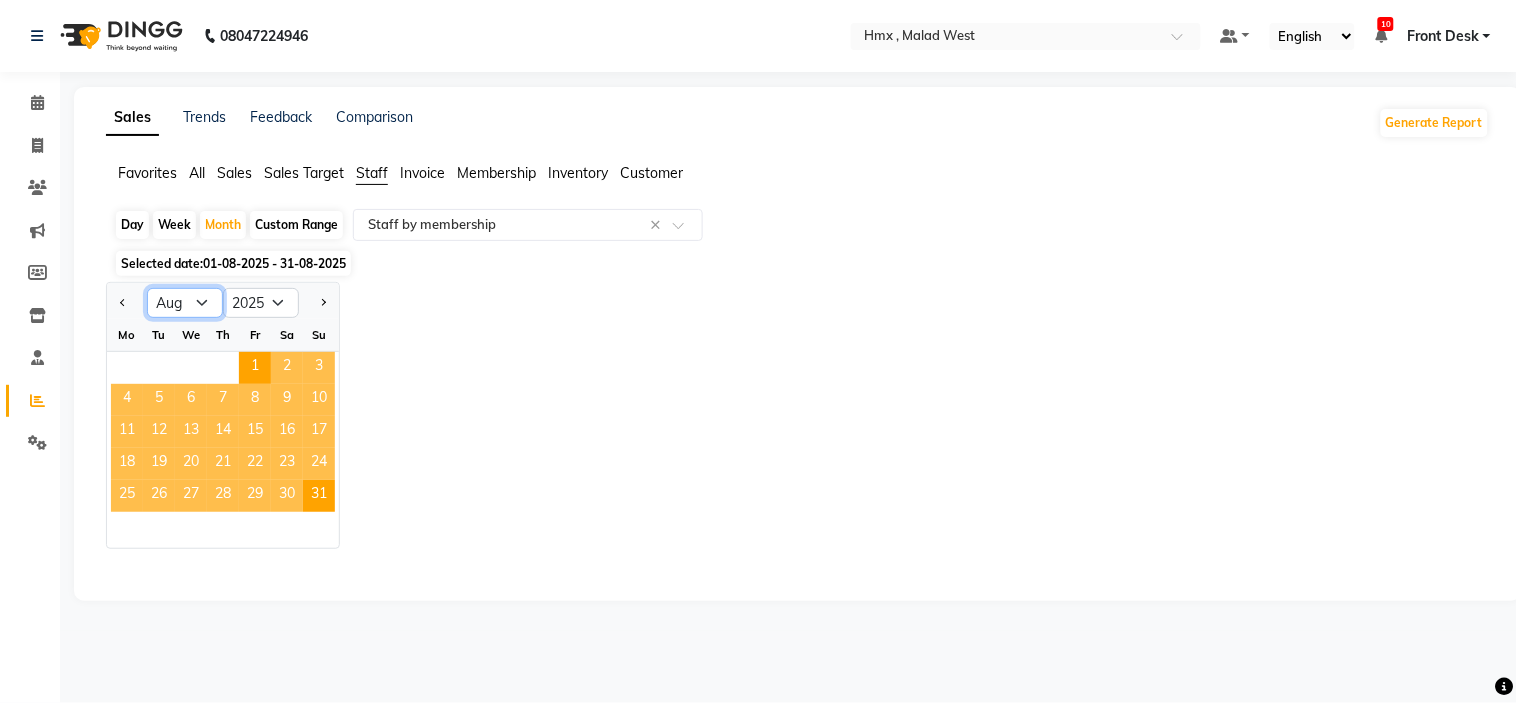 click on "Jan Feb Mar Apr May Jun Jul Aug Sep Oct Nov Dec" 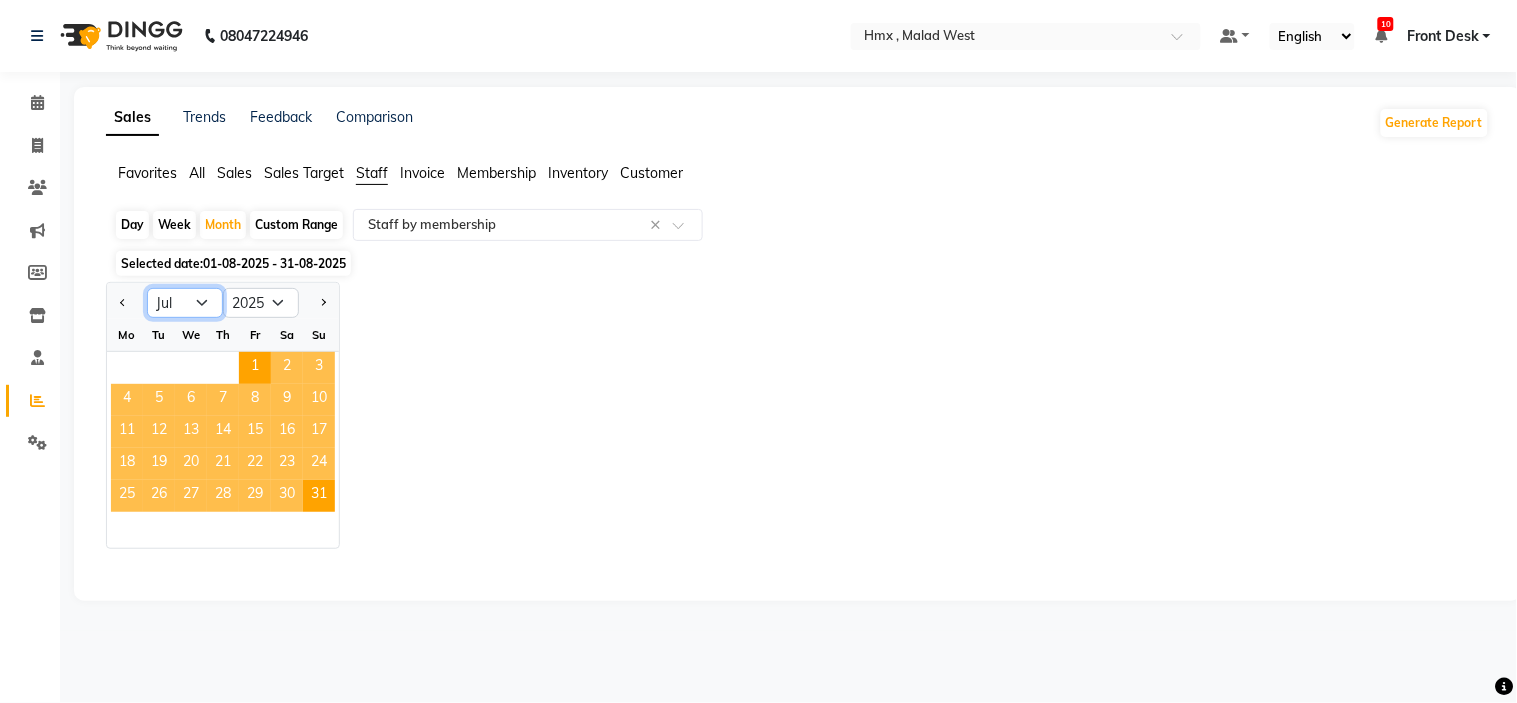 click on "Jan Feb Mar Apr May Jun Jul Aug Sep Oct Nov Dec" 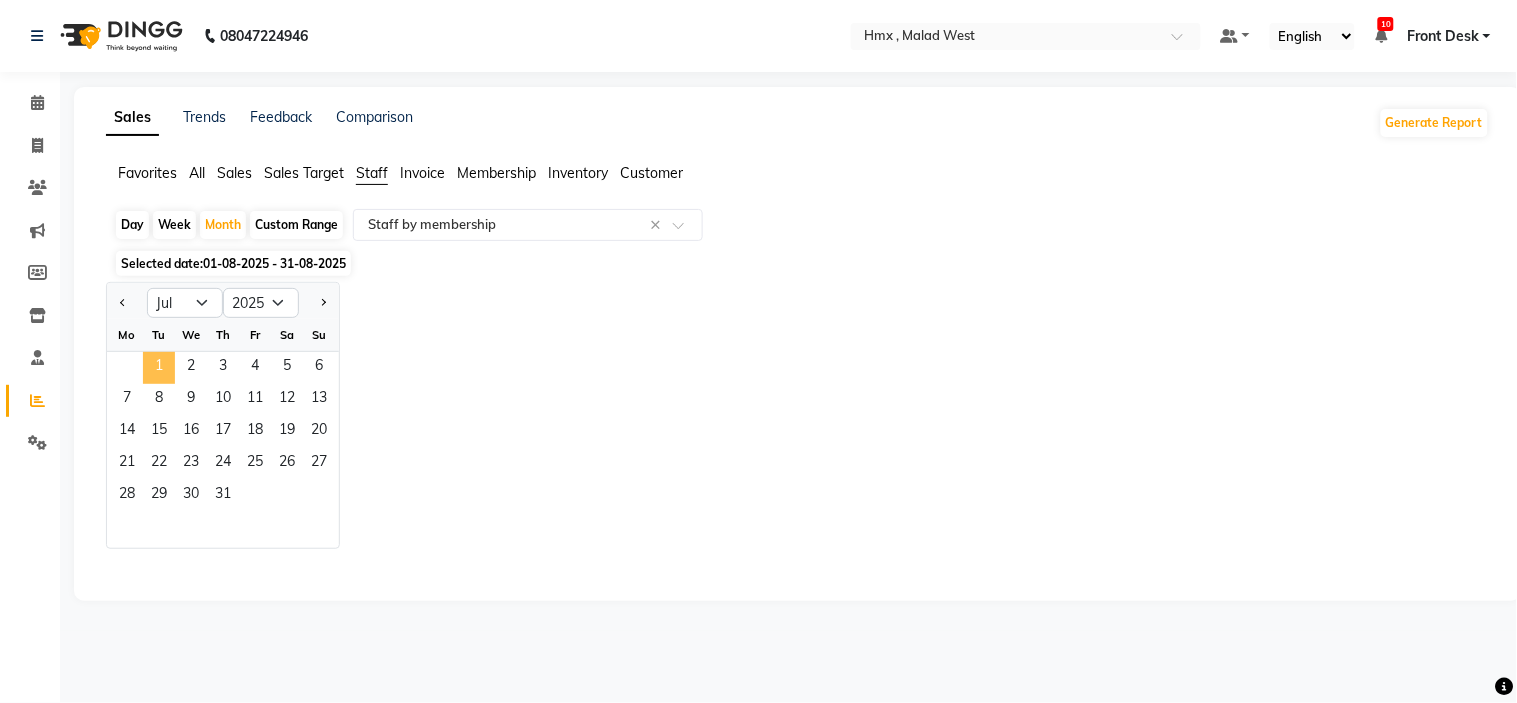 click on "1" 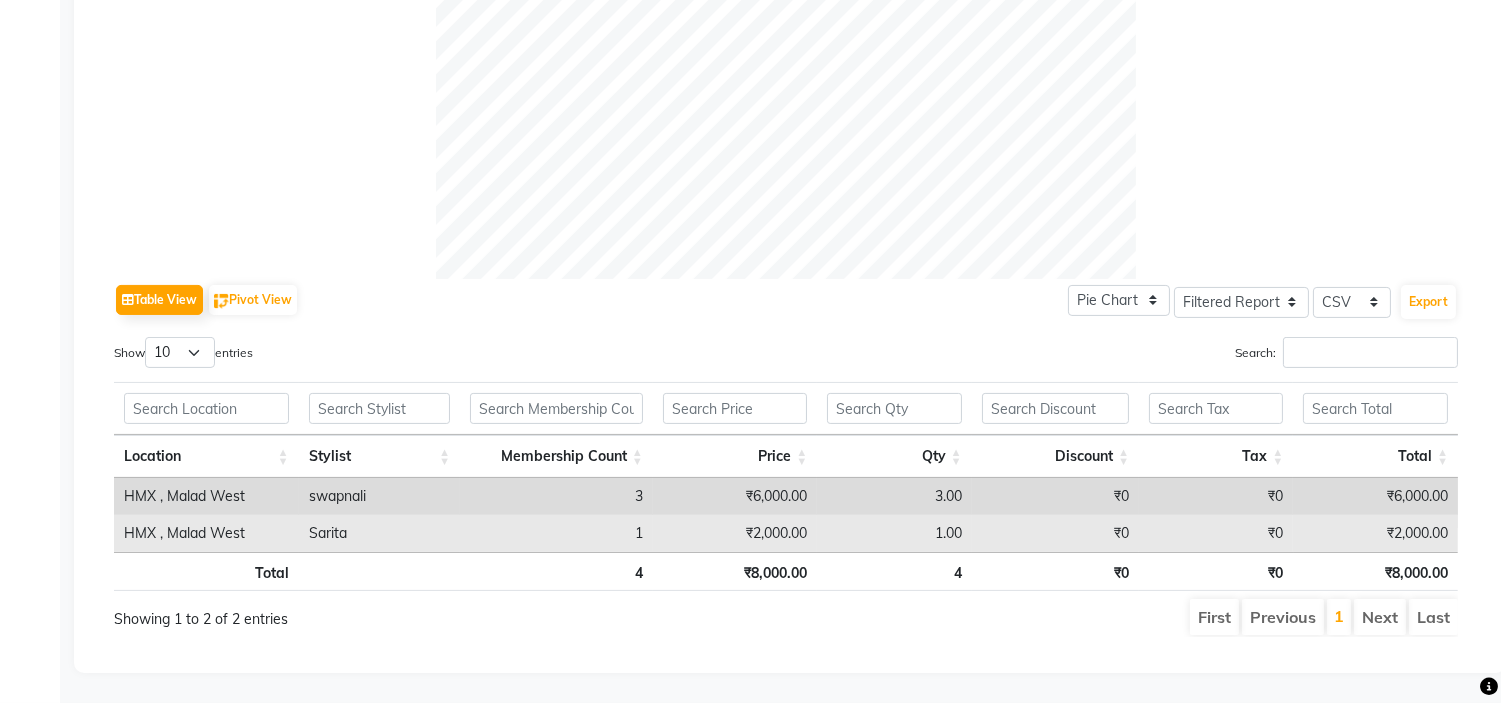 scroll, scrollTop: 761, scrollLeft: 0, axis: vertical 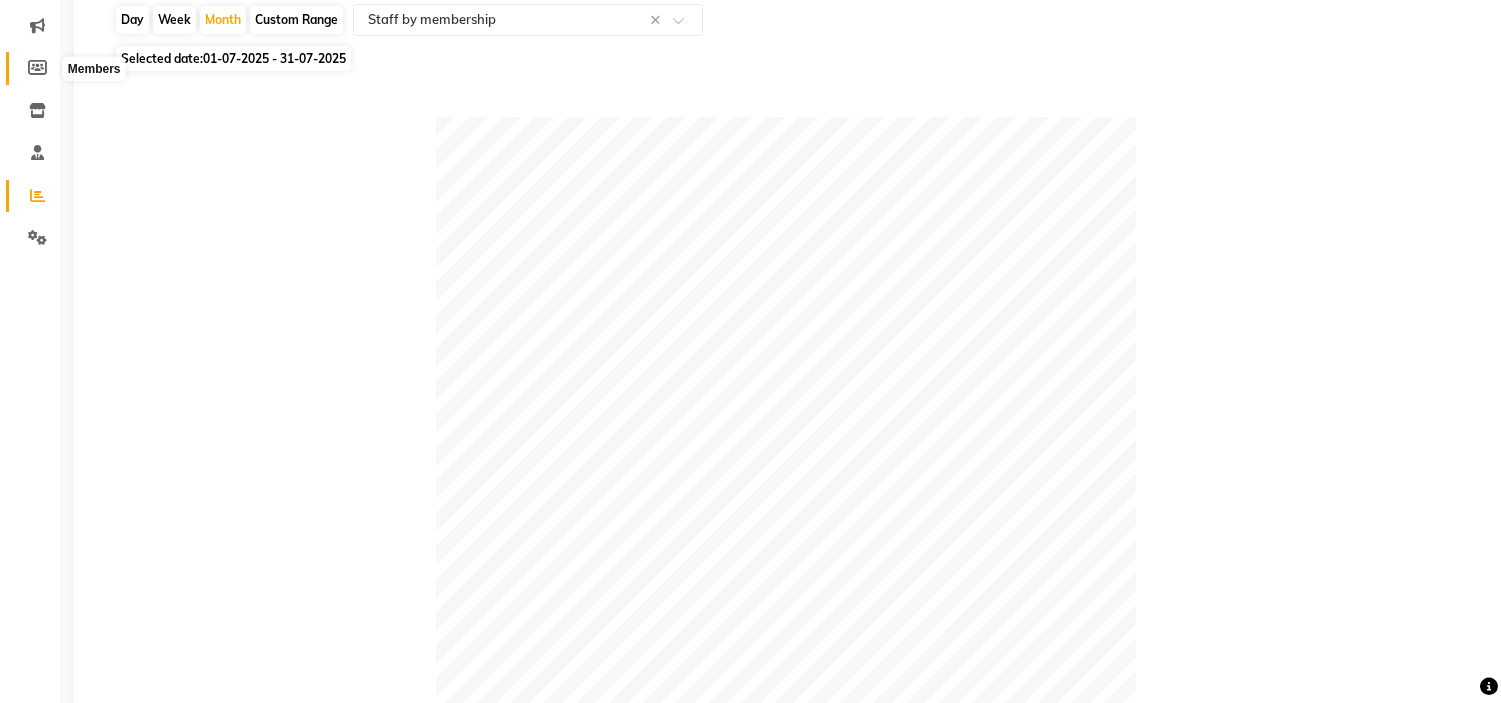 click 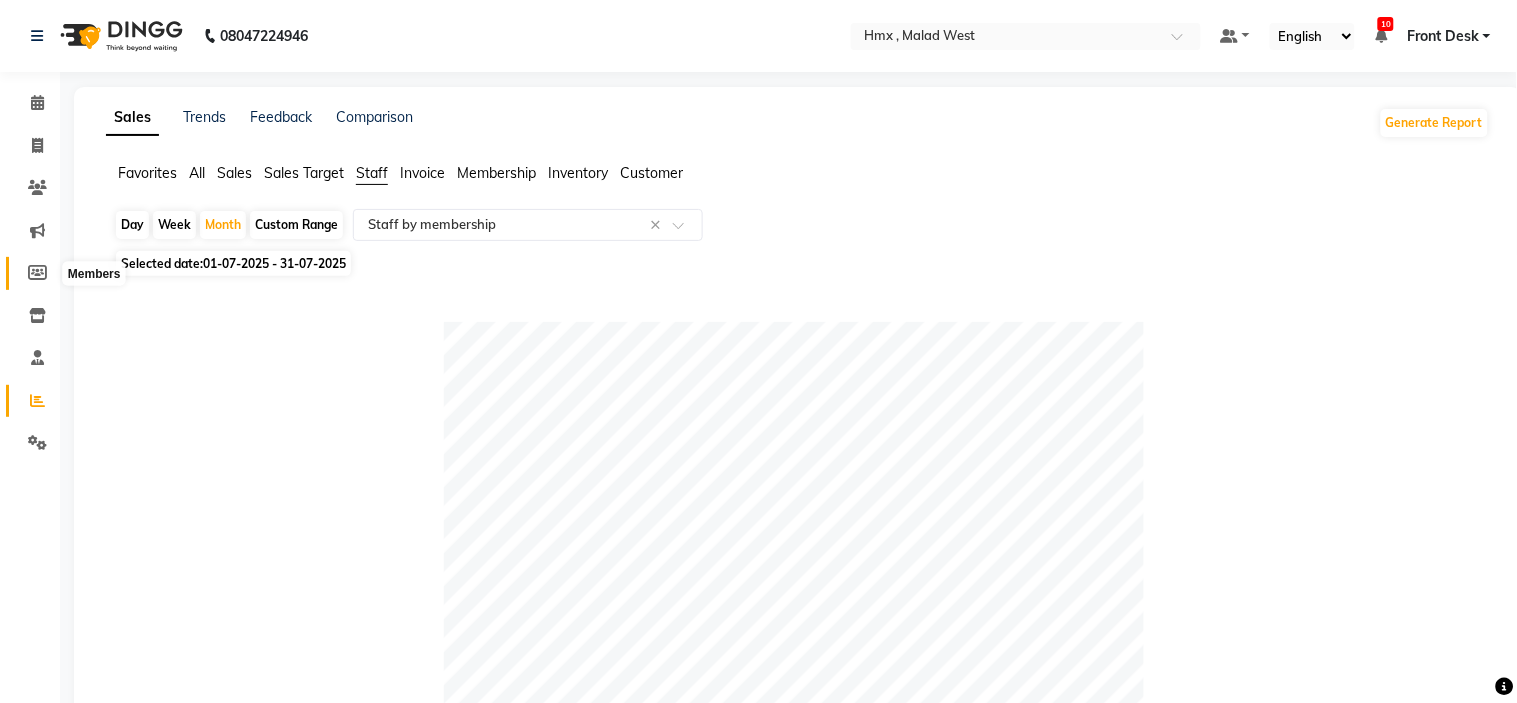 select 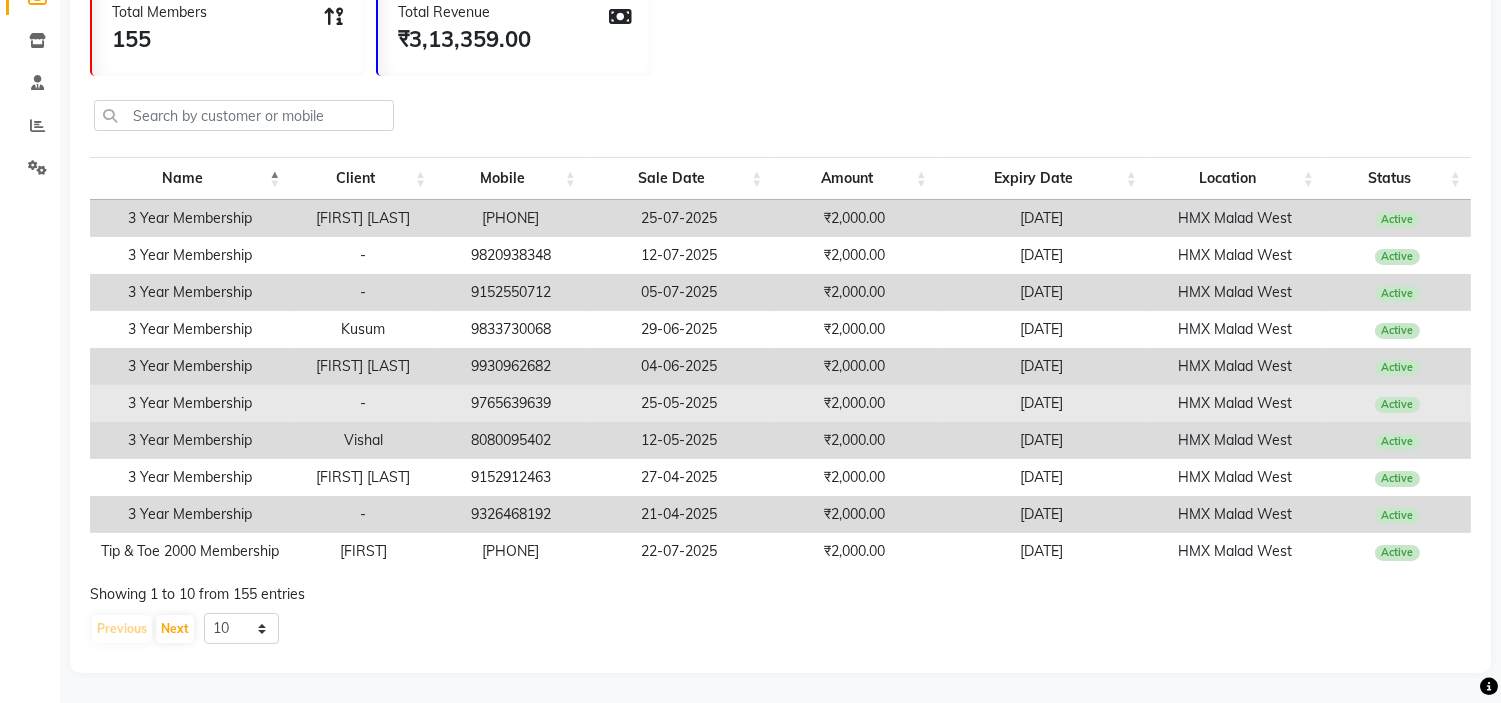 scroll, scrollTop: 292, scrollLeft: 0, axis: vertical 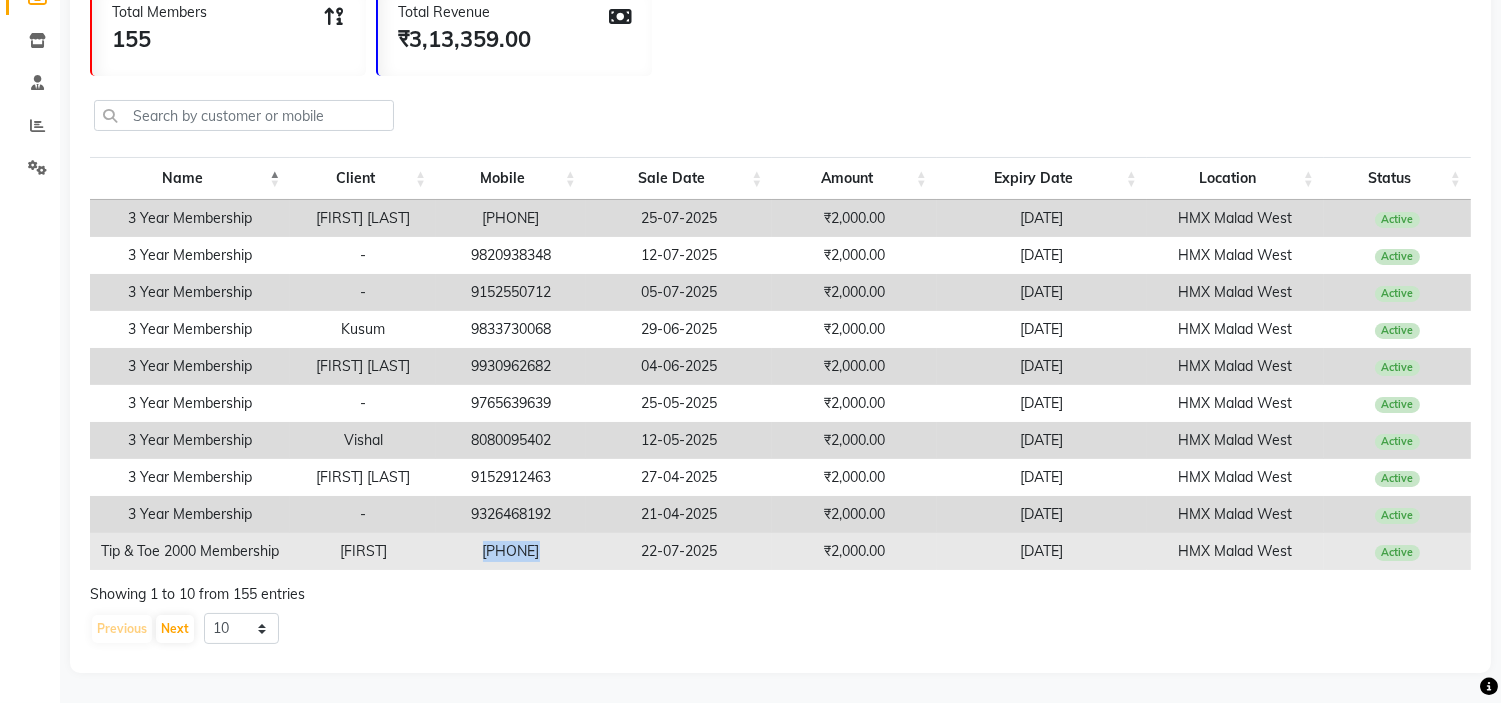 drag, startPoint x: 472, startPoint y: 538, endPoint x: 586, endPoint y: 538, distance: 114 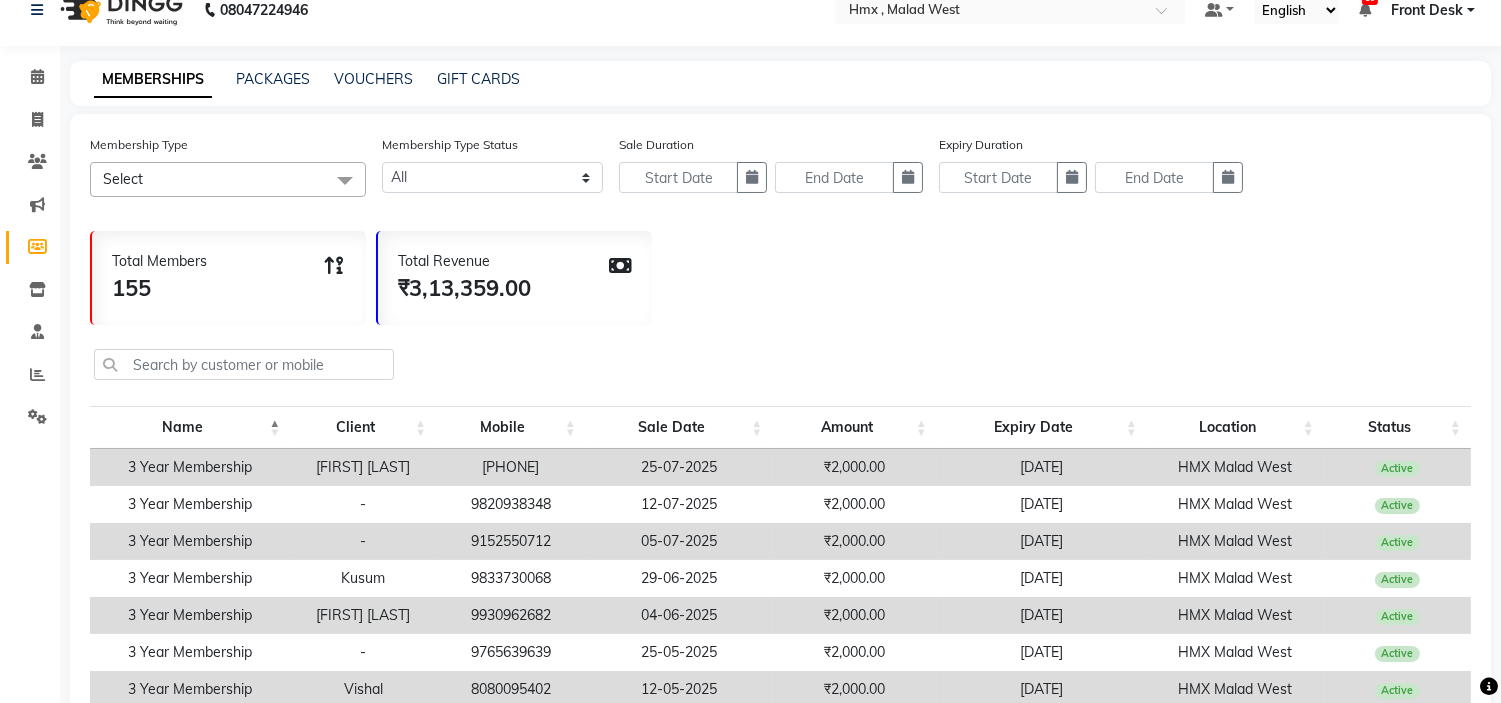 scroll, scrollTop: 0, scrollLeft: 0, axis: both 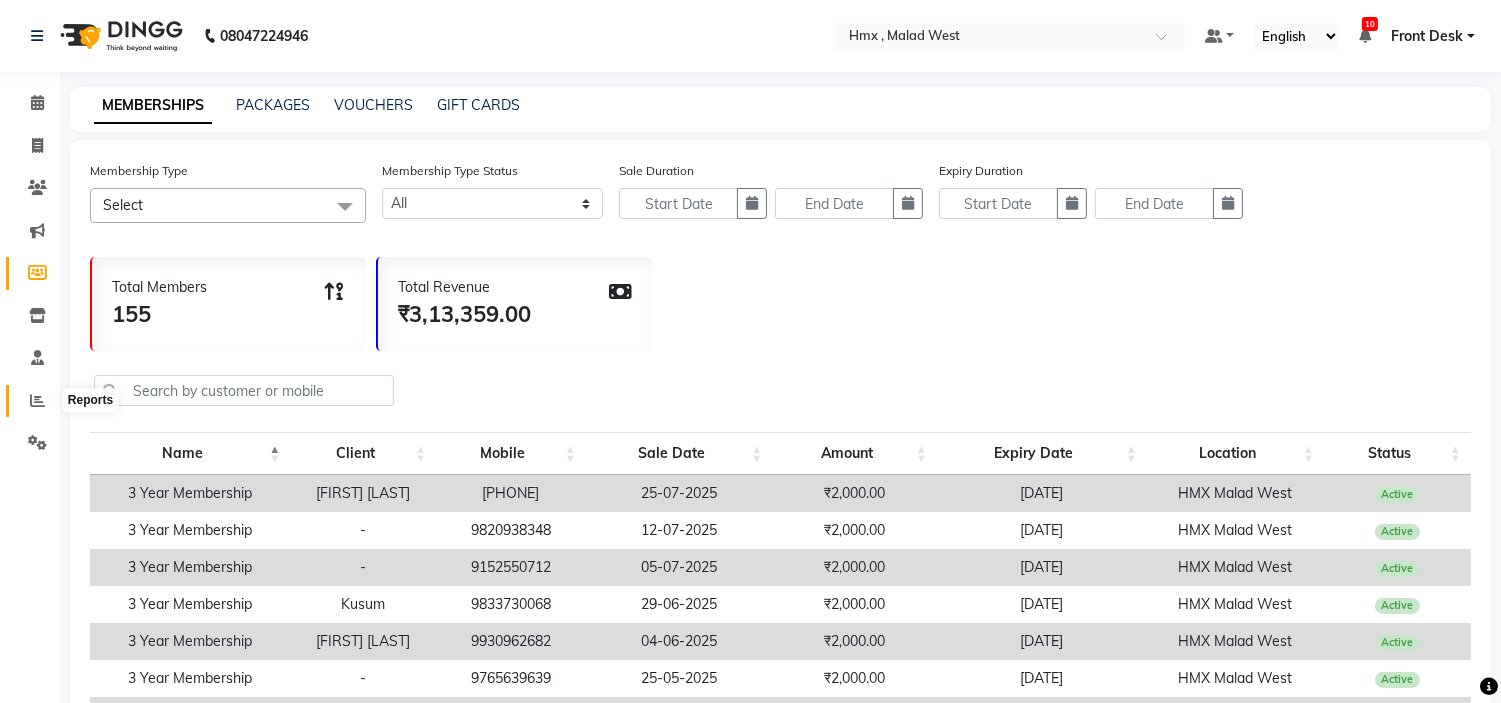 click 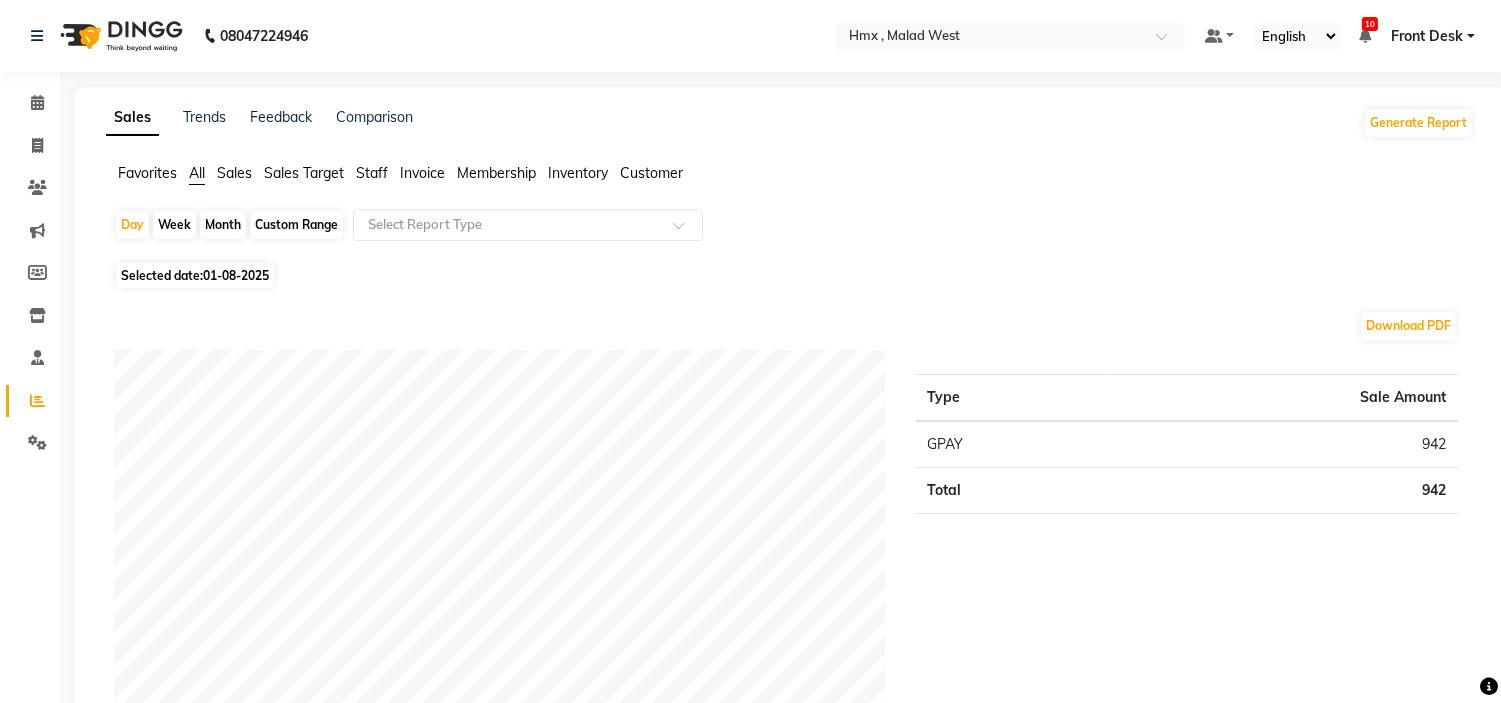 click on "Staff" 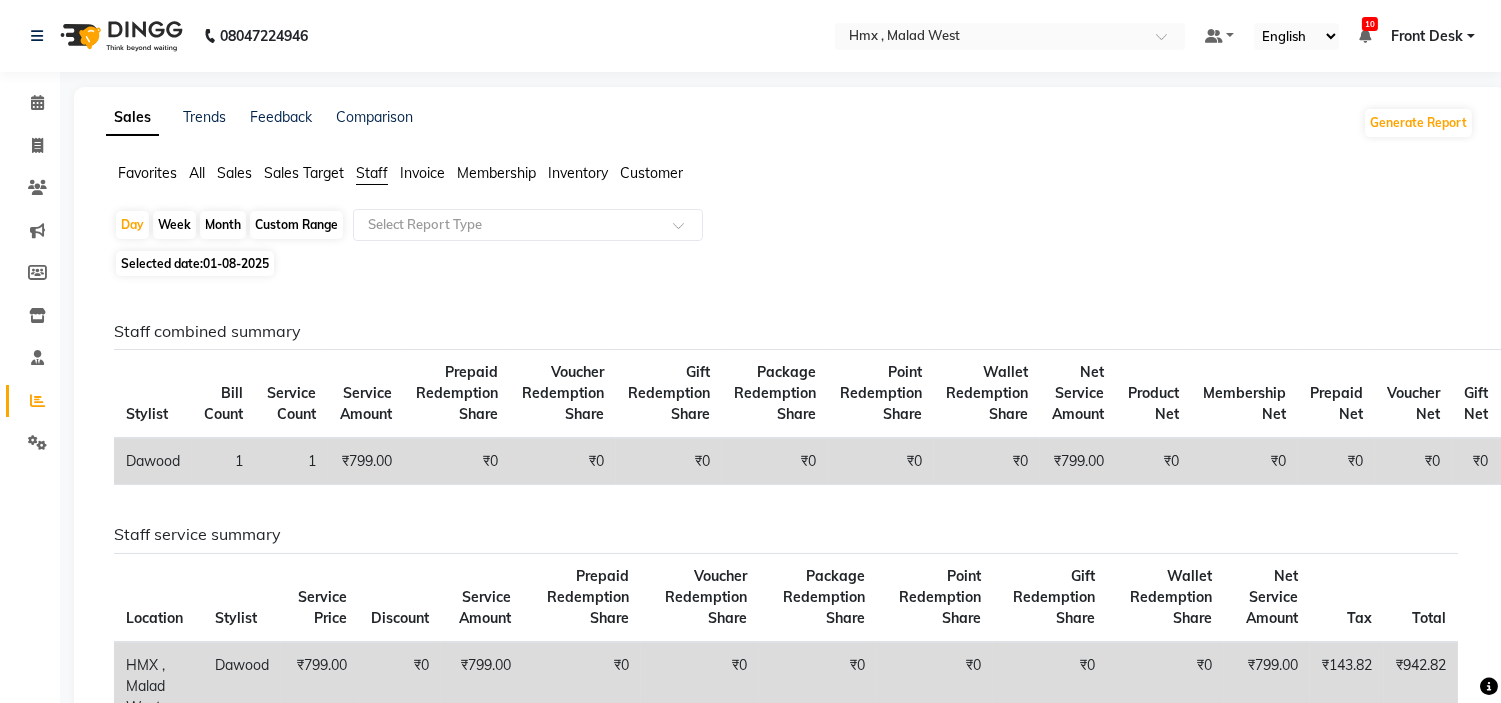 click on "Month" 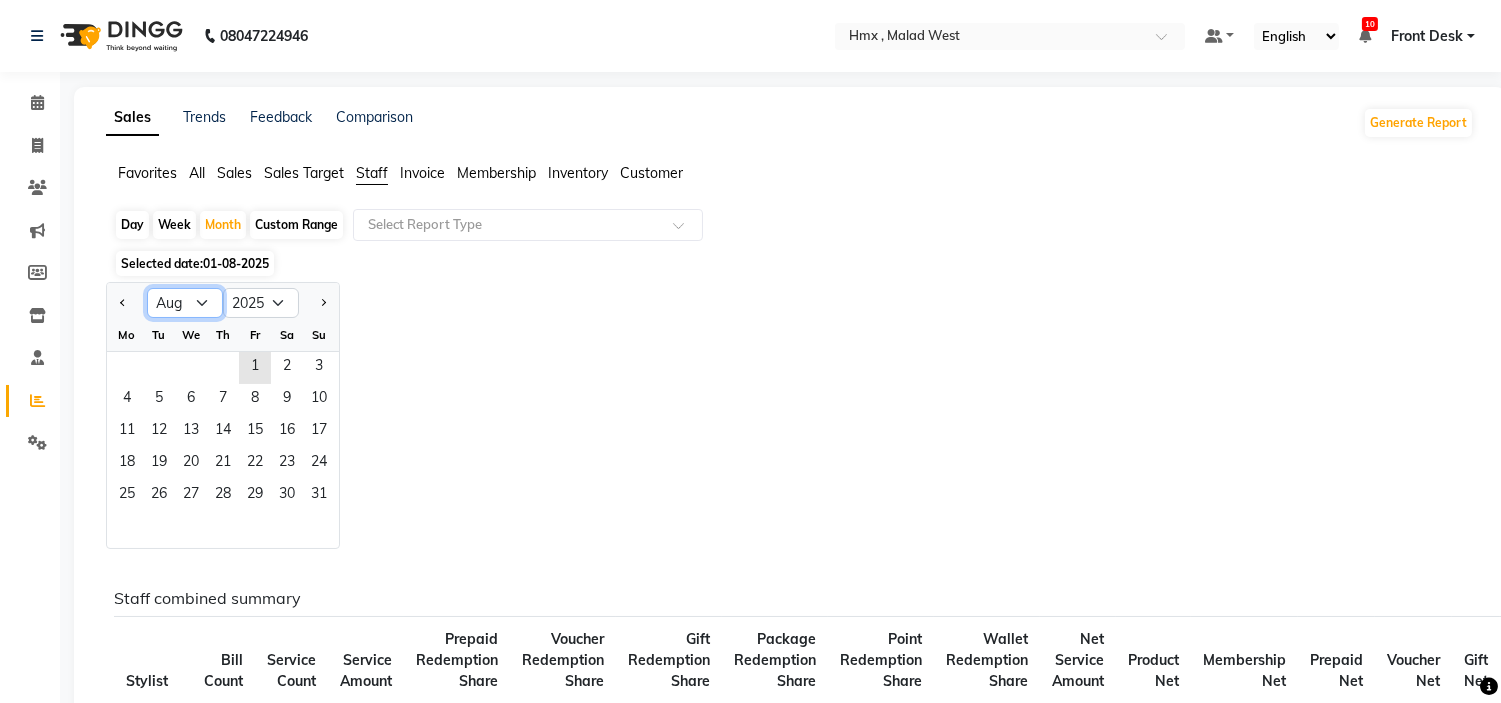 click on "Jan Feb Mar Apr May Jun Jul Aug Sep Oct Nov Dec" 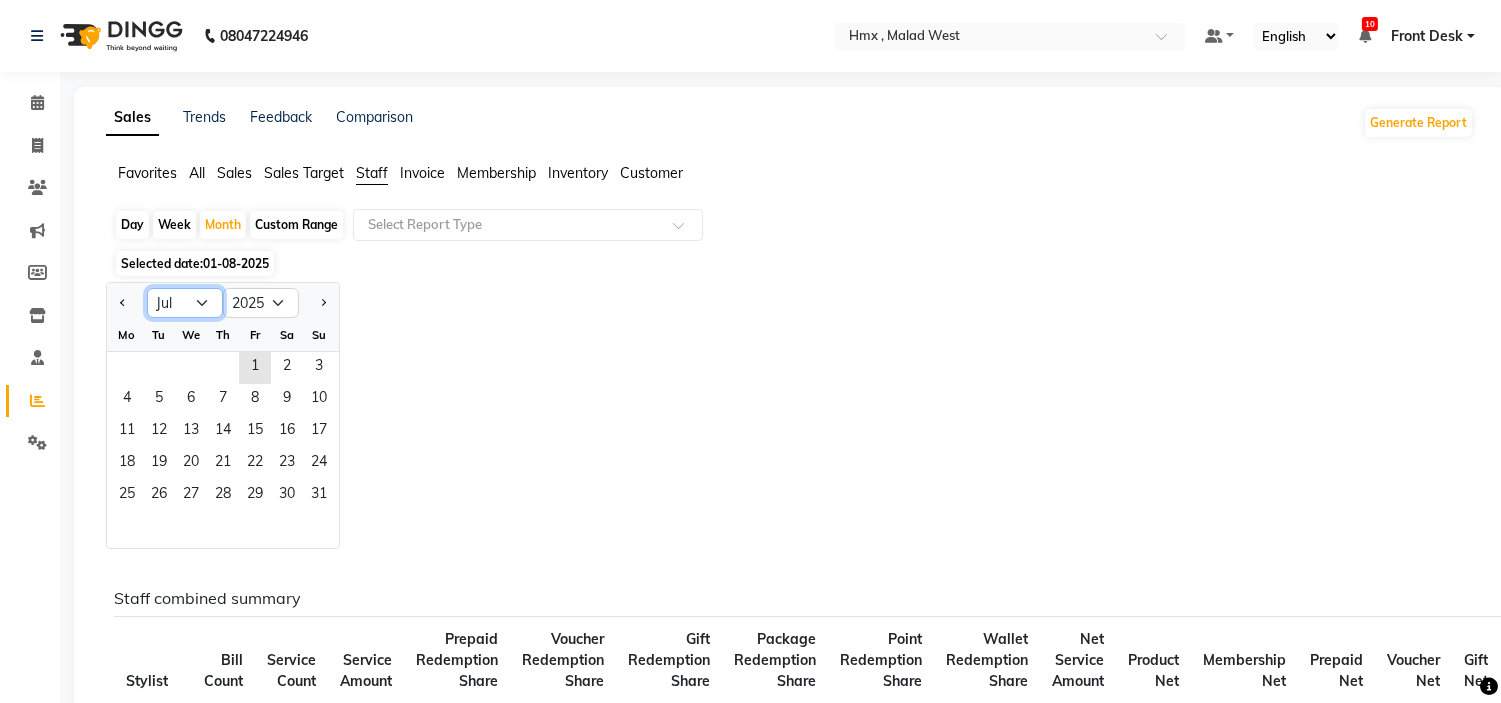 click on "Jan Feb Mar Apr May Jun Jul Aug Sep Oct Nov Dec" 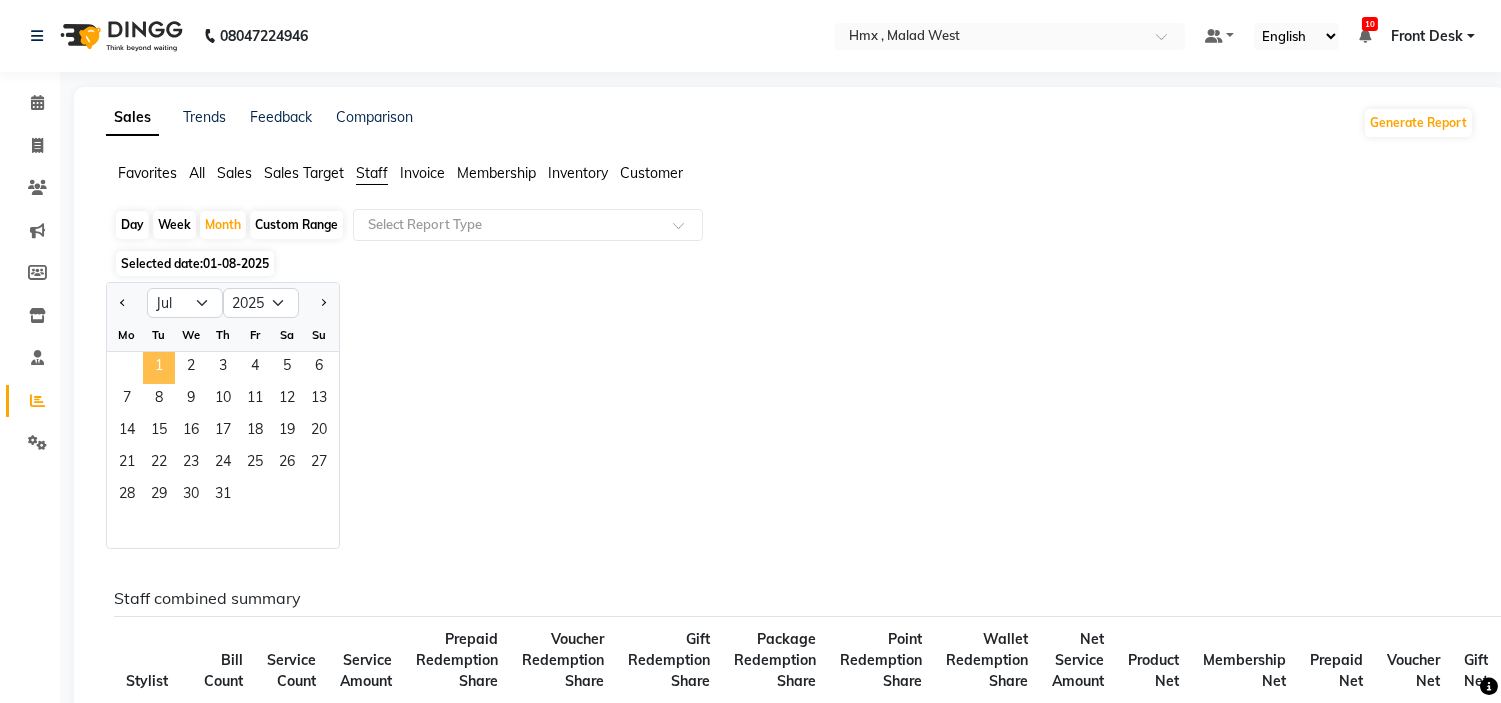 click on "1" 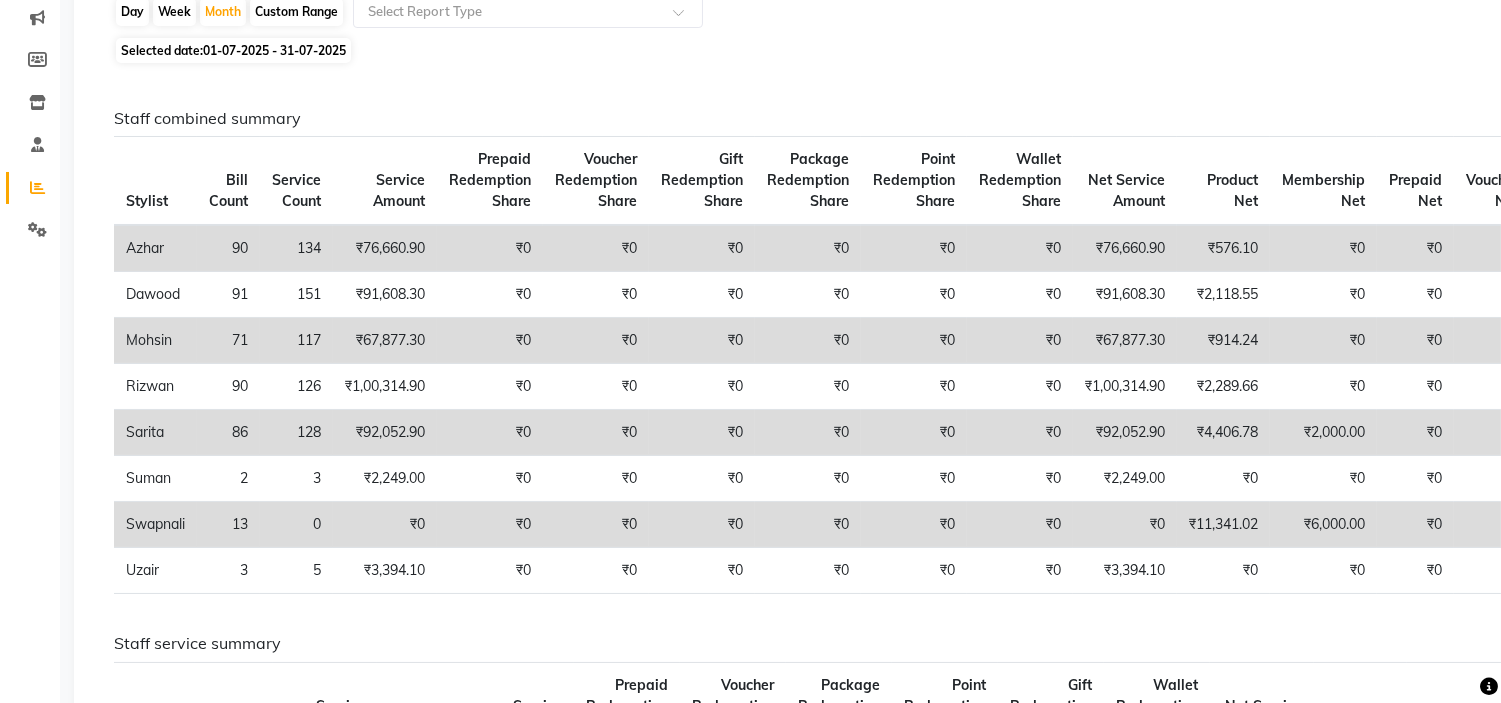 scroll, scrollTop: 222, scrollLeft: 0, axis: vertical 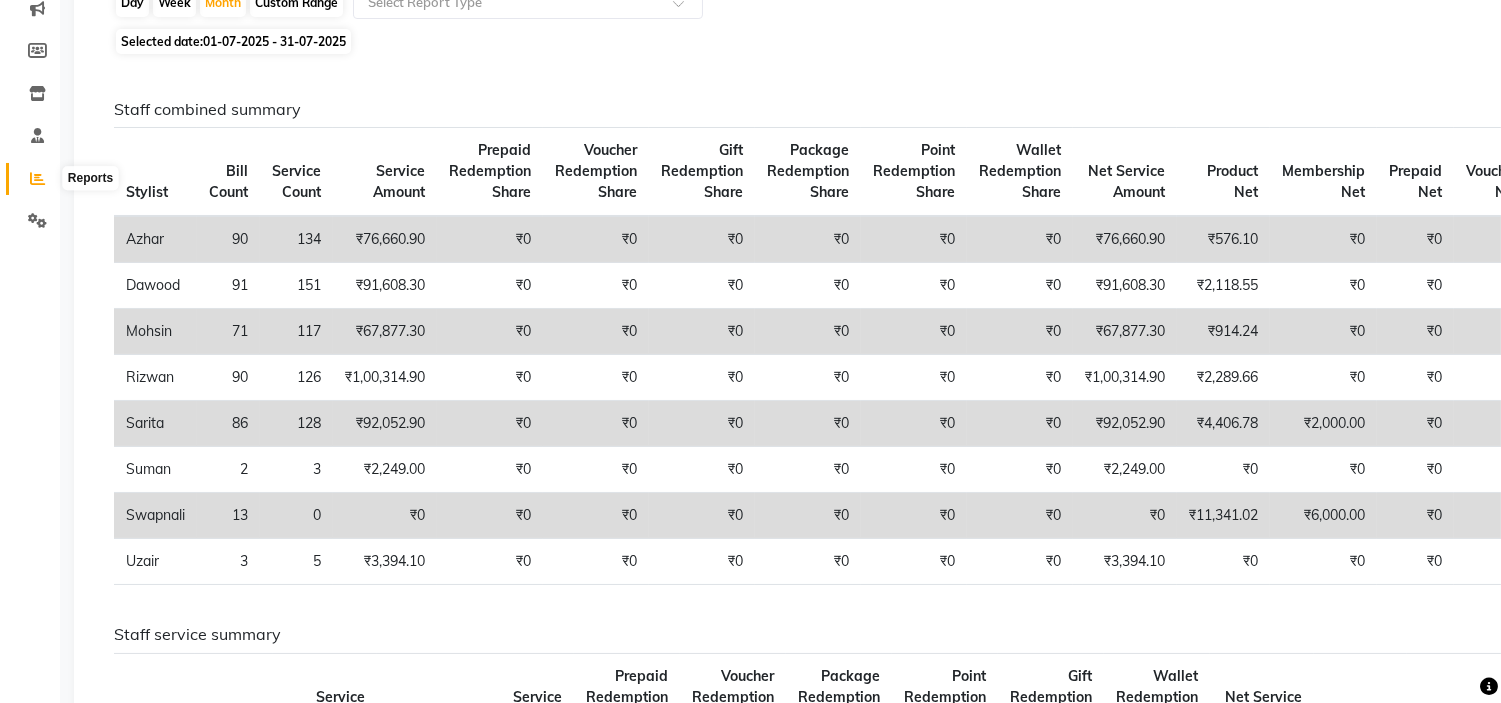click 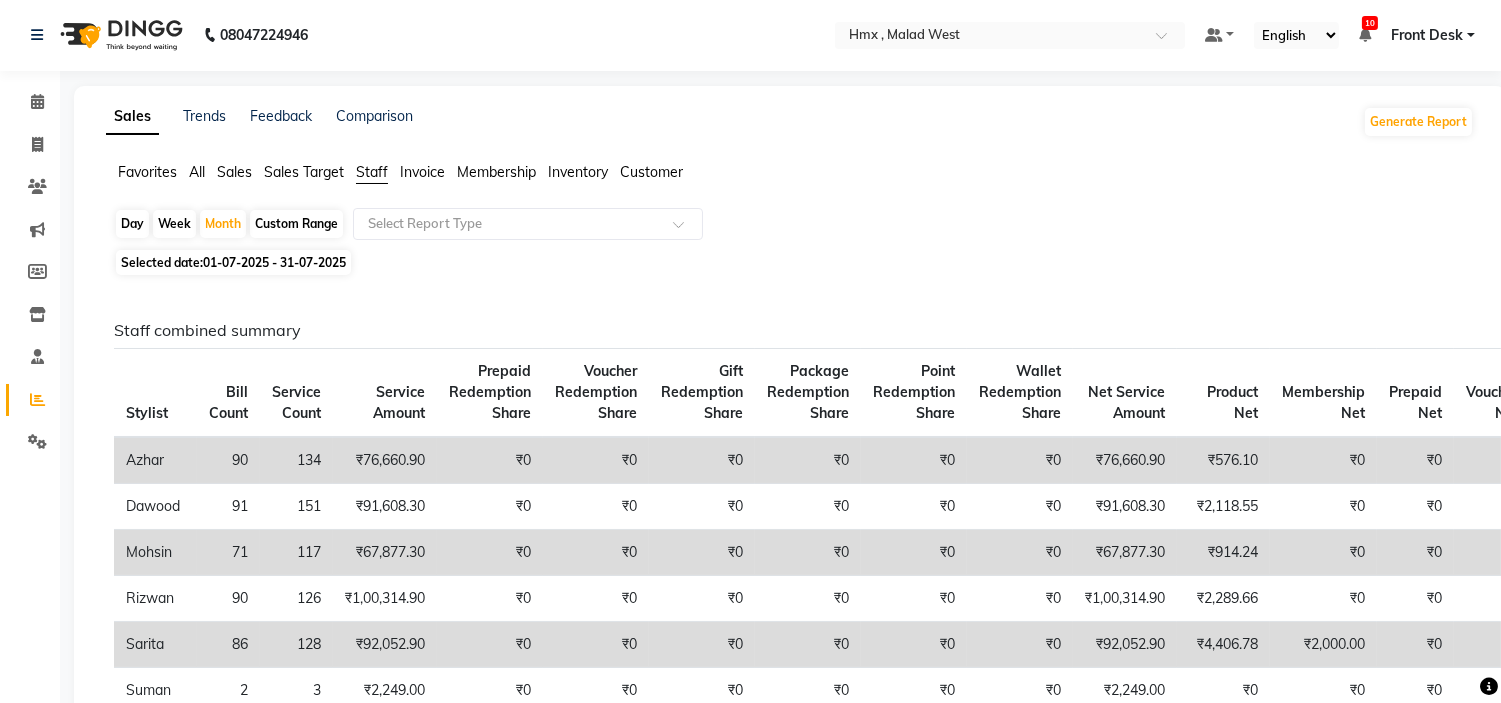 scroll, scrollTop: 0, scrollLeft: 0, axis: both 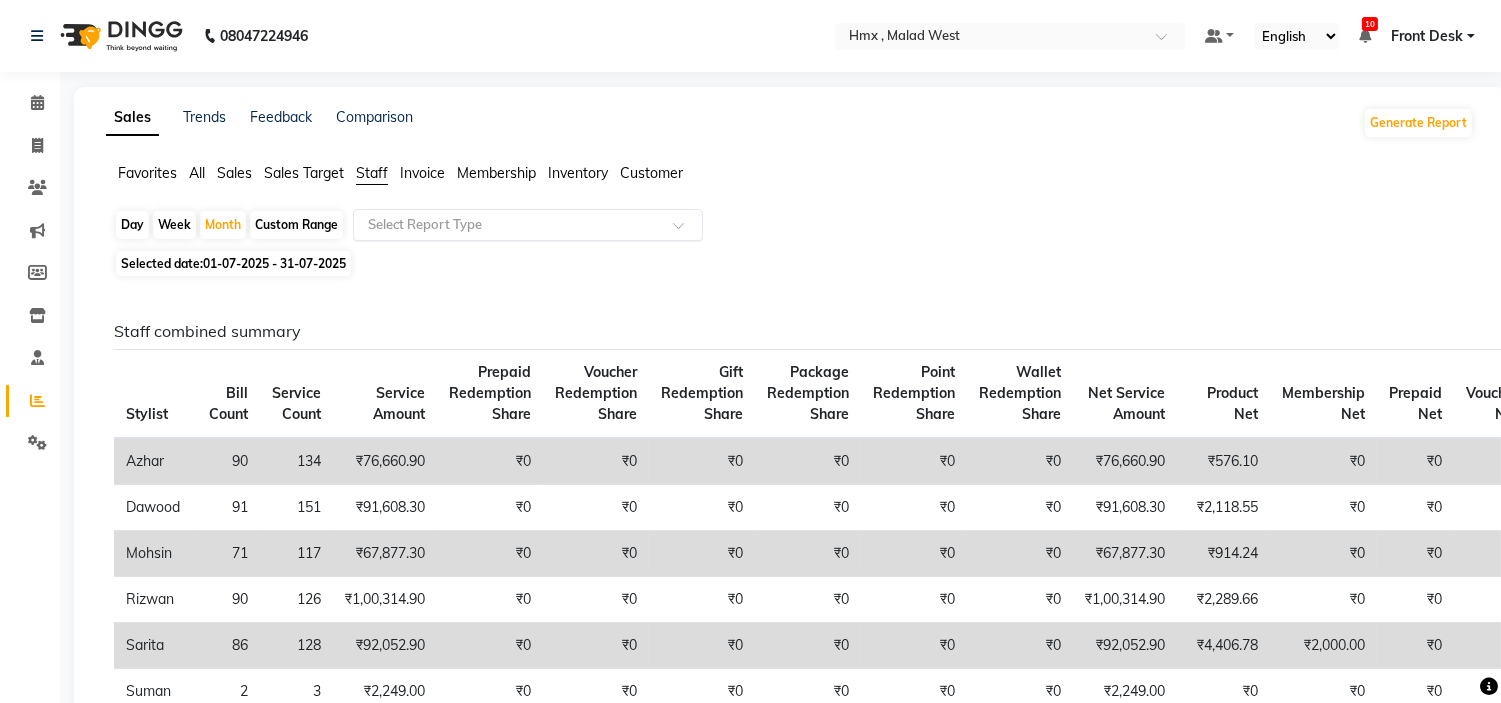click 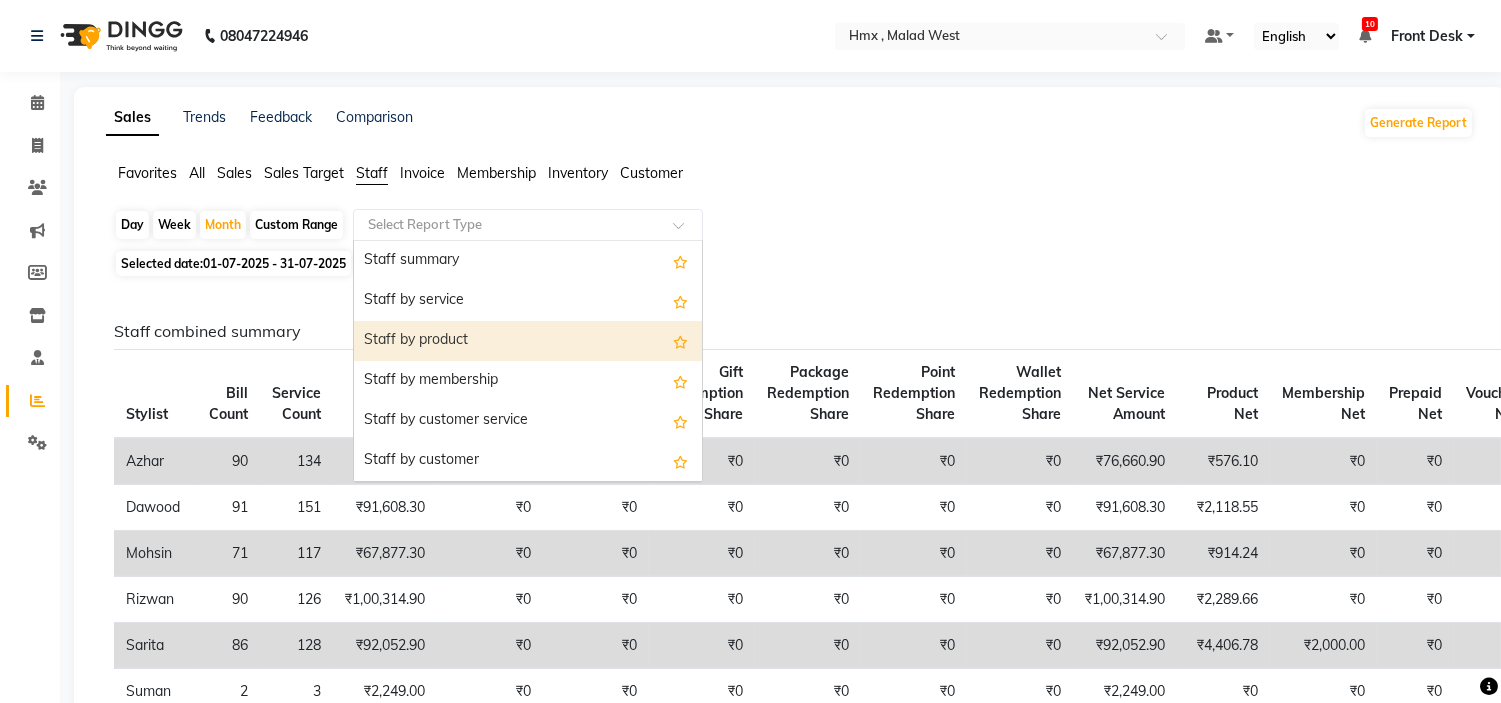 click on "Staff by product" at bounding box center [528, 341] 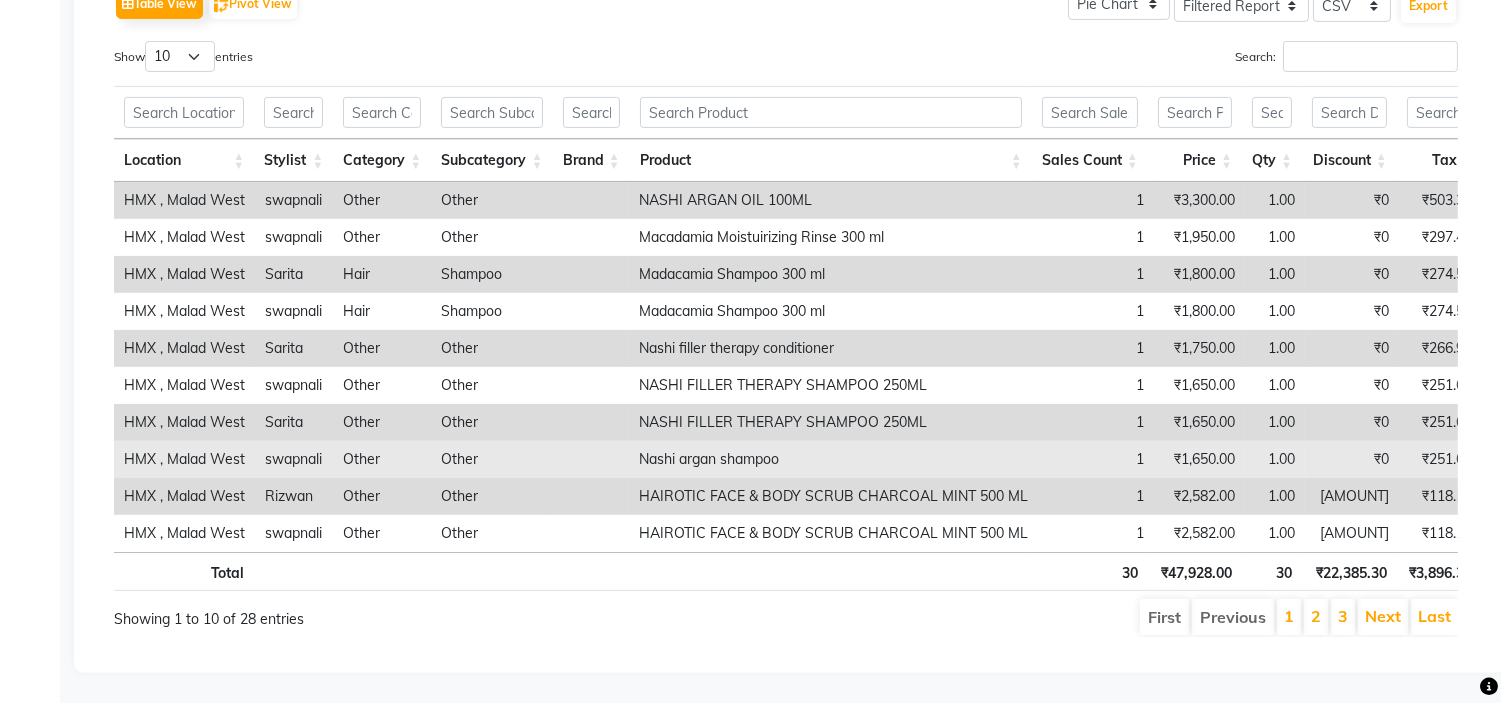 scroll, scrollTop: 1073, scrollLeft: 0, axis: vertical 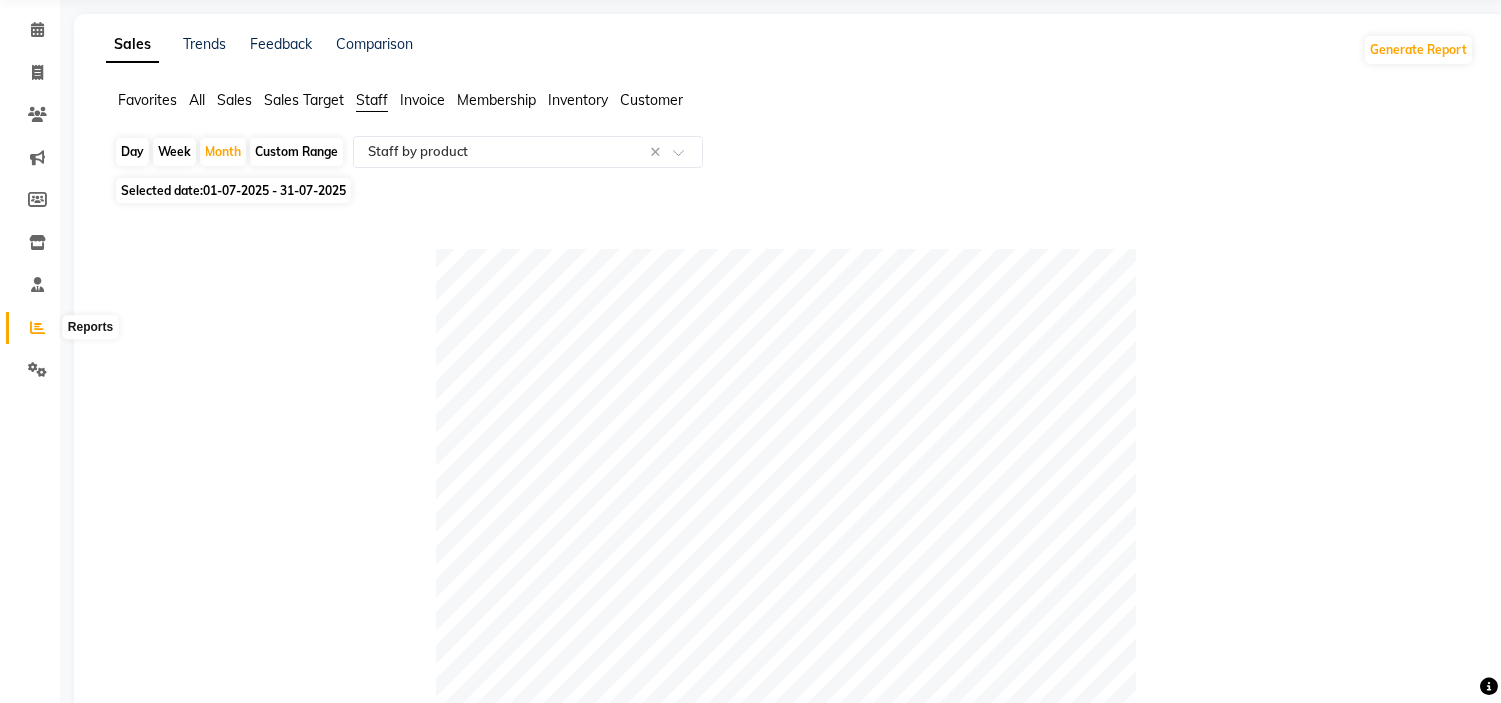 click 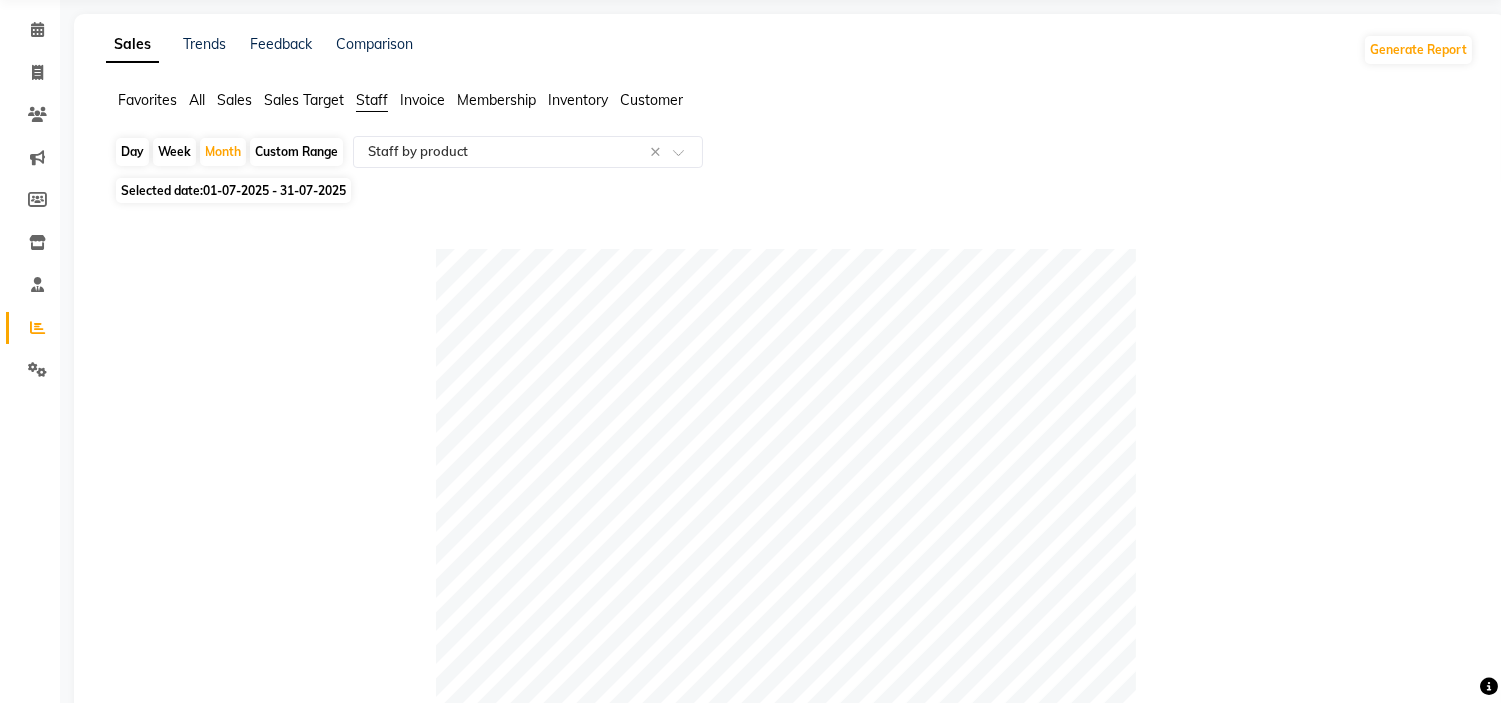 click on "01-07-2025 - 31-07-2025" 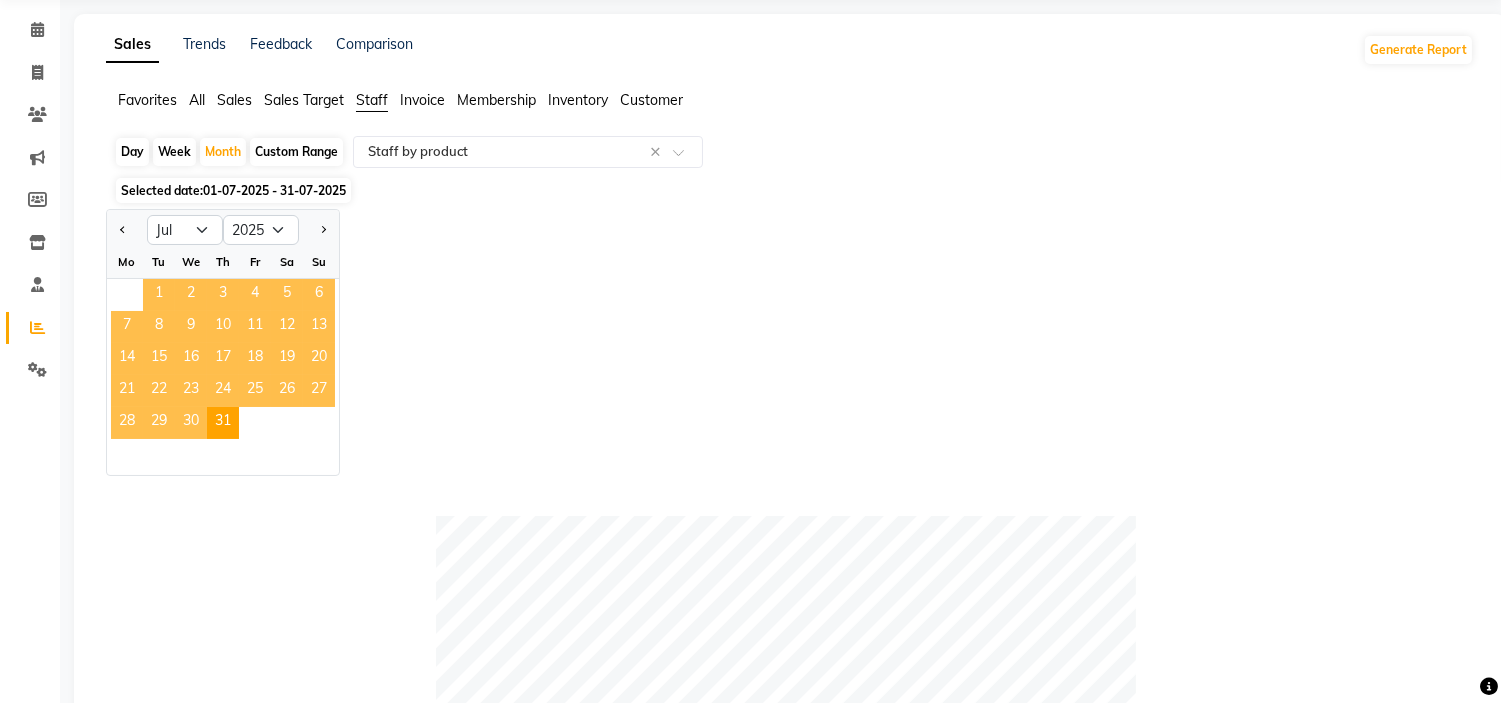 click on "1" 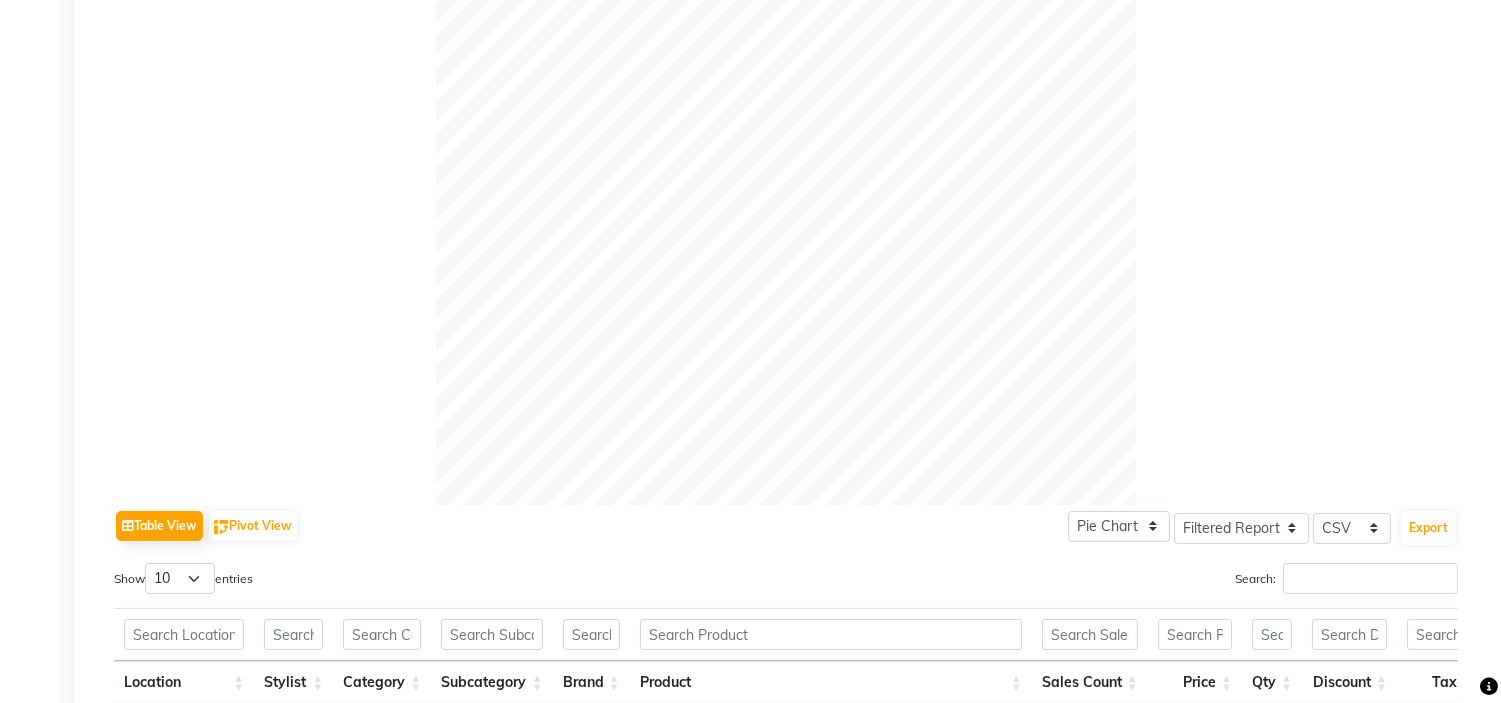 scroll, scrollTop: 73, scrollLeft: 0, axis: vertical 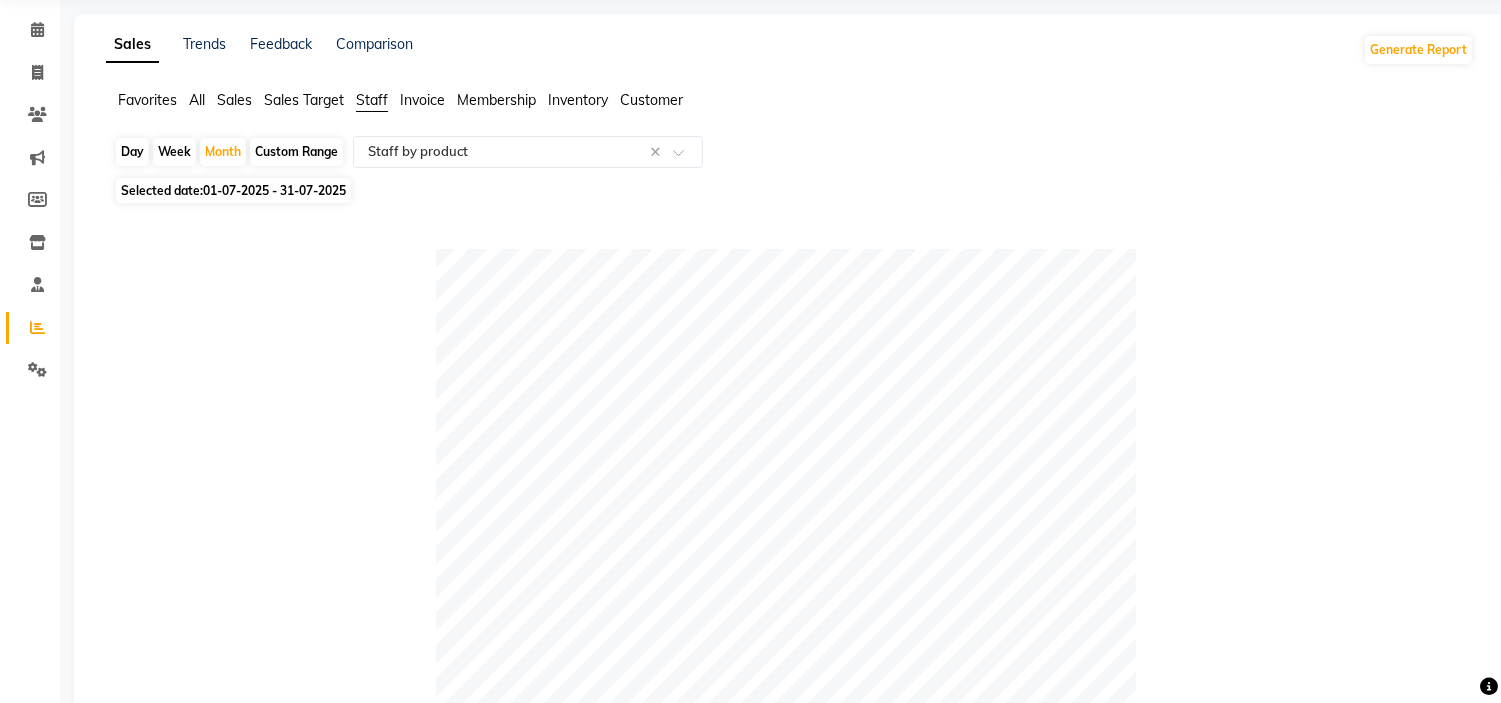 click on "Staff" 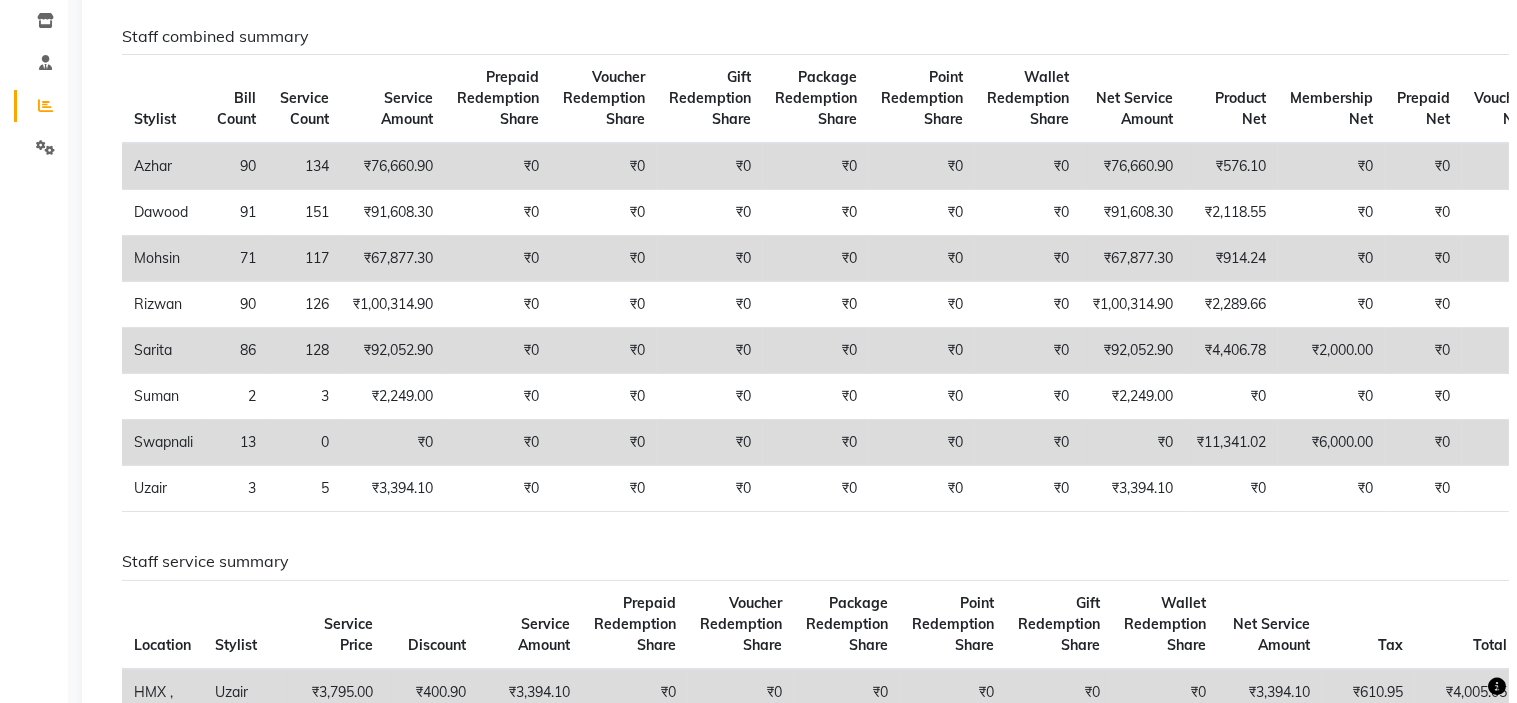 scroll, scrollTop: 0, scrollLeft: 0, axis: both 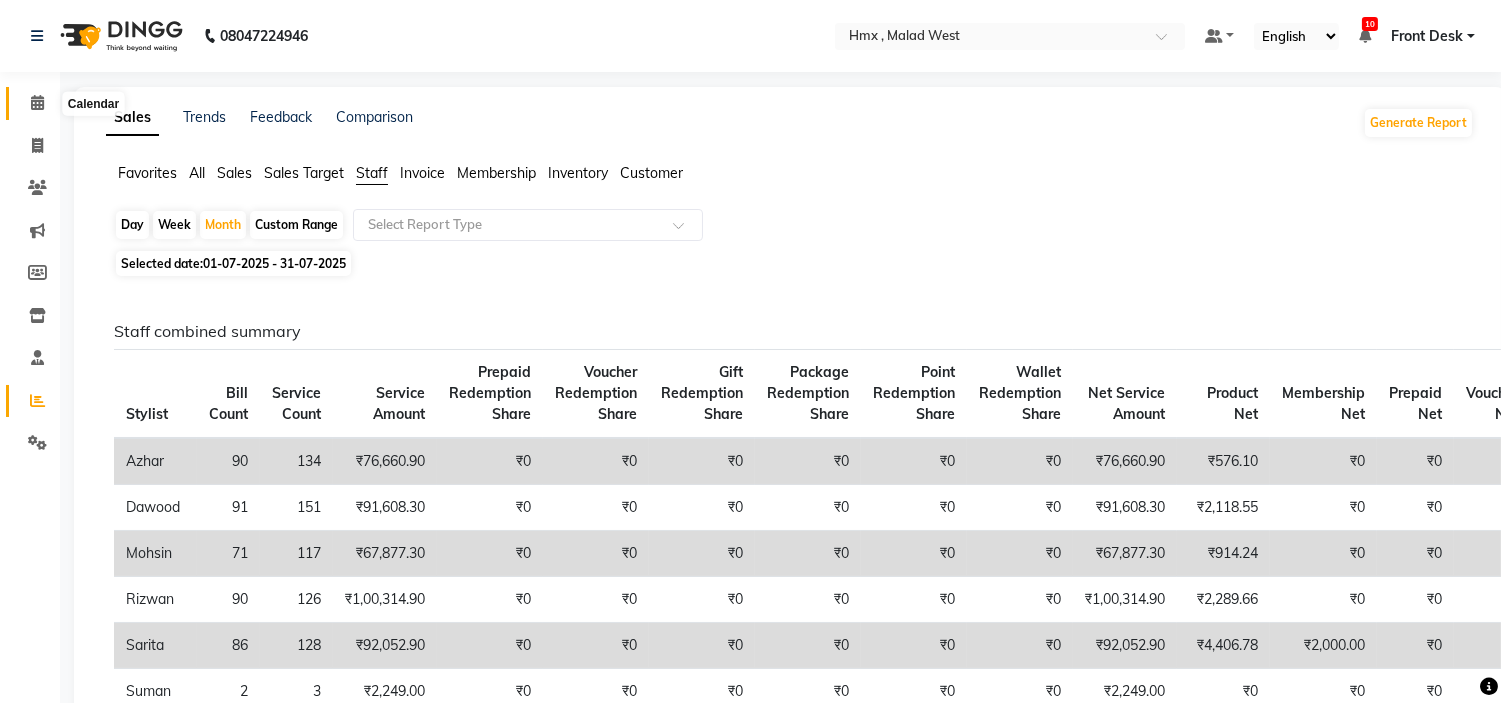 click 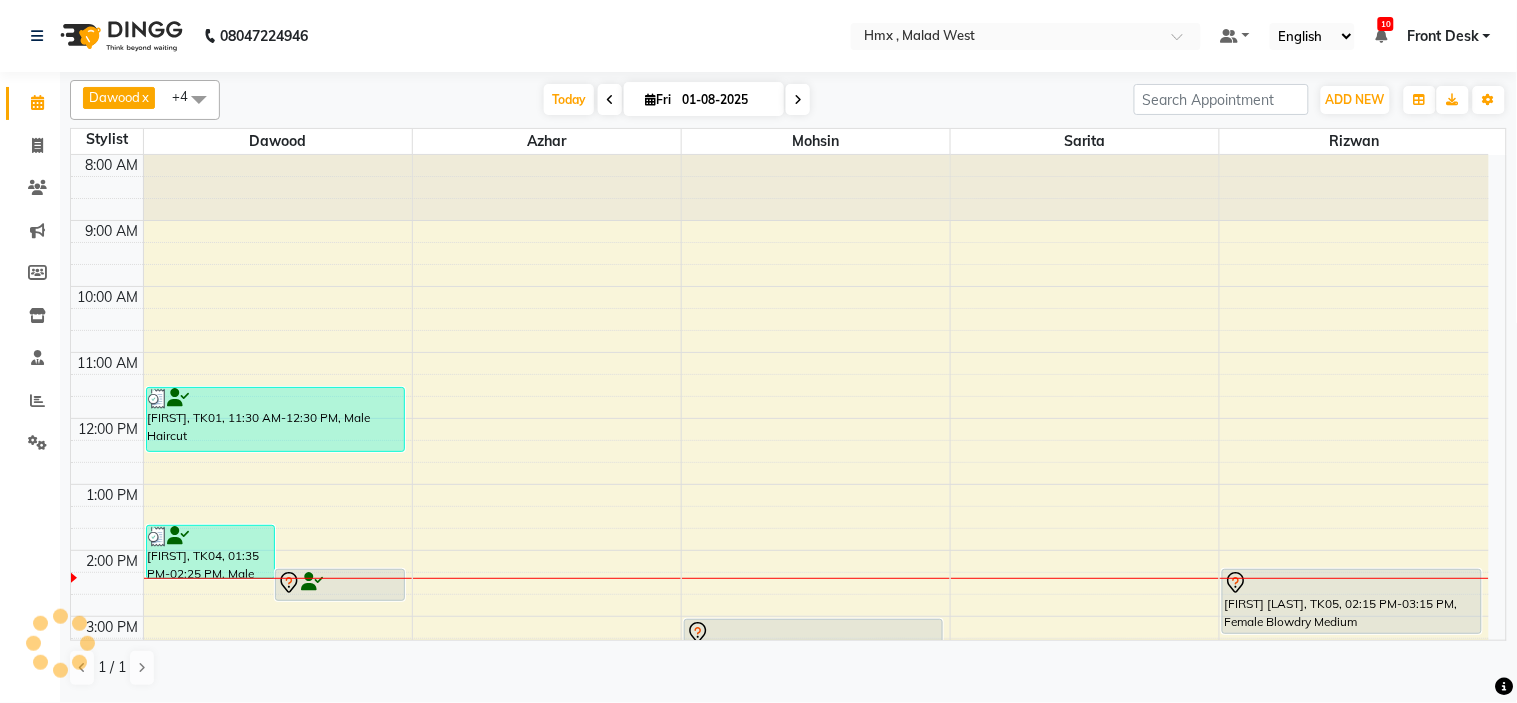 scroll, scrollTop: 398, scrollLeft: 0, axis: vertical 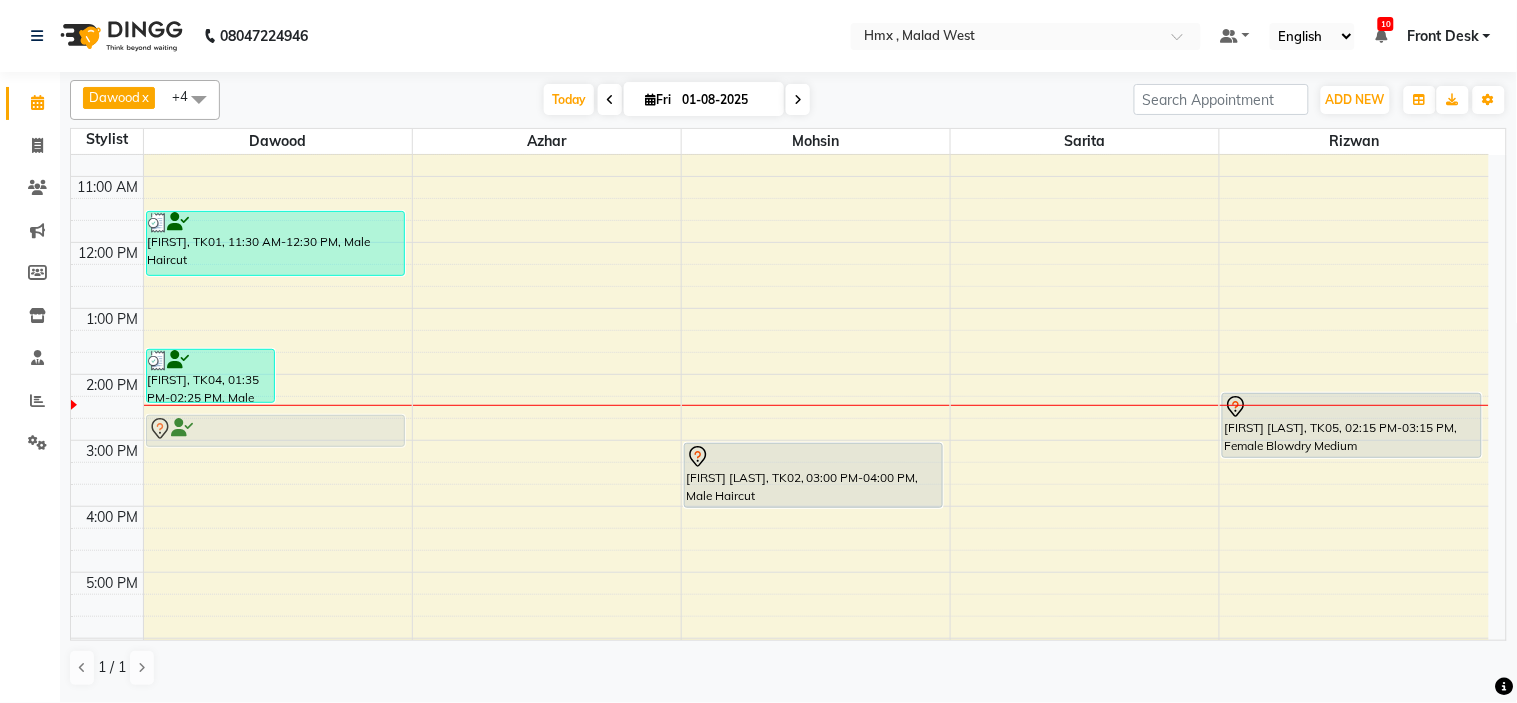 drag, startPoint x: 337, startPoint y: 402, endPoint x: 311, endPoint y: 416, distance: 29.529646 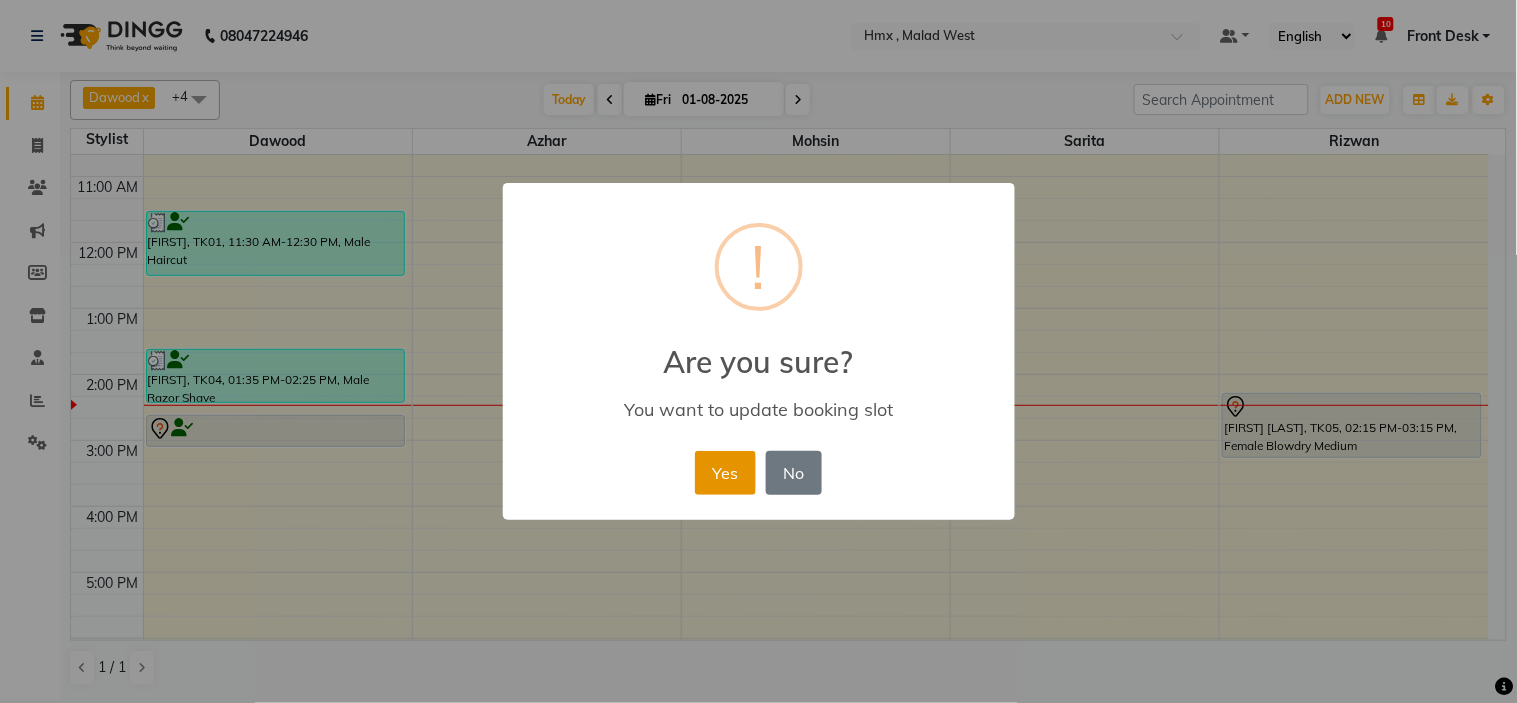 click on "Yes" at bounding box center (725, 473) 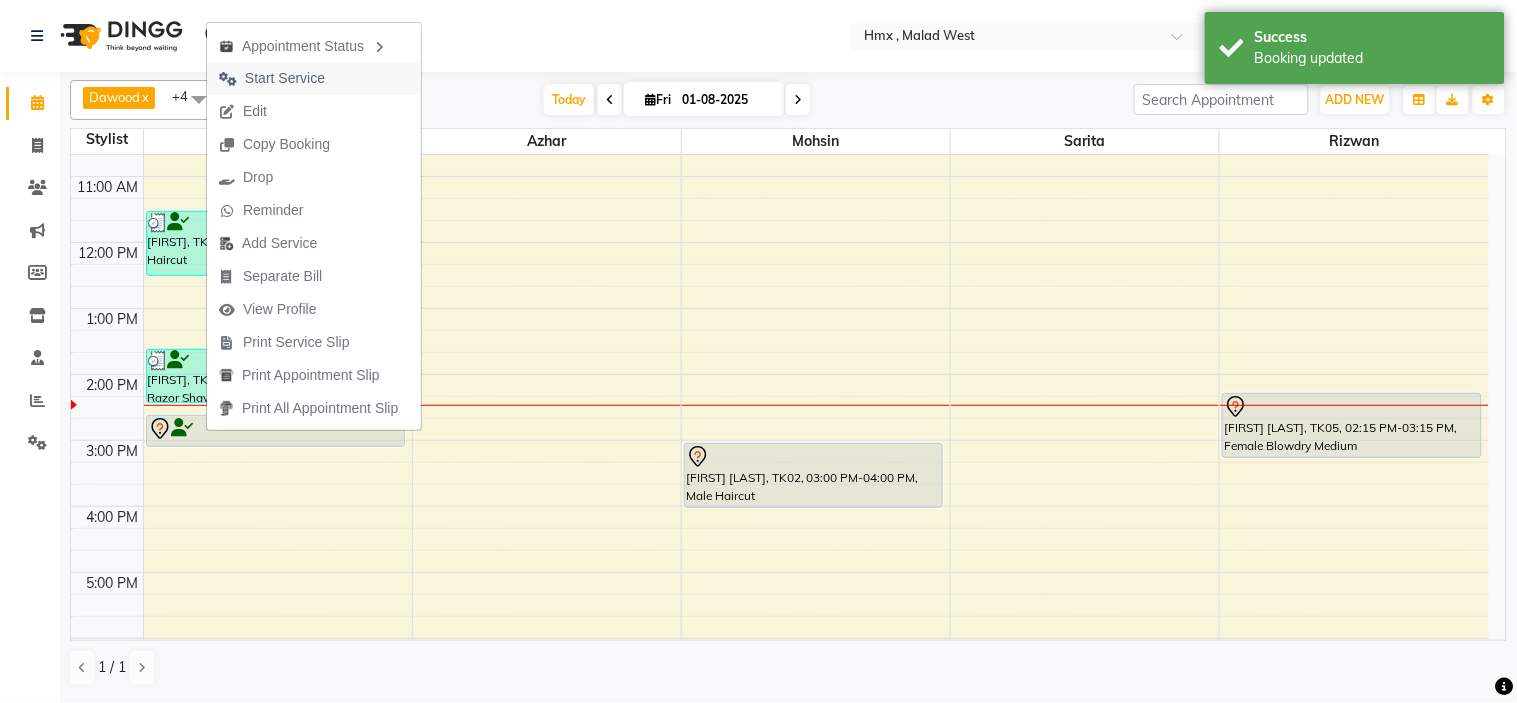 click on "Start Service" at bounding box center [285, 78] 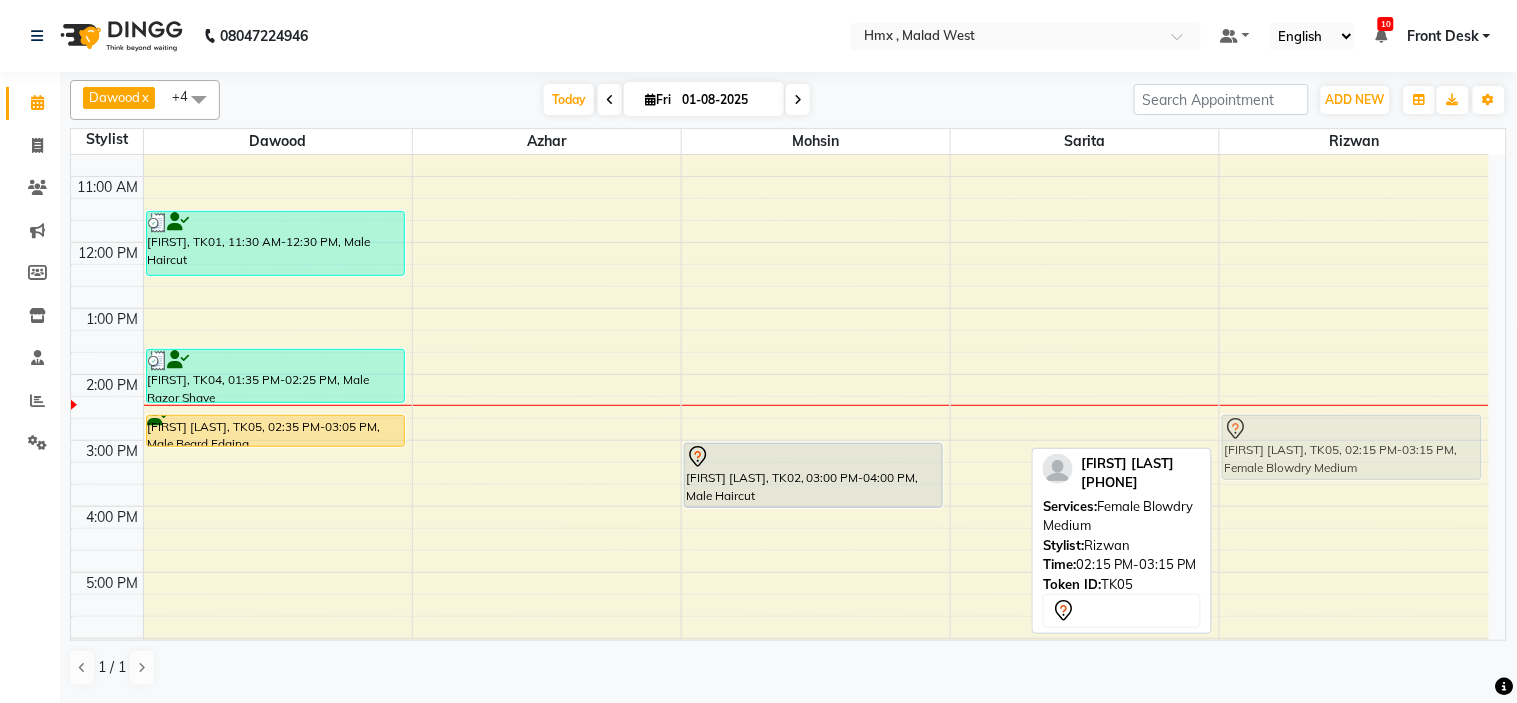 drag, startPoint x: 1345, startPoint y: 401, endPoint x: 1345, endPoint y: 415, distance: 14 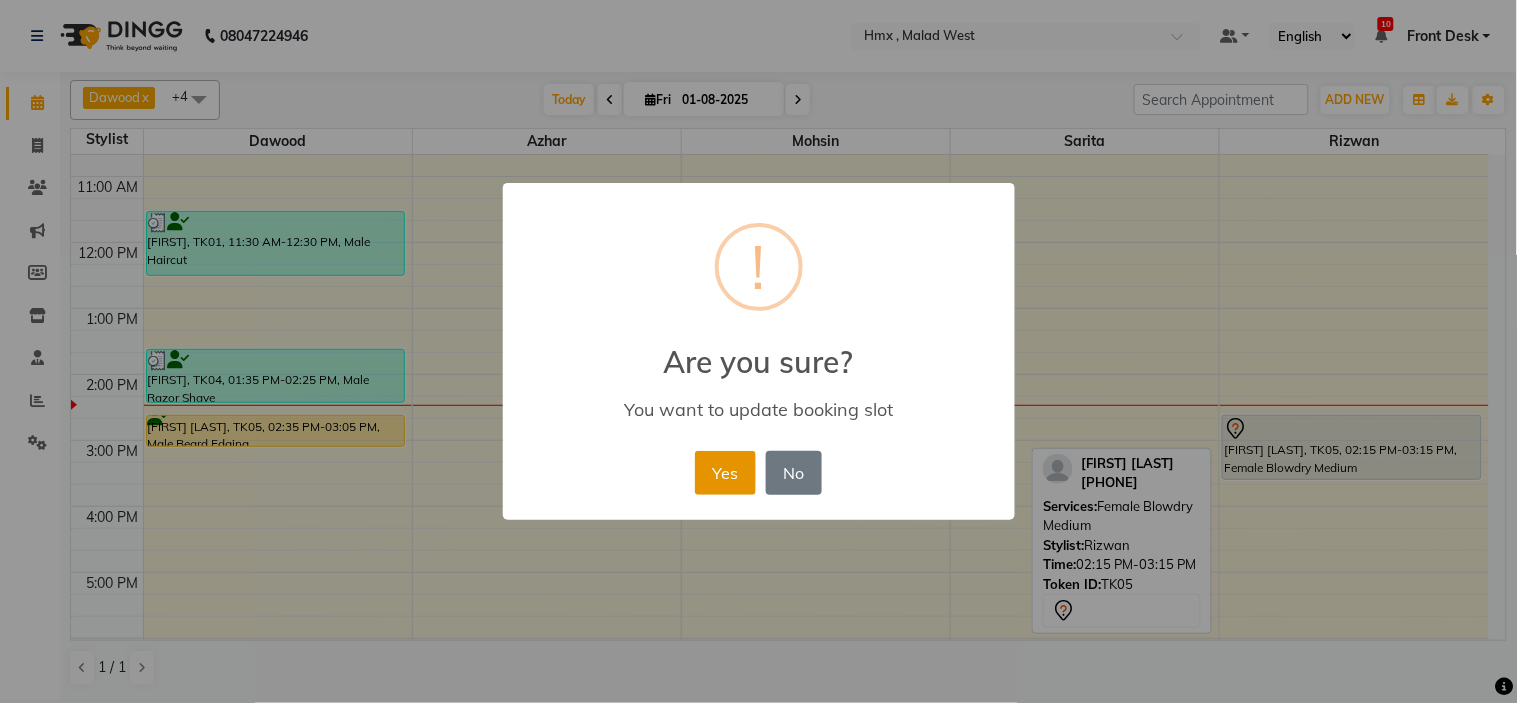 click on "Yes" at bounding box center (725, 473) 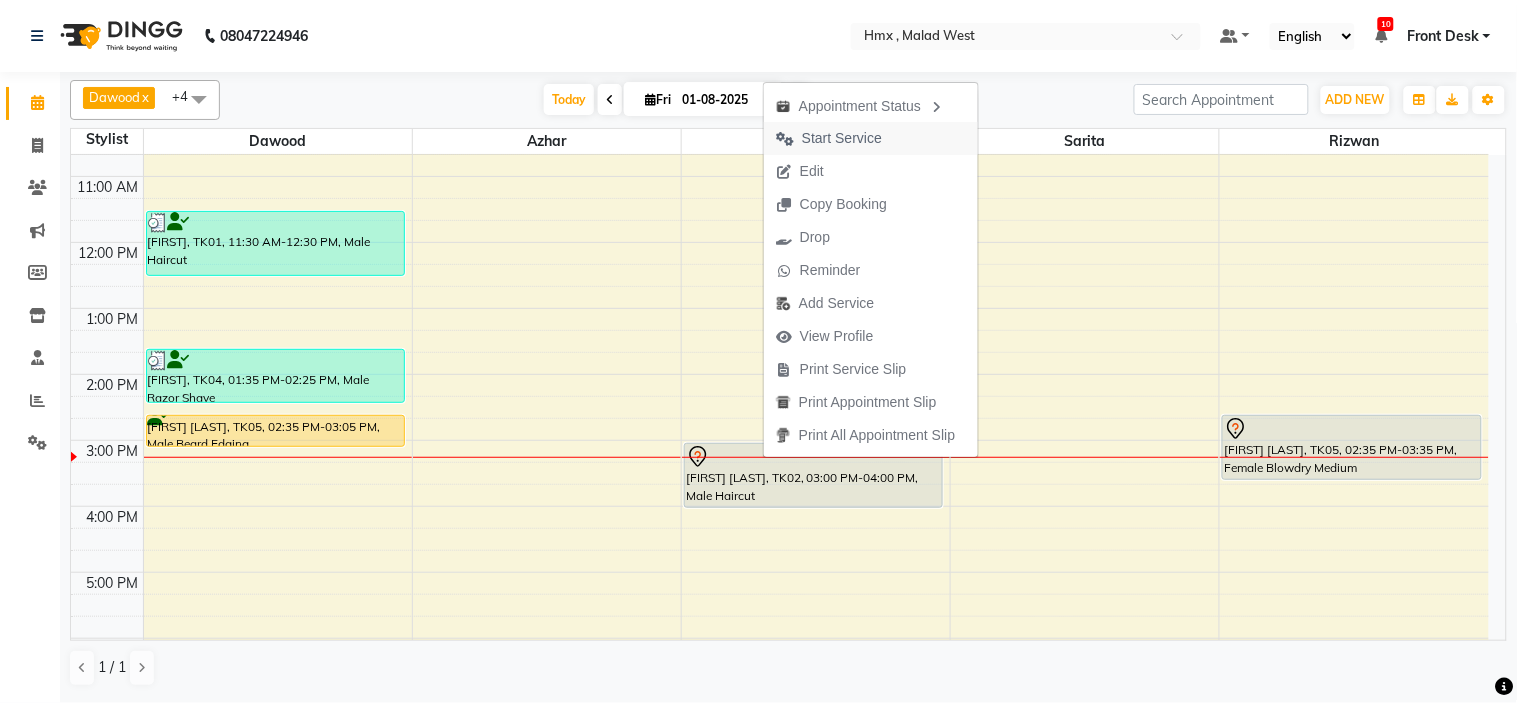 click on "Start Service" at bounding box center [842, 138] 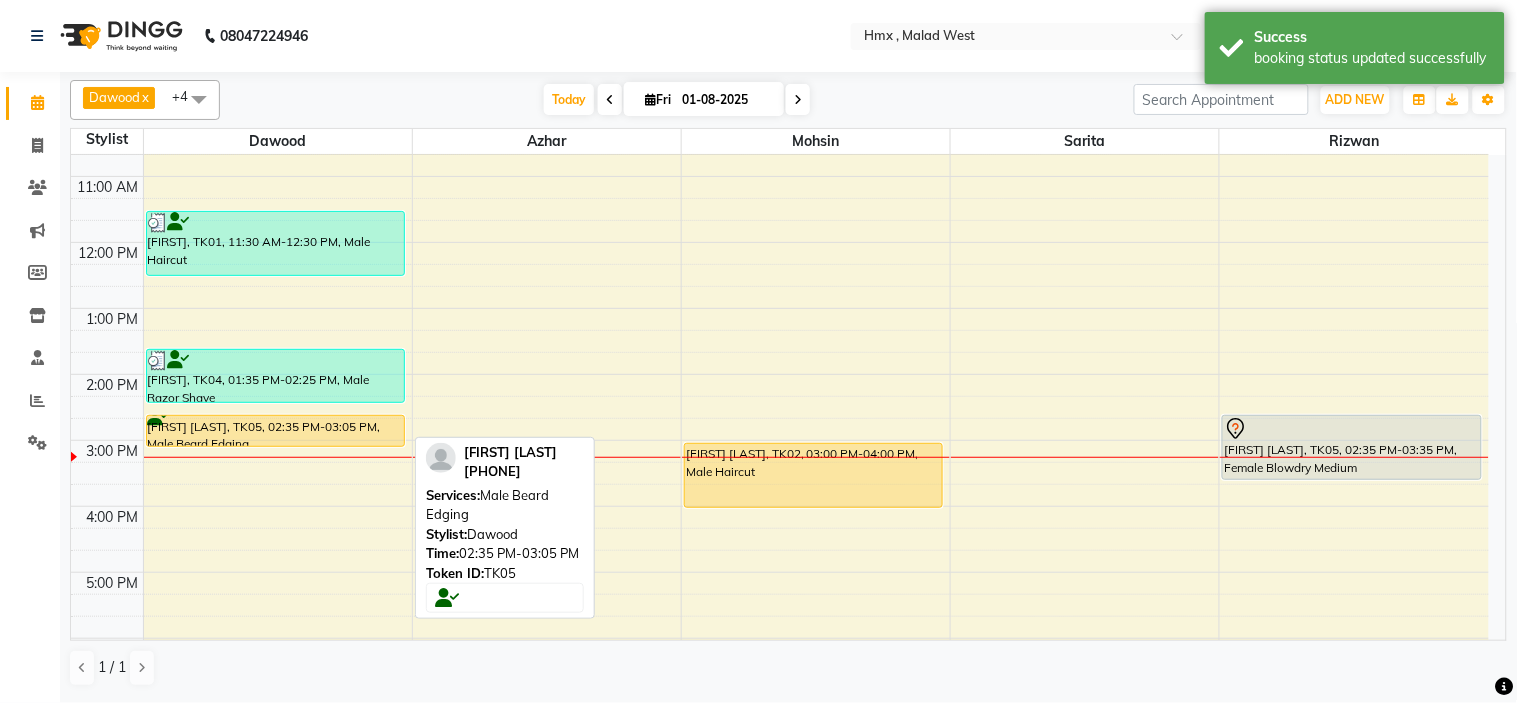click on "Sanjay Mahajan, TK05, 02:35 PM-03:05 PM, Male Beard Edging" at bounding box center (275, 431) 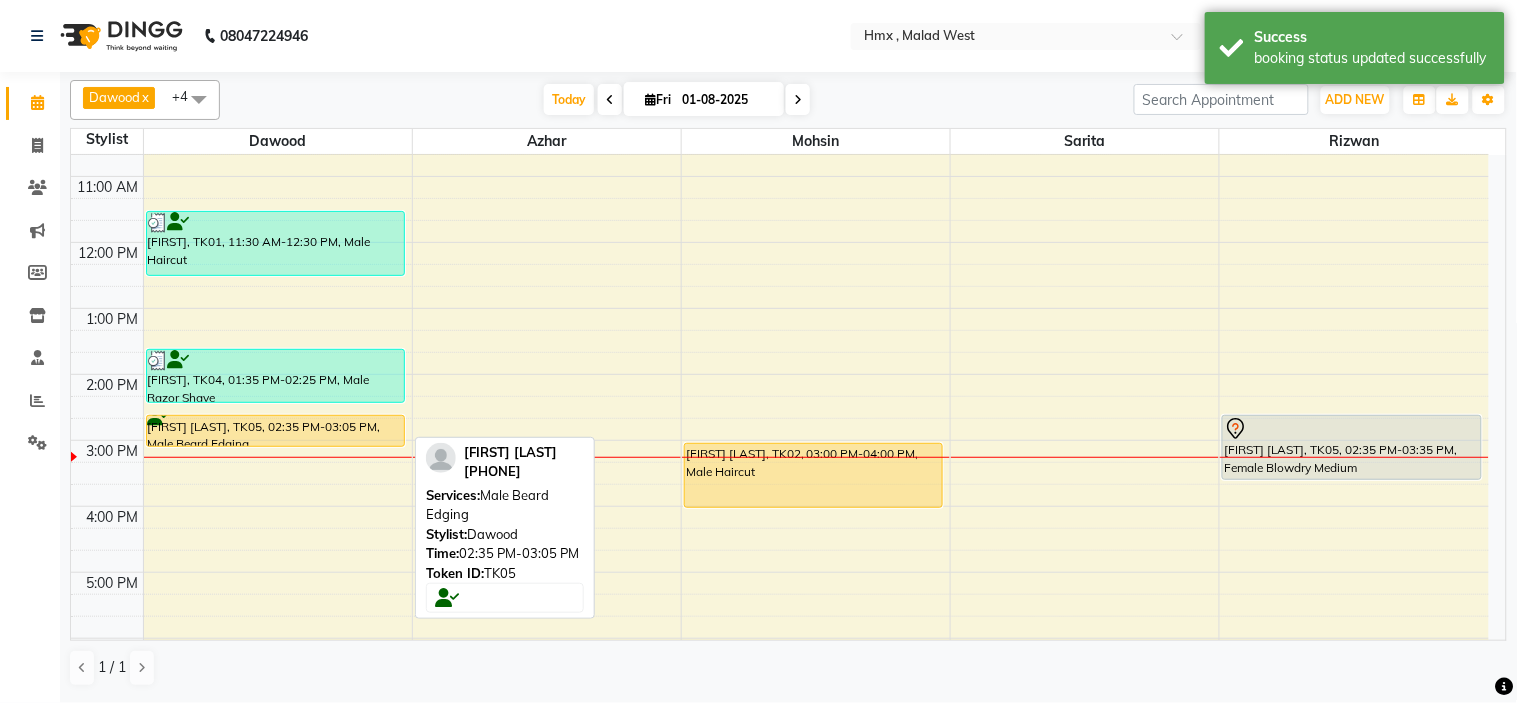 click on "8:00 AM 9:00 AM 10:00 AM 11:00 AM 12:00 PM 1:00 PM 2:00 PM 3:00 PM 4:00 PM 5:00 PM 6:00 PM 7:00 PM 8:00 PM 9:00 PM     Raj, TK01, 11:30 AM-12:30 PM, Male Haircut     Tanmay, TK04, 01:35 PM-02:25 PM, Male Razor Shave     Sanjay Mahajan, TK05, 02:35 PM-03:05 PM, Male Beard Edging    Ram Pandey, TK02, 03:00 PM-04:00 PM, Male Haircut             Sanjay Mahajan, TK05, 02:35 PM-03:35 PM, Female Blowdry Medium" at bounding box center [780, 440] 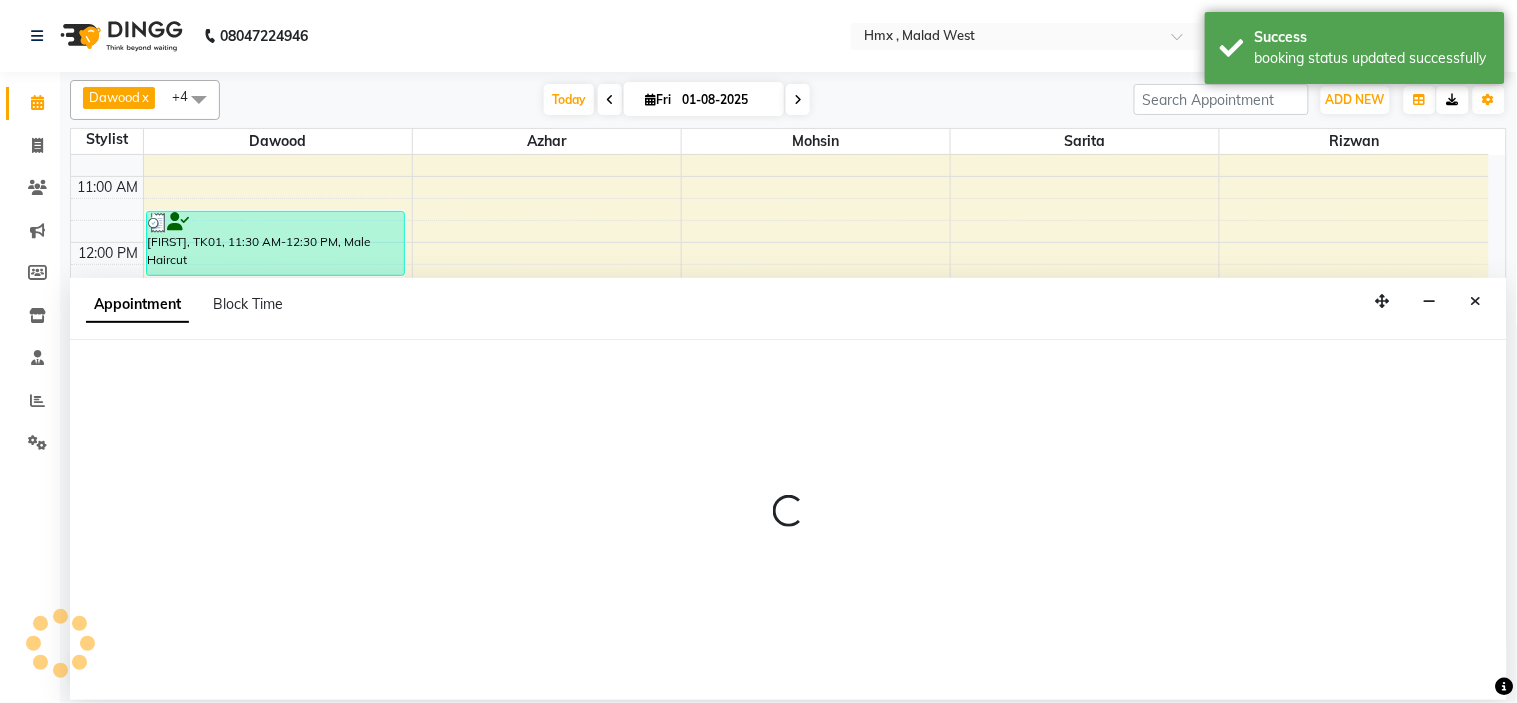 select on "39095" 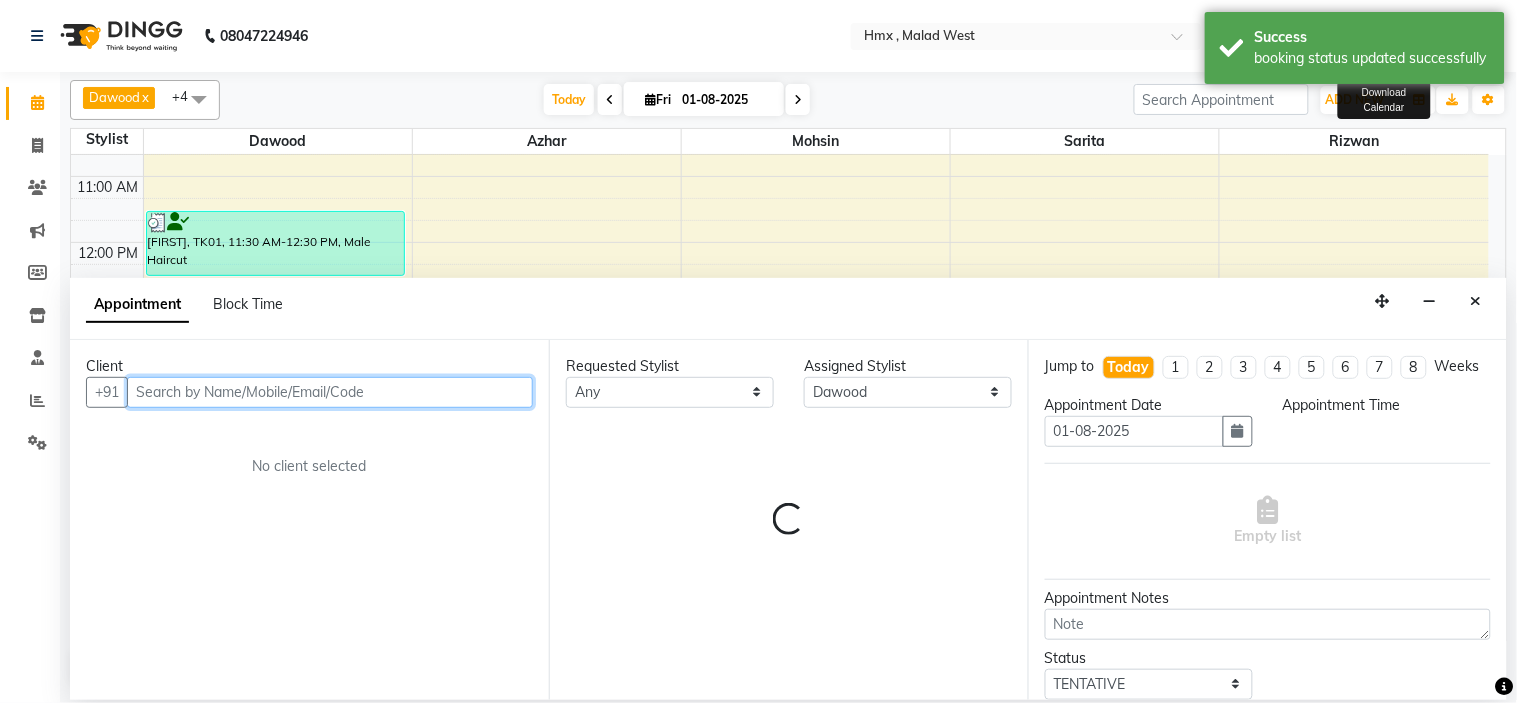select on "855" 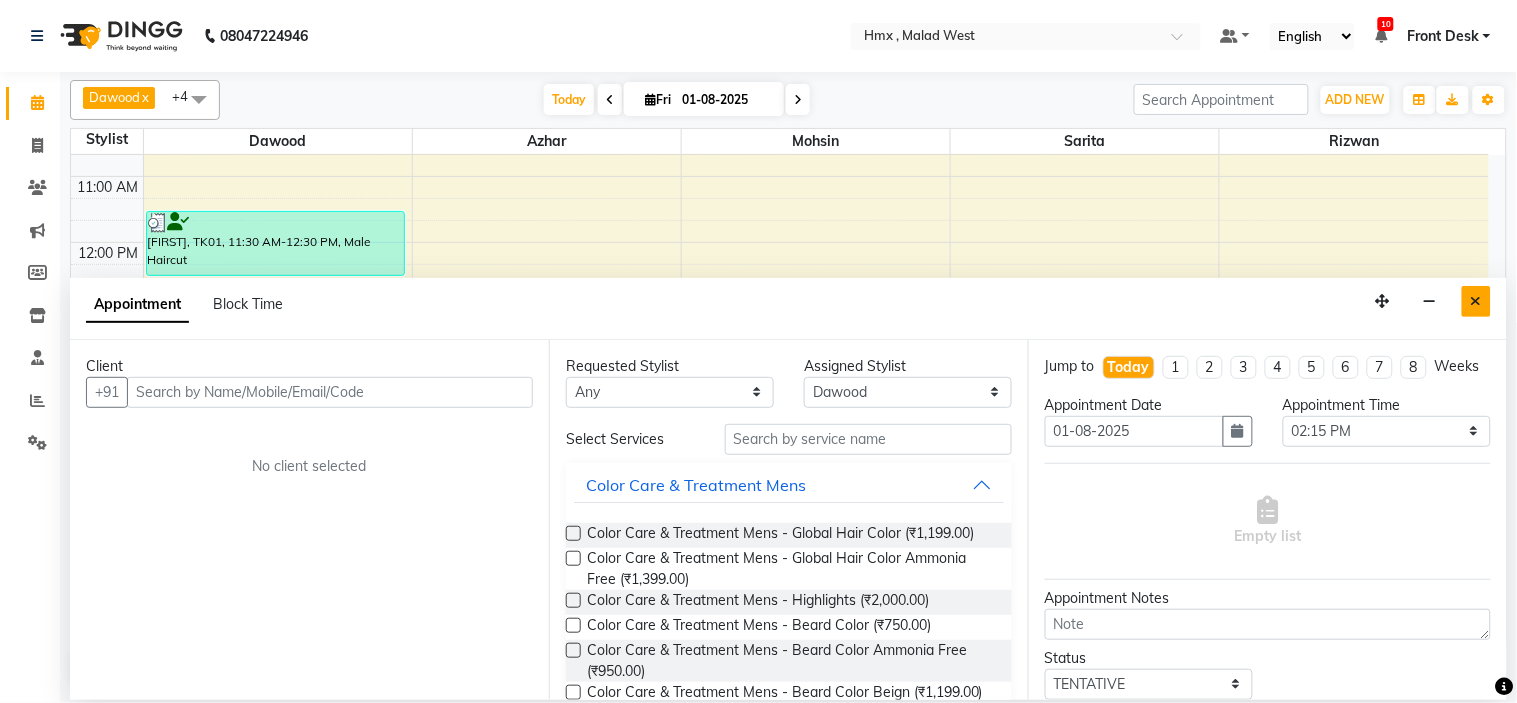 click at bounding box center (1476, 301) 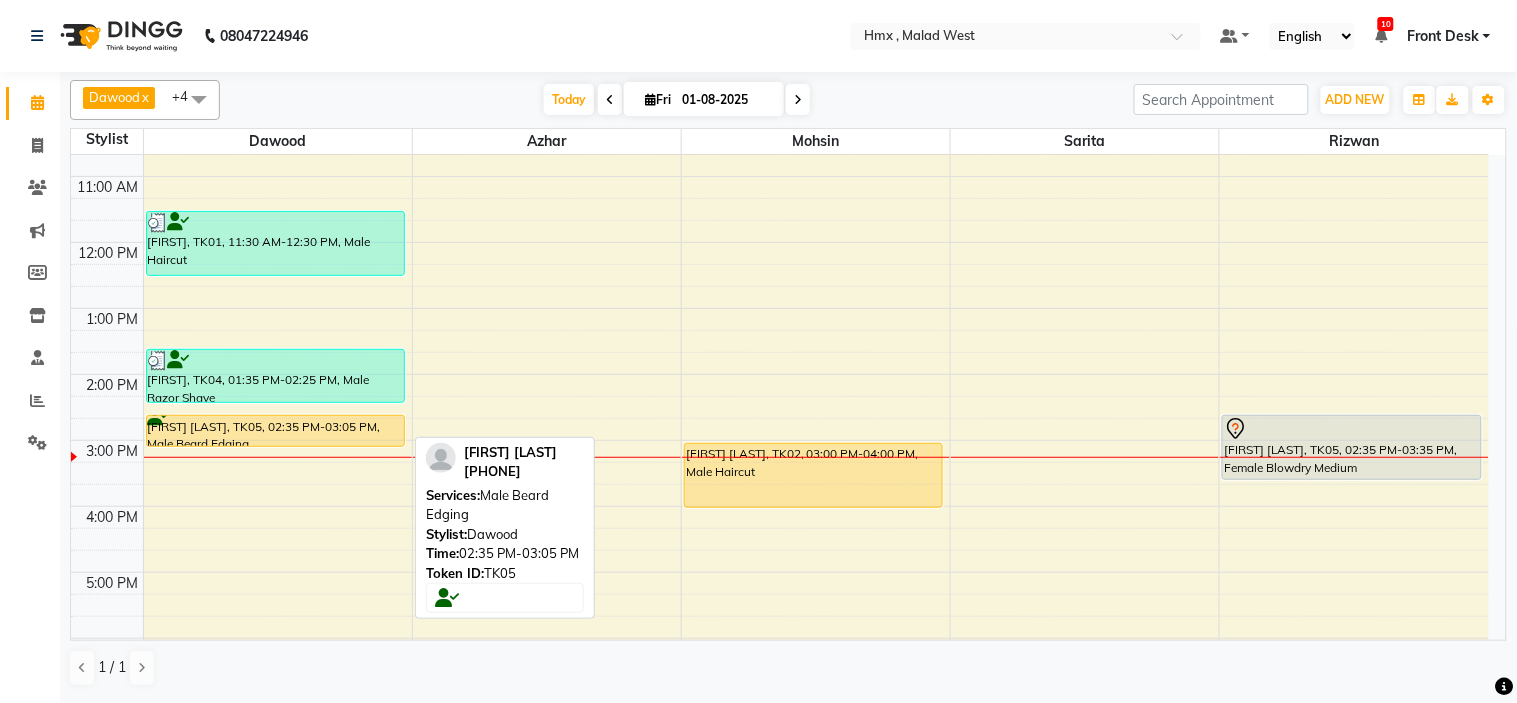 click on "Sanjay Mahajan, TK05, 02:35 PM-03:05 PM, Male Beard Edging" at bounding box center (275, 431) 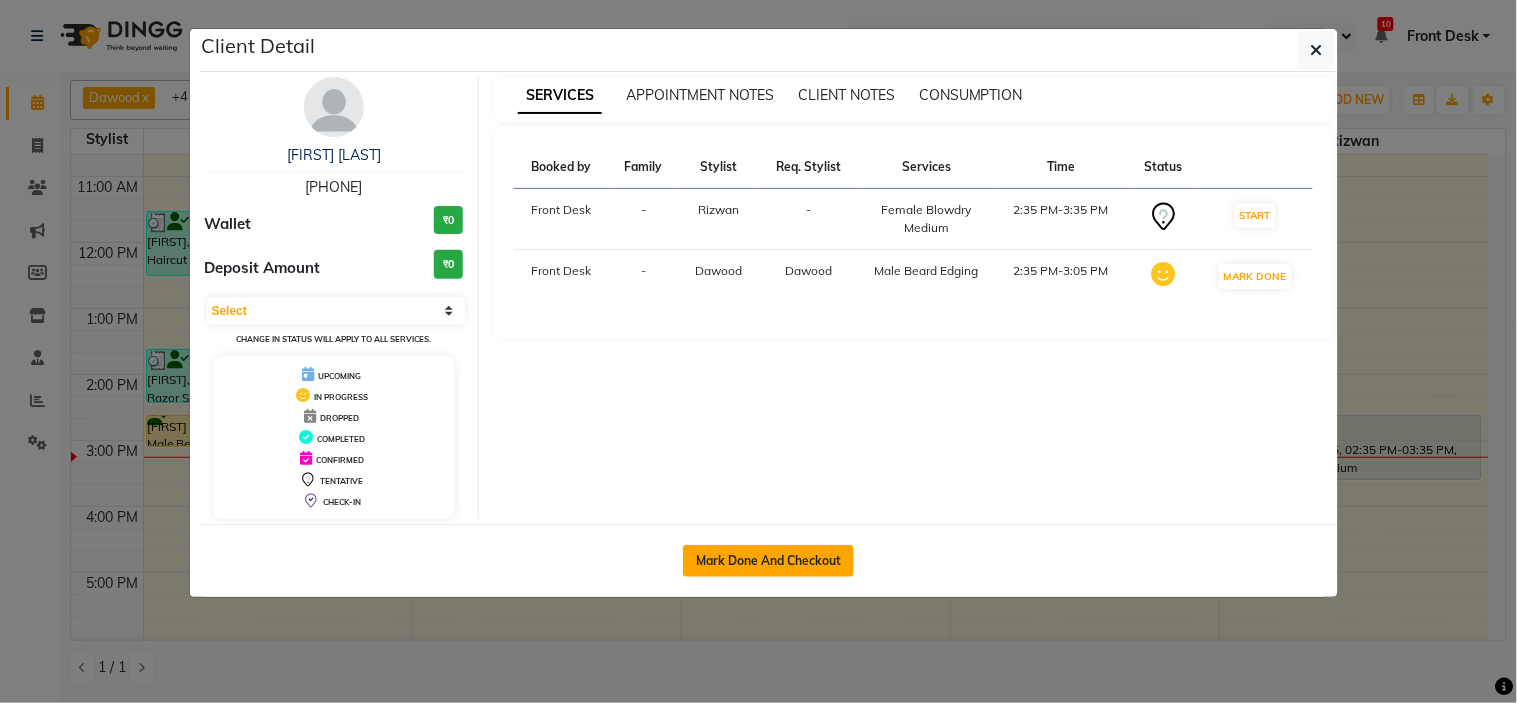 click on "Mark Done And Checkout" 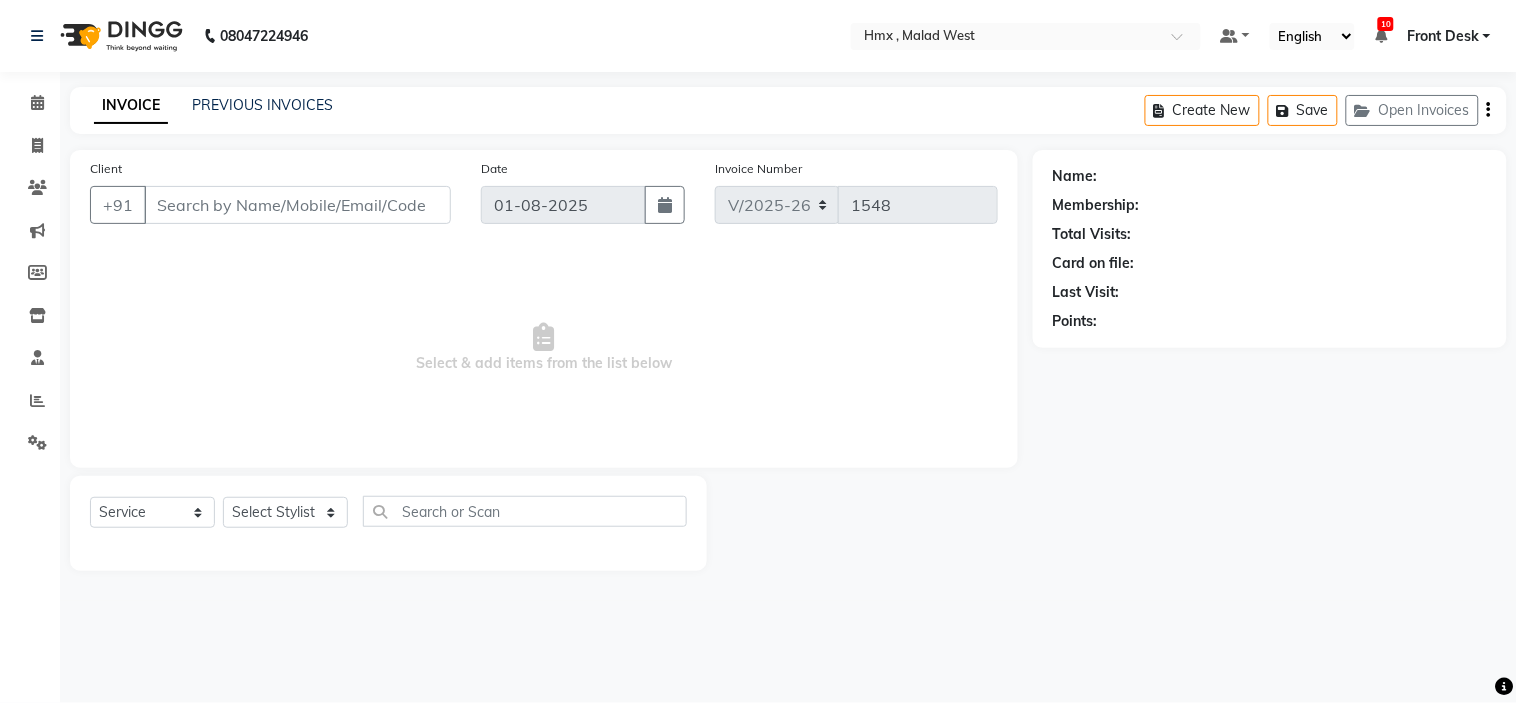 type on "9320017237" 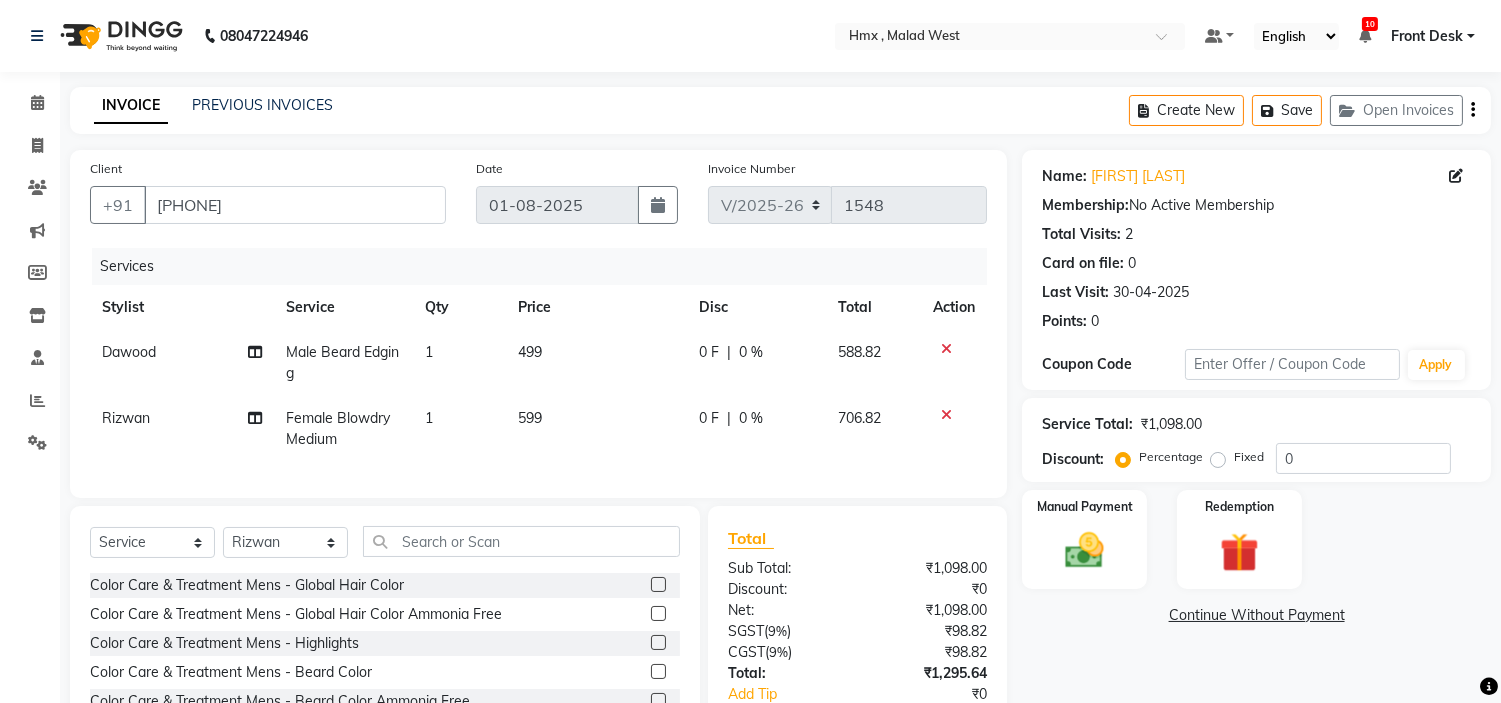 click on "599" 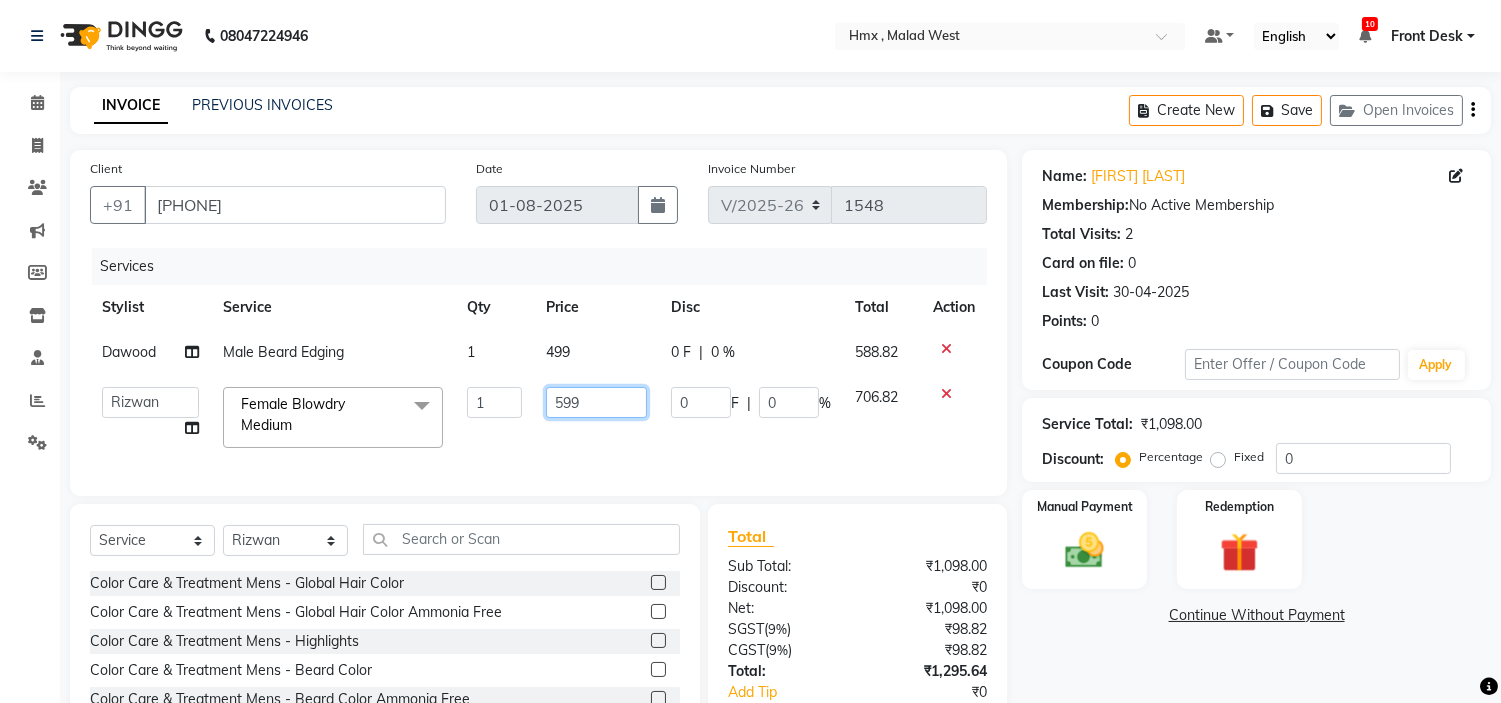 click on "599" 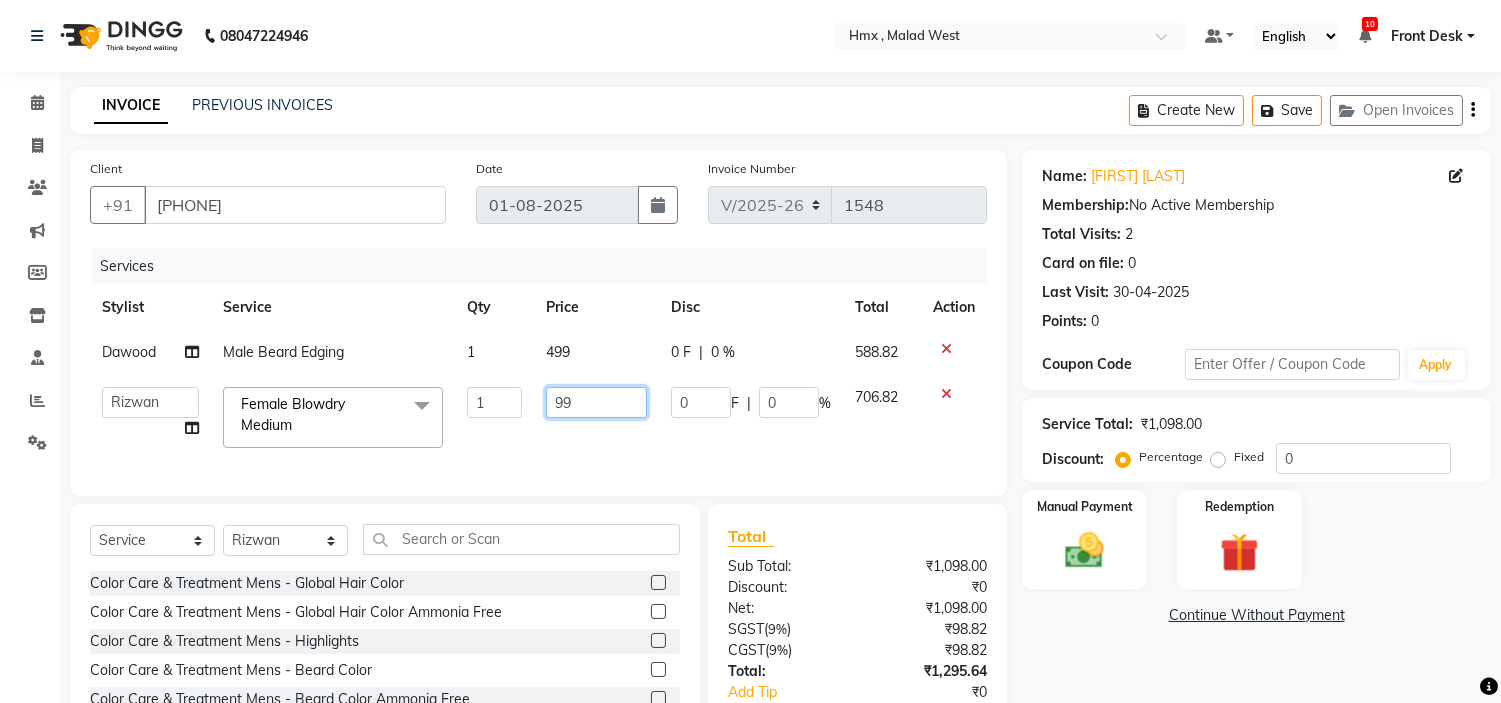 type on "799" 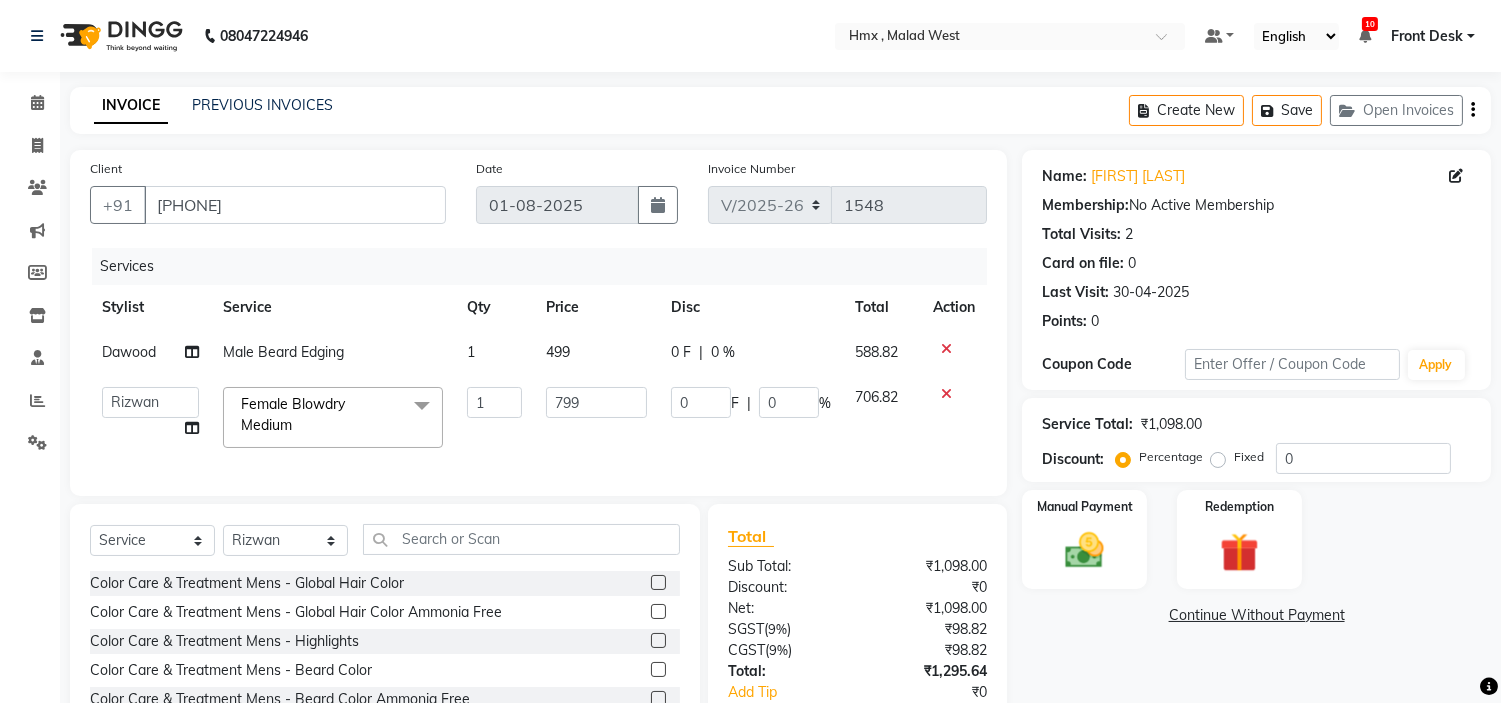 drag, startPoint x: 398, startPoint y: 401, endPoint x: 383, endPoint y: 406, distance: 15.811388 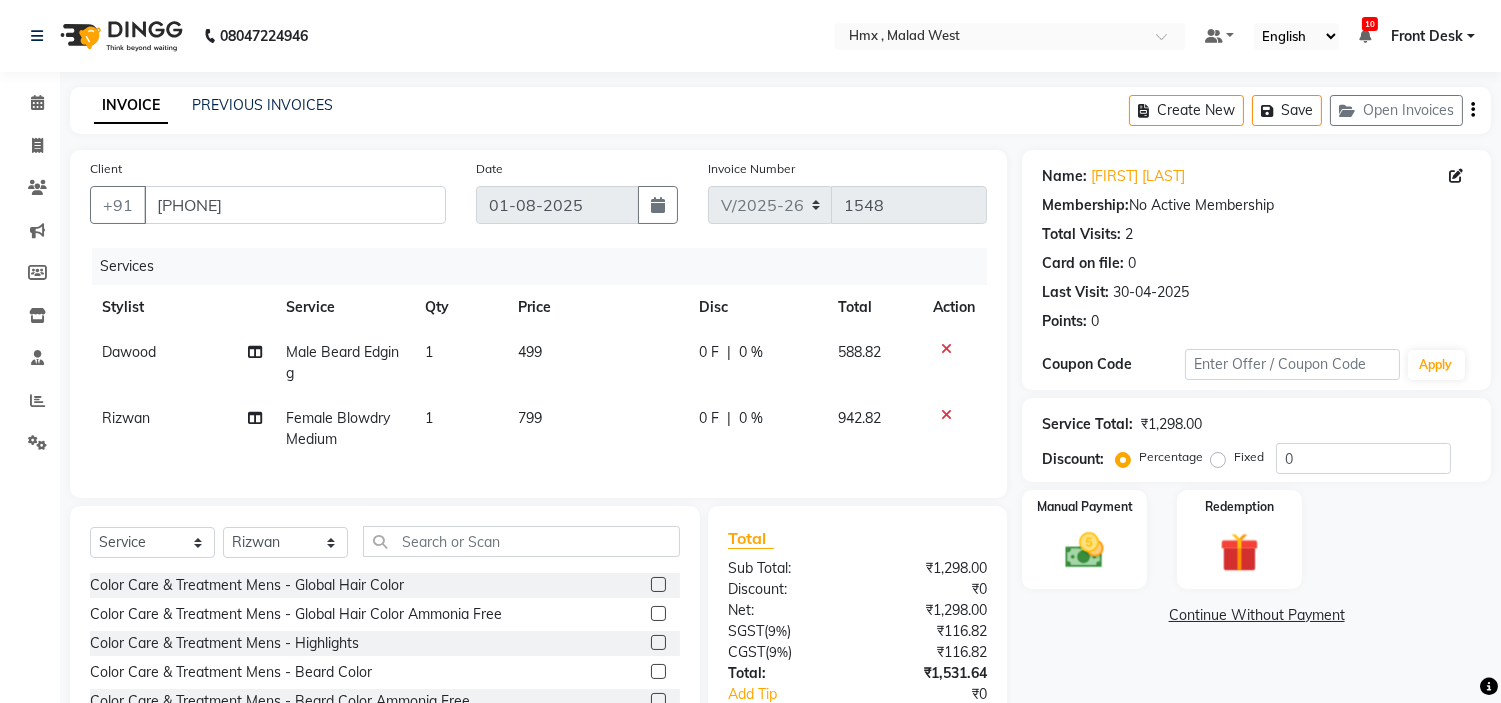 click on "Female Blowdry Medium" 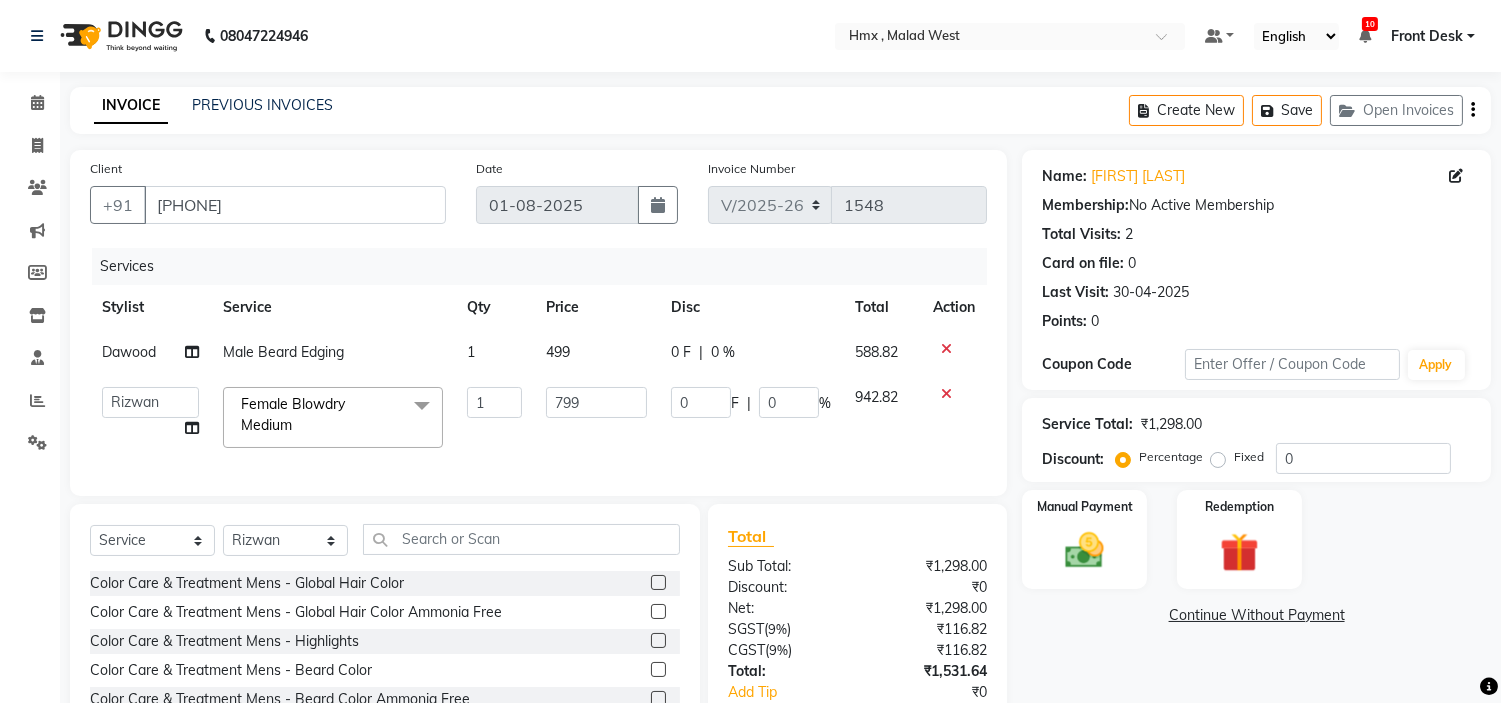click on "Female Blowdry Medium  x" 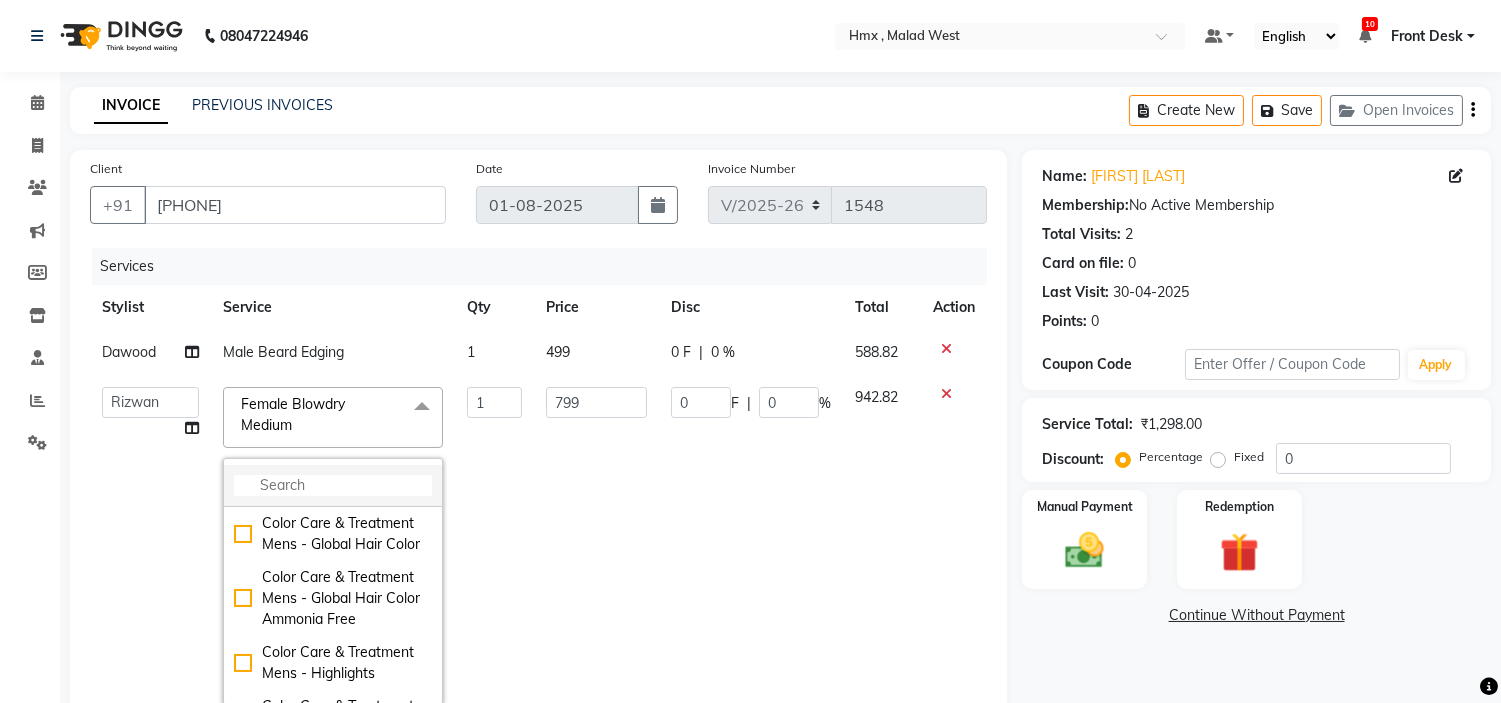 click 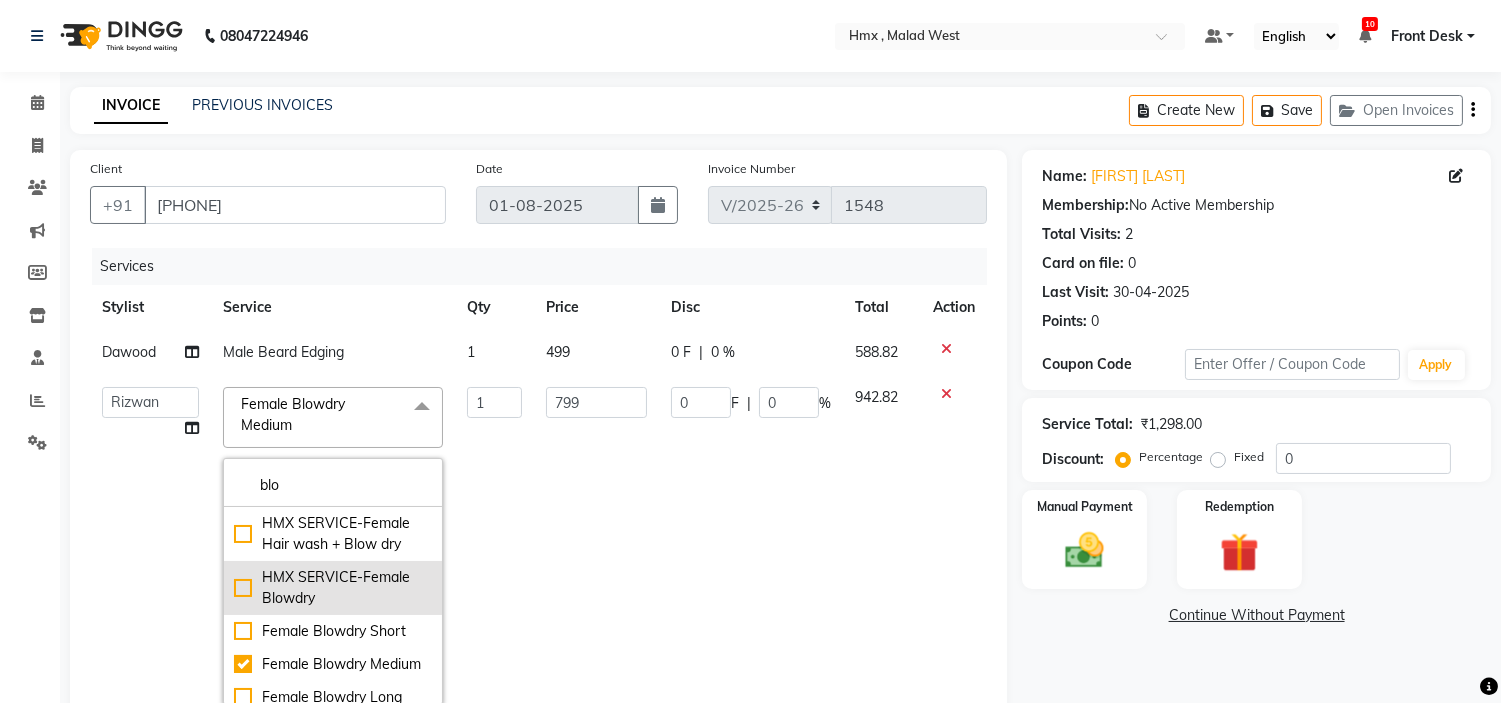 scroll, scrollTop: 31, scrollLeft: 0, axis: vertical 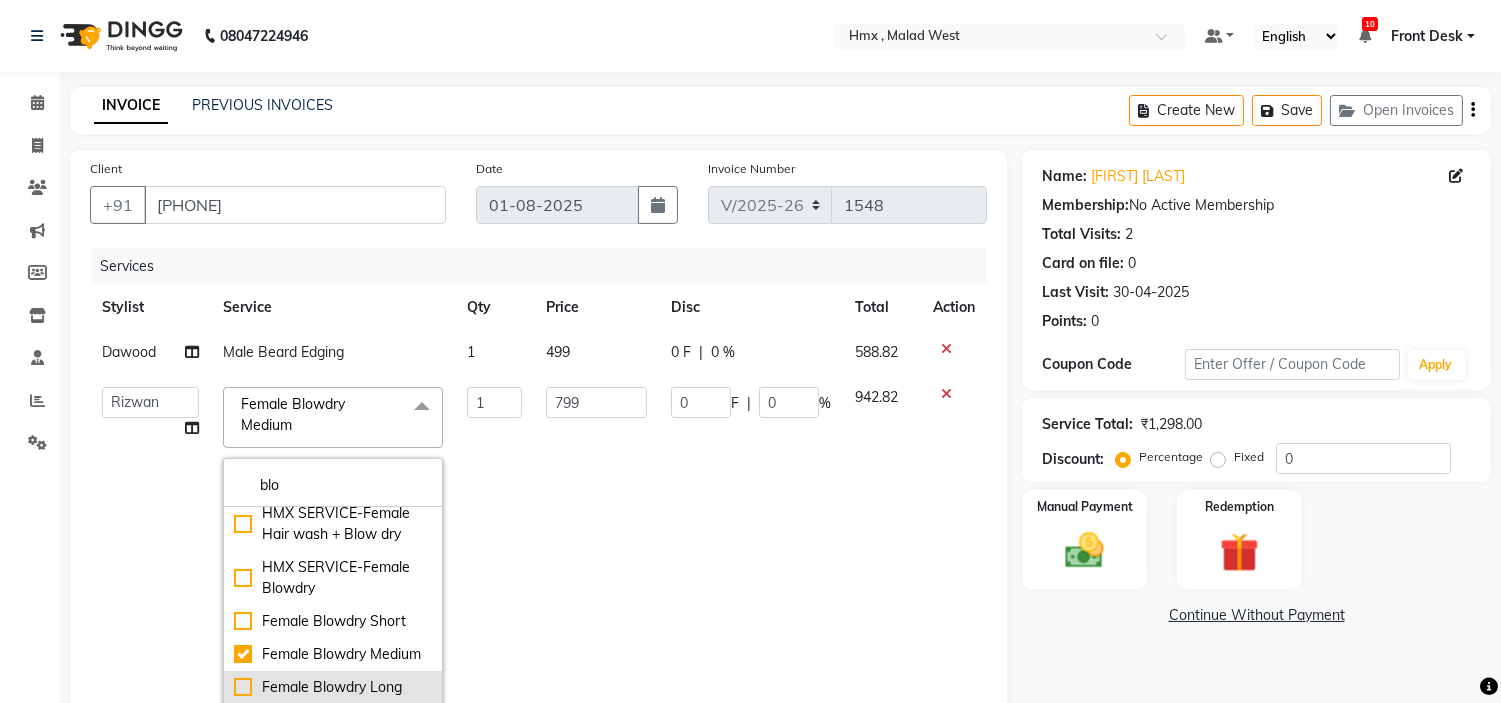 type on "blo" 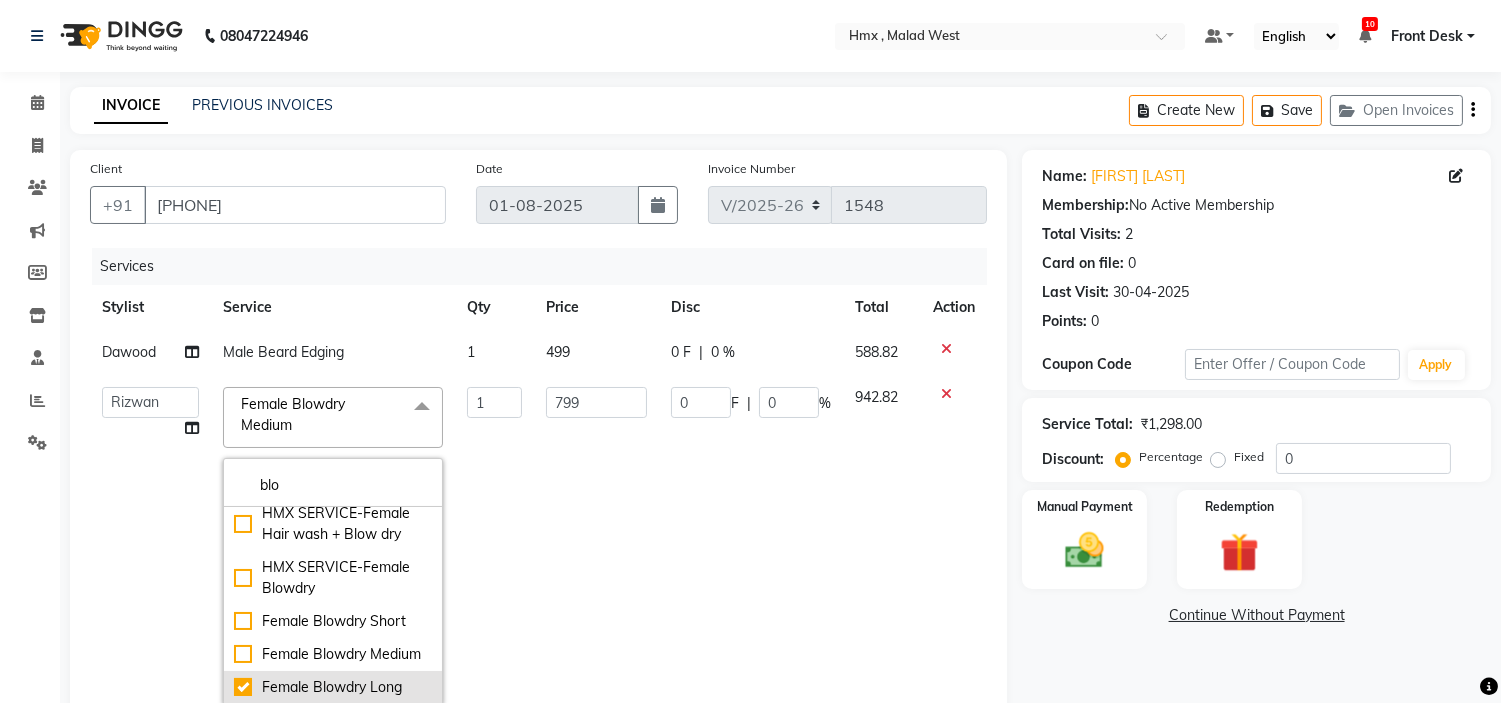 checkbox on "false" 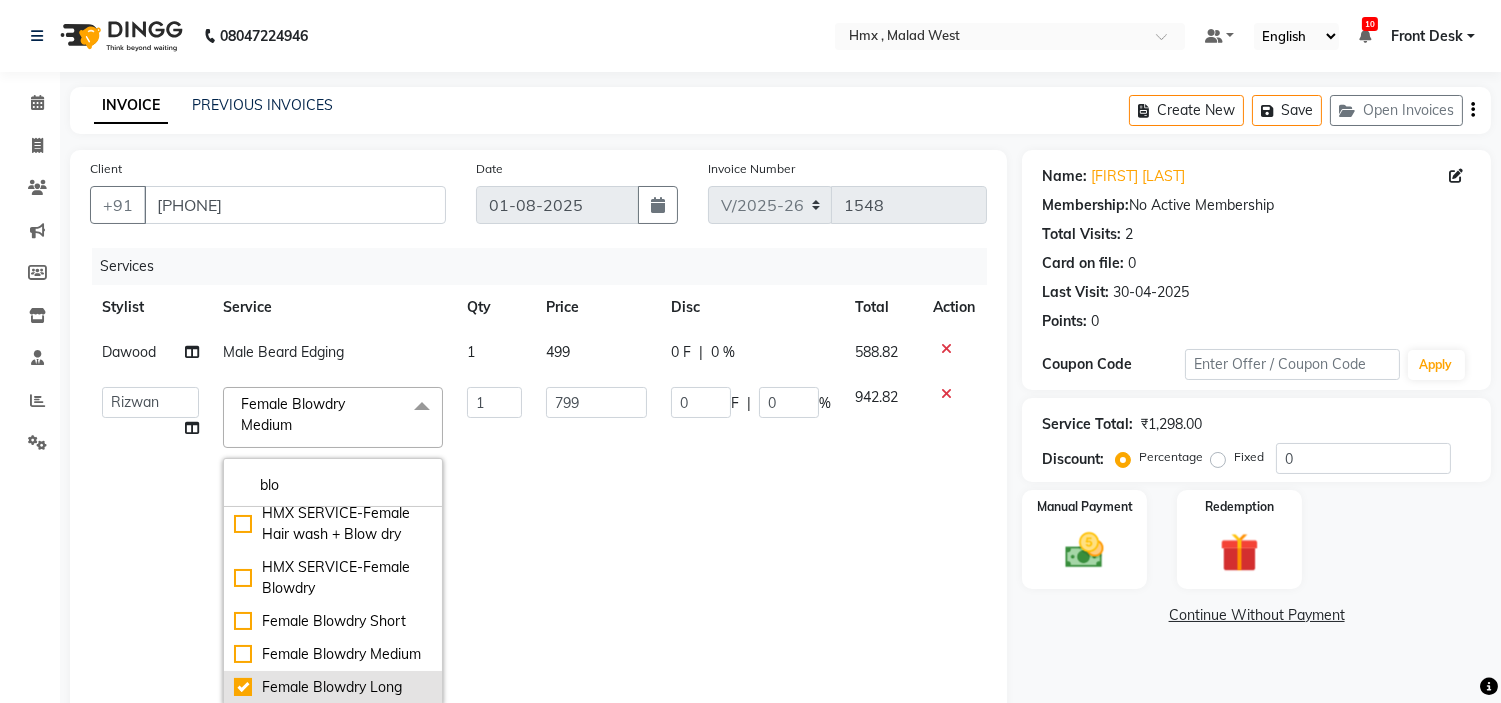 checkbox on "true" 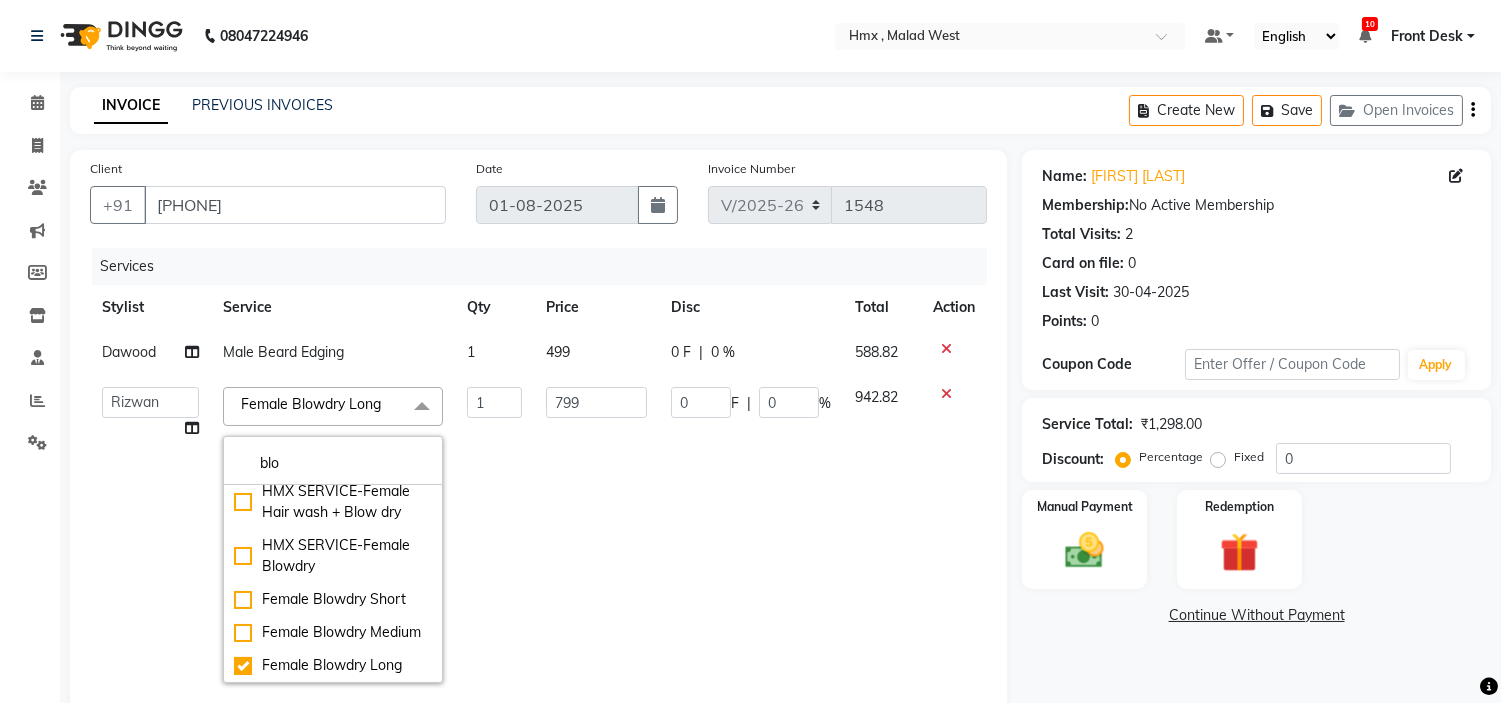 click on "1" 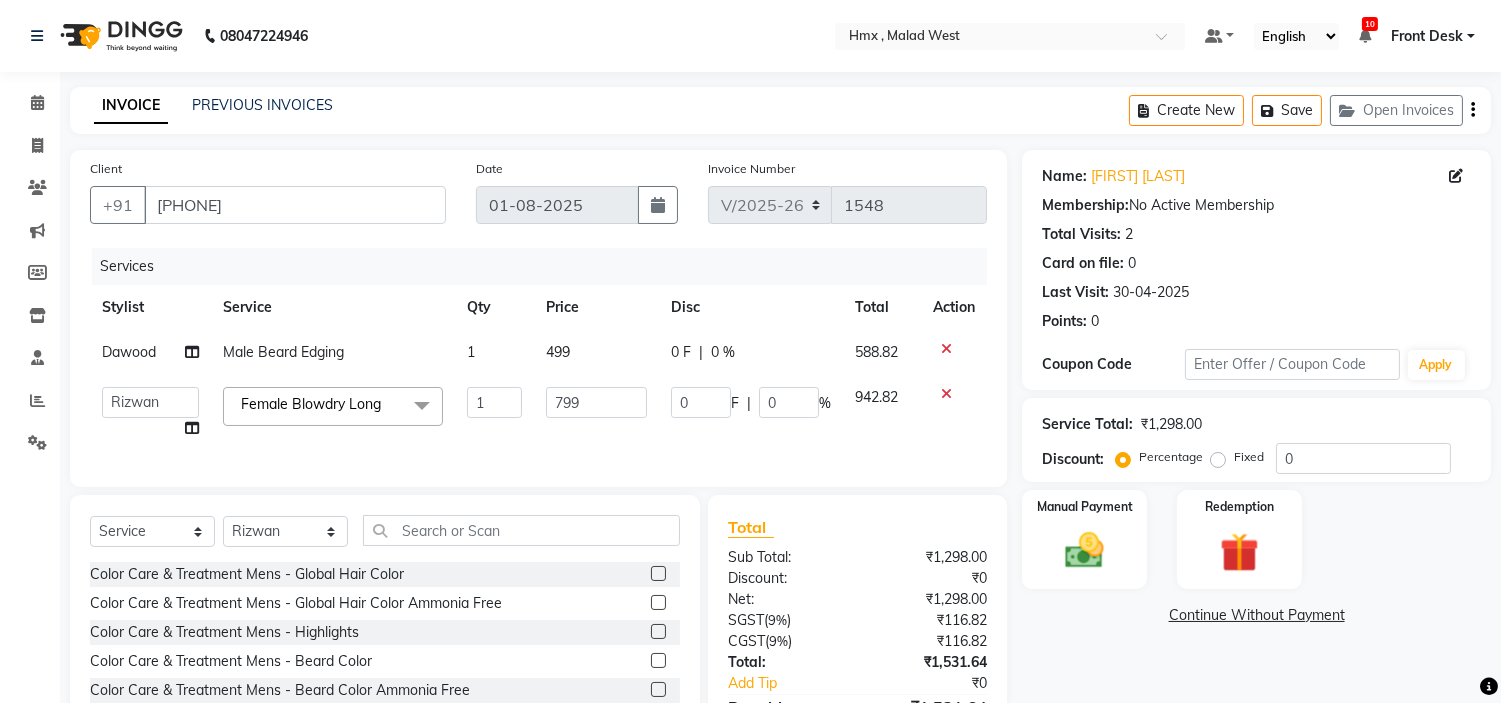 scroll, scrollTop: 133, scrollLeft: 0, axis: vertical 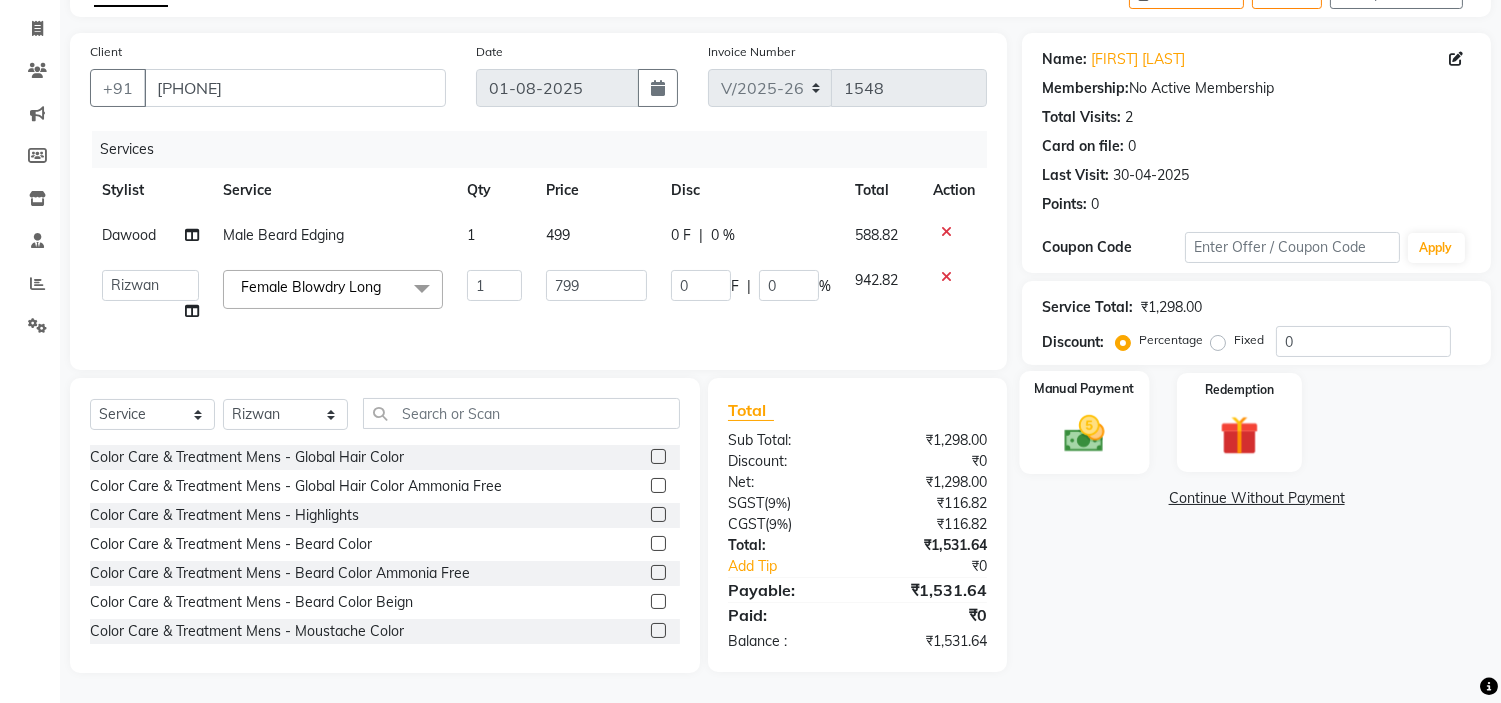 click 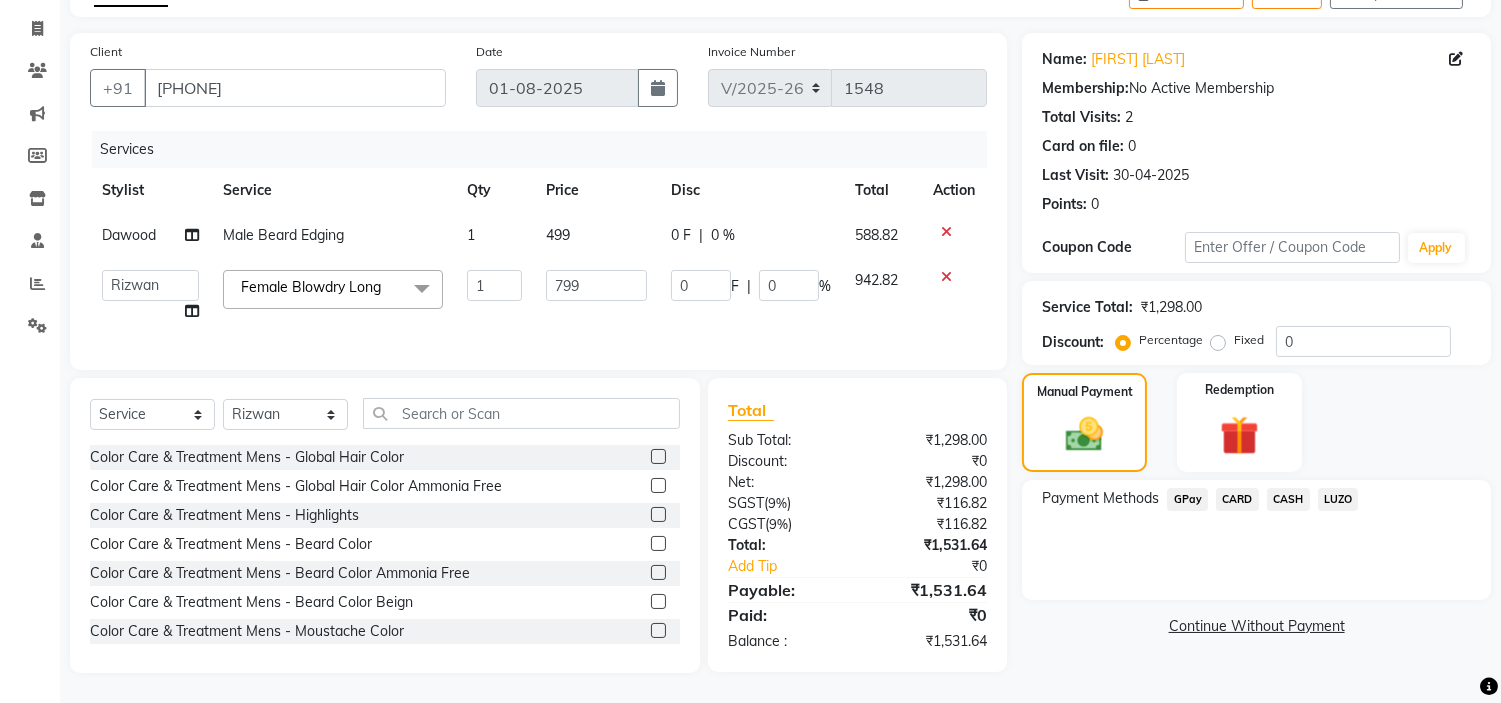 click on "CASH" 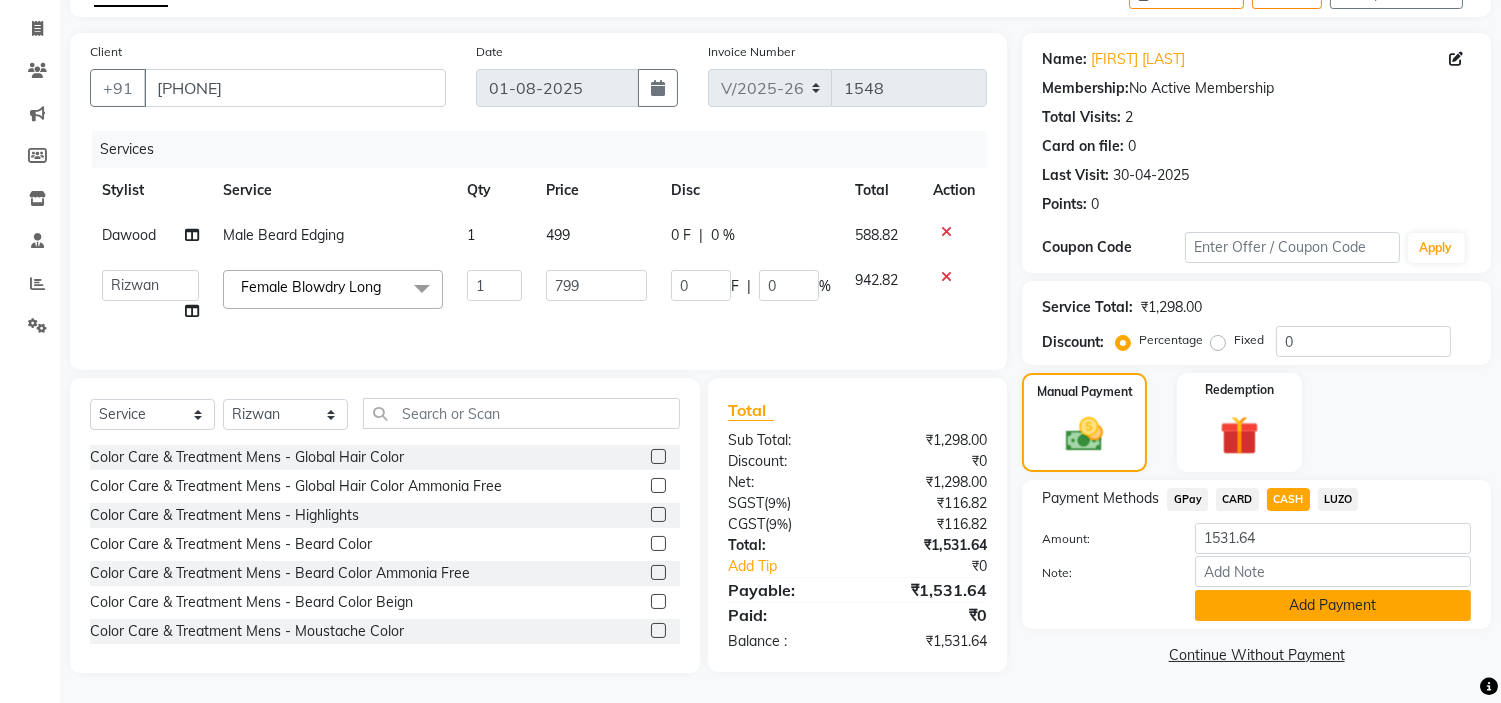 click on "Add Payment" 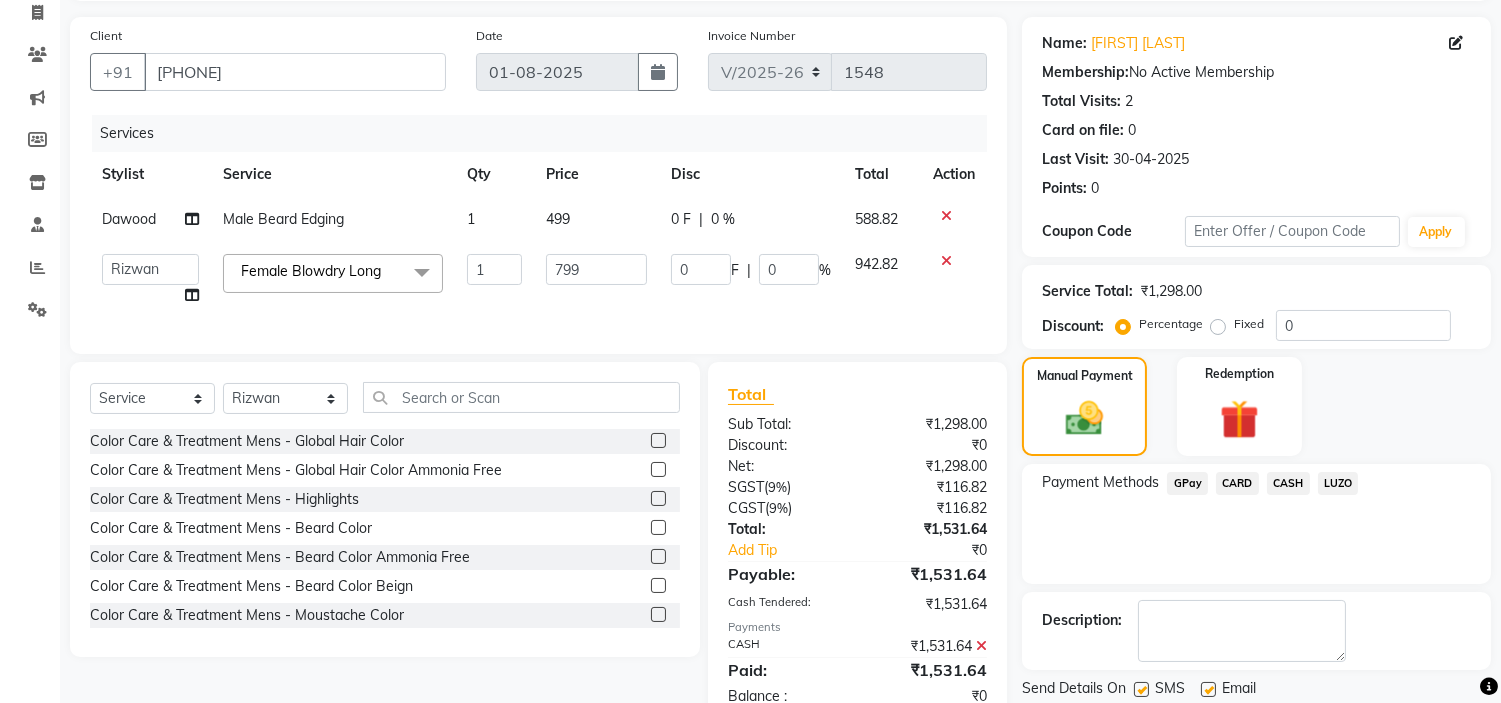 scroll, scrollTop: 203, scrollLeft: 0, axis: vertical 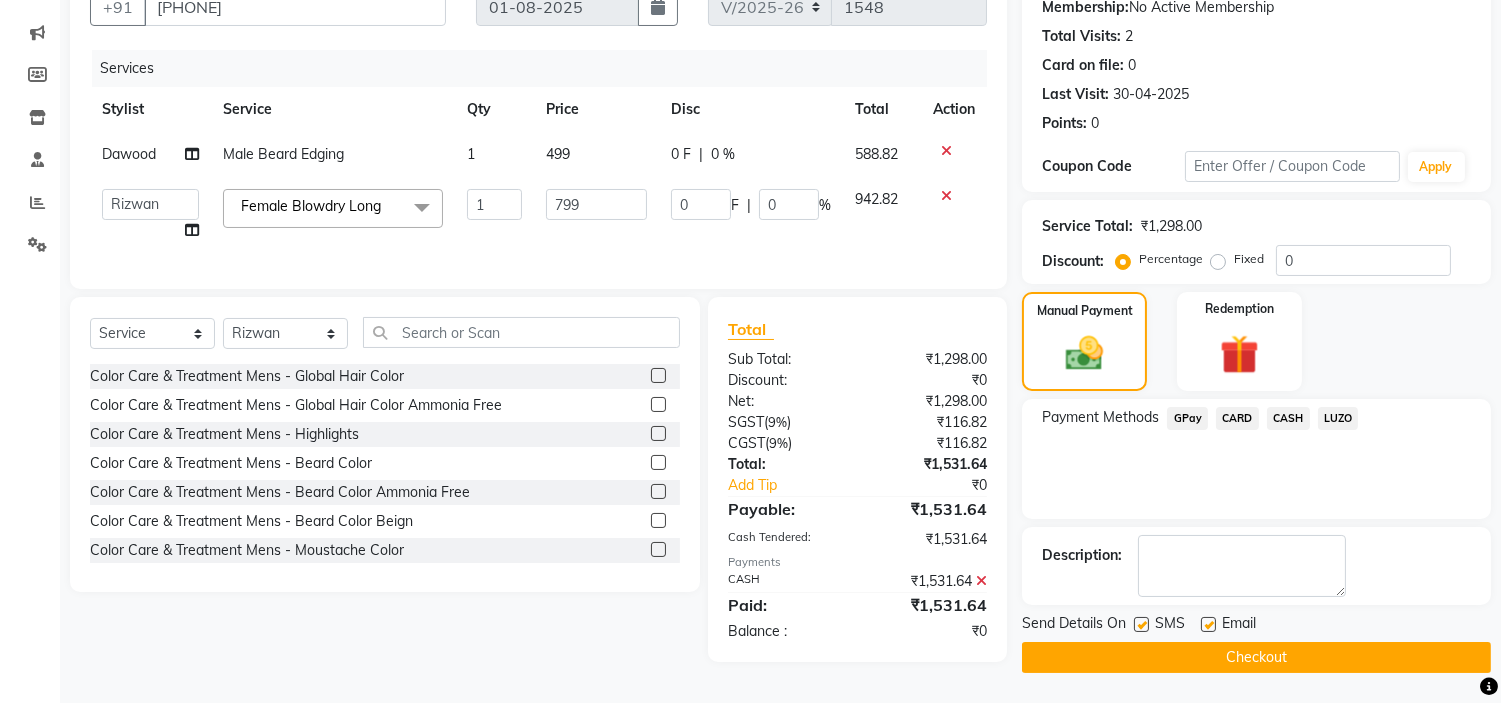 click on "Checkout" 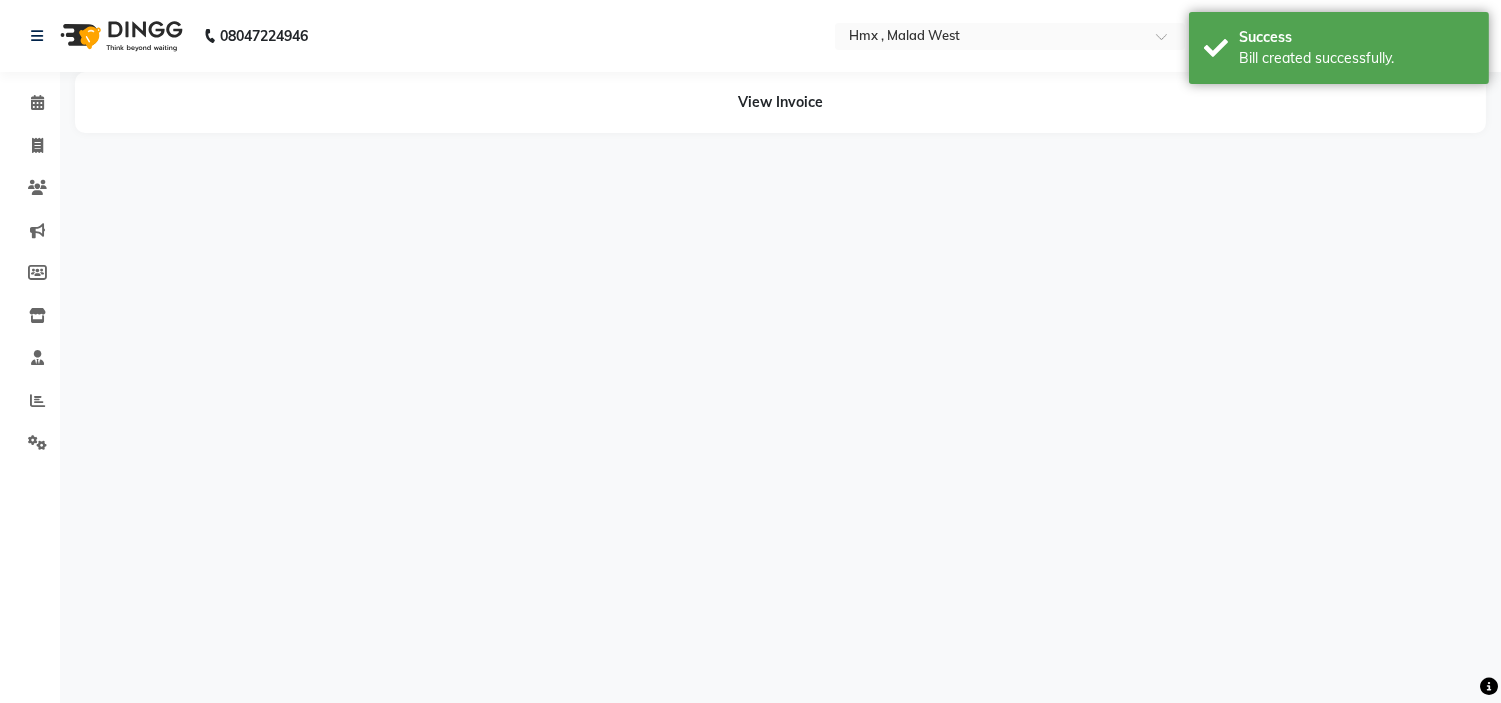 scroll, scrollTop: 0, scrollLeft: 0, axis: both 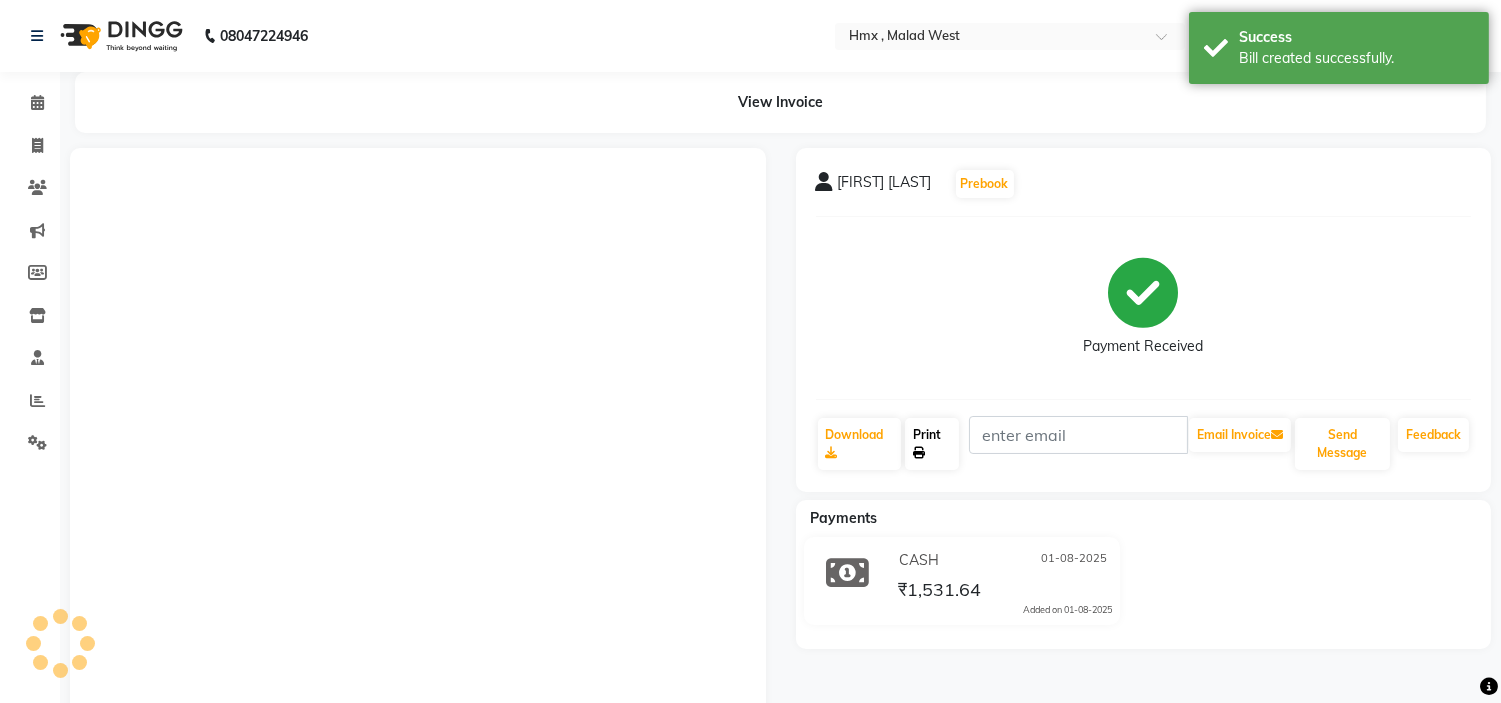 click on "Print" 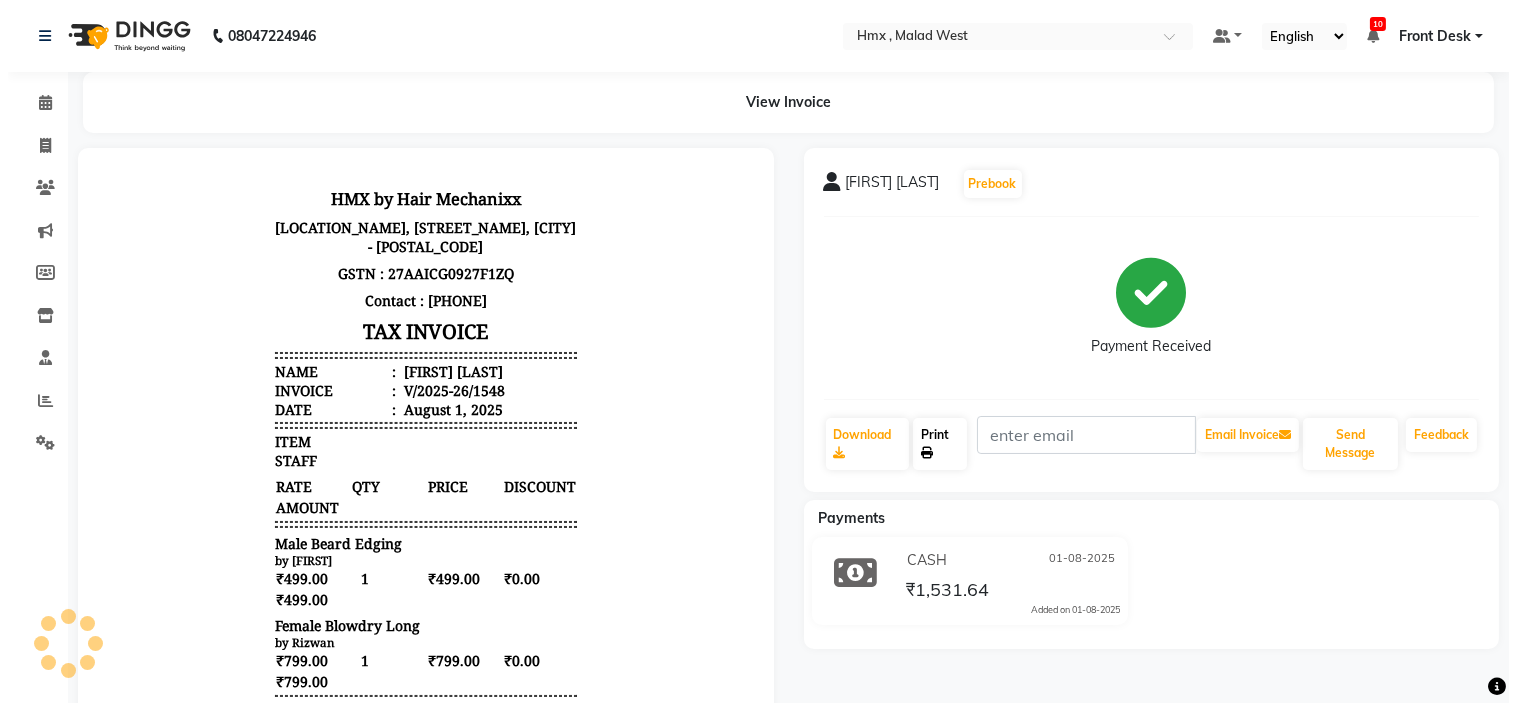 scroll, scrollTop: 0, scrollLeft: 0, axis: both 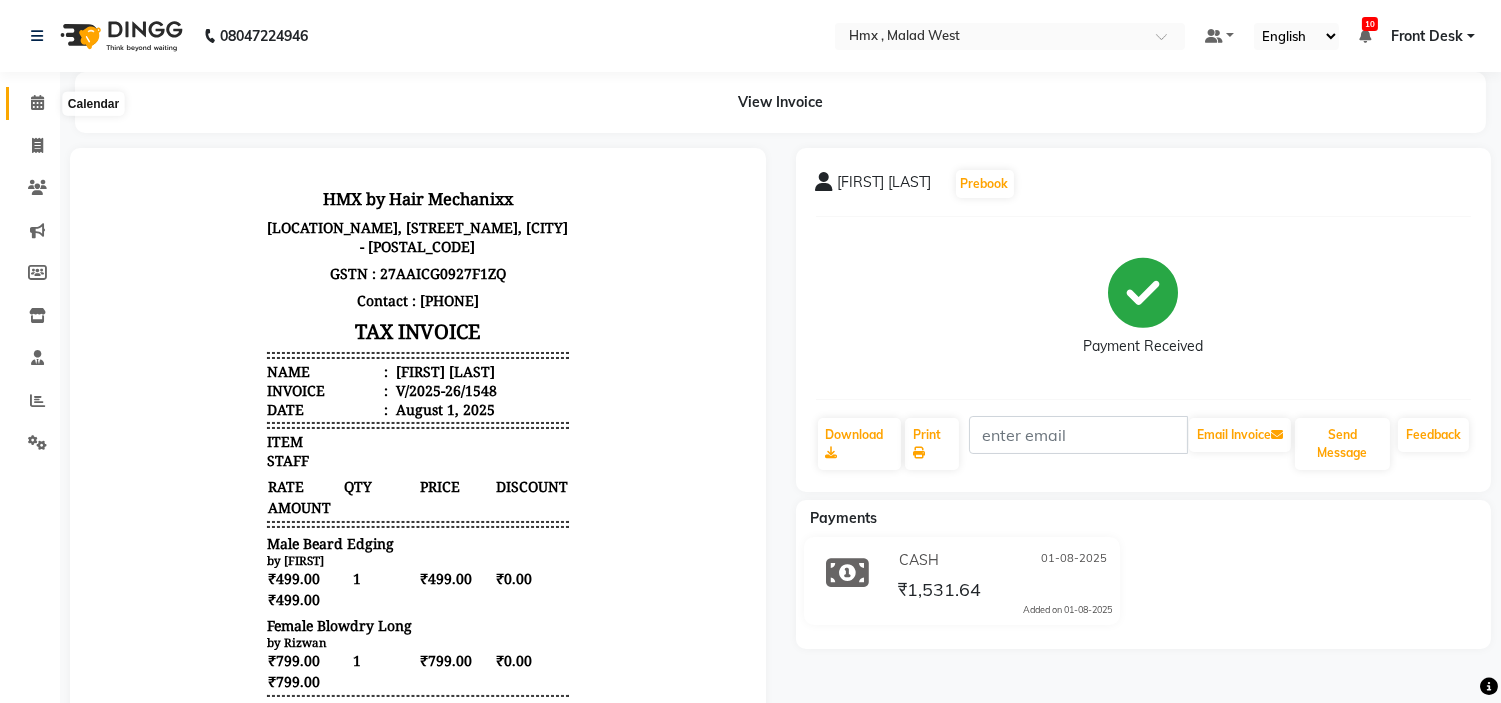 click 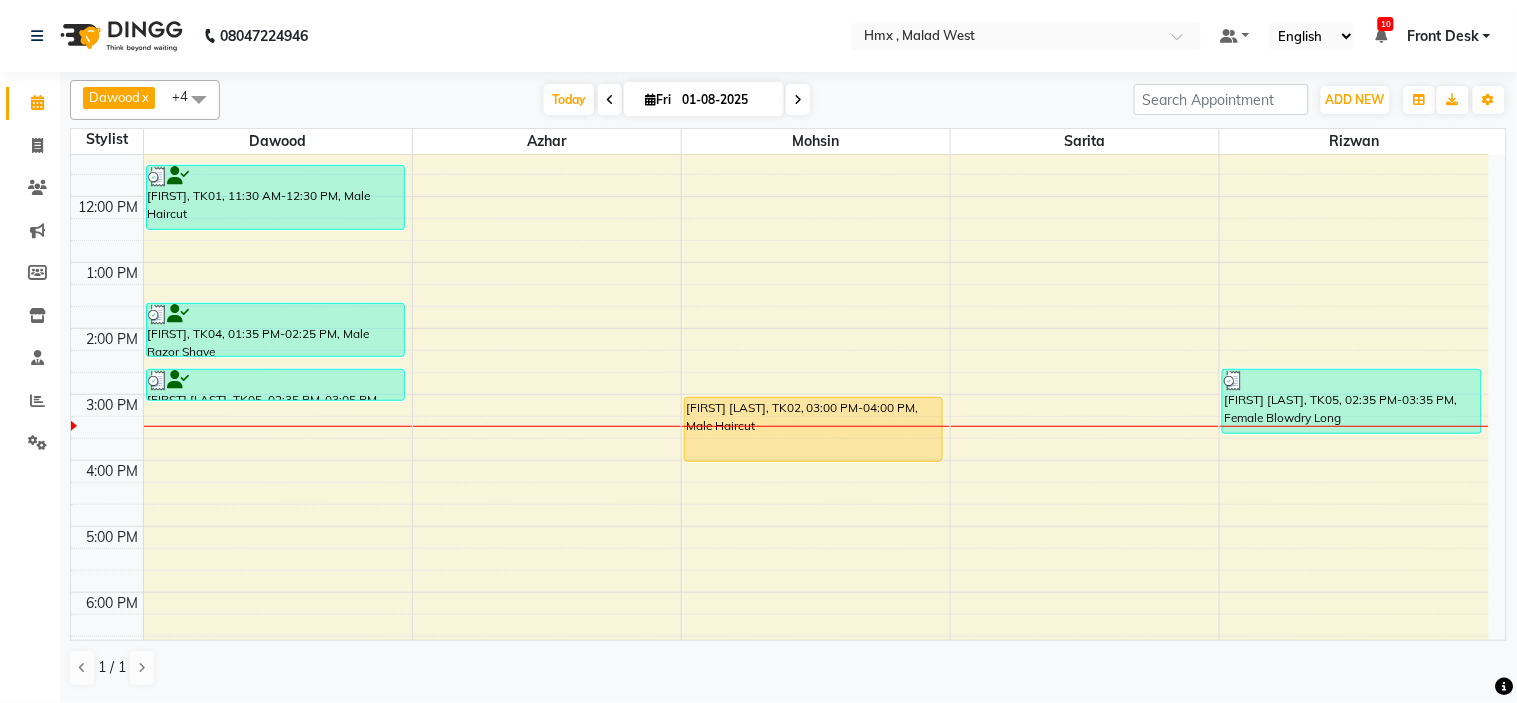 scroll, scrollTop: 333, scrollLeft: 0, axis: vertical 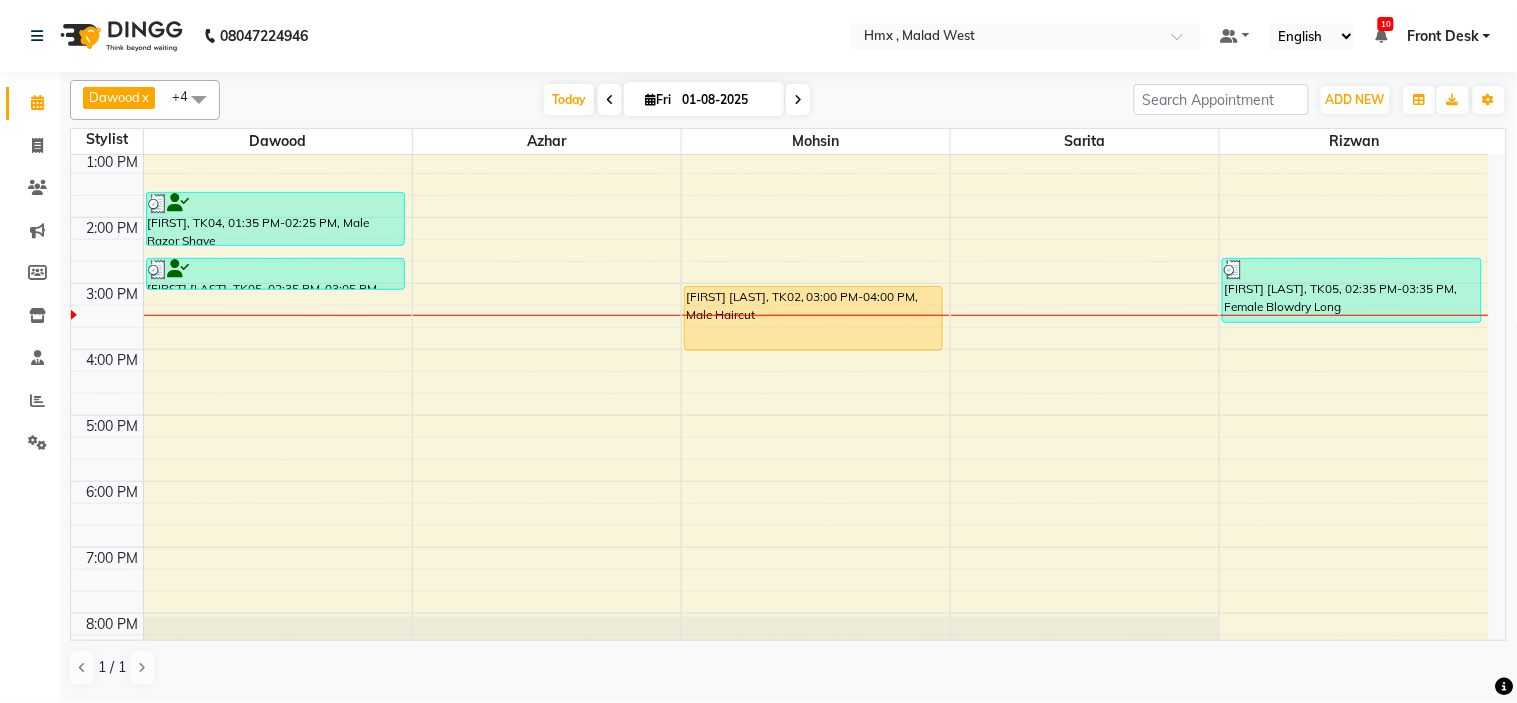 click on "8:00 AM 9:00 AM 10:00 AM 11:00 AM 12:00 PM 1:00 PM 2:00 PM 3:00 PM 4:00 PM 5:00 PM 6:00 PM 7:00 PM 8:00 PM 9:00 PM     Raj, TK01, 11:30 AM-12:30 PM, Male Haircut     Tanmay, TK04, 01:35 PM-02:25 PM, Male Razor Shave     Sanjay Mahajan, TK05, 02:35 PM-03:05 PM, Male Beard Edging    Ram Pandey, TK02, 03:00 PM-04:00 PM, Male Haircut     Sanjay Mahajan, TK05, 02:35 PM-03:35 PM, Female Blowdry Long" at bounding box center (780, 283) 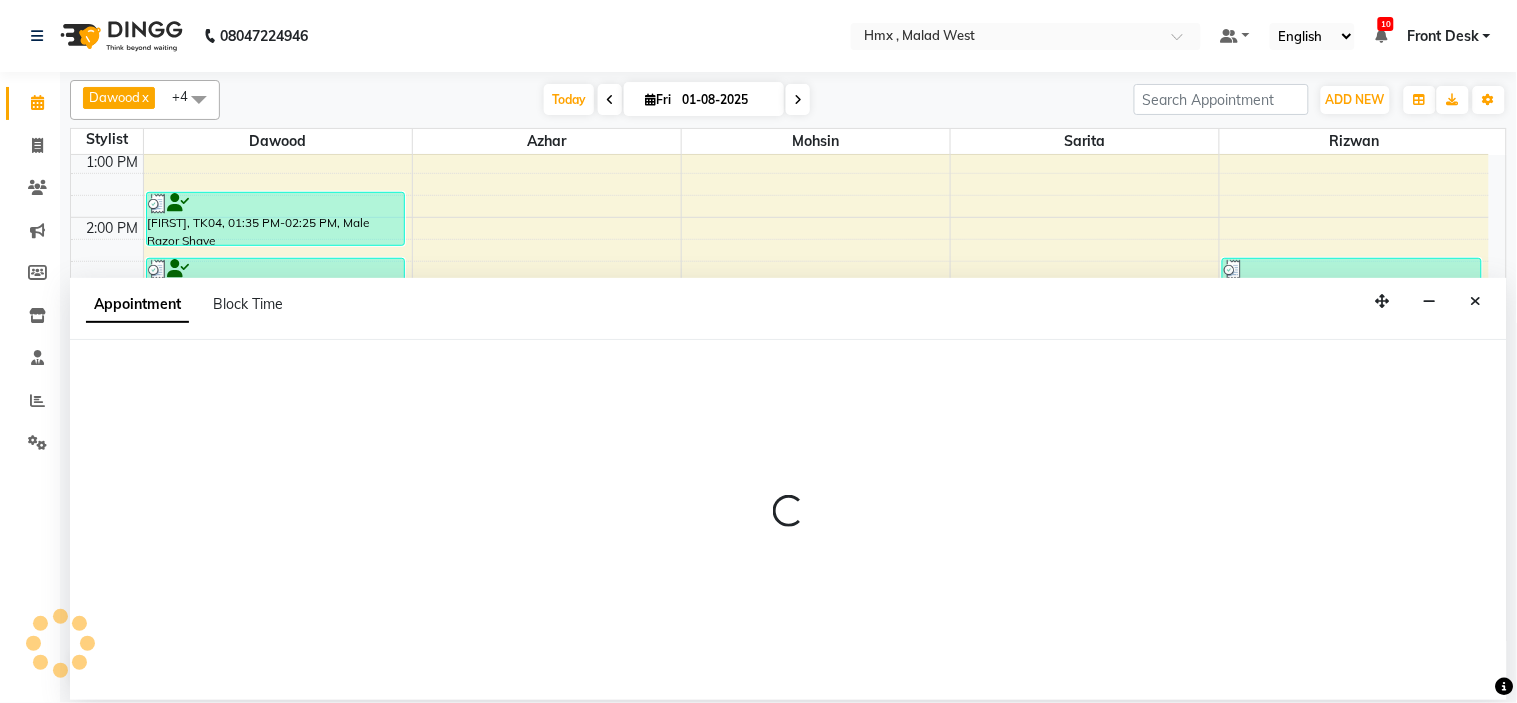 select on "76837" 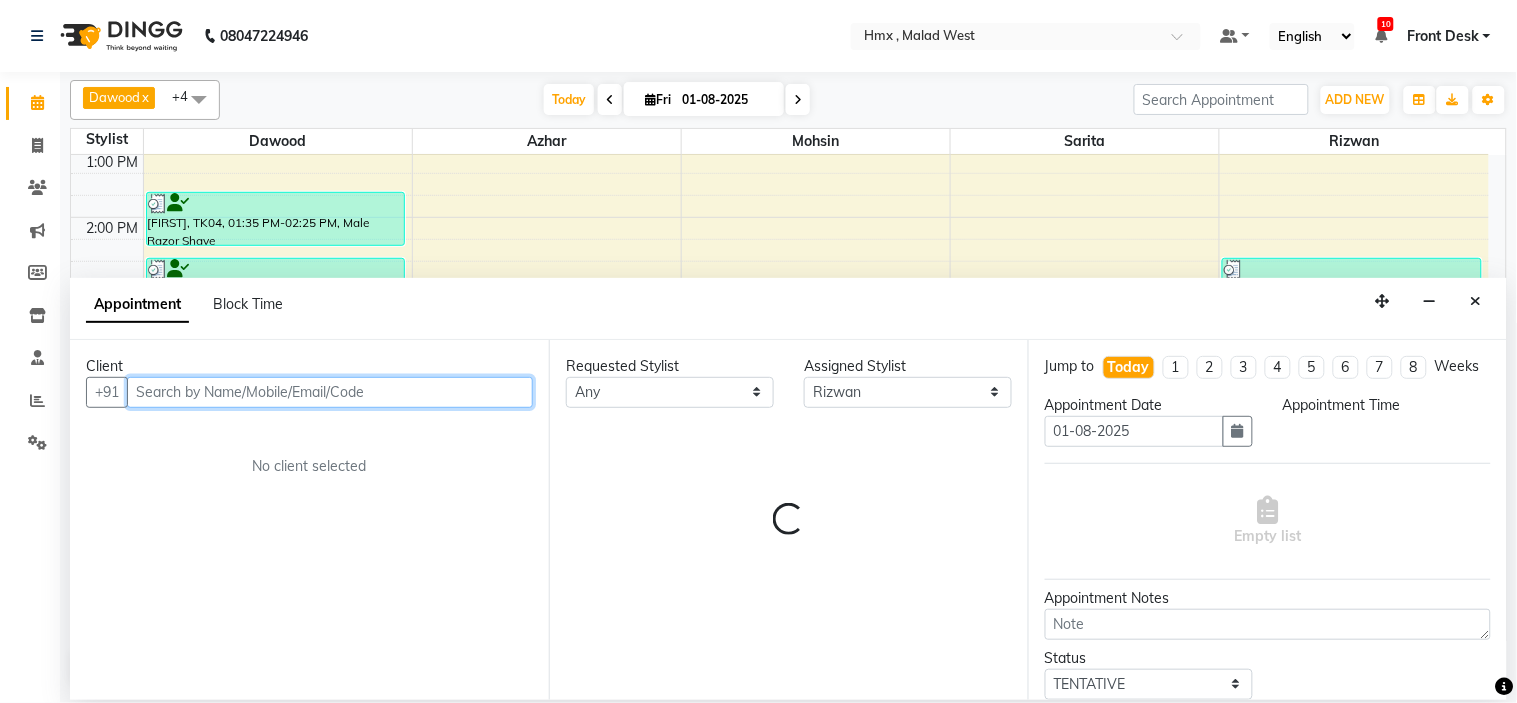 select on "1020" 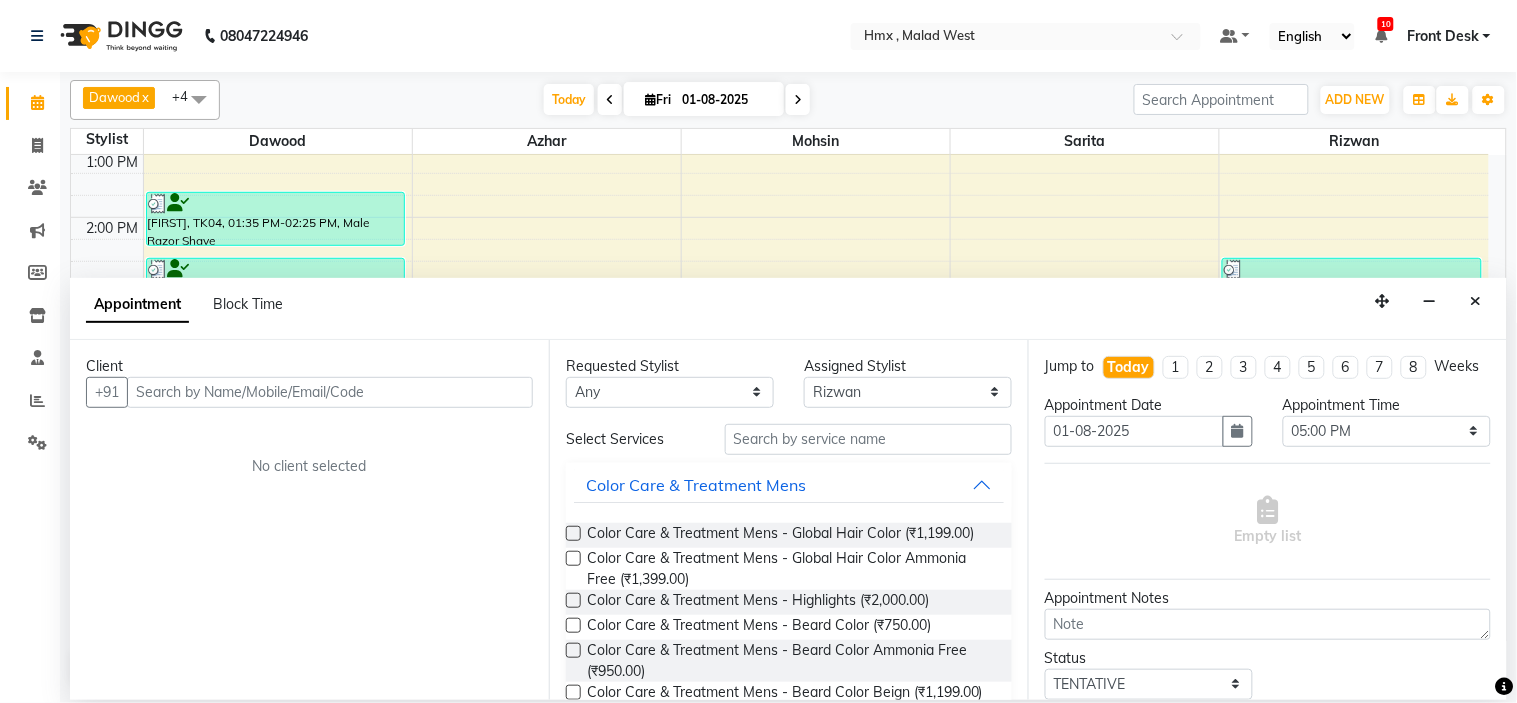 click at bounding box center (1476, 301) 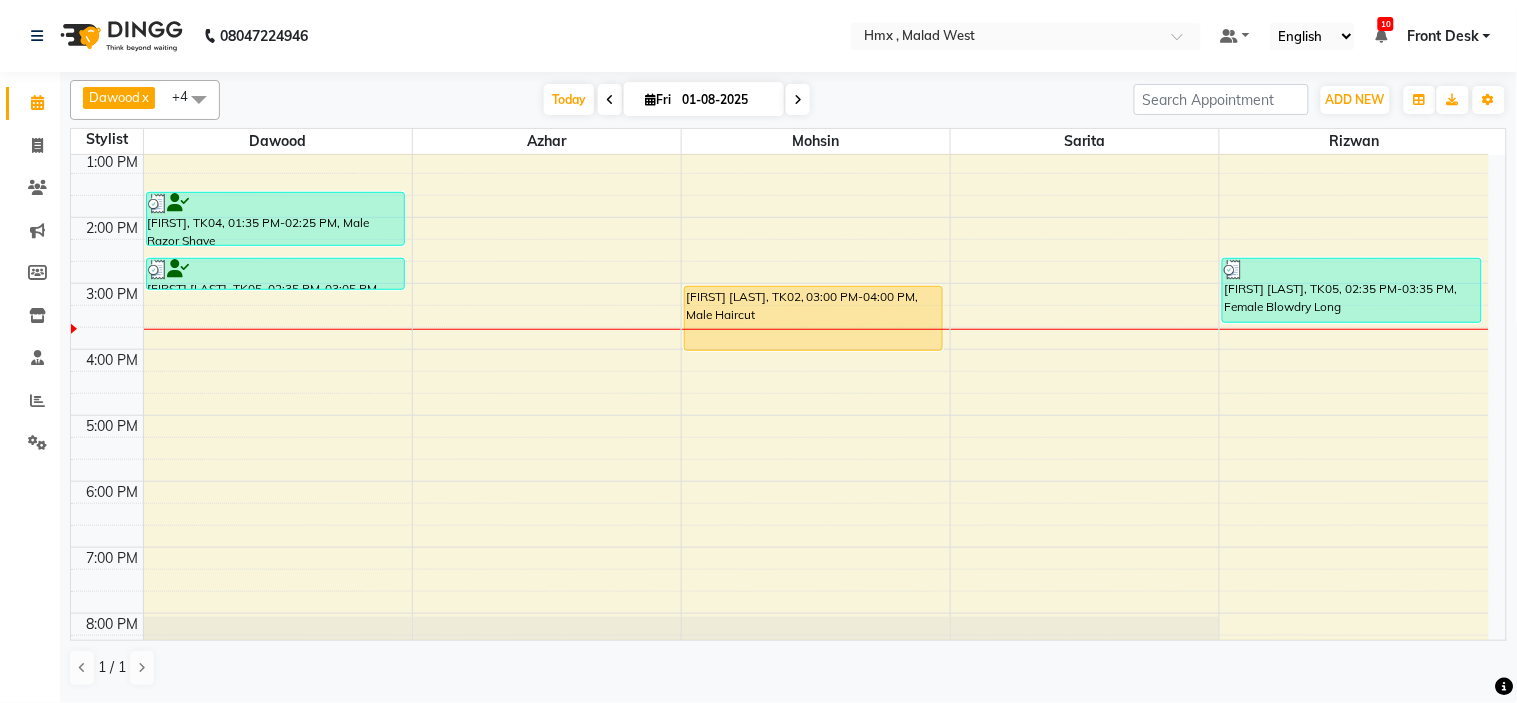 click on "8:00 AM 9:00 AM 10:00 AM 11:00 AM 12:00 PM 1:00 PM 2:00 PM 3:00 PM 4:00 PM 5:00 PM 6:00 PM 7:00 PM 8:00 PM 9:00 PM     Raj, TK01, 11:30 AM-12:30 PM, Male Haircut     Tanmay, TK04, 01:35 PM-02:25 PM, Male Razor Shave     Sanjay Mahajan, TK05, 02:35 PM-03:05 PM, Male Beard Edging    Ram Pandey, TK02, 03:00 PM-04:00 PM, Male Haircut     Sanjay Mahajan, TK05, 02:35 PM-03:35 PM, Female Blowdry Long" at bounding box center [780, 283] 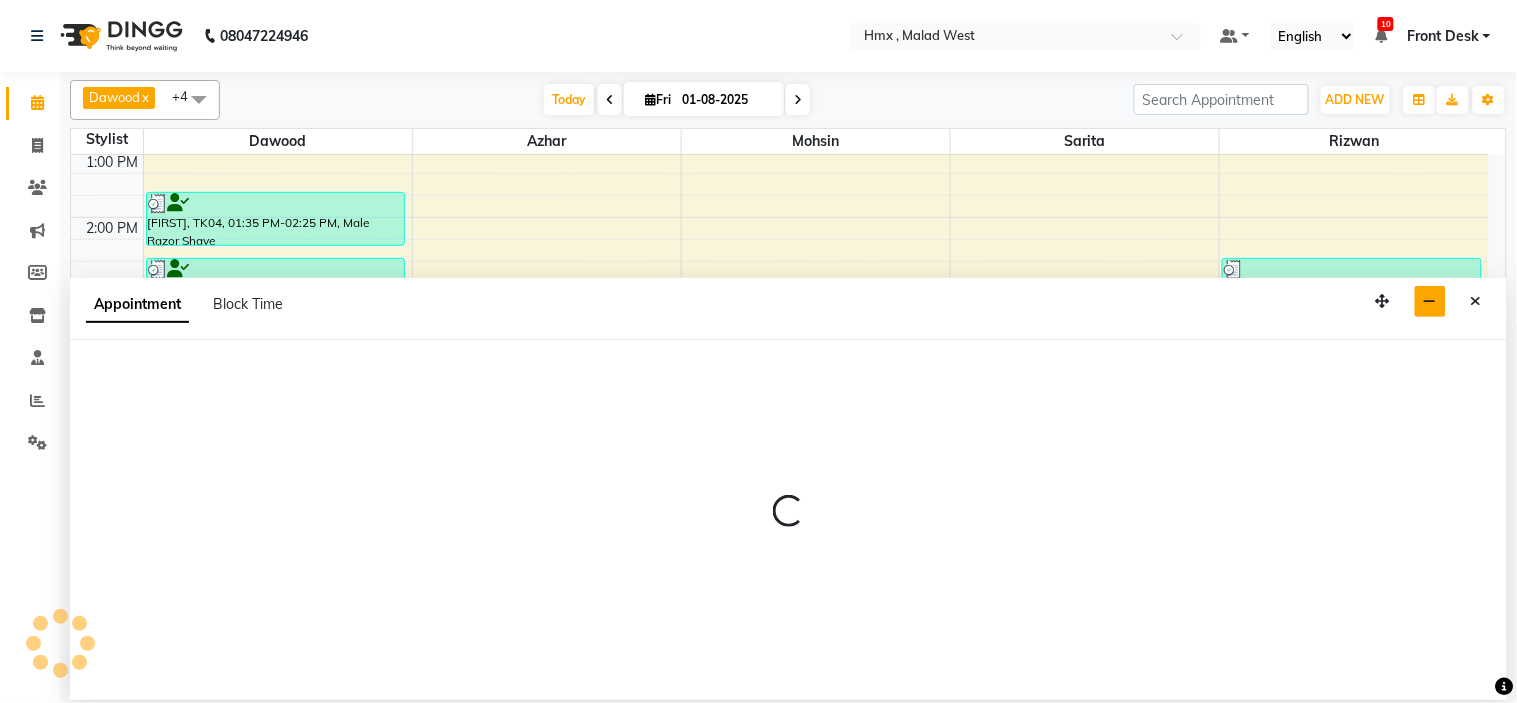 select on "39112" 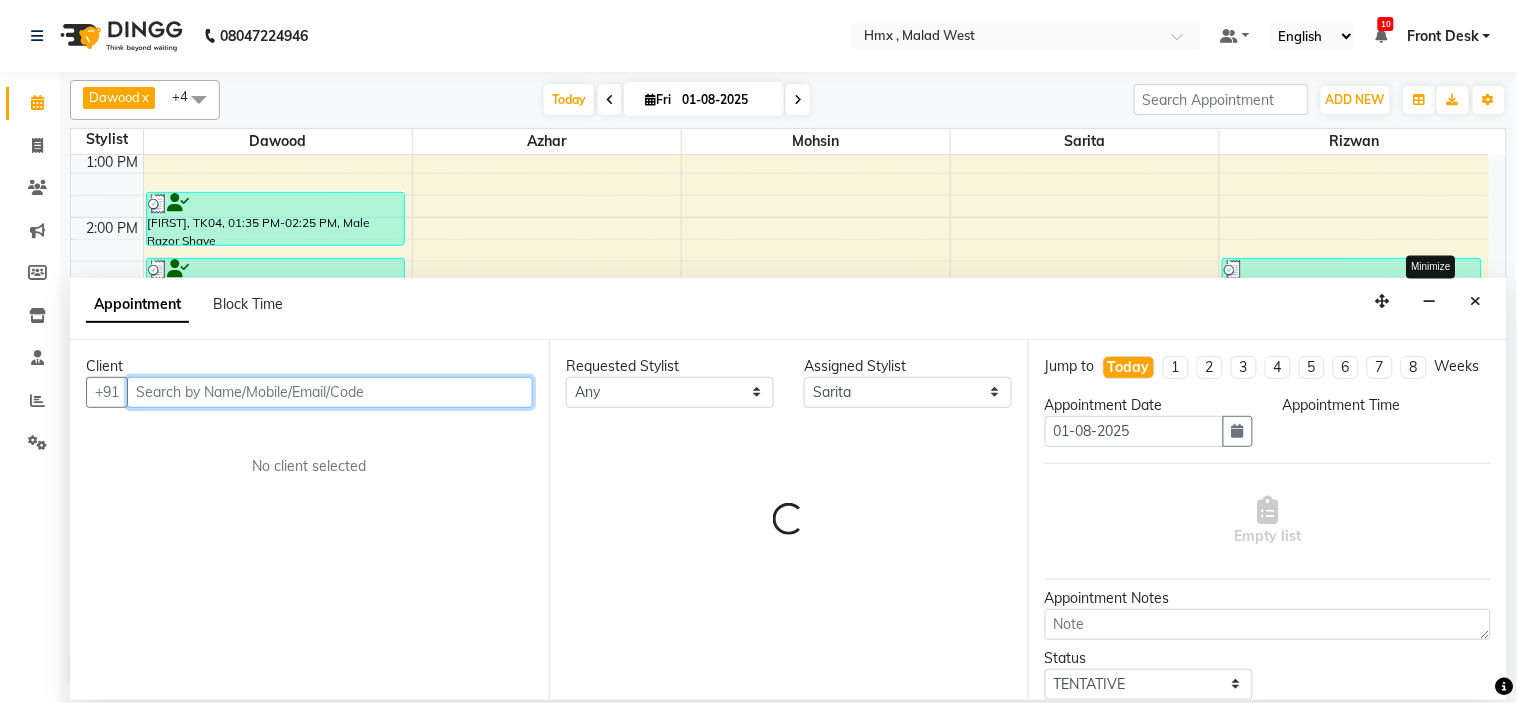 select on "1080" 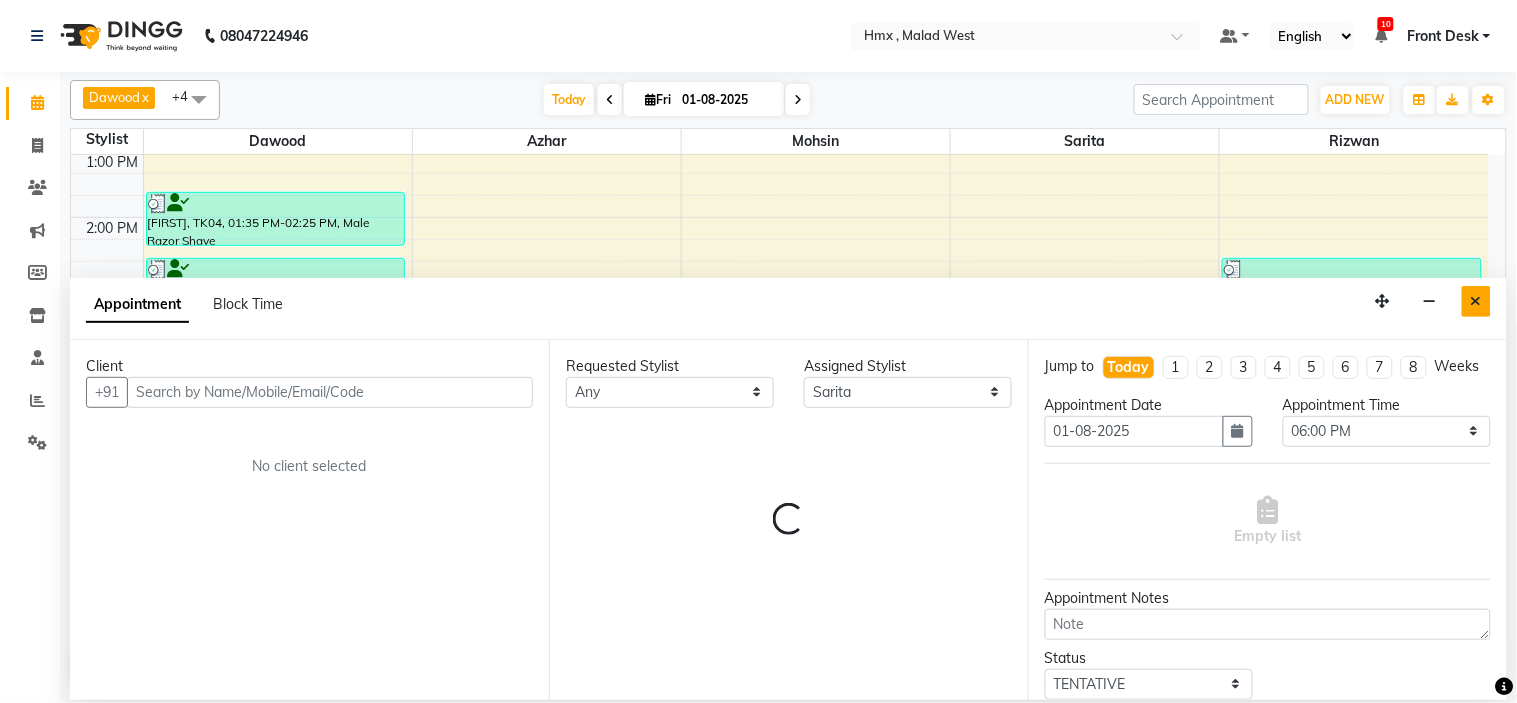 click at bounding box center (1476, 301) 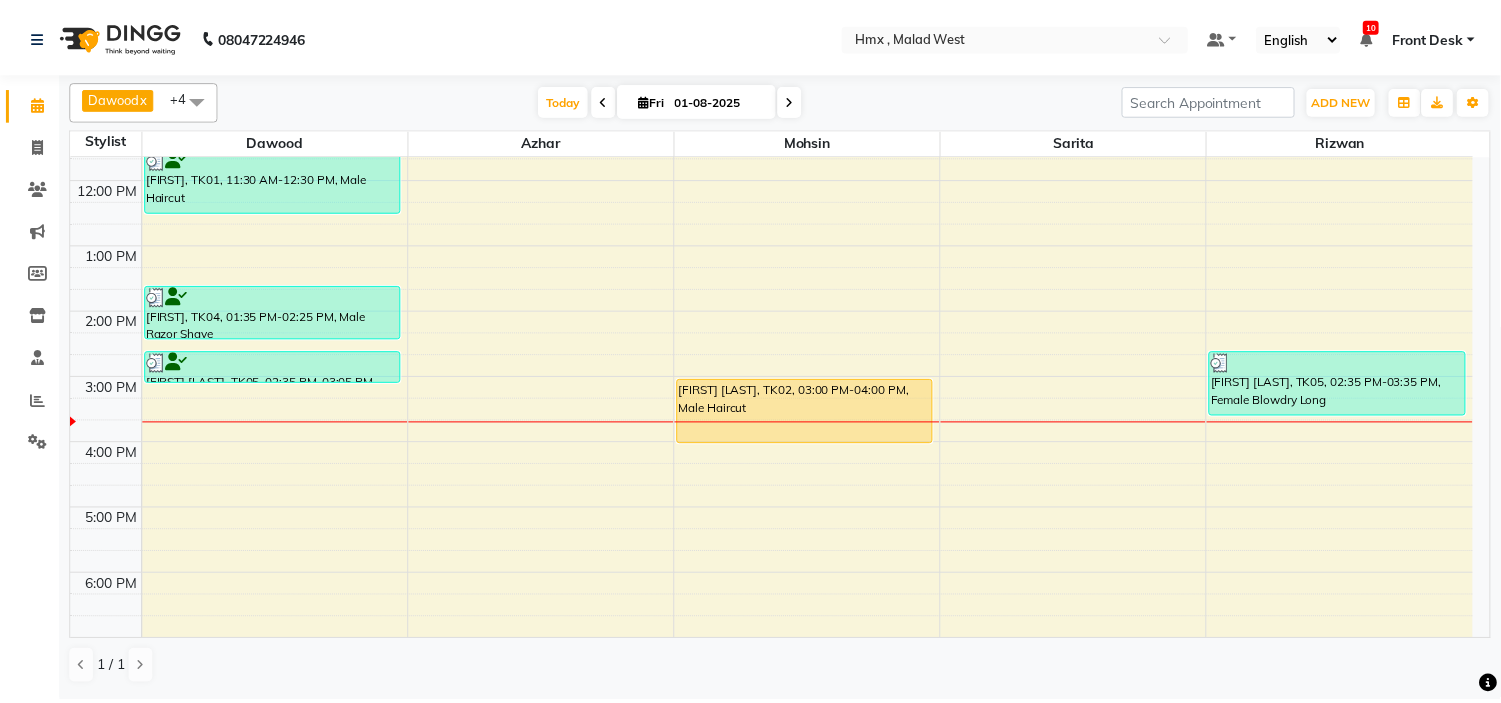 scroll, scrollTop: 220, scrollLeft: 0, axis: vertical 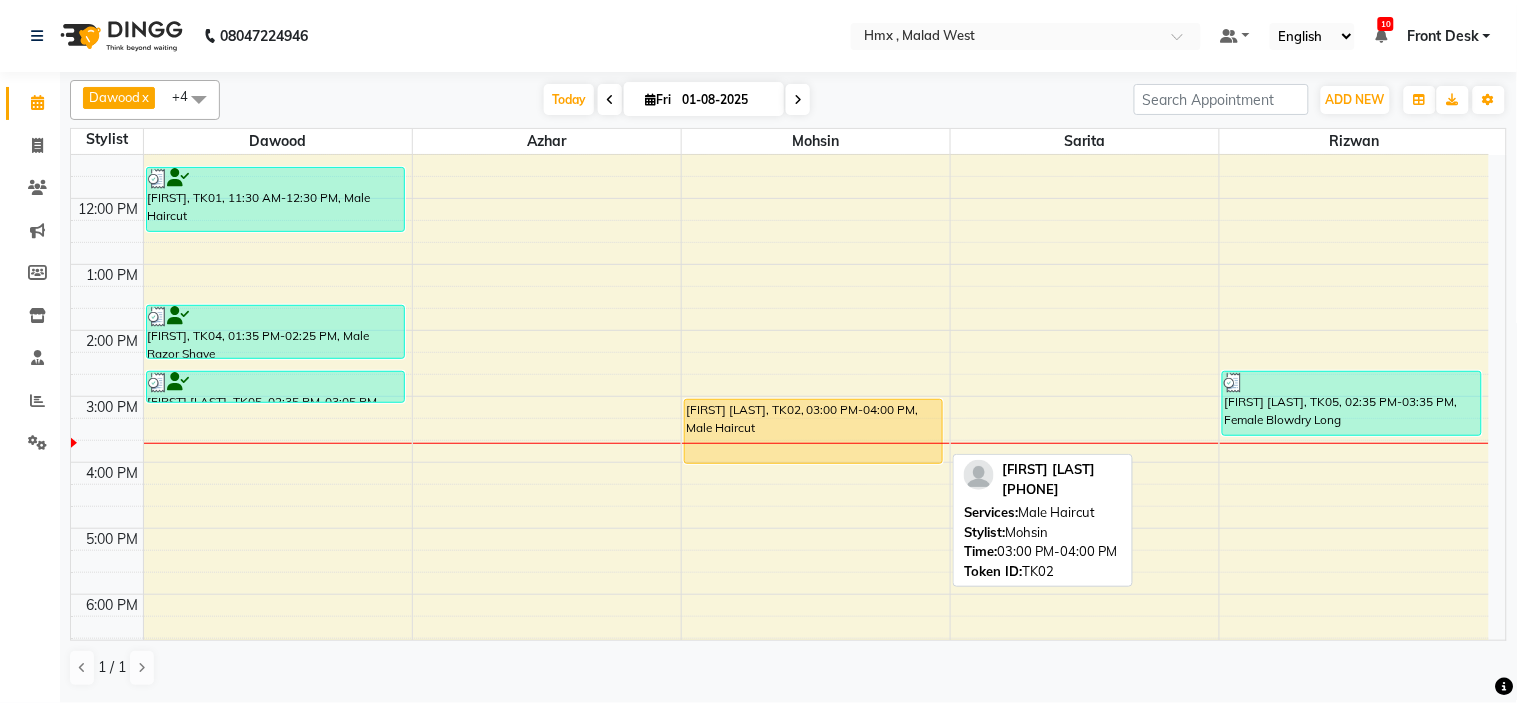 click on "[FIRST] [LAST], TK02, [TIME]-[TIME], Male Haircut" at bounding box center [813, 431] 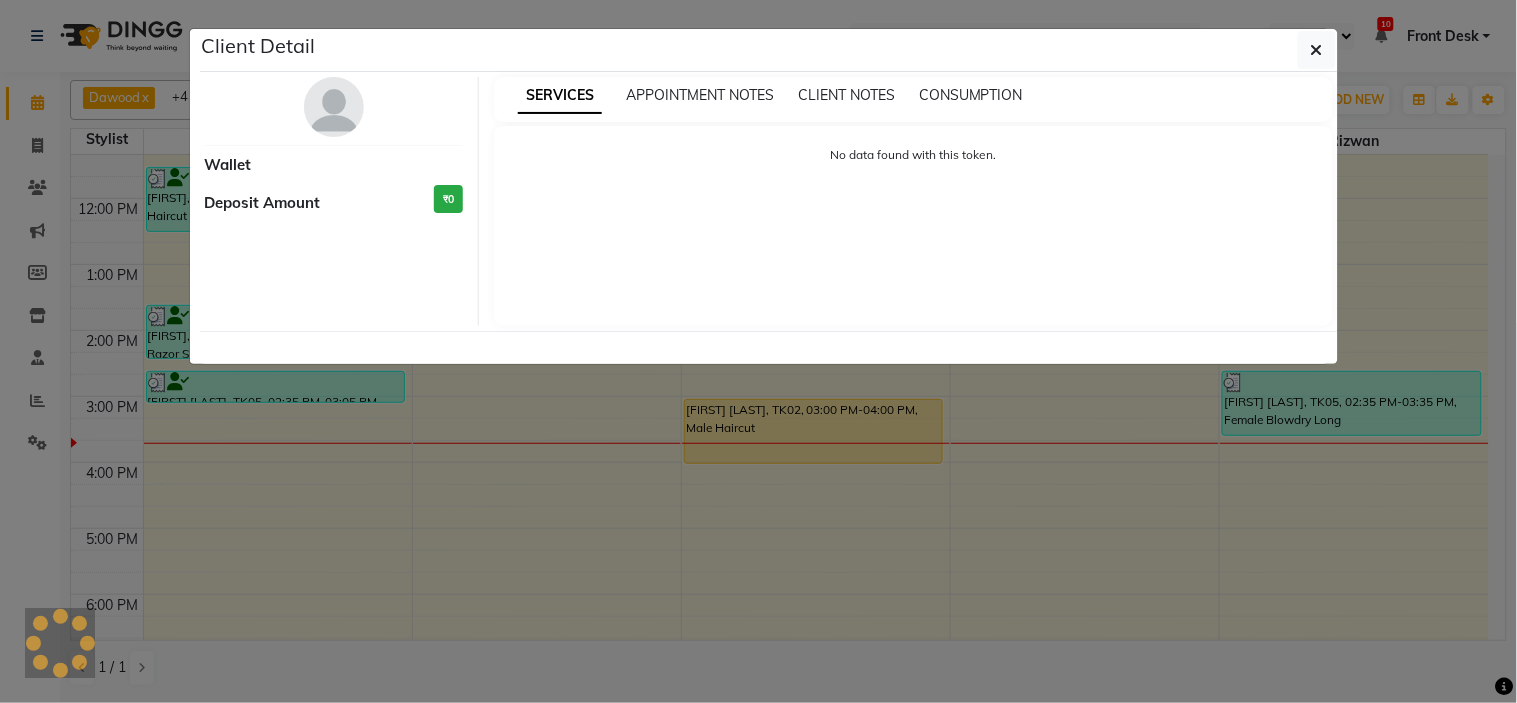 select on "1" 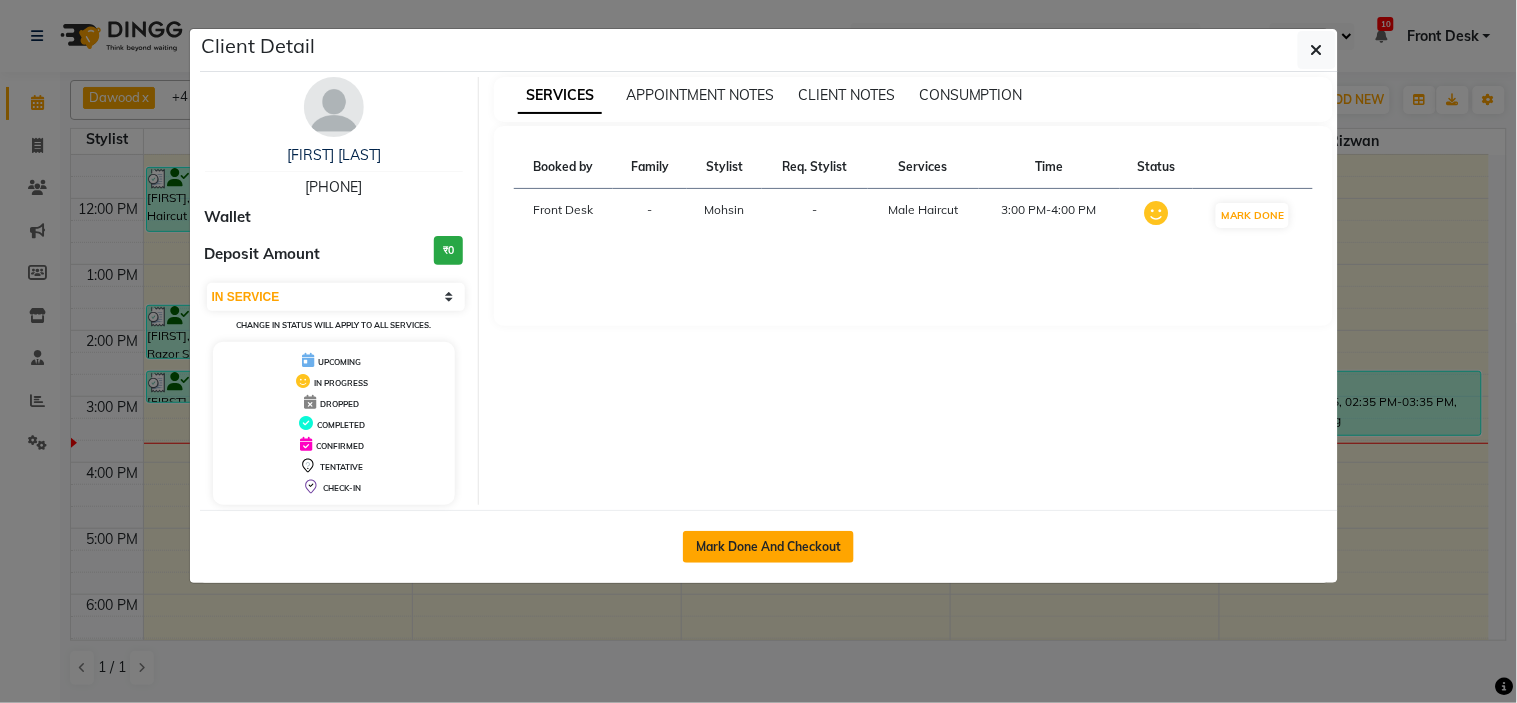 click on "Mark Done And Checkout" 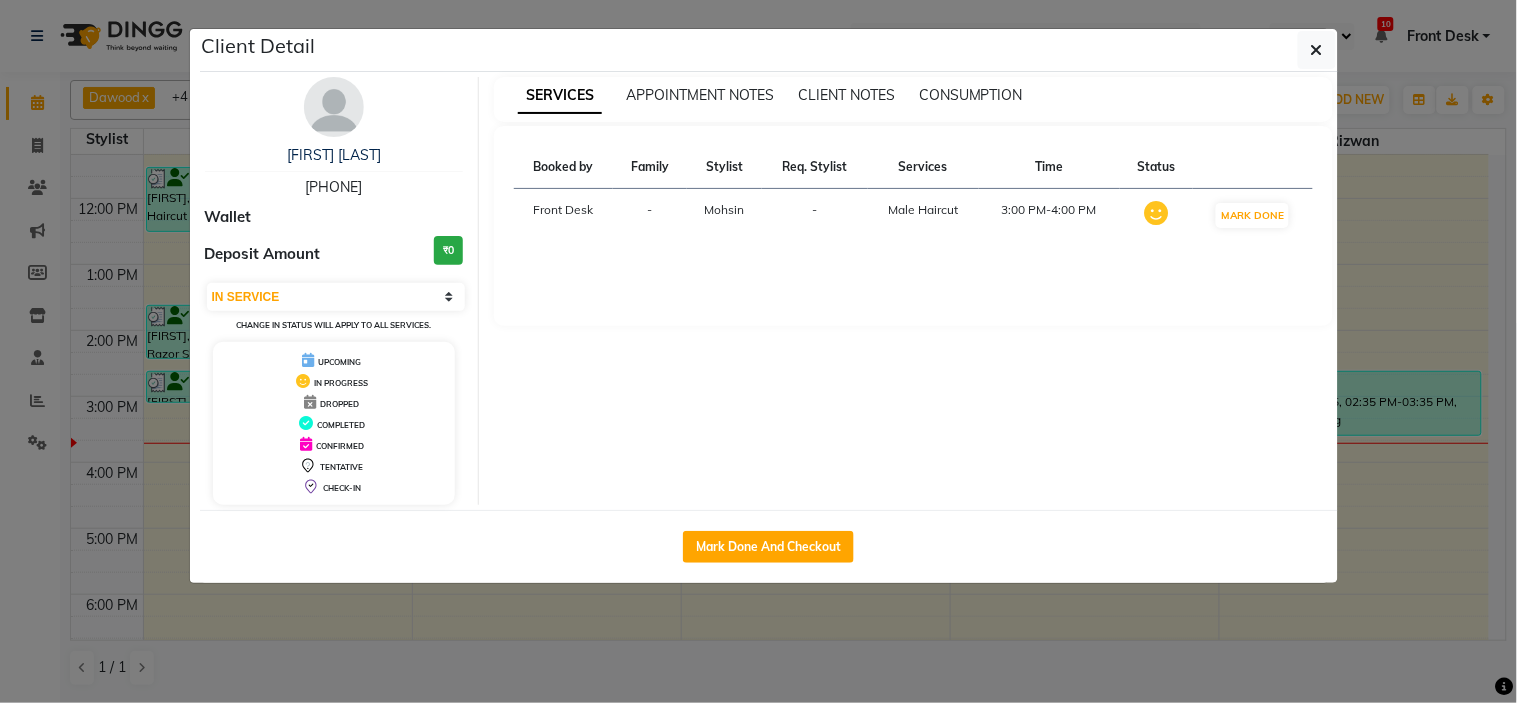 select on "5711" 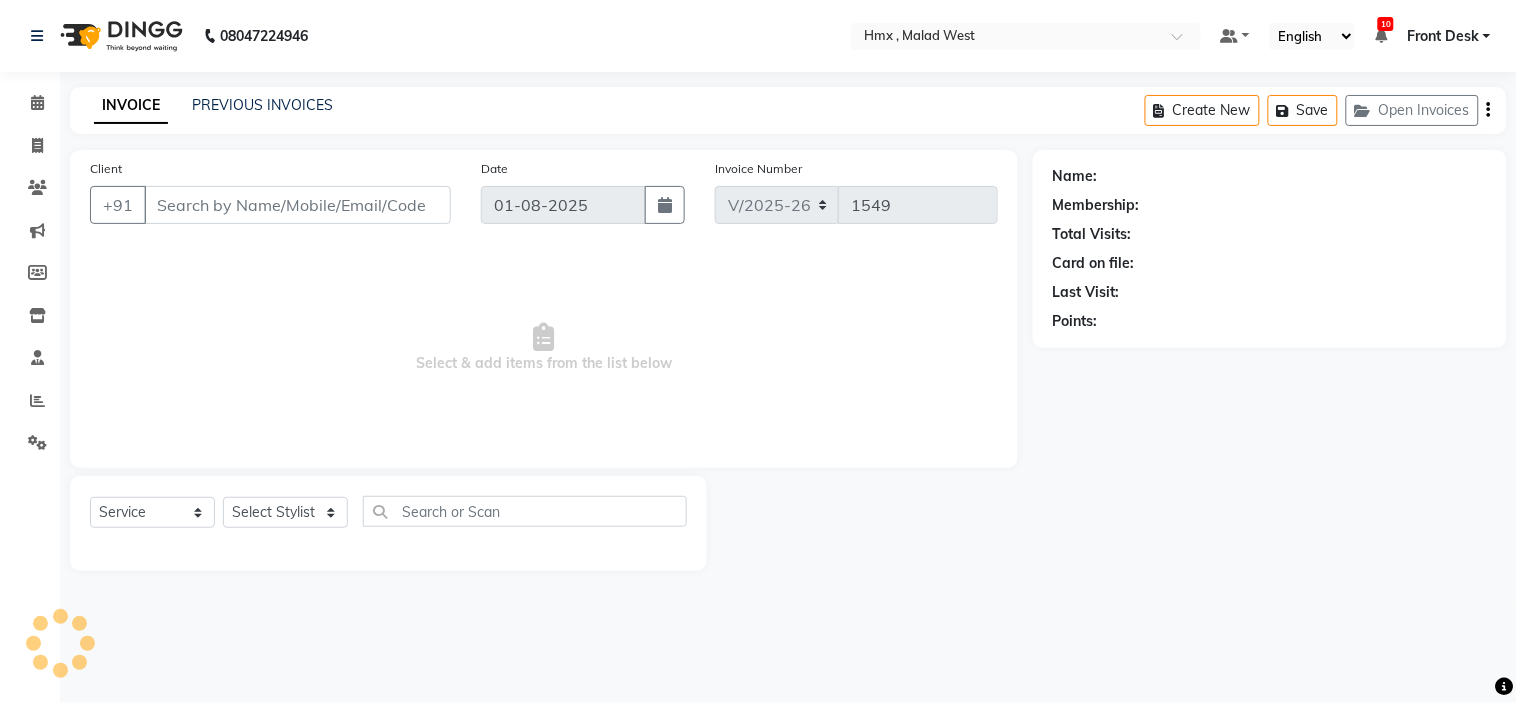 type on "9167215491" 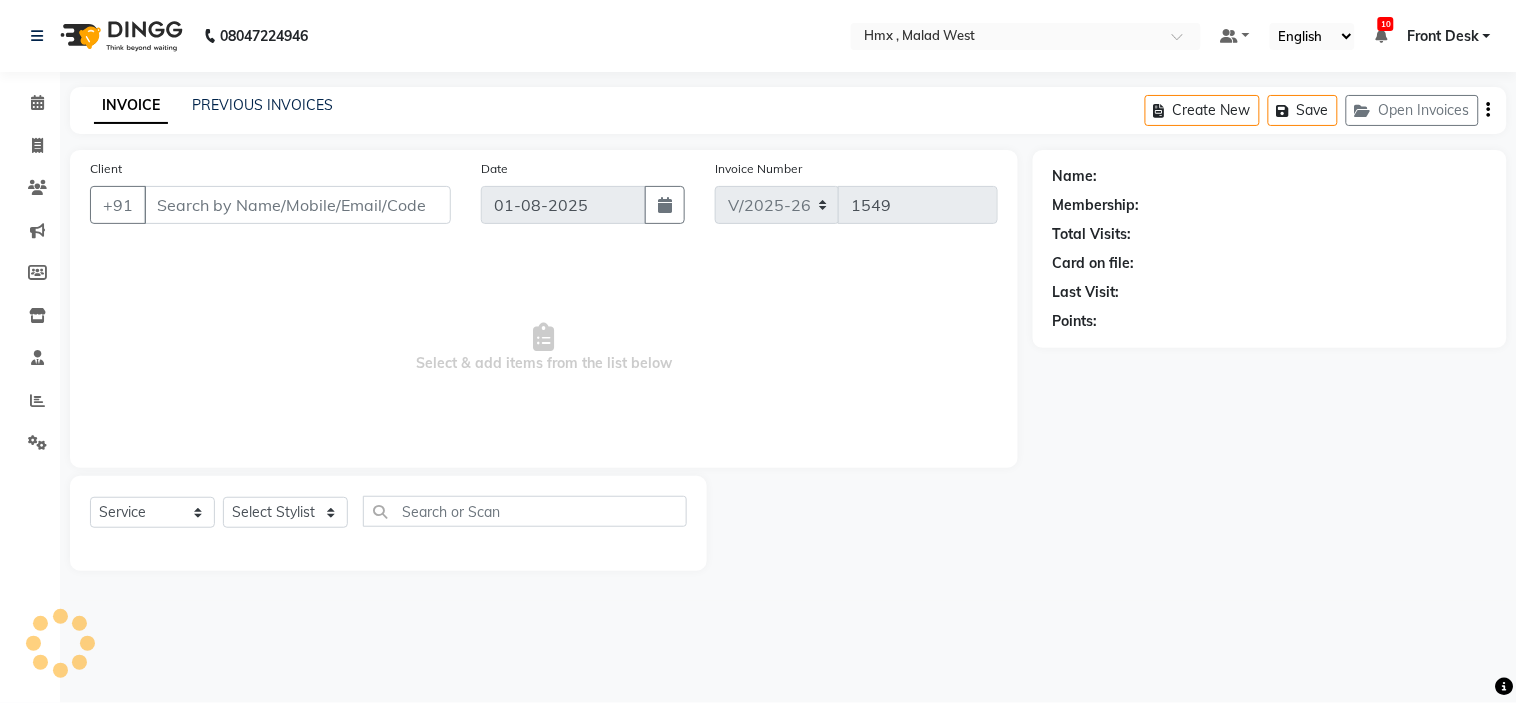 select on "39110" 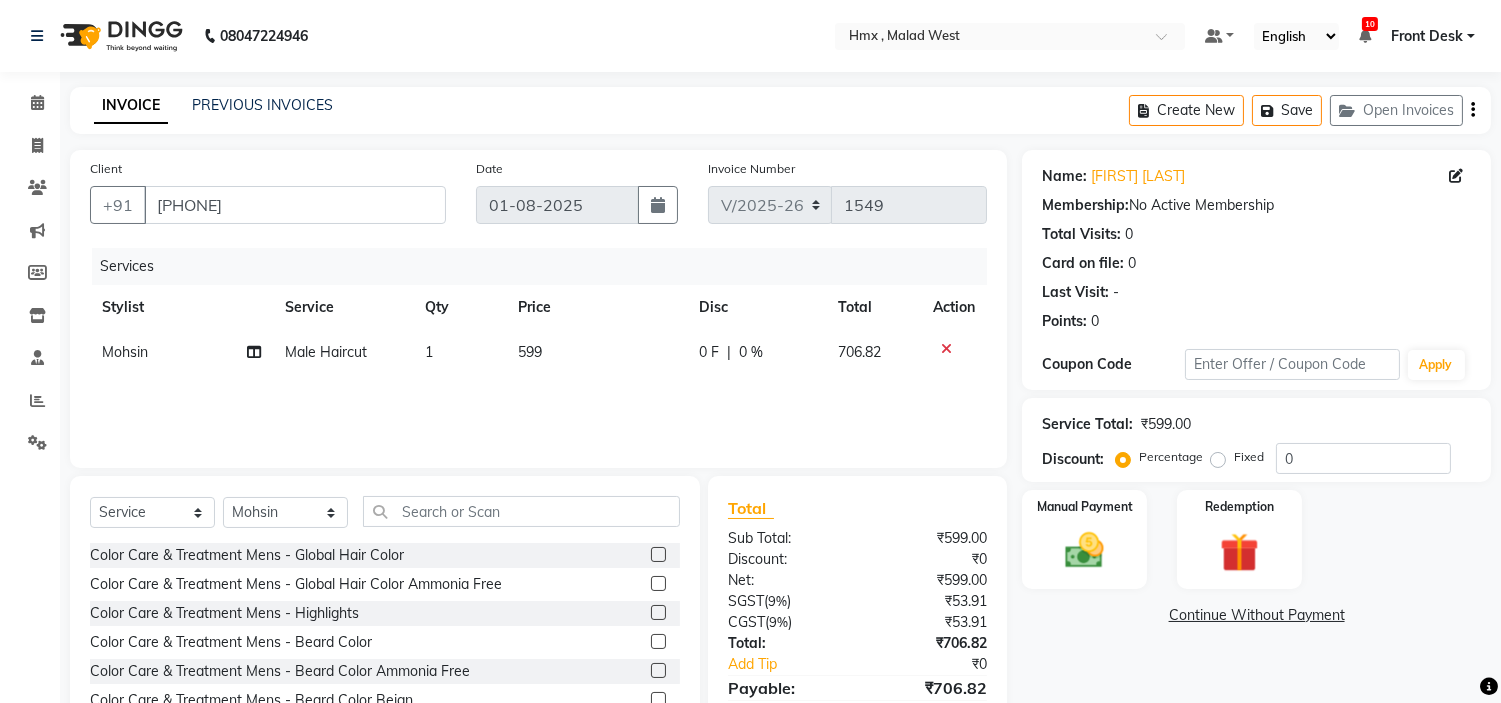 scroll, scrollTop: 97, scrollLeft: 0, axis: vertical 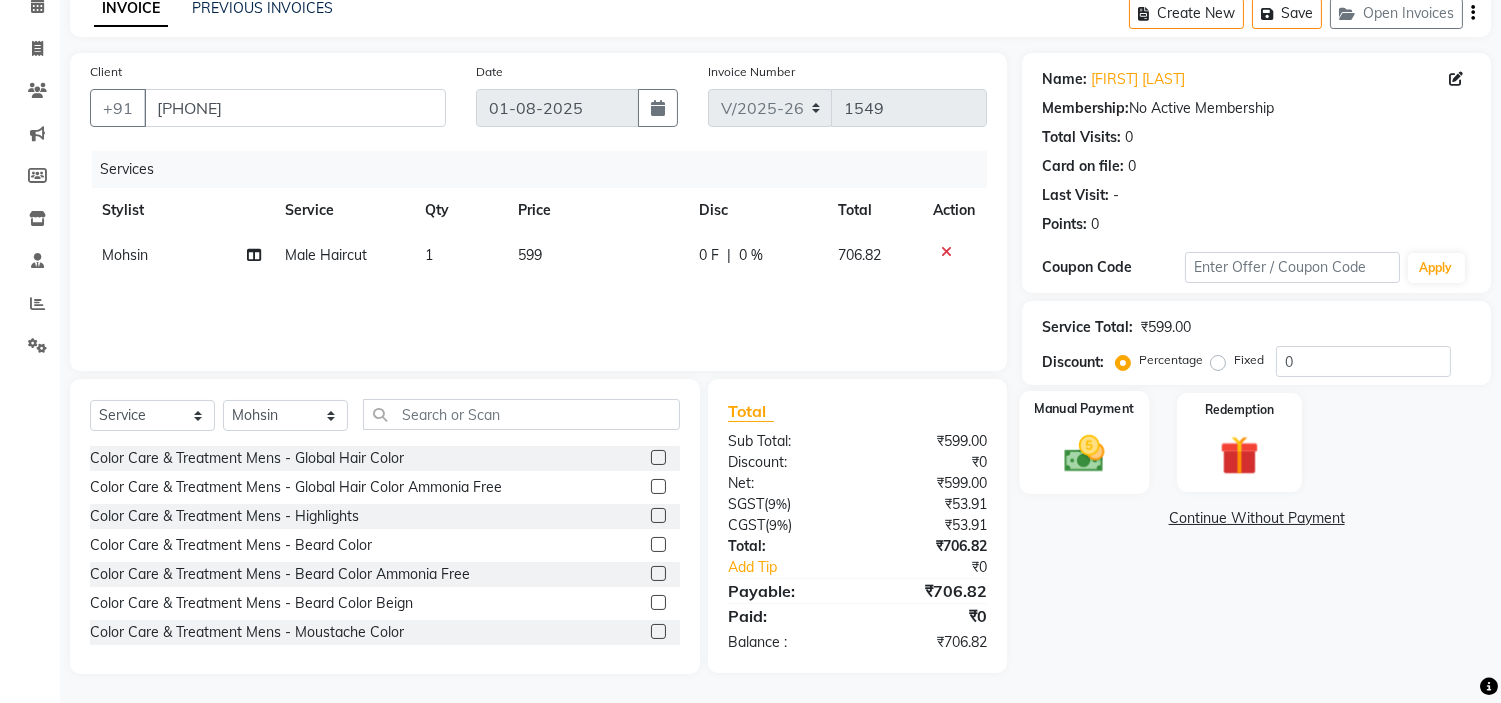 click 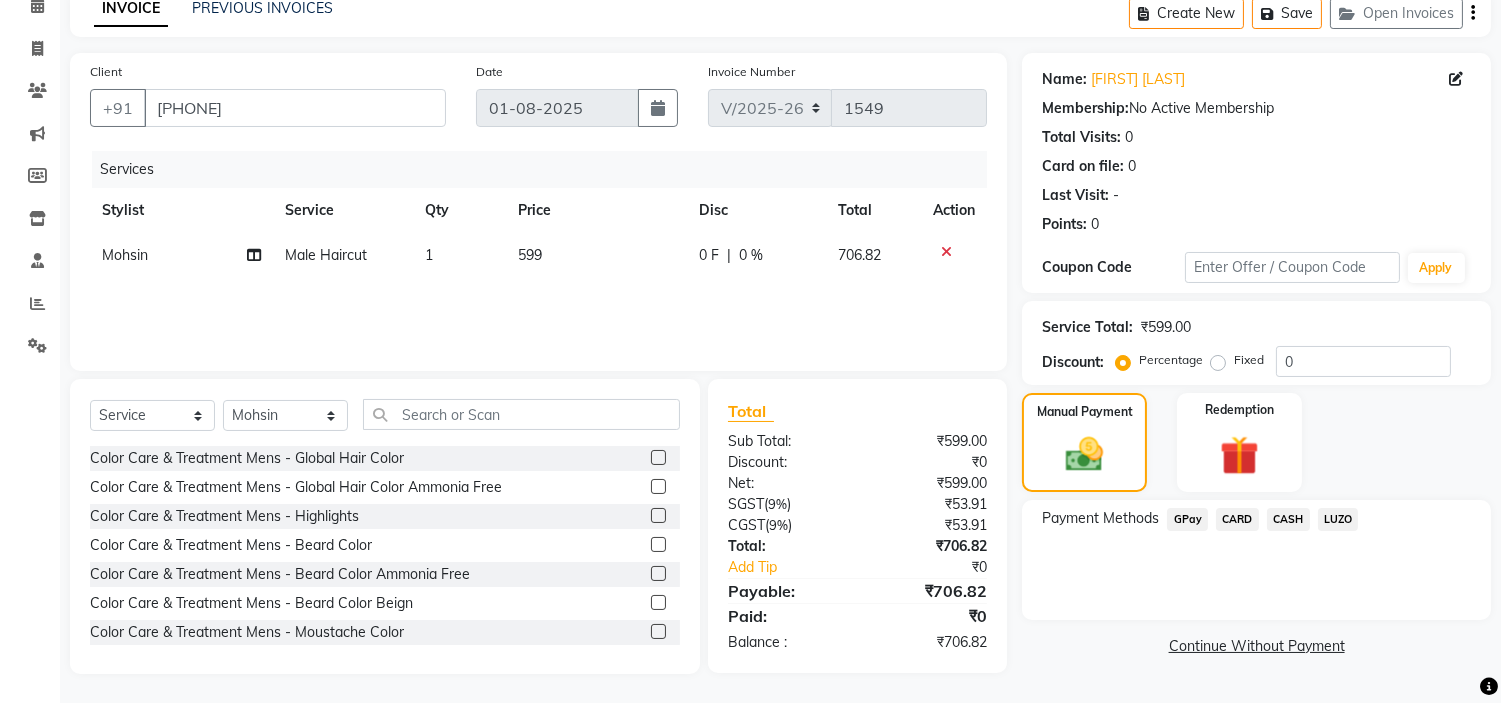click on "GPay" 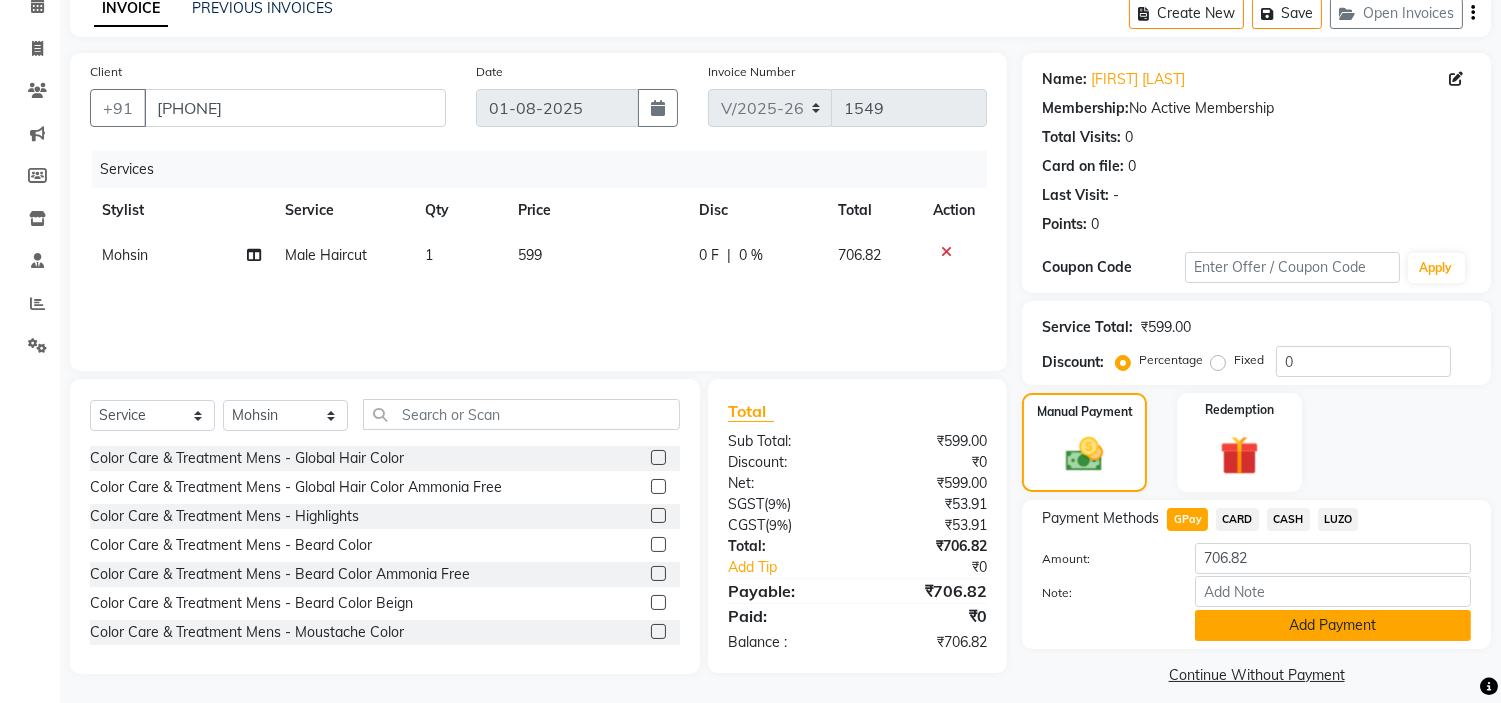 click on "Add Payment" 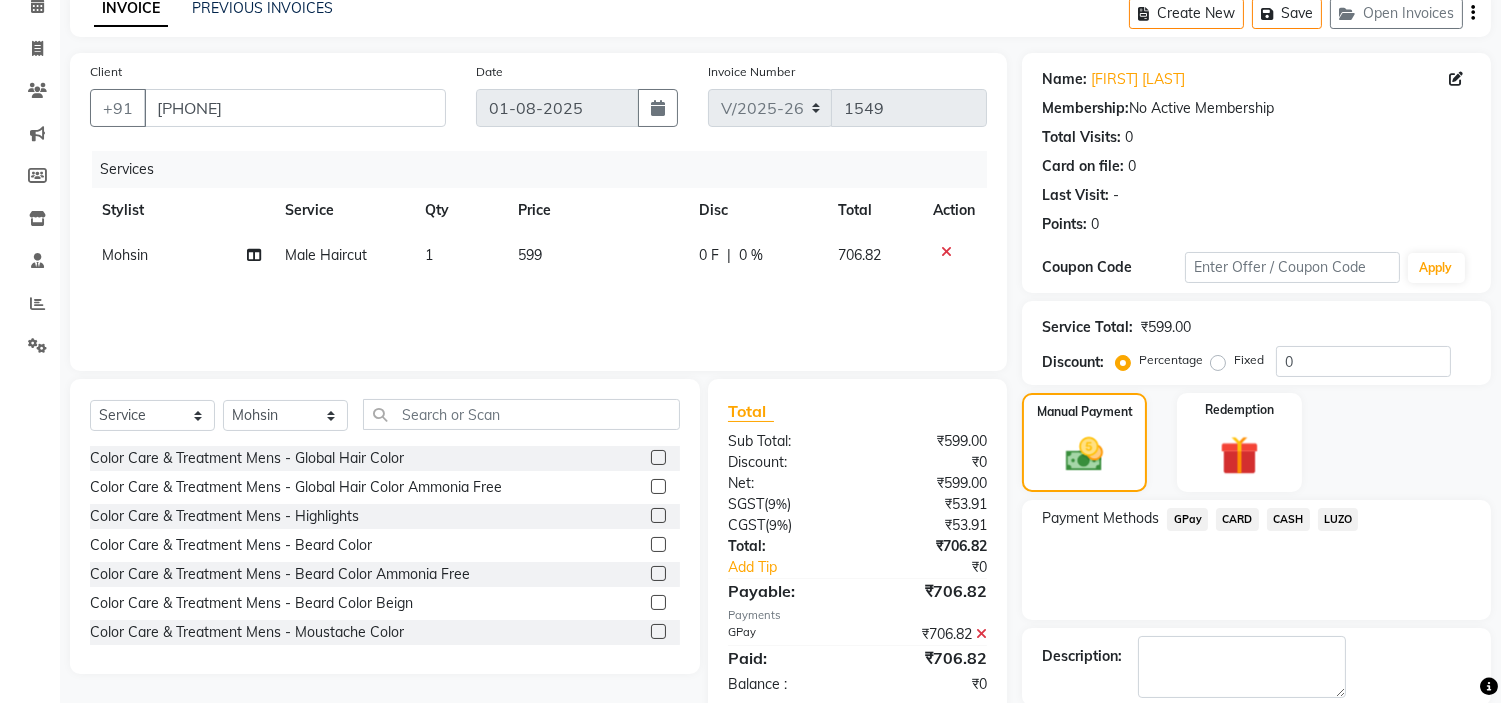scroll, scrollTop: 196, scrollLeft: 0, axis: vertical 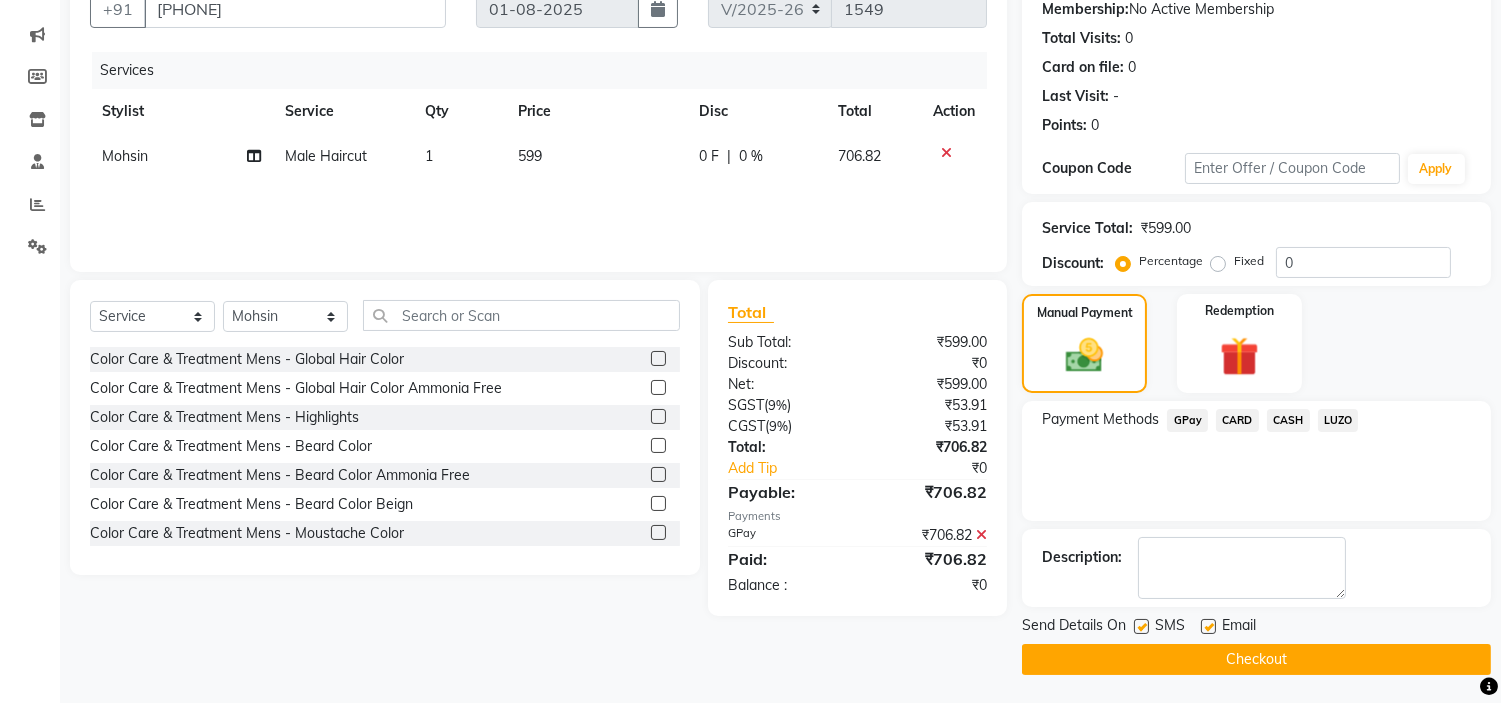 click on "Checkout" 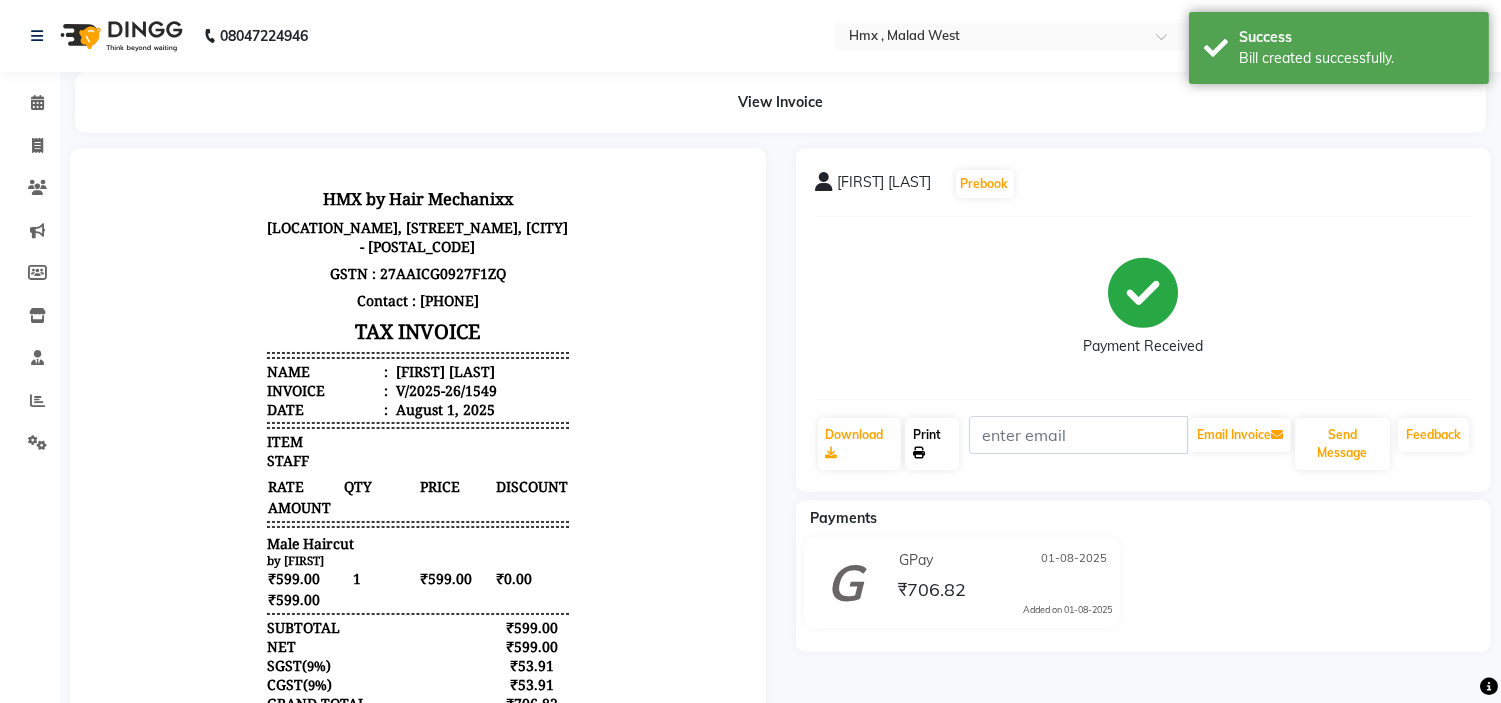 scroll, scrollTop: 0, scrollLeft: 0, axis: both 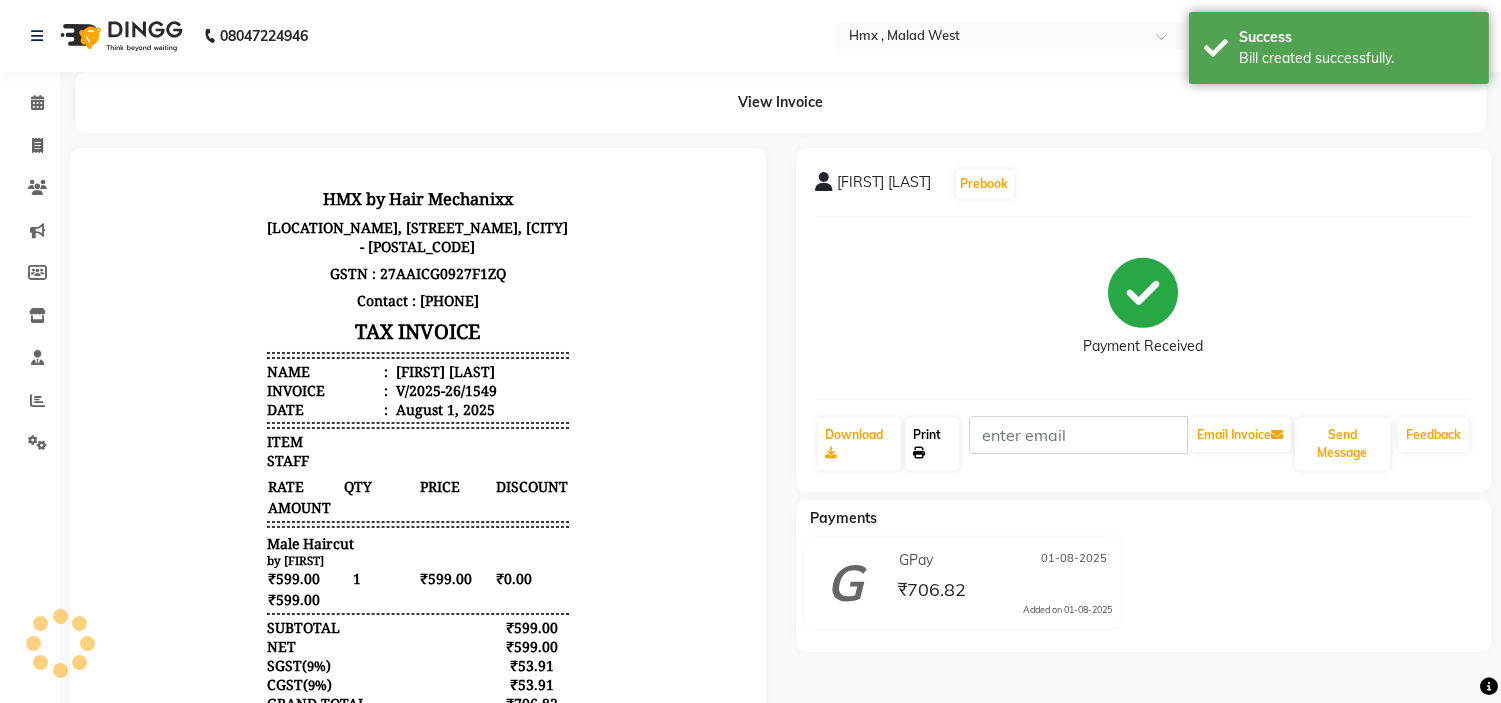 click on "Print" 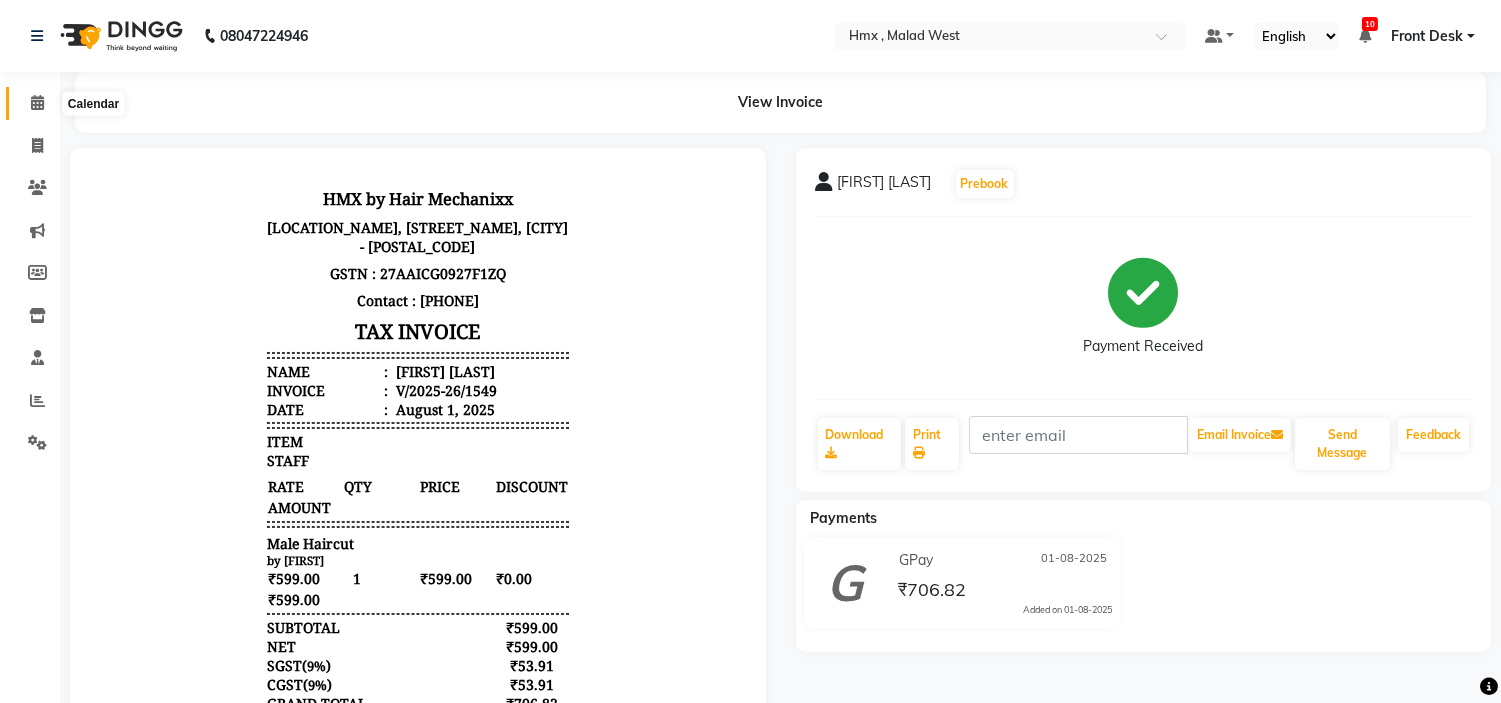 click 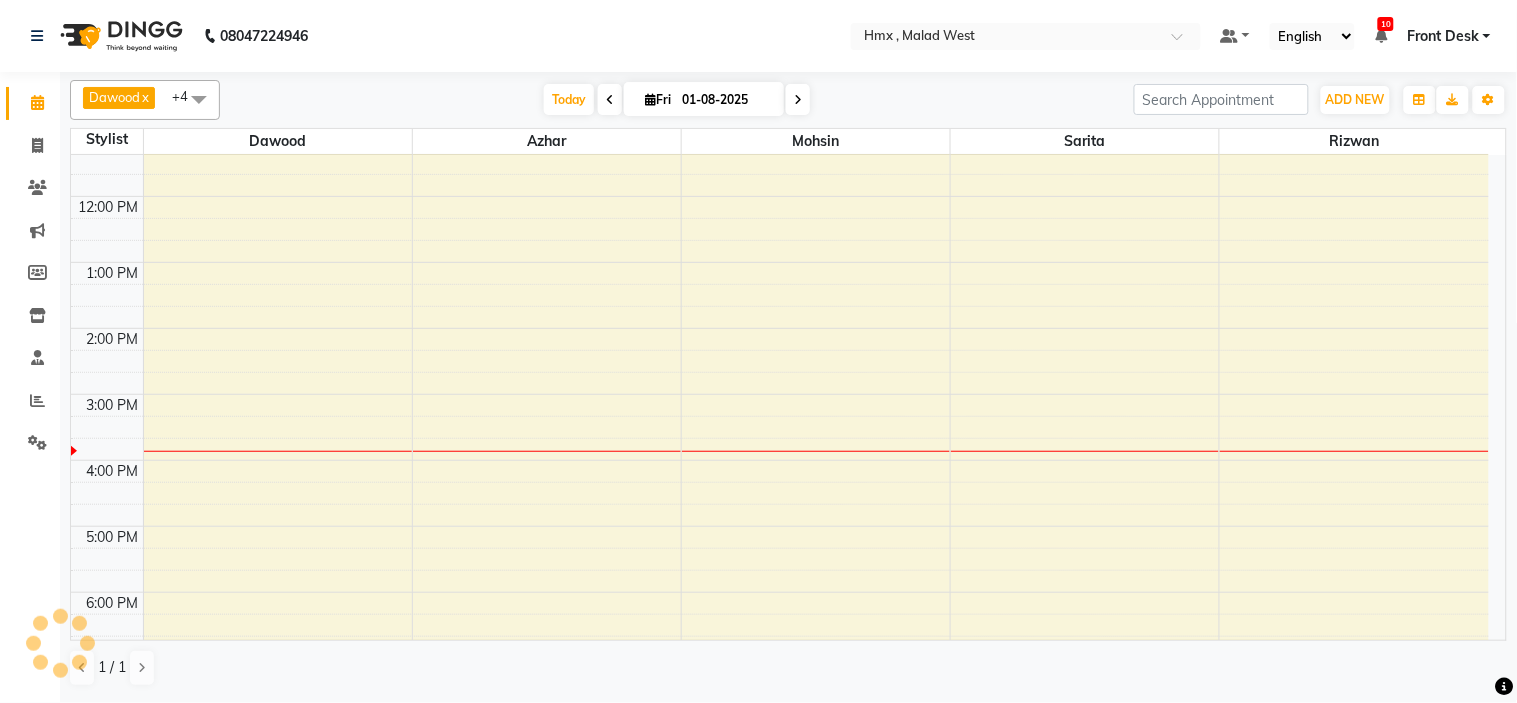 scroll, scrollTop: 220, scrollLeft: 0, axis: vertical 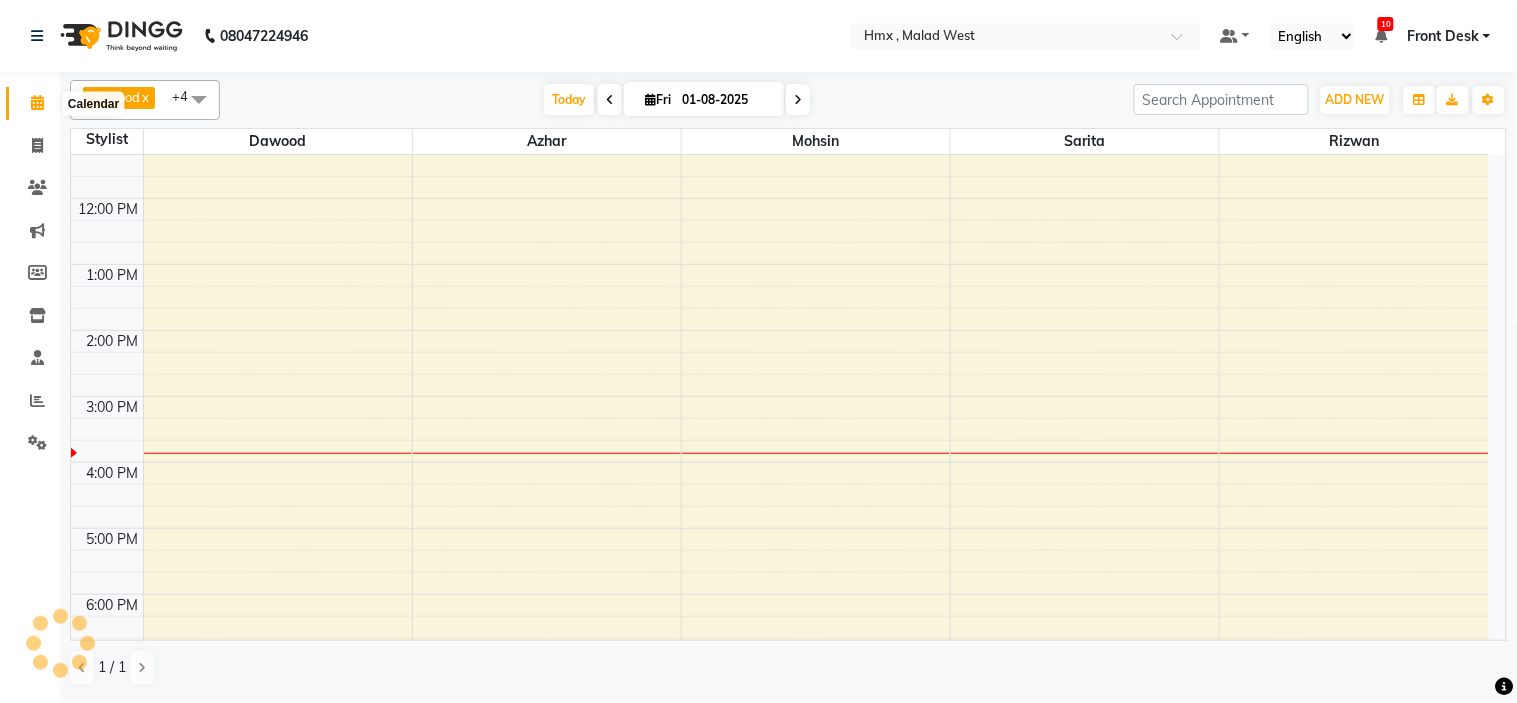 click 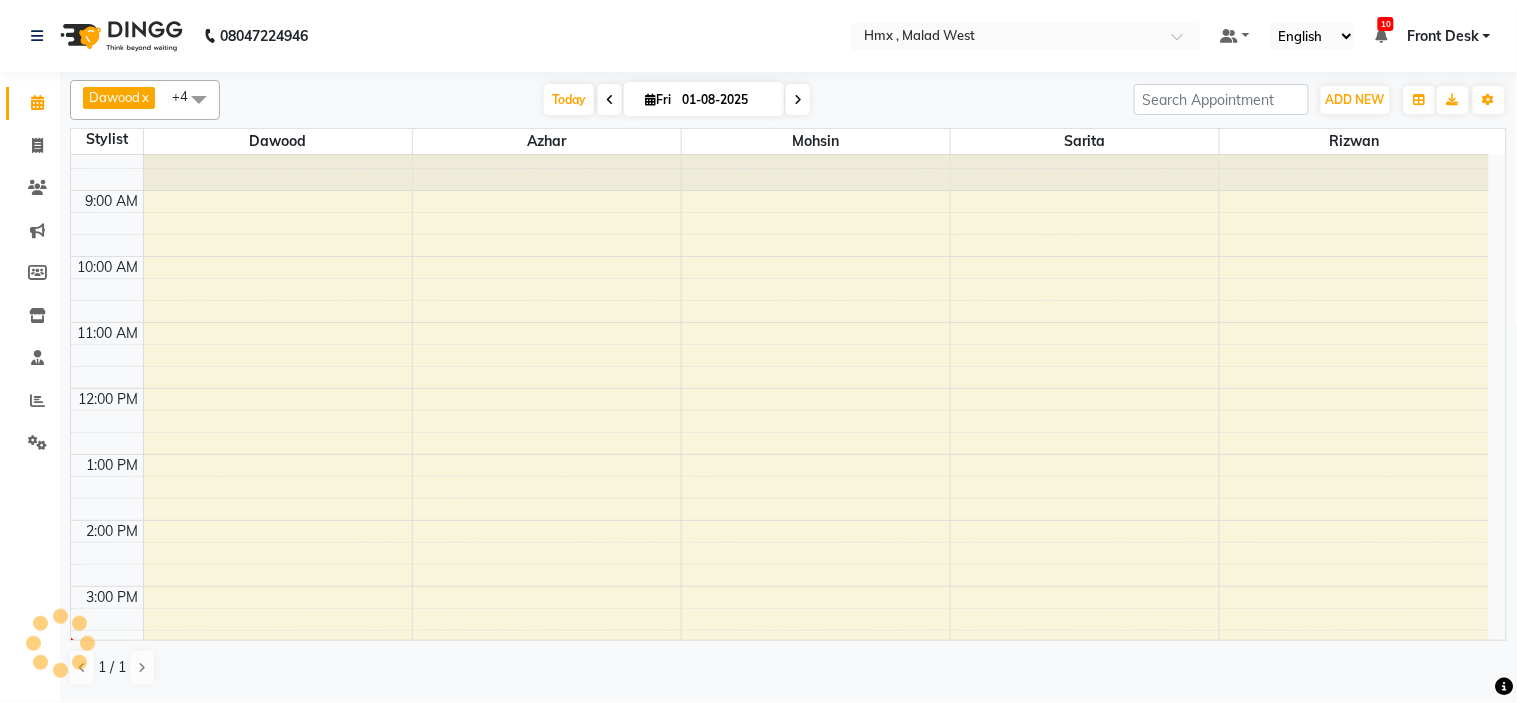 scroll, scrollTop: 111, scrollLeft: 0, axis: vertical 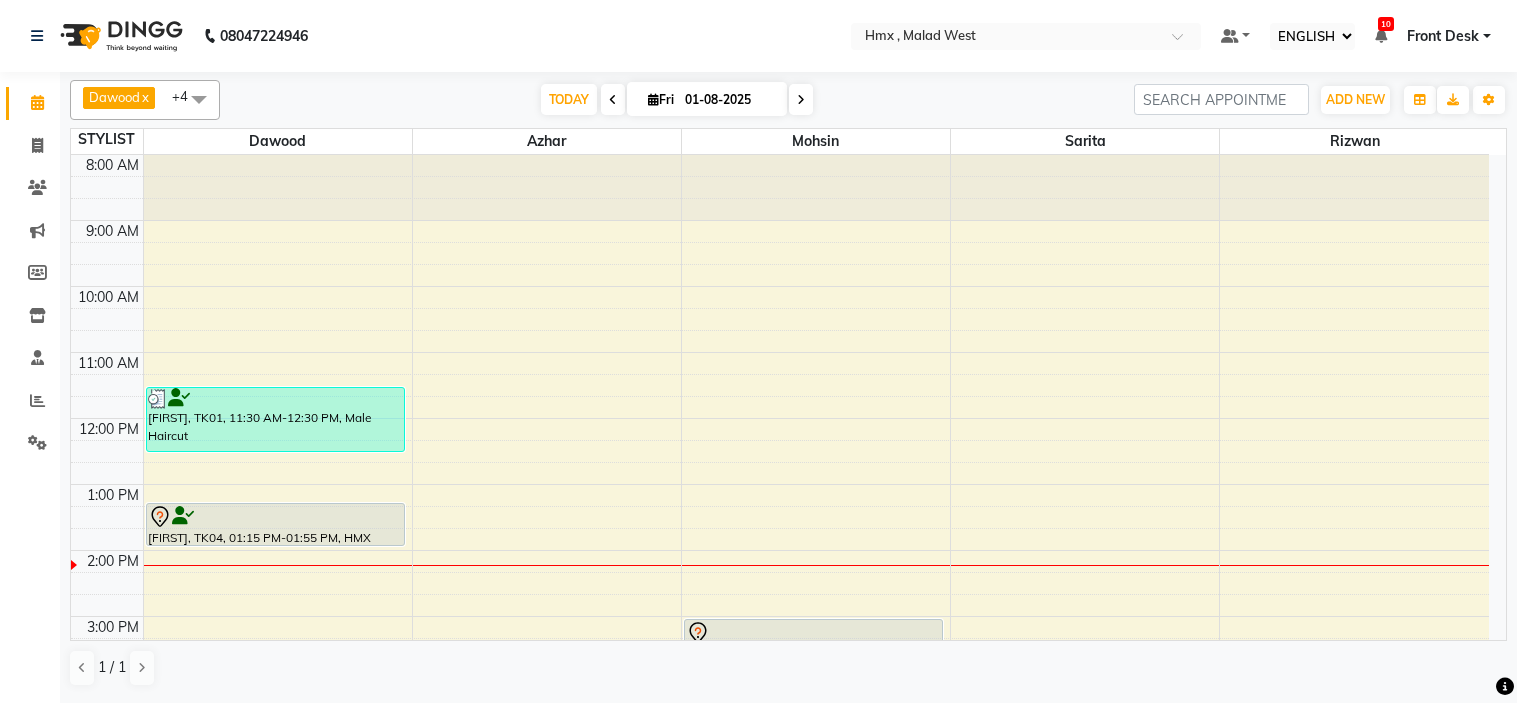 select on "ec" 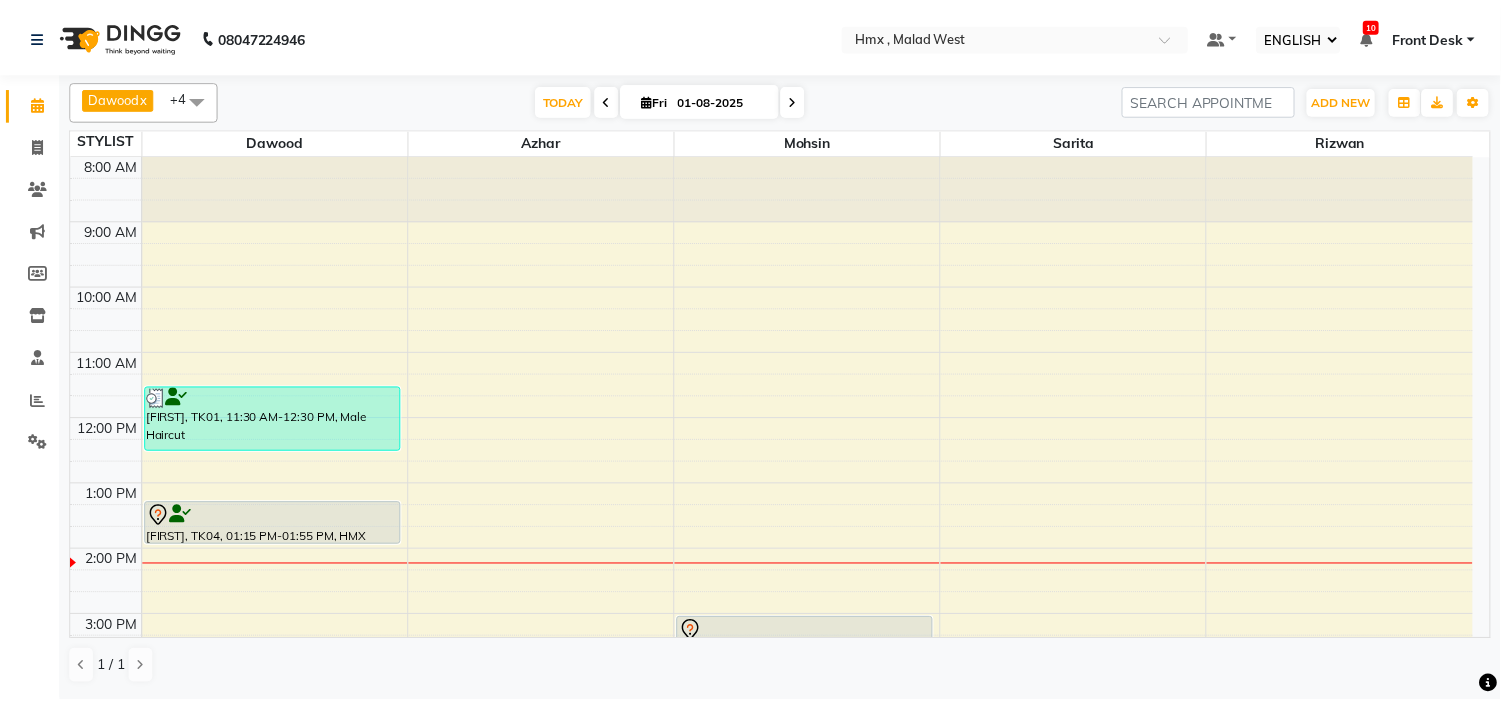scroll, scrollTop: 0, scrollLeft: 0, axis: both 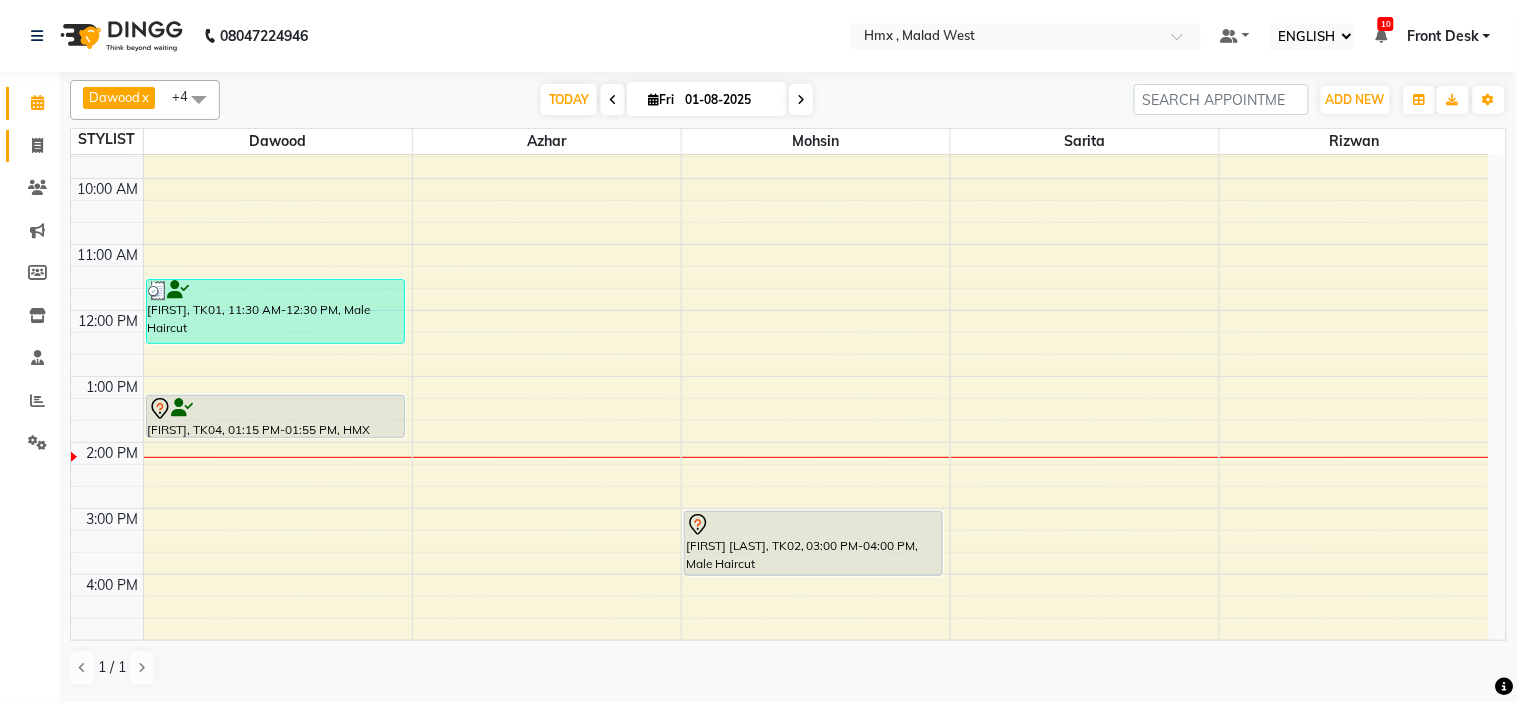 click 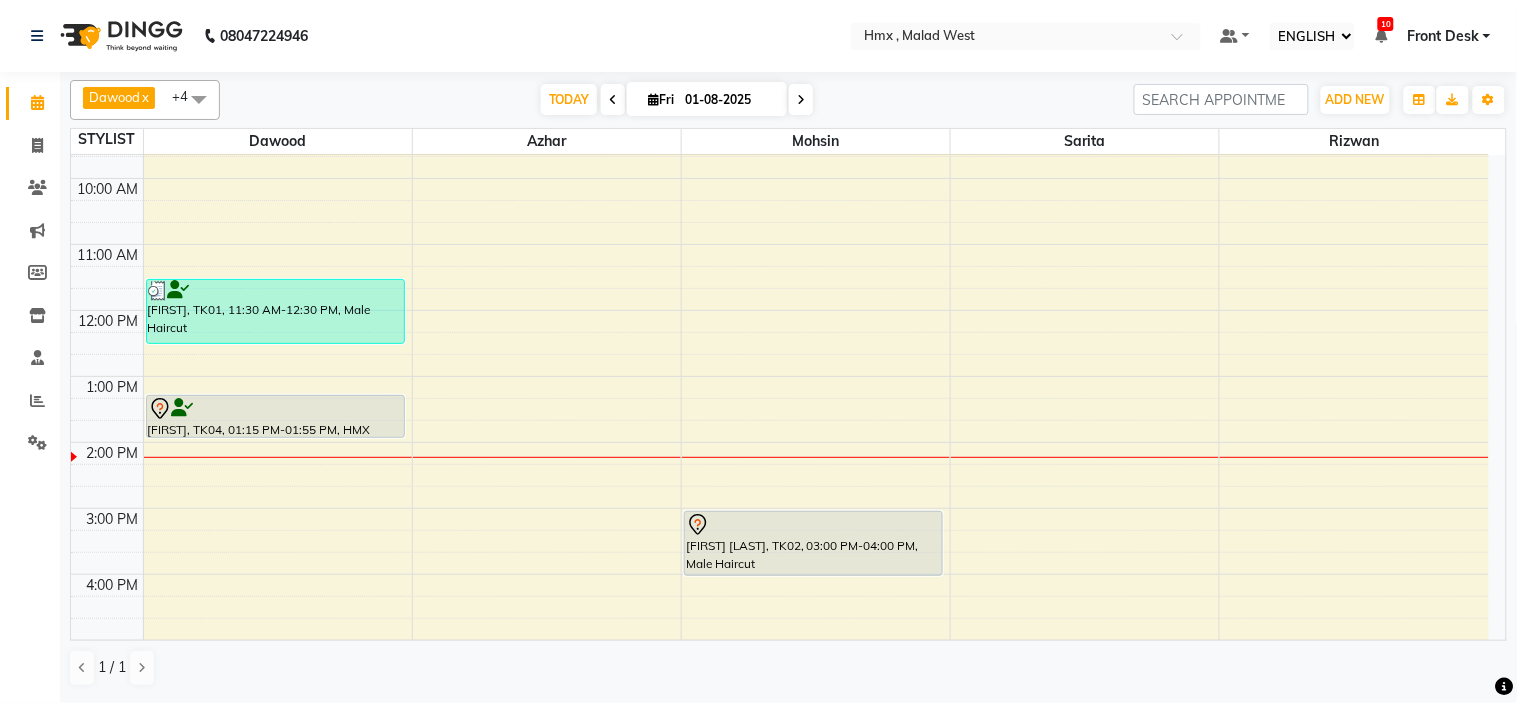 select on "service" 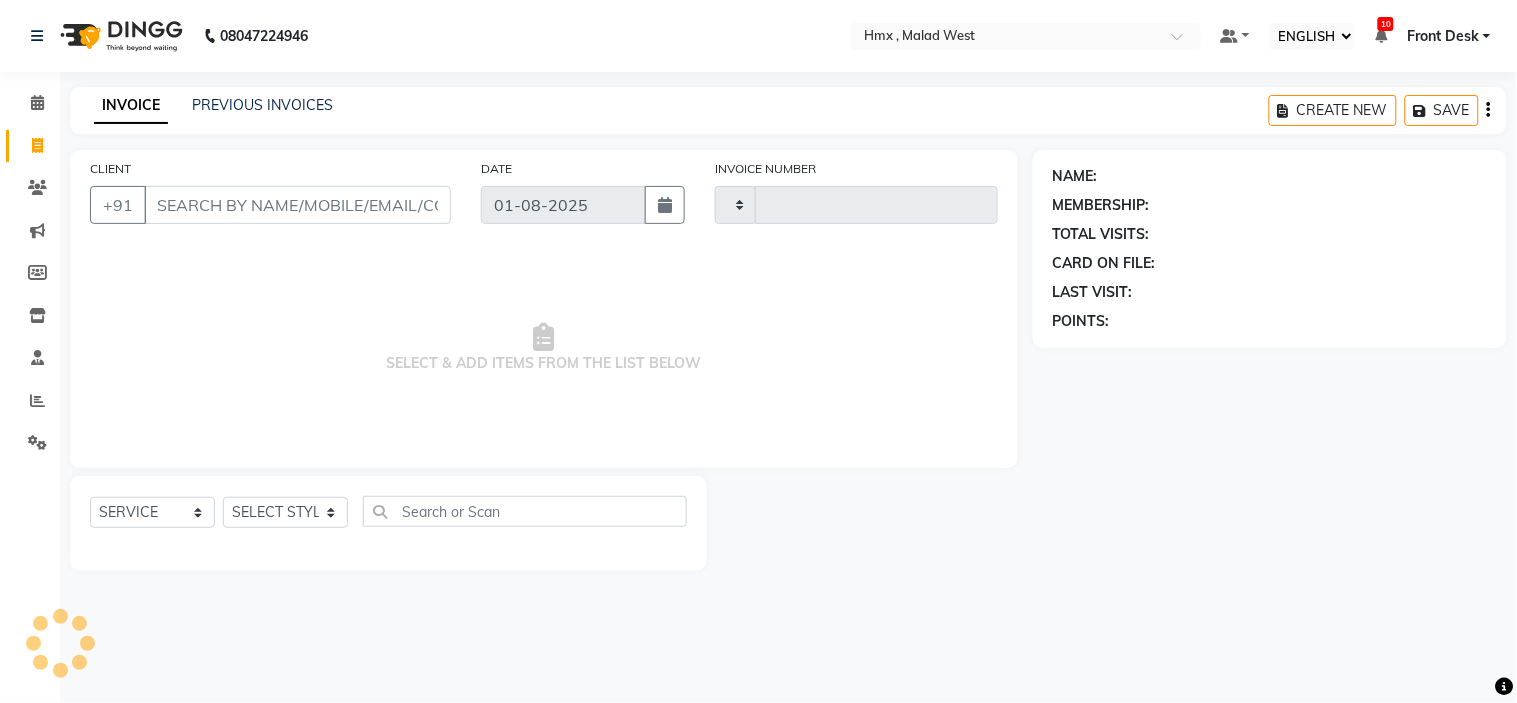 type on "1547" 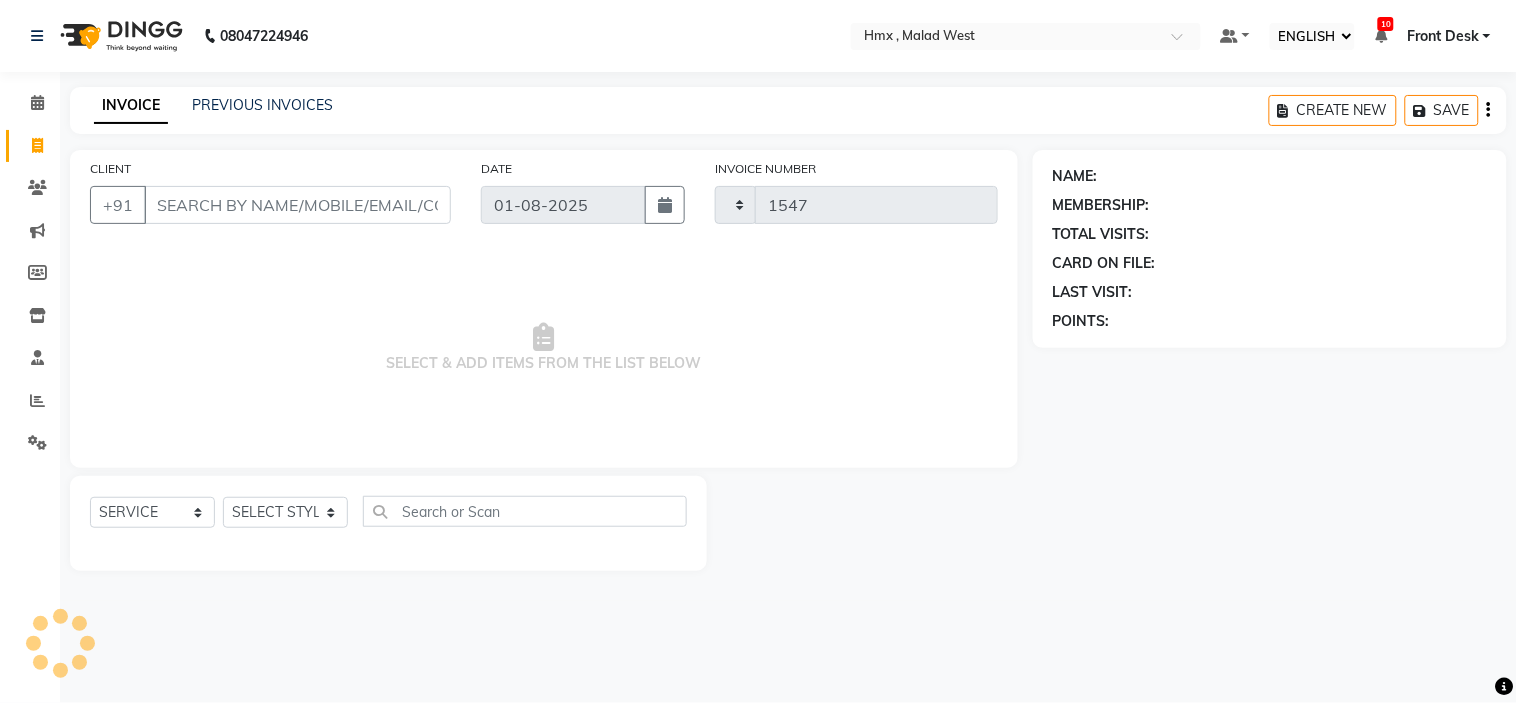 select on "5711" 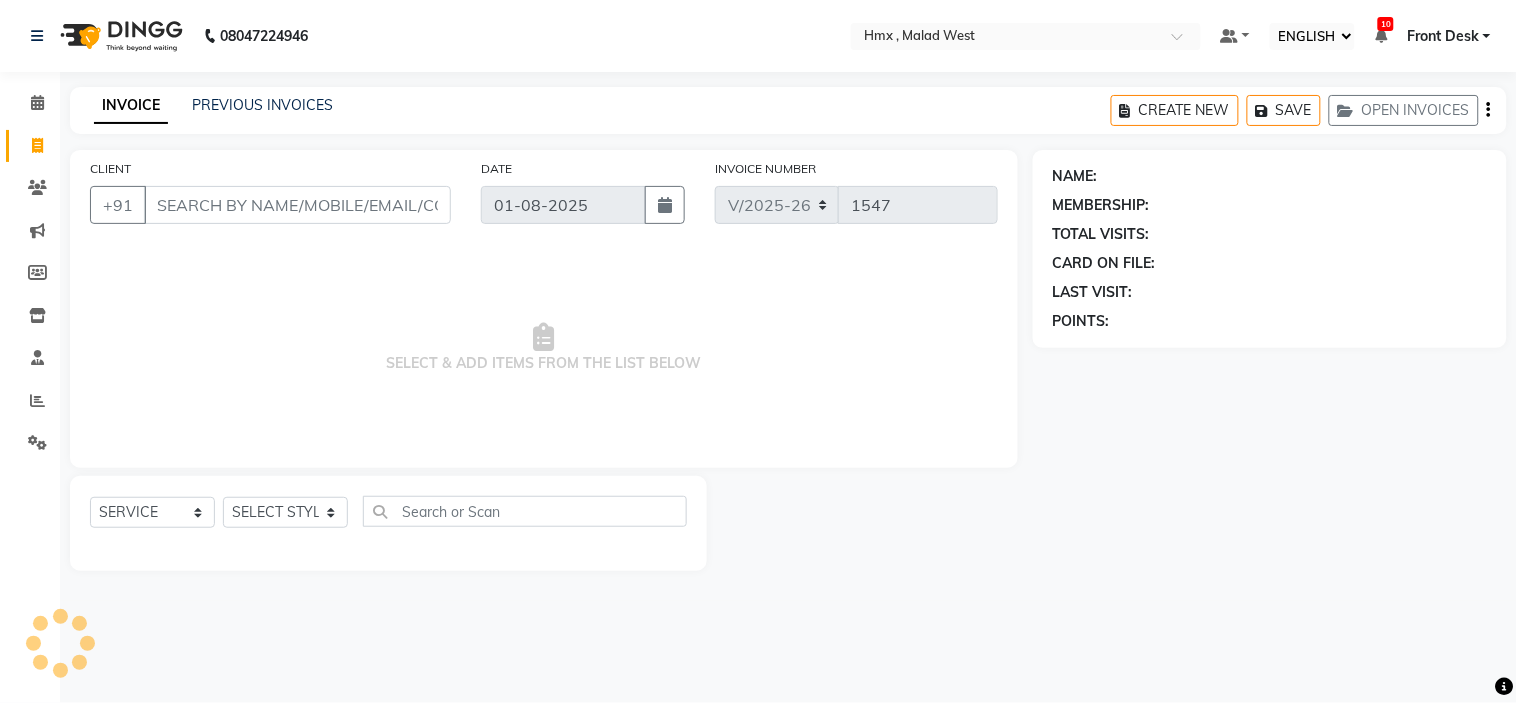 click on "CLIENT" at bounding box center [297, 205] 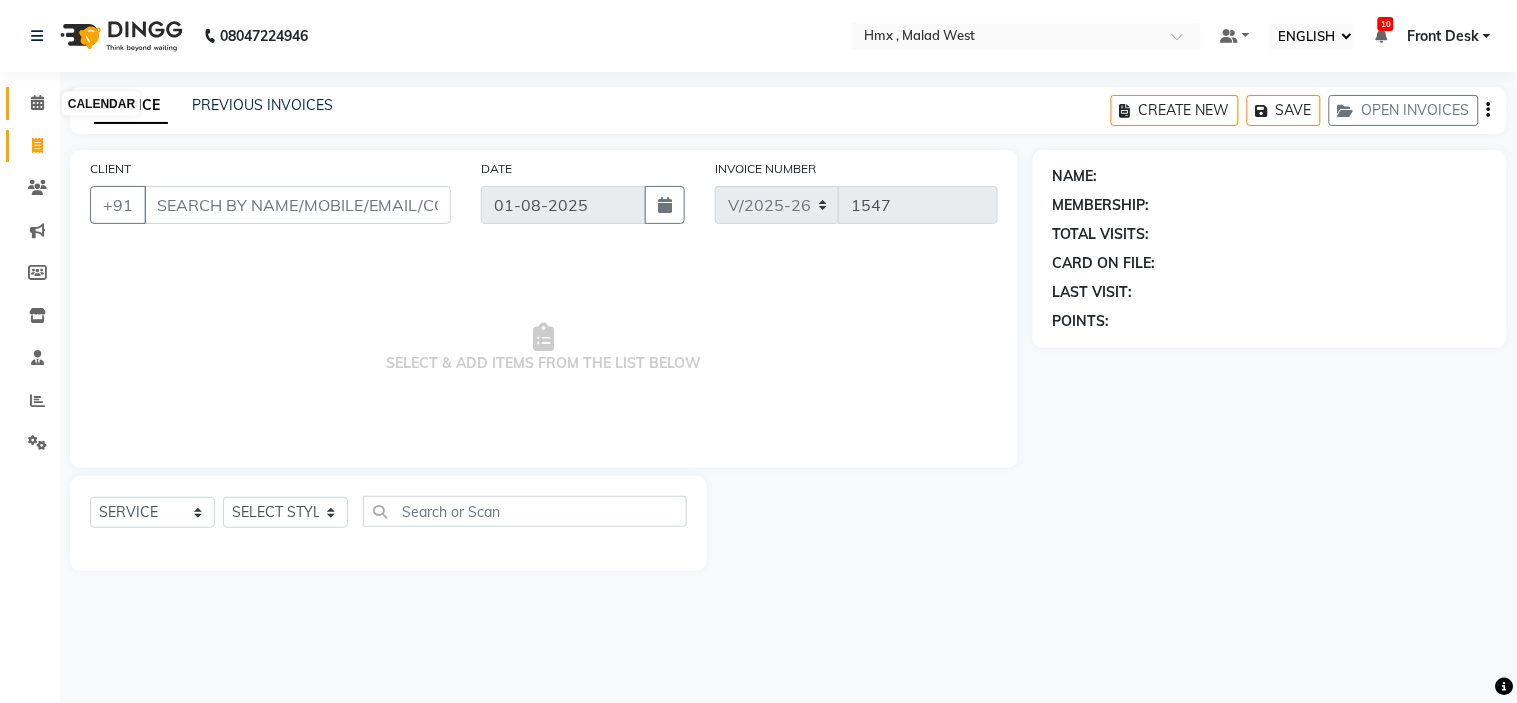 click 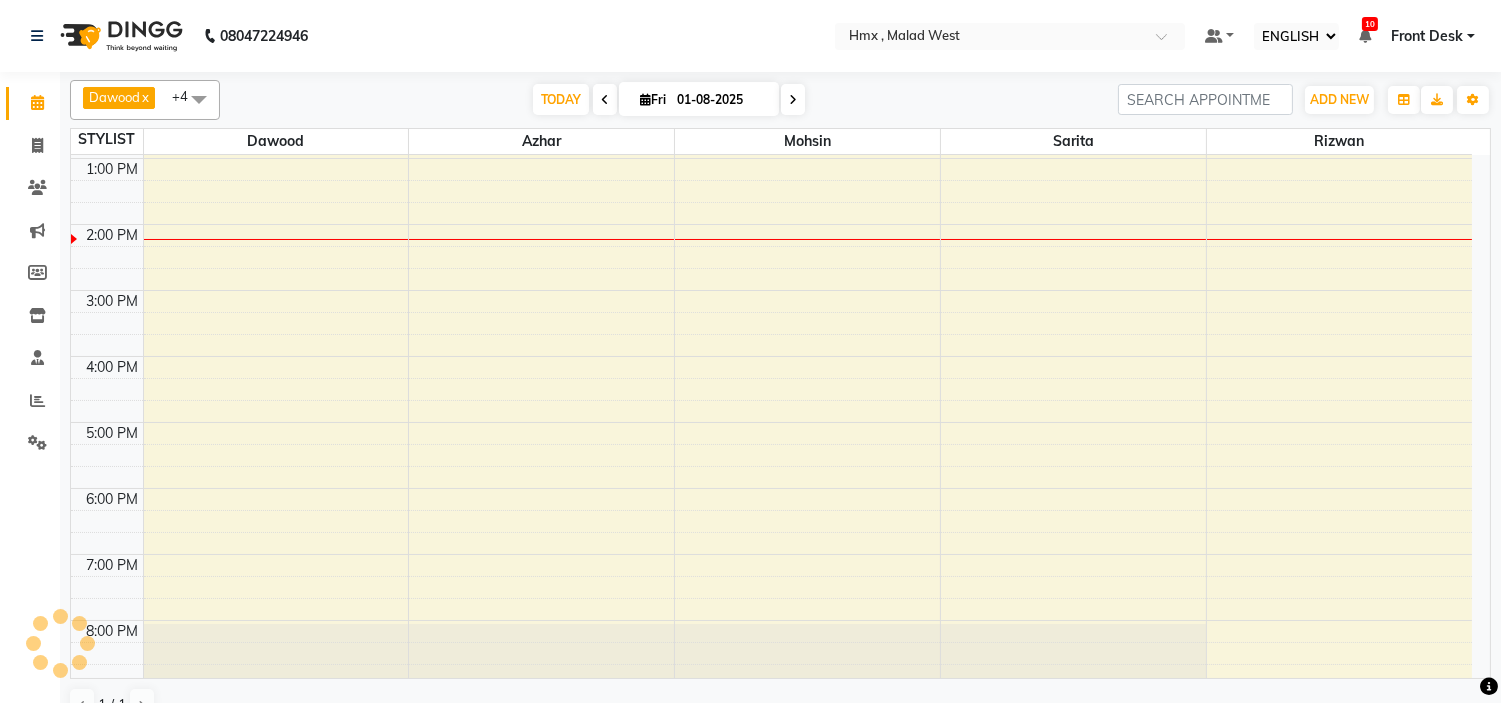 scroll, scrollTop: 0, scrollLeft: 0, axis: both 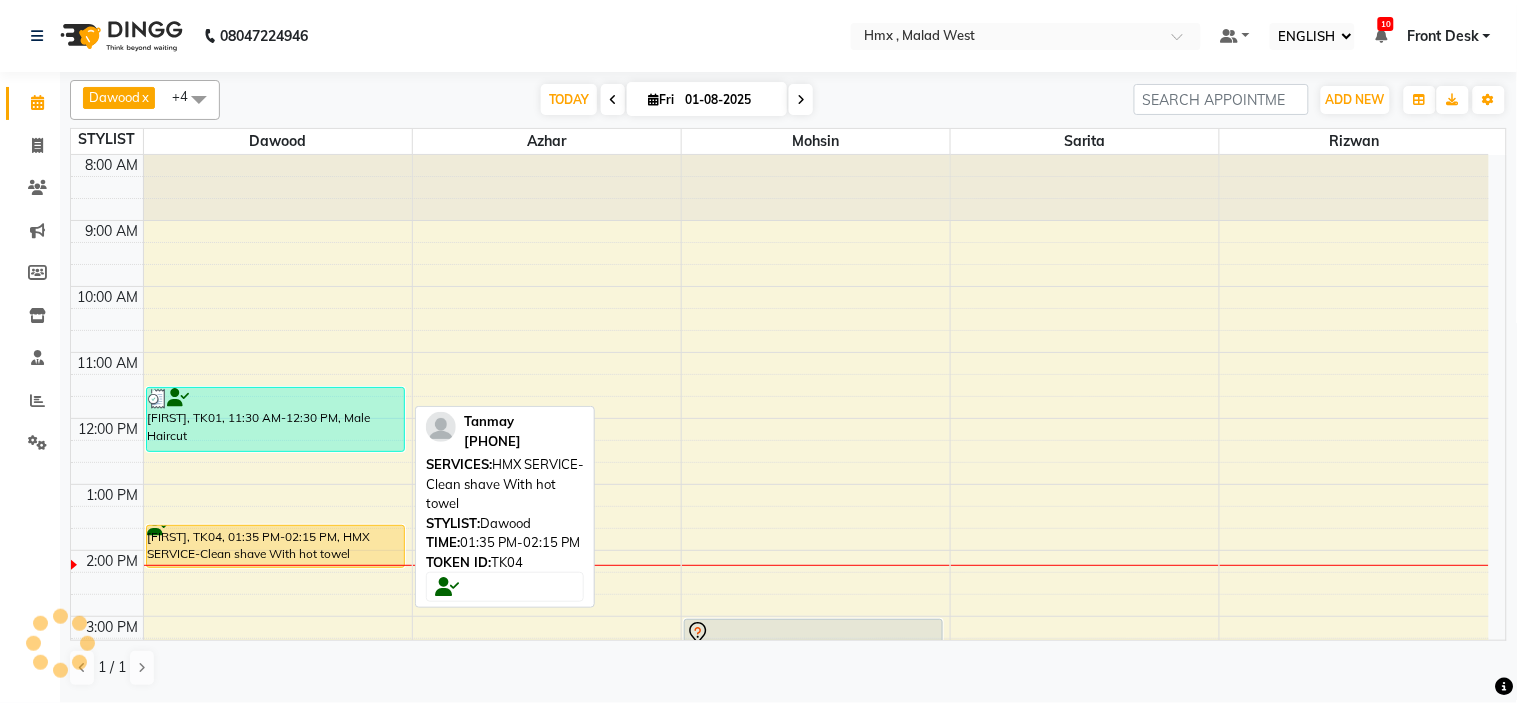 click on "Tanmay, TK04, 01:35 PM-02:15 PM, HMX SERVICE-Clean shave With hot towel" at bounding box center [275, 546] 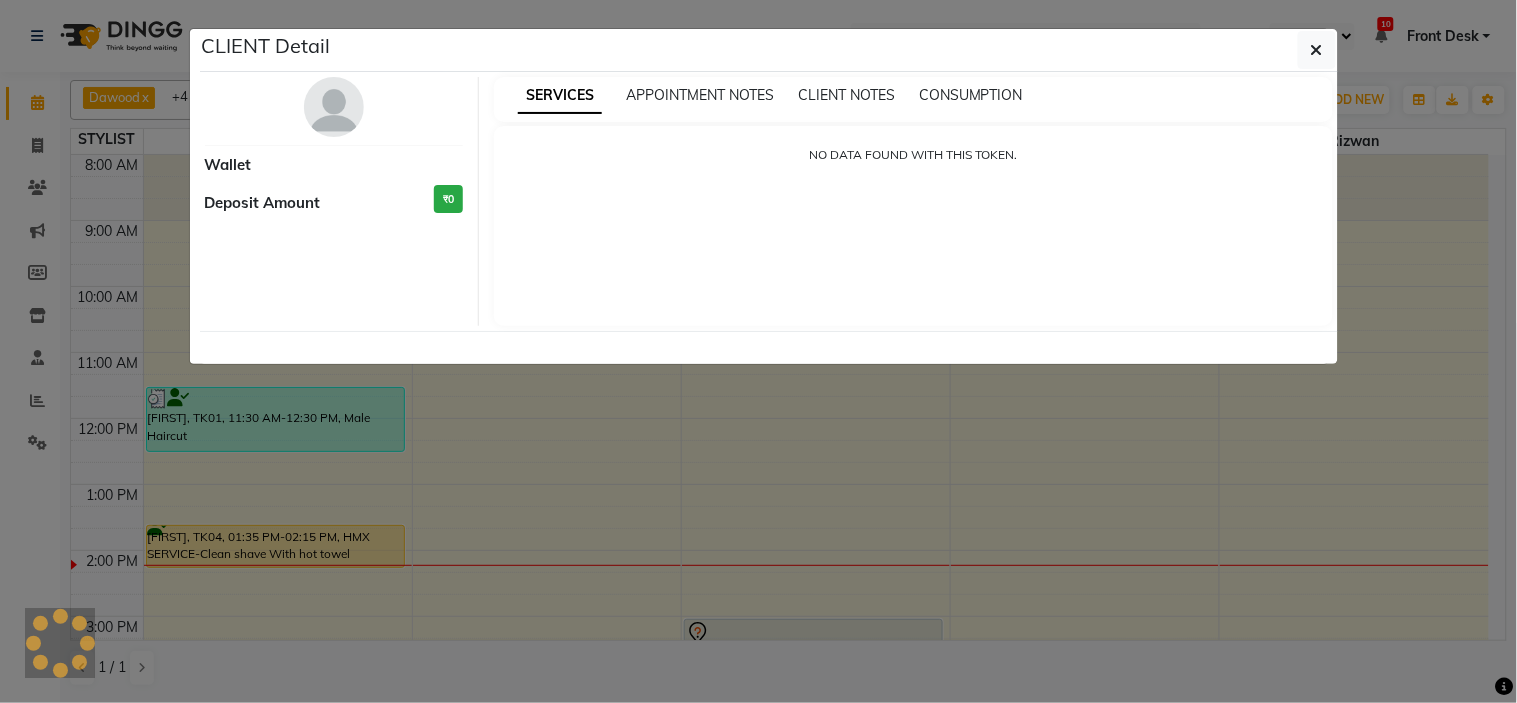 select on "1" 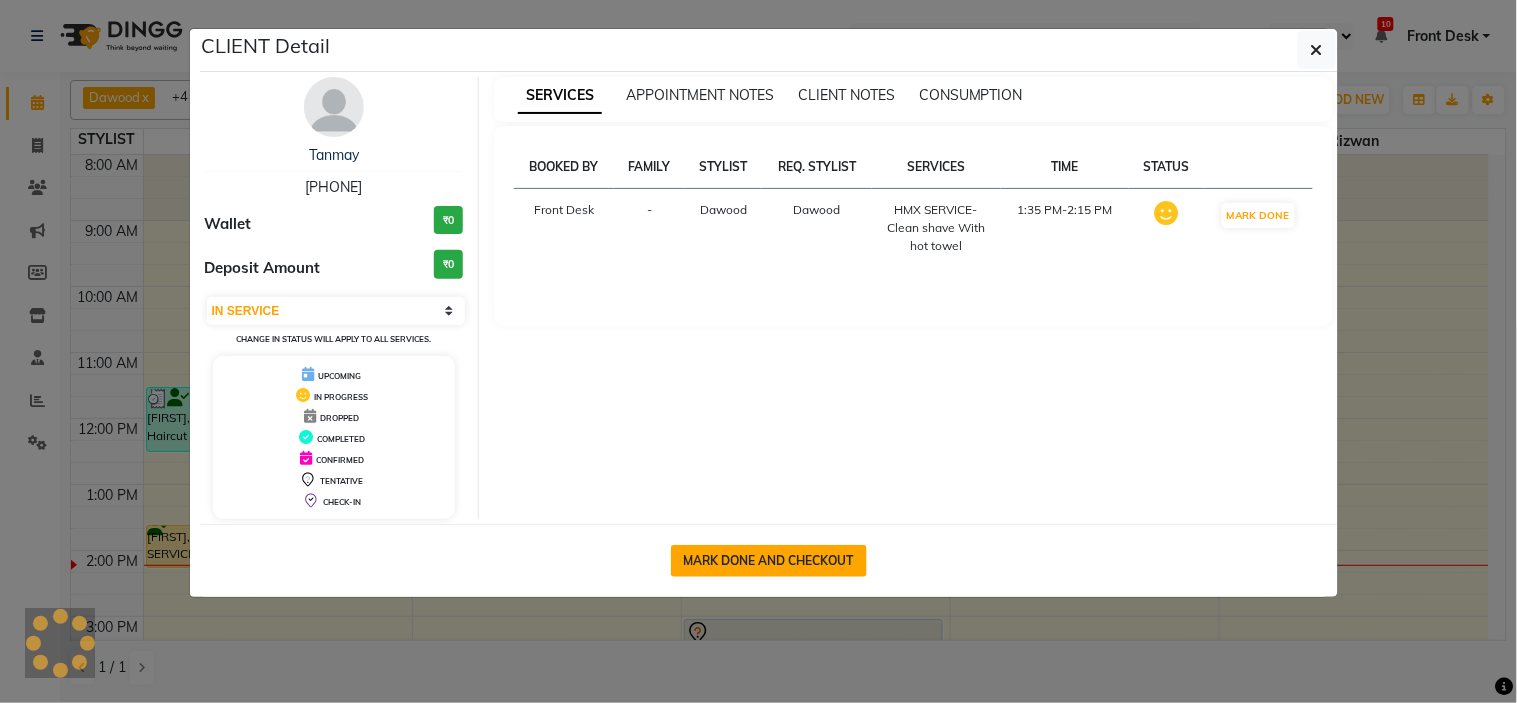 click on "MARK DONE AND CHECKOUT" 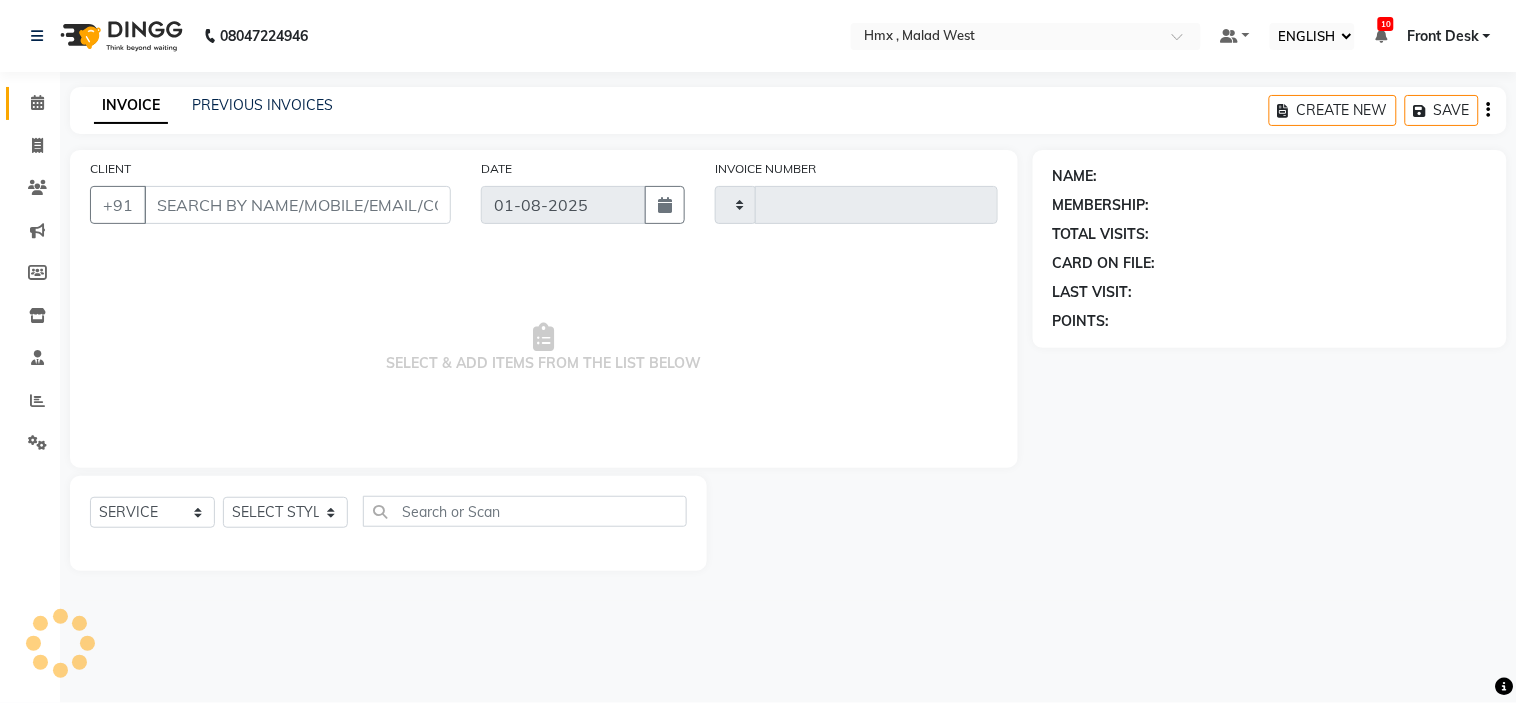 type on "1547" 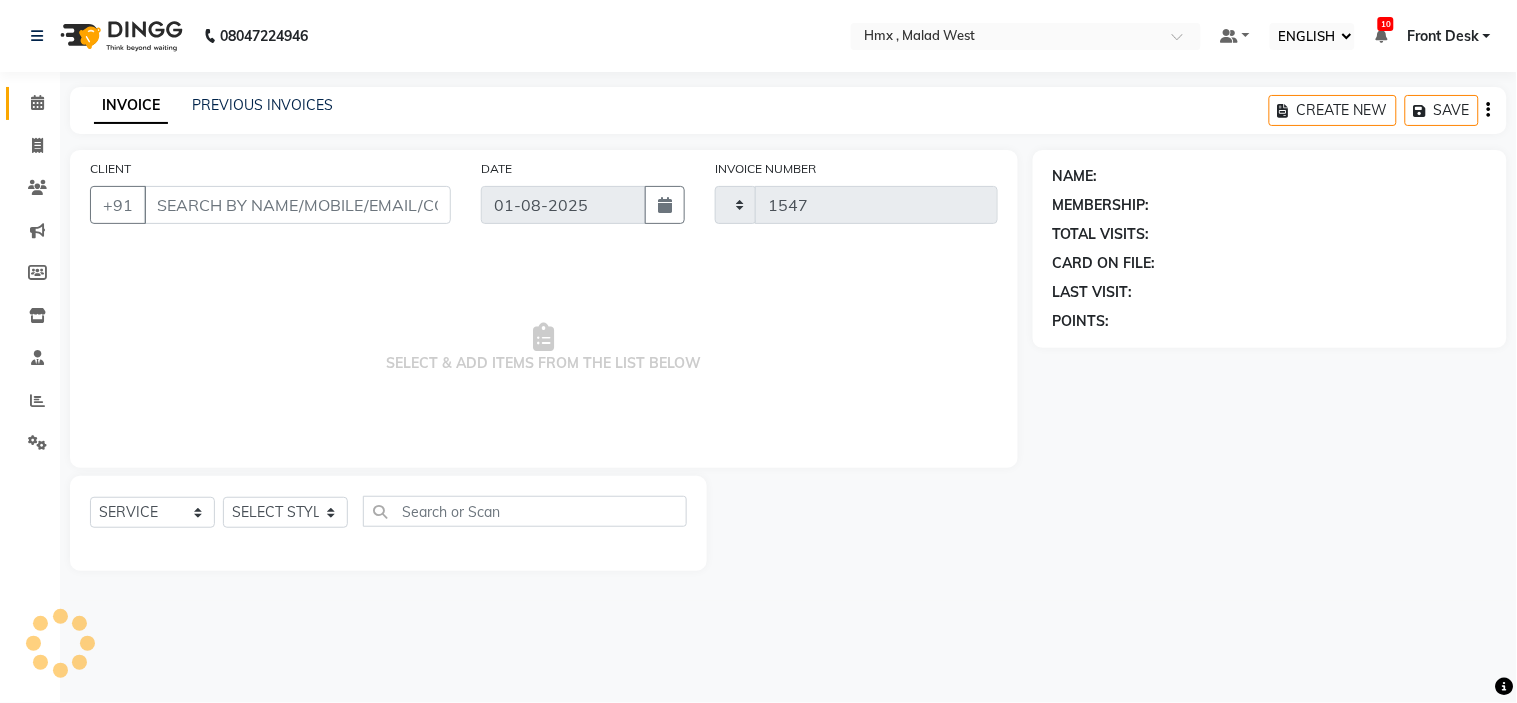 select on "5711" 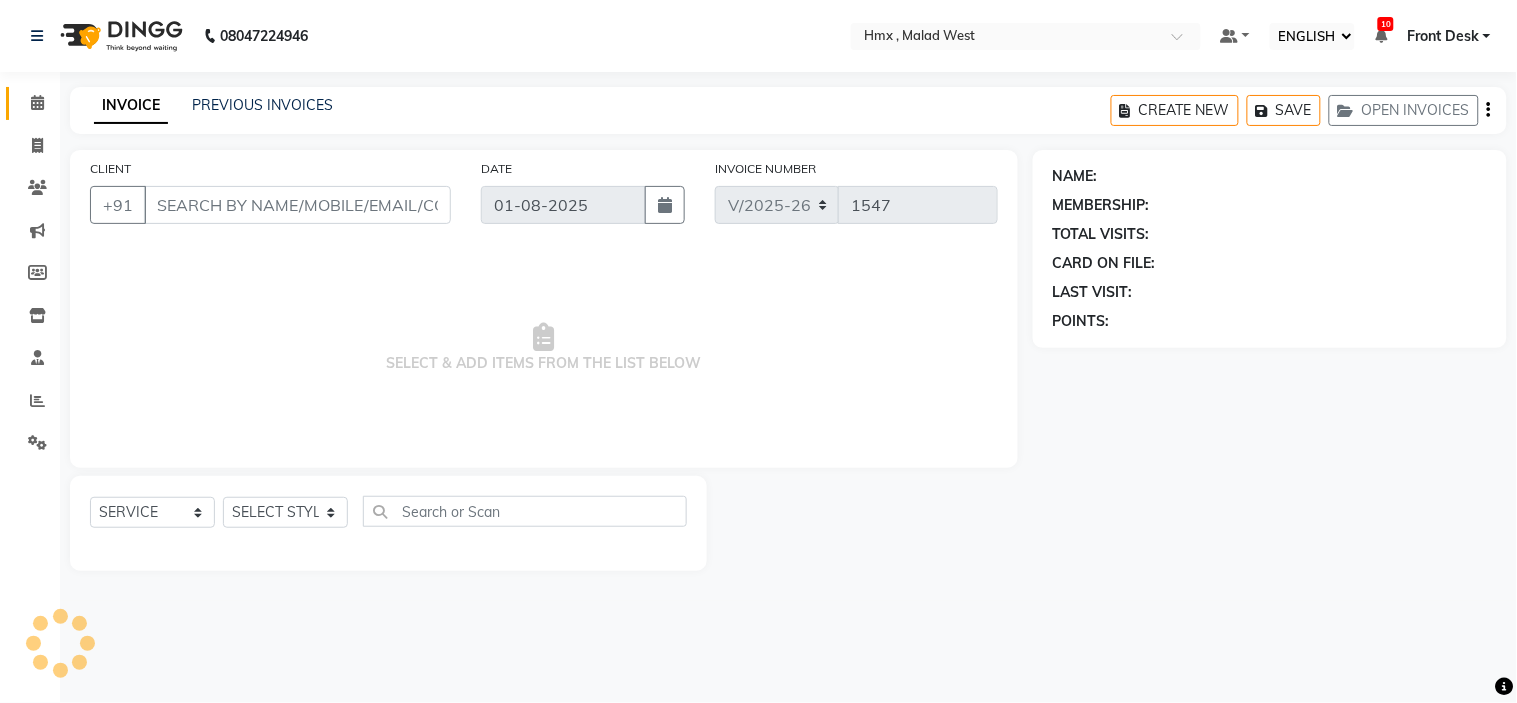 type on "9920474549" 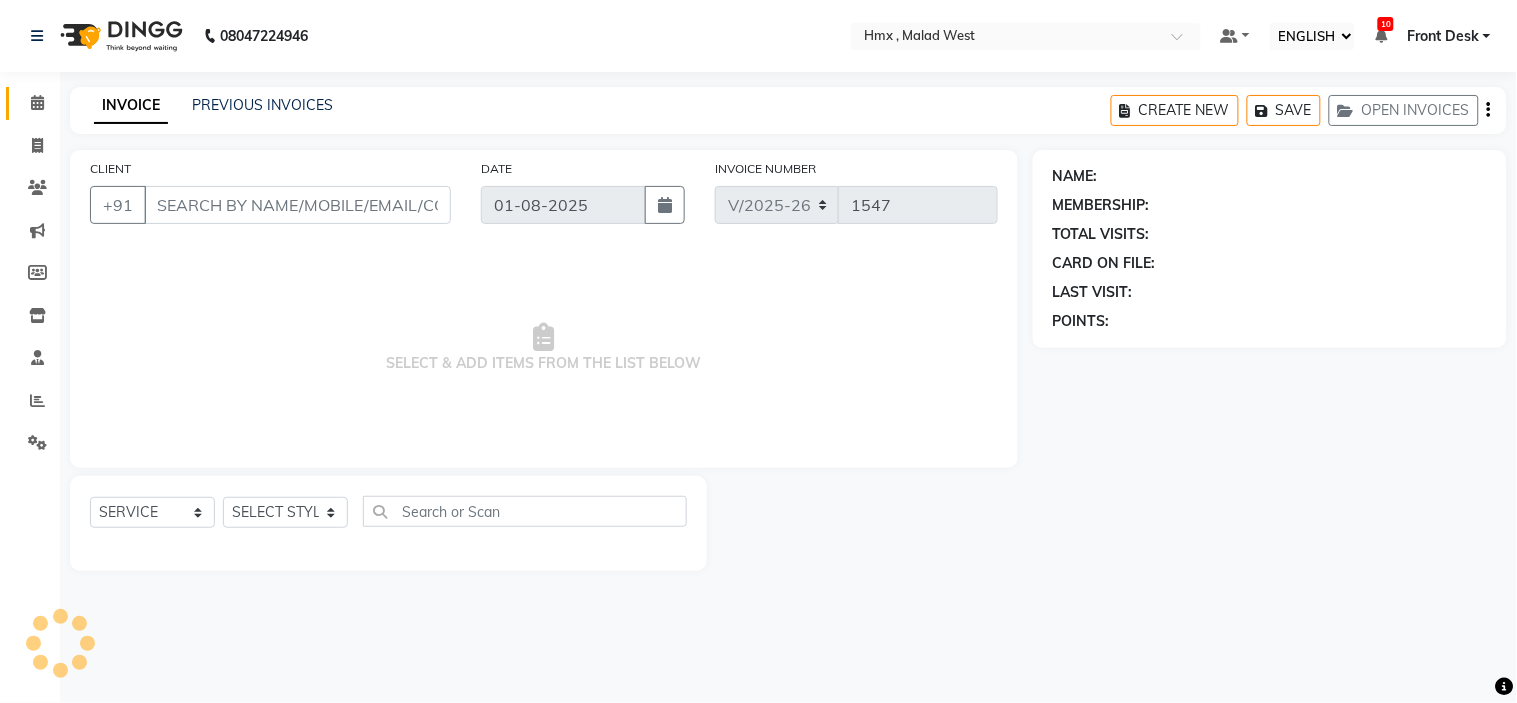 select on "39095" 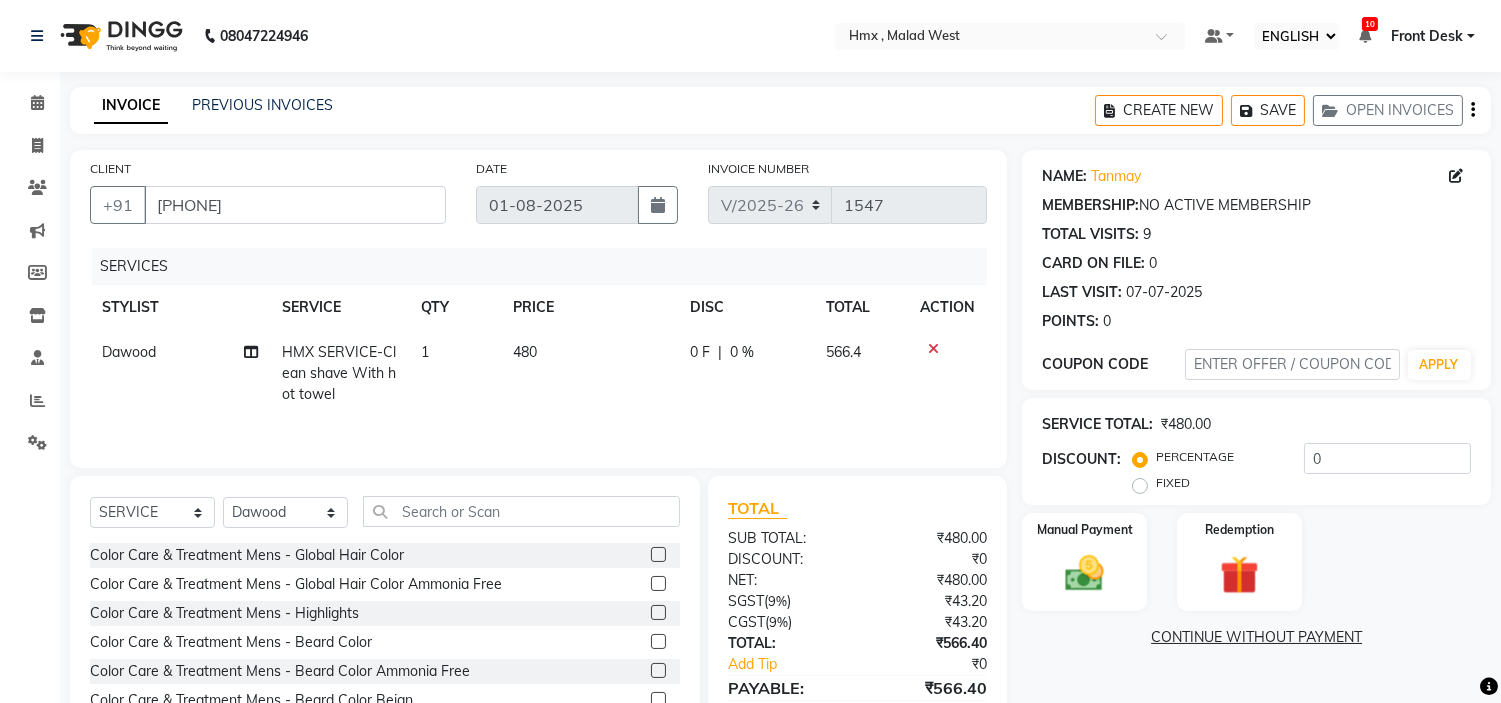 click on "HMX SERVICE-Clean shave With hot towel" 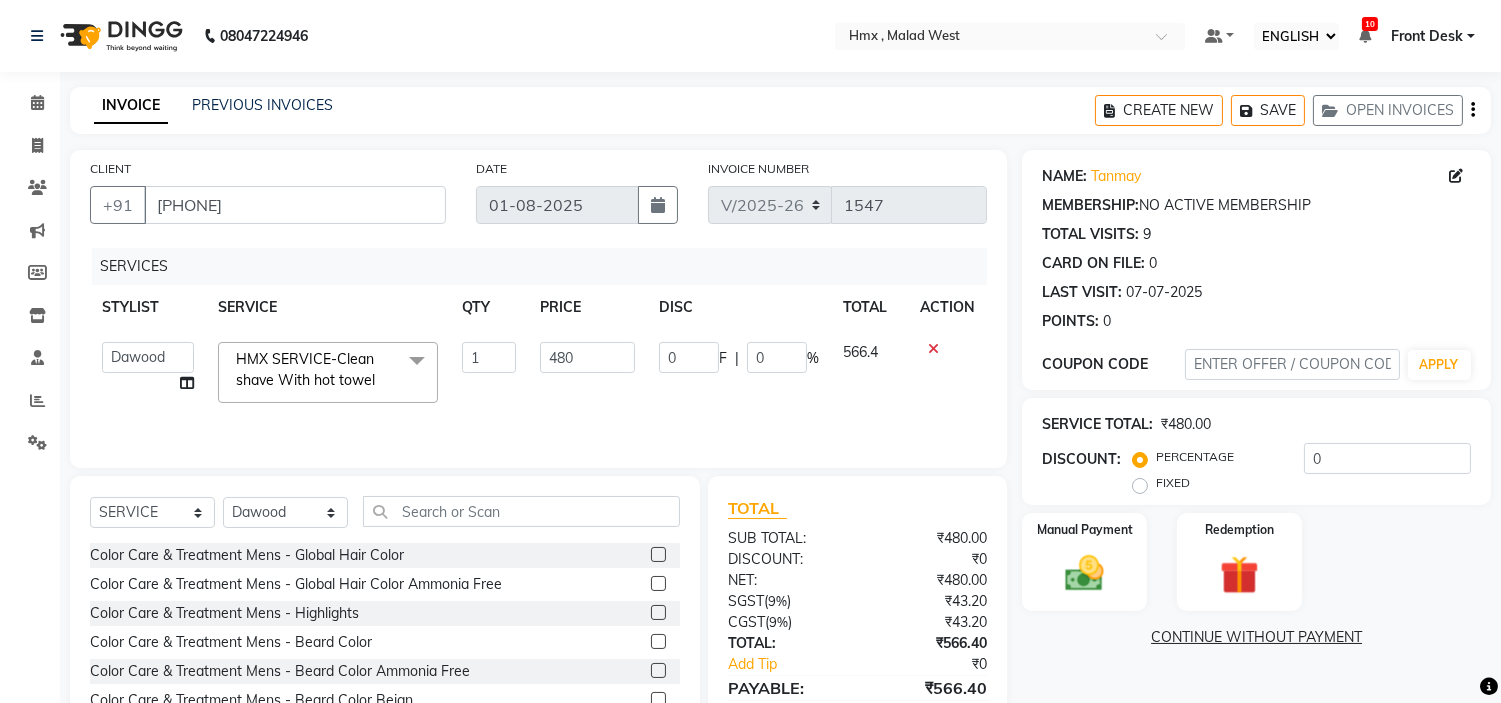 click on "HMX SERVICE-Clean shave With hot towel" 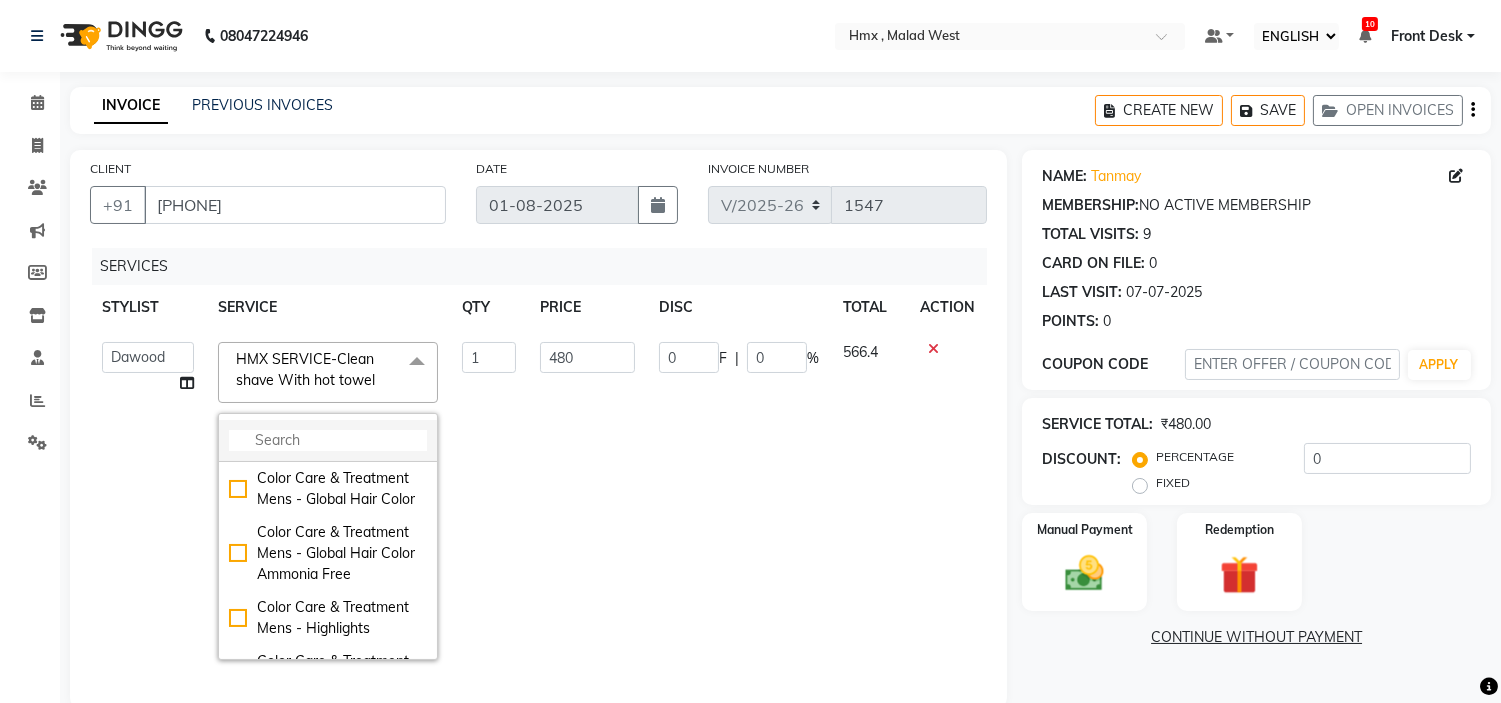 click 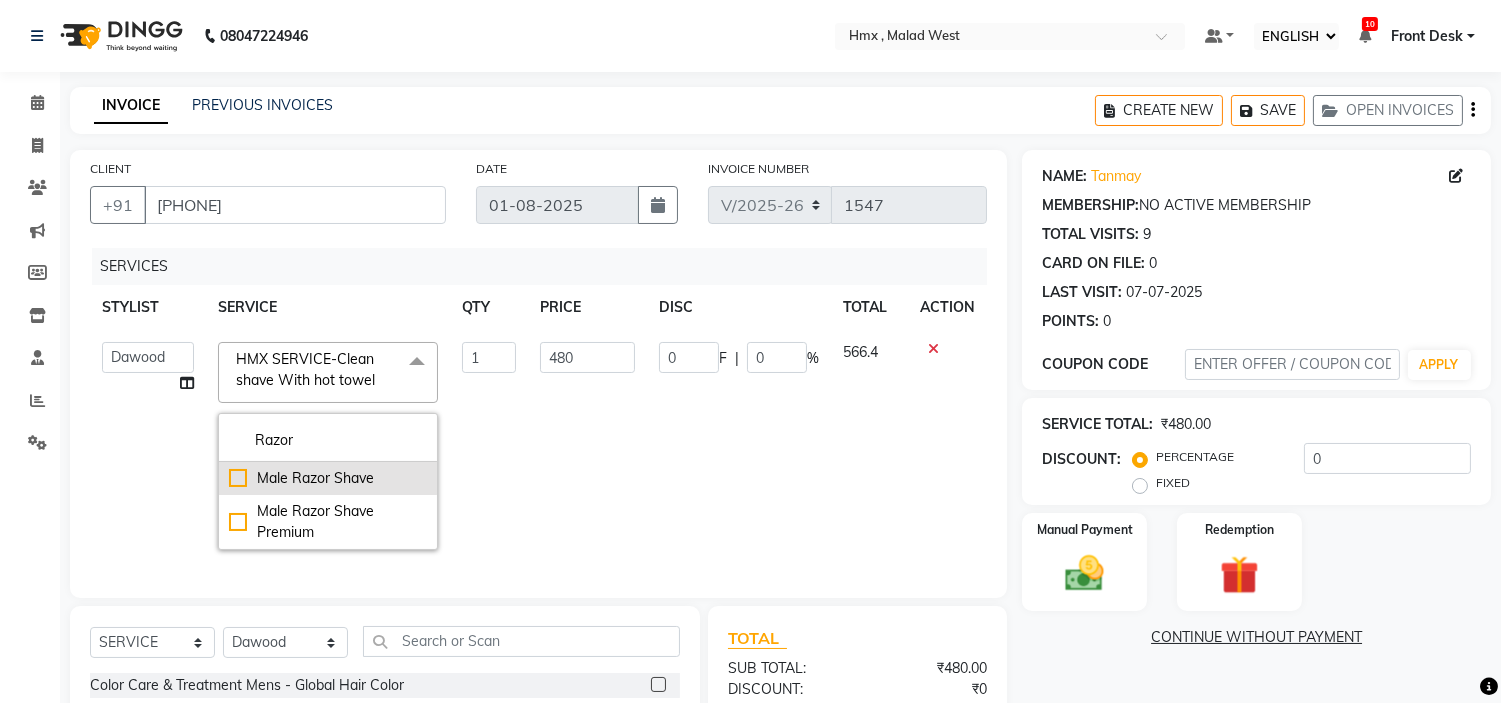 type on "Razor" 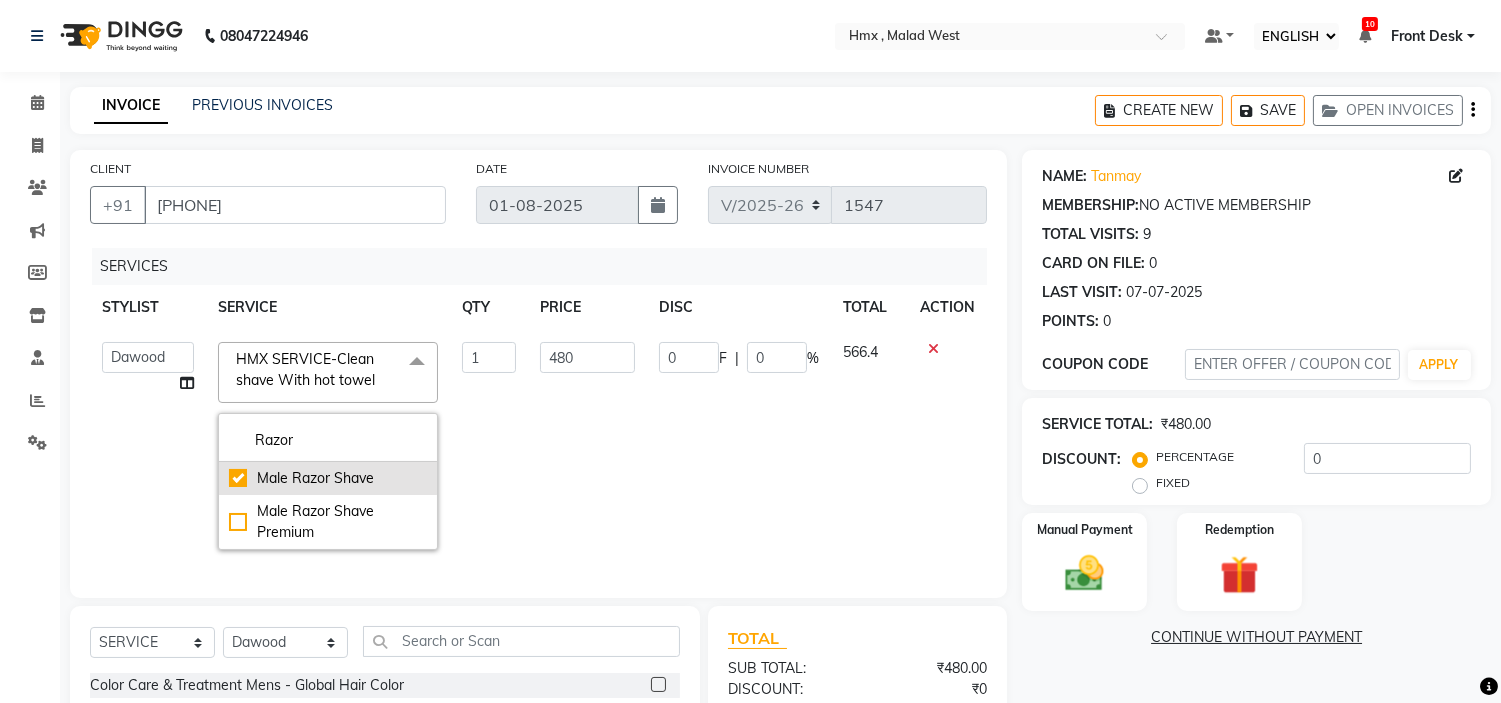 checkbox on "true" 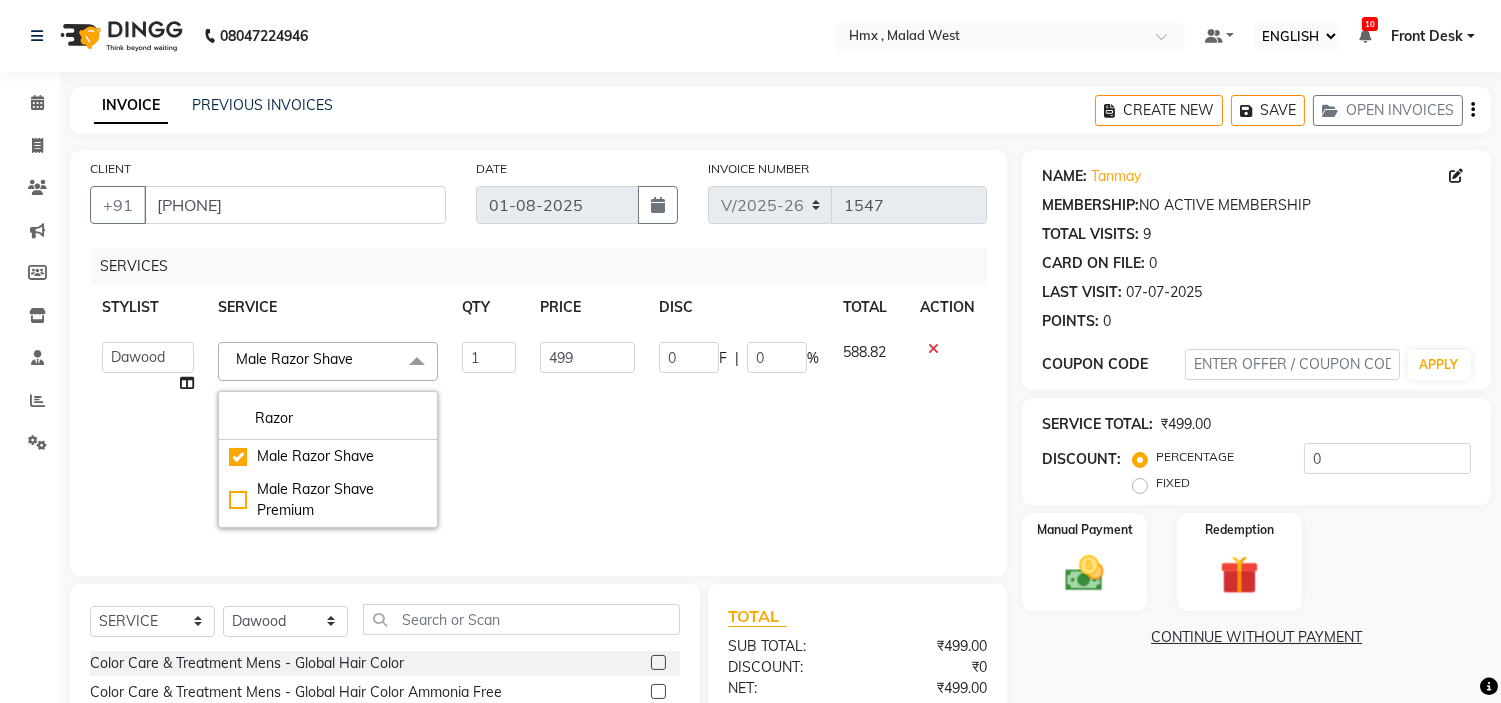 click on "0 F | 0 %" 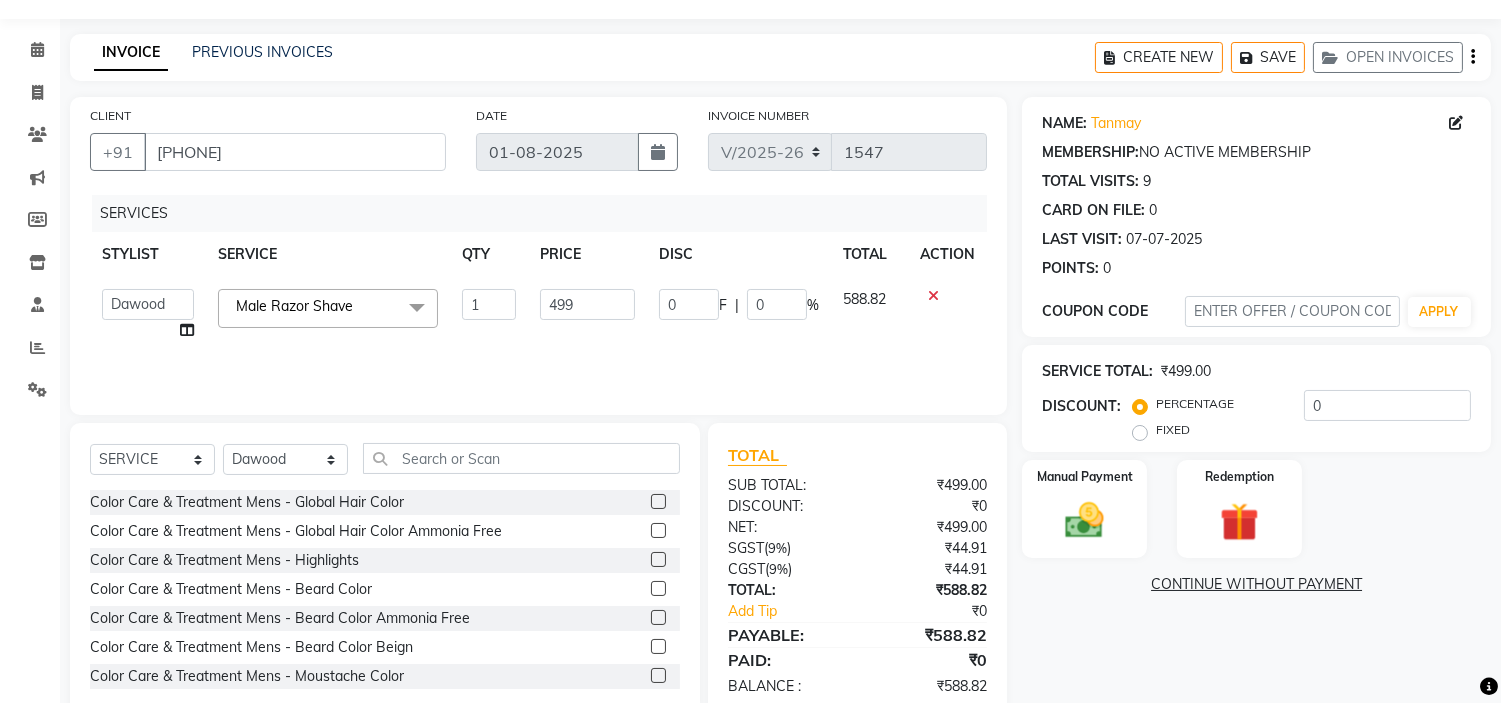 scroll, scrollTop: 97, scrollLeft: 0, axis: vertical 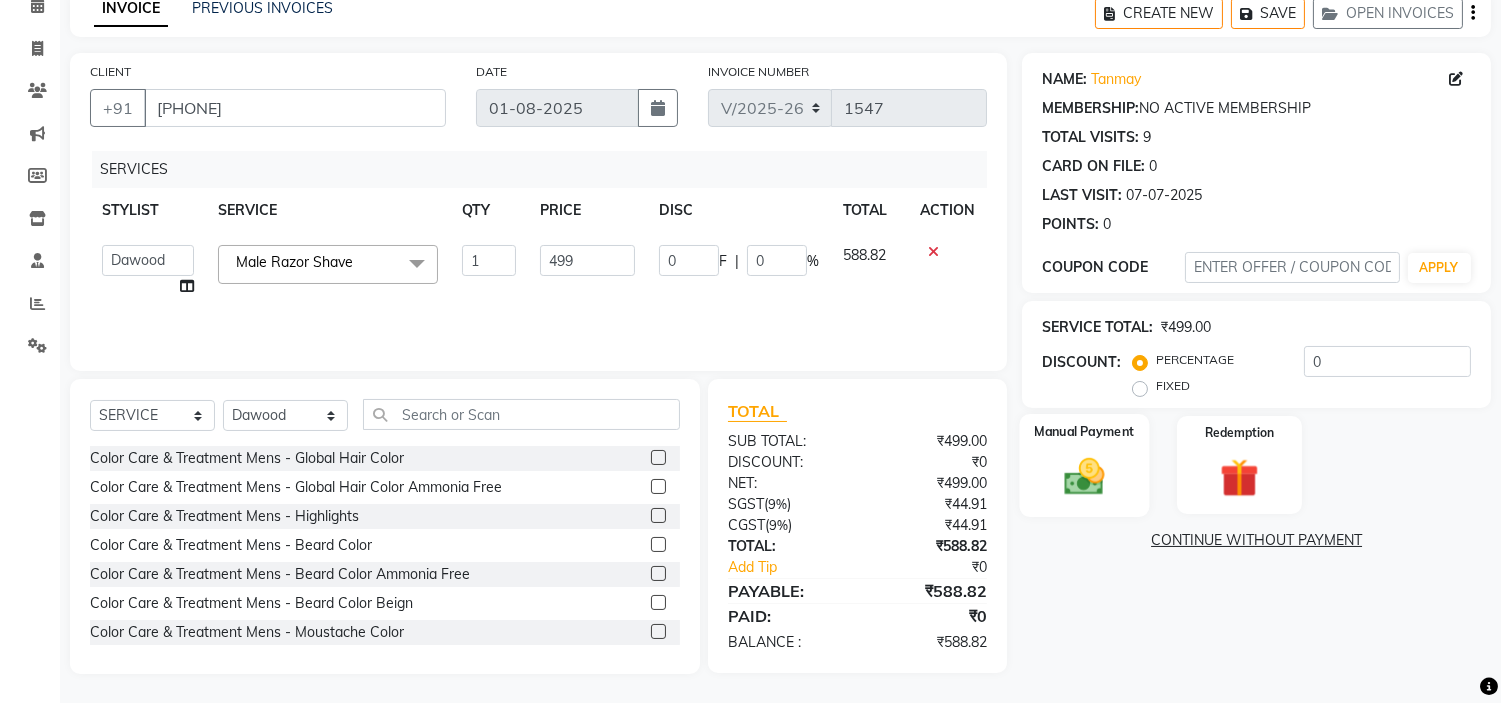 click 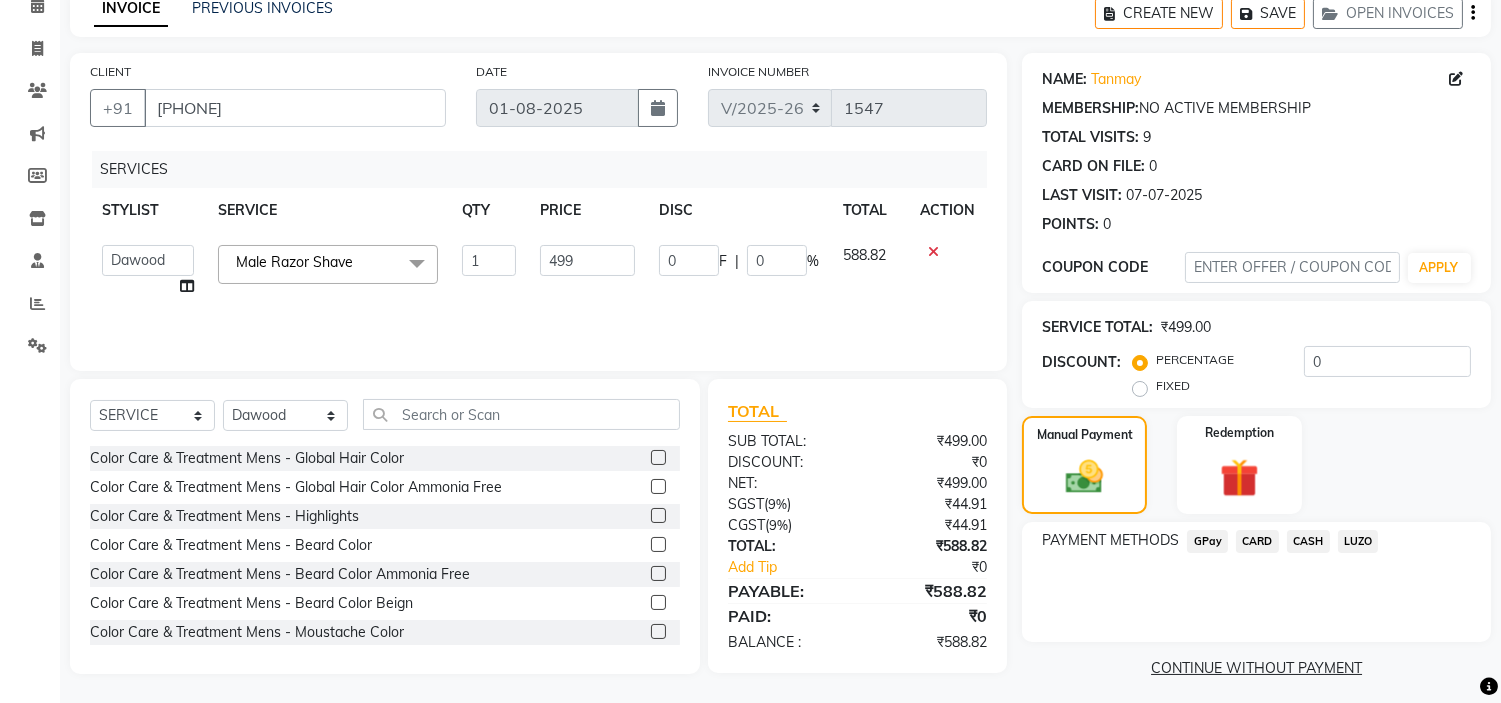 click on "CARD" 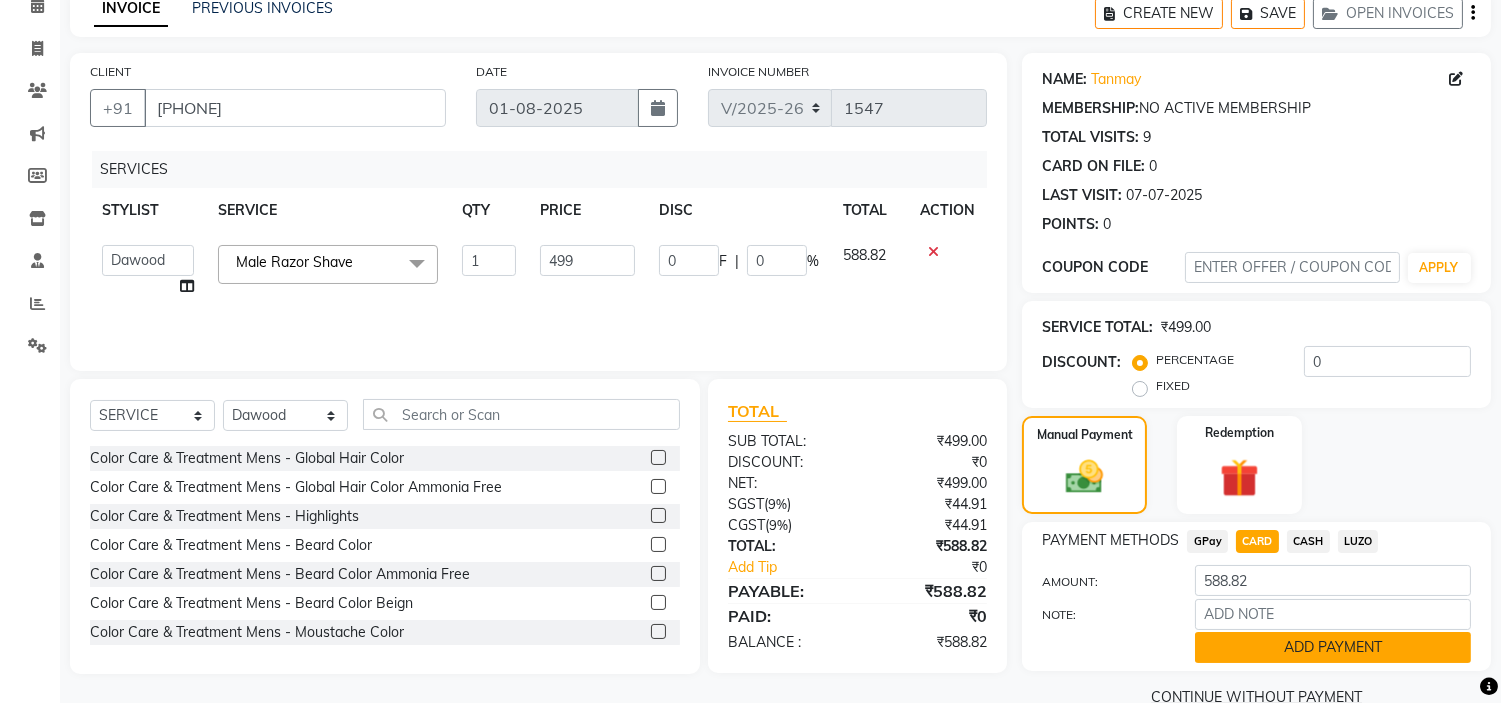 click on "ADD PAYMENT" 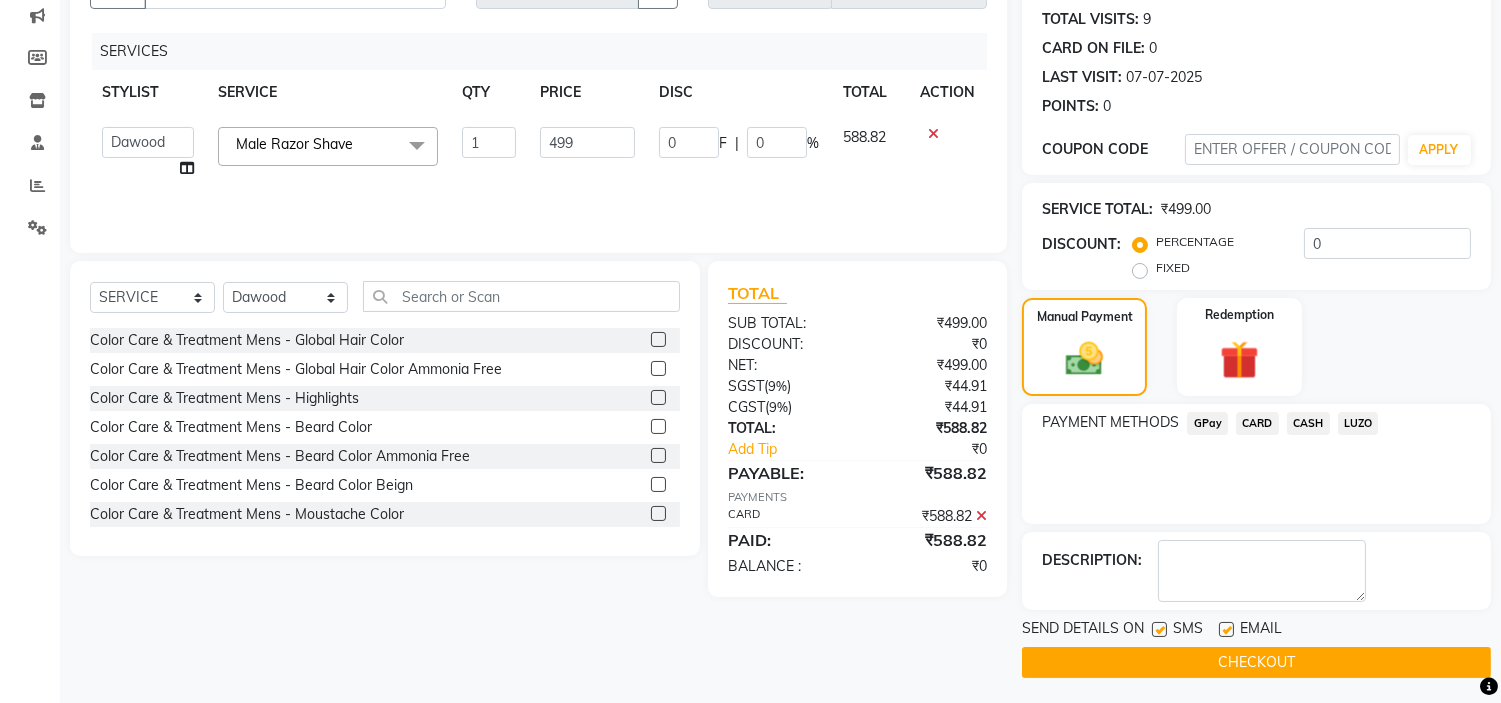 scroll, scrollTop: 220, scrollLeft: 0, axis: vertical 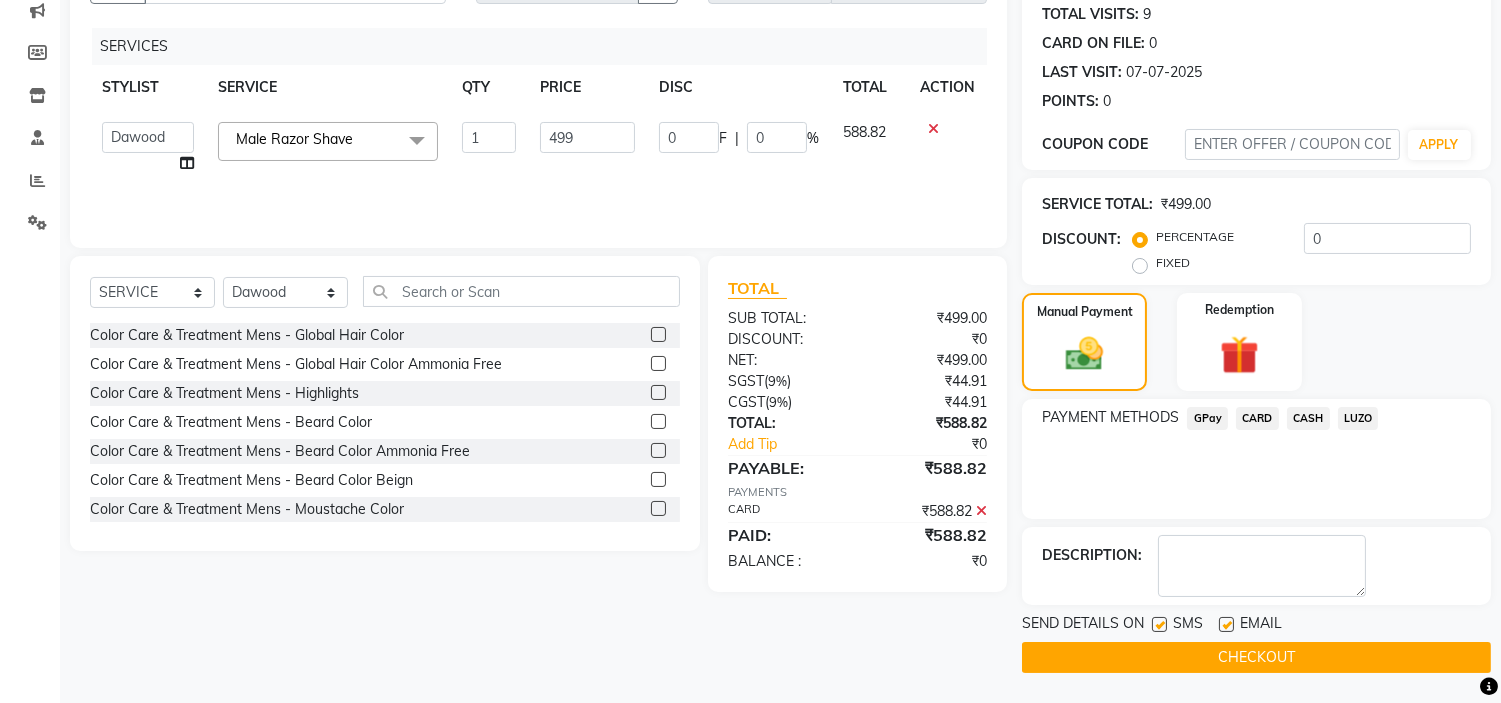 click on "CHECKOUT" 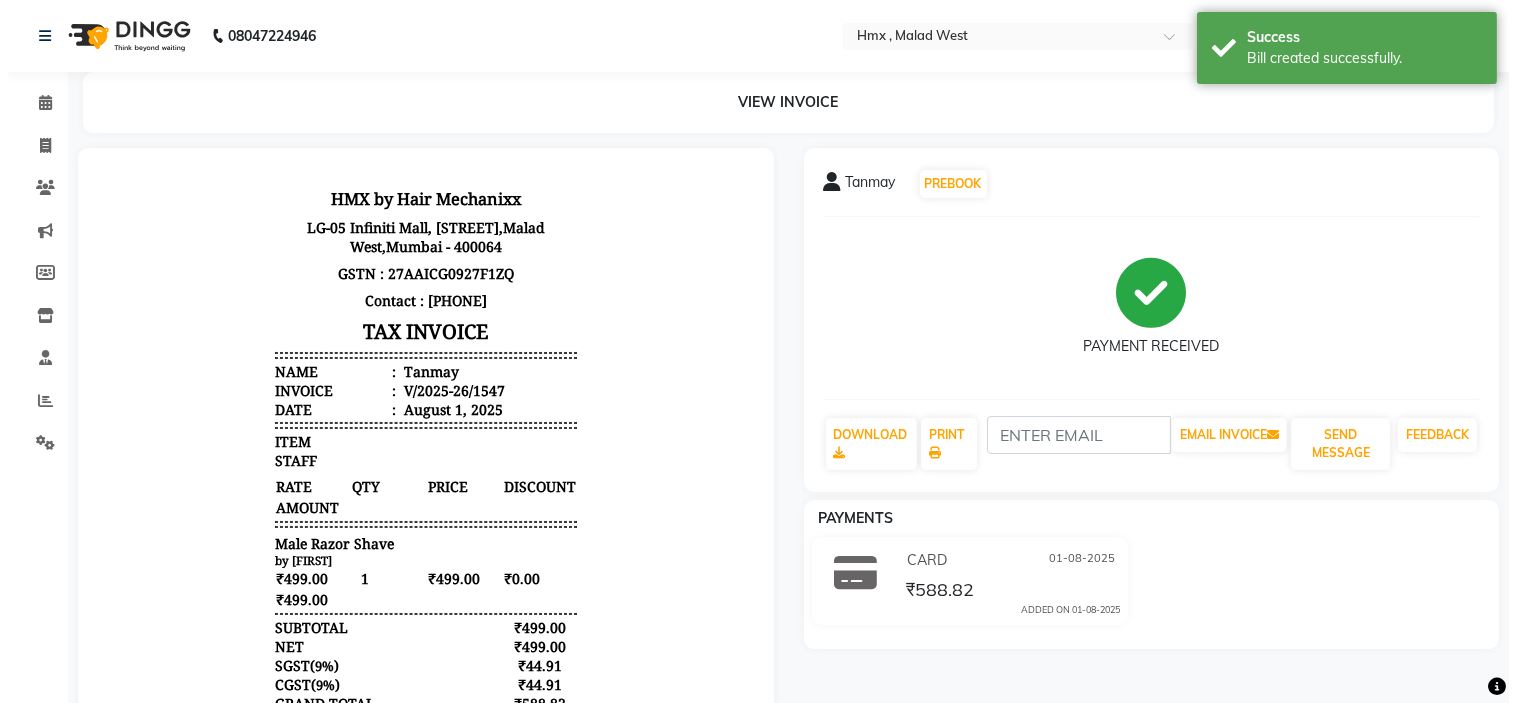 scroll, scrollTop: 0, scrollLeft: 0, axis: both 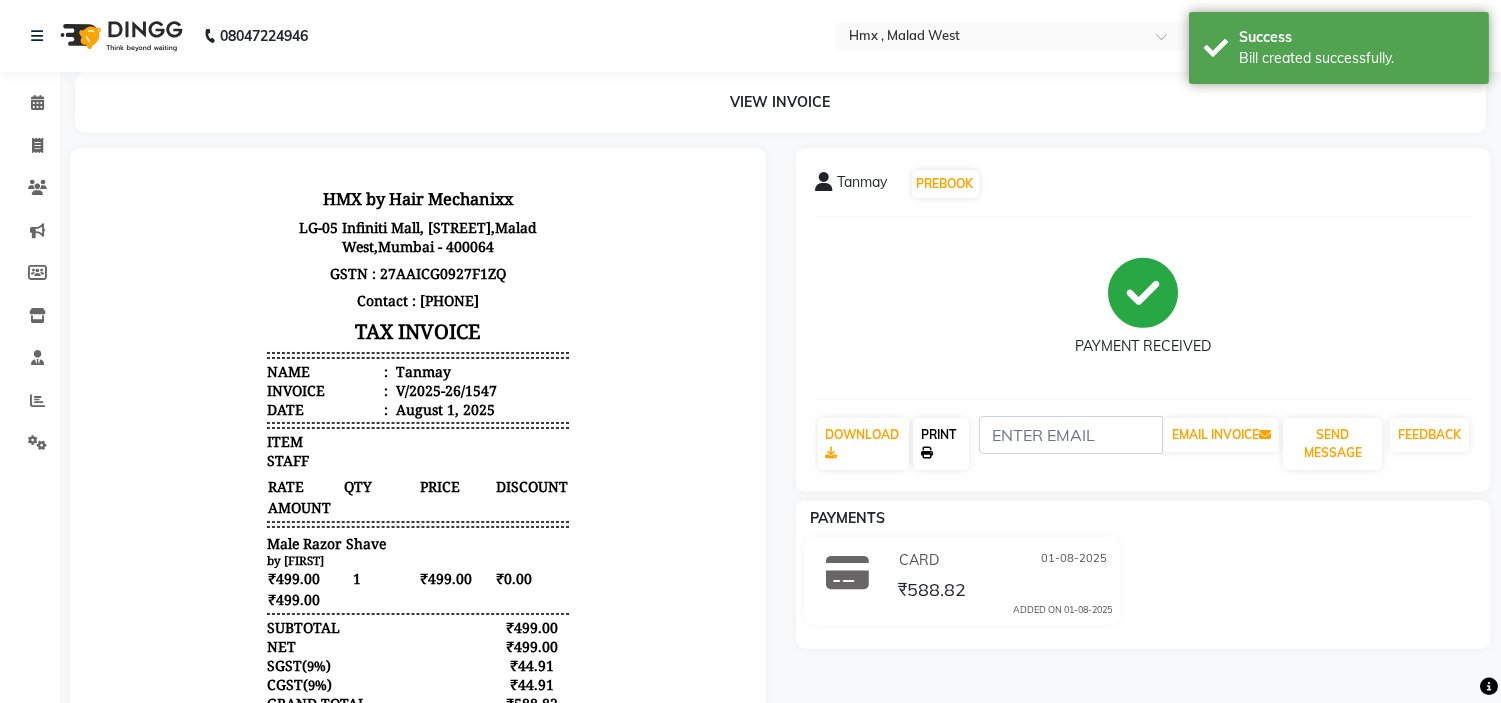 click on "PRINT" 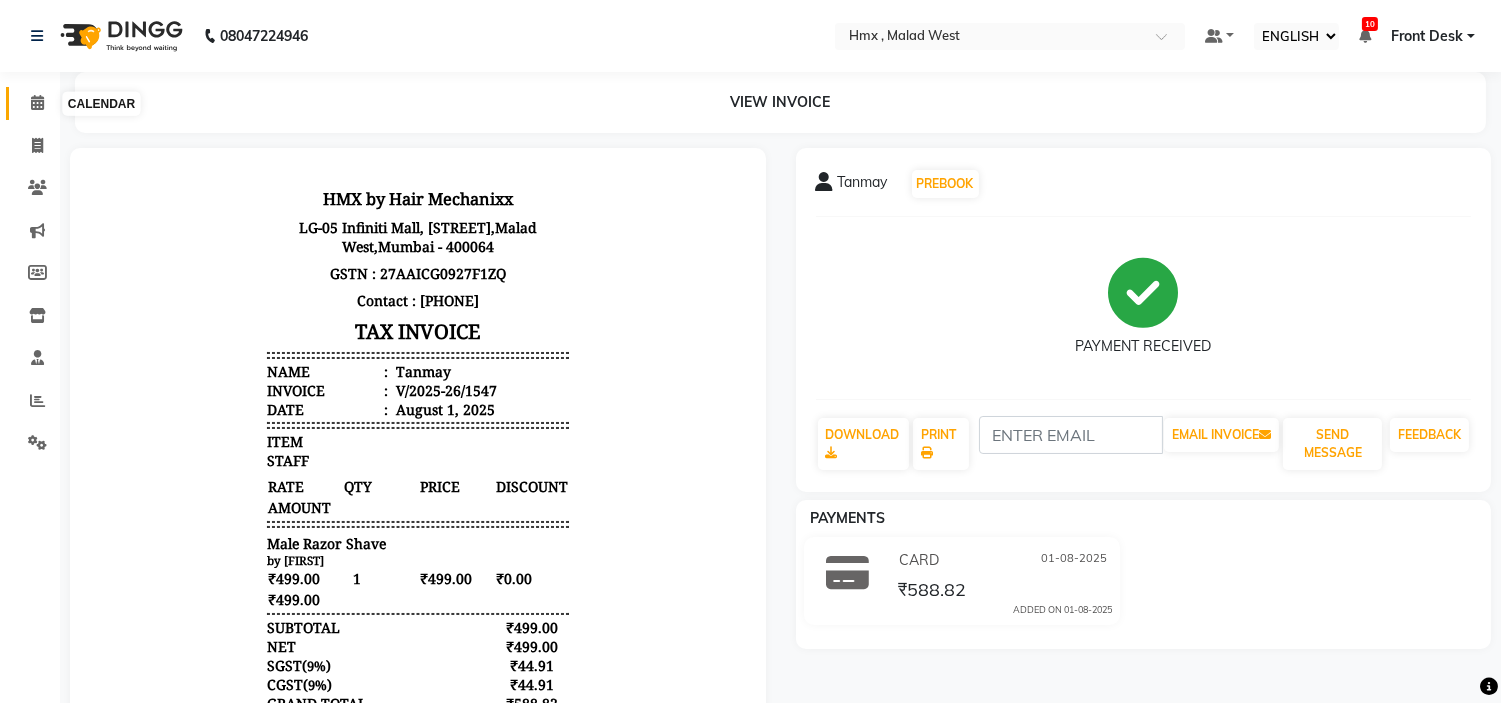 drag, startPoint x: 34, startPoint y: 96, endPoint x: 67, endPoint y: 55, distance: 52.63079 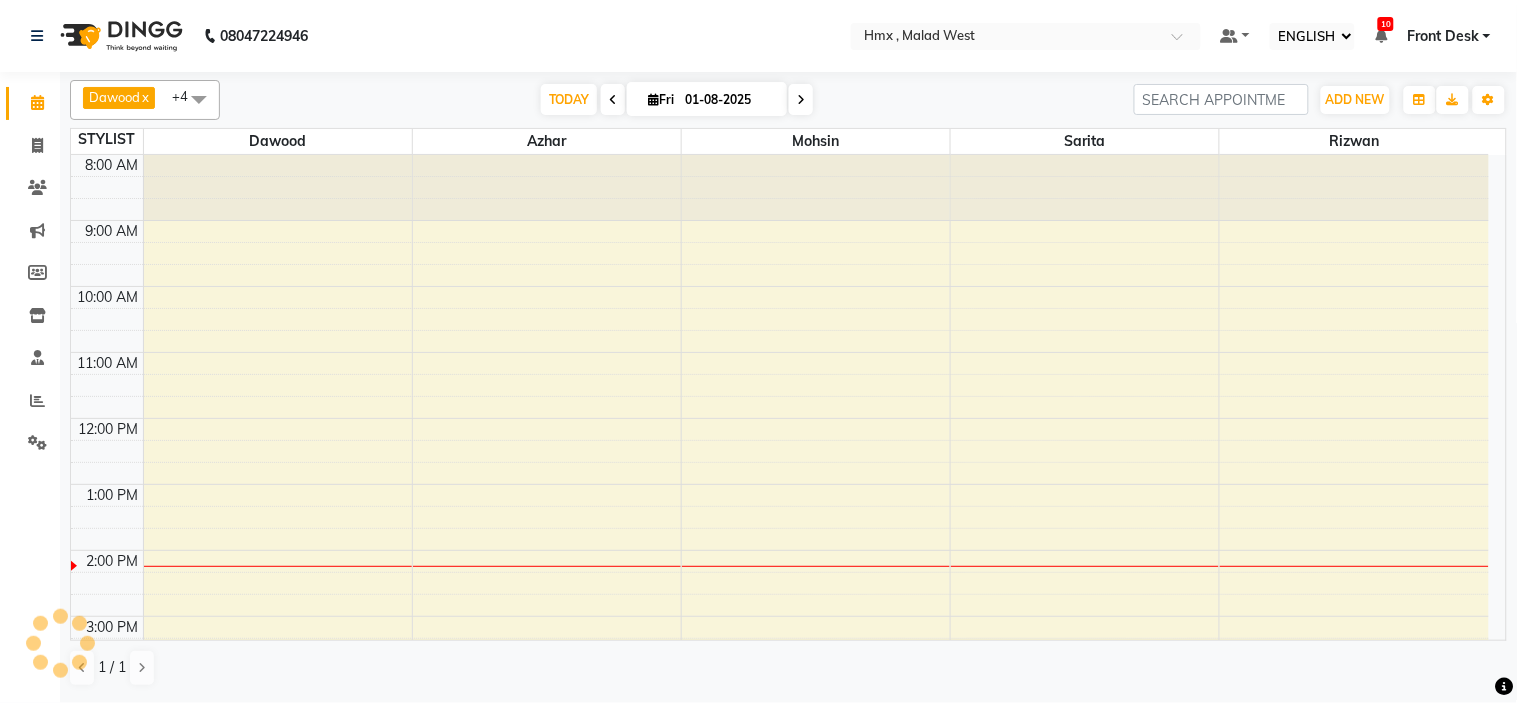 scroll, scrollTop: 398, scrollLeft: 0, axis: vertical 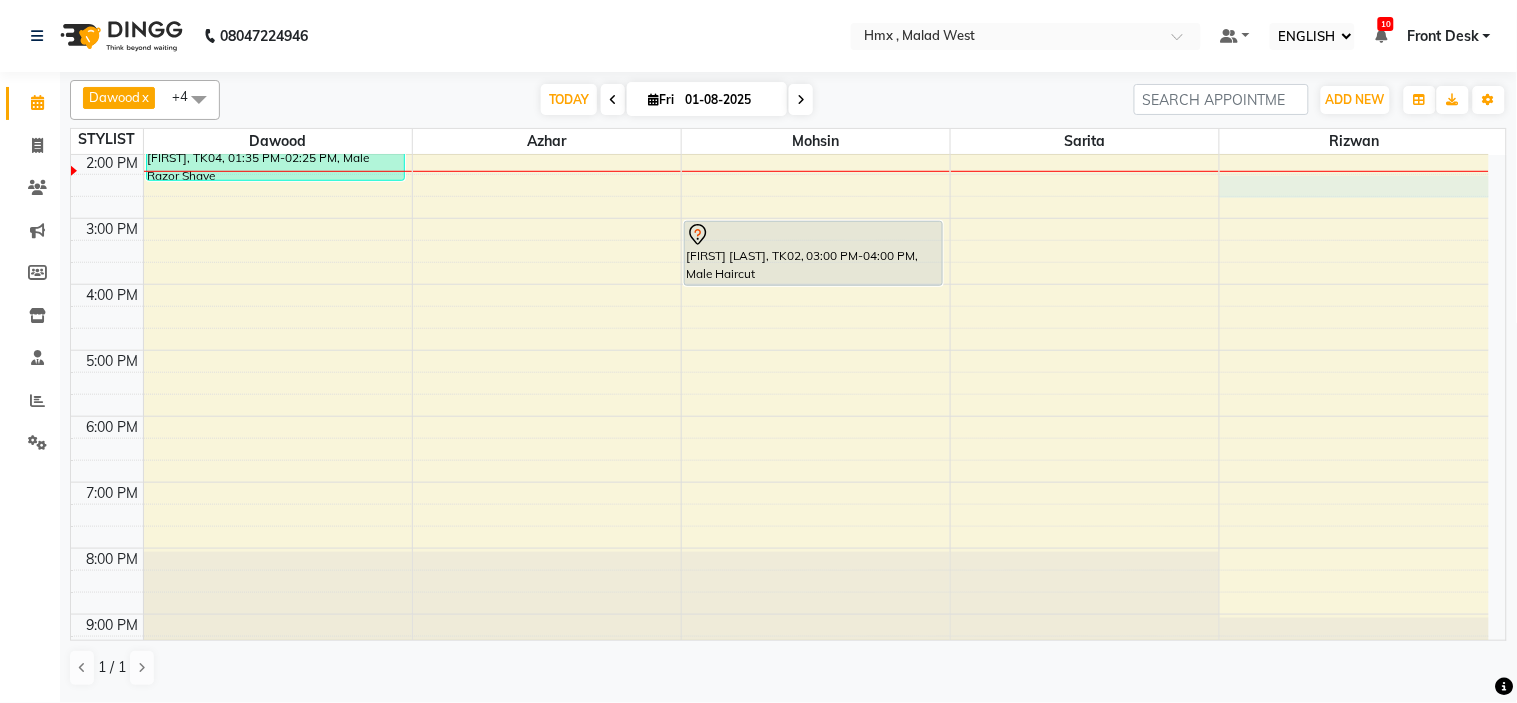 drag, startPoint x: 1293, startPoint y: 184, endPoint x: 1471, endPoint y: 233, distance: 184.62123 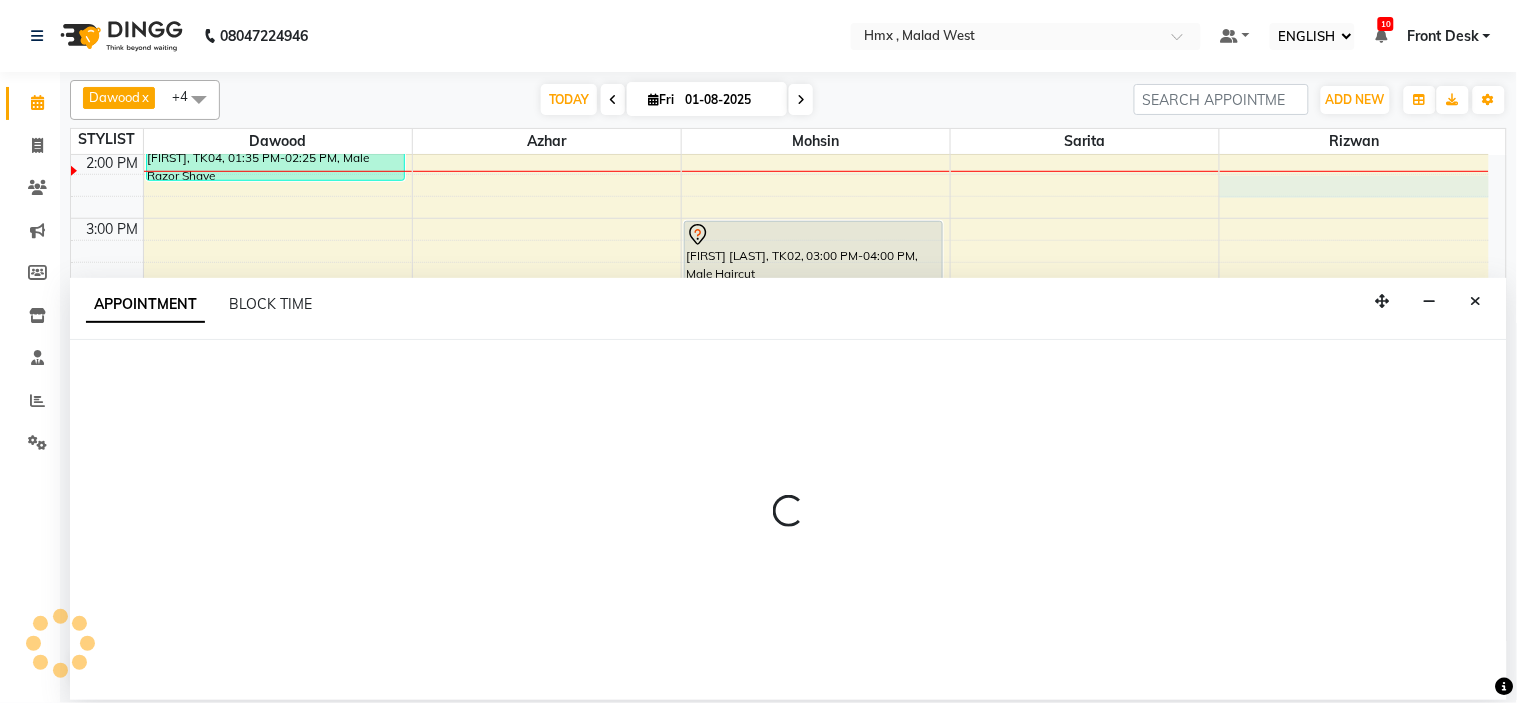 select on "76837" 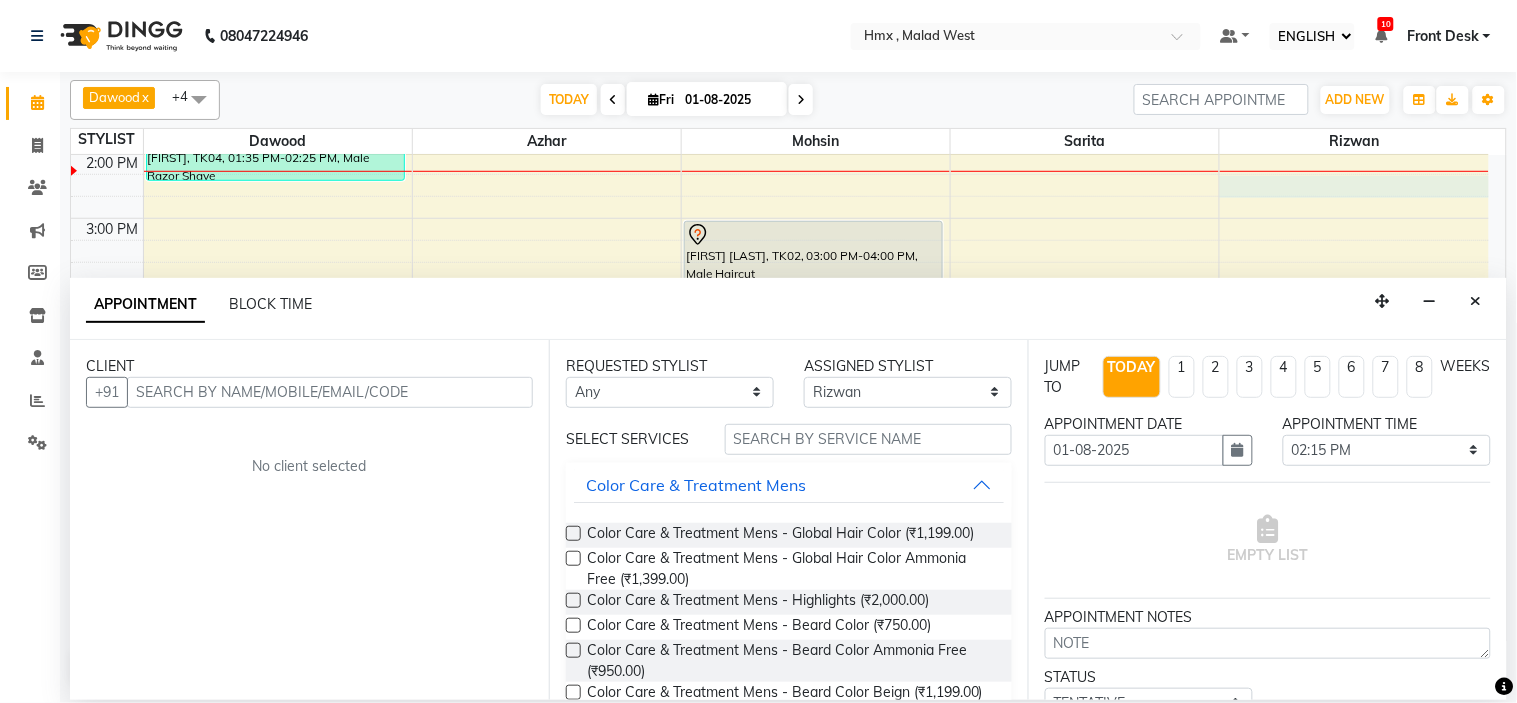 click at bounding box center [330, 392] 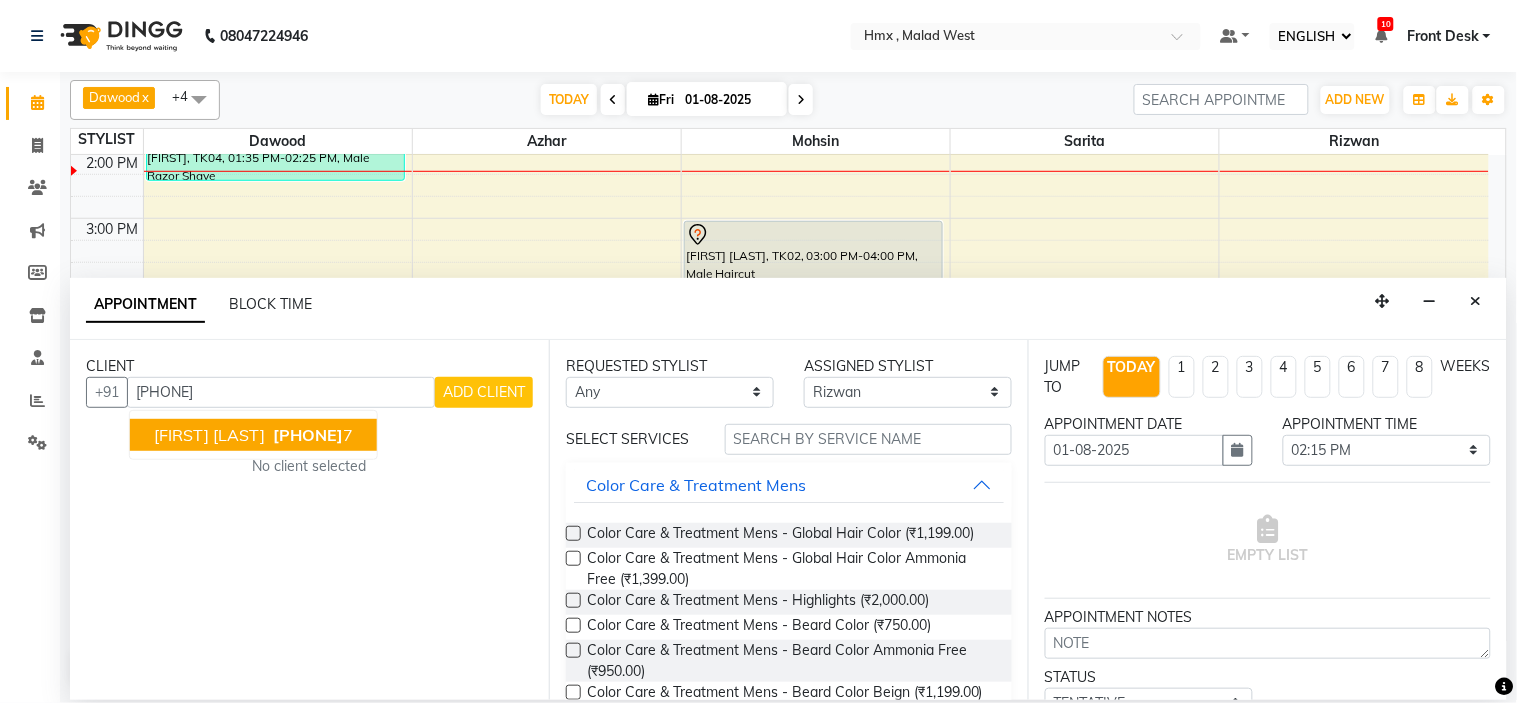 click on "Sanjay Mahajan" at bounding box center (209, 435) 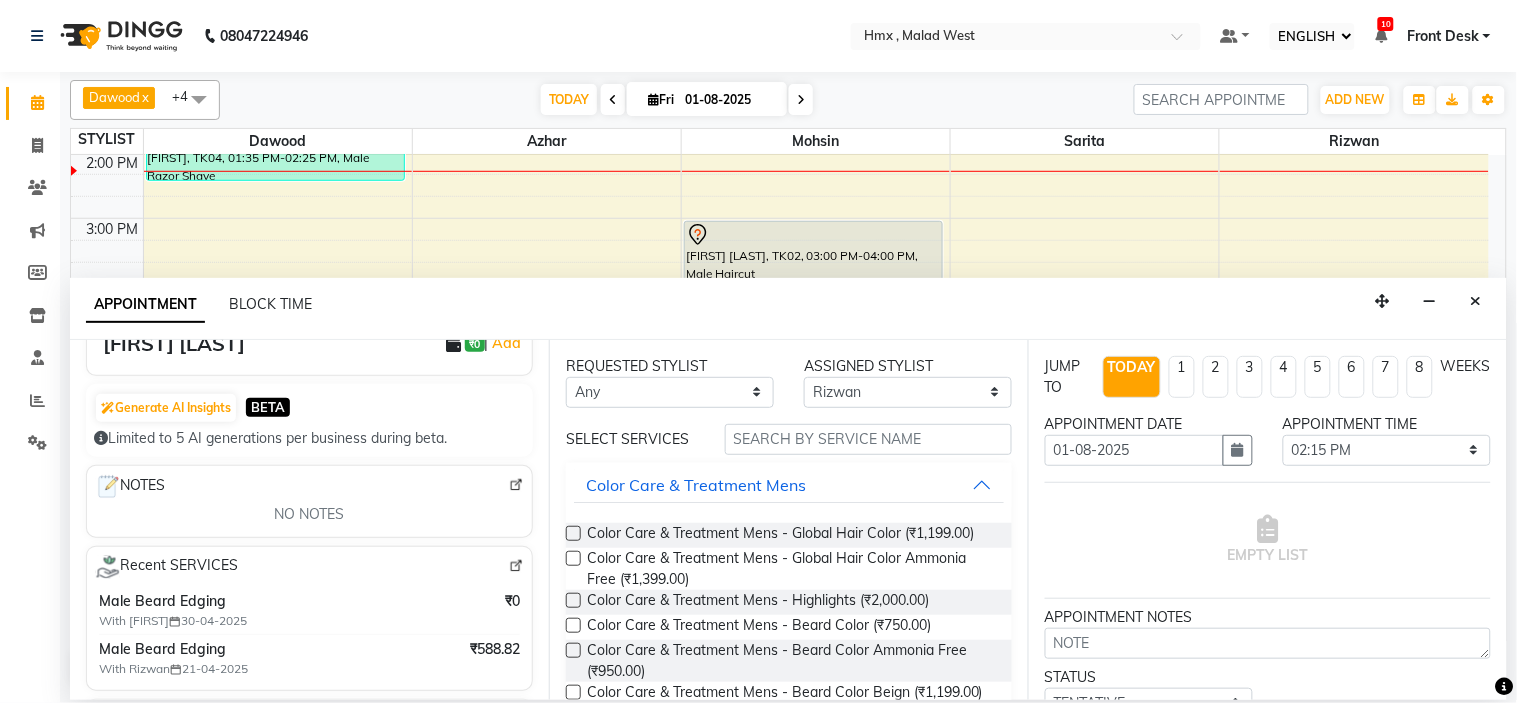 scroll, scrollTop: 0, scrollLeft: 0, axis: both 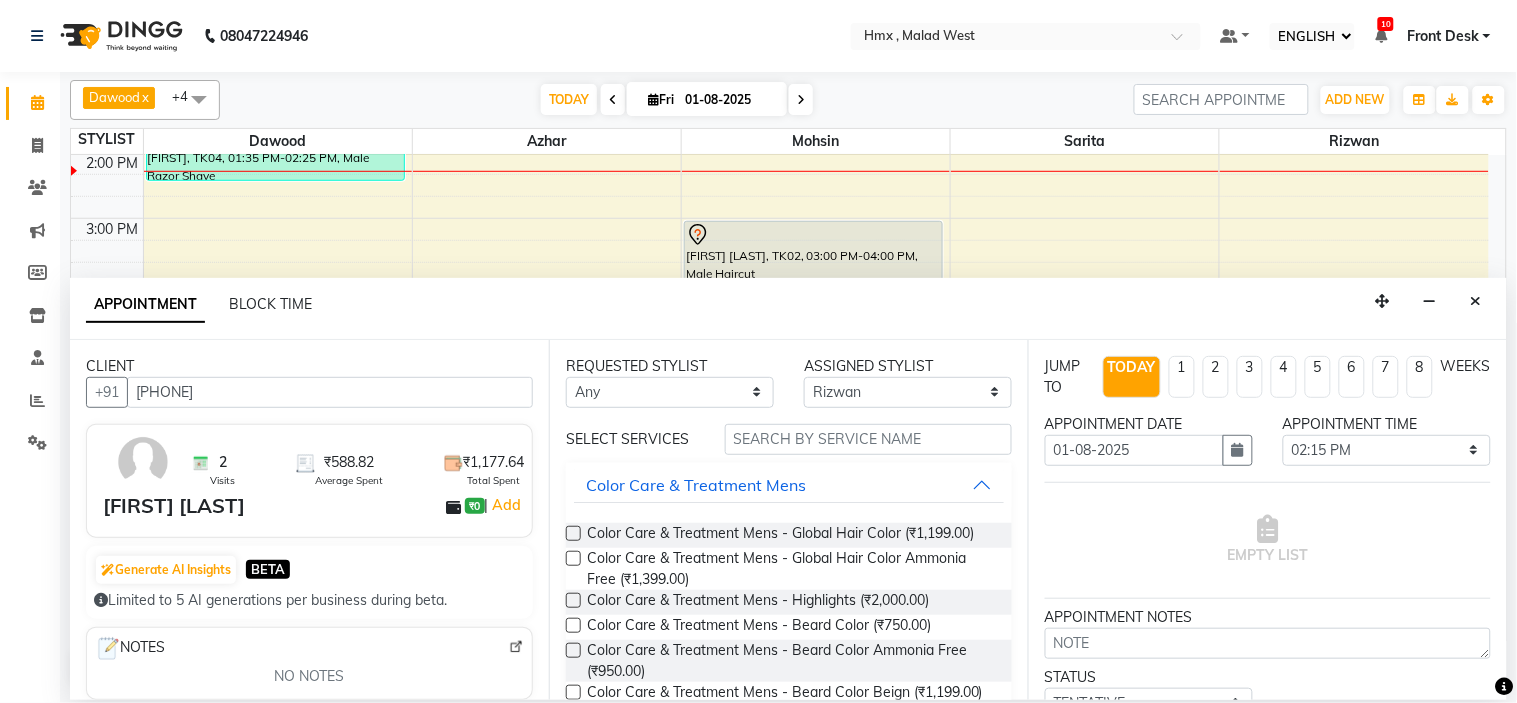 type on "9320017237" 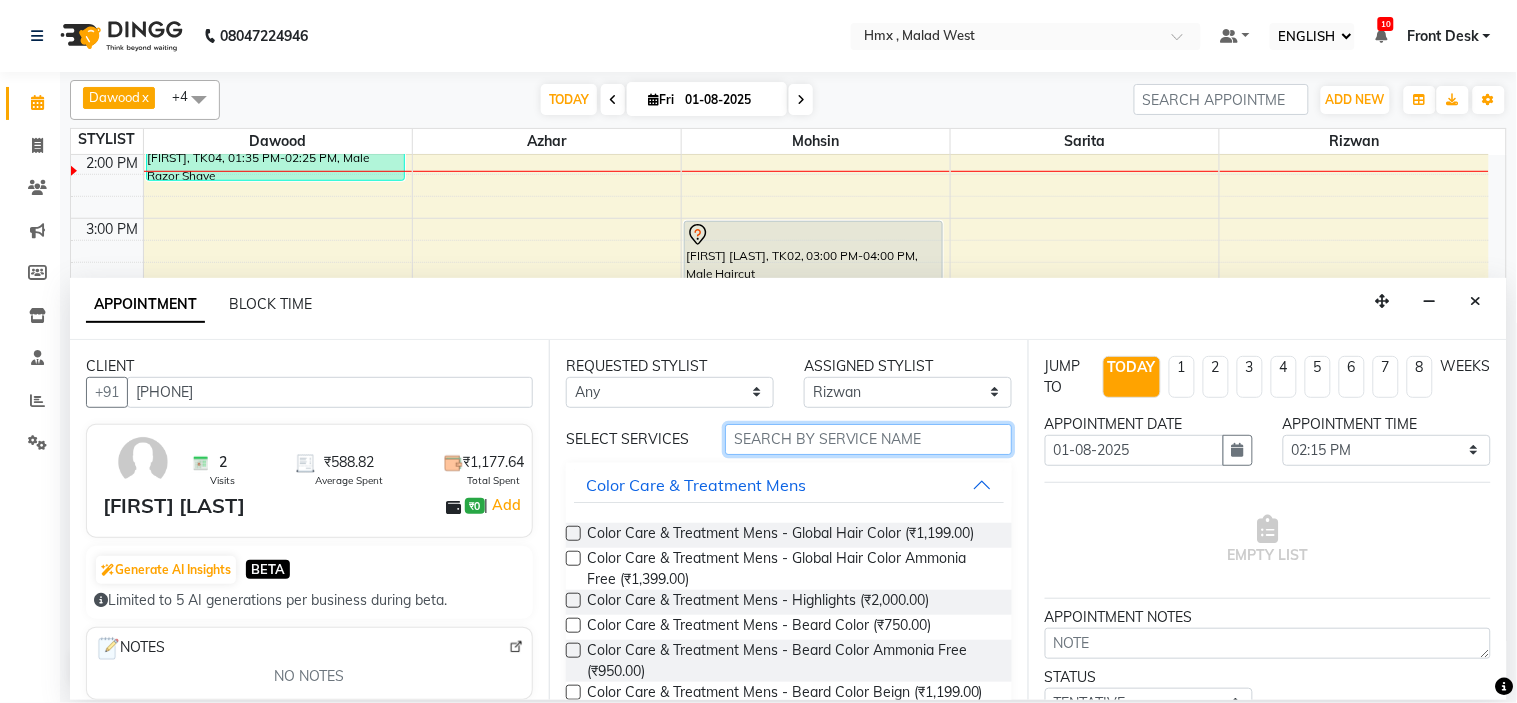 click at bounding box center [868, 439] 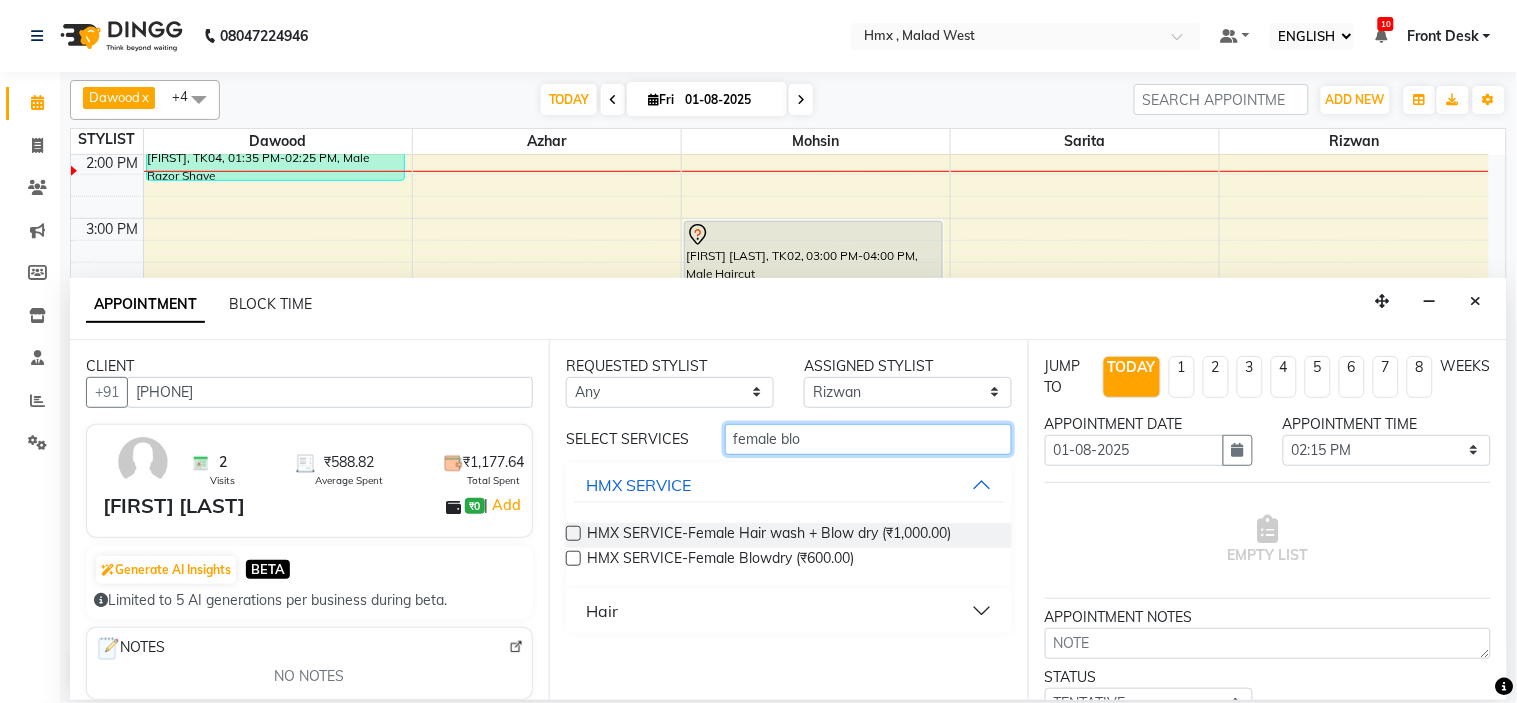 type on "female blo" 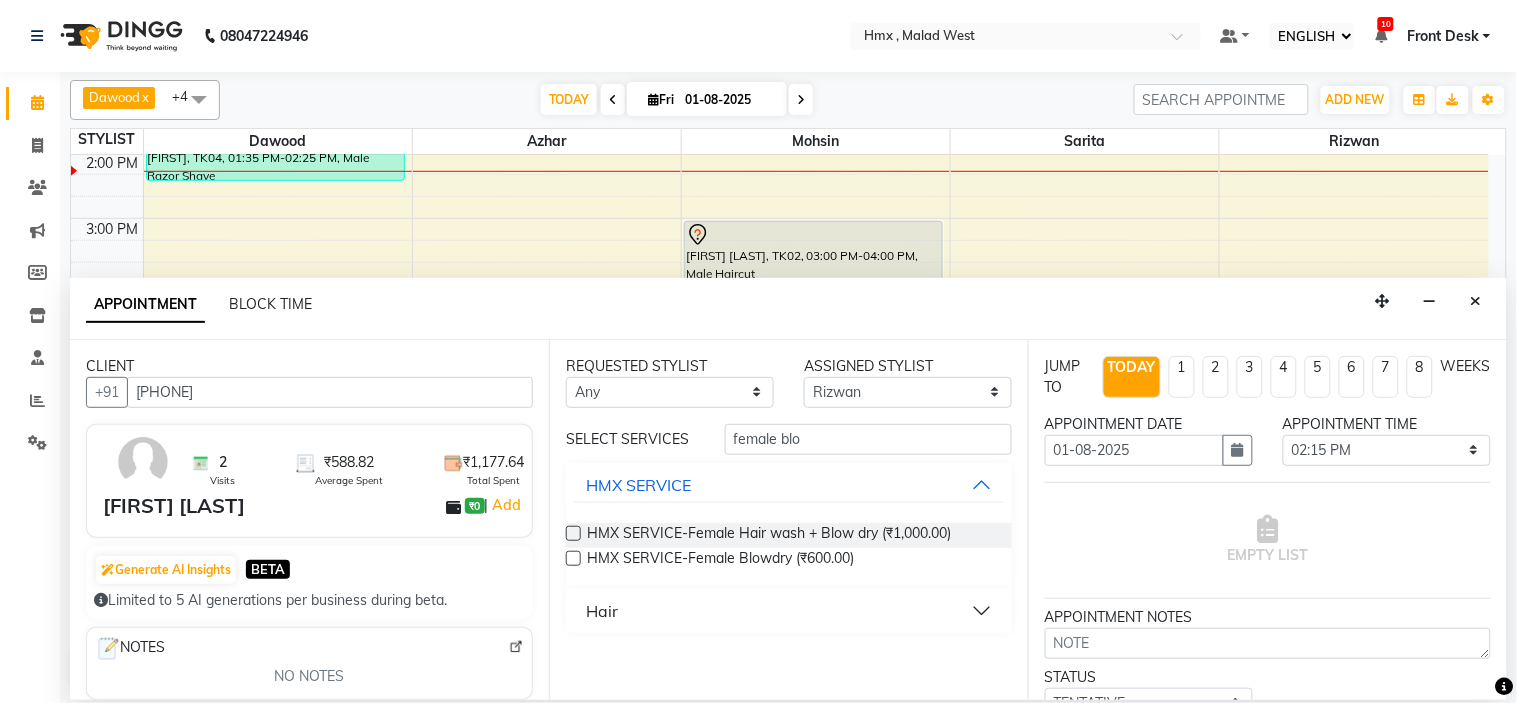 click on "Hair" at bounding box center (789, 611) 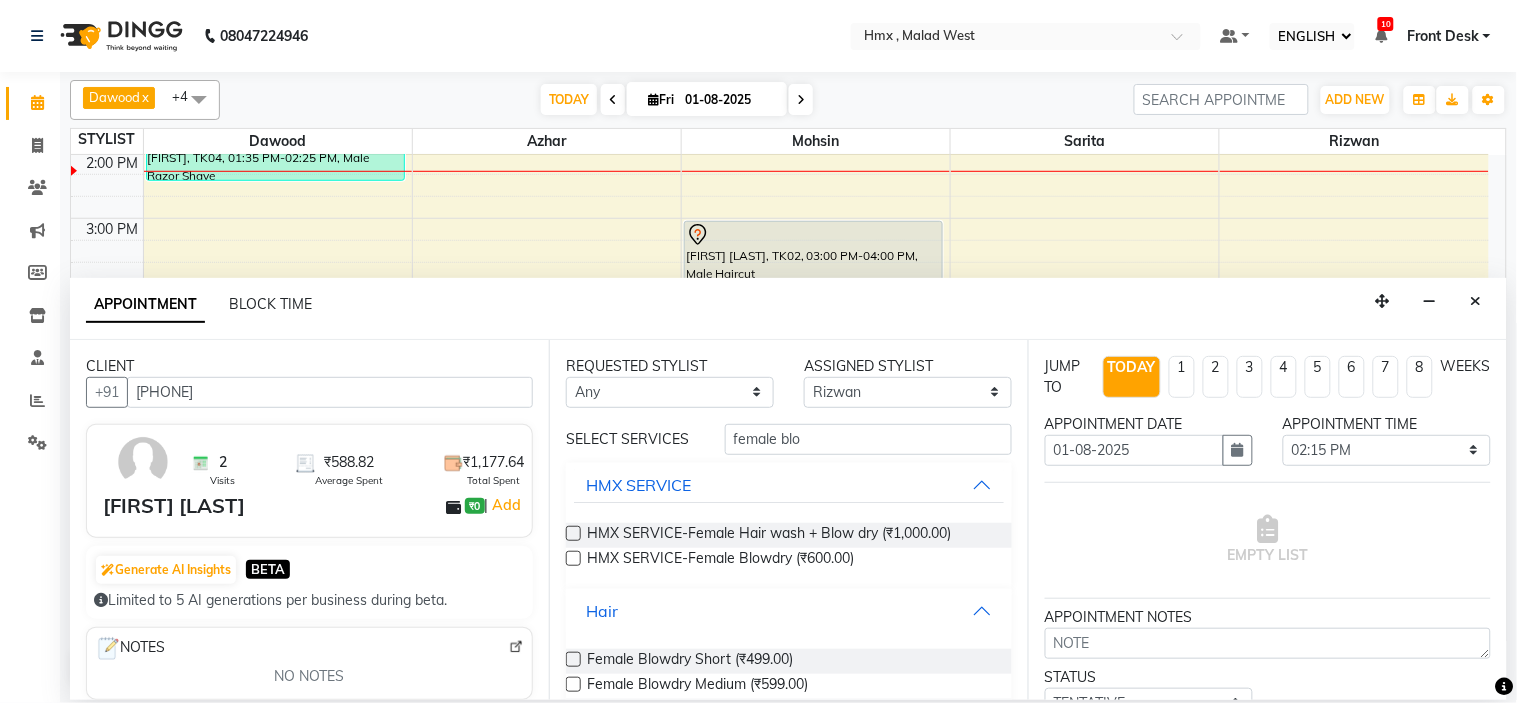 scroll, scrollTop: 47, scrollLeft: 0, axis: vertical 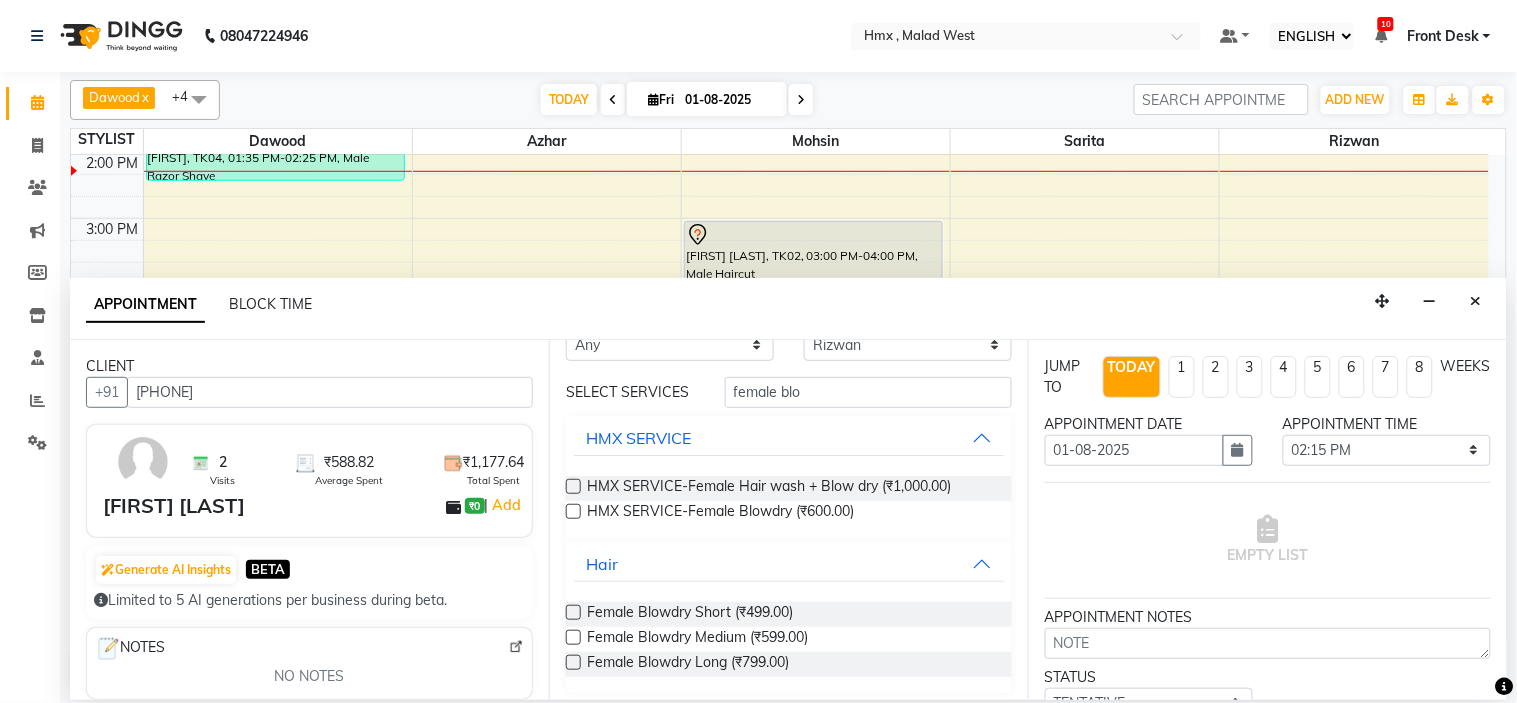 click at bounding box center (573, 637) 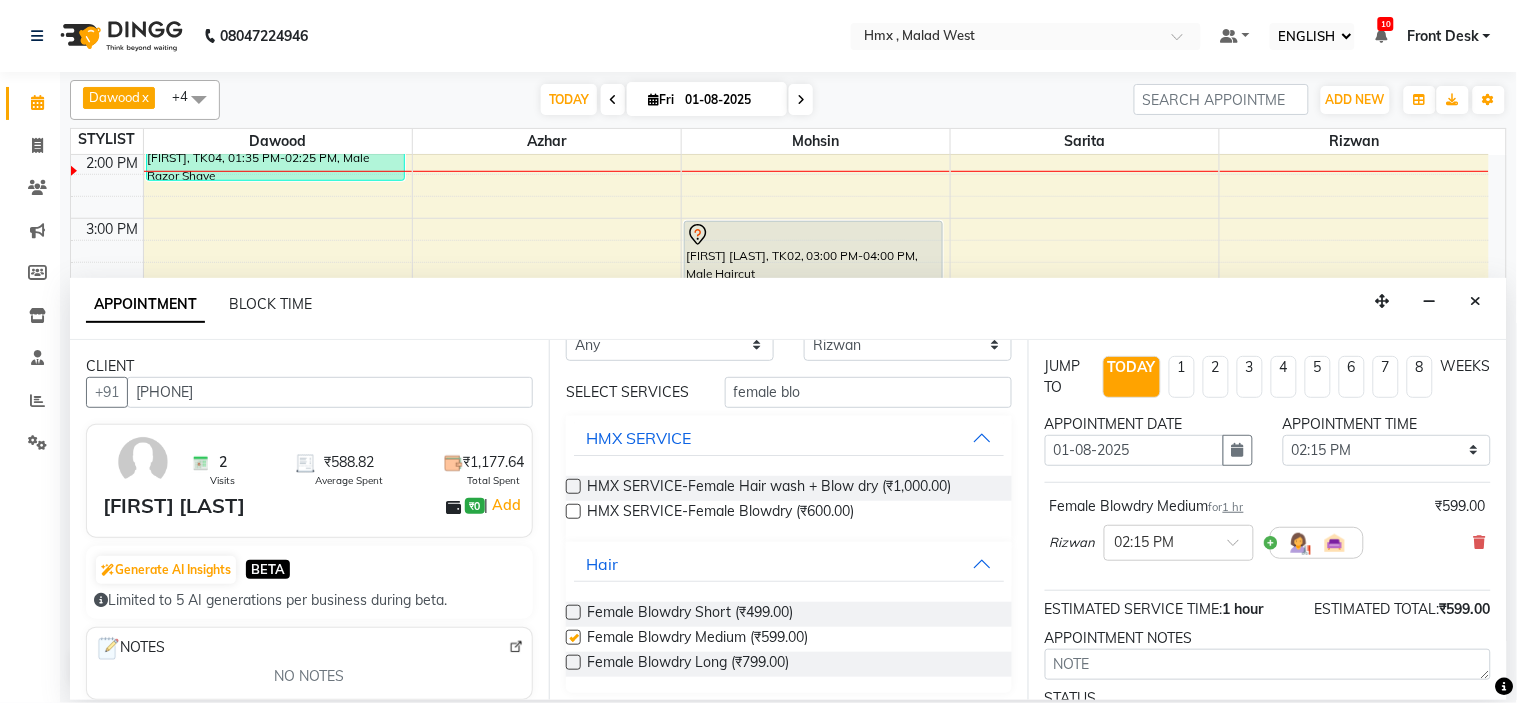 checkbox on "false" 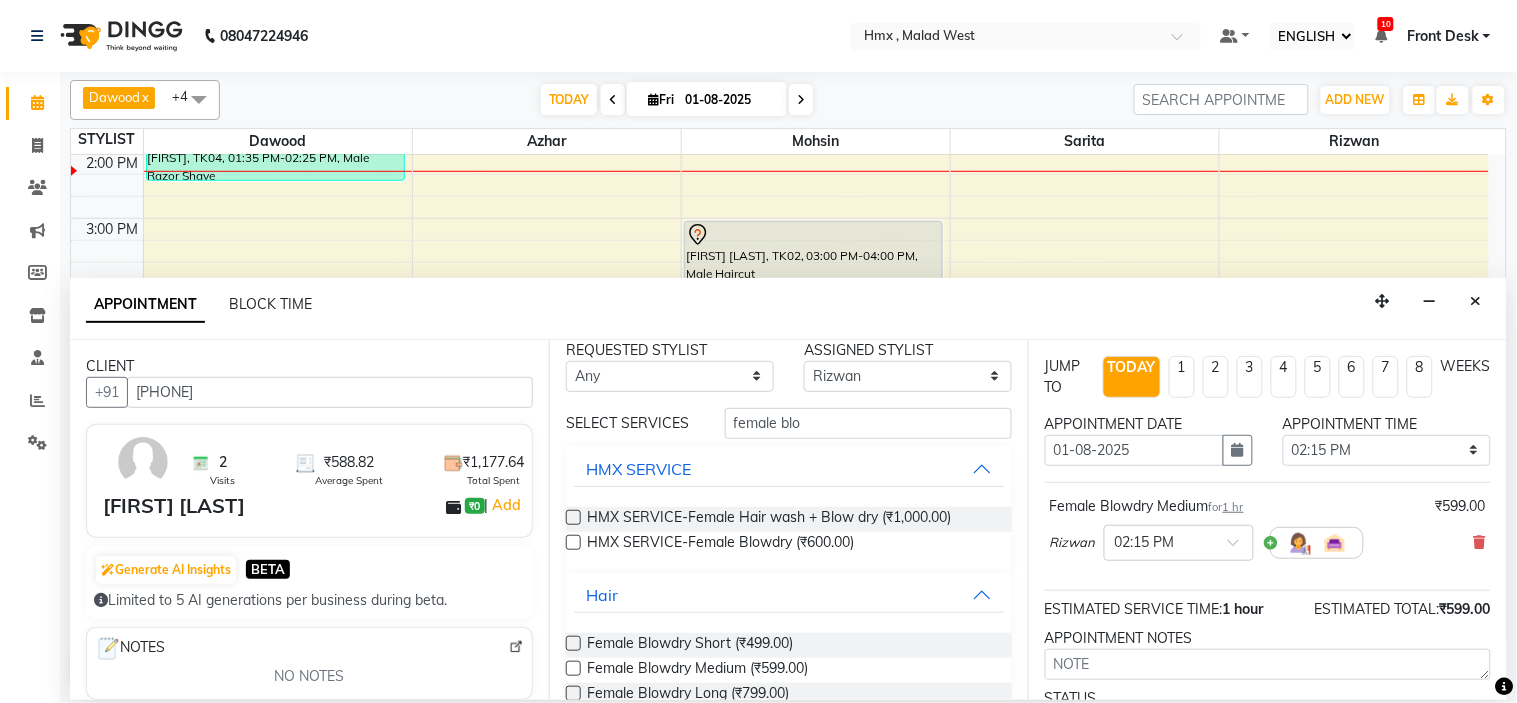 scroll, scrollTop: 0, scrollLeft: 0, axis: both 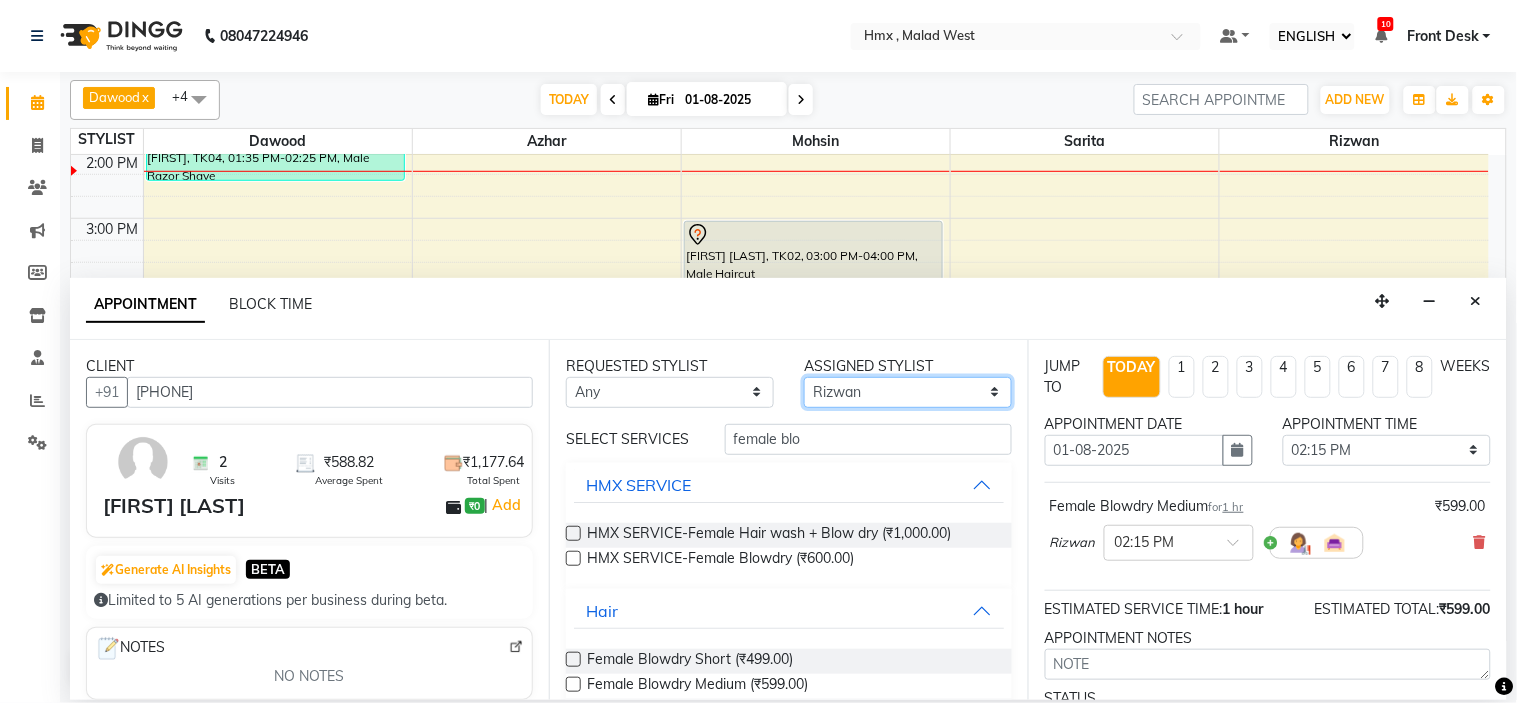 click on "SELECT Azhar Bilal Dawood Mohsin Rizwan Sarita Suman swapnali Uzair Yash Padrath" at bounding box center (908, 392) 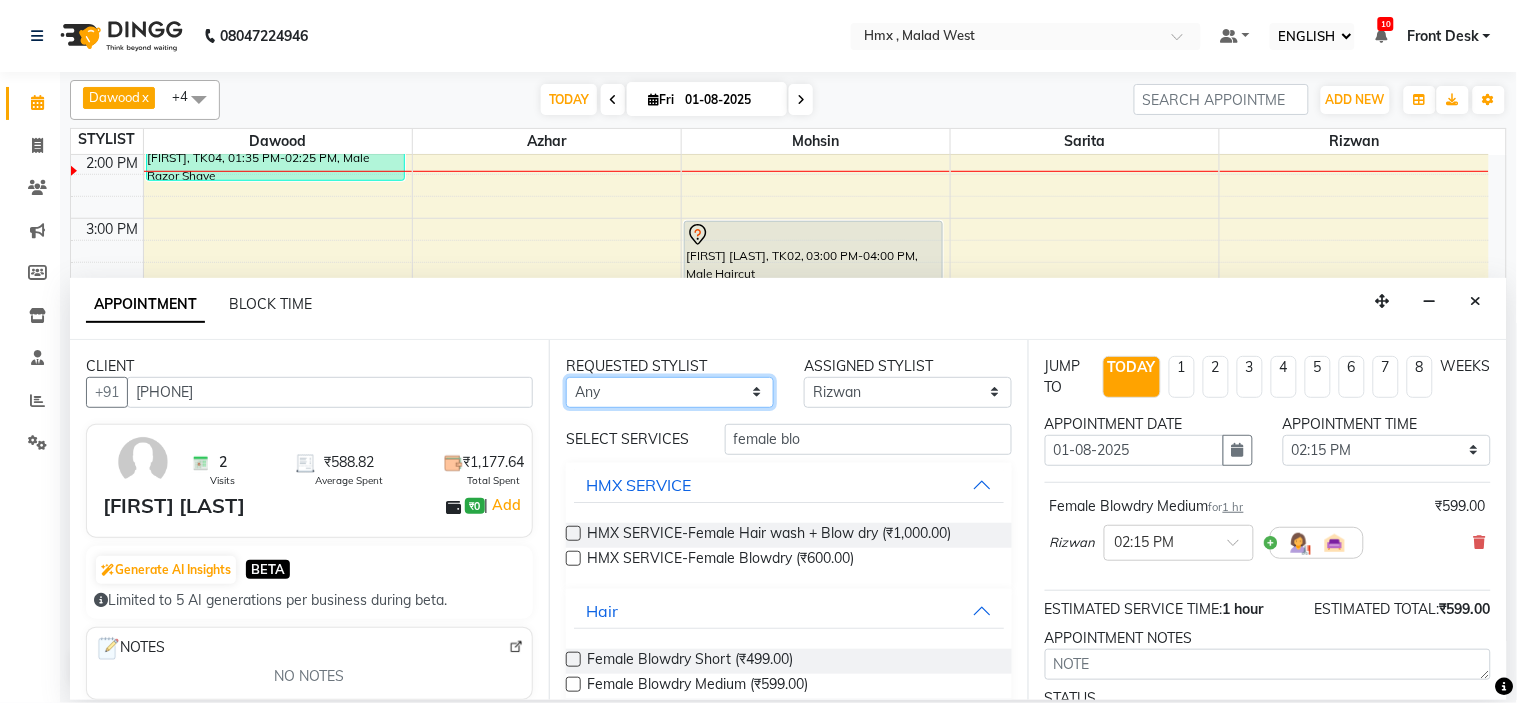 click on "Any Azhar Bilal Dawood Mohsin Rizwan Sarita Suman swapnali Uzair Yash Padrath" at bounding box center [670, 392] 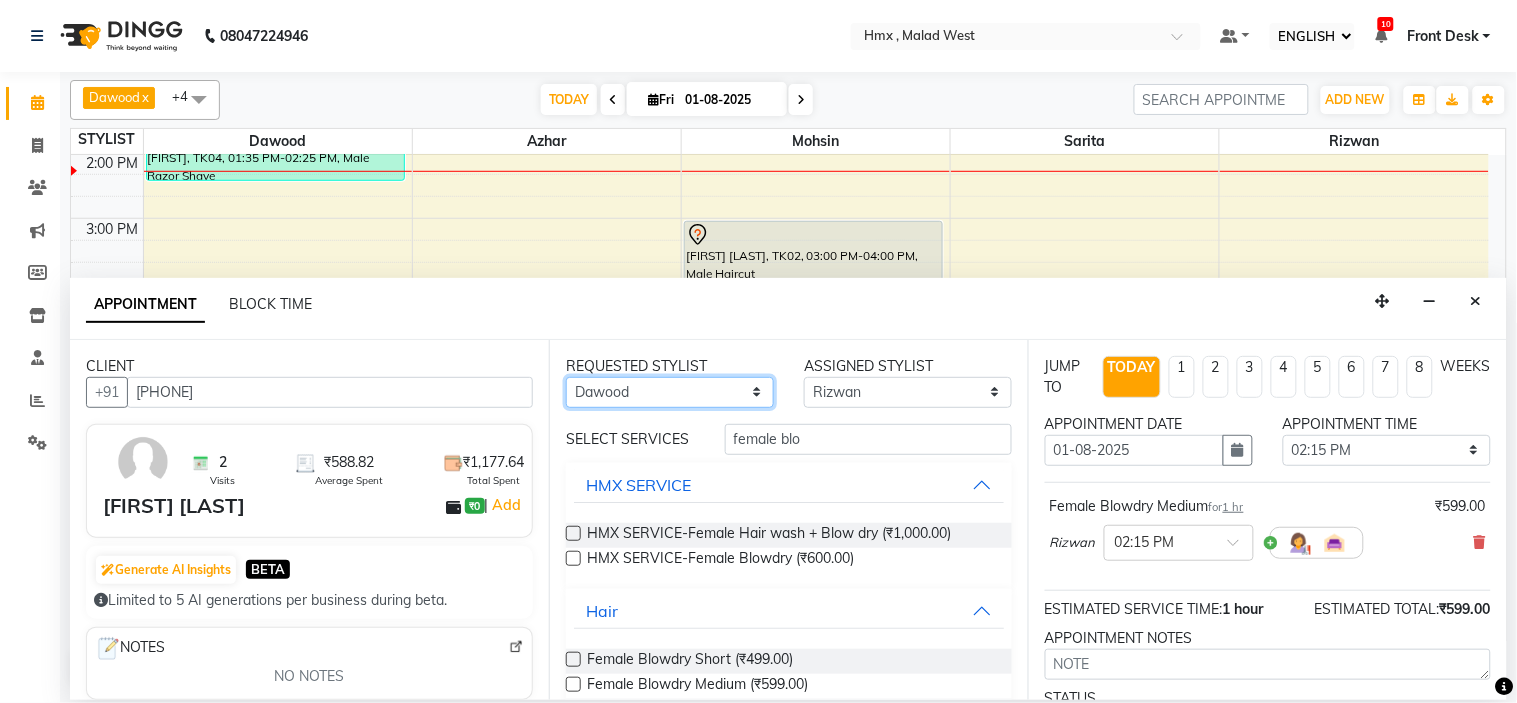 click on "Any Azhar Bilal Dawood Mohsin Rizwan Sarita Suman swapnali Uzair Yash Padrath" at bounding box center (670, 392) 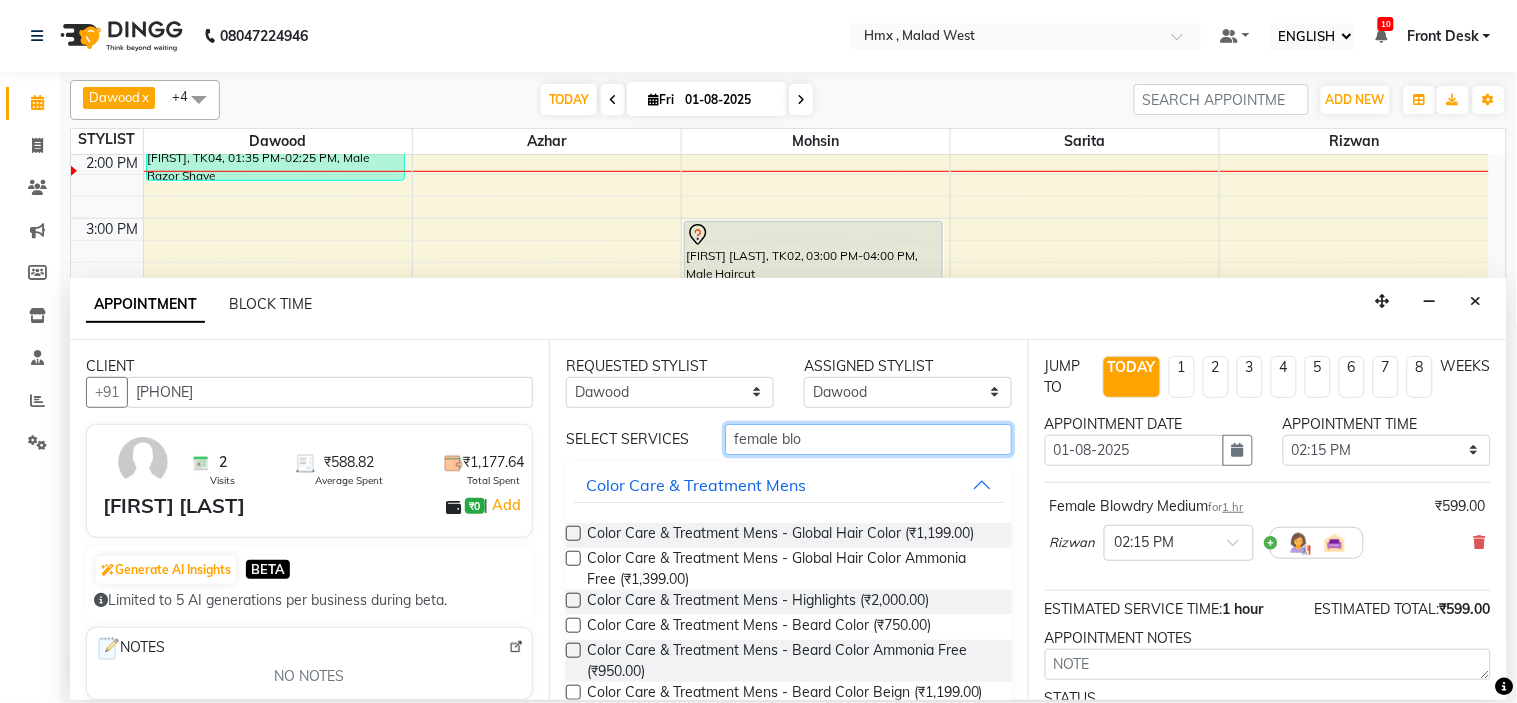 click on "female blo" at bounding box center [868, 439] 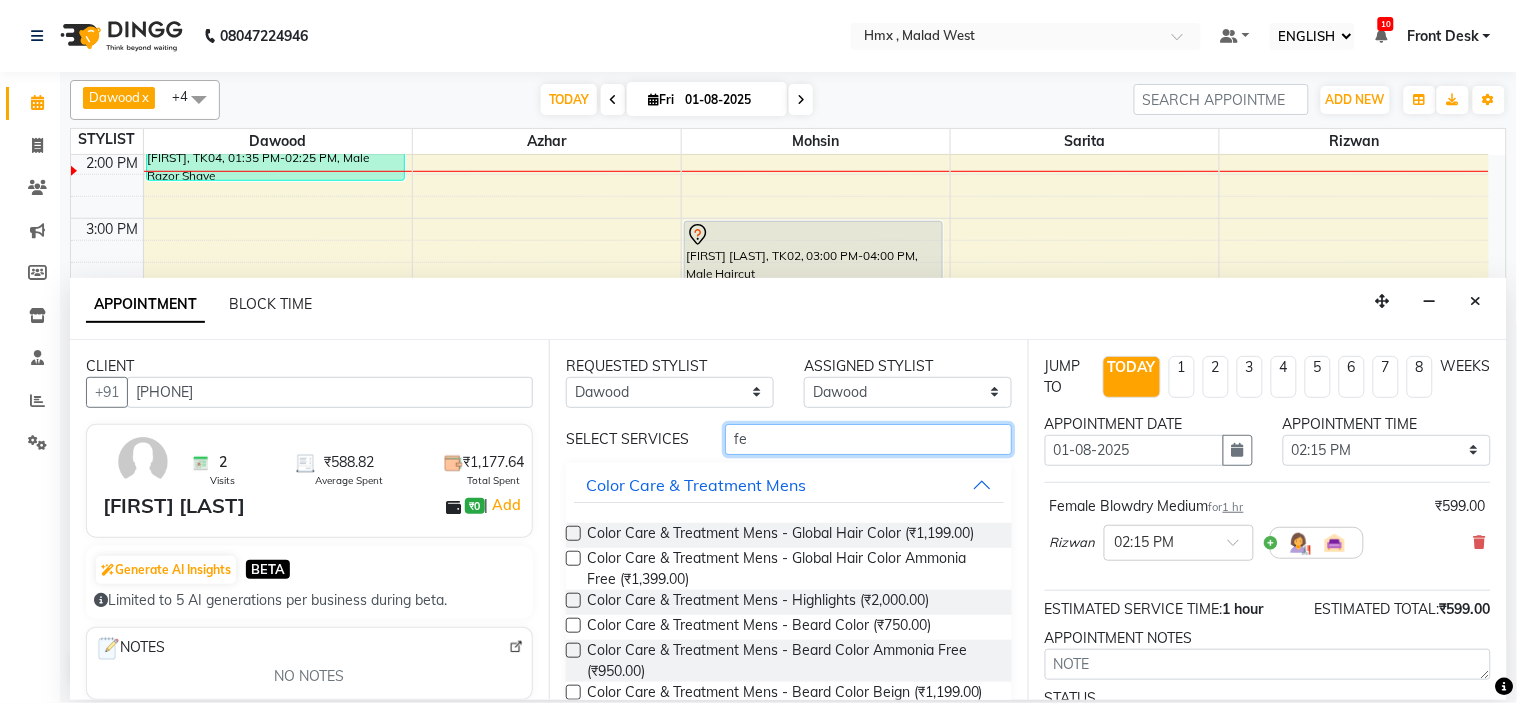 type on "f" 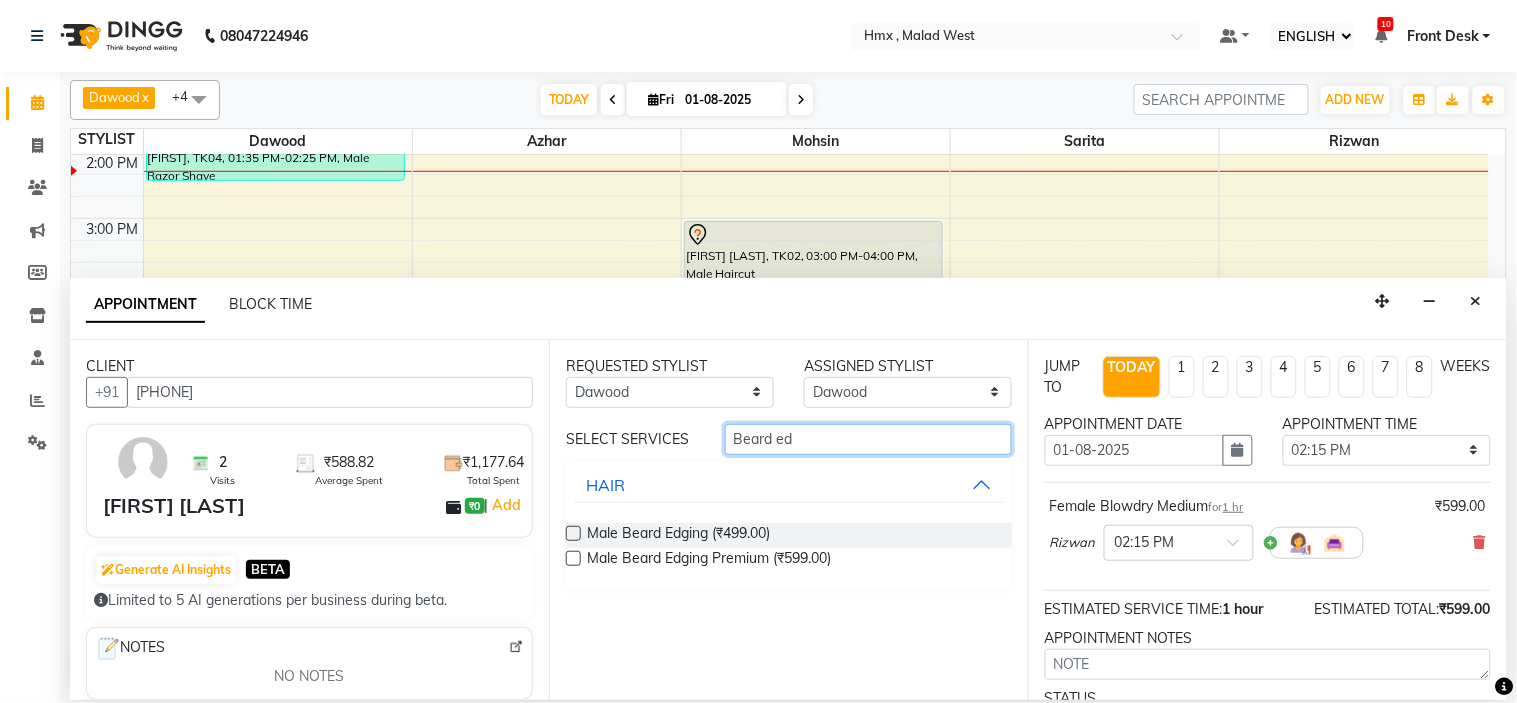type on "Beard ed" 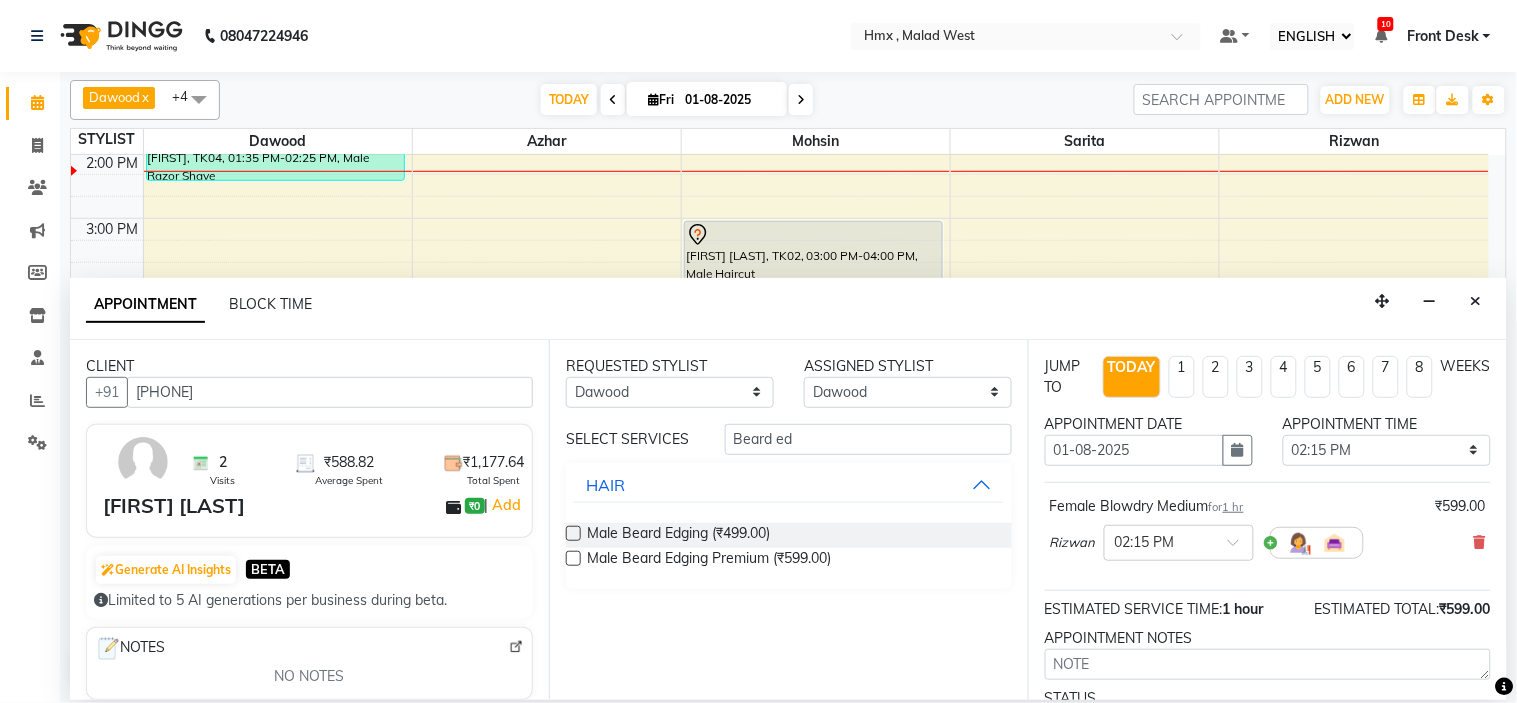 click at bounding box center (573, 533) 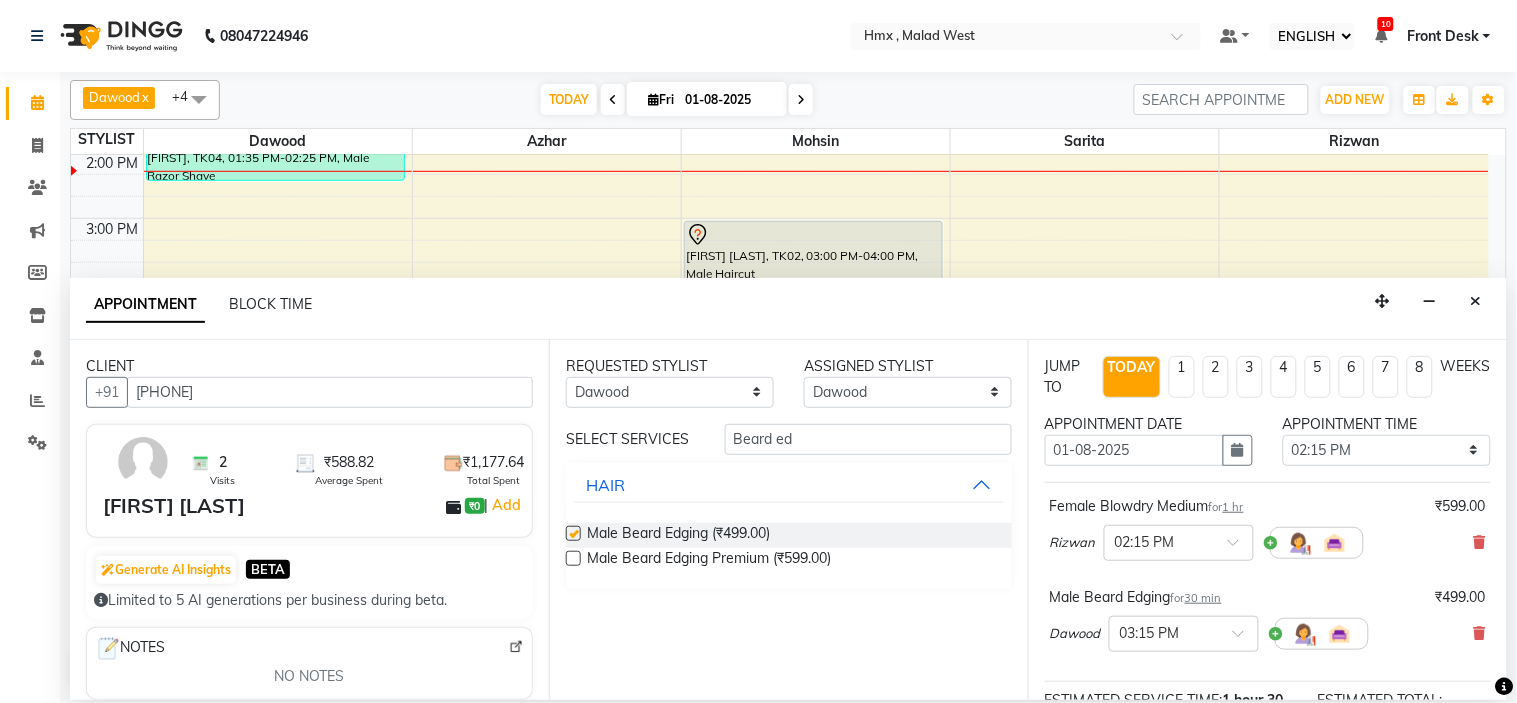 checkbox on "false" 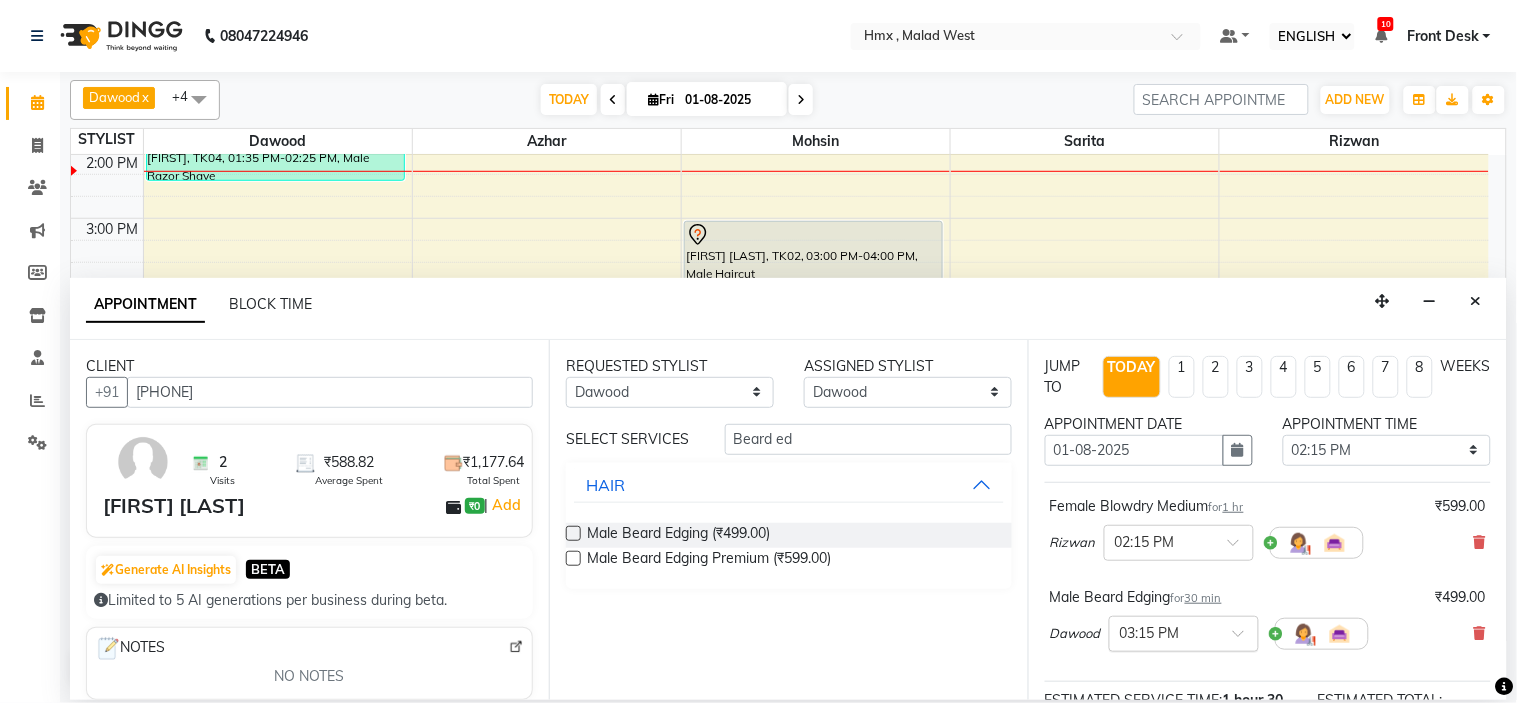 click at bounding box center (1184, 632) 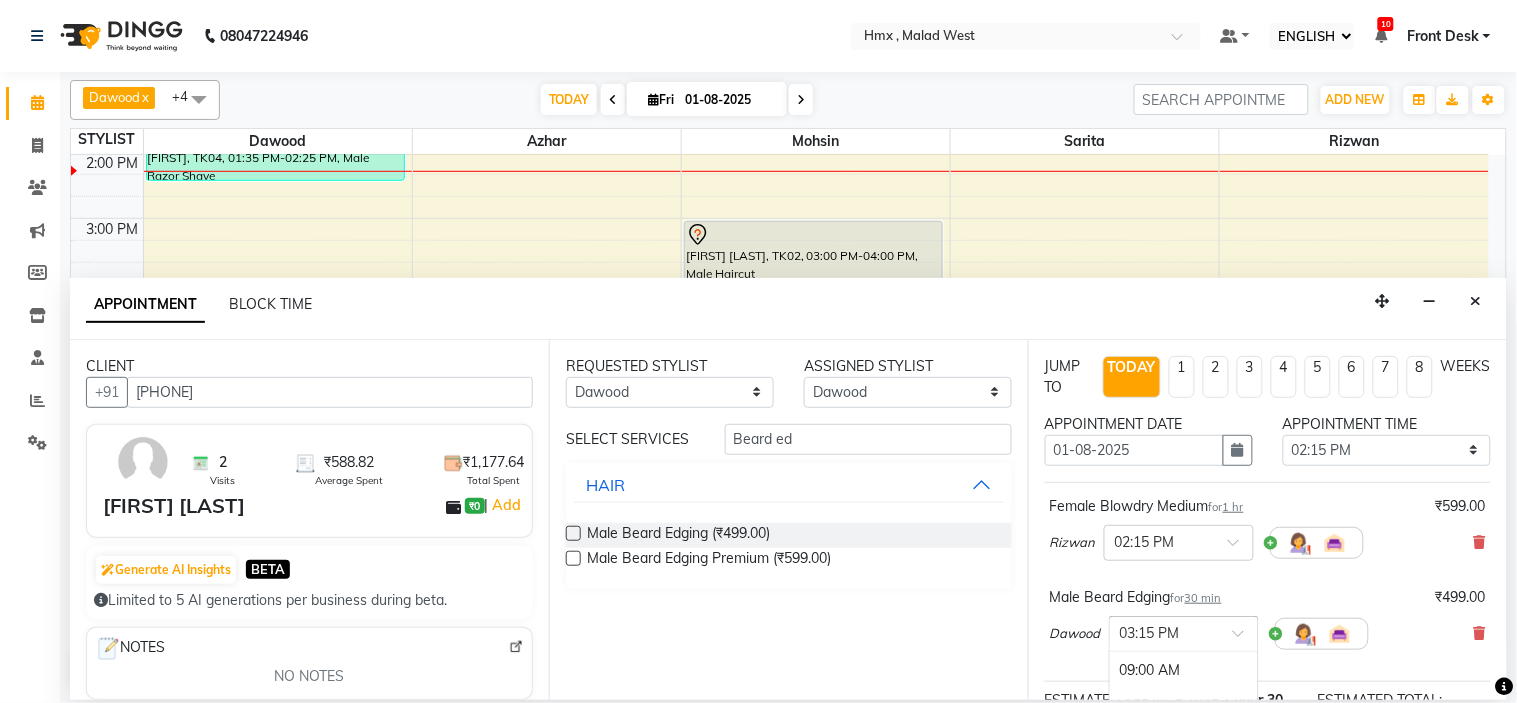 scroll, scrollTop: 942, scrollLeft: 0, axis: vertical 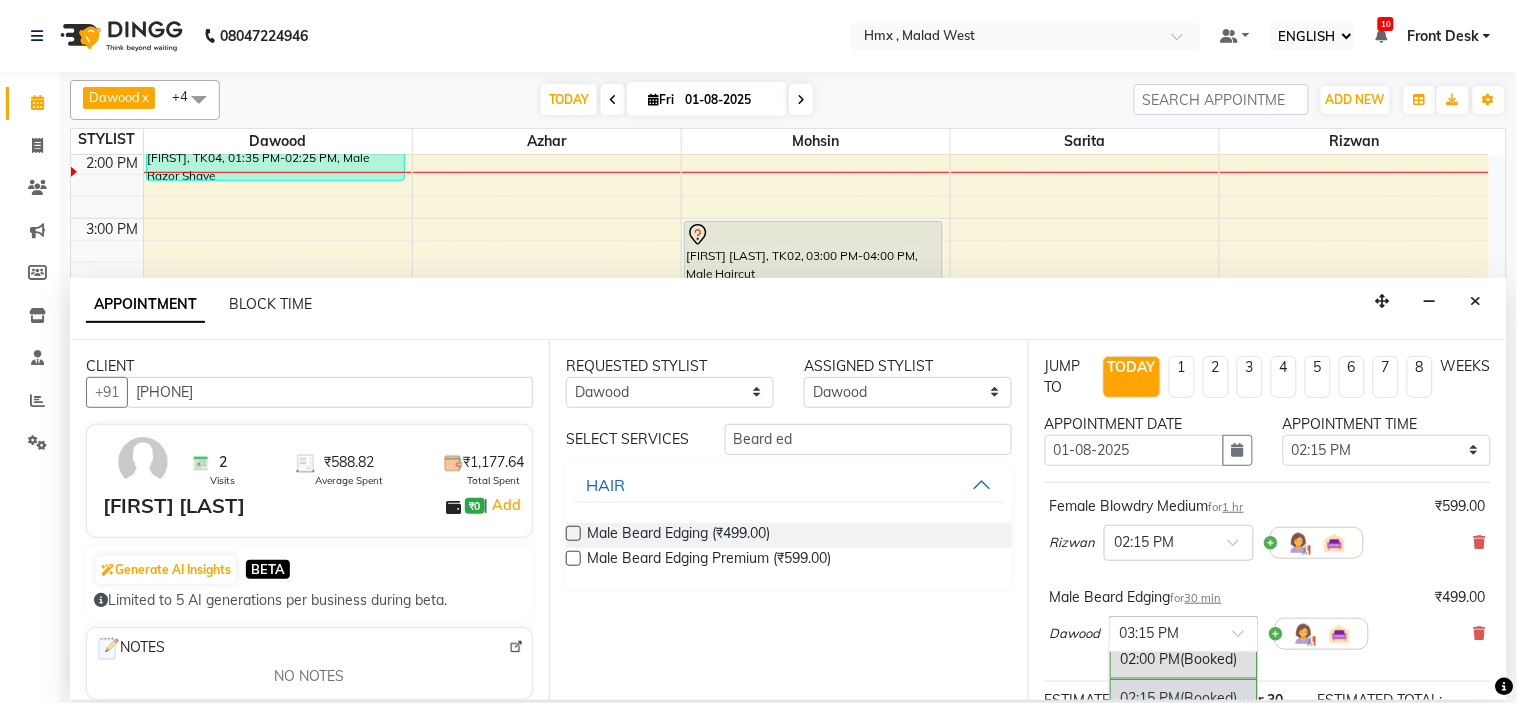 click on "02:15 PM   (Booked)" at bounding box center (1184, 698) 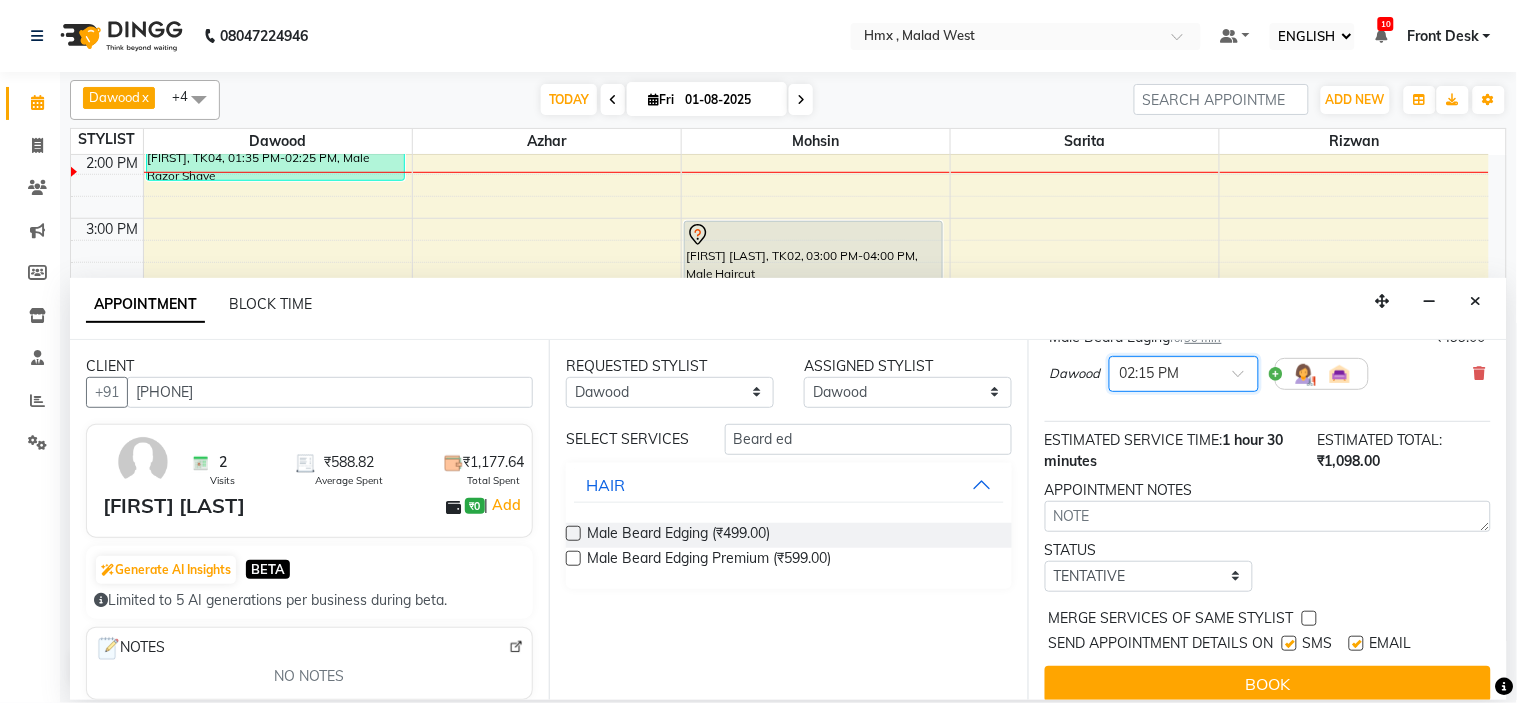scroll, scrollTop: 298, scrollLeft: 0, axis: vertical 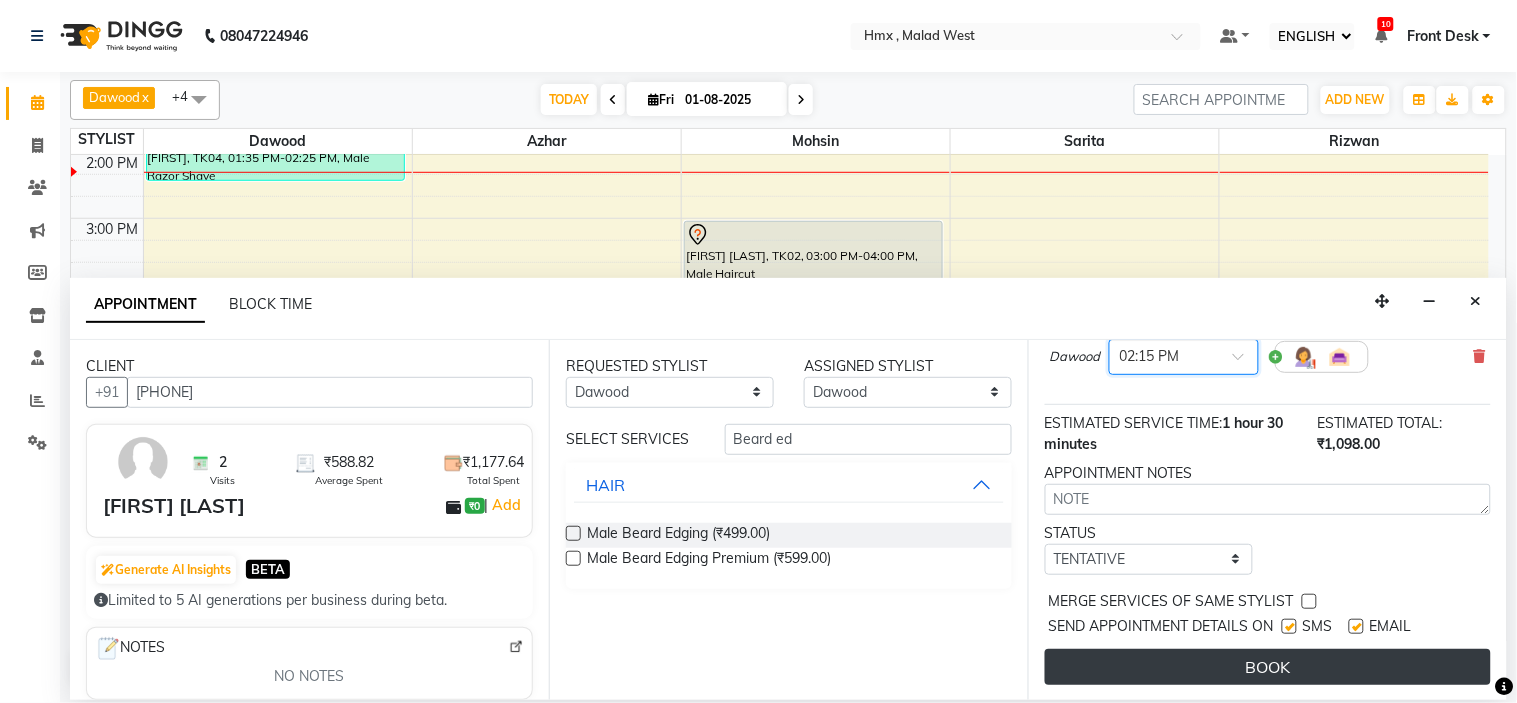 click on "BOOK" at bounding box center (1268, 667) 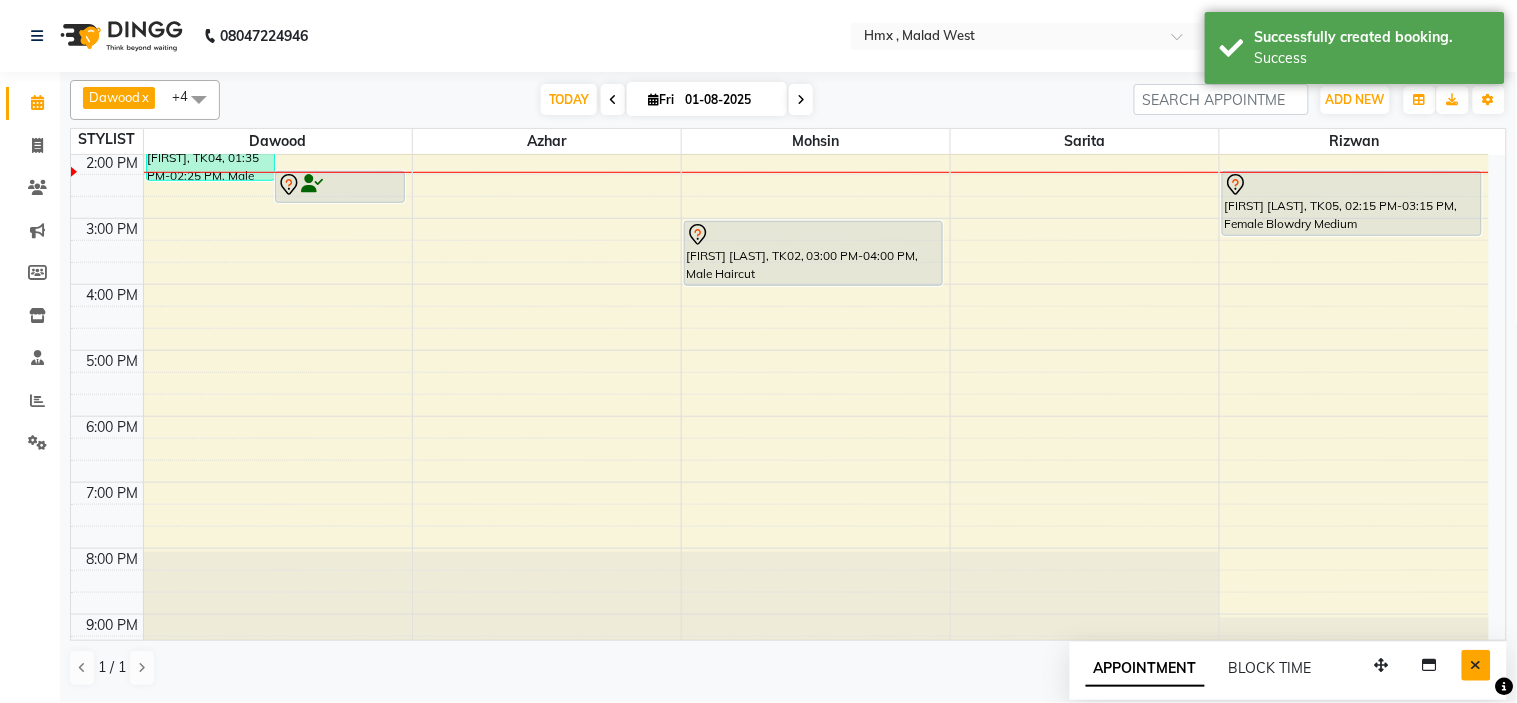 click at bounding box center (1476, 665) 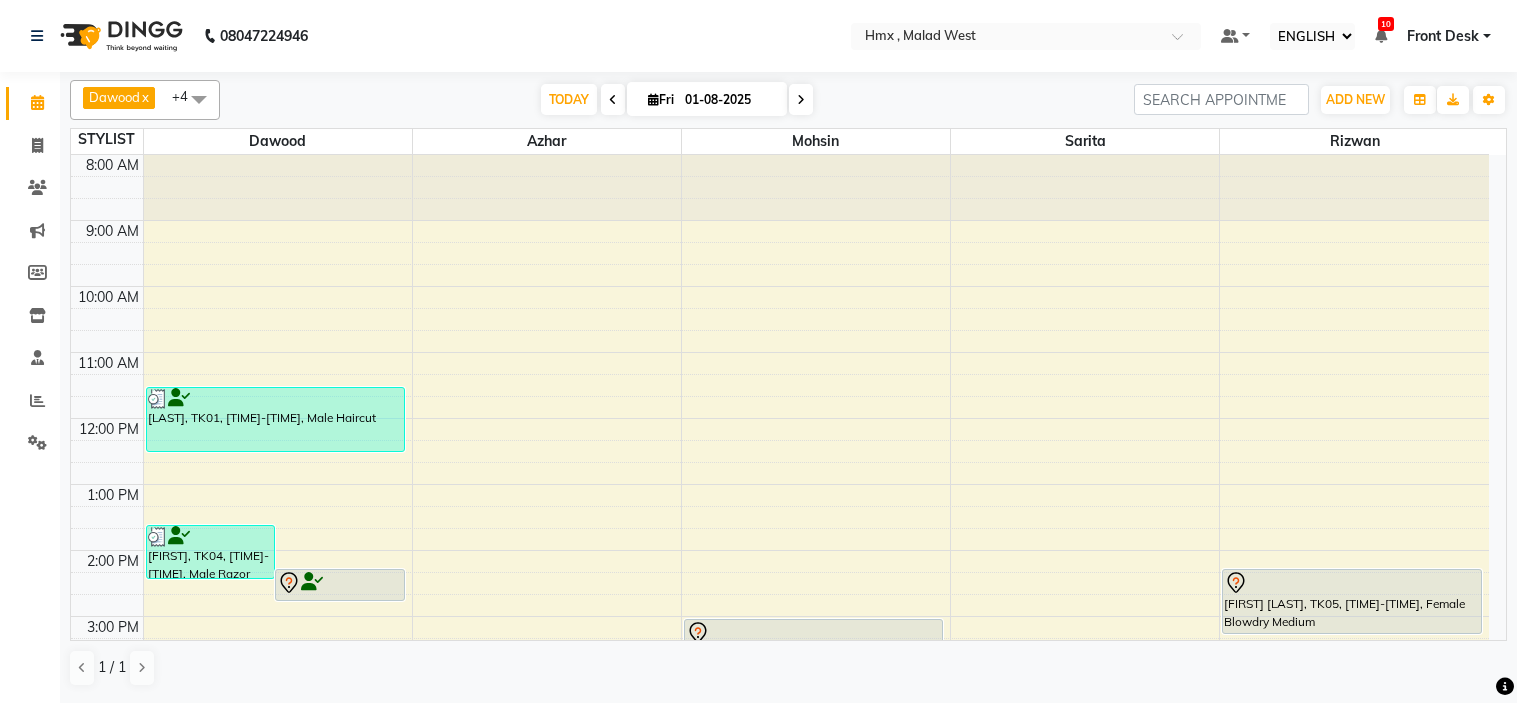 select on "ec" 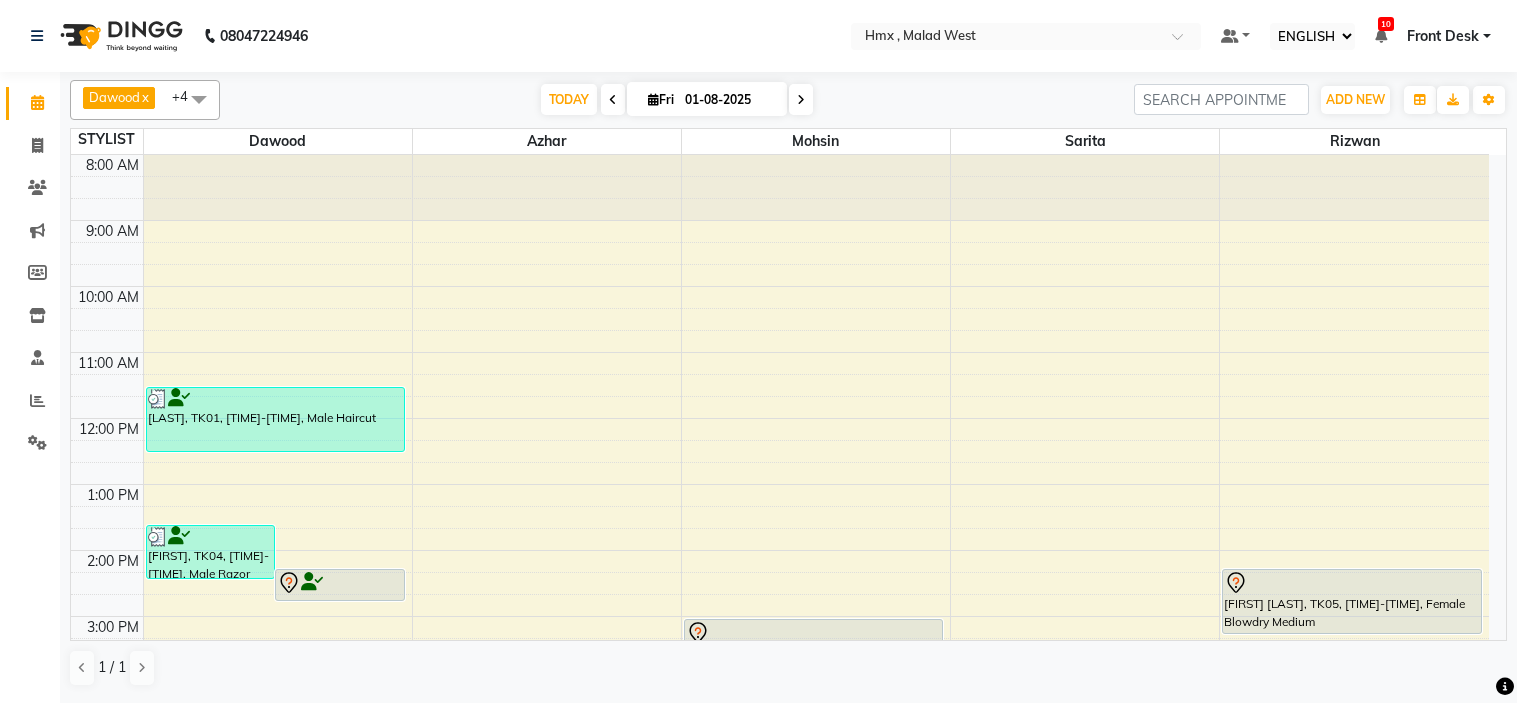 scroll, scrollTop: 0, scrollLeft: 0, axis: both 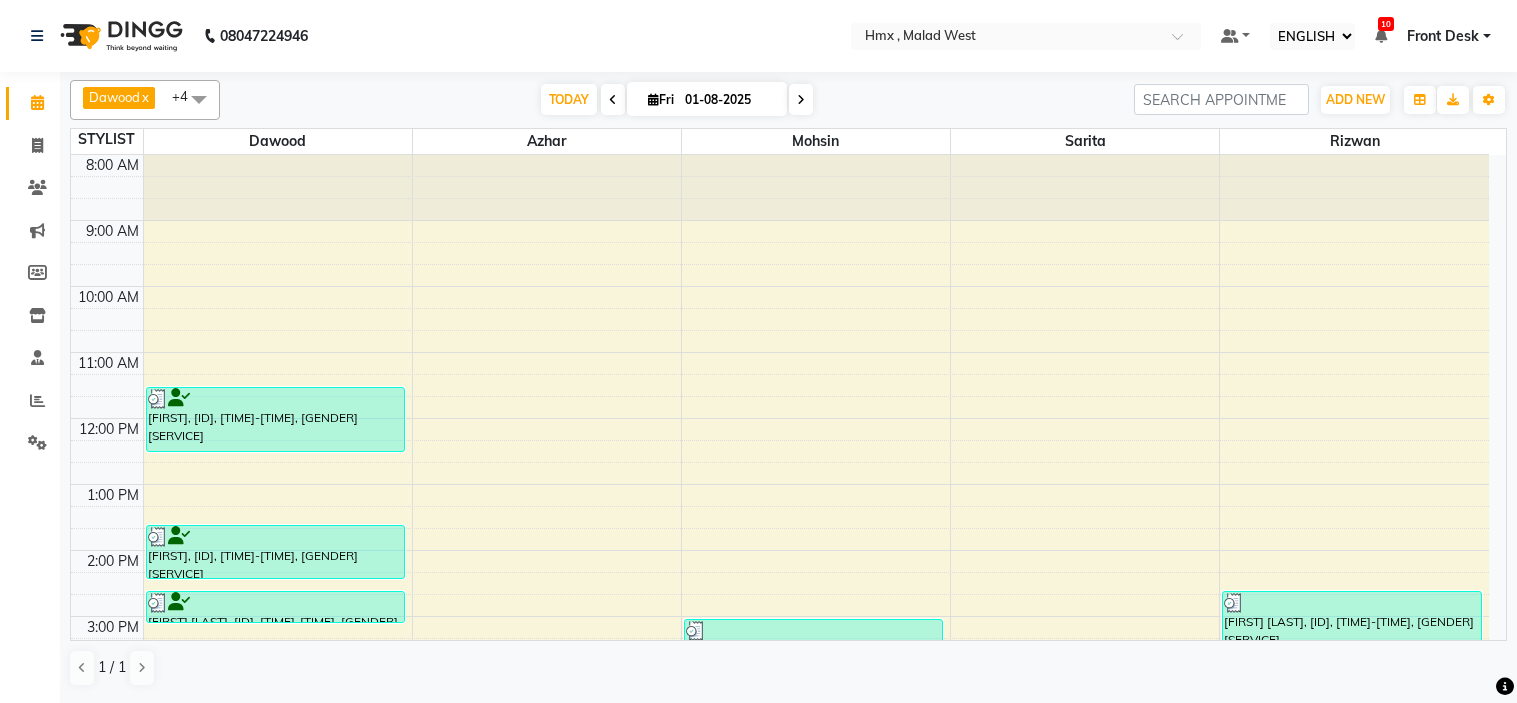 select on "ec" 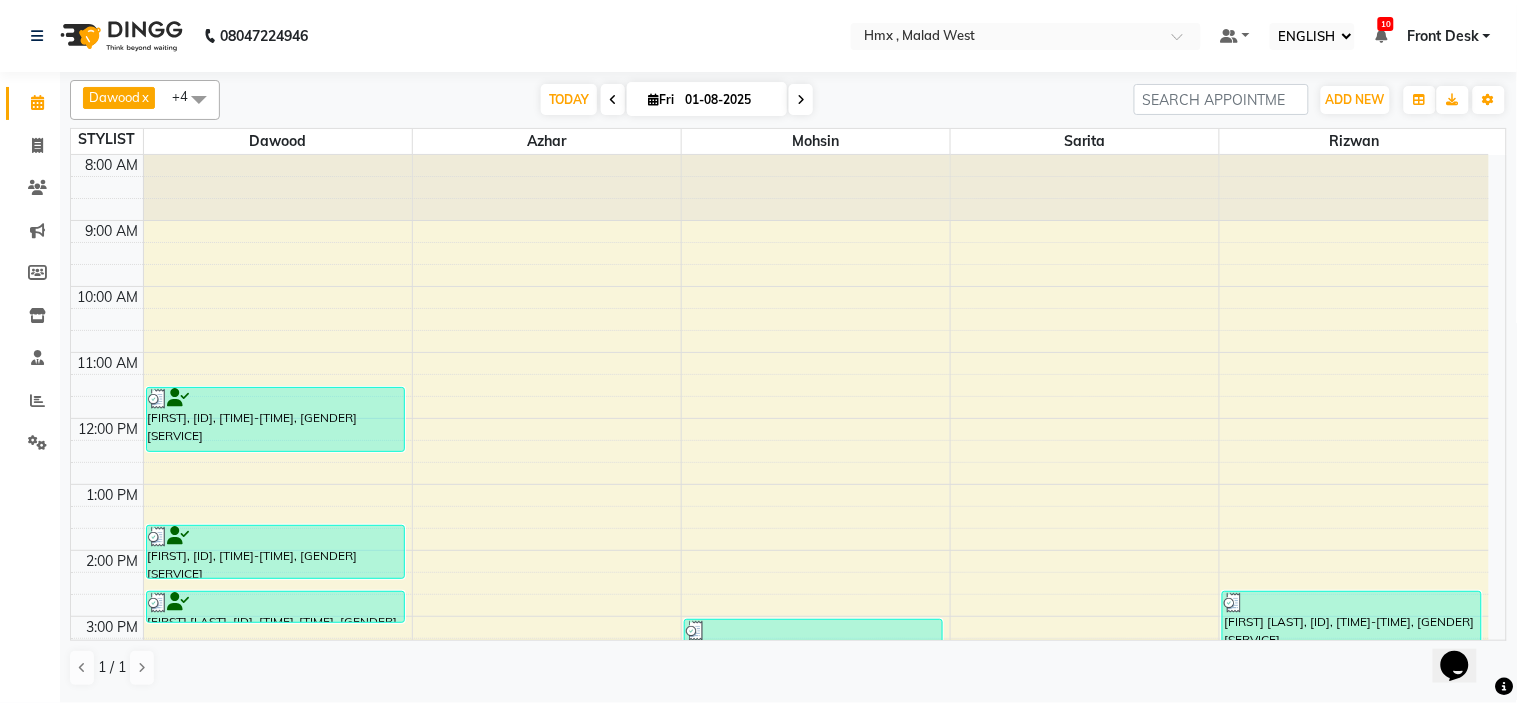 scroll, scrollTop: 0, scrollLeft: 0, axis: both 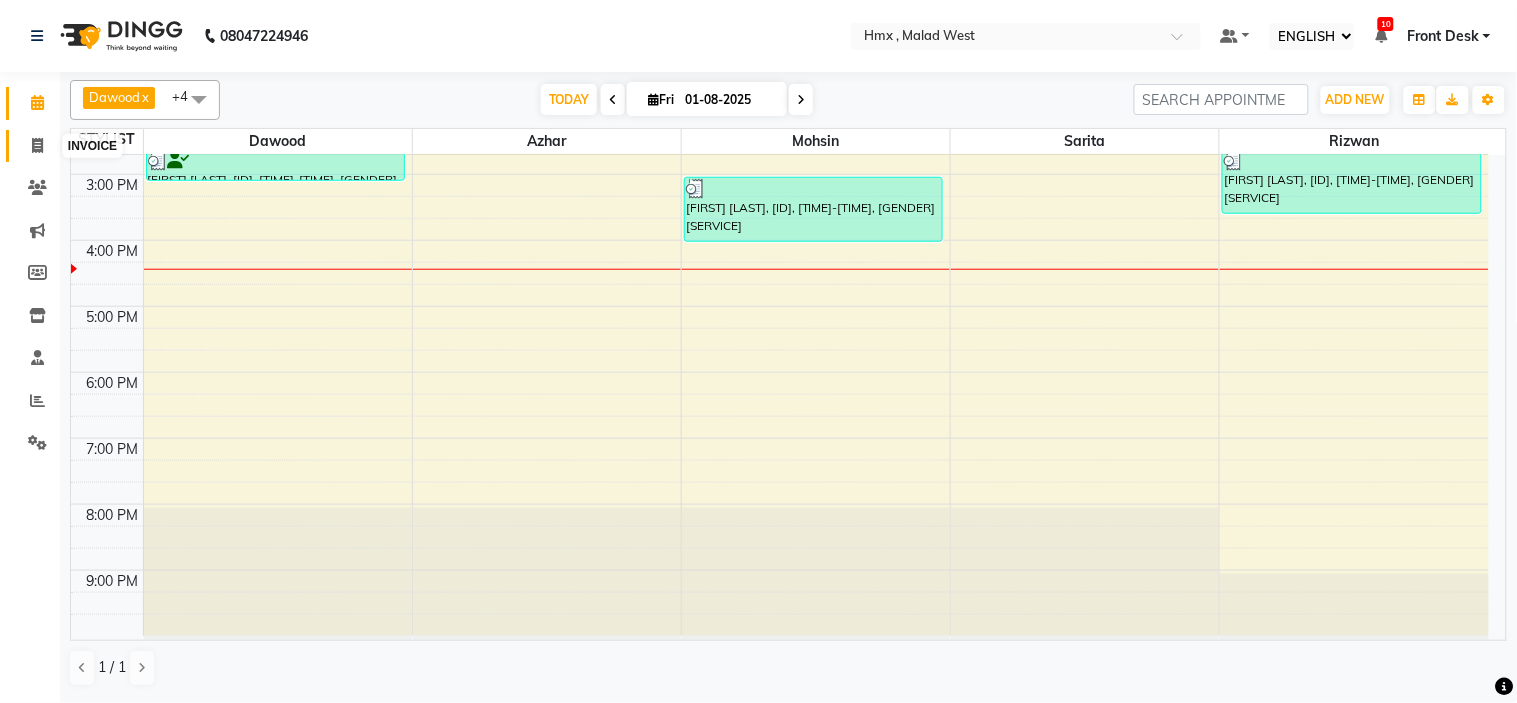 click 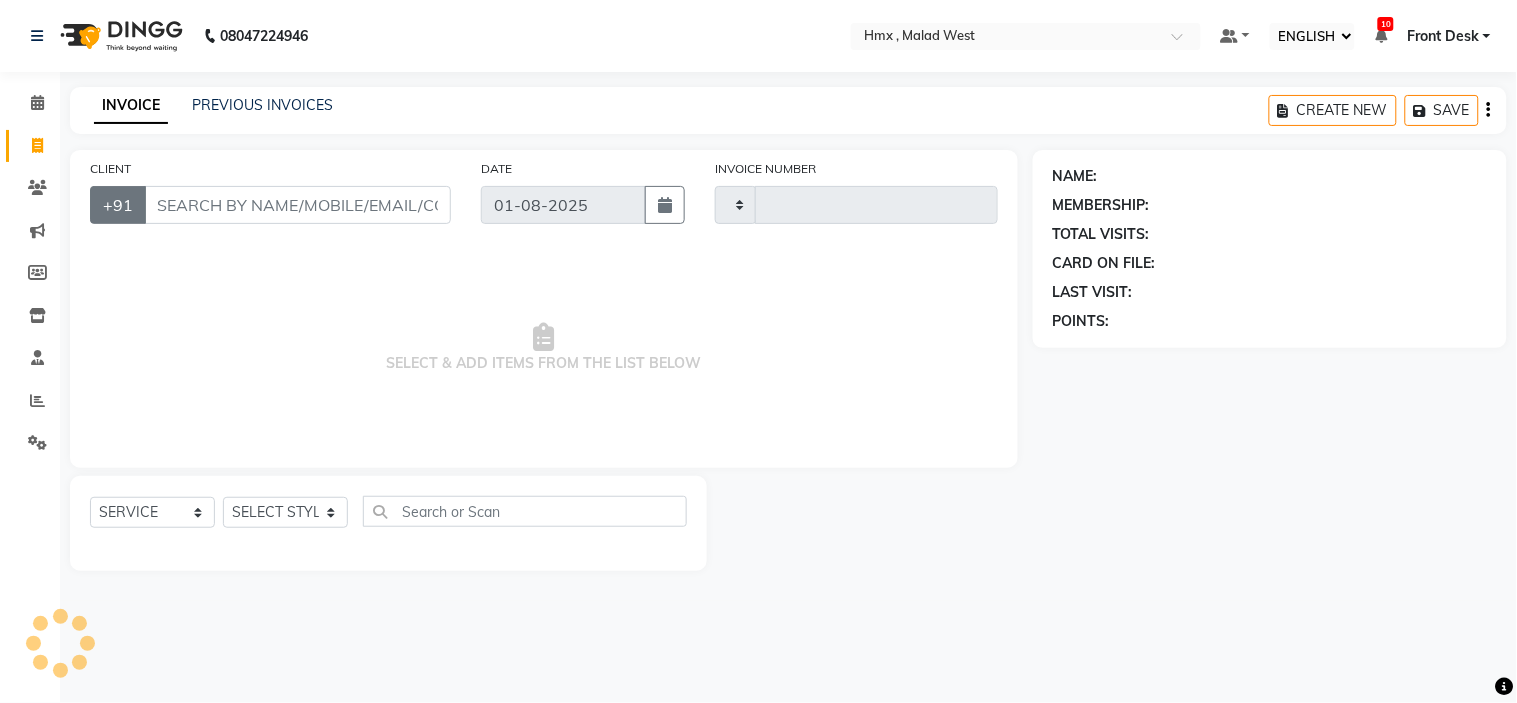 type on "1550" 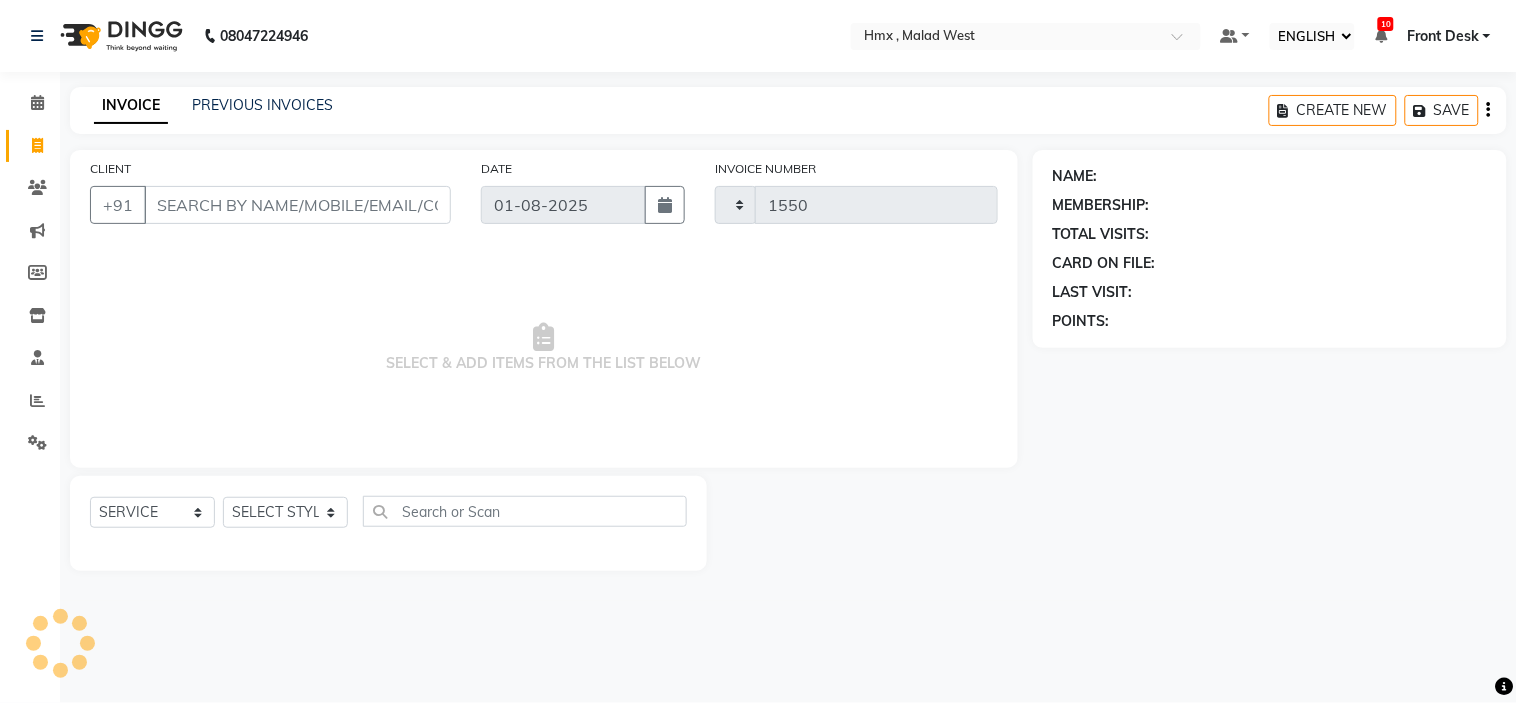 select on "5711" 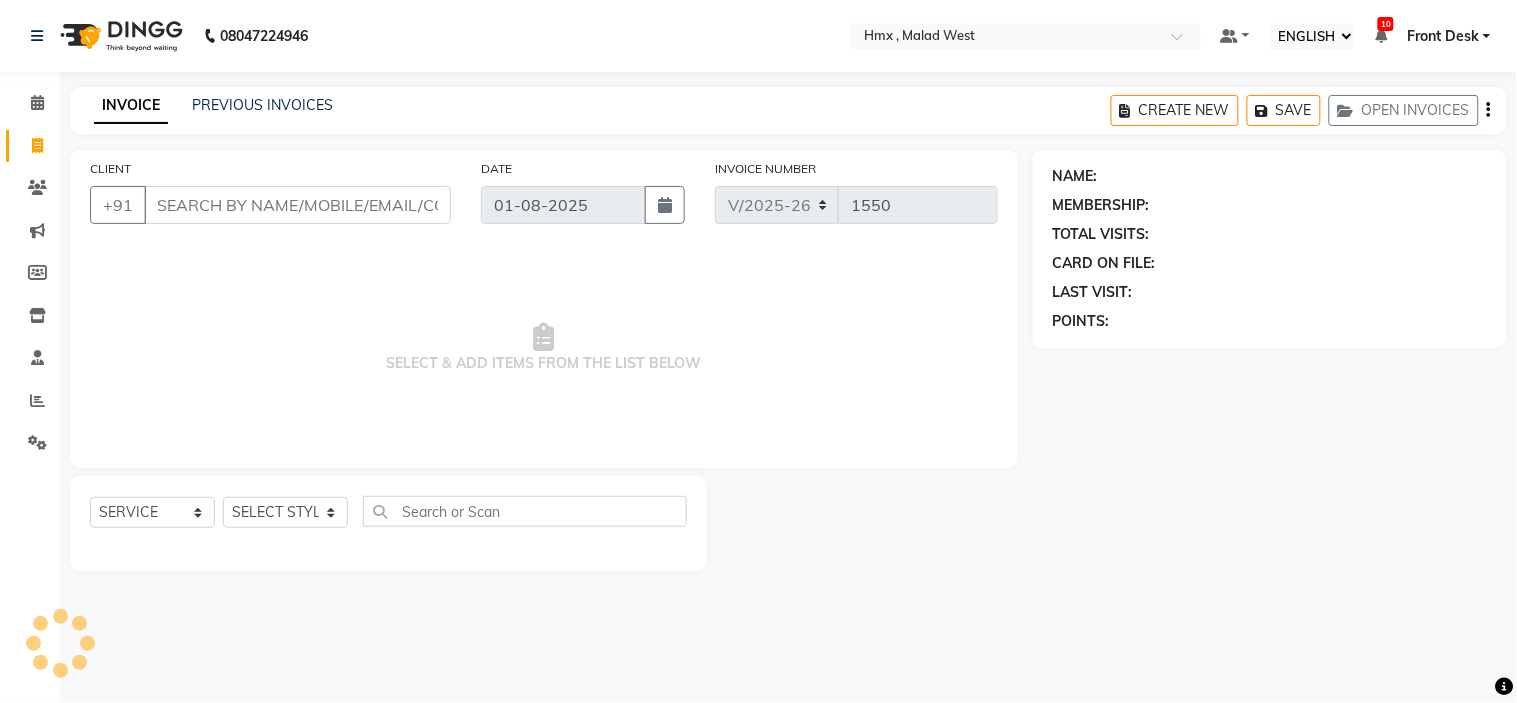 click on "CLIENT" at bounding box center [297, 205] 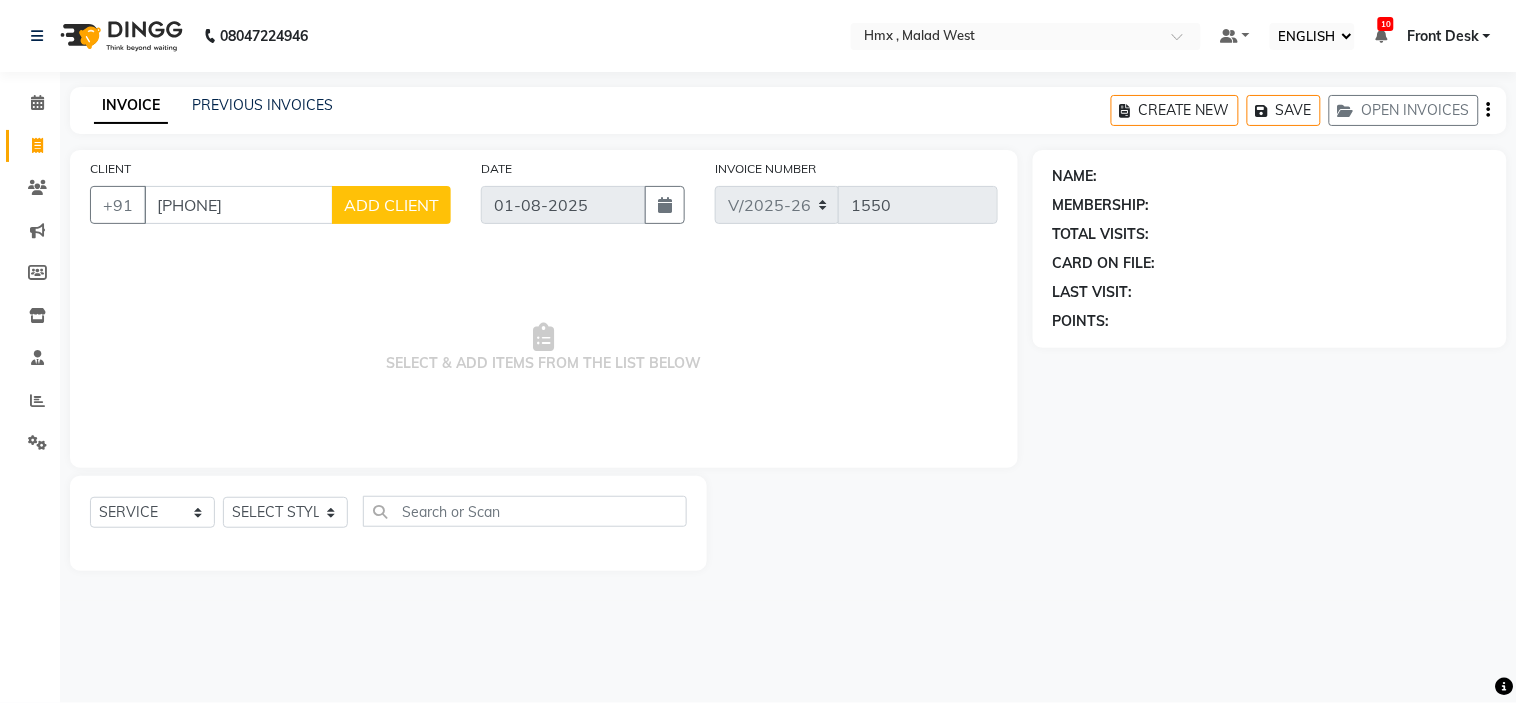 type on "[PHONE]" 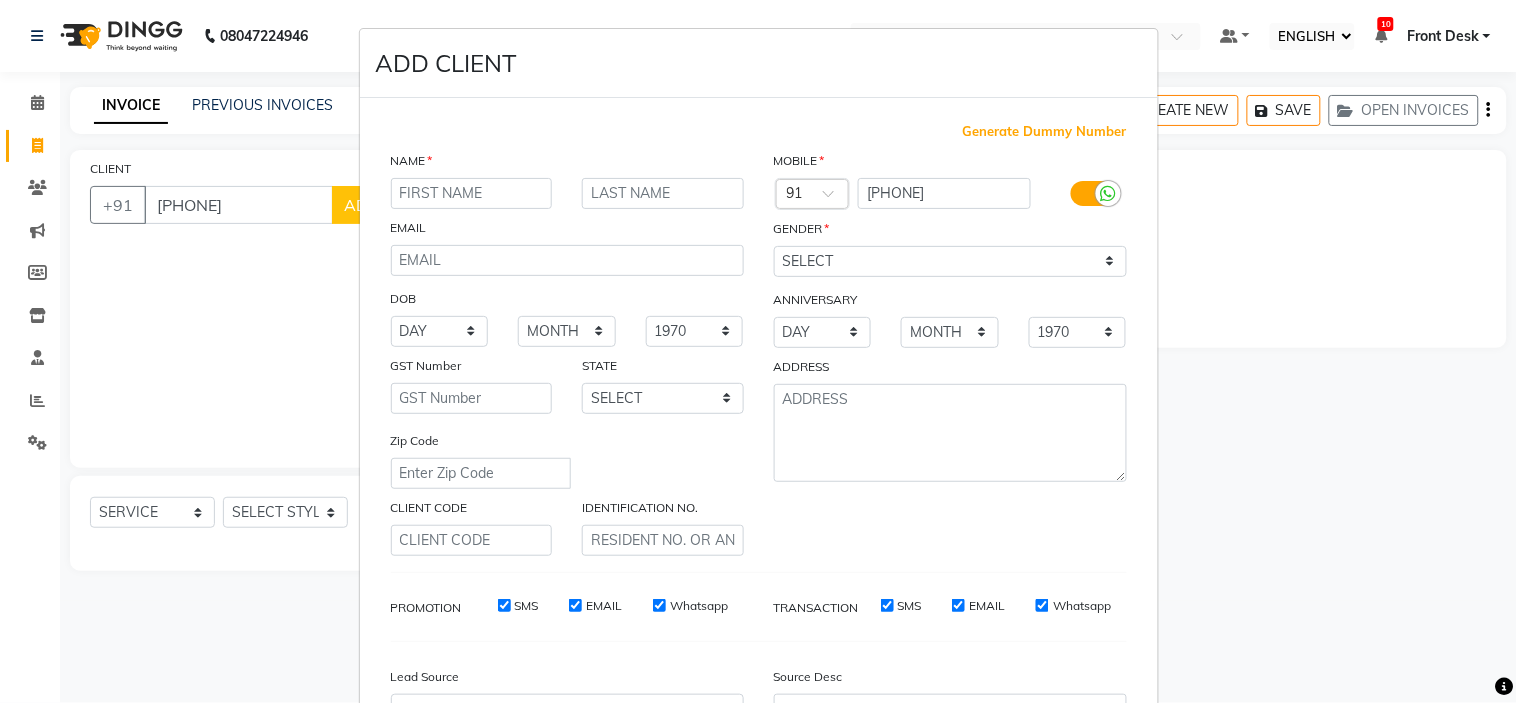 click at bounding box center [472, 193] 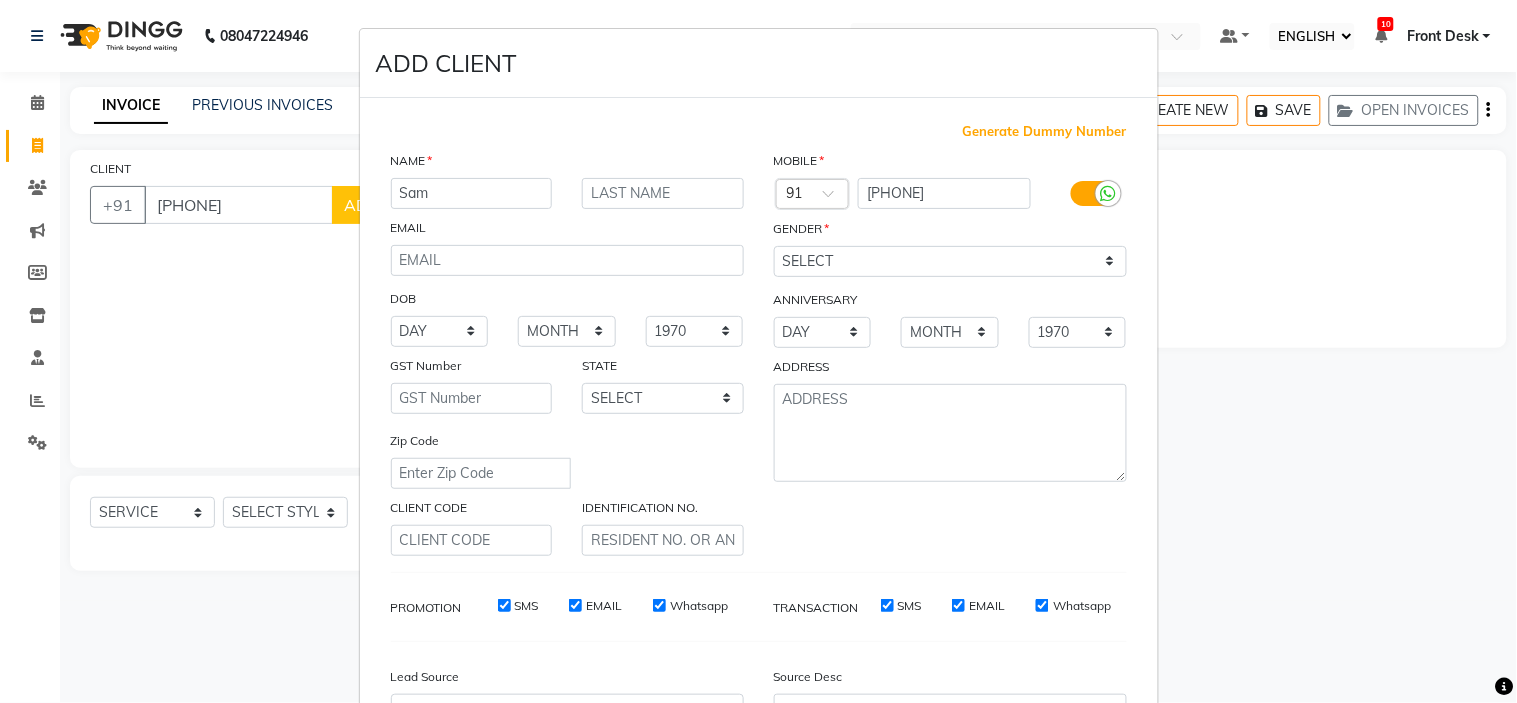 type on "Sam" 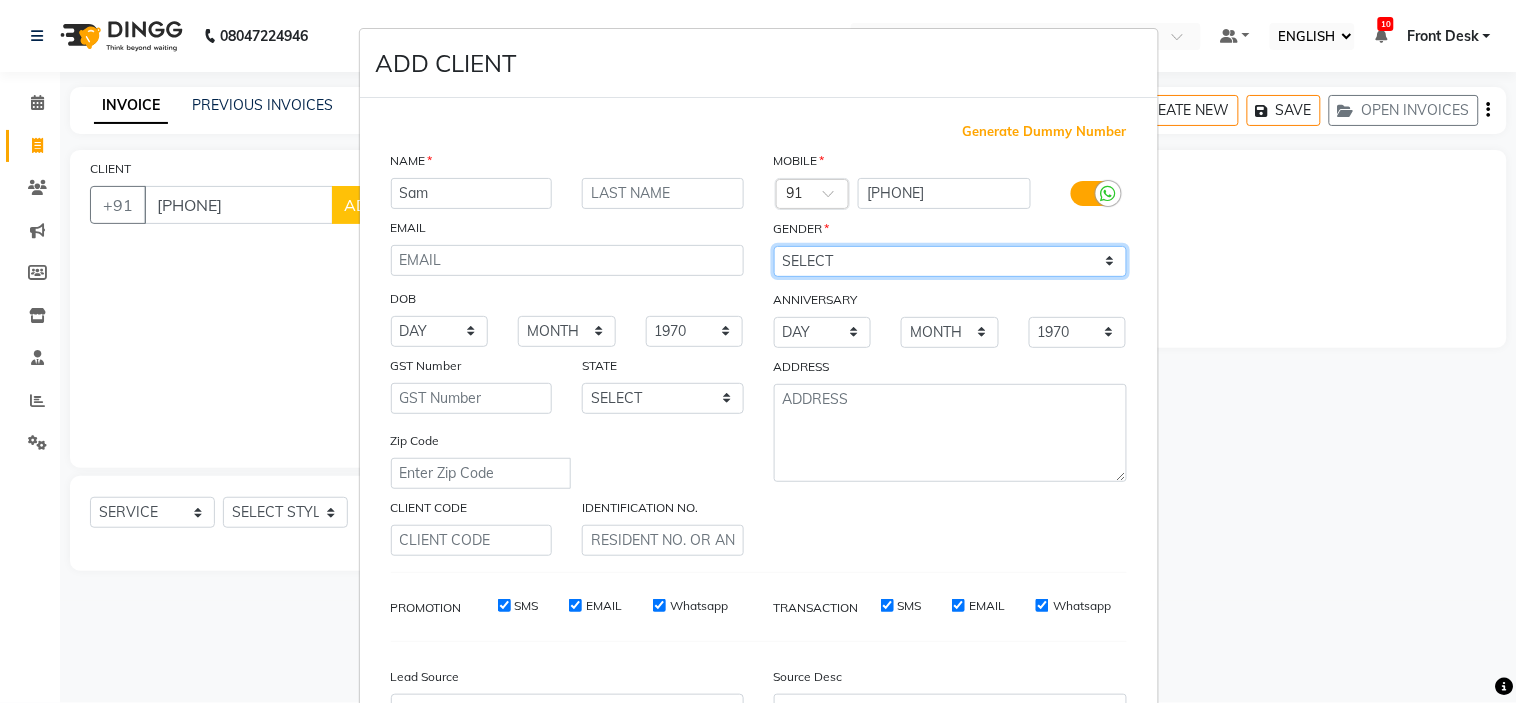 click on "SELECT MALE FEMALE OTHER PREFER NOT TO SAY" at bounding box center (950, 261) 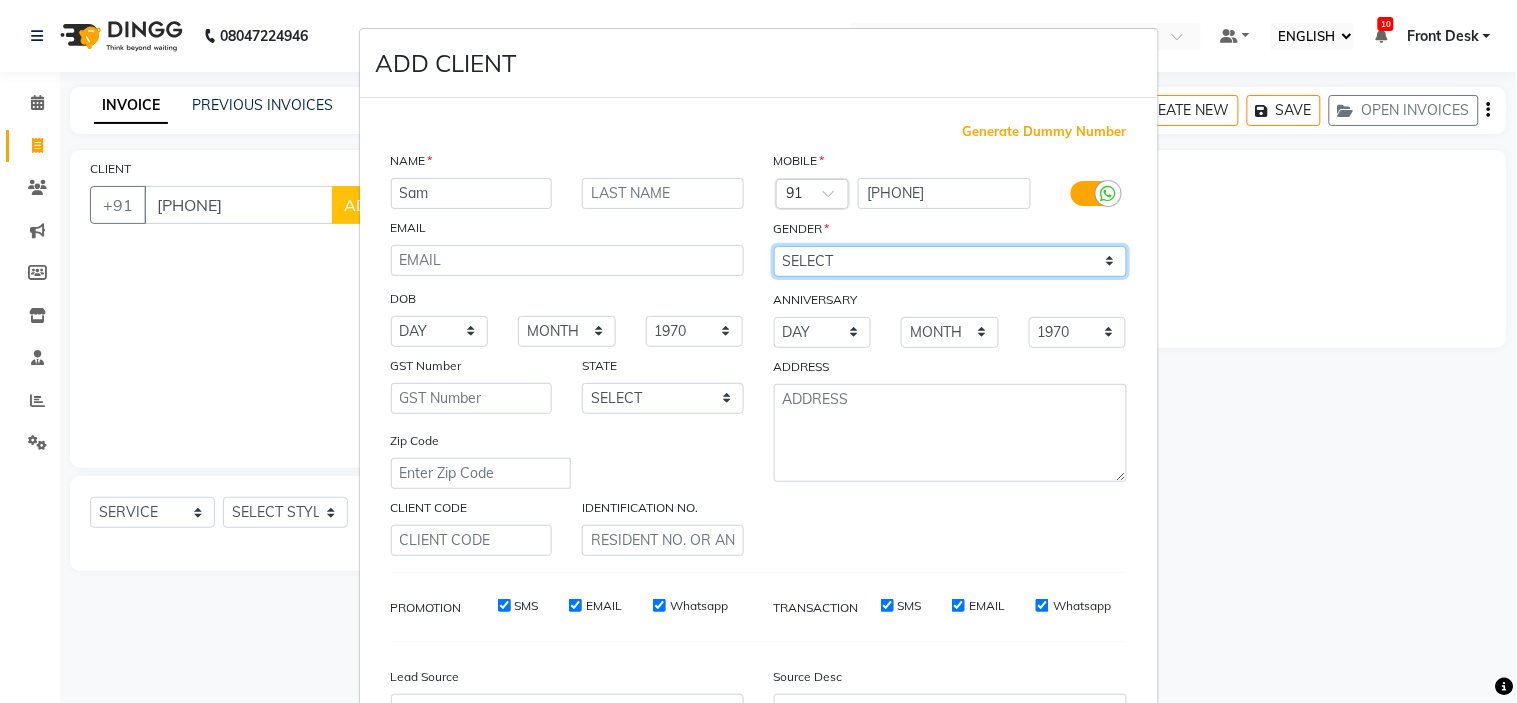 select on "male" 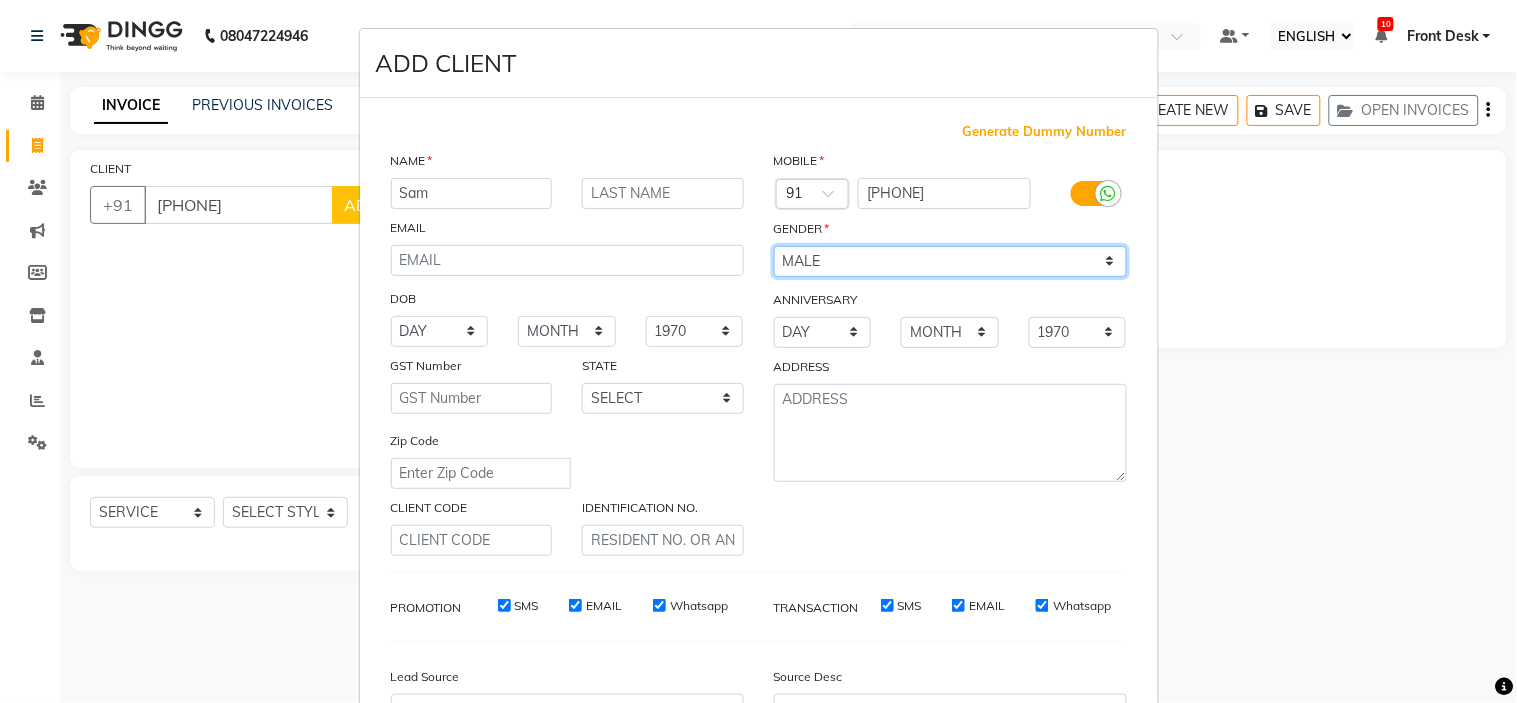 click on "SELECT MALE FEMALE OTHER PREFER NOT TO SAY" at bounding box center (950, 261) 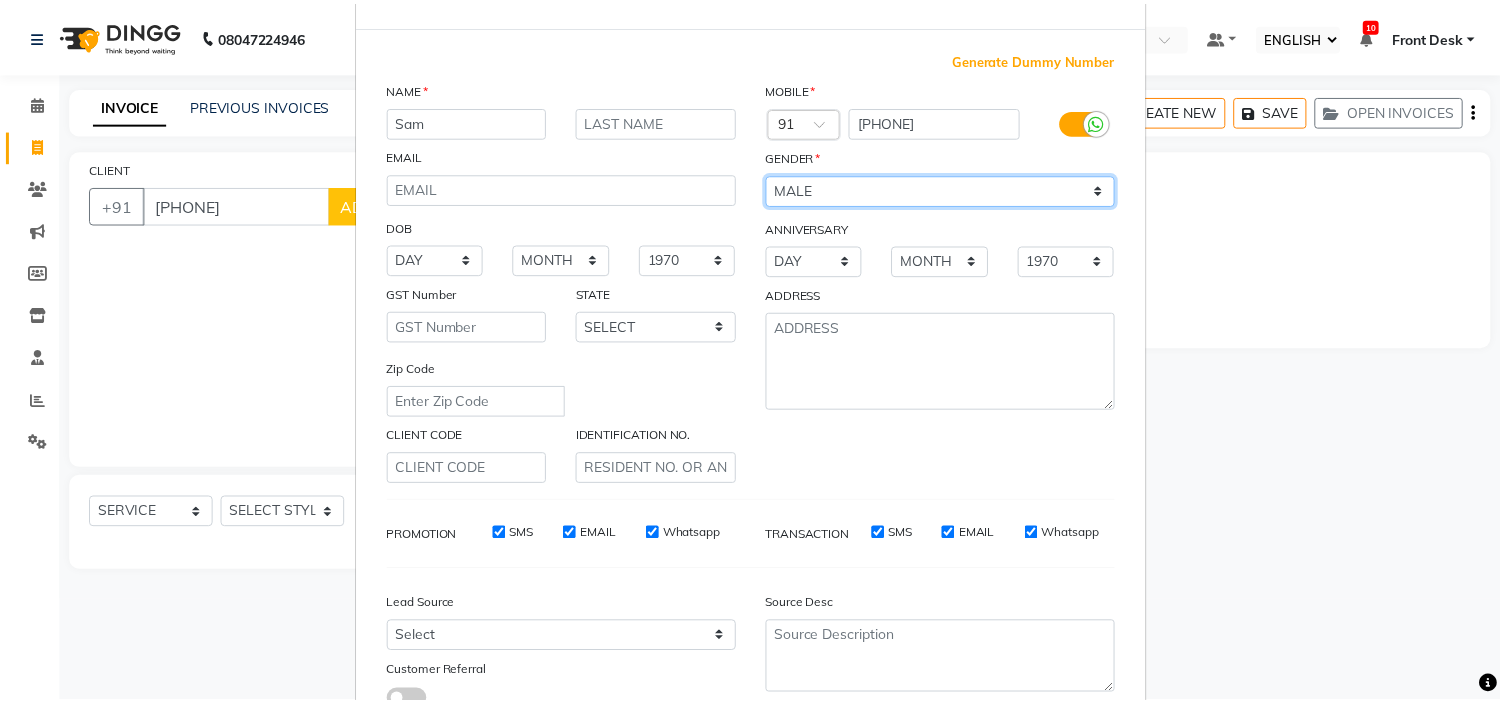 scroll, scrollTop: 221, scrollLeft: 0, axis: vertical 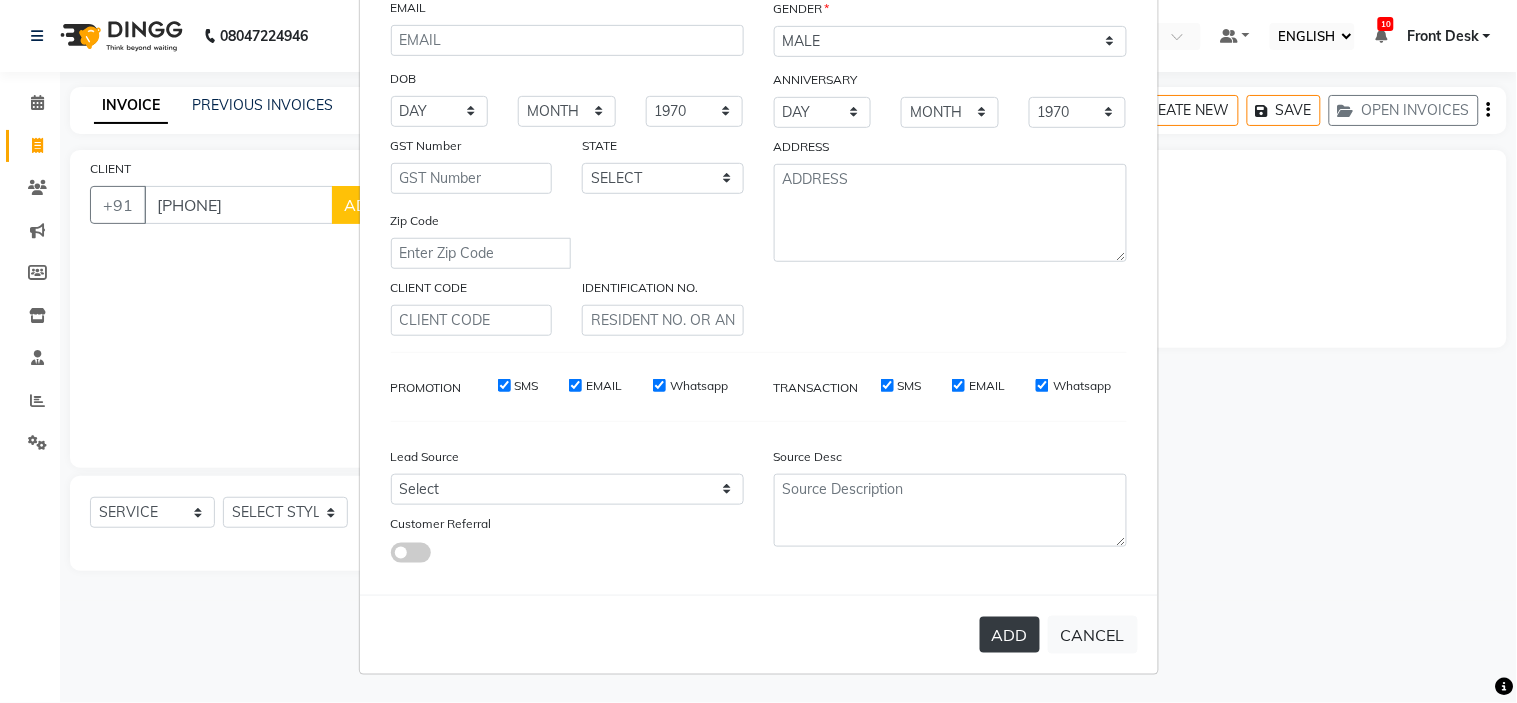 click on "ADD" at bounding box center (1010, 635) 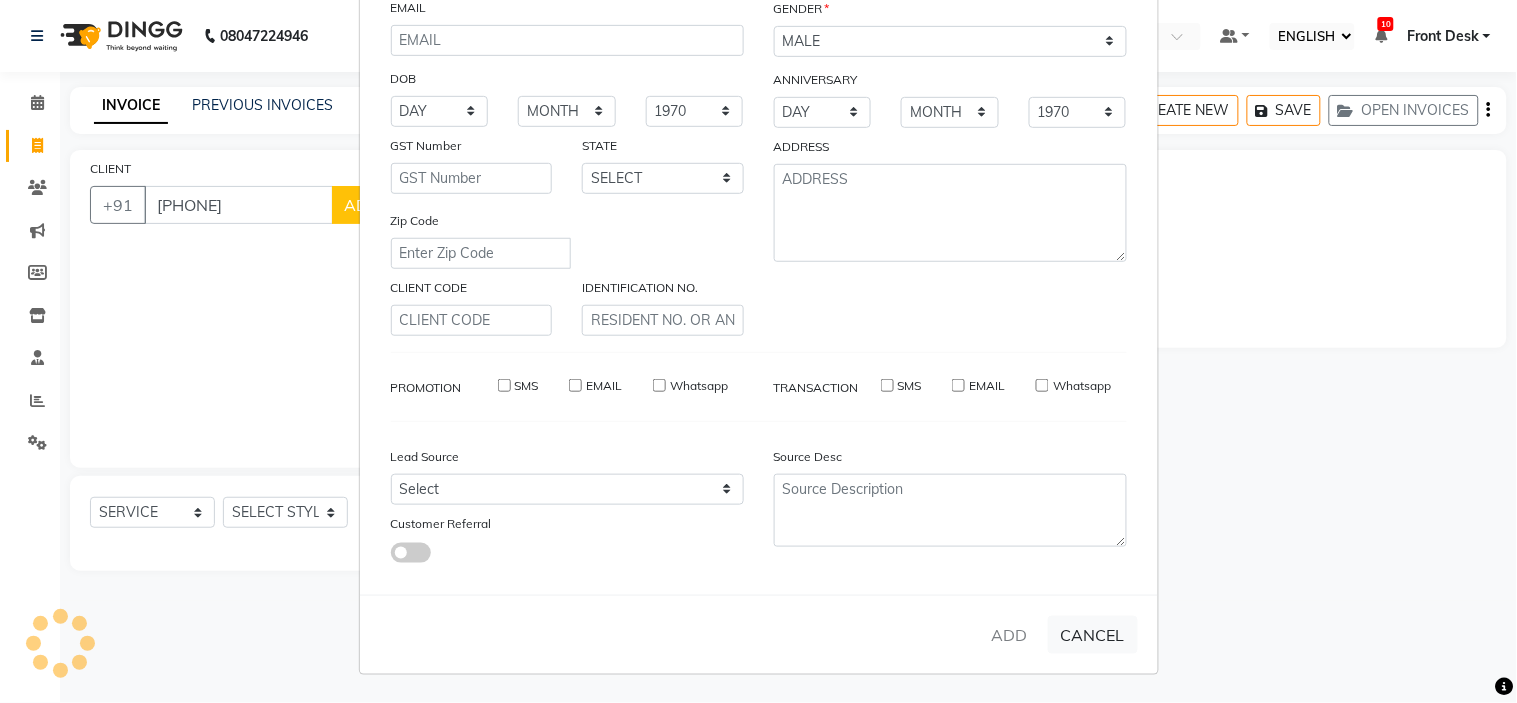type 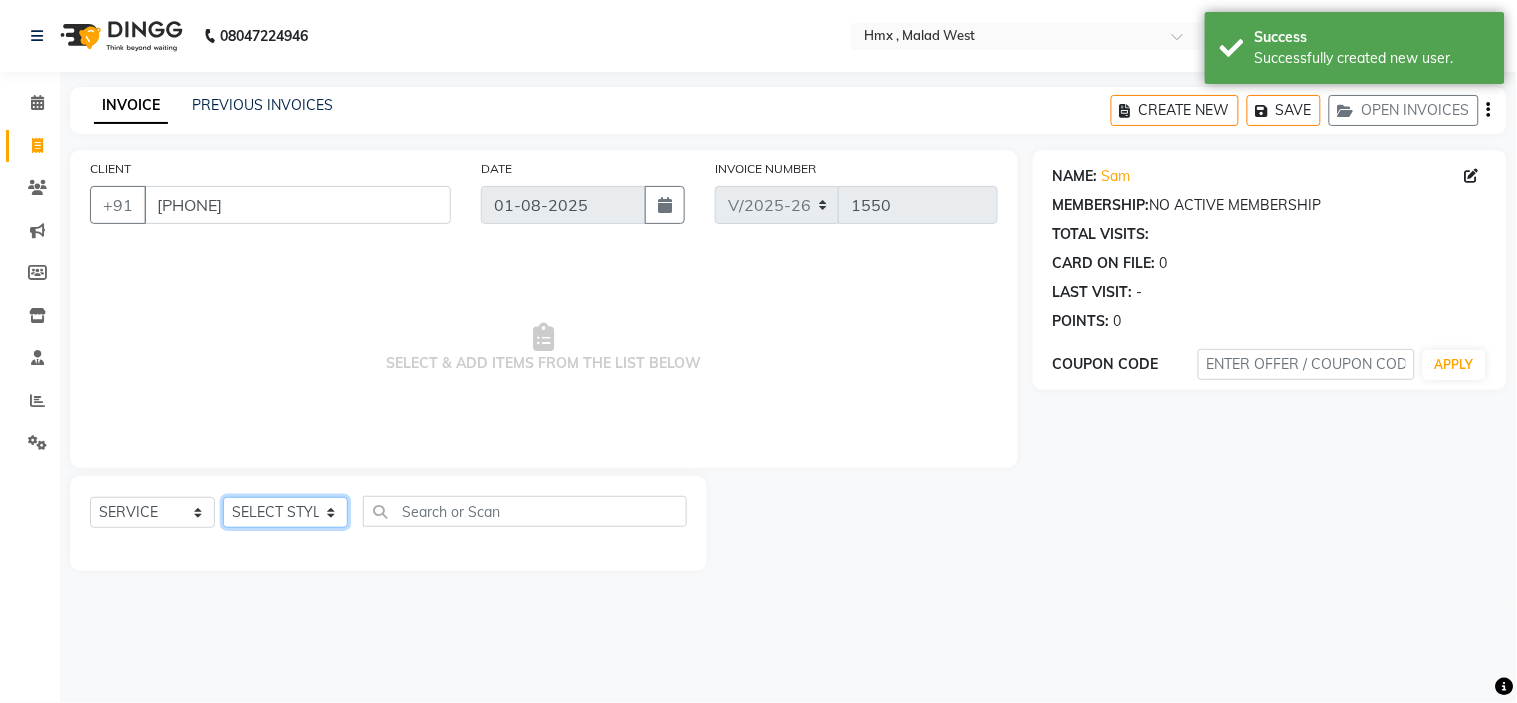click on "SELECT STYLIST [FIRST] [FIRST] [FIRST] [FIRST] [FIRST] [FIRST] [FIRST] [FIRST] [FIRST] [FIRST] [FIRST] [FIRST] [FIRST] [FIRST] [FIRST]" 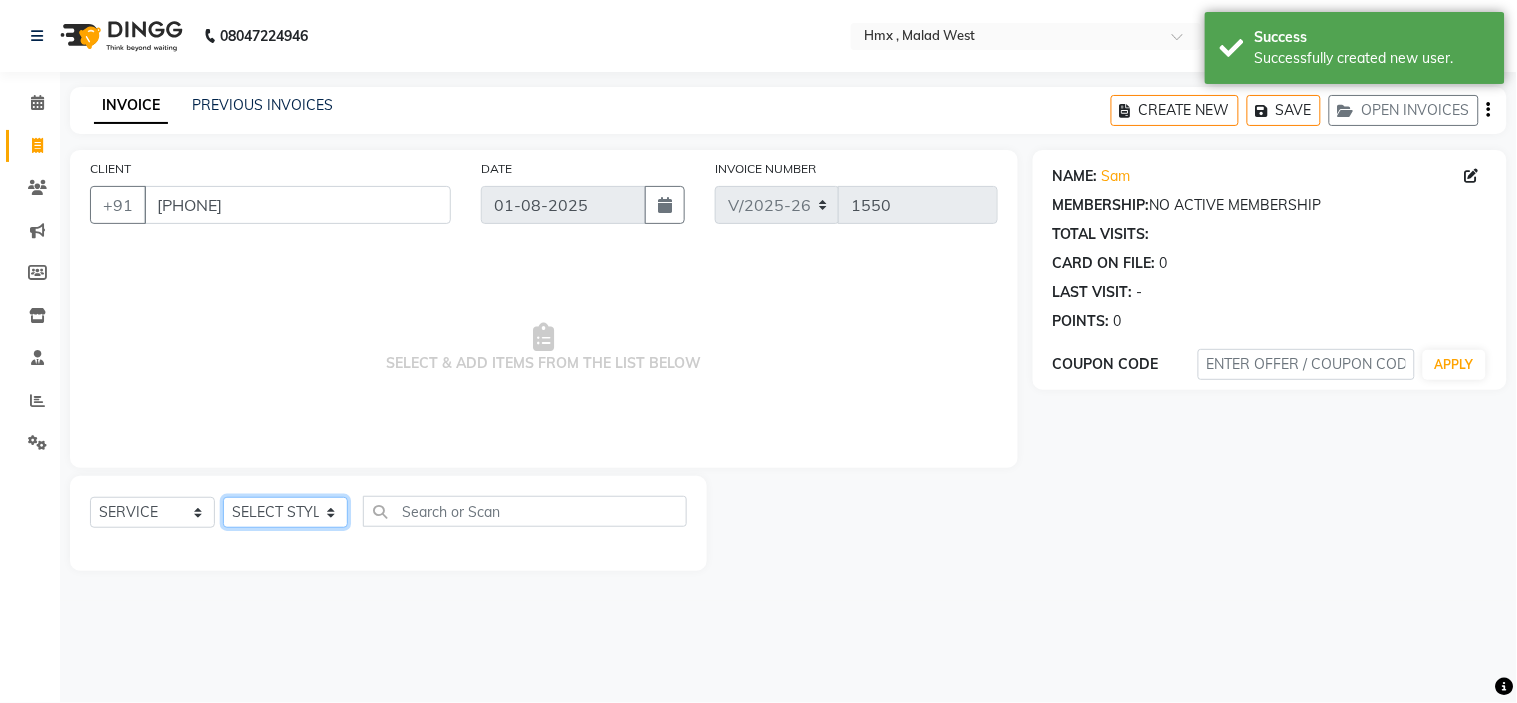 select on "39098" 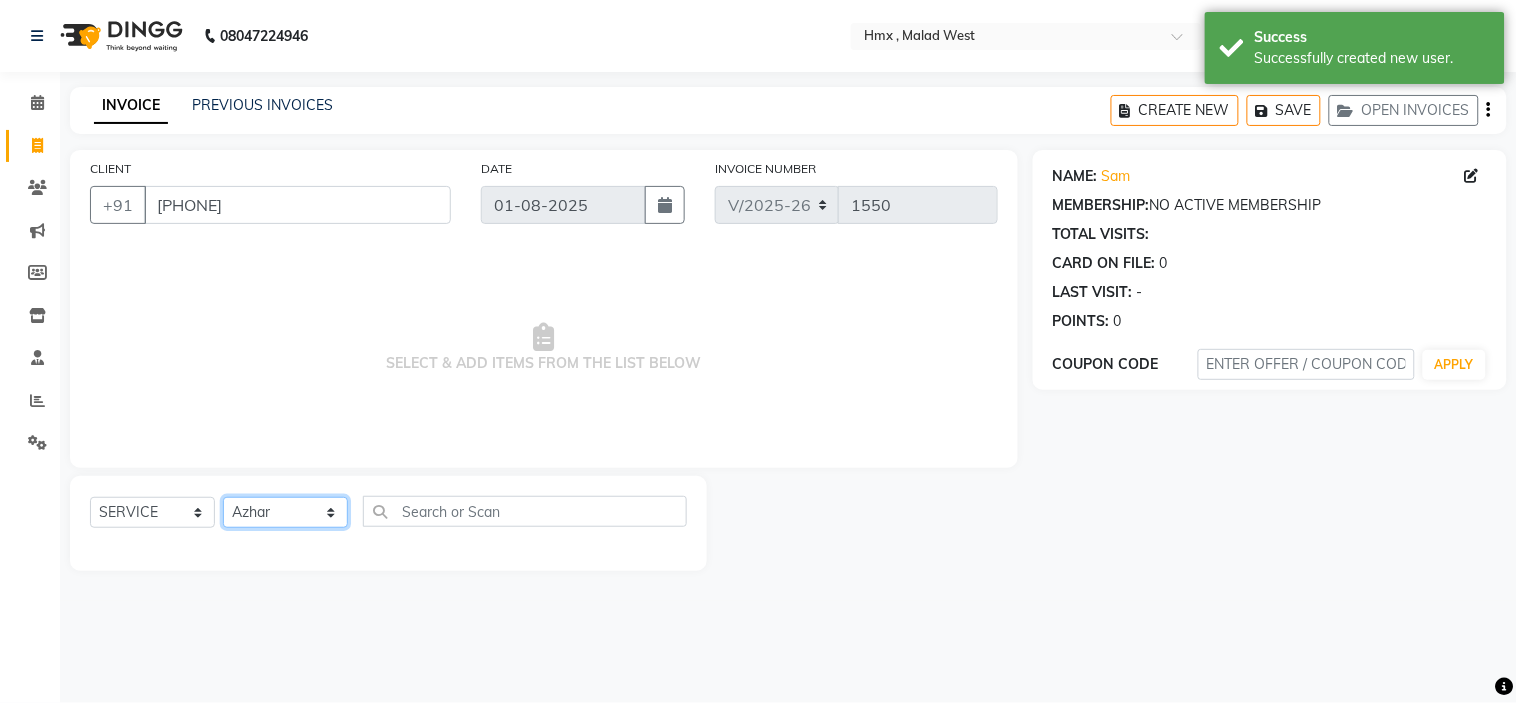 click on "SELECT STYLIST [FIRST] [FIRST] [FIRST] [FIRST] [FIRST] [FIRST] [FIRST] [FIRST] [FIRST] [FIRST] [FIRST] [FIRST] [FIRST] [FIRST] [FIRST]" 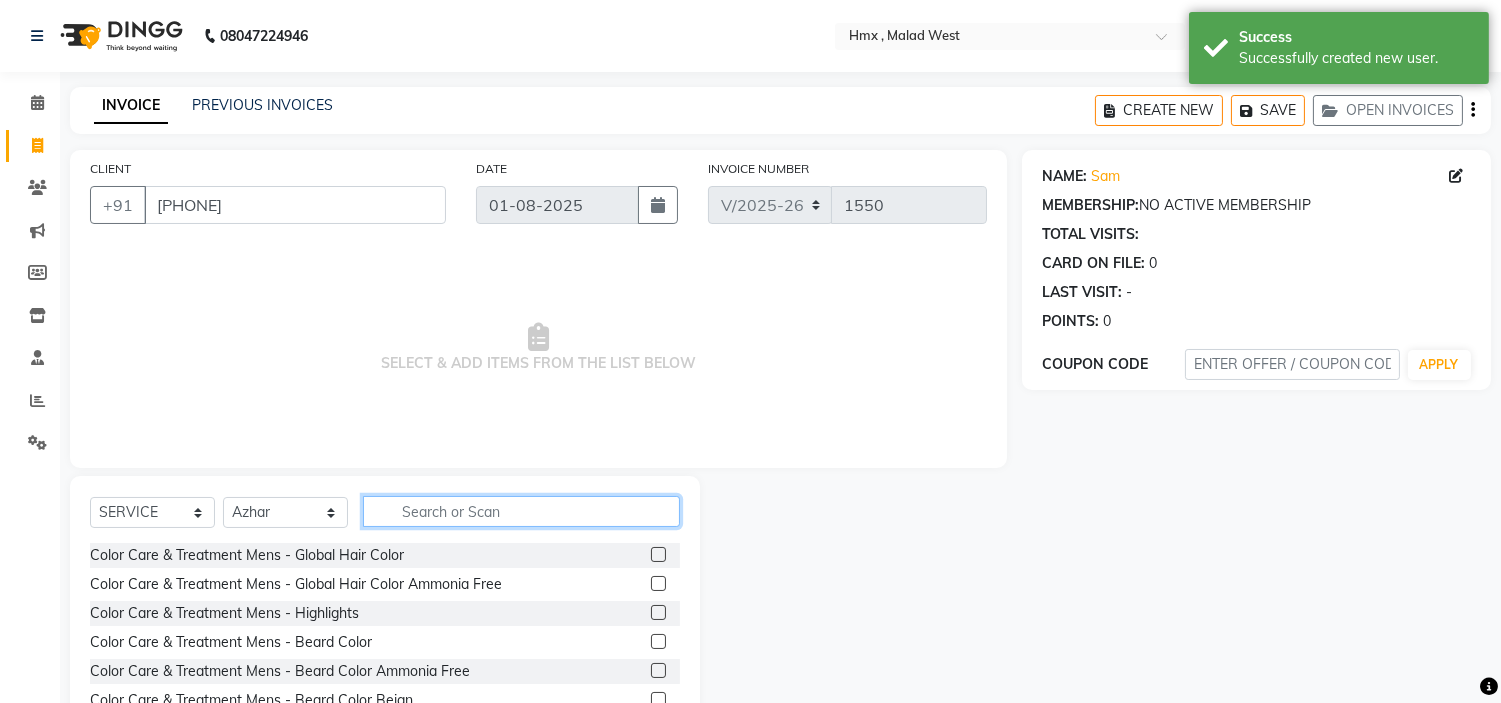 click 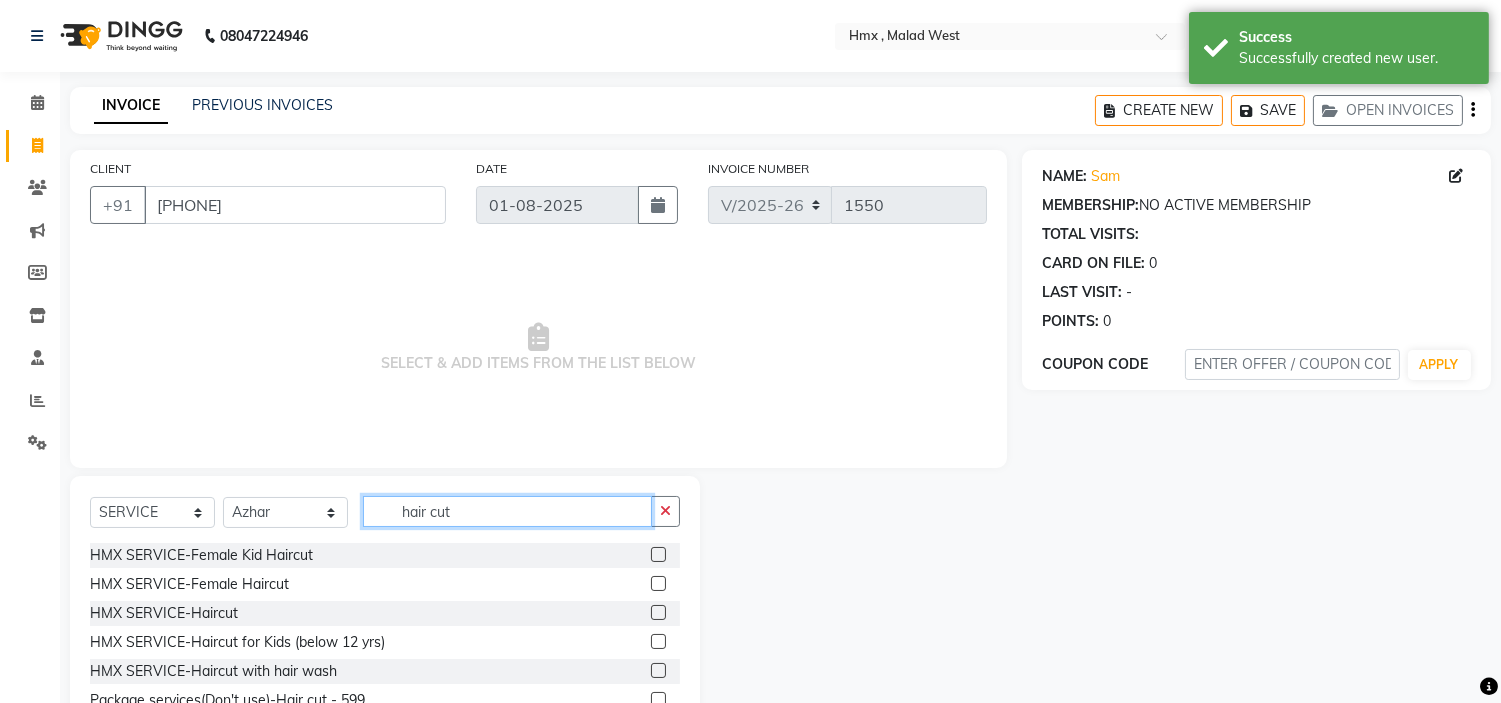 type on "hair cut" 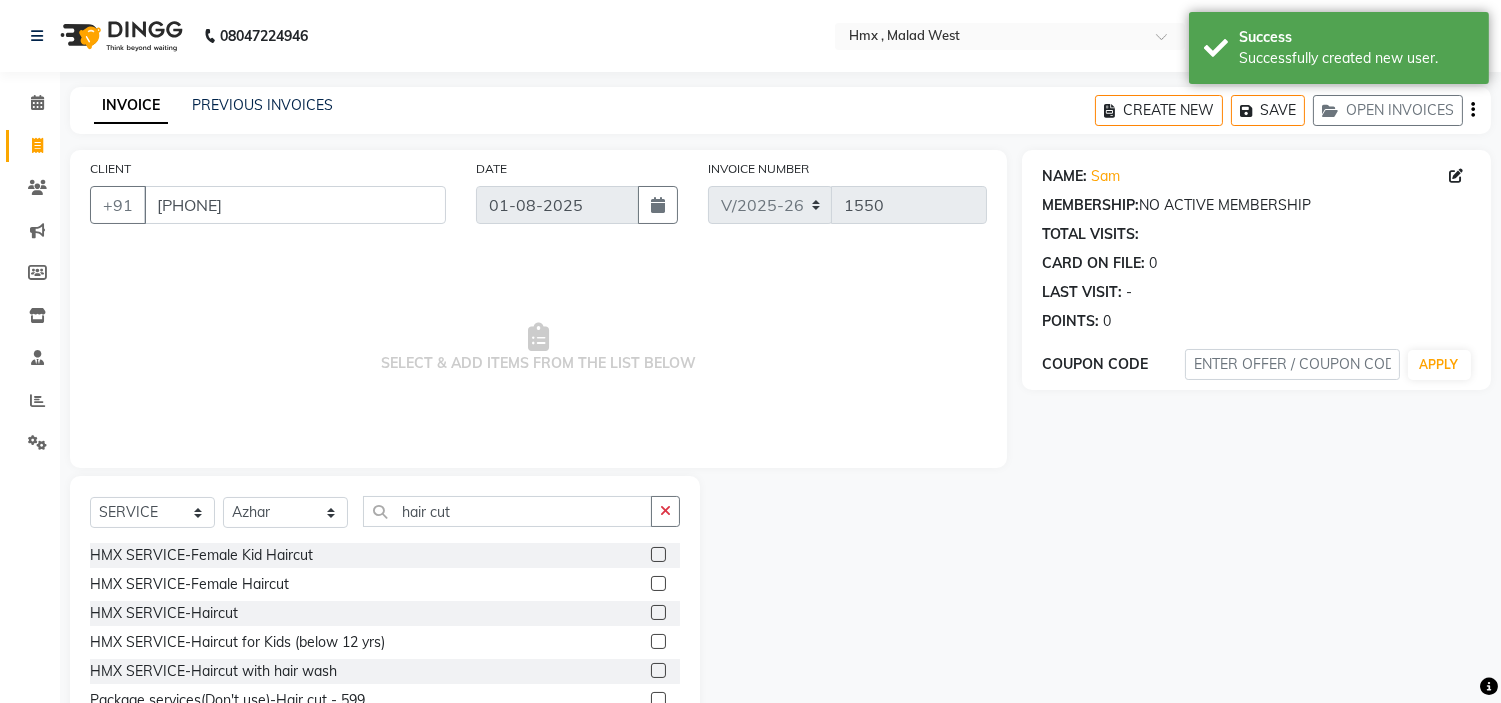 drag, startPoint x: 635, startPoint y: 616, endPoint x: 633, endPoint y: 626, distance: 10.198039 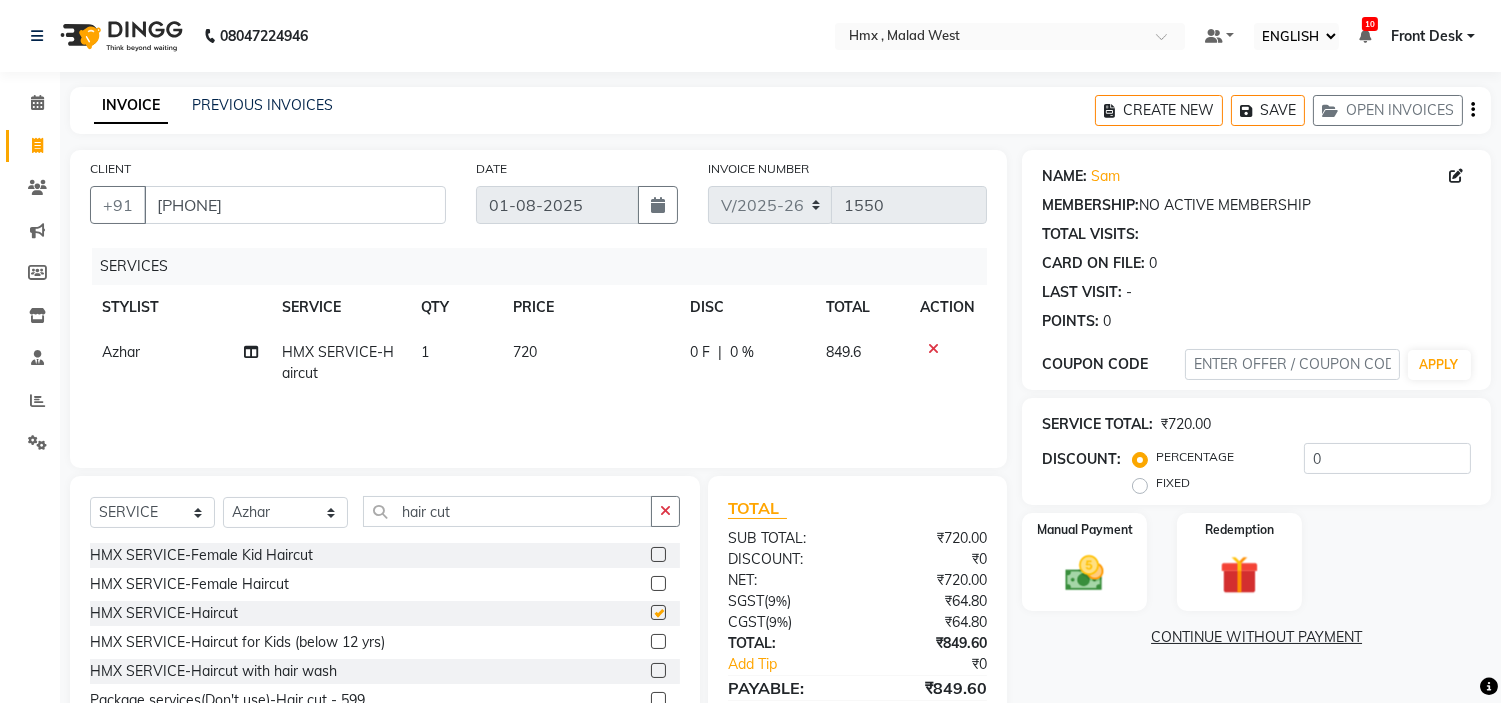 checkbox on "false" 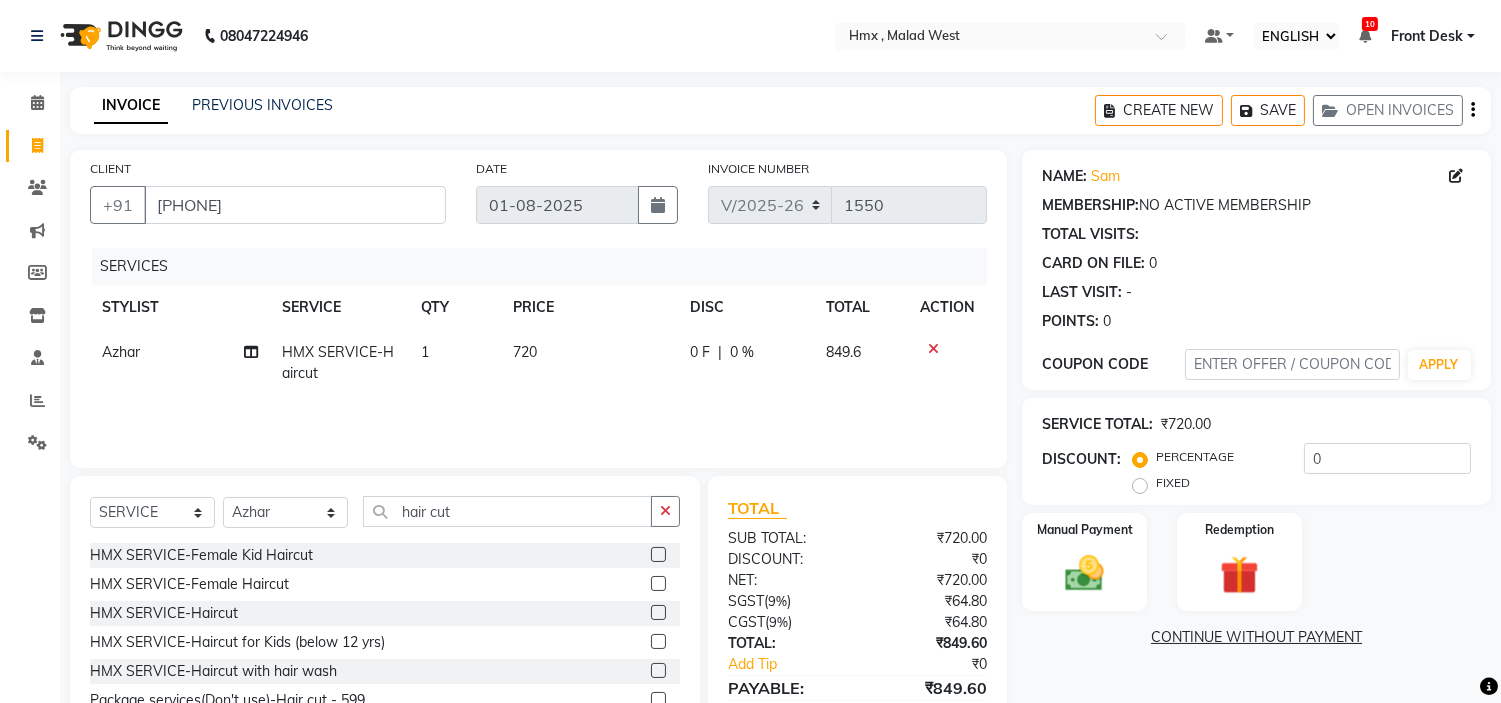 click on "720" 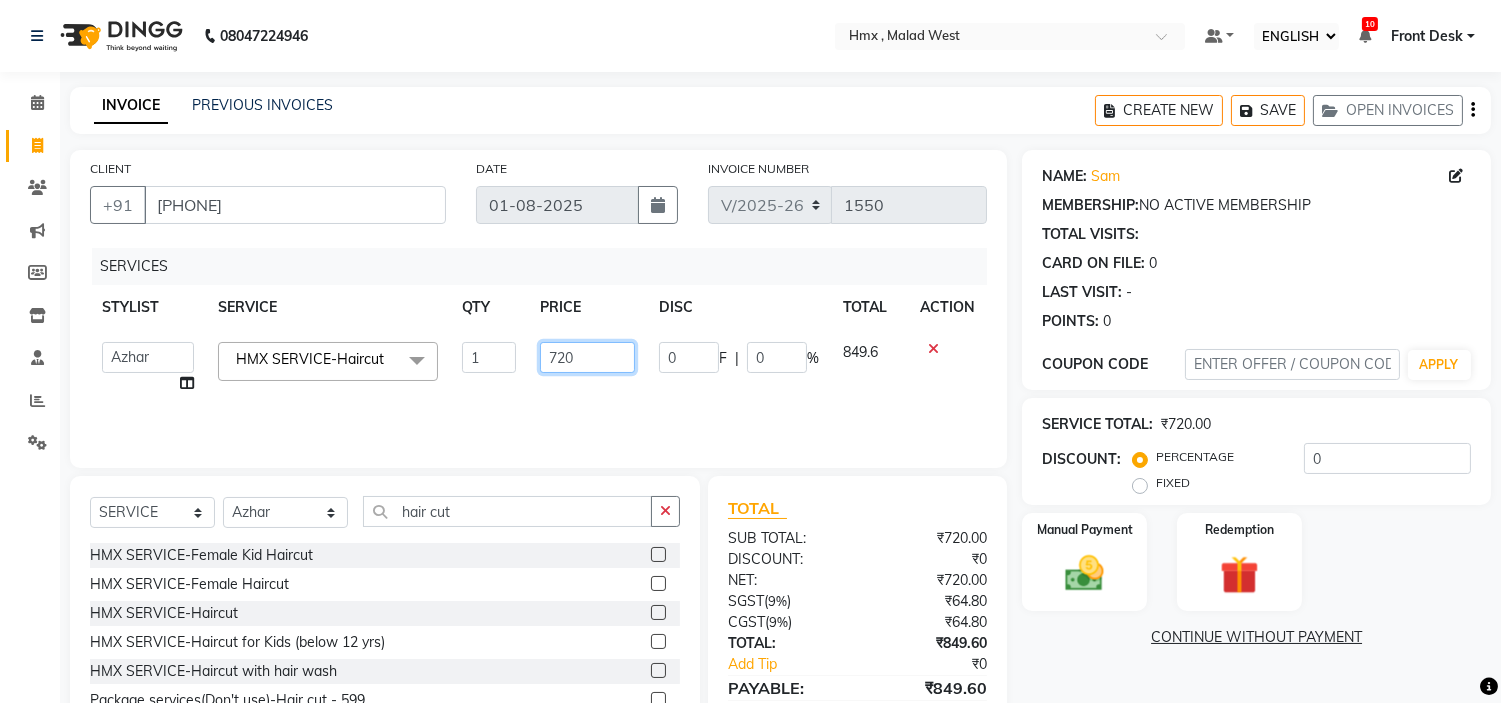 click on "720" 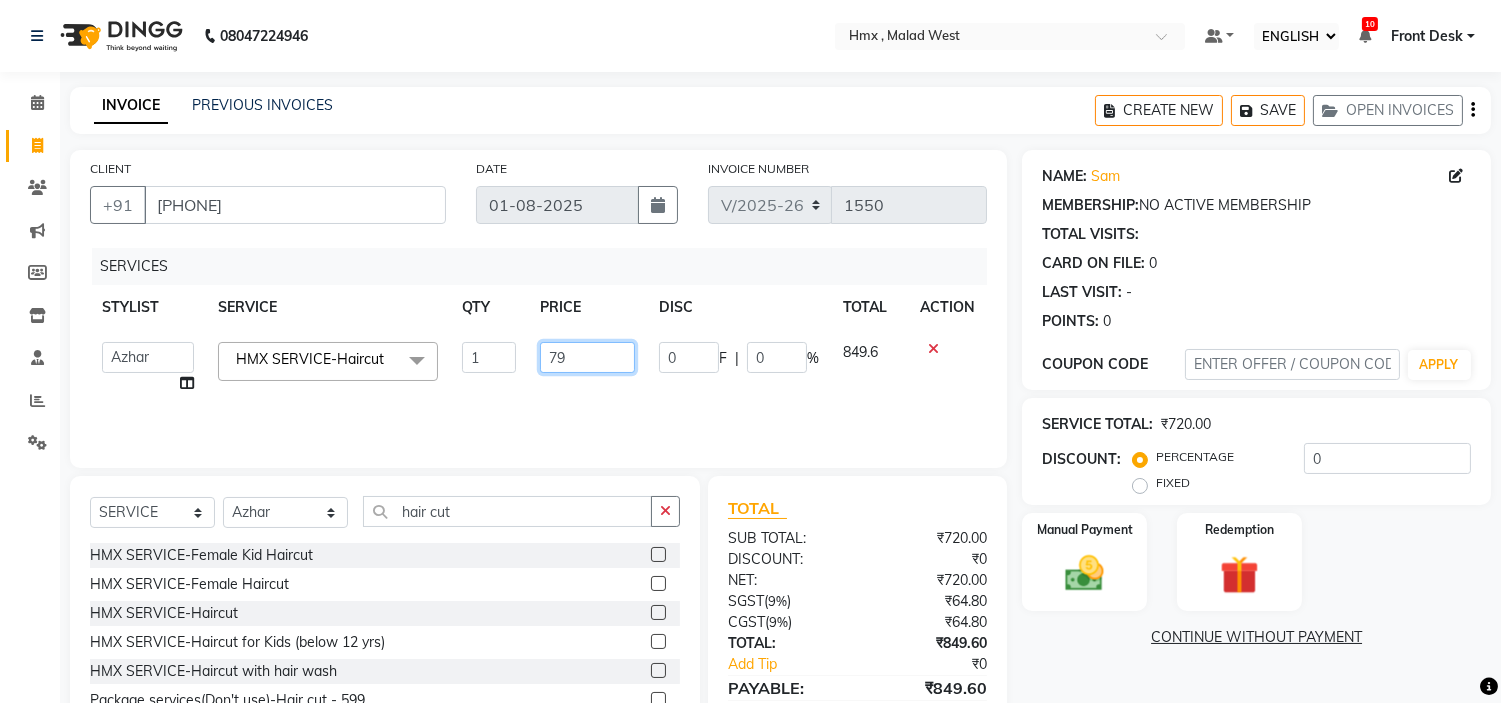 type on "799" 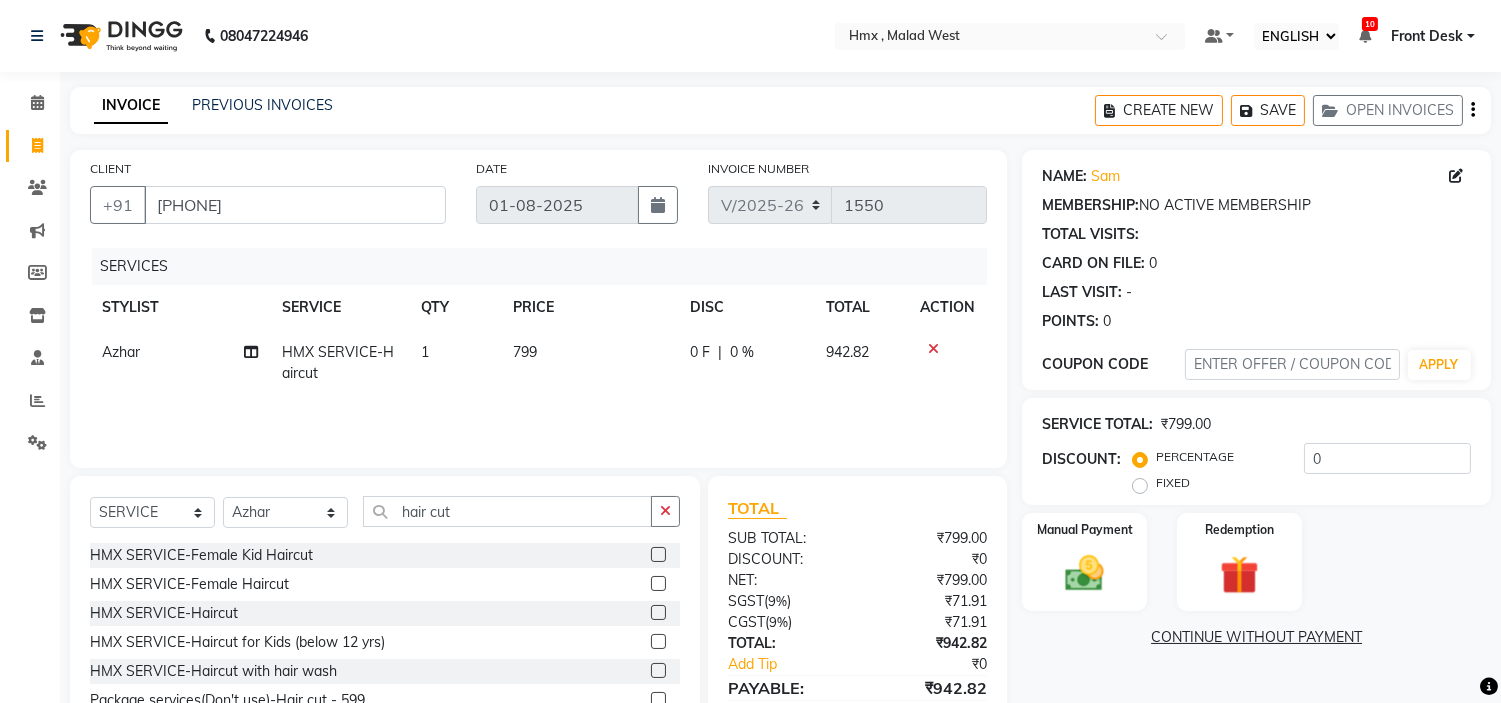 click on "NAME: [FIRST]  MEMBERSHIP:  NO ACTIVE MEMBERSHIP  TOTAL VISITS:   CARD ON FILE:  0 LAST VISIT:   - POINTS:   0  COUPON CODE APPLY SERVICE TOTAL:  [CURRENCY]  DISCOUNT:  PERCENTAGE   FIXED  0 Manual Payment Redemption  CONTINUE WITHOUT PAYMENT" 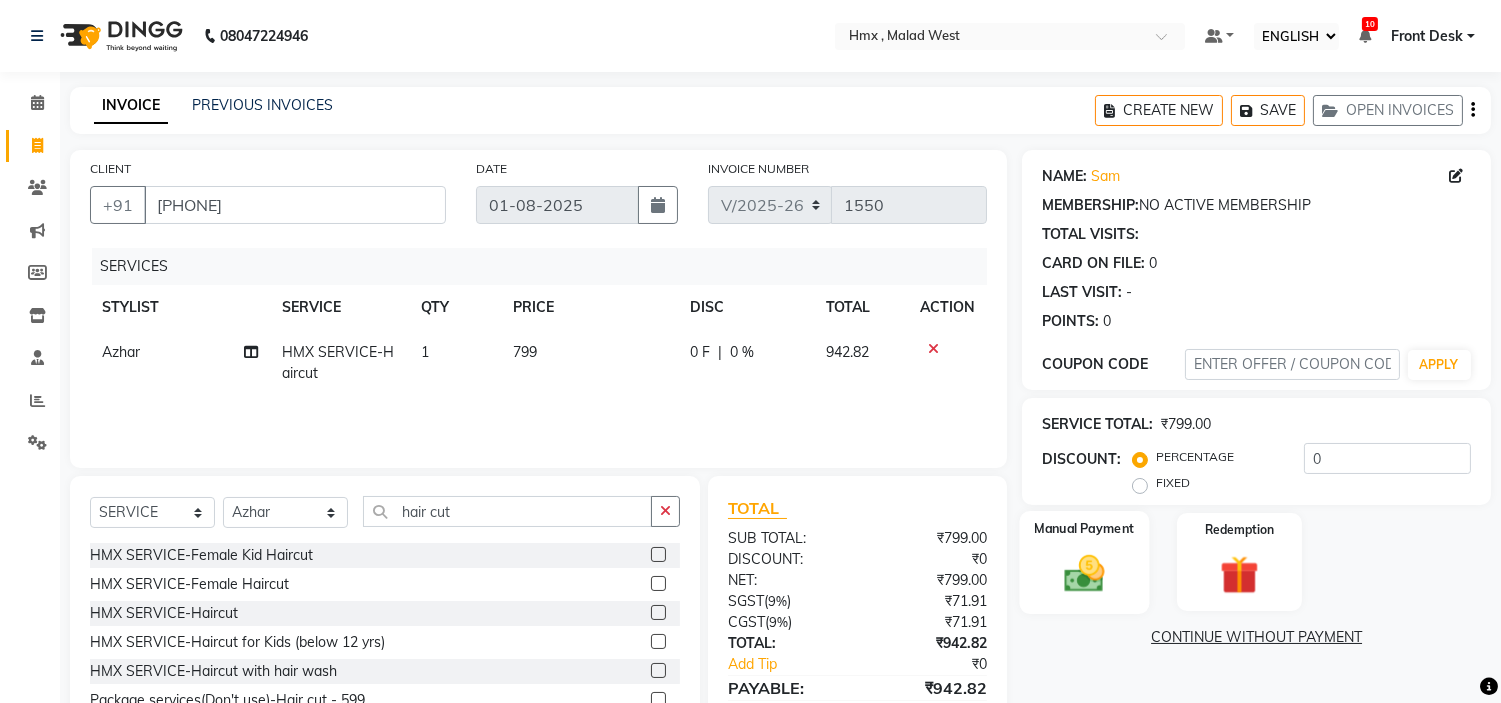 click 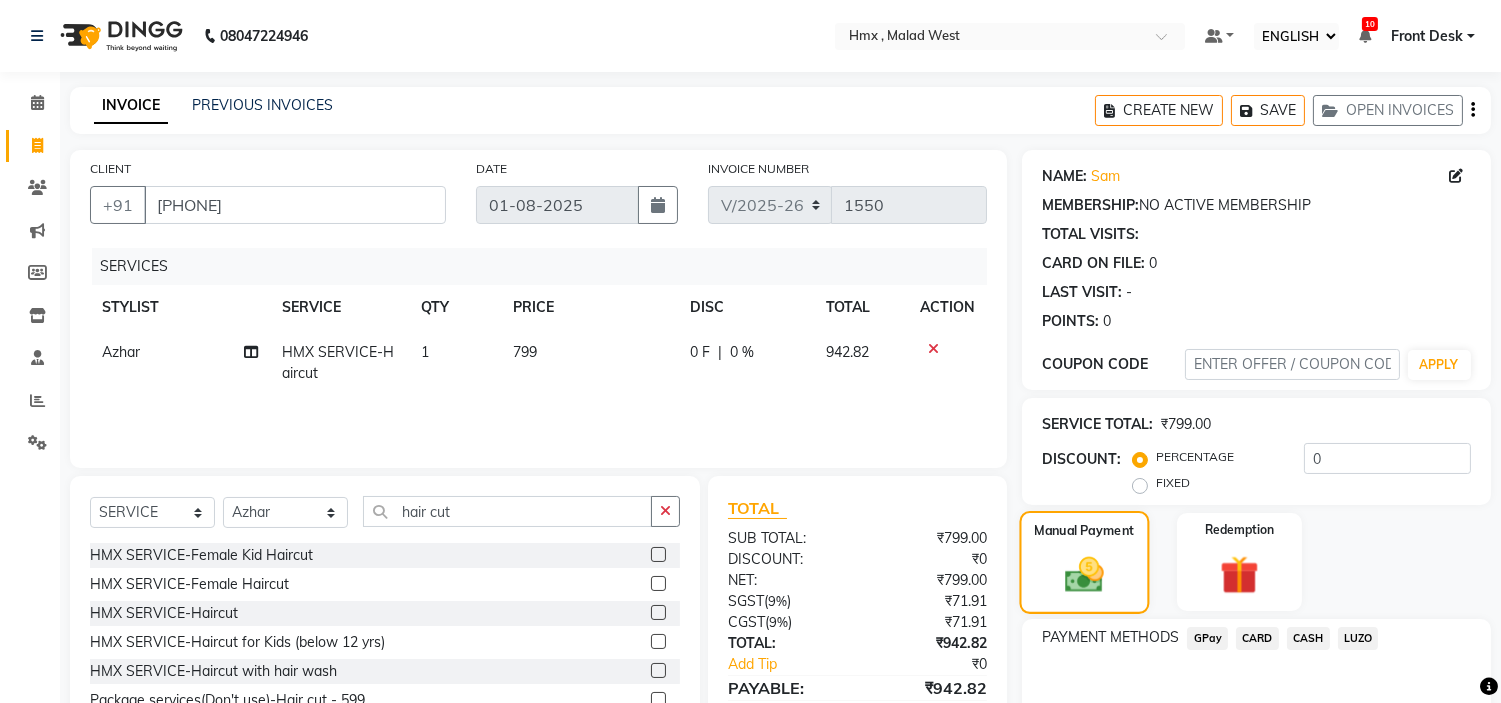 click 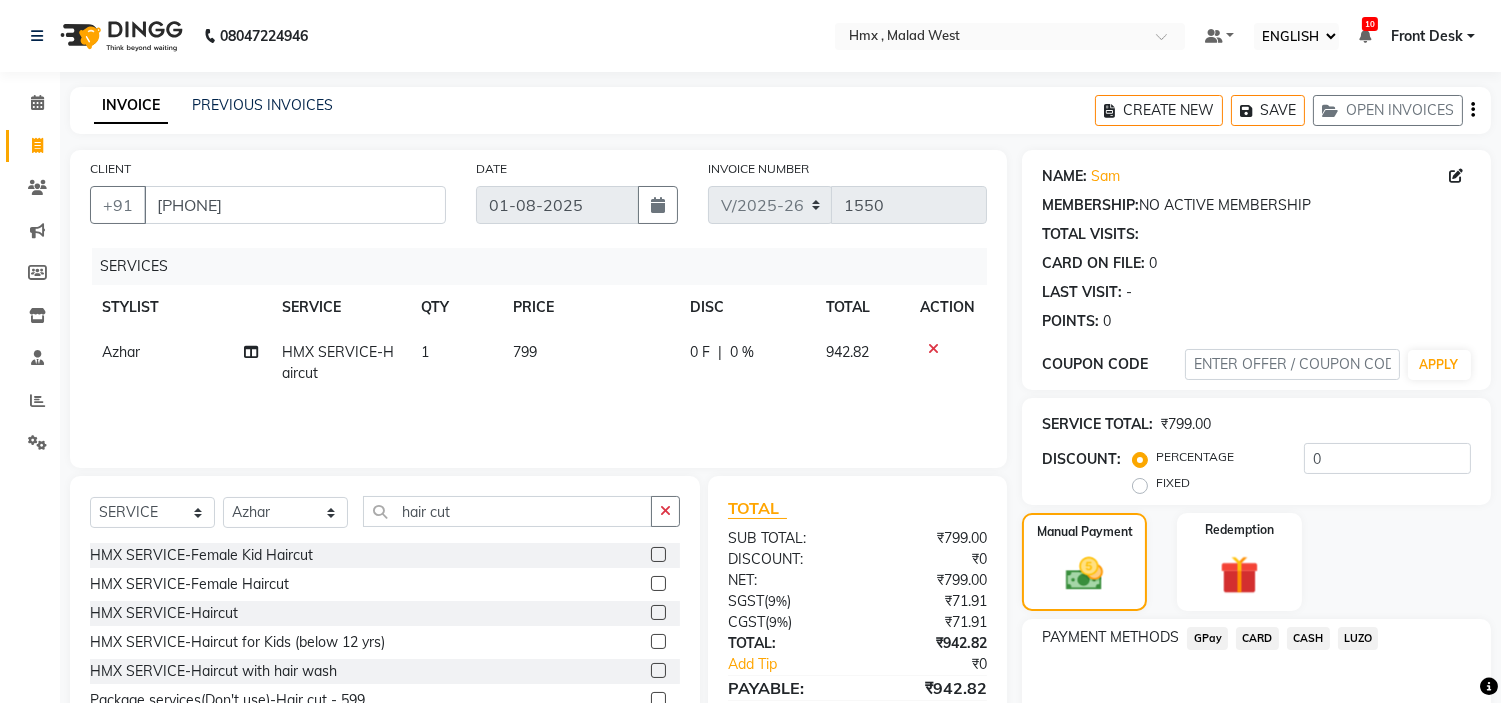 click on "CARD" 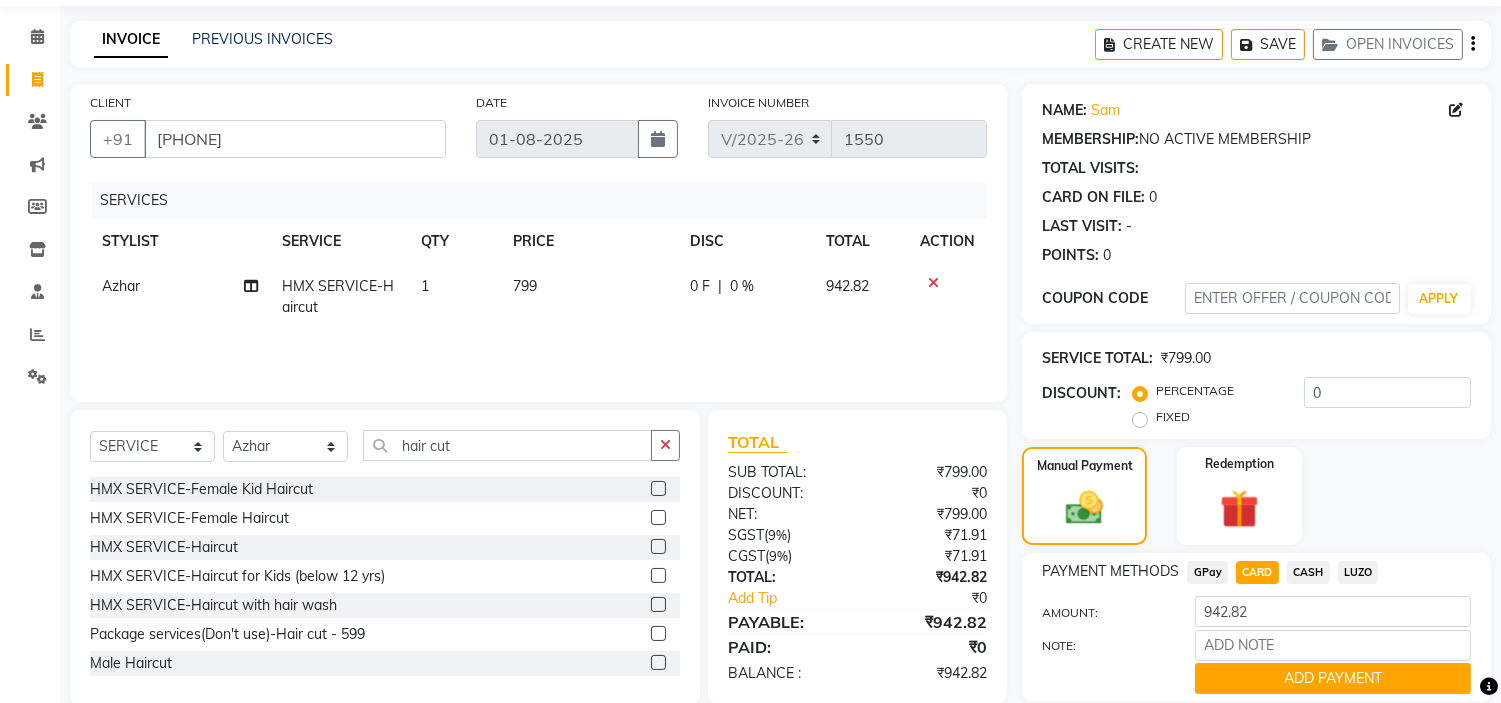 scroll, scrollTop: 136, scrollLeft: 0, axis: vertical 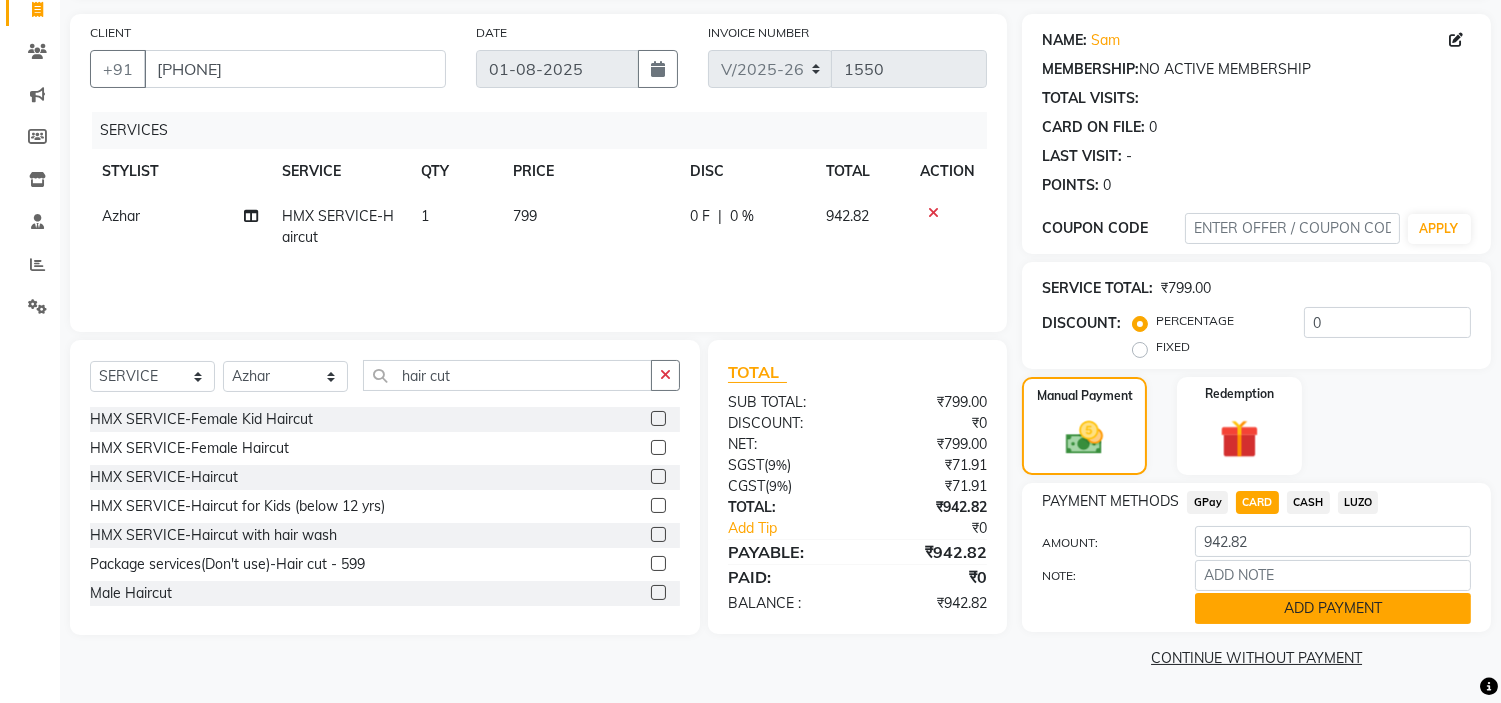 click on "ADD PAYMENT" 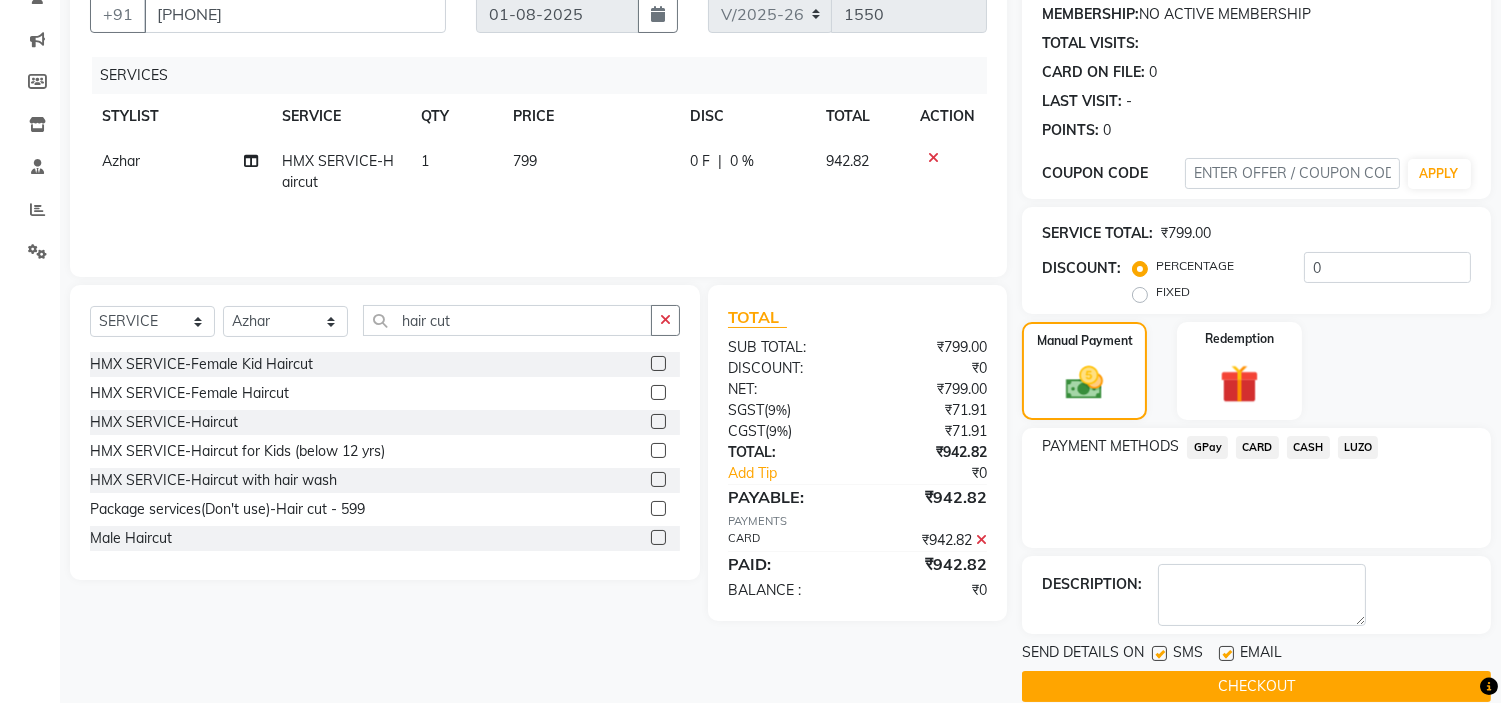scroll, scrollTop: 220, scrollLeft: 0, axis: vertical 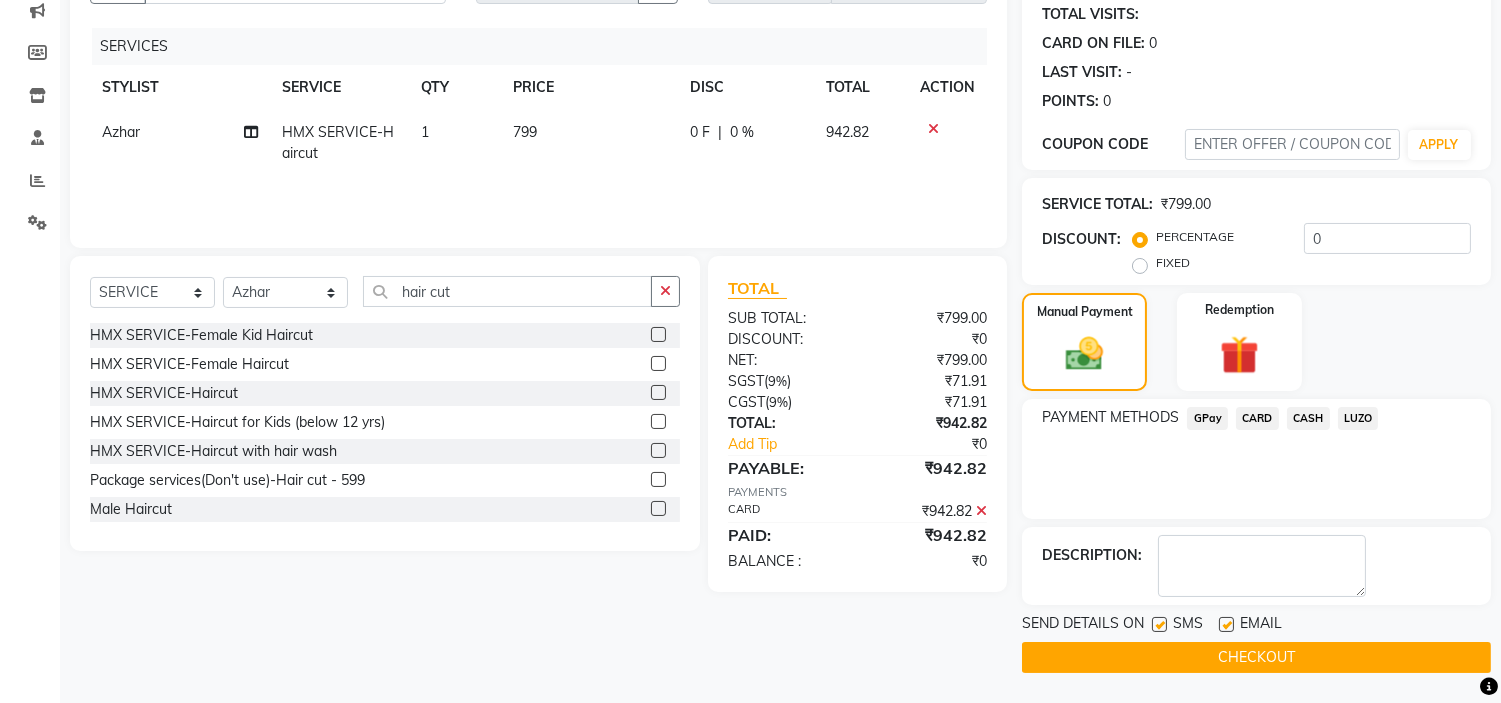 click on "CHECKOUT" 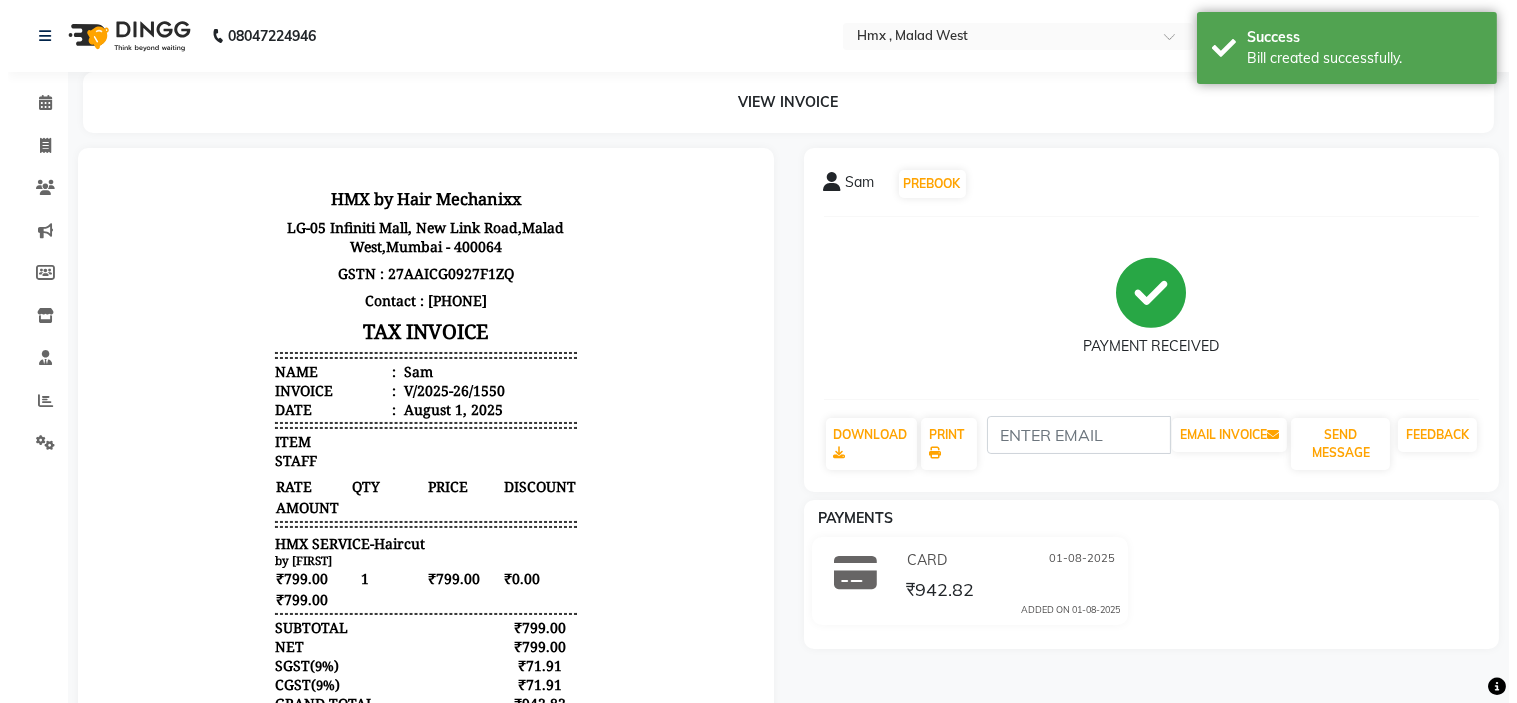 scroll, scrollTop: 0, scrollLeft: 0, axis: both 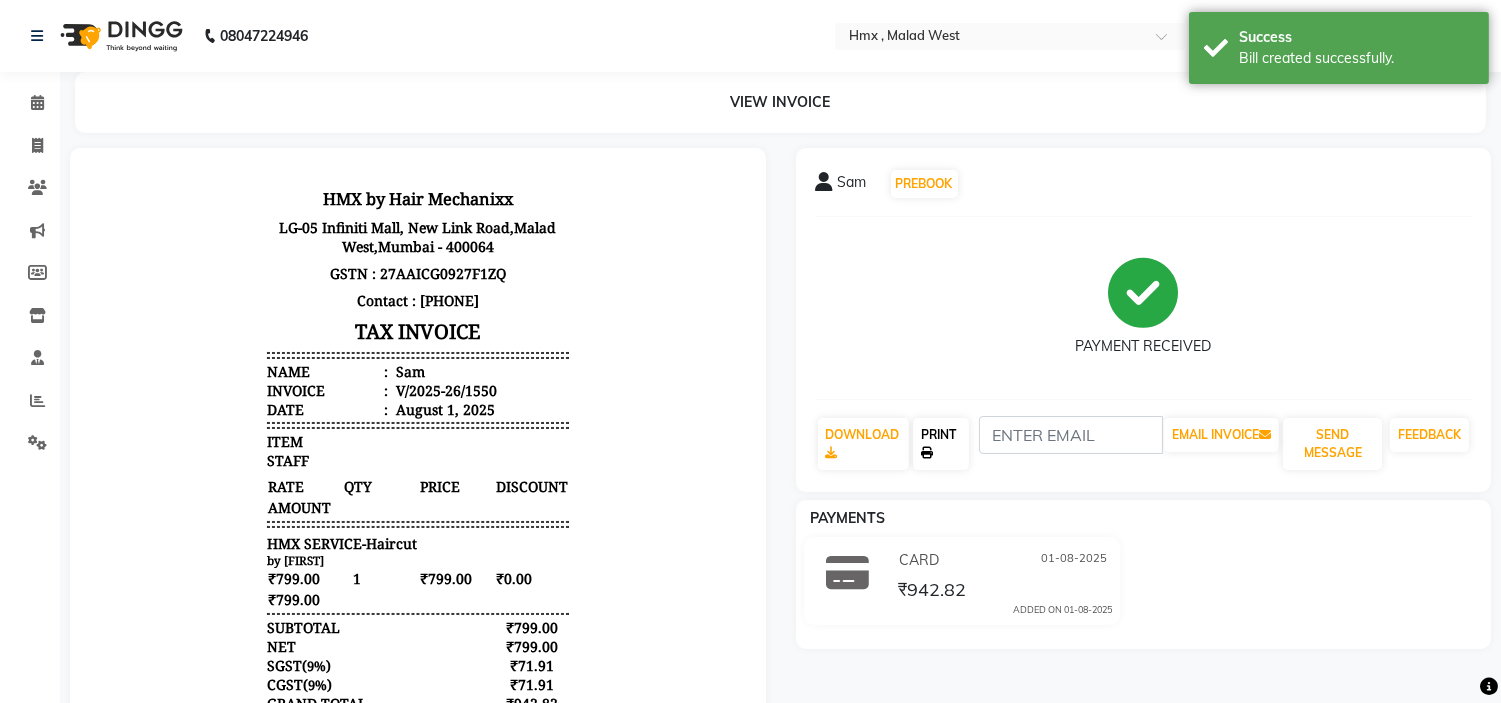 click on "PRINT" 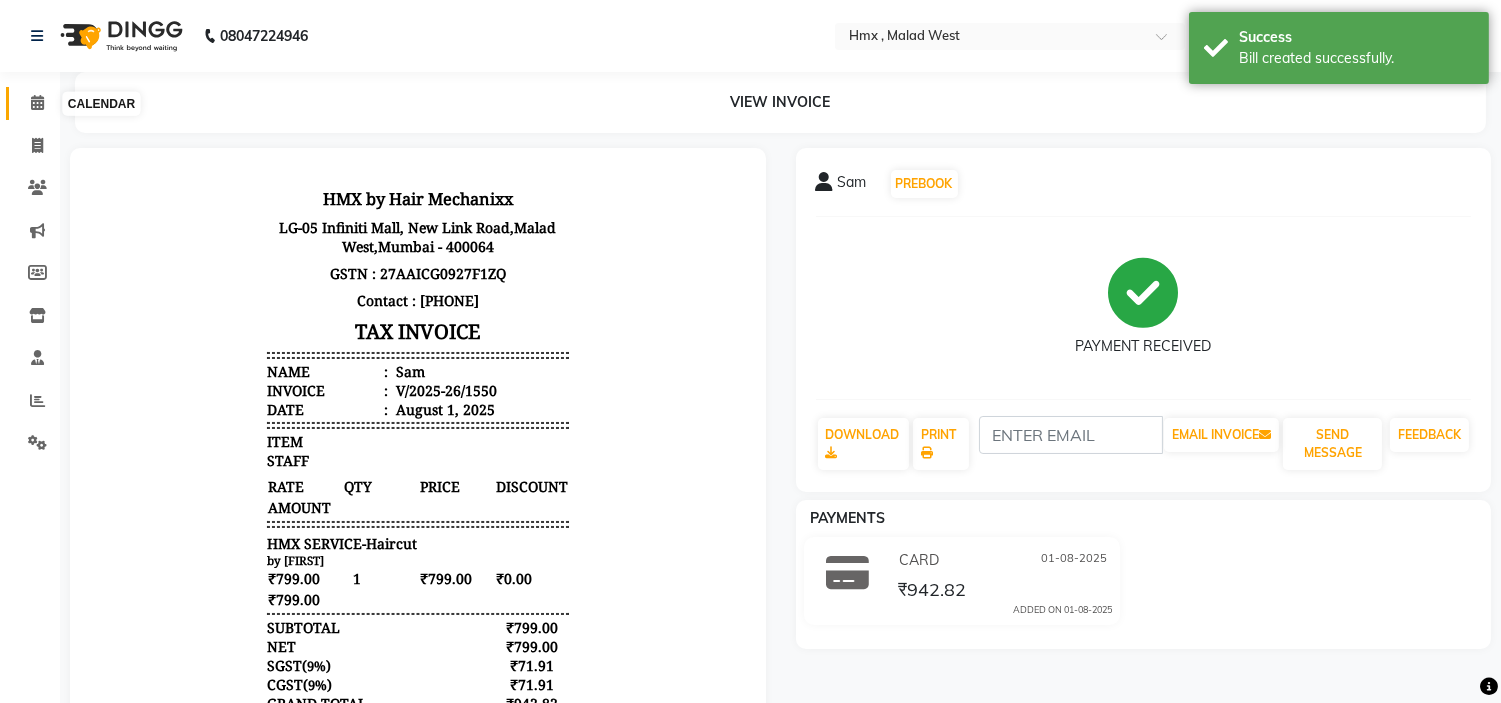 click 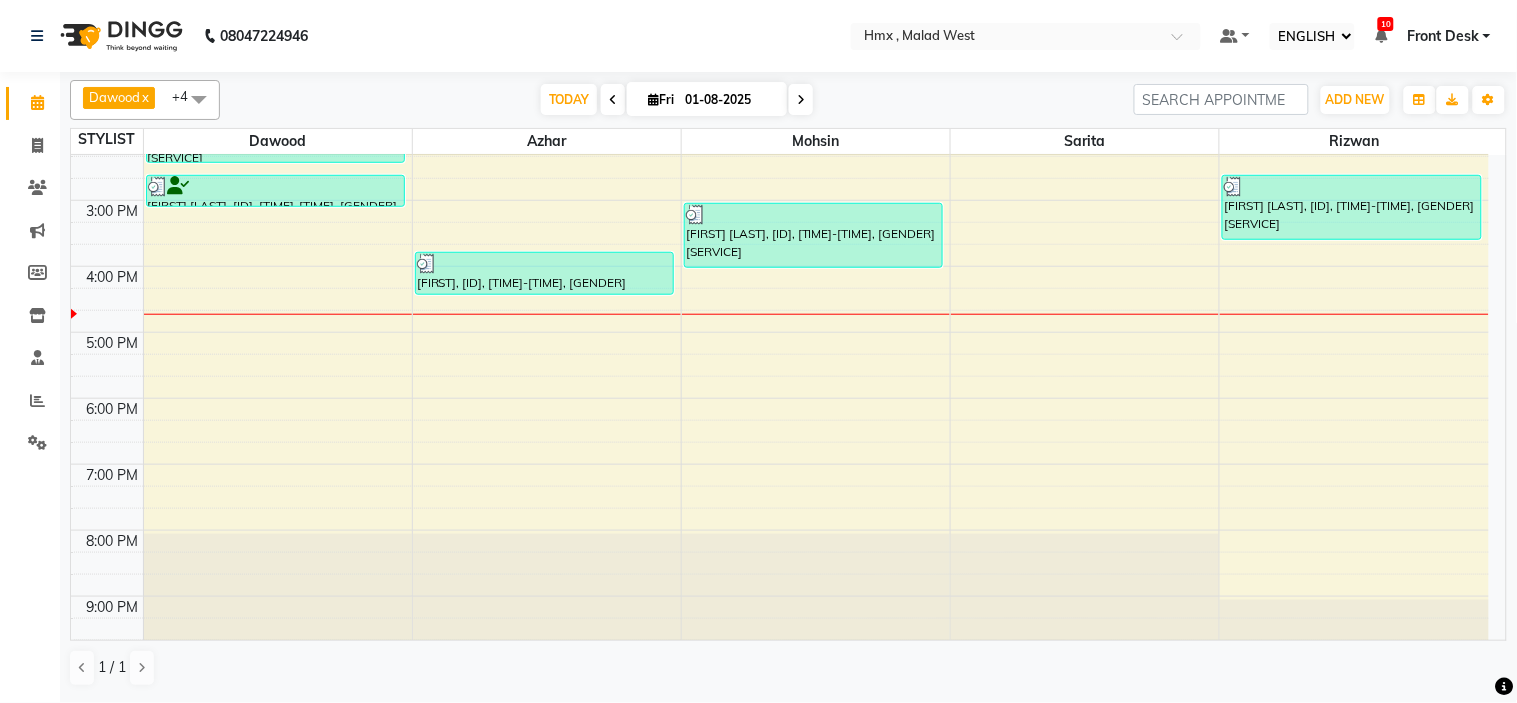 scroll, scrollTop: 442, scrollLeft: 0, axis: vertical 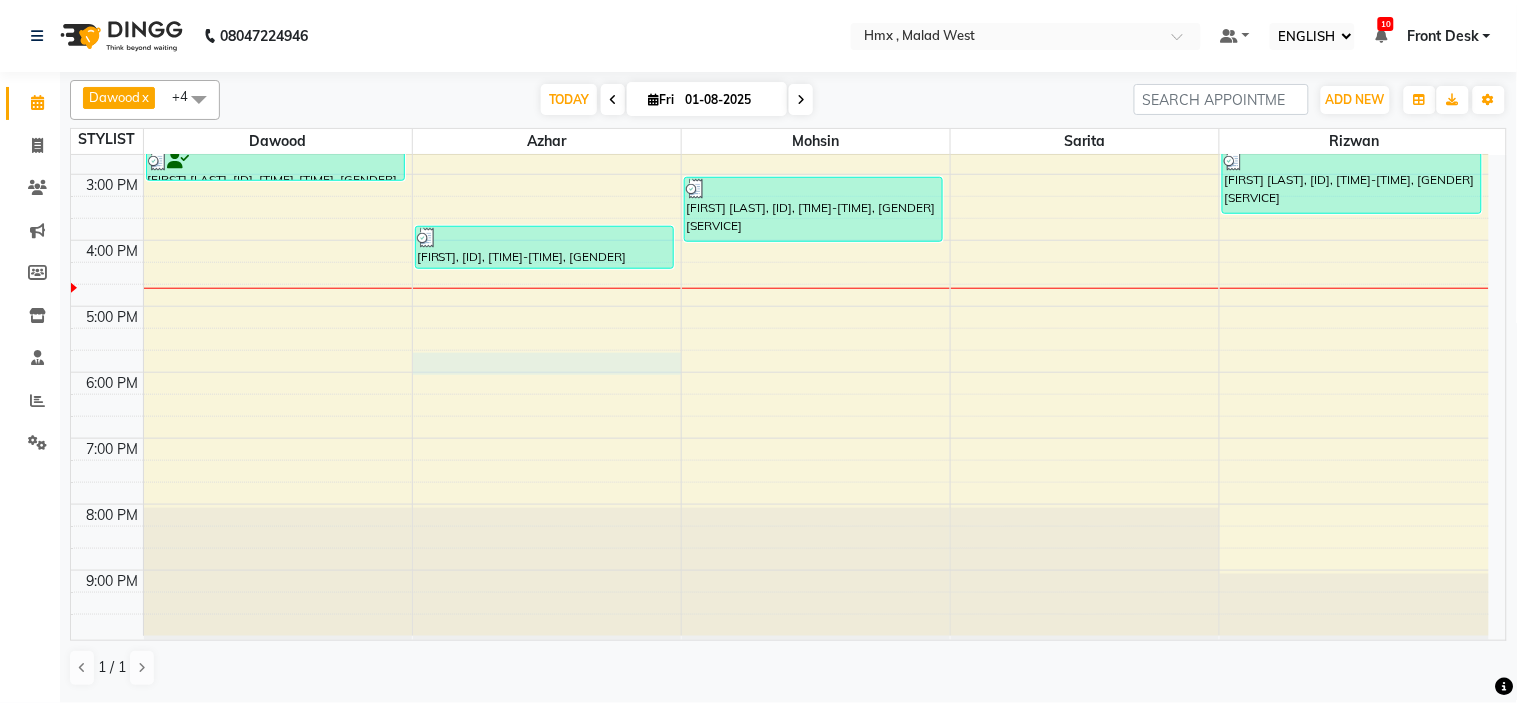 click on "[FIRST], [ID], [TIME]-[TIME], [GENDER] [SERVICE]     [FIRST], [ID], [TIME]-[TIME], [GENDER] [SERVICE]     [FIRST] [LAST], [ID], [TIME]-[TIME], [GENDER] [SERVICE]     [FIRST], [ID], [TIME]-[TIME], [GENDER] [SERVICE]    [FIRST] [LAST], [ID], [TIME]-[TIME], [GENDER] [SERVICE]    [FIRST] [LAST], [ID], [TIME]-[TIME], [GENDER] [SERVICE]     [FIRST] [LAST], [ID], [TIME]-[TIME], [GENDER] [SERVICE]     [FIRST] [LAST], [ID], [TIME]-[TIME], [GENDER] [SERVICE]" at bounding box center [780, 174] 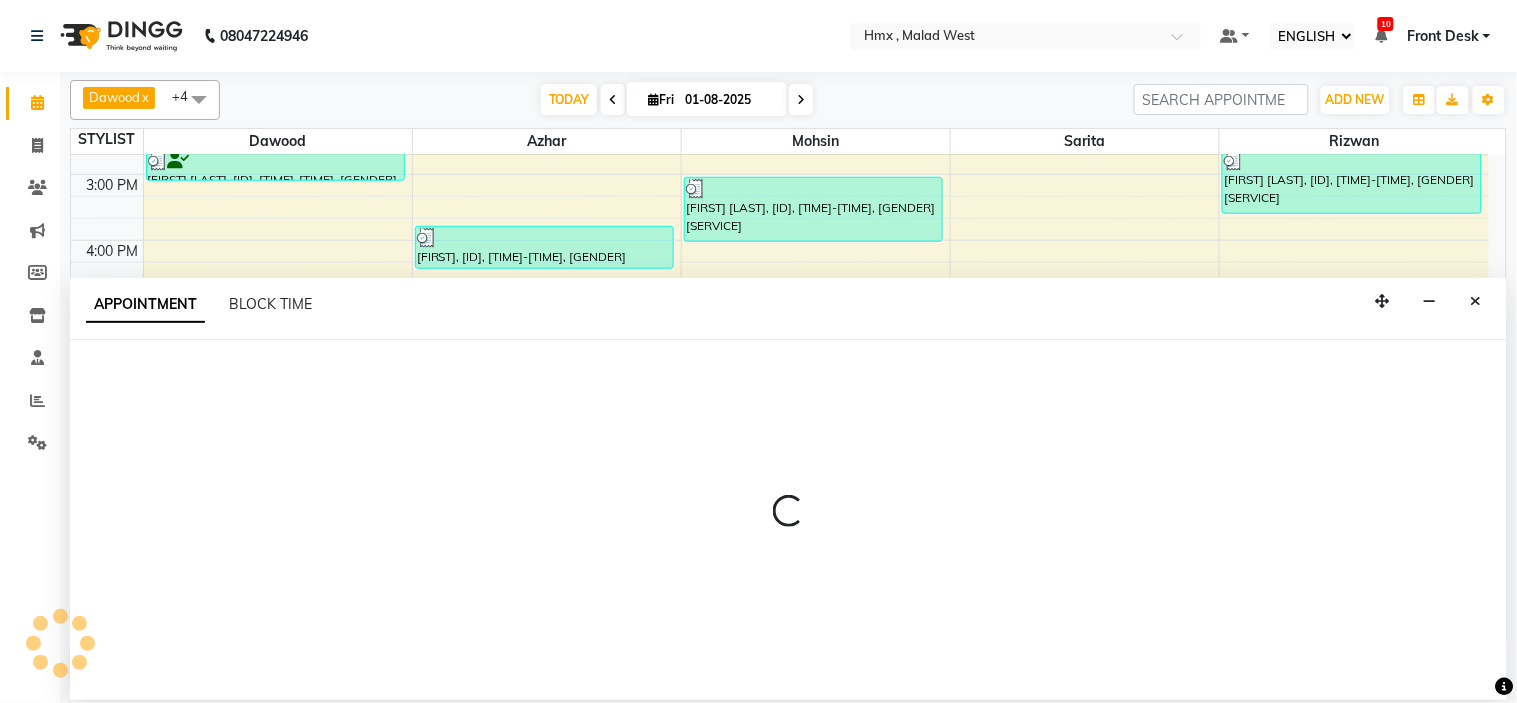 select on "39098" 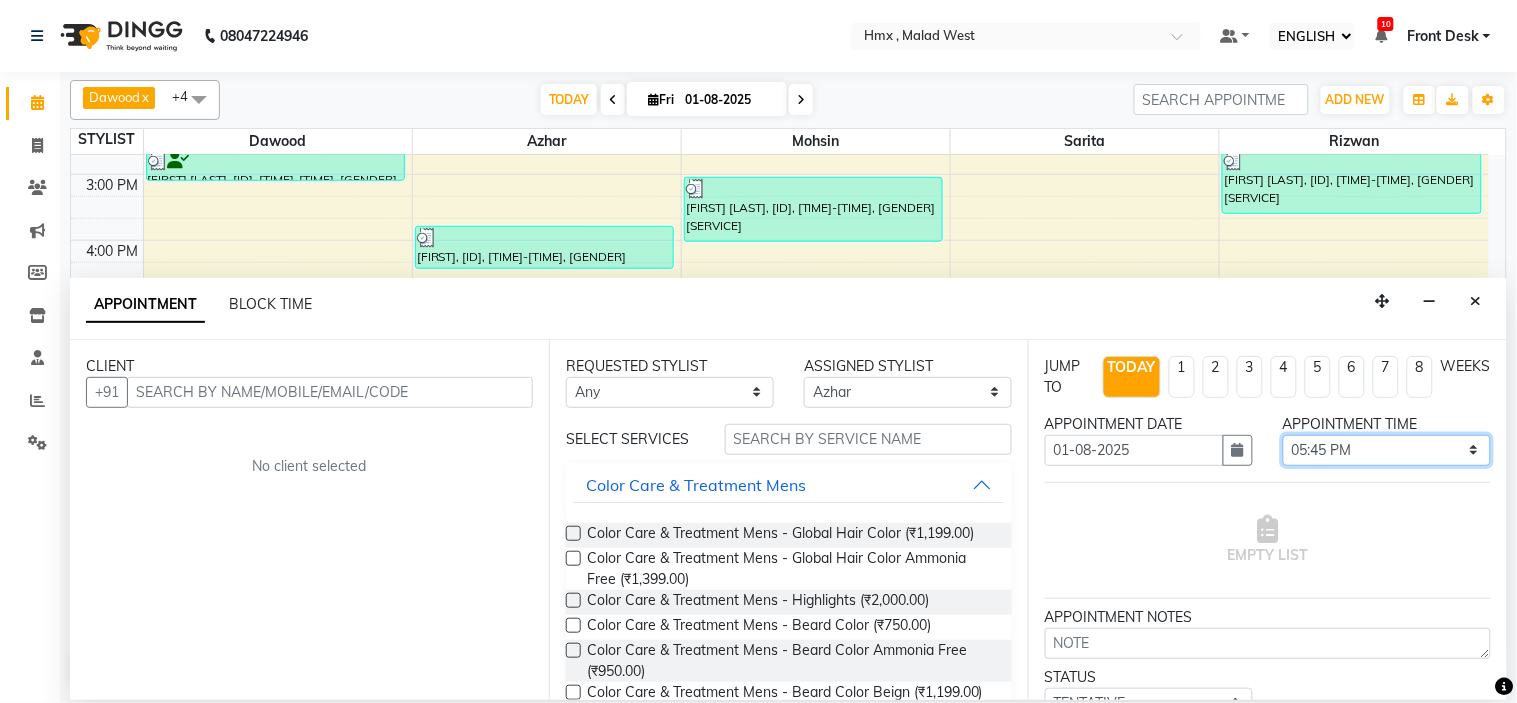 click on "SELECT 09:00 AM 09:15 AM 09:30 AM 09:45 AM 10:00 AM 10:15 AM 10:30 AM 10:45 AM 11:00 AM 11:15 AM 11:30 AM 11:45 AM 12:00 PM 12:15 PM 12:30 PM 12:45 PM 01:00 PM 01:15 PM 01:30 PM 01:45 PM 02:00 PM 02:15 PM 02:30 PM 02:45 PM 03:00 PM 03:15 PM 03:30 PM 03:45 PM 04:00 PM 04:15 PM 04:30 PM 04:45 PM 05:00 PM 05:15 PM 05:30 PM 05:45 PM 06:00 PM 06:15 PM 06:30 PM 06:45 PM 07:00 PM 07:15 PM 07:30 PM 07:45 PM 08:00 PM 08:15 PM 08:30 PM 08:45 PM 09:00 PM" at bounding box center [1387, 450] 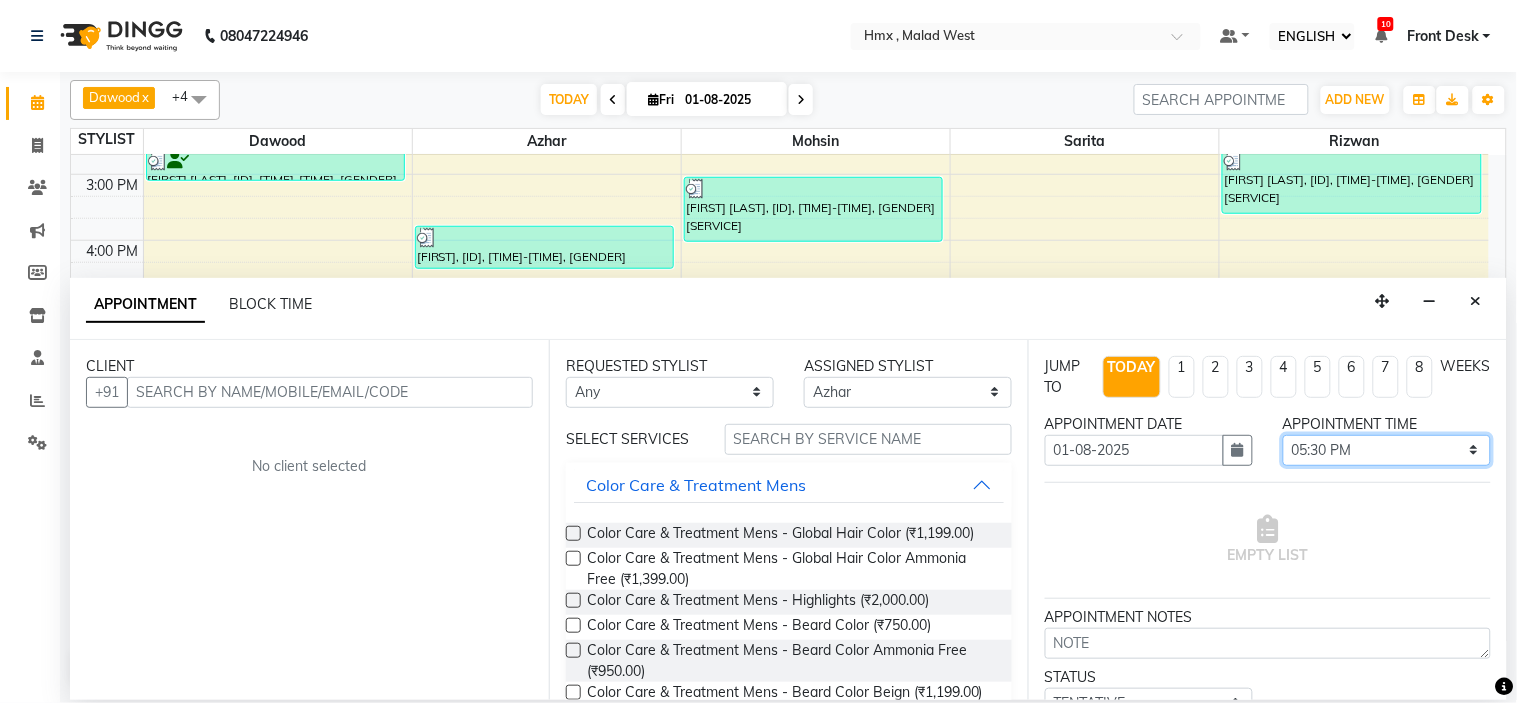 click on "SELECT 09:00 AM 09:15 AM 09:30 AM 09:45 AM 10:00 AM 10:15 AM 10:30 AM 10:45 AM 11:00 AM 11:15 AM 11:30 AM 11:45 AM 12:00 PM 12:15 PM 12:30 PM 12:45 PM 01:00 PM 01:15 PM 01:30 PM 01:45 PM 02:00 PM 02:15 PM 02:30 PM 02:45 PM 03:00 PM 03:15 PM 03:30 PM 03:45 PM 04:00 PM 04:15 PM 04:30 PM 04:45 PM 05:00 PM 05:15 PM 05:30 PM 05:45 PM 06:00 PM 06:15 PM 06:30 PM 06:45 PM 07:00 PM 07:15 PM 07:30 PM 07:45 PM 08:00 PM 08:15 PM 08:30 PM 08:45 PM 09:00 PM" at bounding box center [1387, 450] 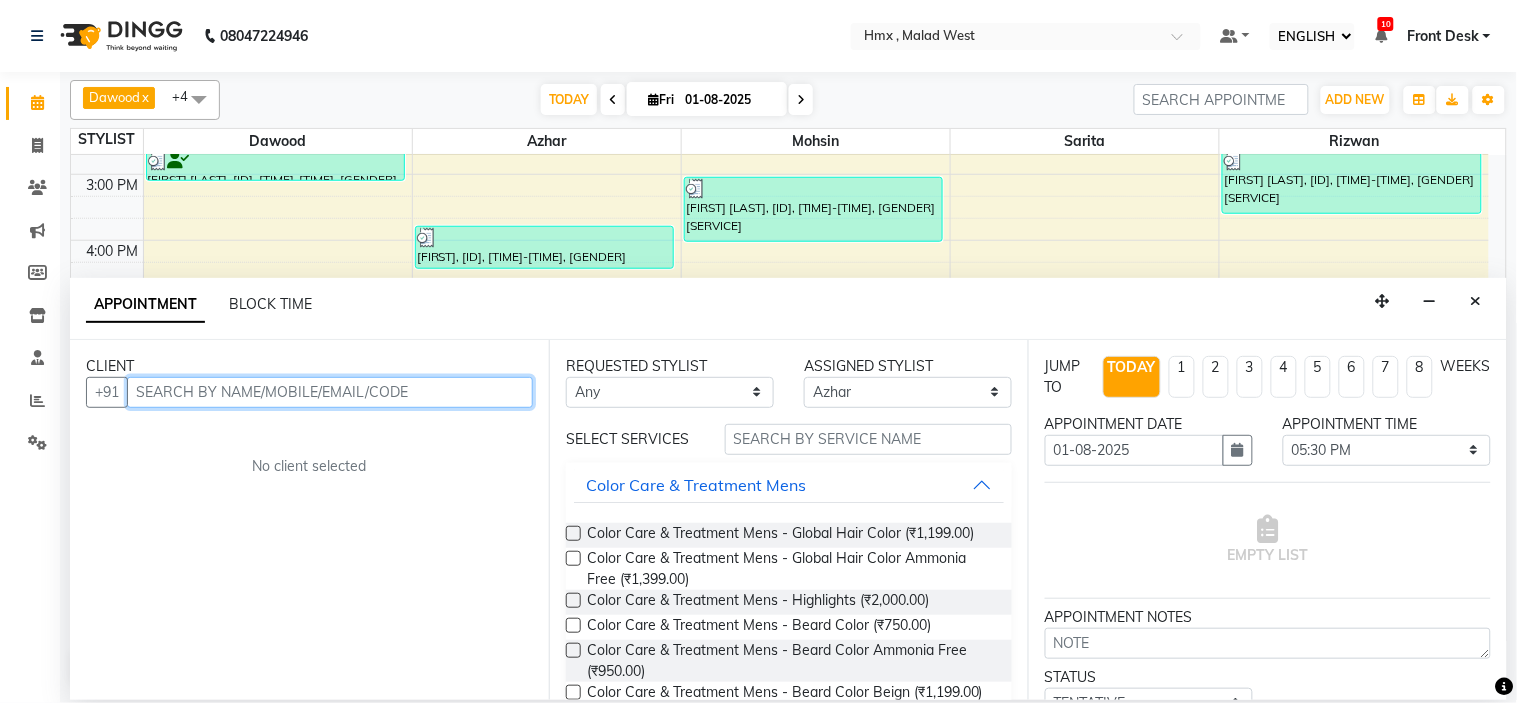 click at bounding box center [330, 392] 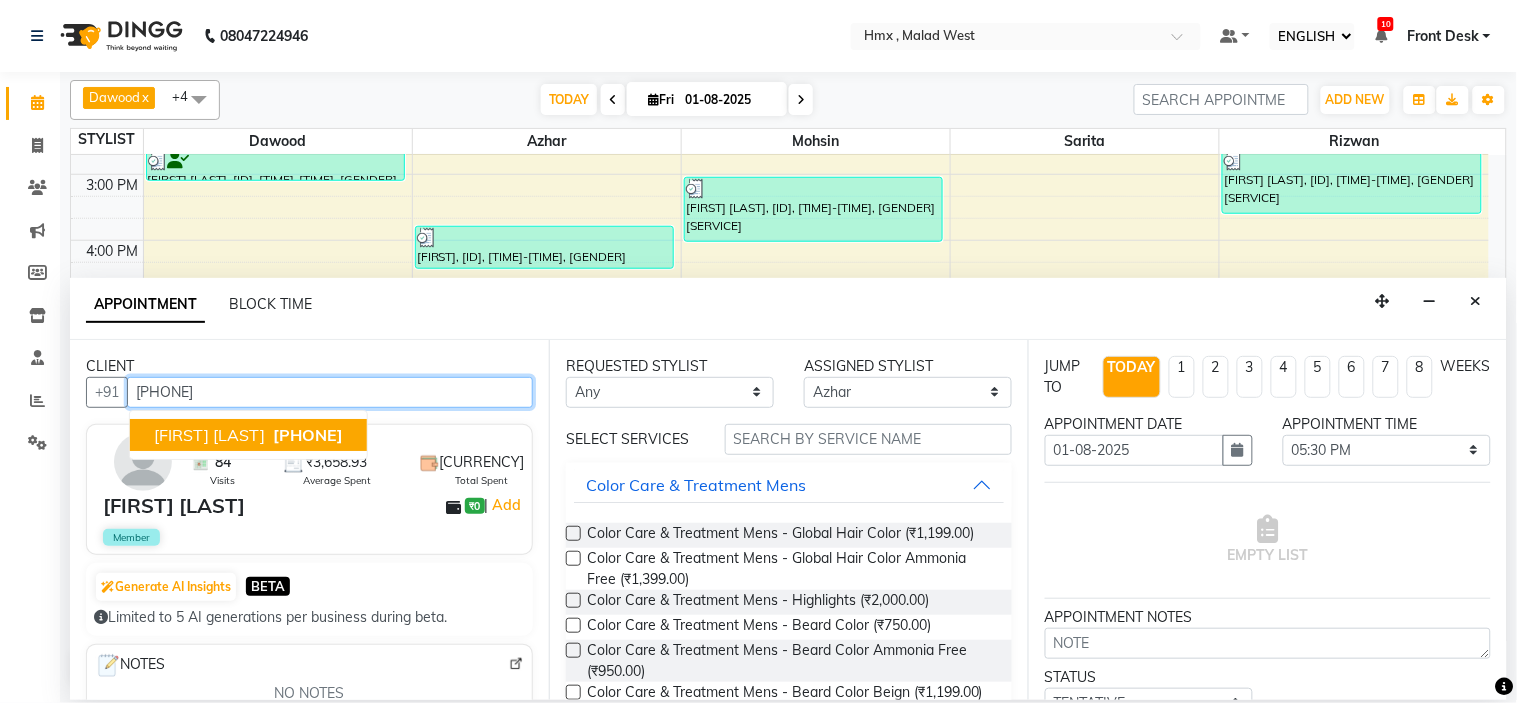 click on "[PHONE]" at bounding box center (308, 435) 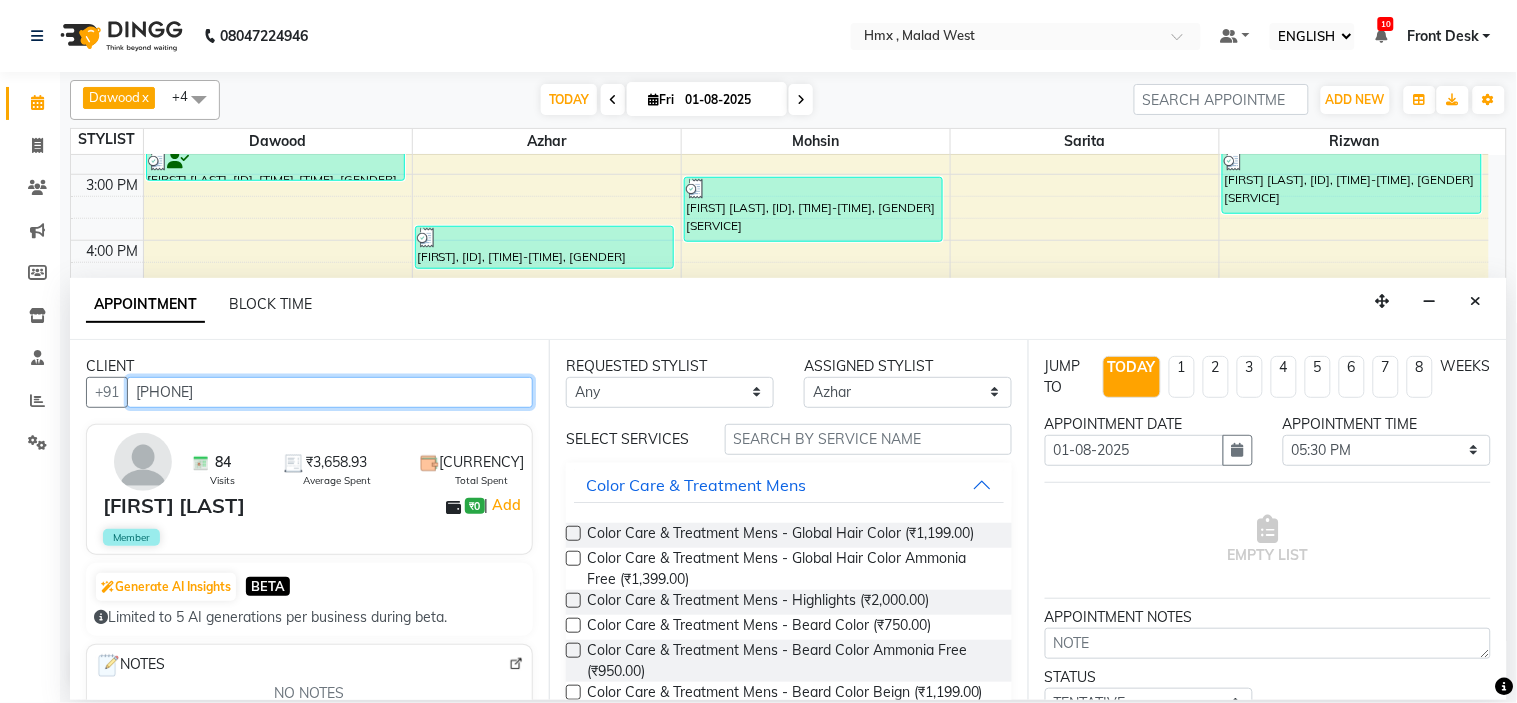 type on "[PHONE]" 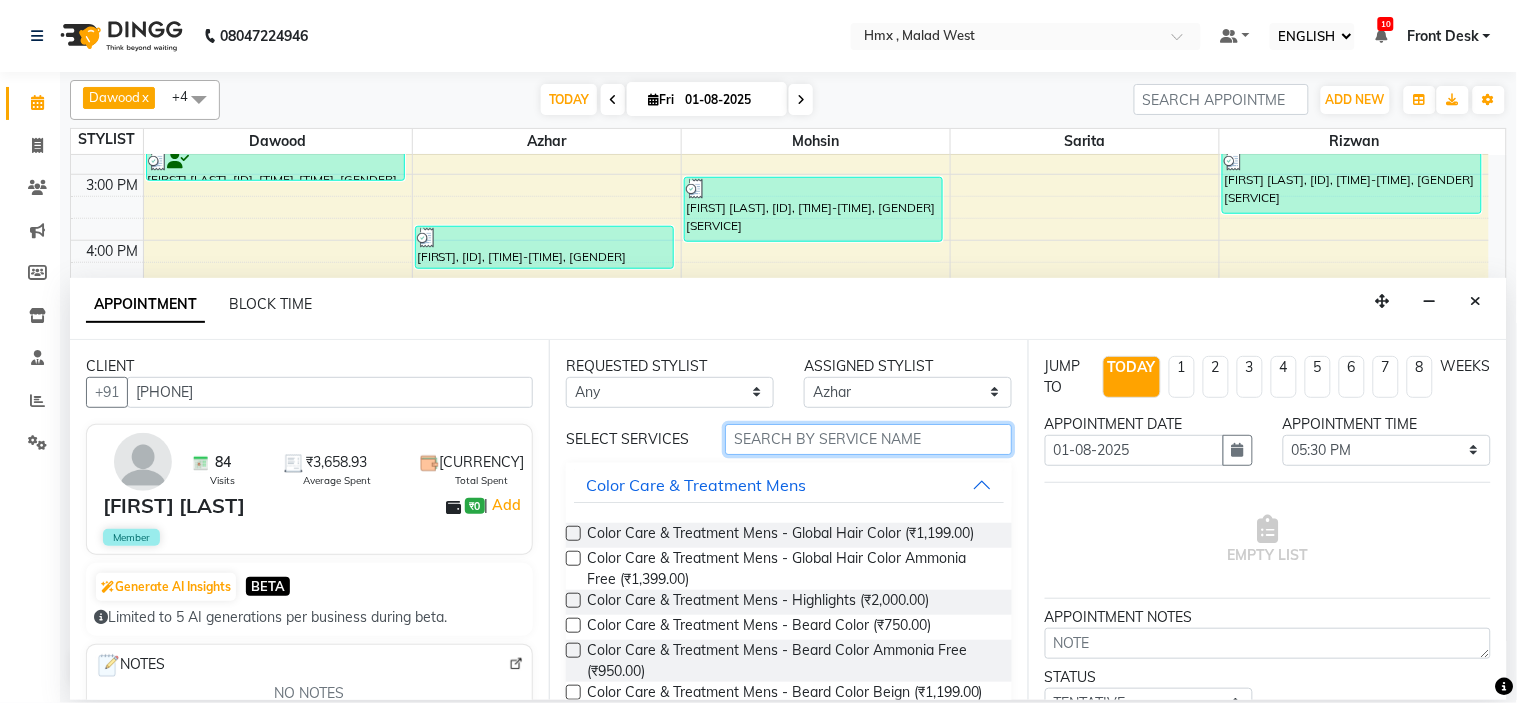 click at bounding box center (868, 439) 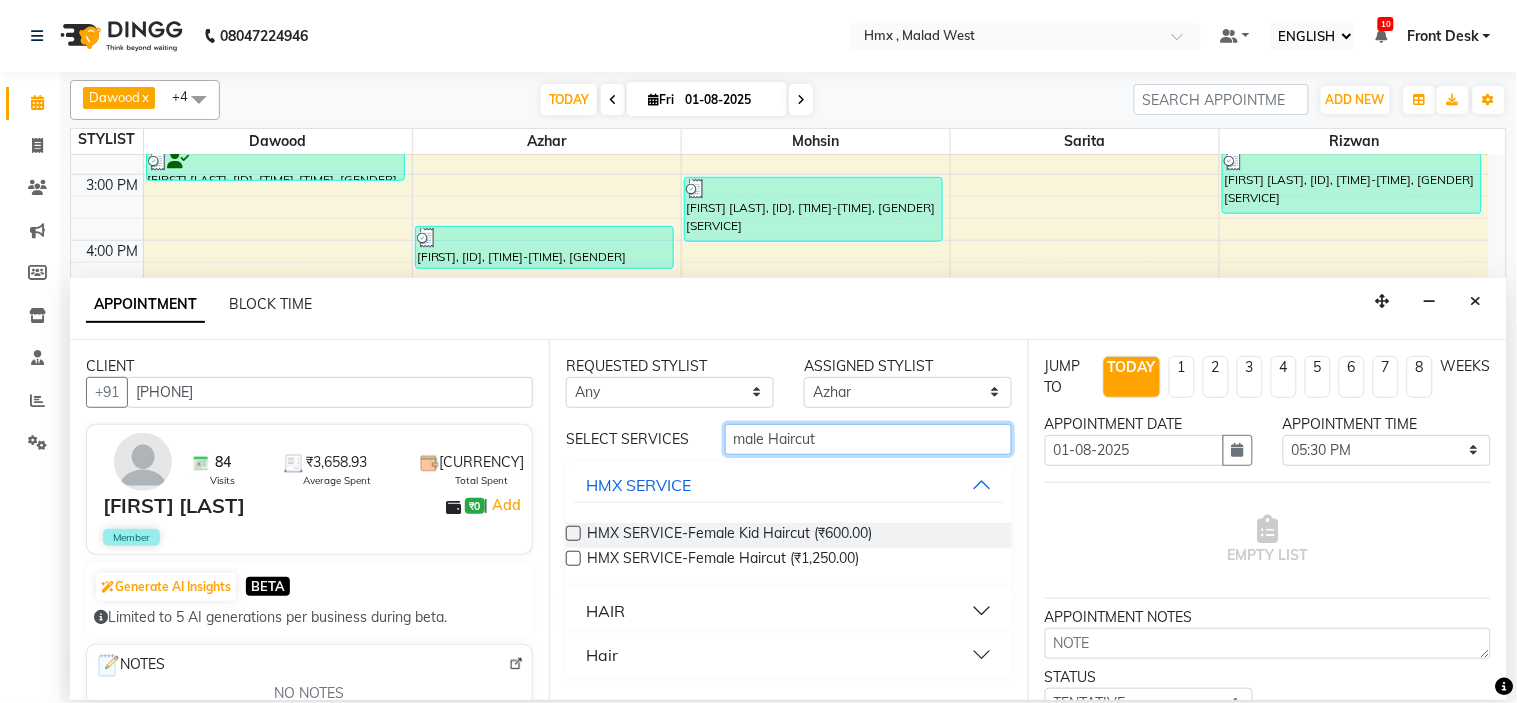 type on "male Haircut" 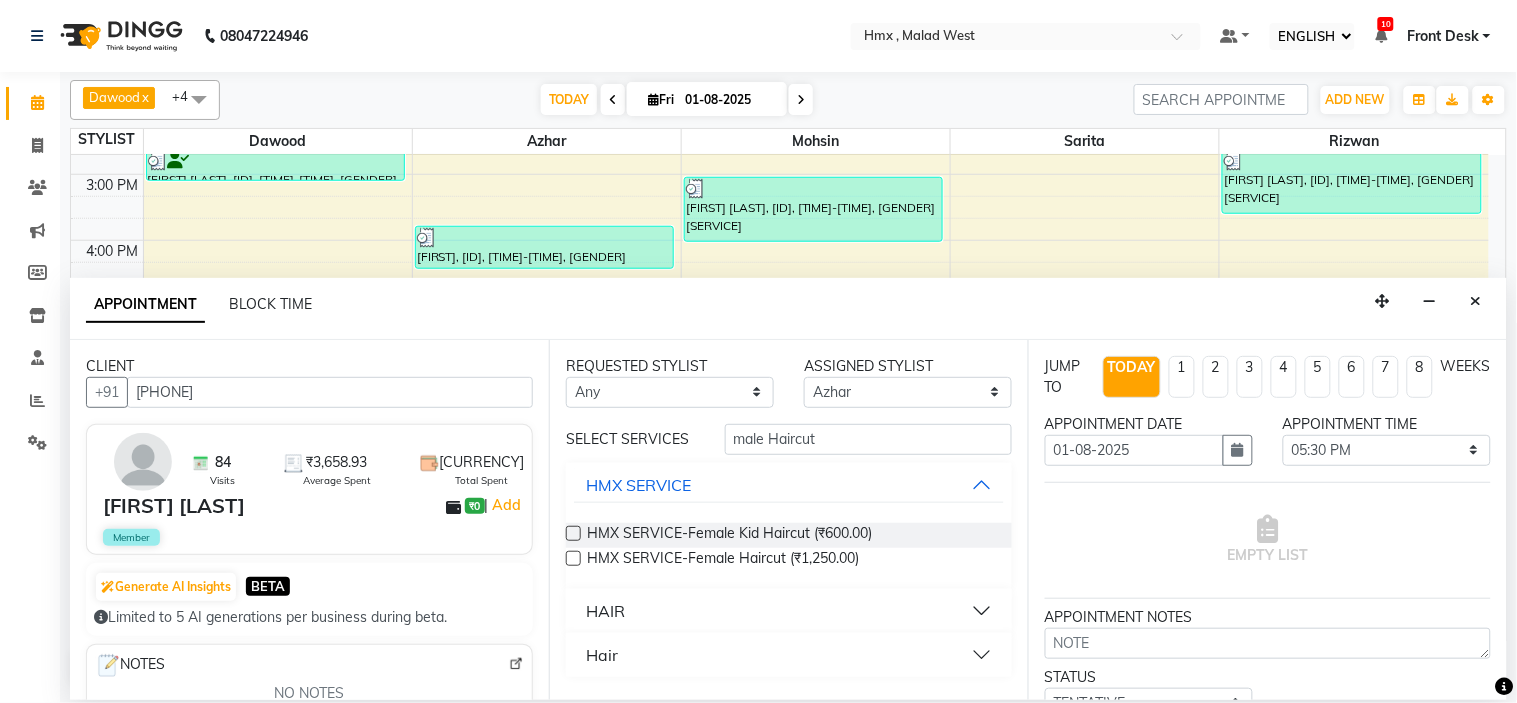 click on "HAIR" at bounding box center [789, 611] 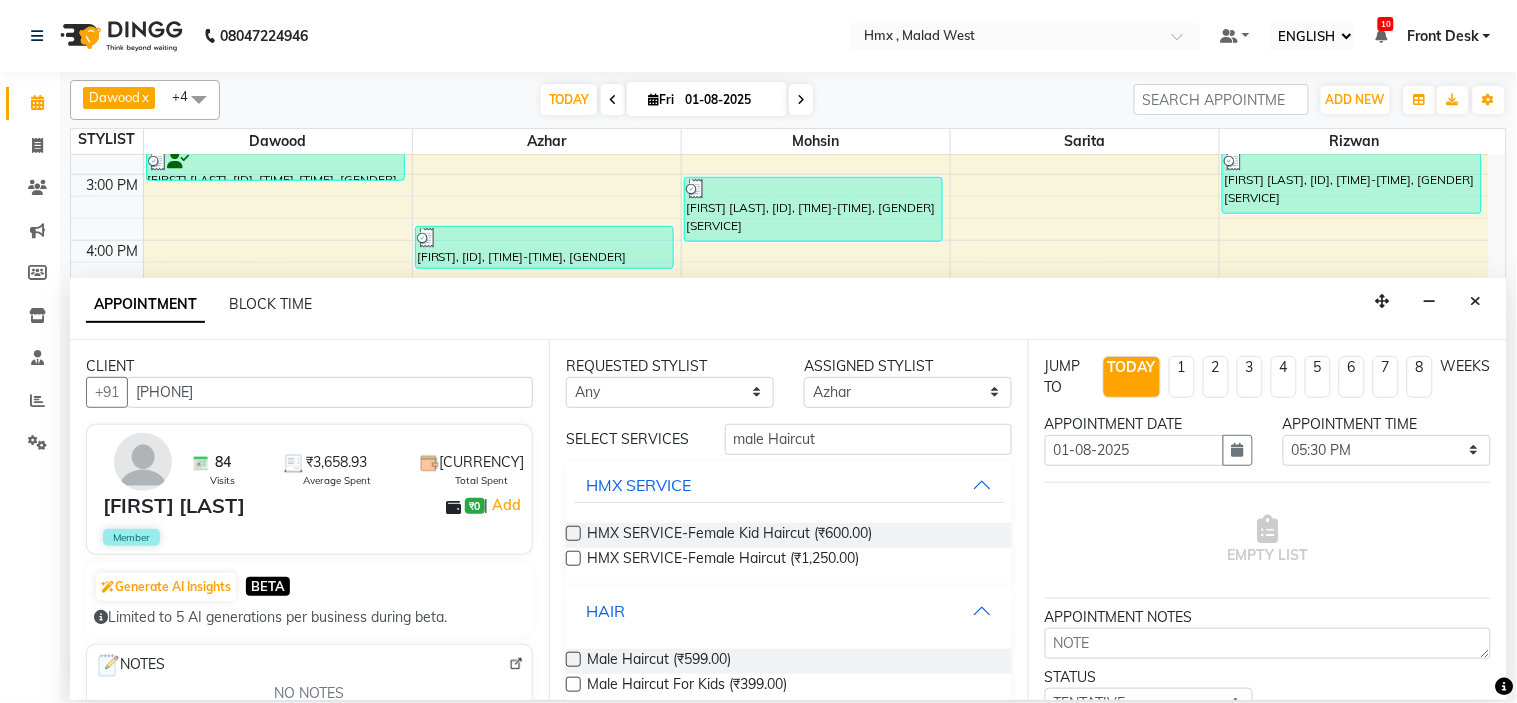 scroll, scrollTop: 74, scrollLeft: 0, axis: vertical 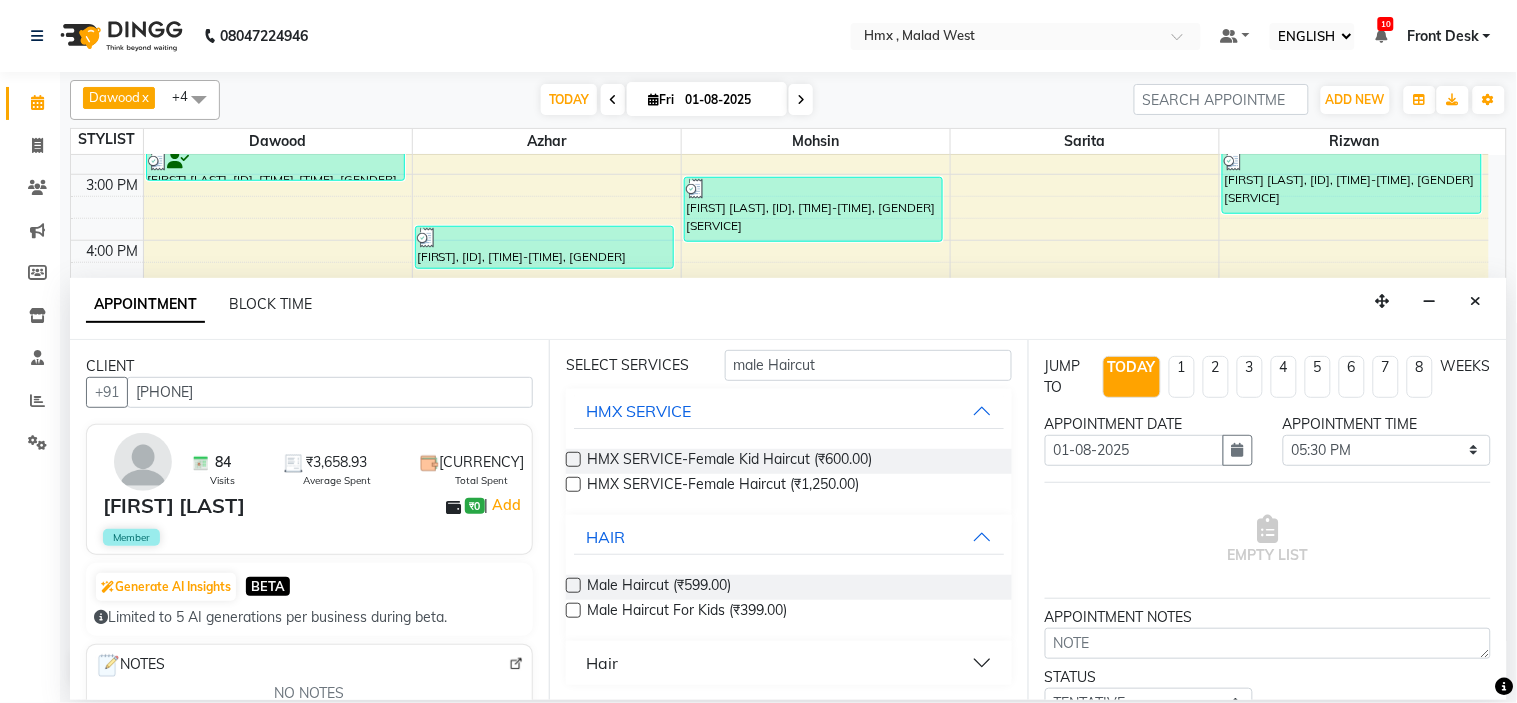 click at bounding box center (573, 585) 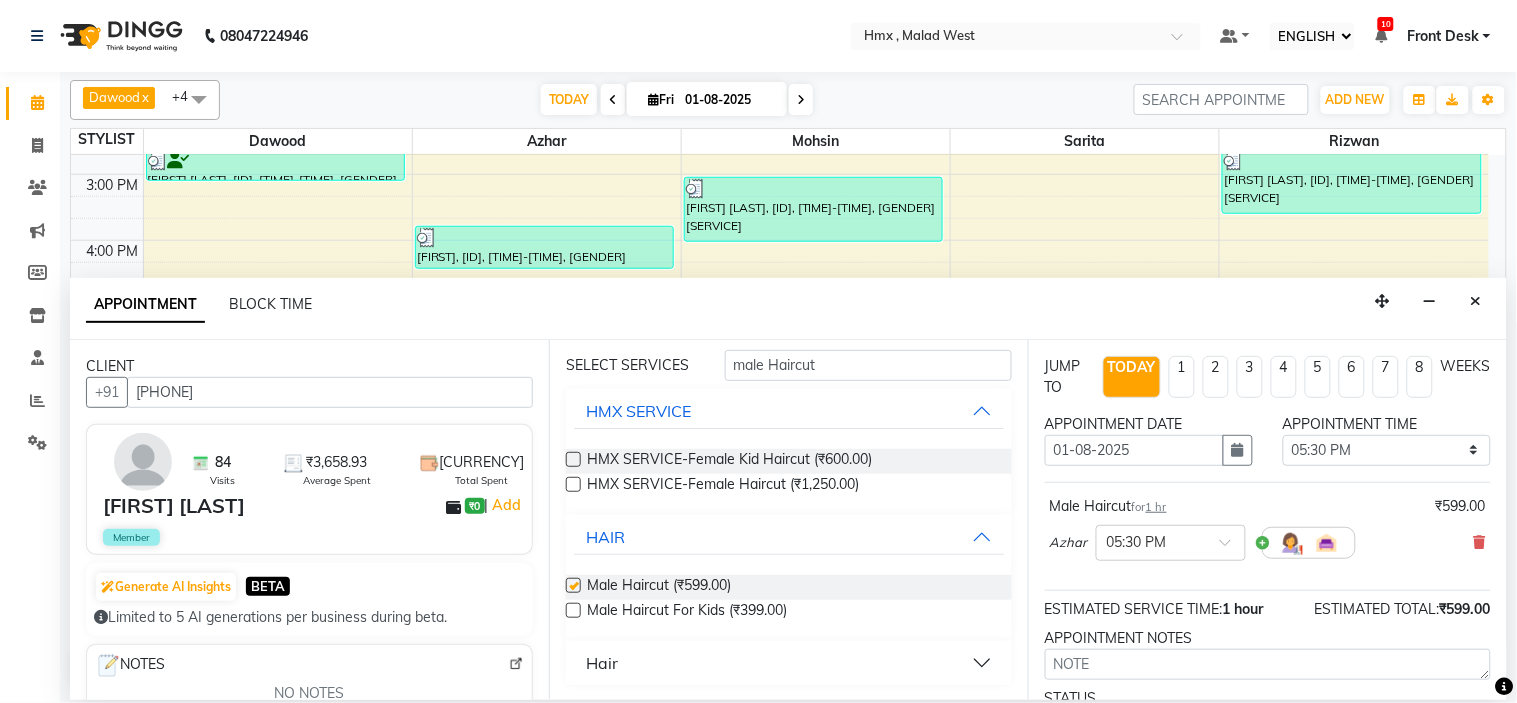 checkbox on "false" 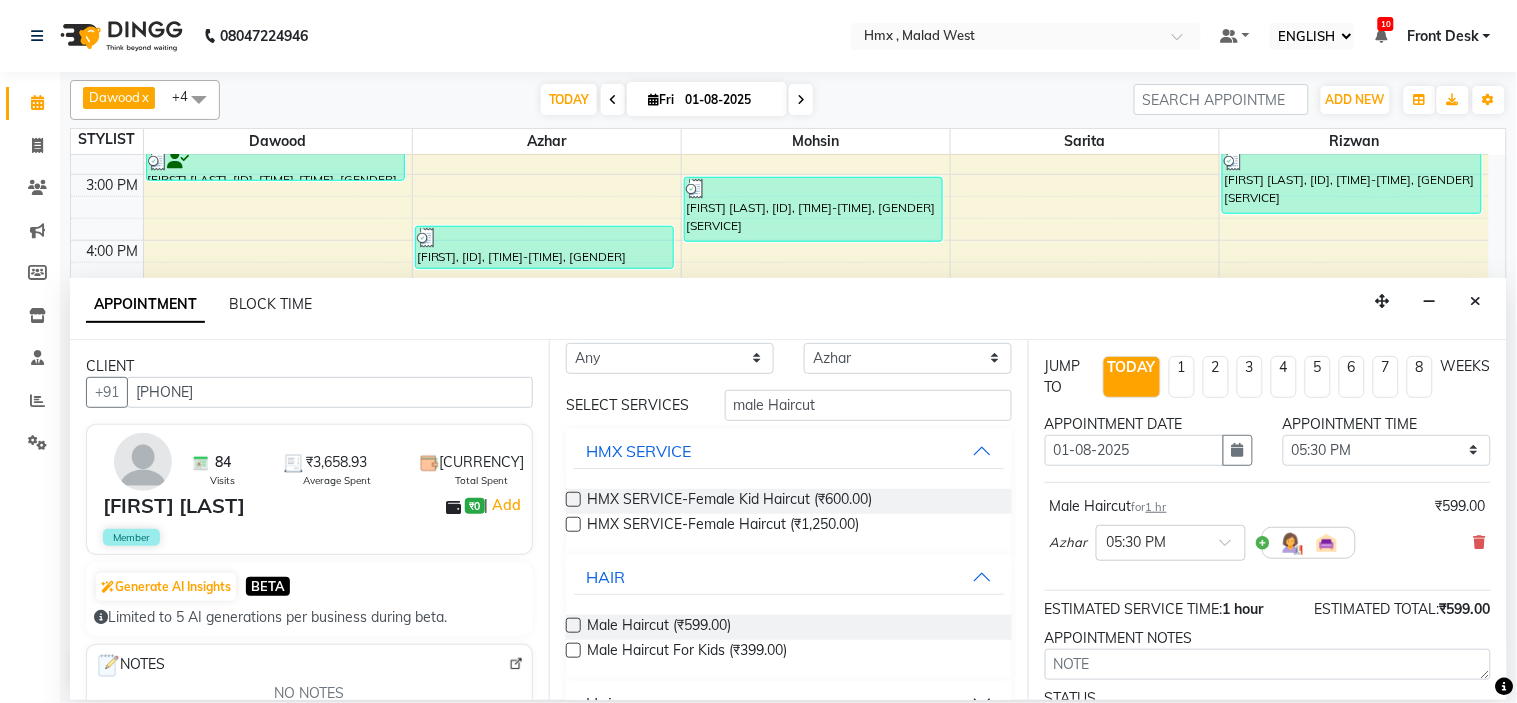 scroll, scrollTop: 0, scrollLeft: 0, axis: both 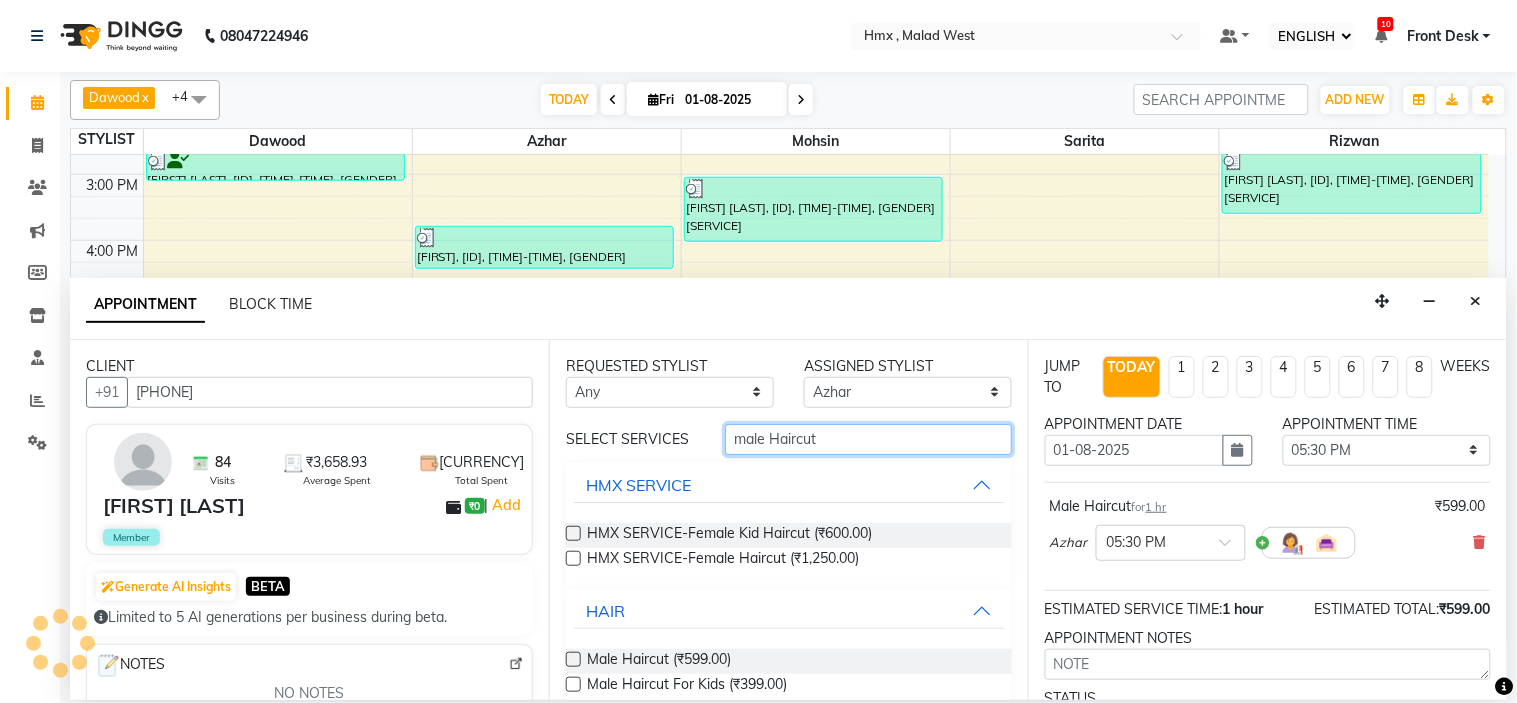drag, startPoint x: 854, startPoint y: 451, endPoint x: 707, endPoint y: 485, distance: 150.88075 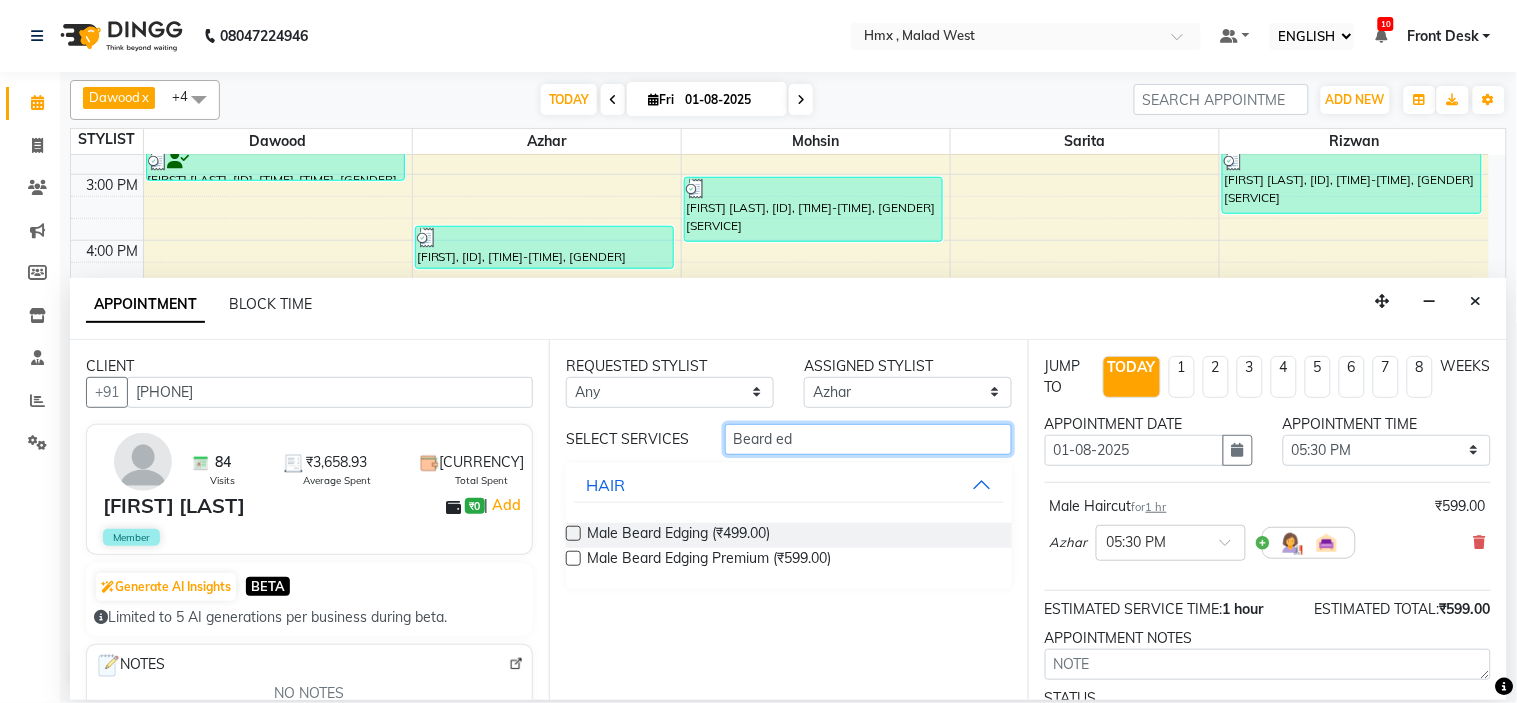 type on "Beard ed" 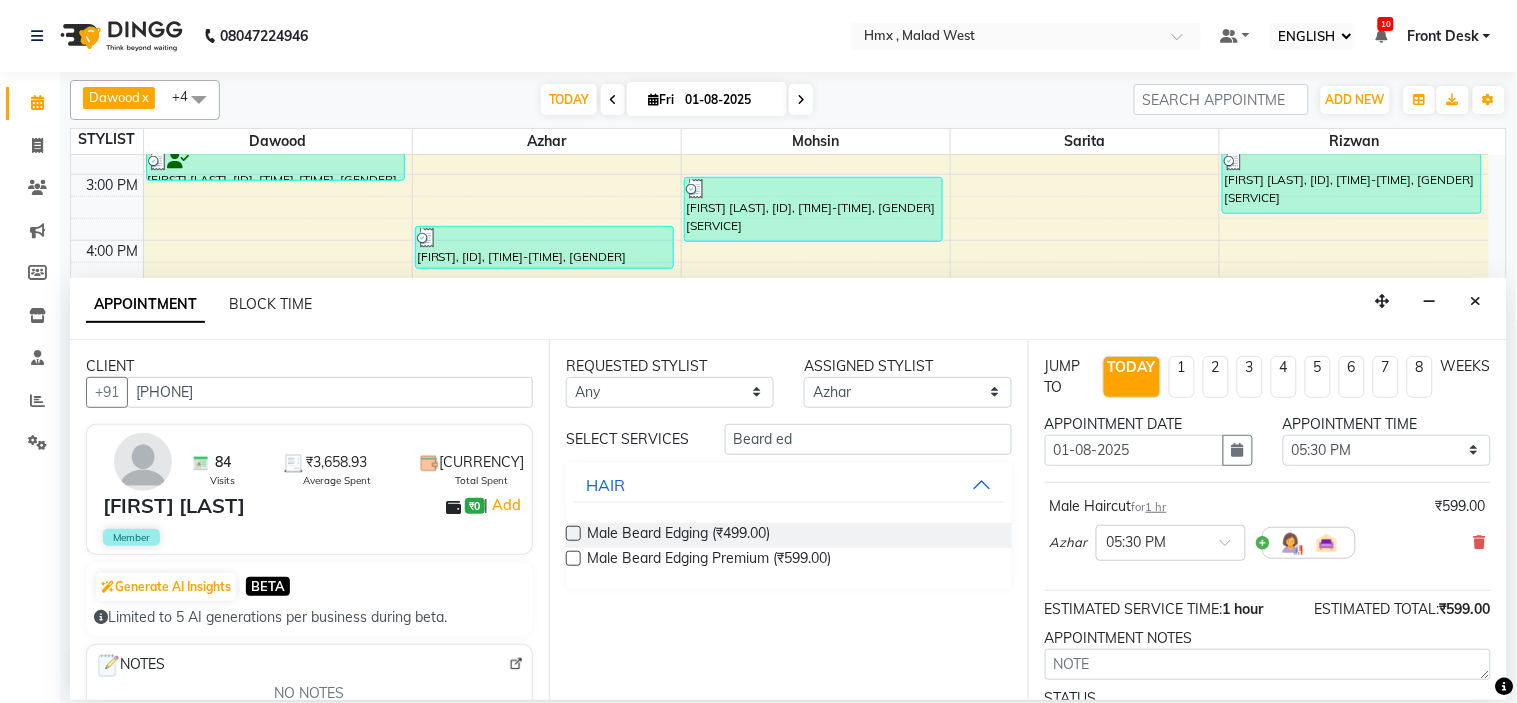 click at bounding box center [573, 533] 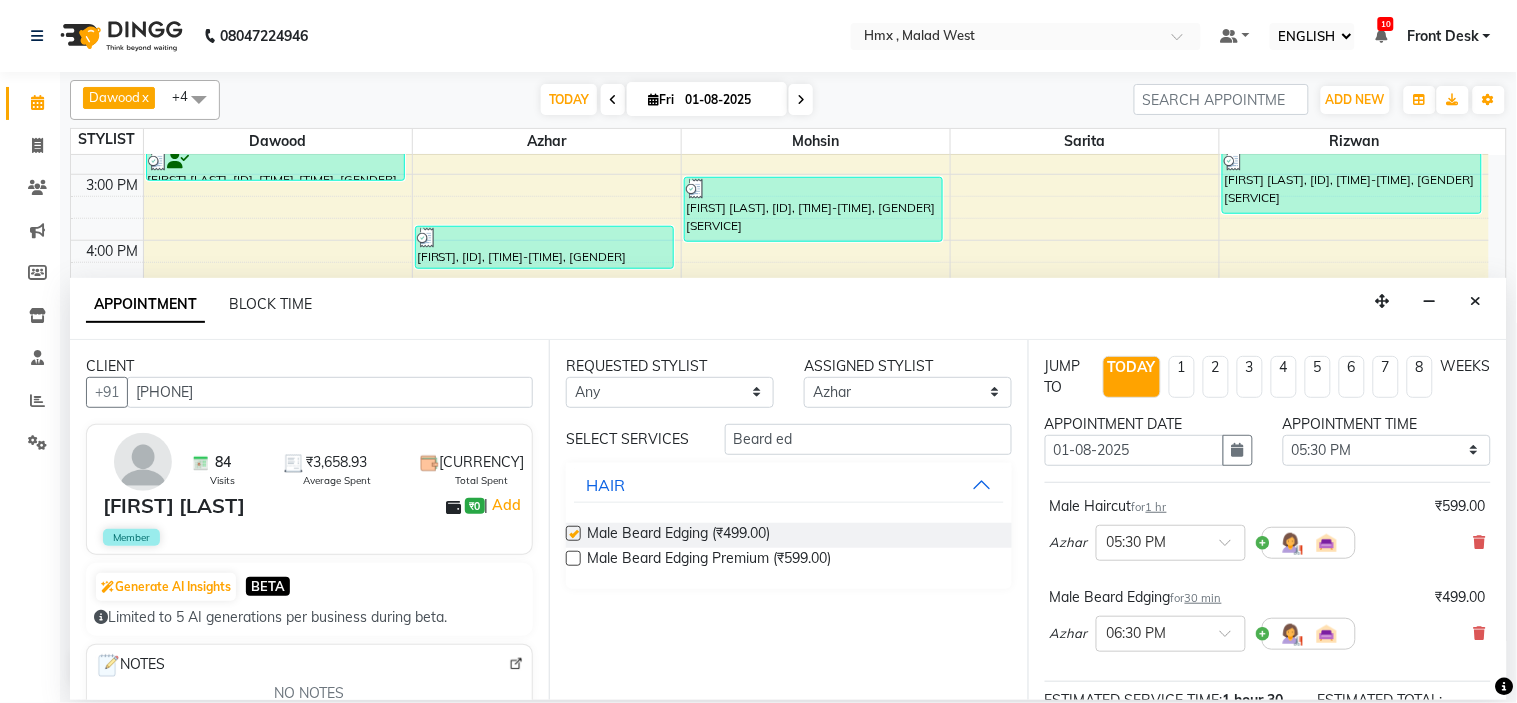 checkbox on "false" 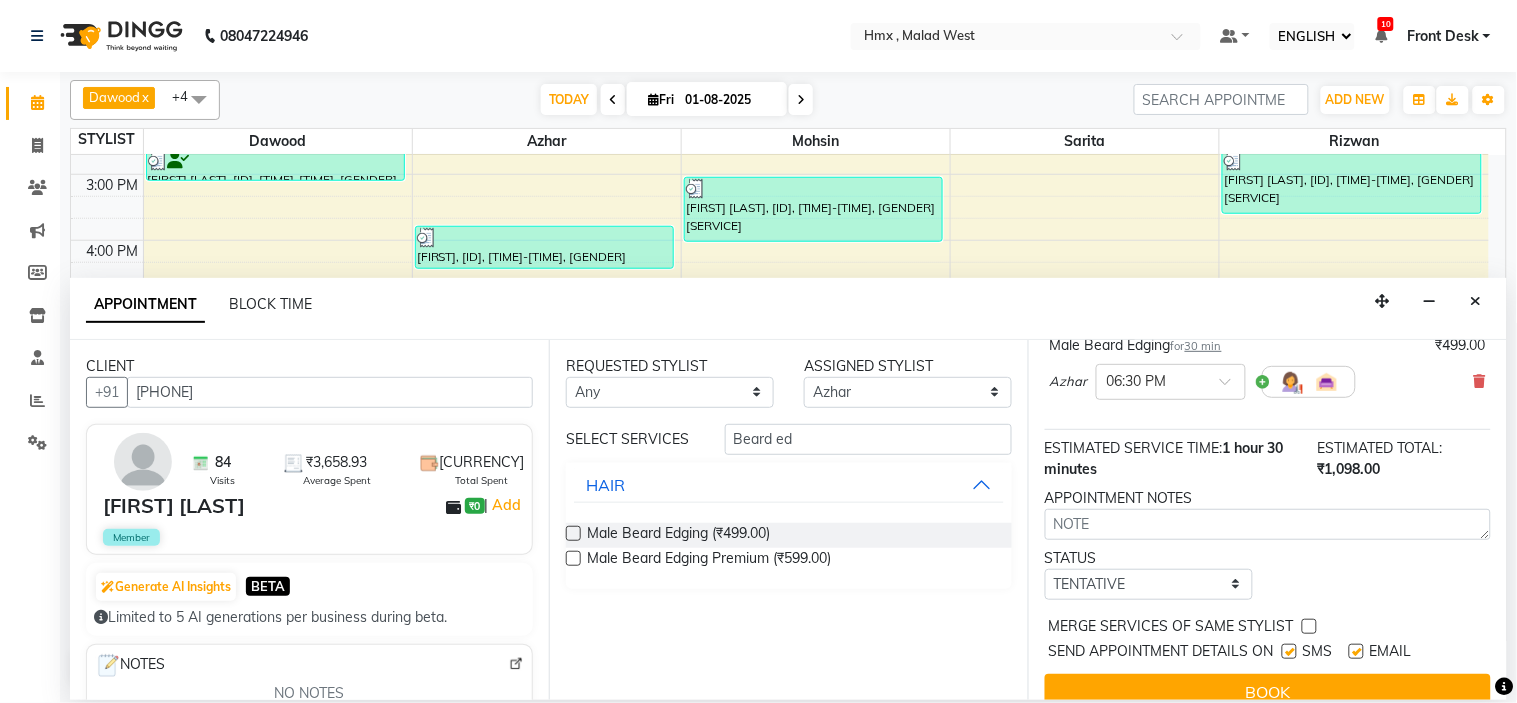 scroll, scrollTop: 277, scrollLeft: 0, axis: vertical 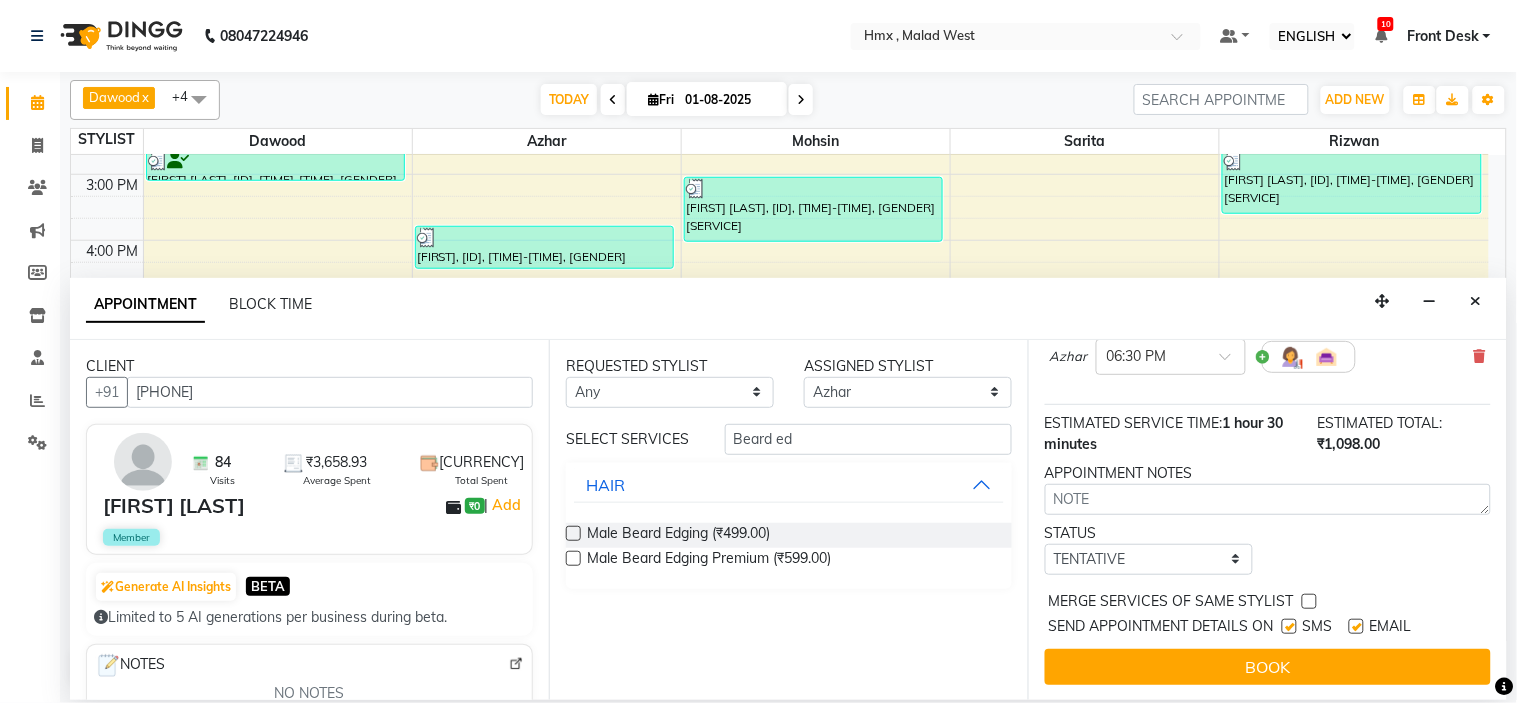 click at bounding box center [1289, 626] 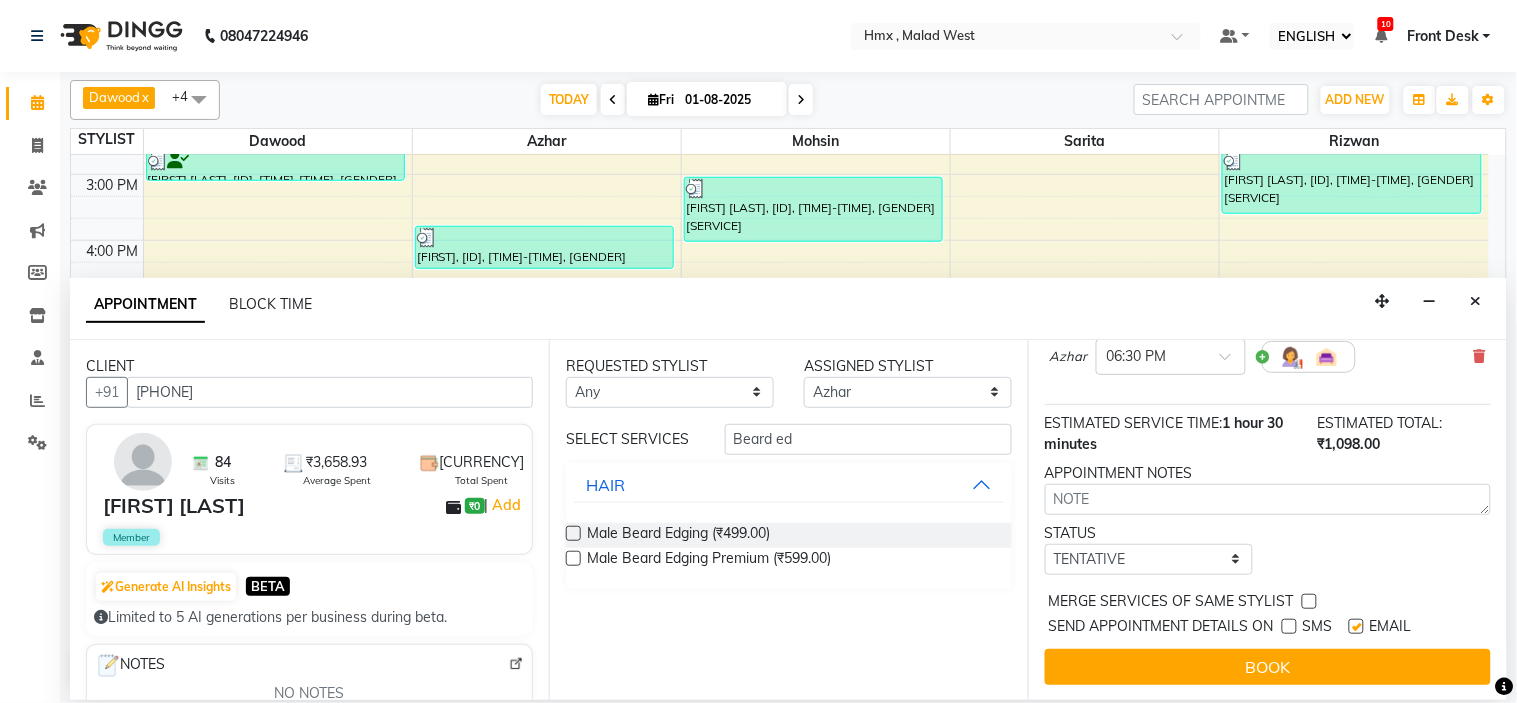 click on "BOOK" at bounding box center (1268, 667) 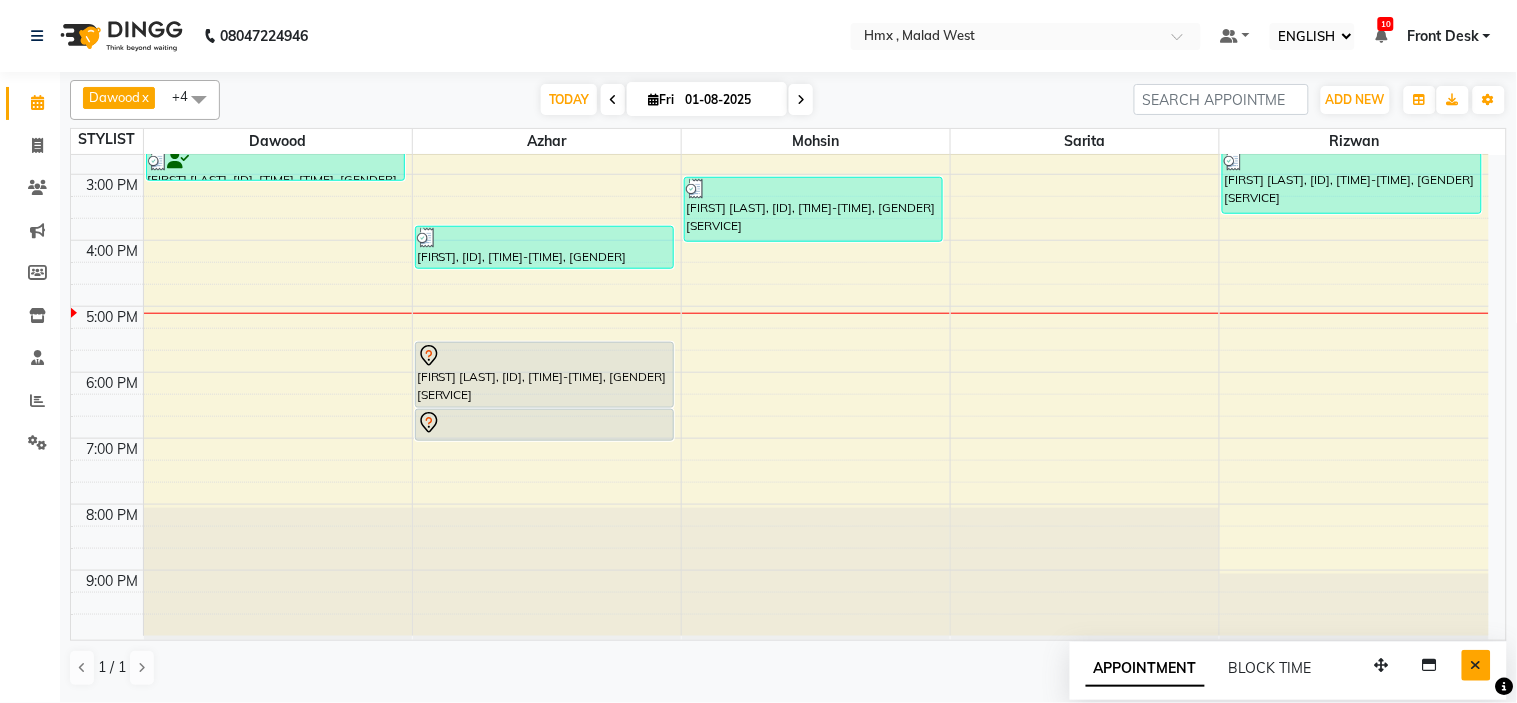 click at bounding box center [1476, 665] 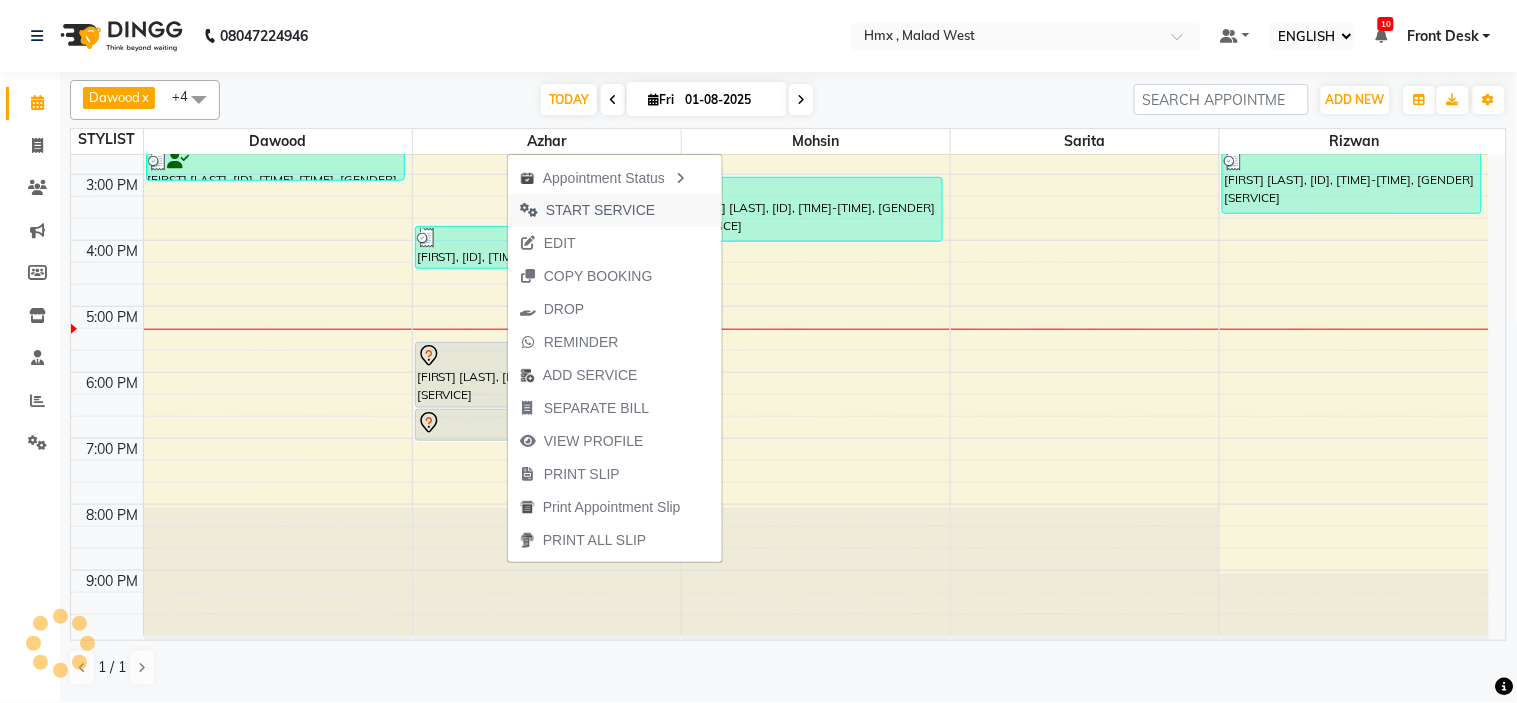 click on "START SERVICE" at bounding box center [600, 210] 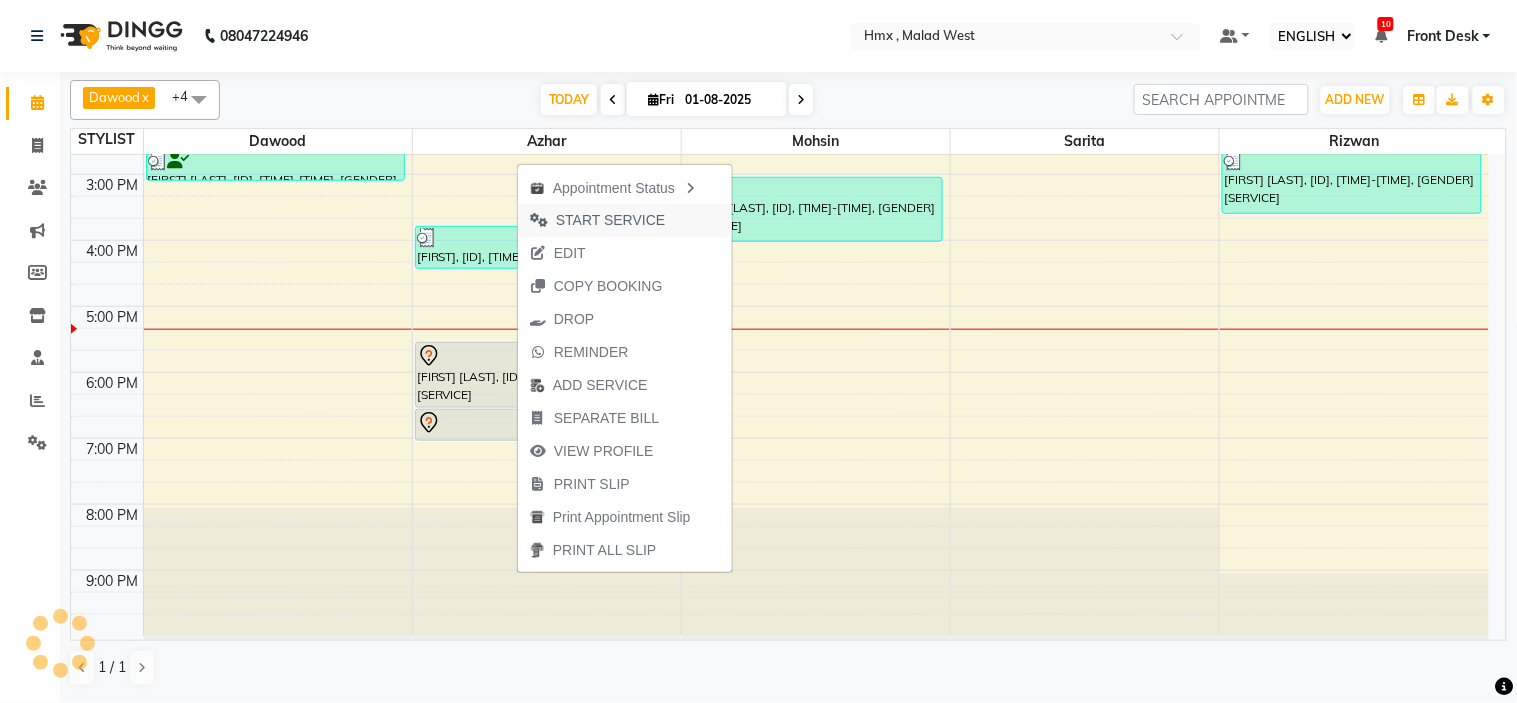 click on "START SERVICE" at bounding box center [610, 220] 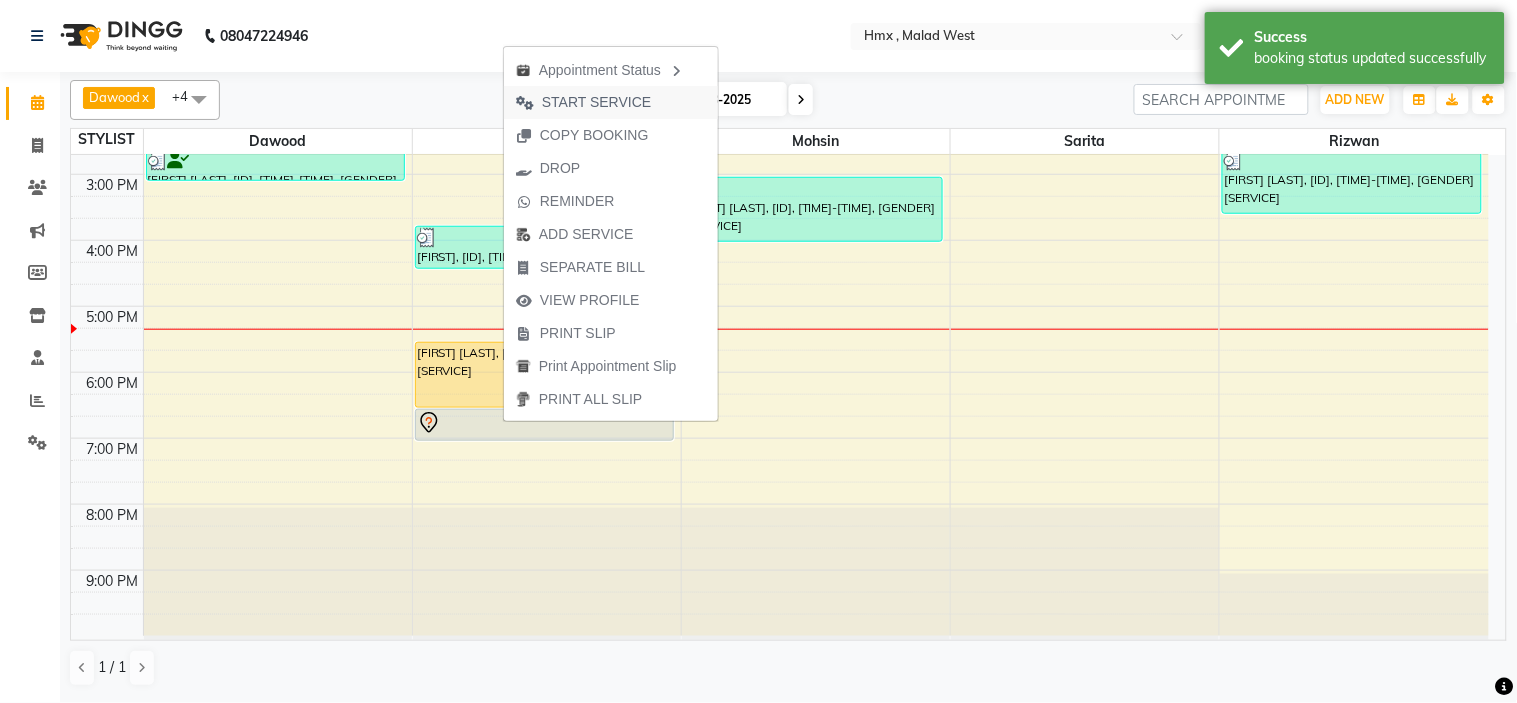 click on "START SERVICE" at bounding box center (596, 102) 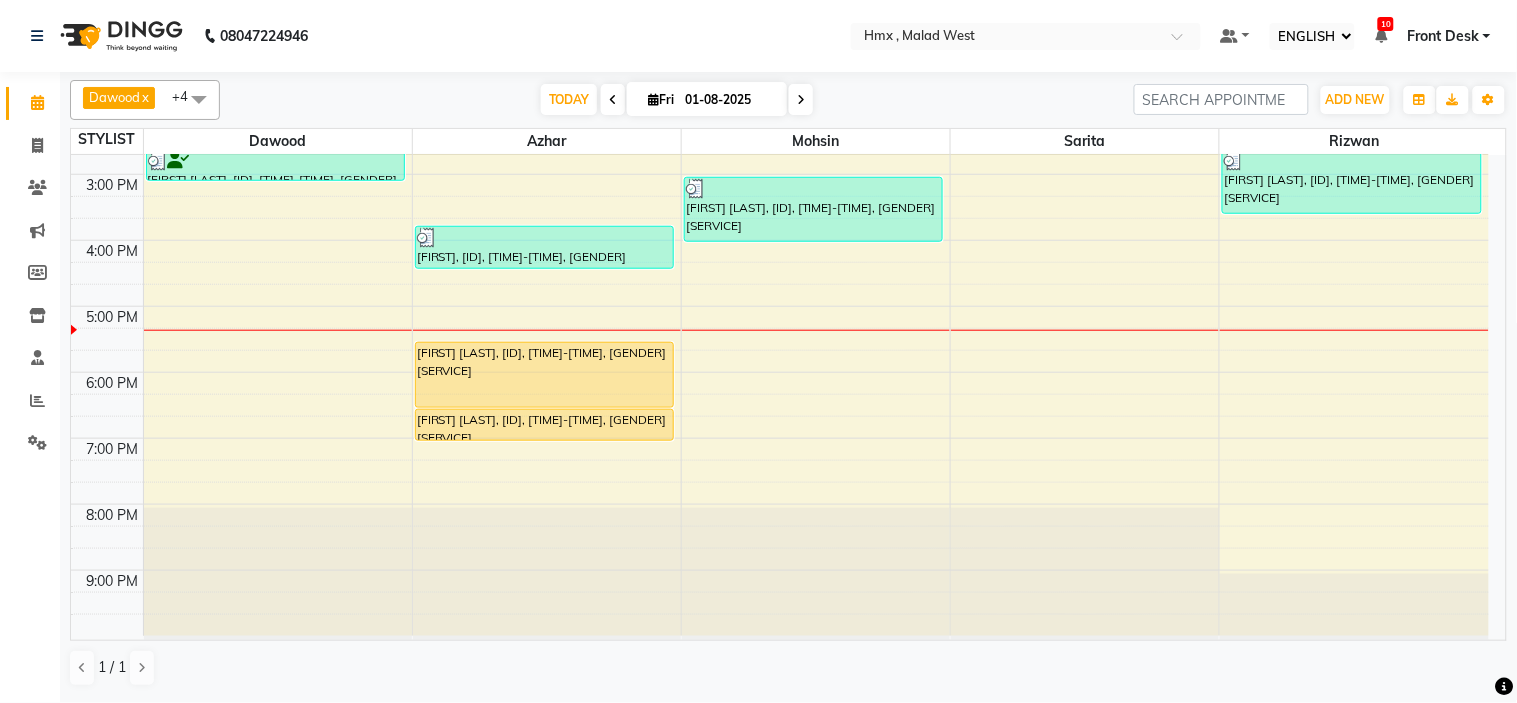 click on "[FIRST], [ID], [TIME]-[TIME], [GENDER] [SERVICE]     [FIRST], [ID], [TIME]-[TIME], [GENDER] [SERVICE]     [FIRST] [LAST], [ID], [TIME]-[TIME], [GENDER] [SERVICE]     [FIRST], [ID], [TIME]-[TIME], [GENDER] [SERVICE]    [FIRST] [LAST], [ID], [TIME]-[TIME], [GENDER] [SERVICE]    [FIRST] [LAST], [ID], [TIME]-[TIME], [GENDER] [SERVICE]     [FIRST] [LAST], [ID], [TIME]-[TIME], [GENDER] [SERVICE]     [FIRST] [LAST], [ID], [TIME]-[TIME], [GENDER] [SERVICE]" at bounding box center [780, 174] 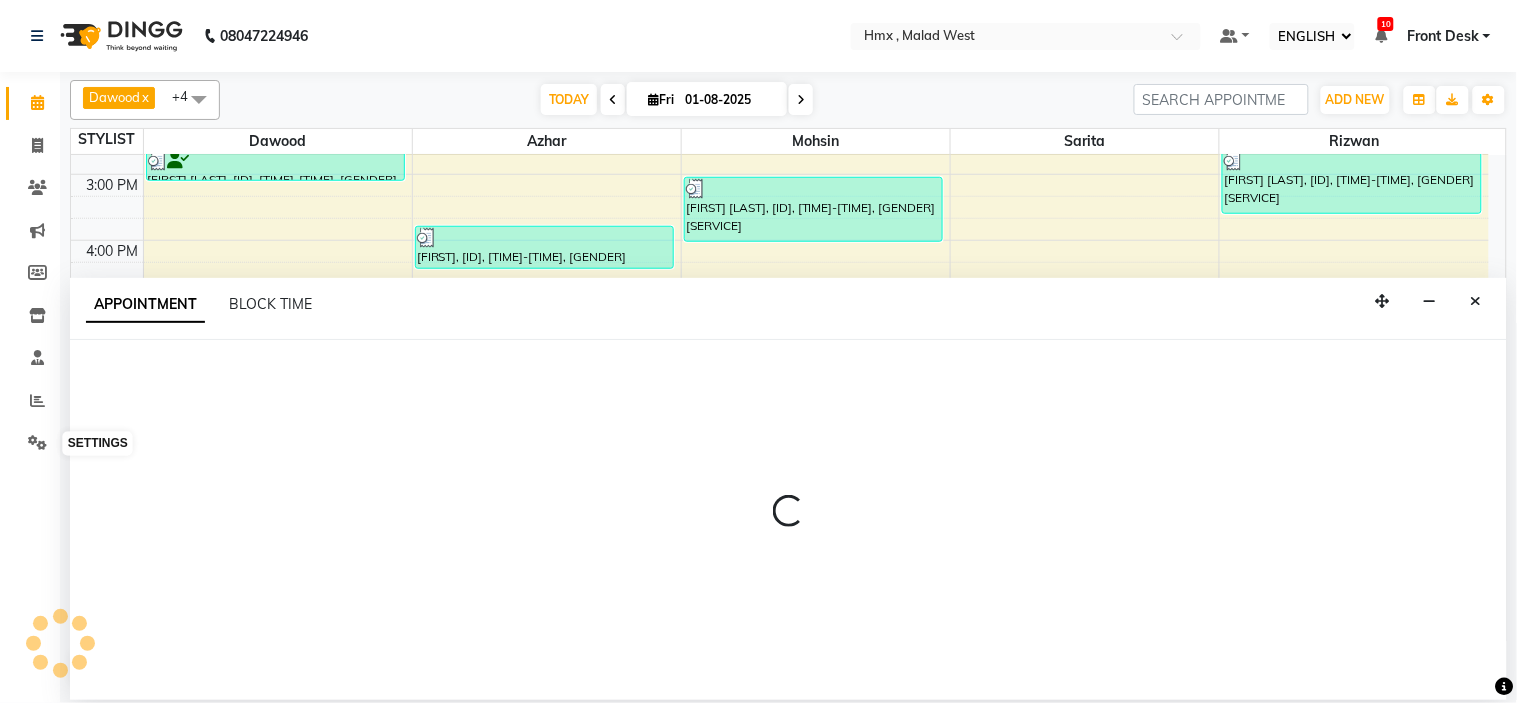 select on "76837" 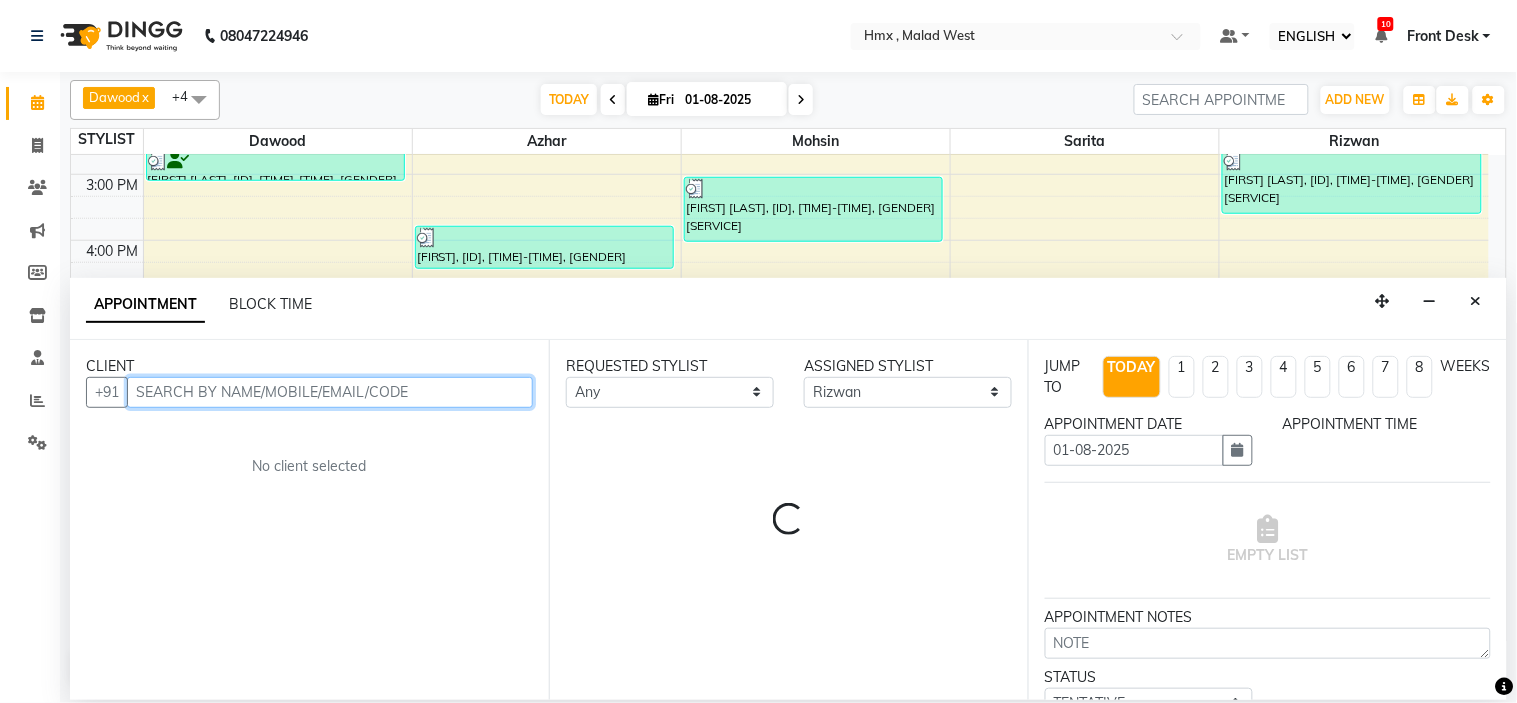 select on "1035" 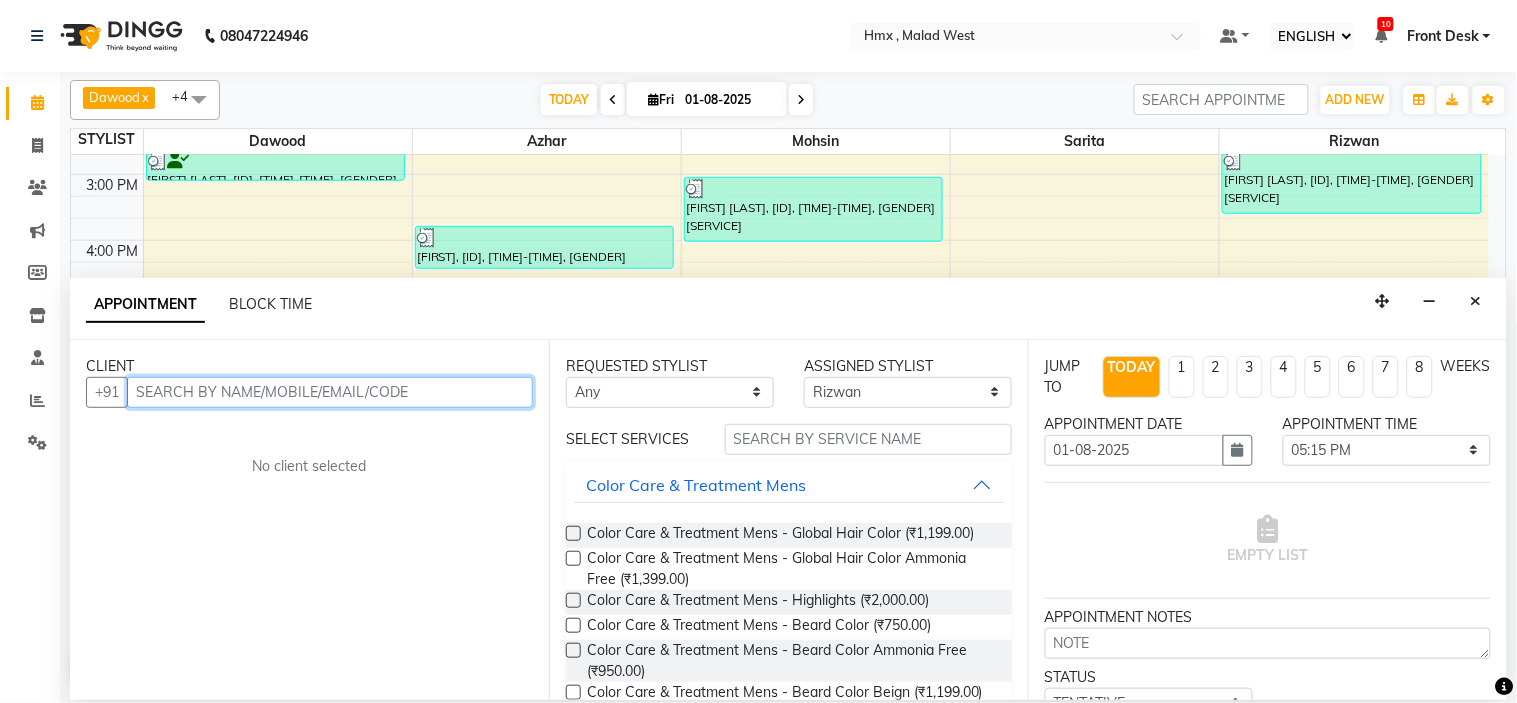 click at bounding box center [330, 392] 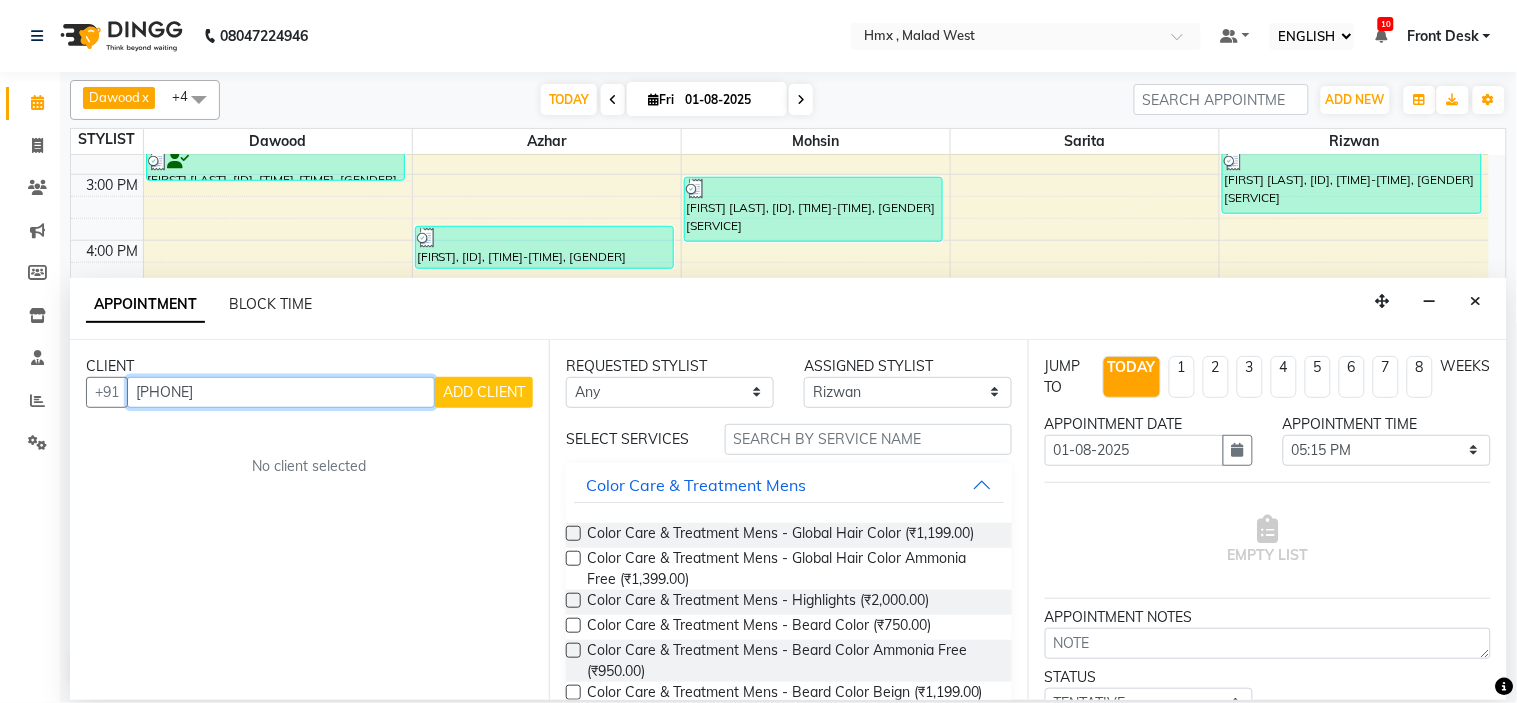 type on "[PHONE]" 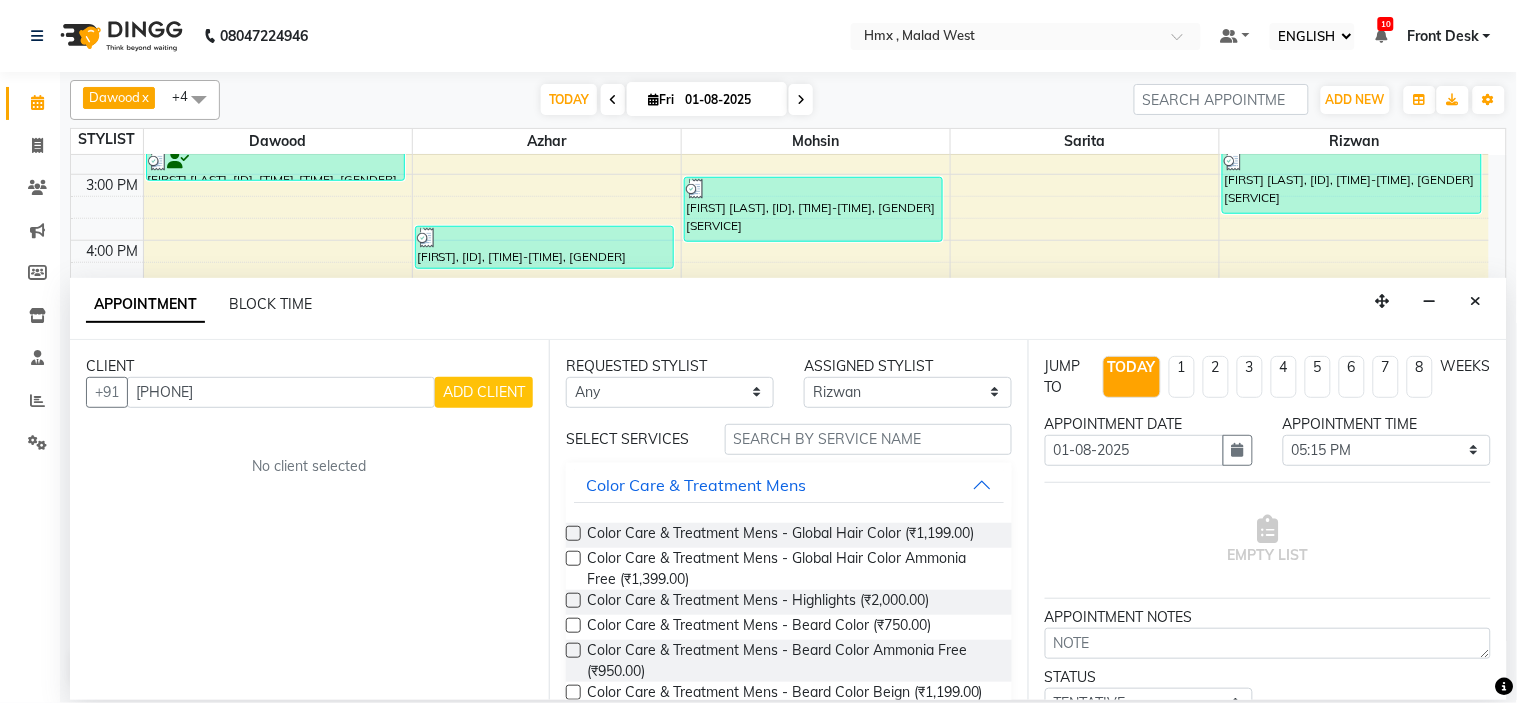 click on "ADD CLIENT" at bounding box center [484, 392] 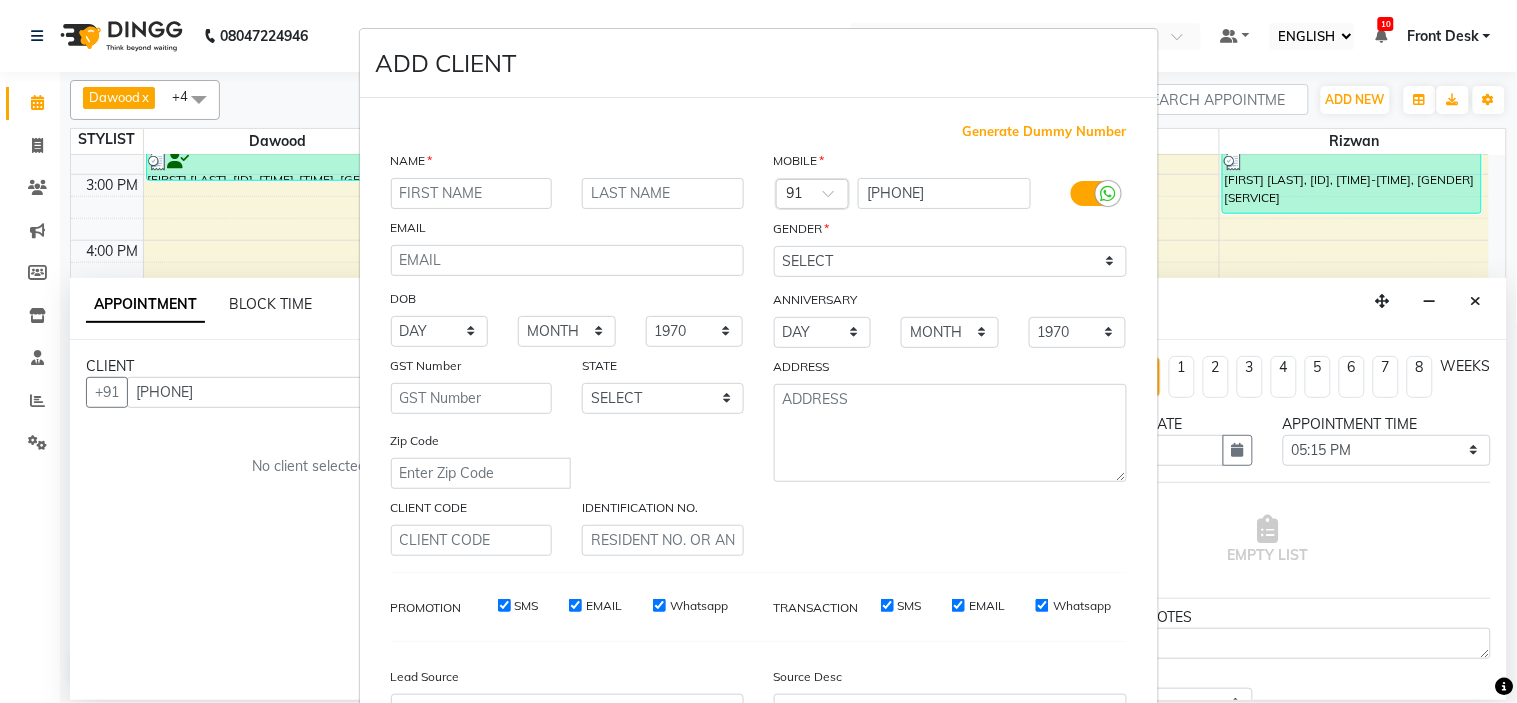 click at bounding box center [472, 193] 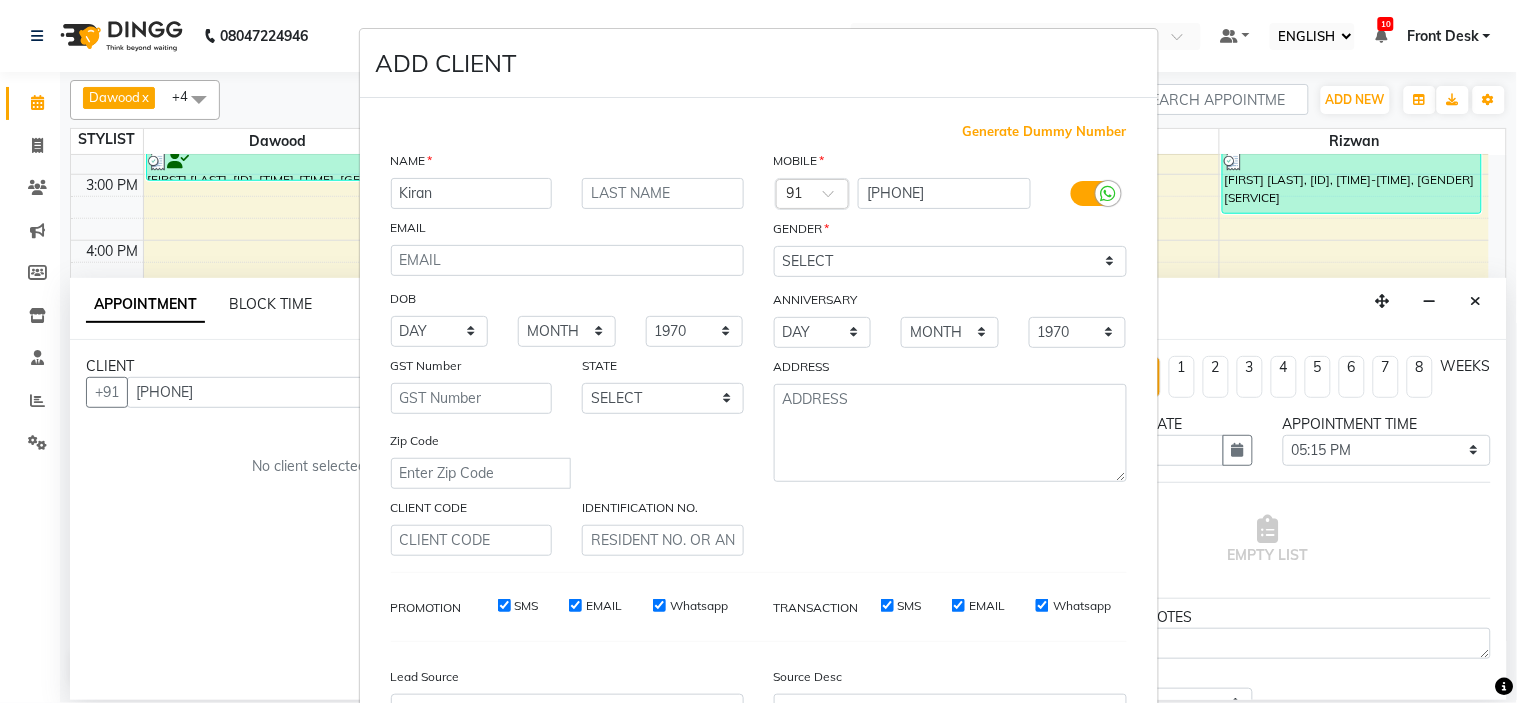 type on "Kiran" 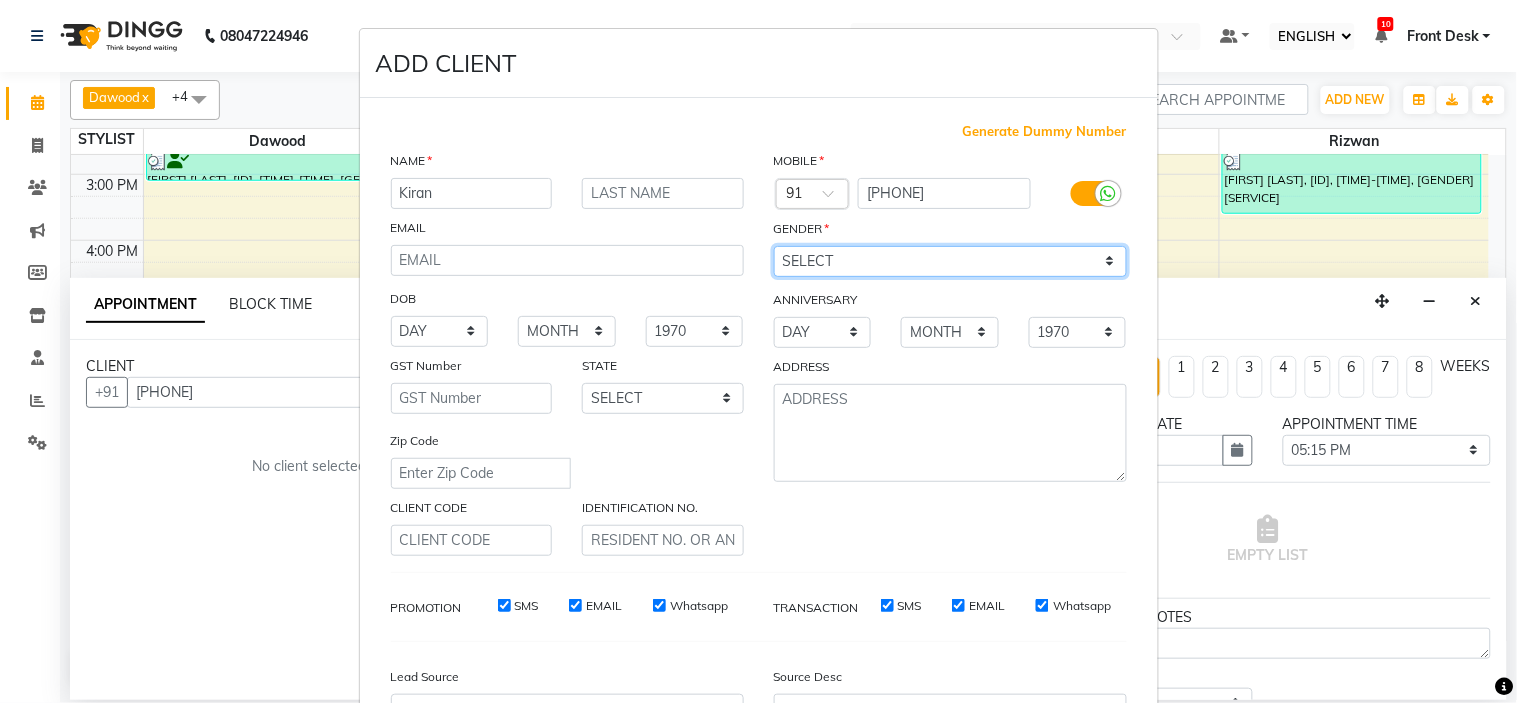 click on "SELECT MALE FEMALE OTHER PREFER NOT TO SAY" at bounding box center [950, 261] 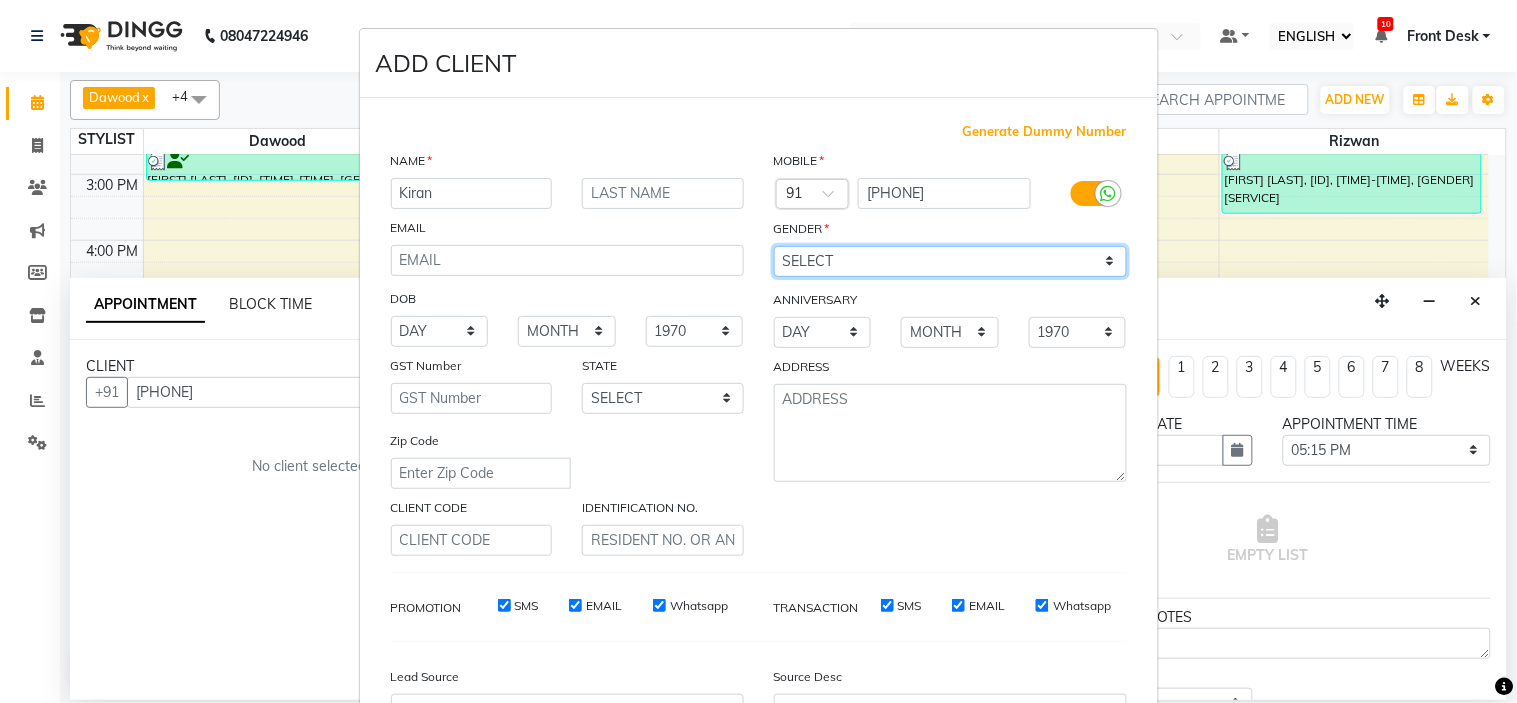 select on "female" 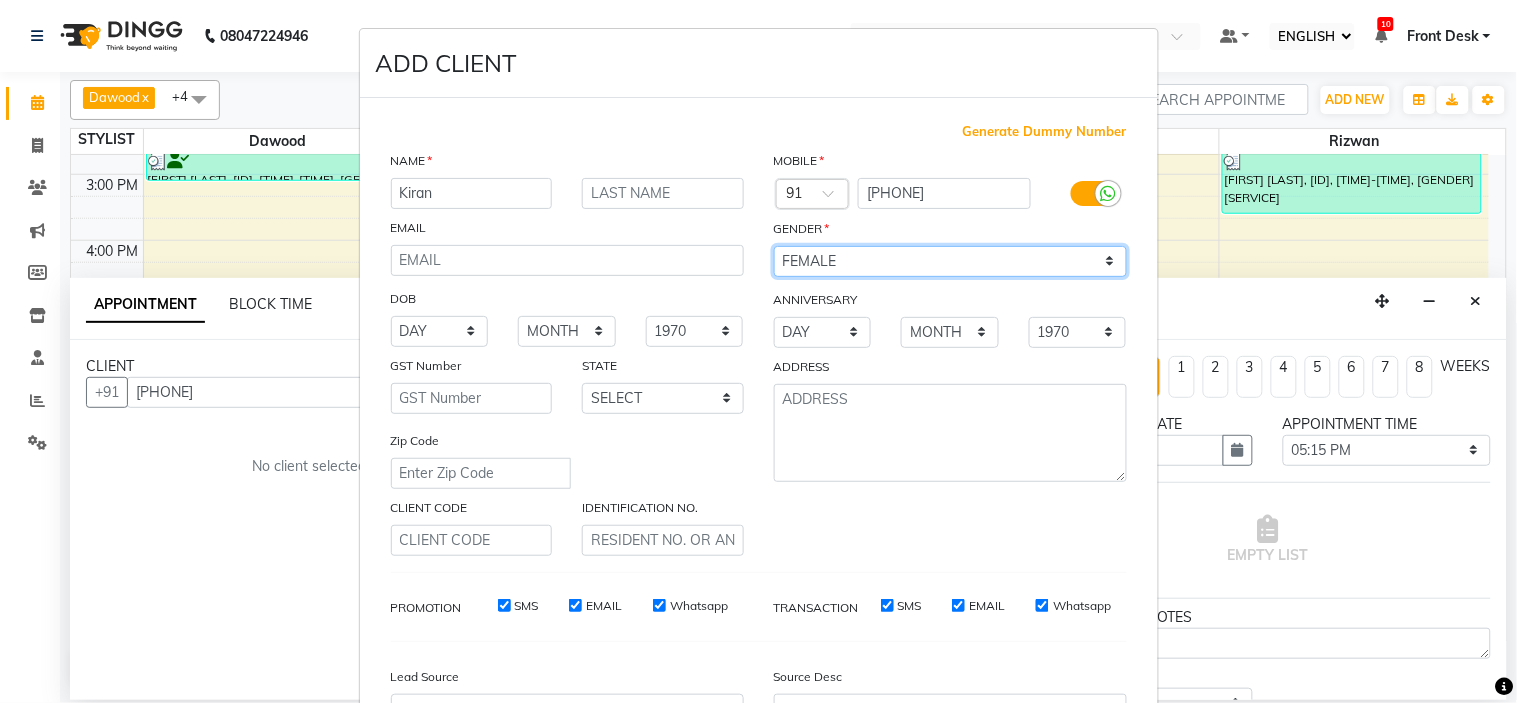 click on "SELECT MALE FEMALE OTHER PREFER NOT TO SAY" at bounding box center [950, 261] 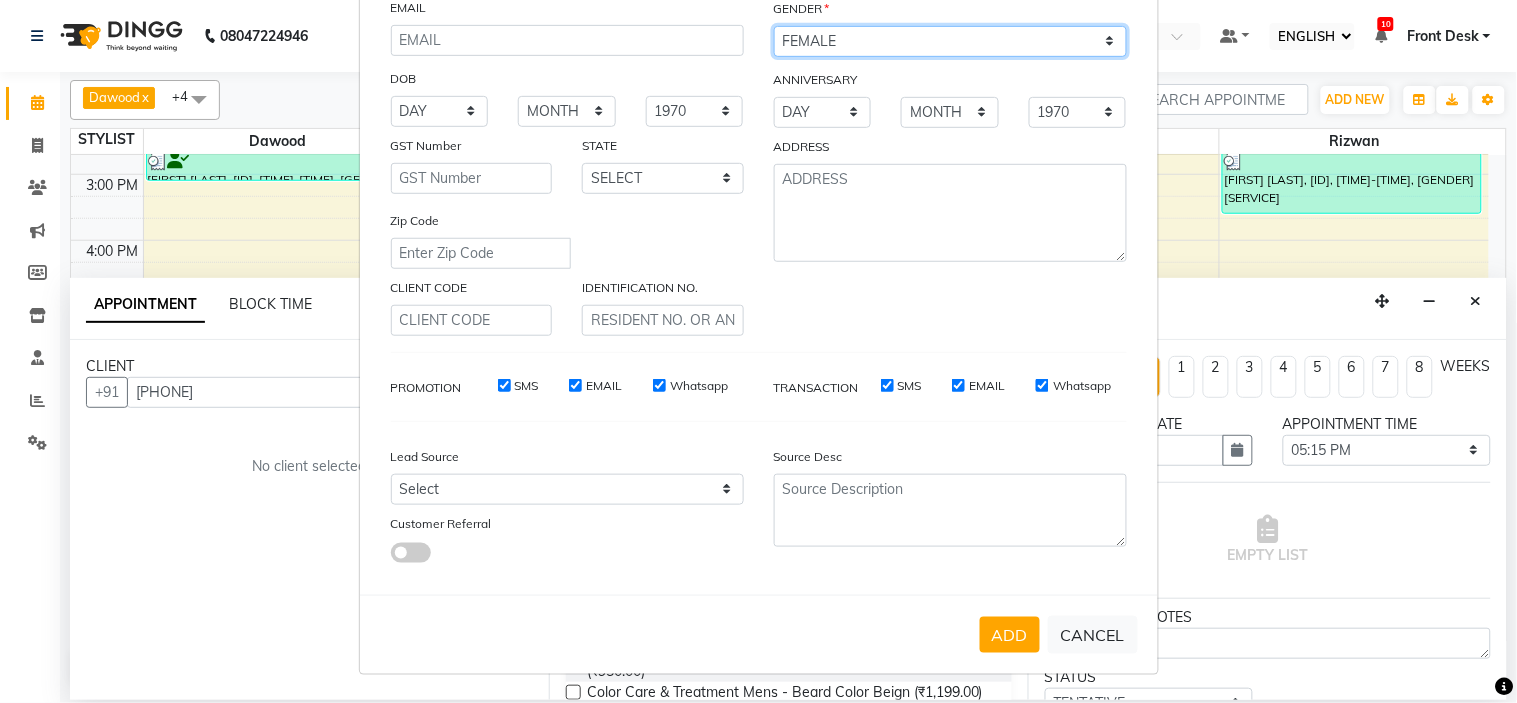 scroll, scrollTop: 221, scrollLeft: 0, axis: vertical 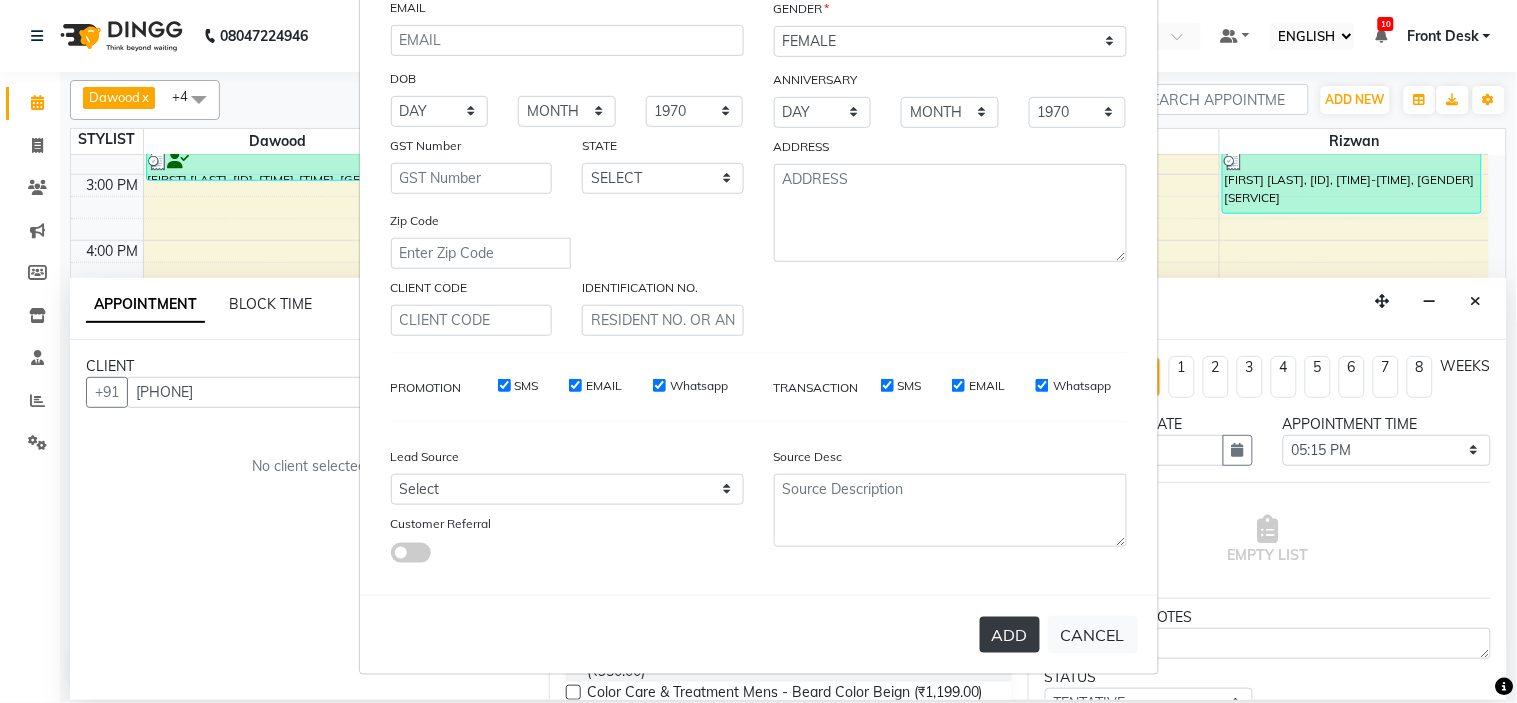 click on "ADD" at bounding box center [1010, 635] 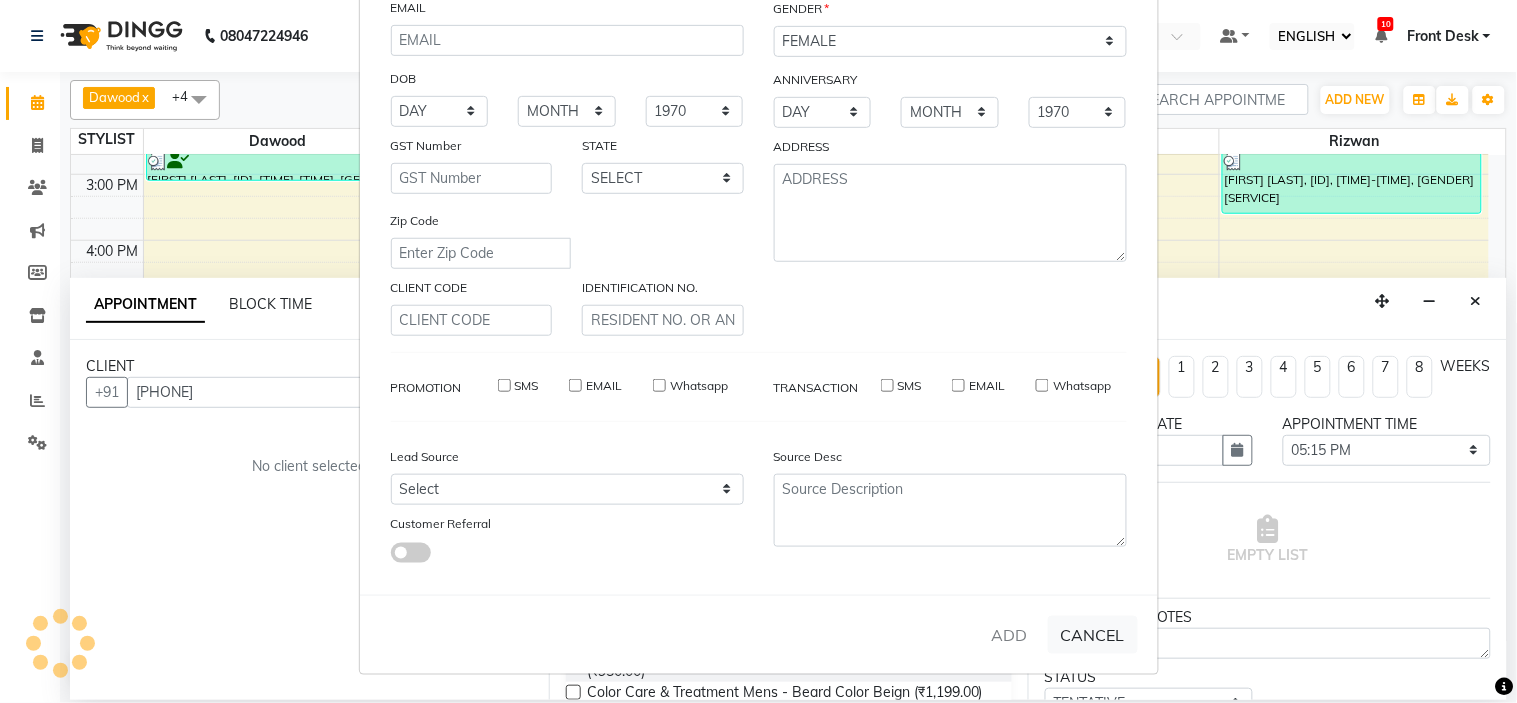 type 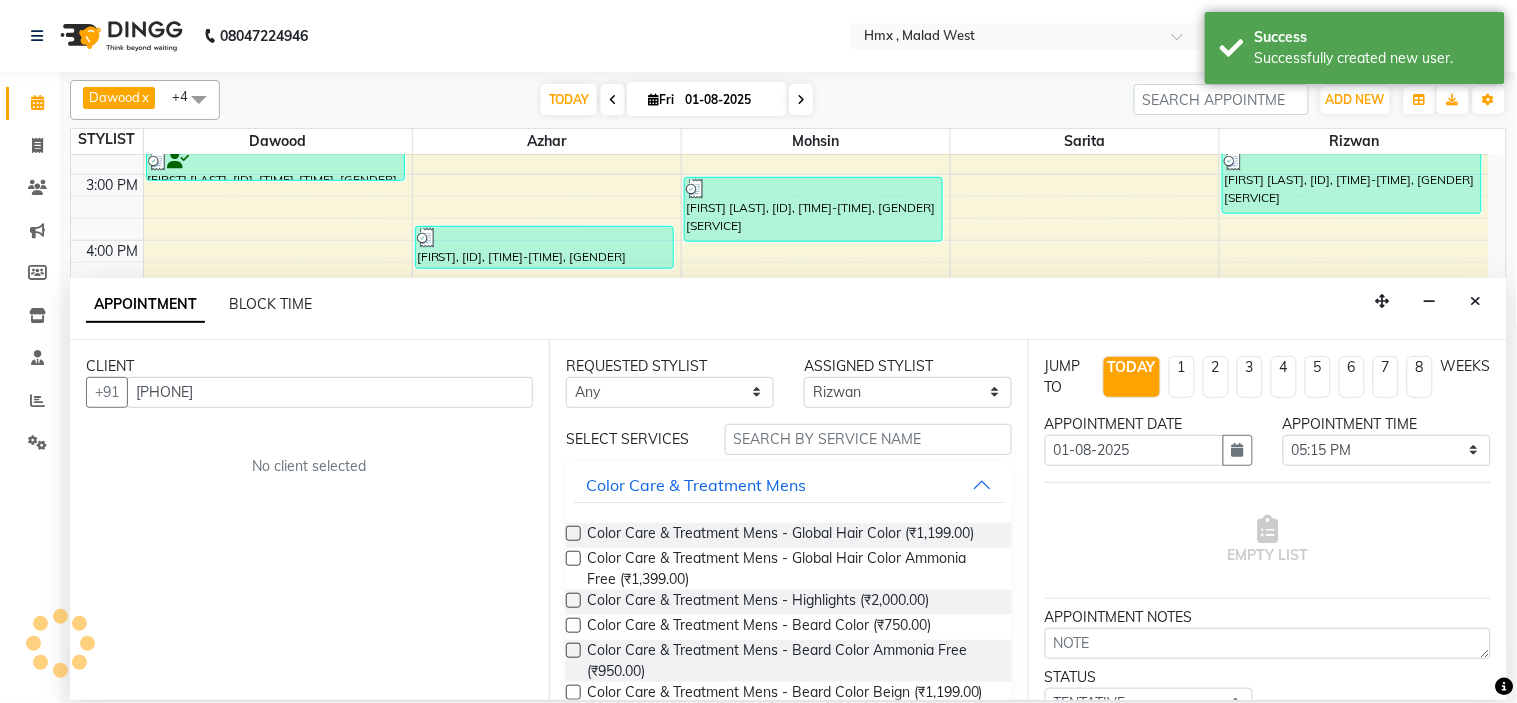 scroll, scrollTop: 0, scrollLeft: 0, axis: both 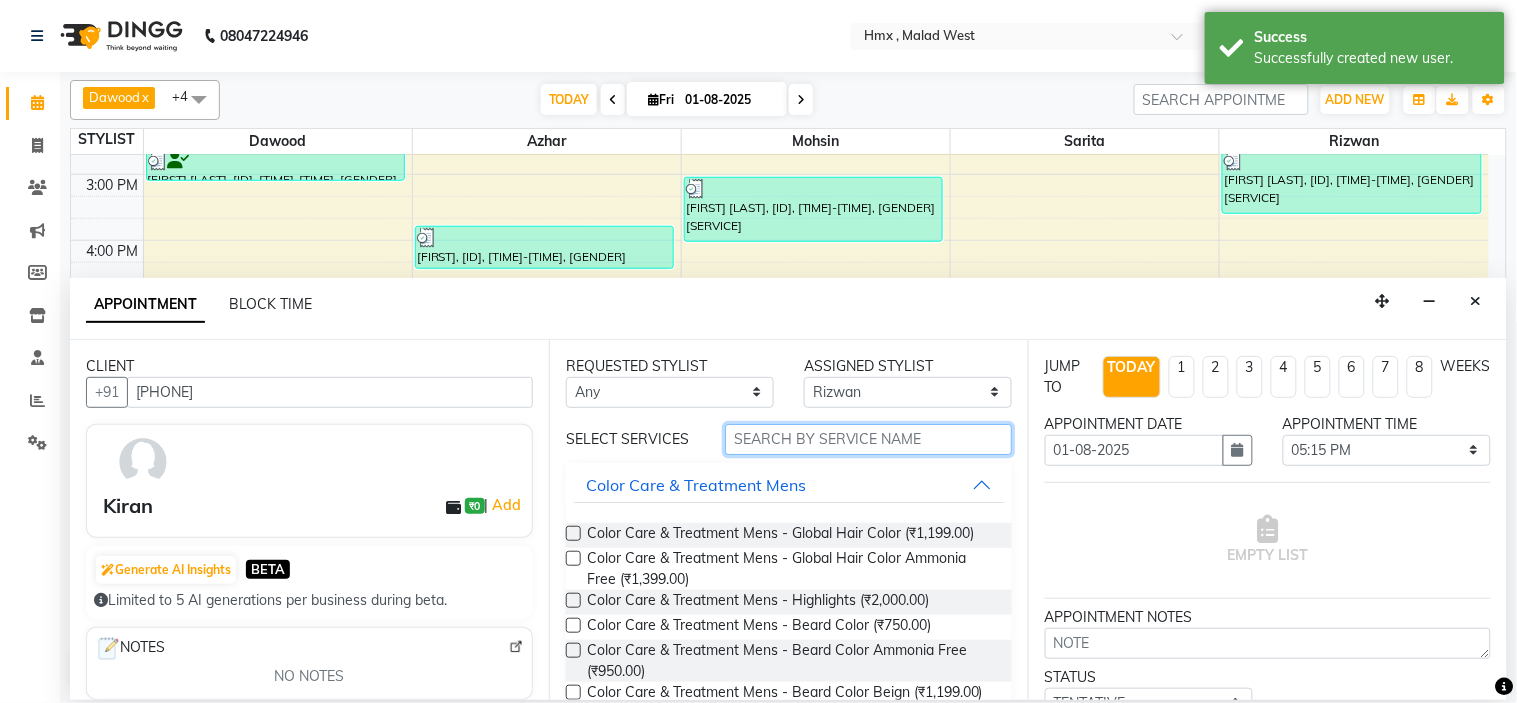 click at bounding box center (868, 439) 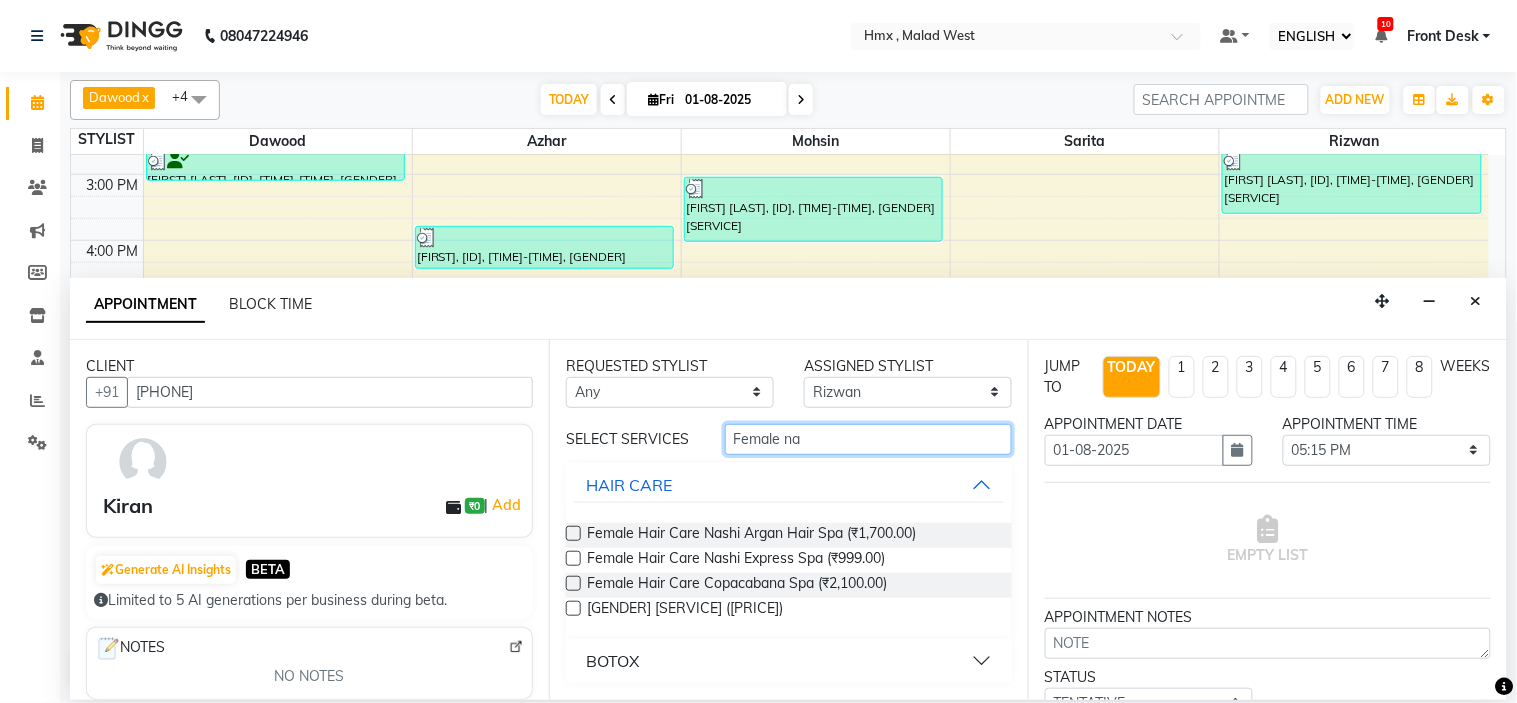 type on "Female na" 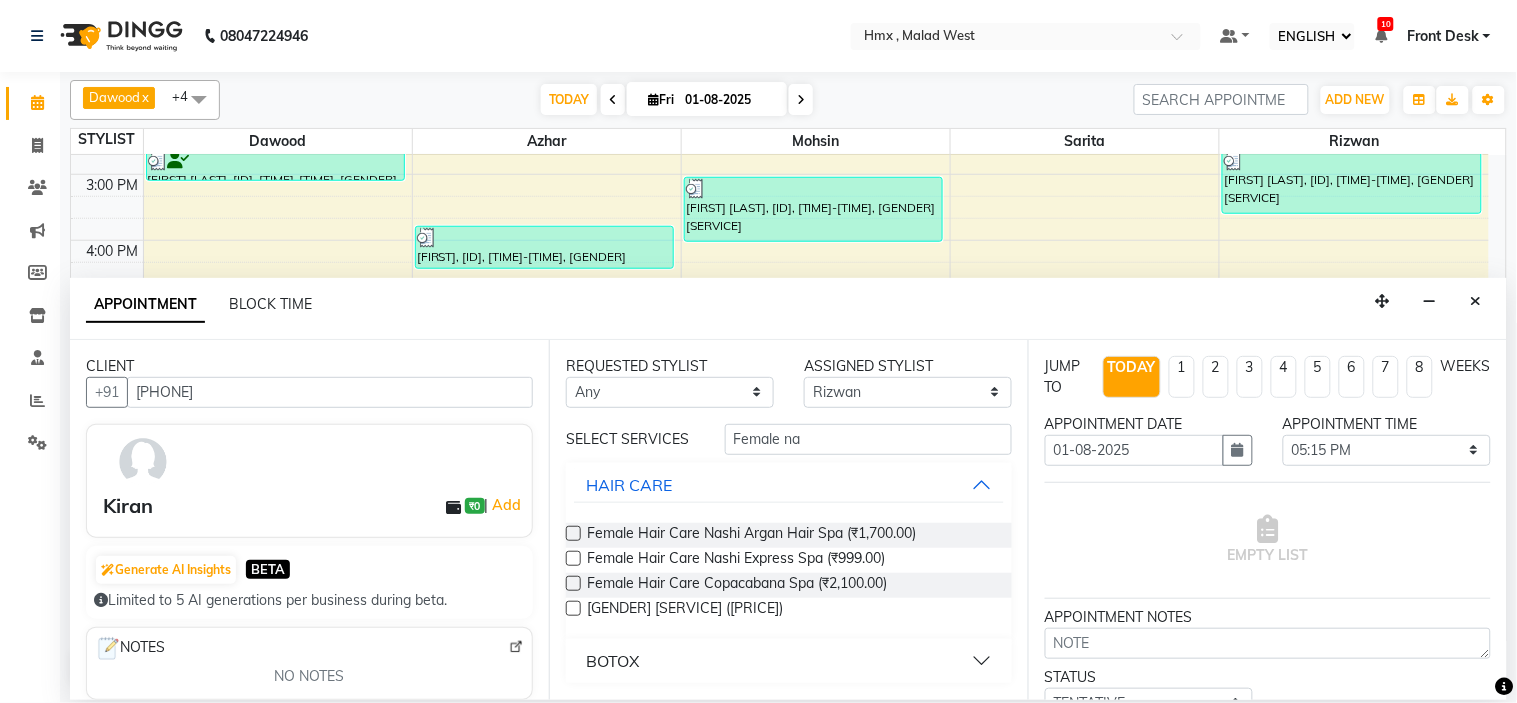 click at bounding box center [573, 533] 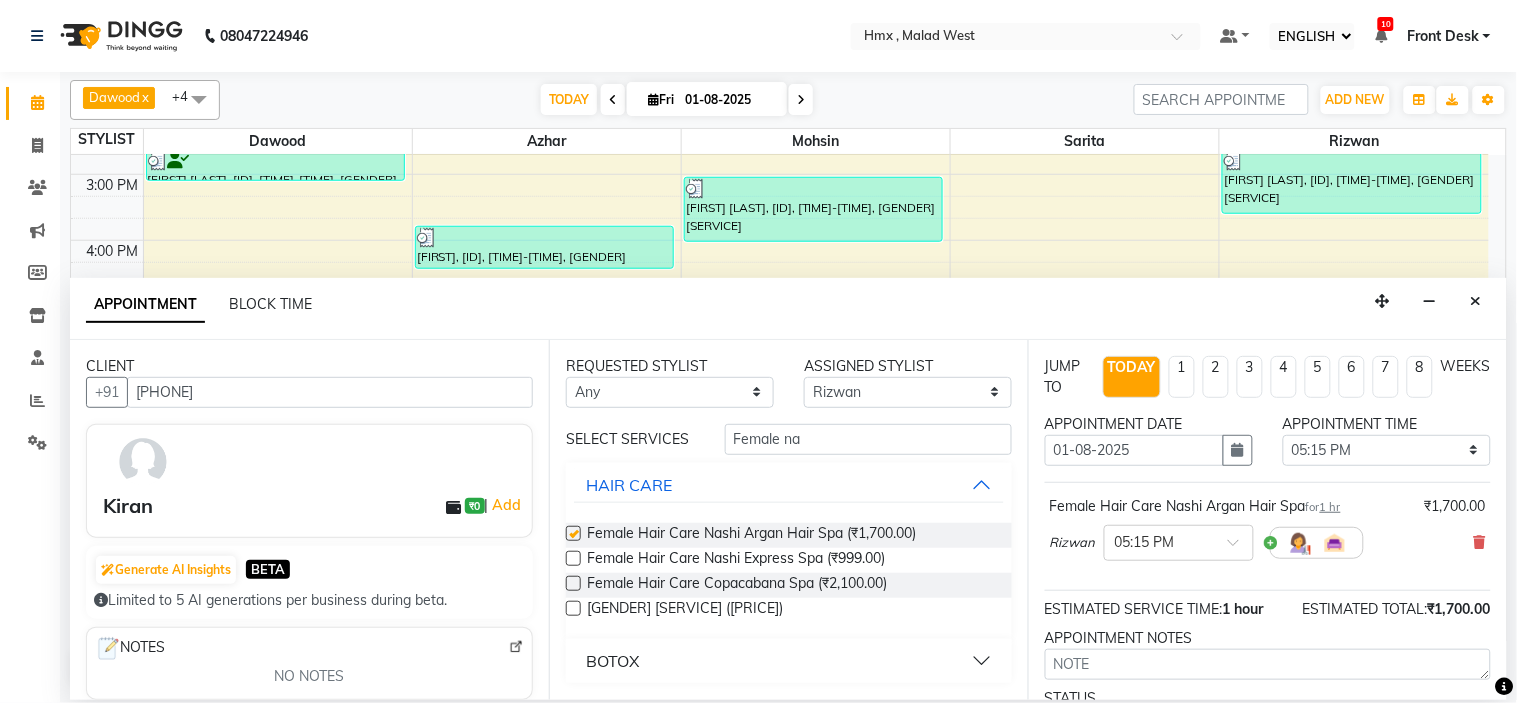 checkbox on "false" 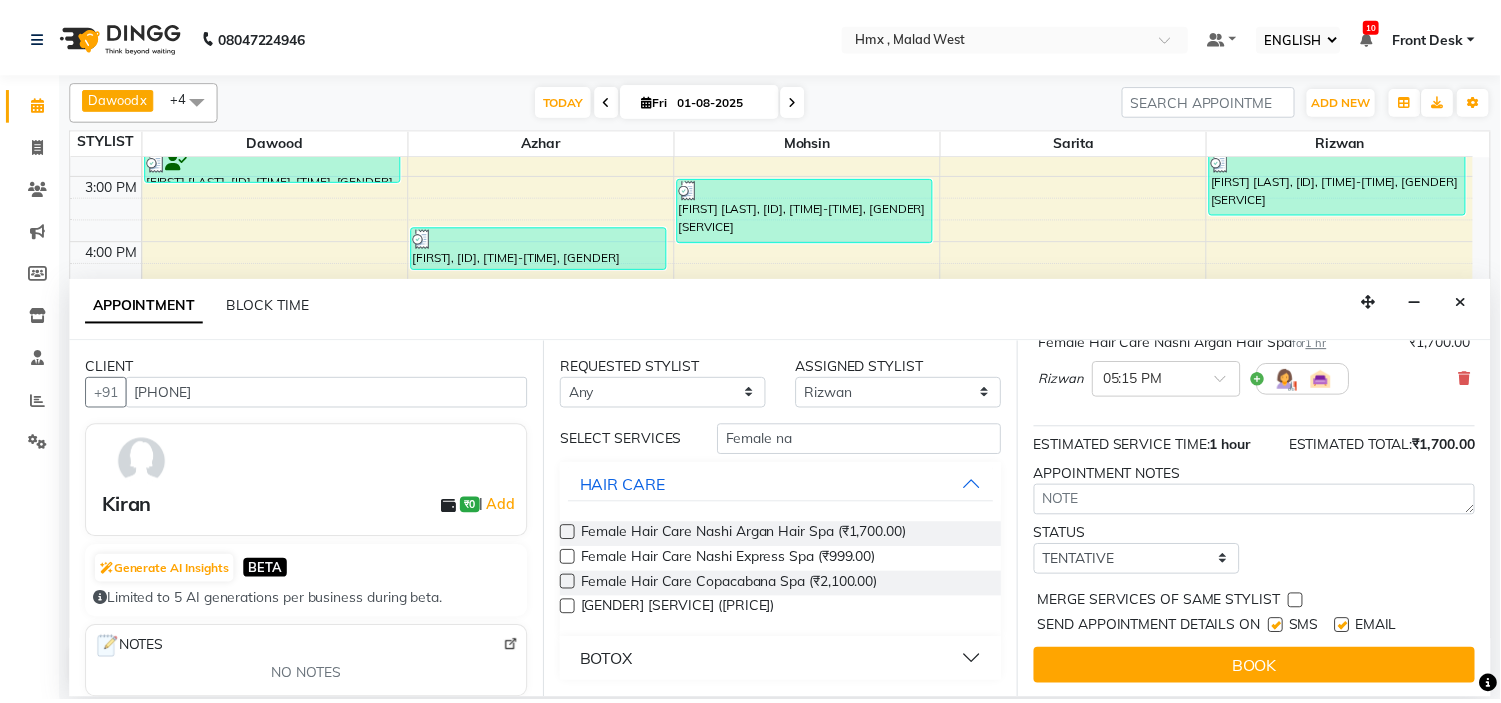 scroll, scrollTop: 166, scrollLeft: 0, axis: vertical 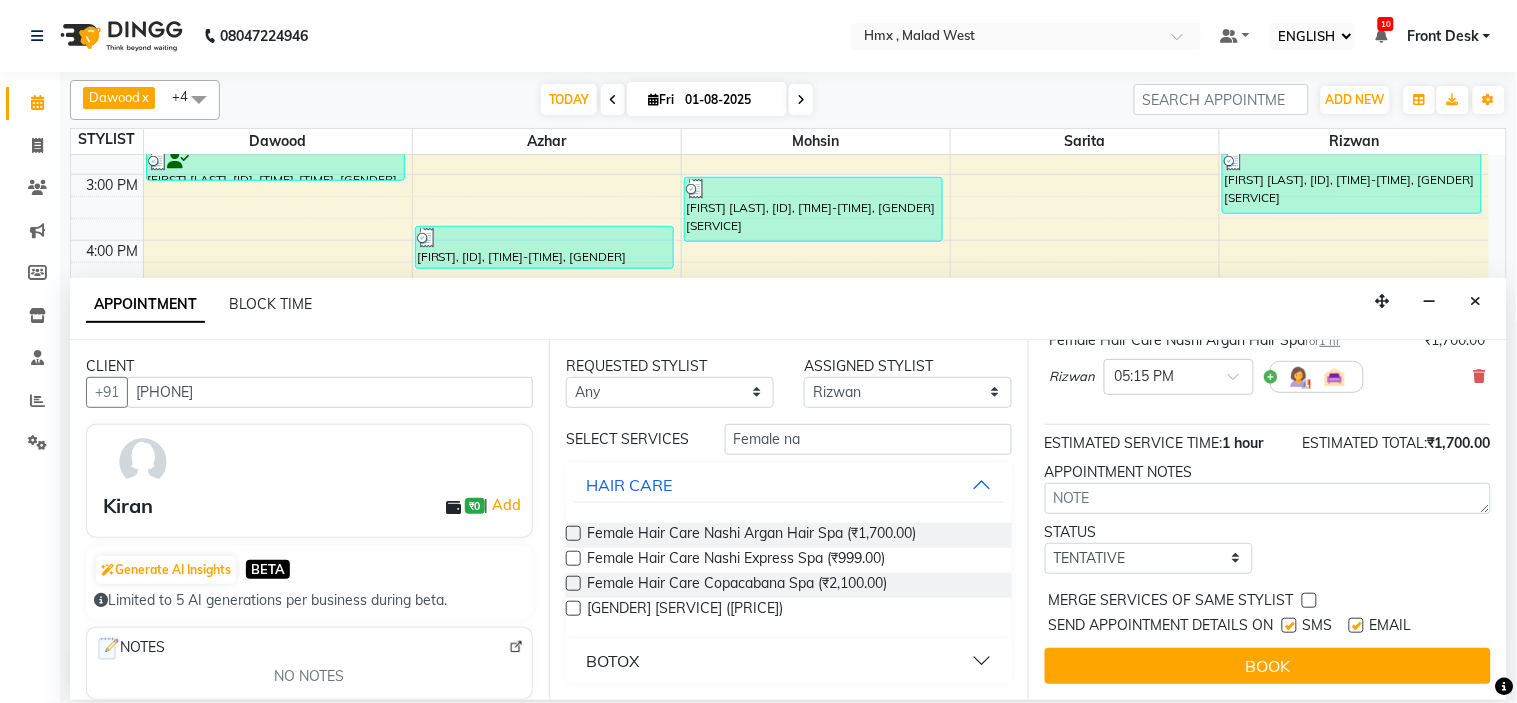 click at bounding box center (1289, 625) 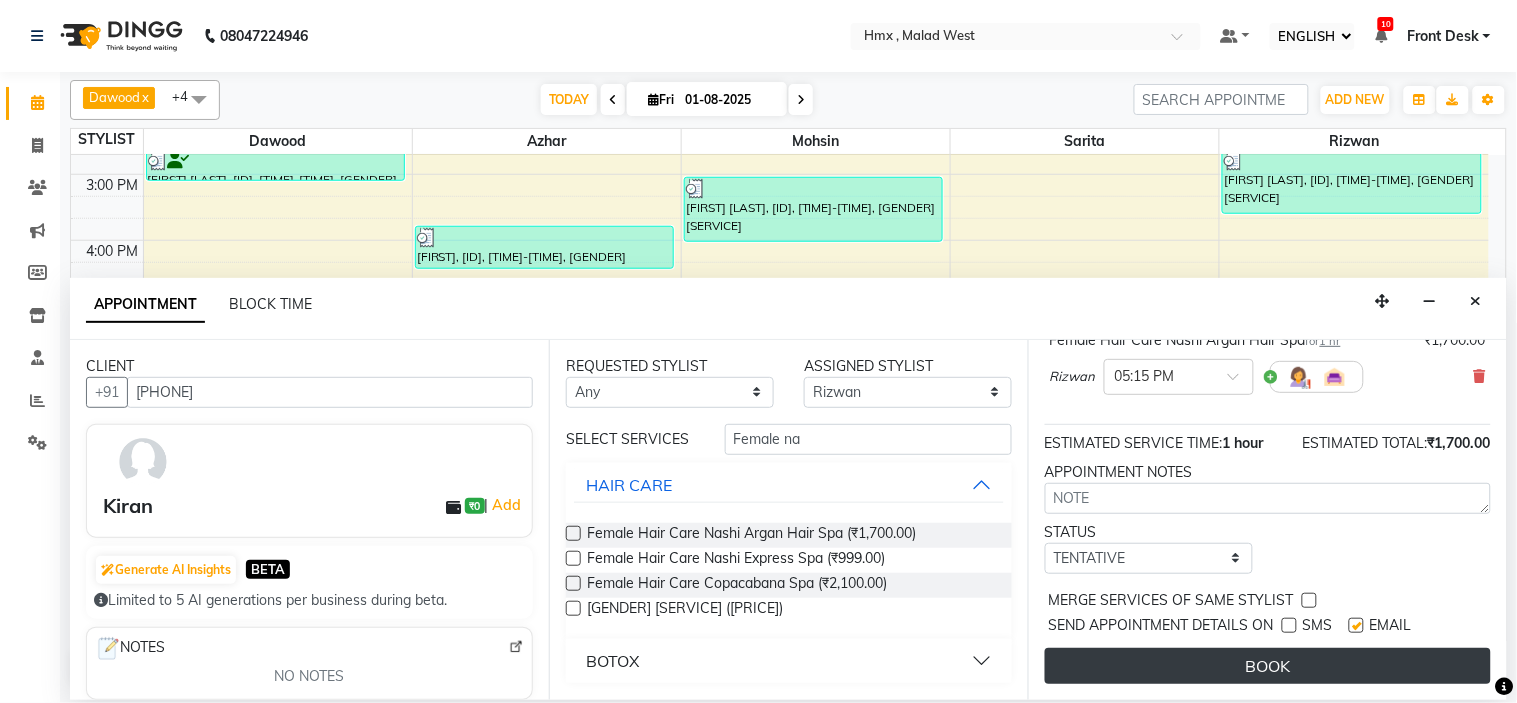 click on "BOOK" at bounding box center [1268, 666] 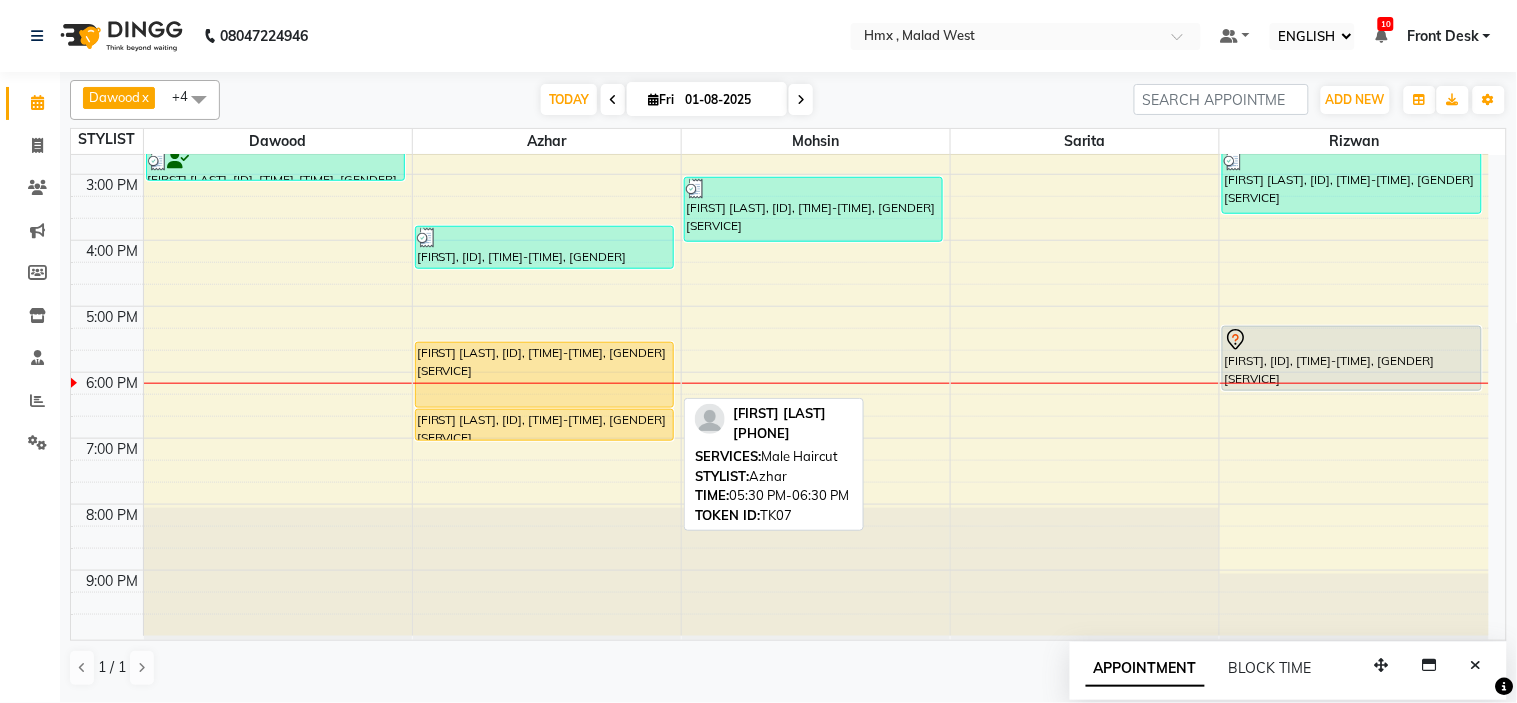 click on "Leena Kumar, TK07, 05:30 PM-06:30 PM, Male Haircut" at bounding box center [544, 375] 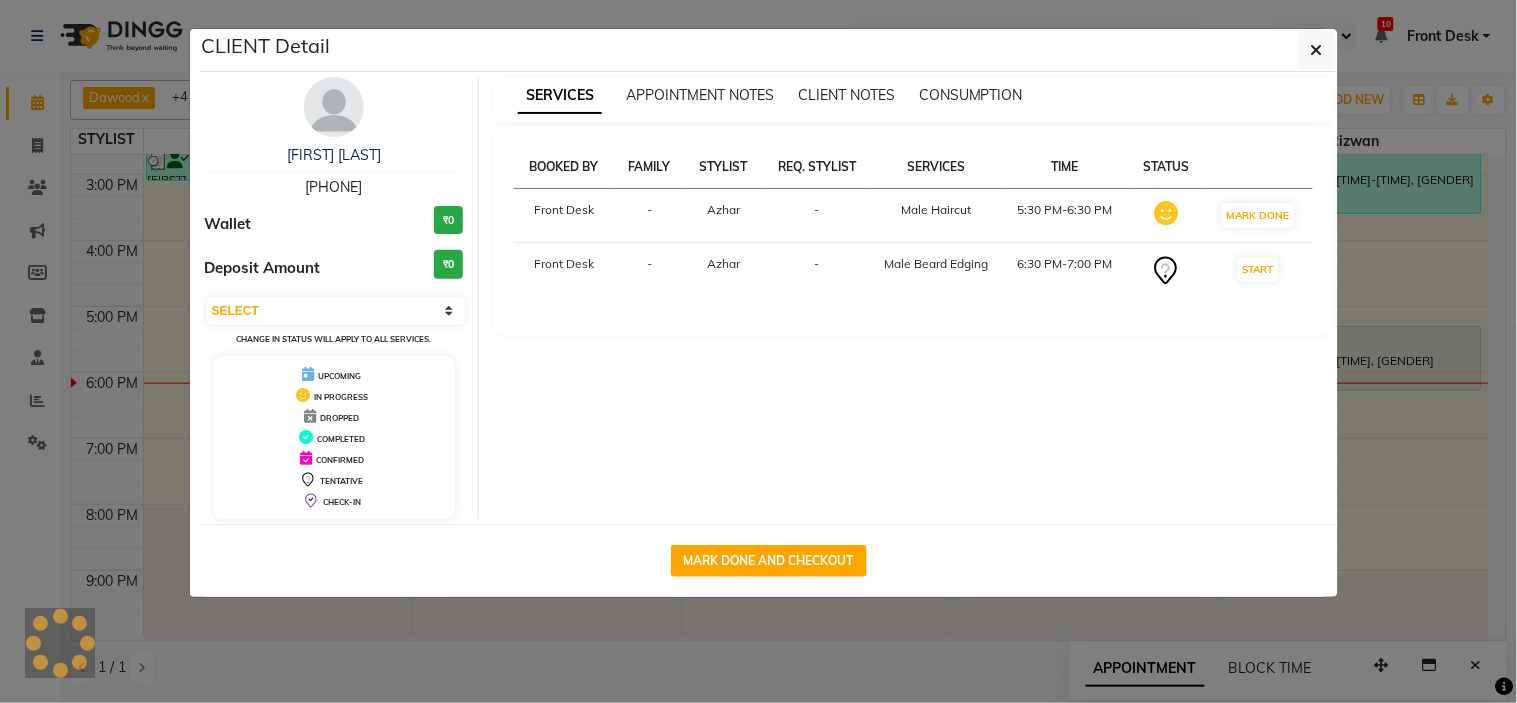 select on "1" 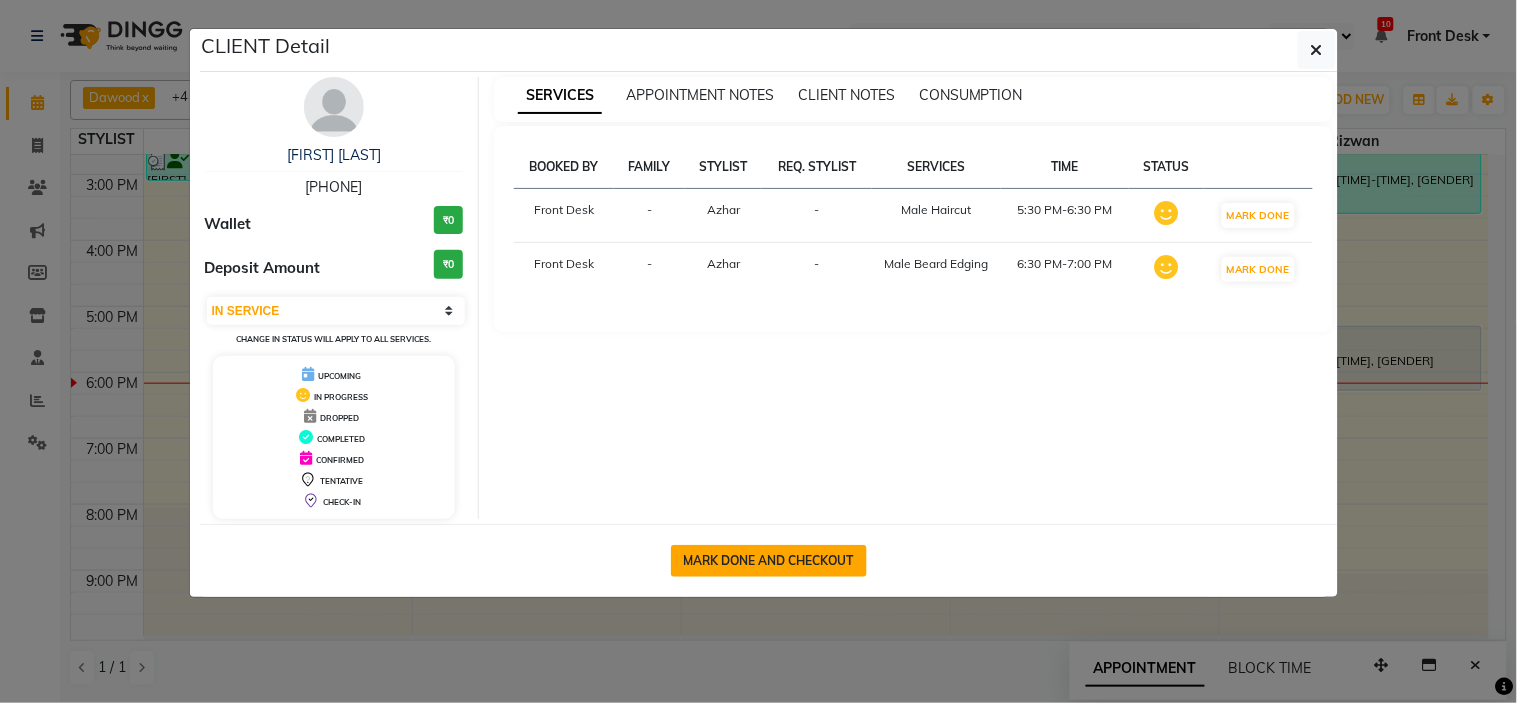 click on "MARK DONE AND CHECKOUT" 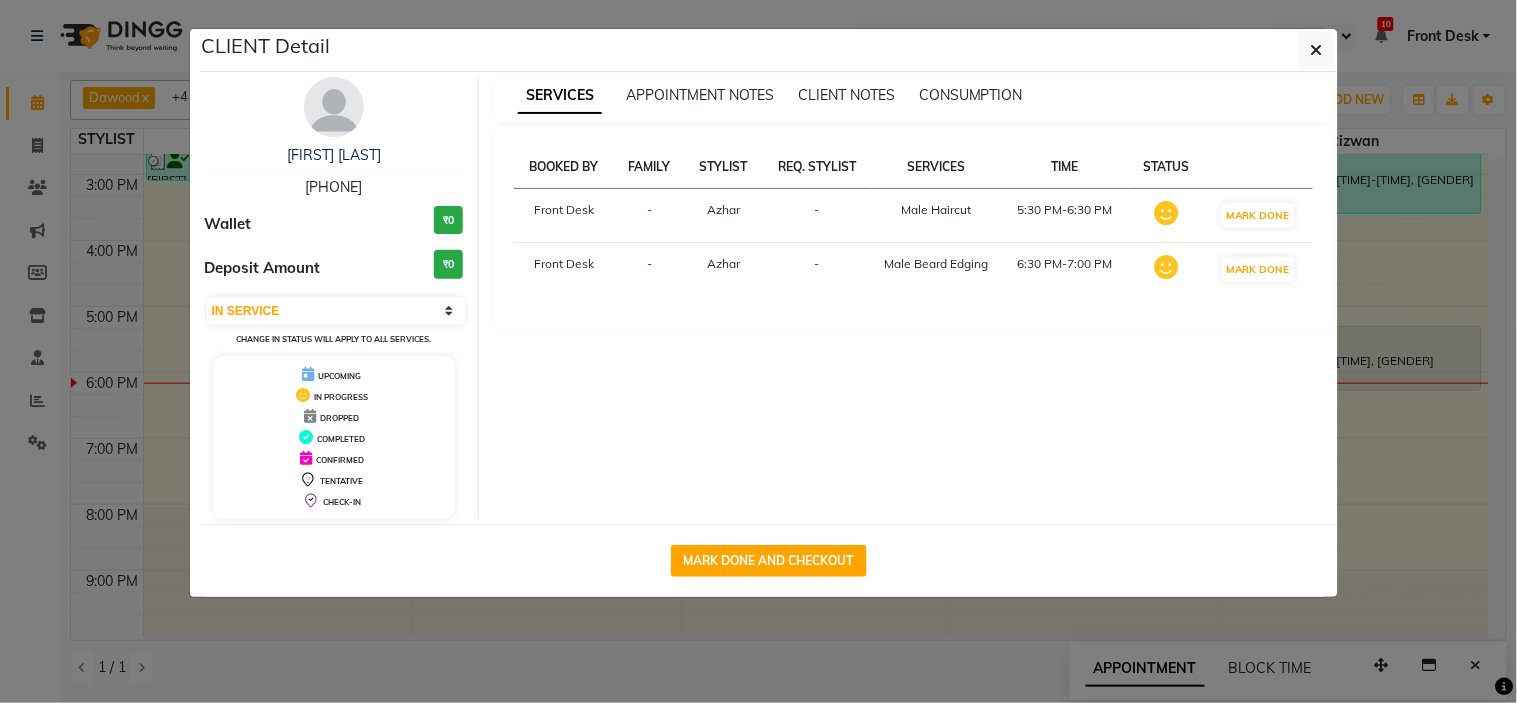 select on "service" 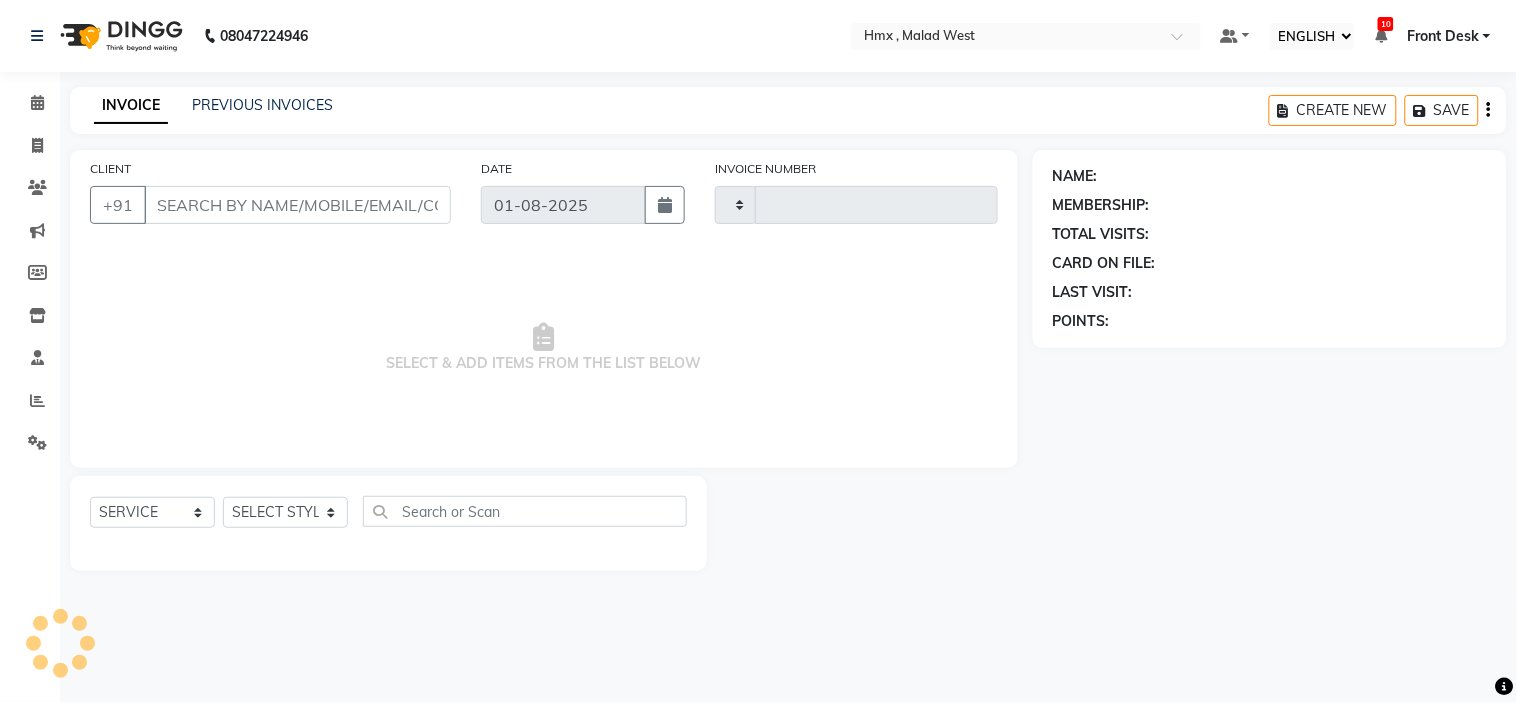 type on "1551" 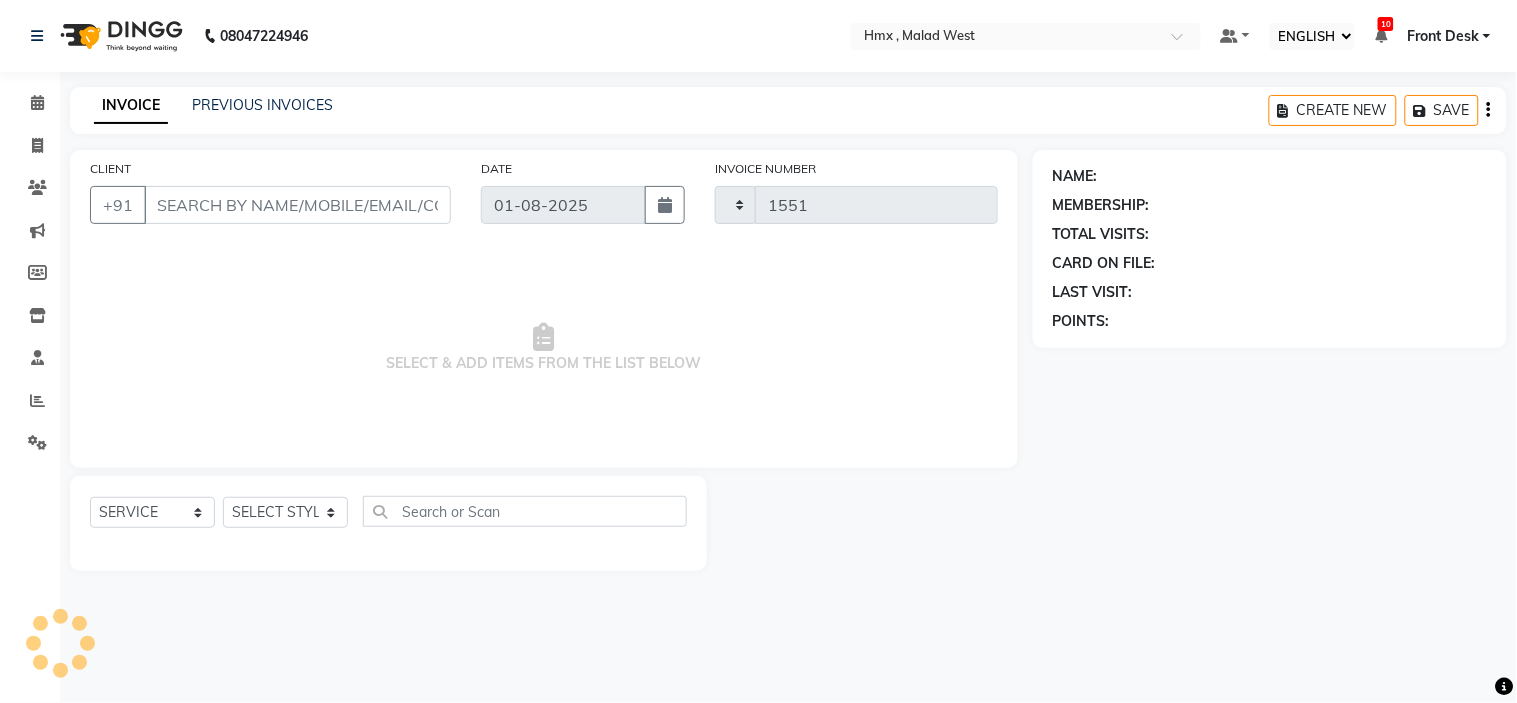 select on "5711" 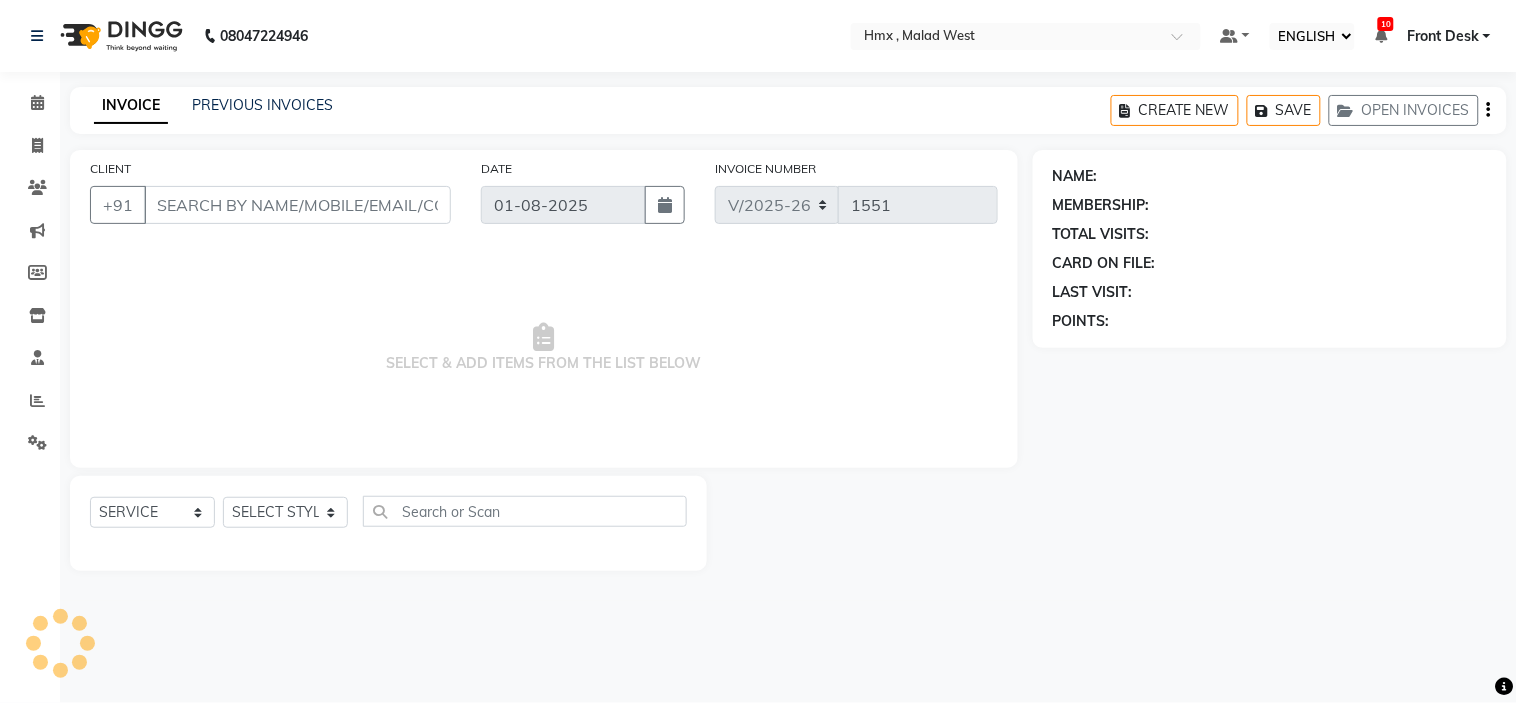 type on "7506090470" 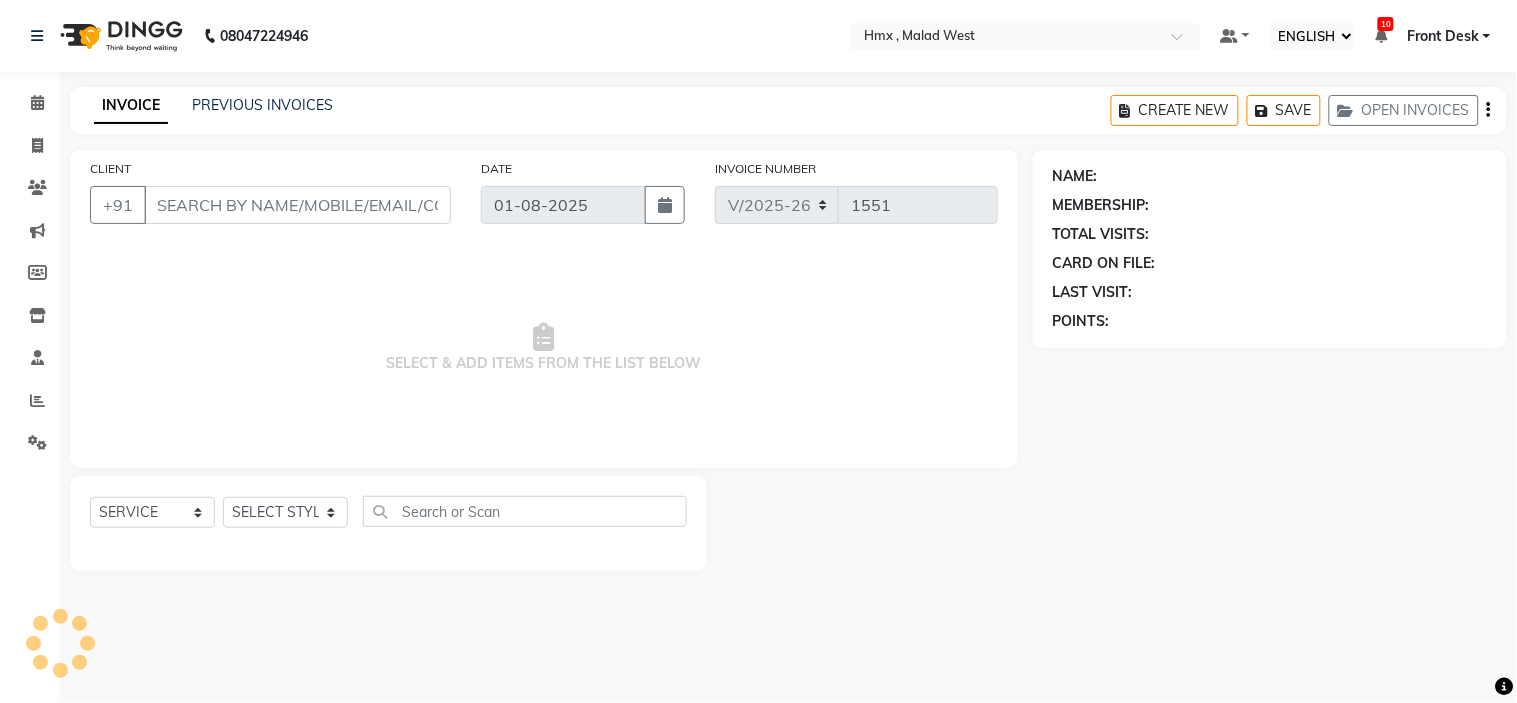 select on "39098" 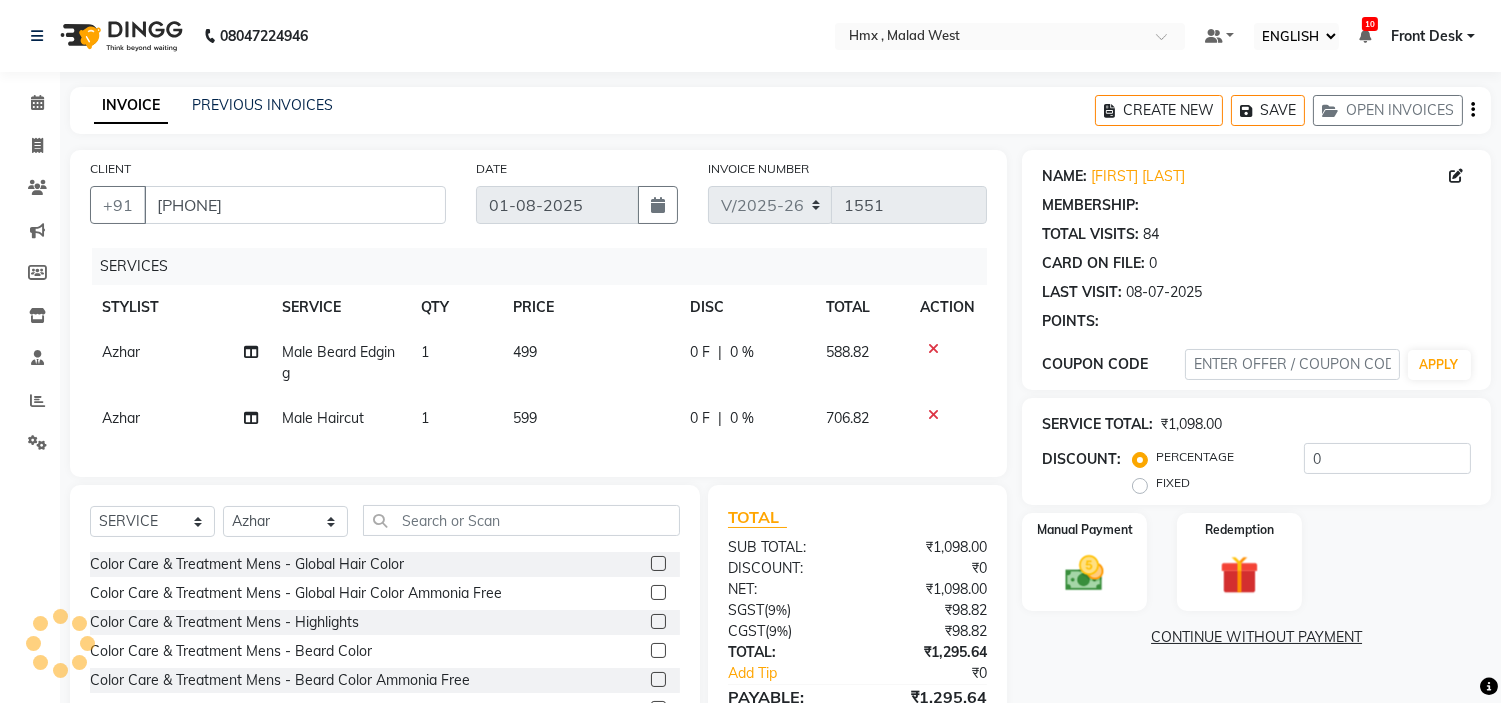 select on "1: Object" 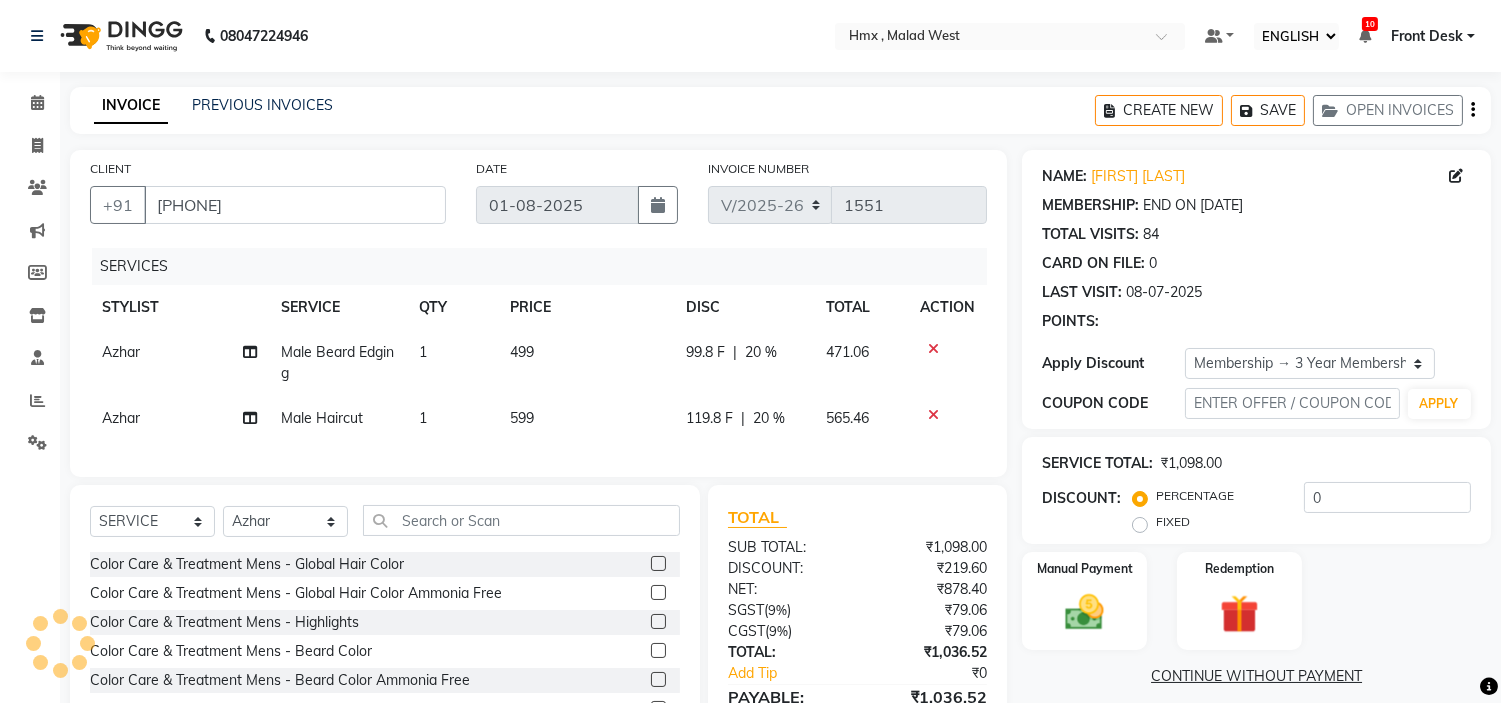 type on "20" 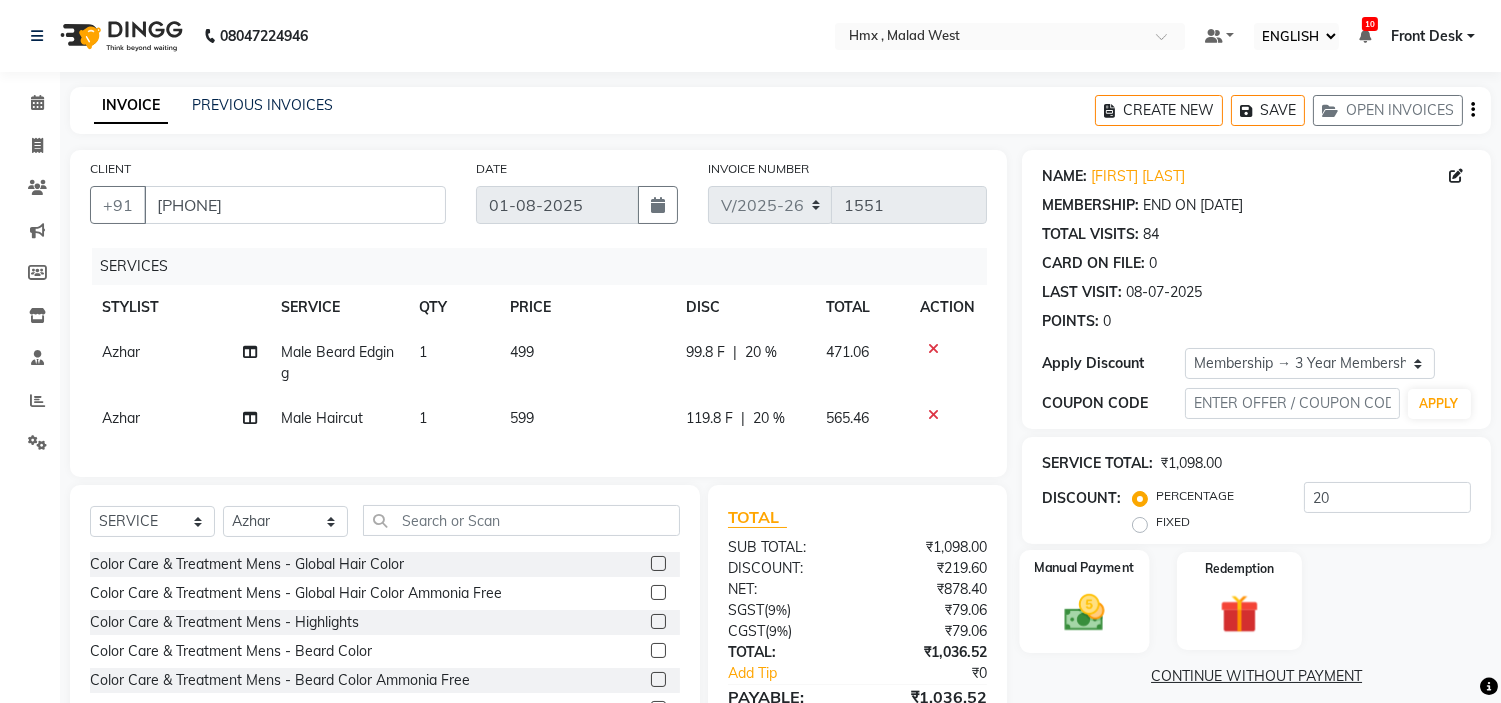 click 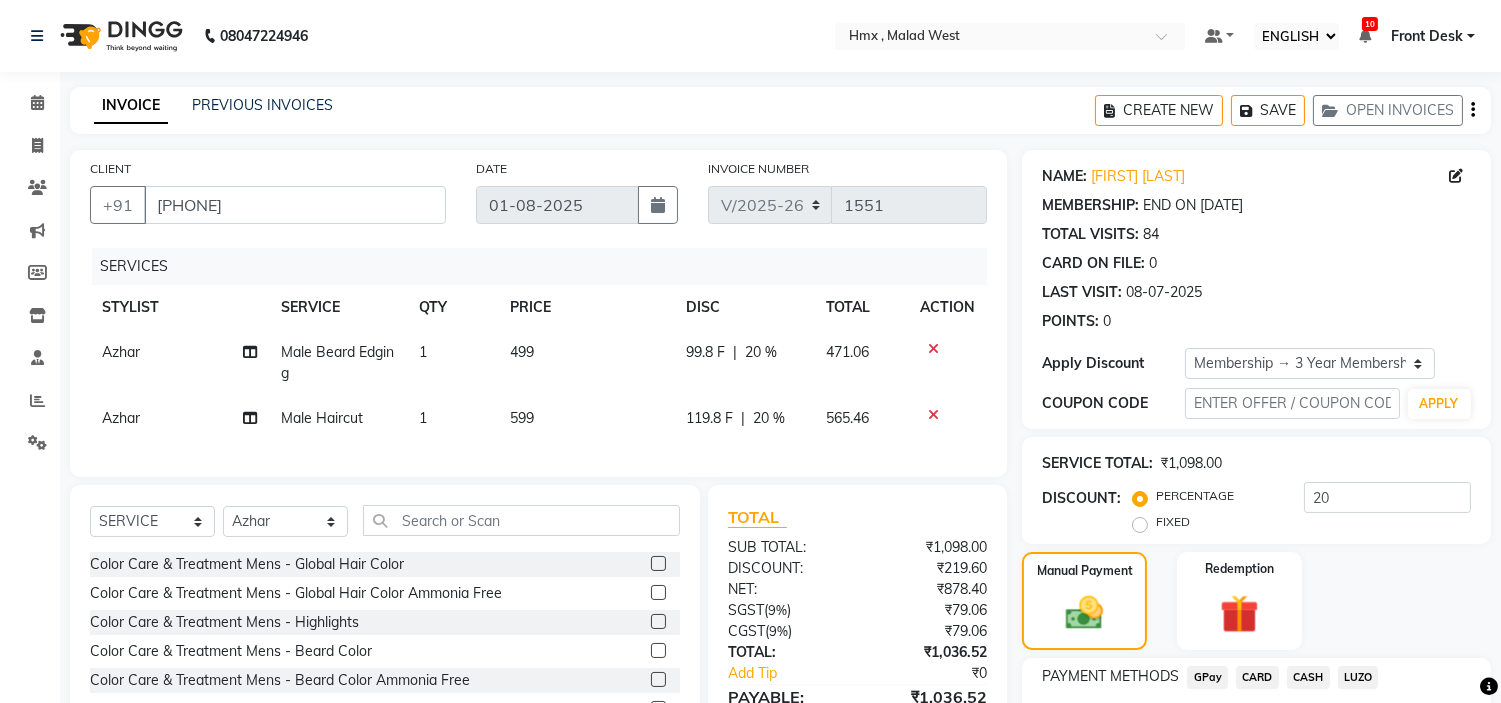 scroll, scrollTop: 111, scrollLeft: 0, axis: vertical 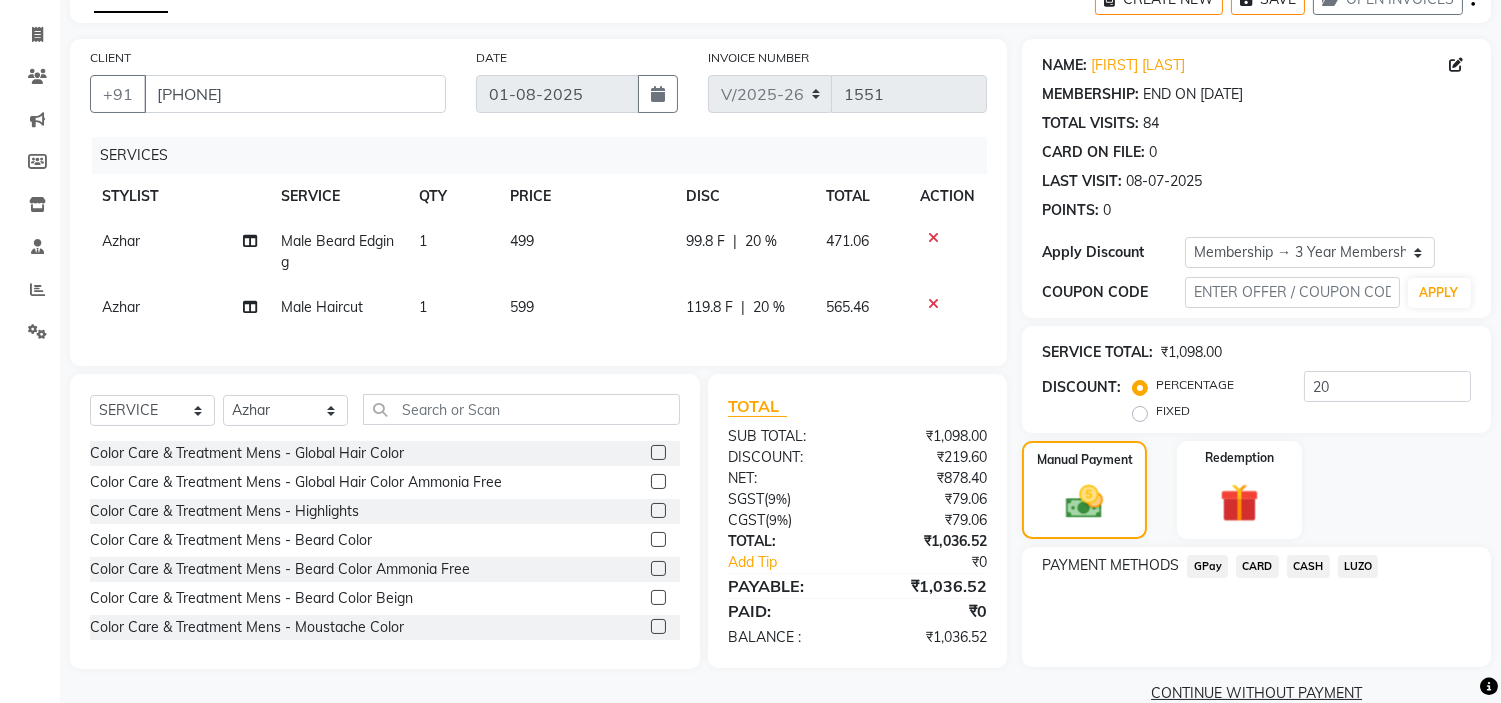 click on "CARD" 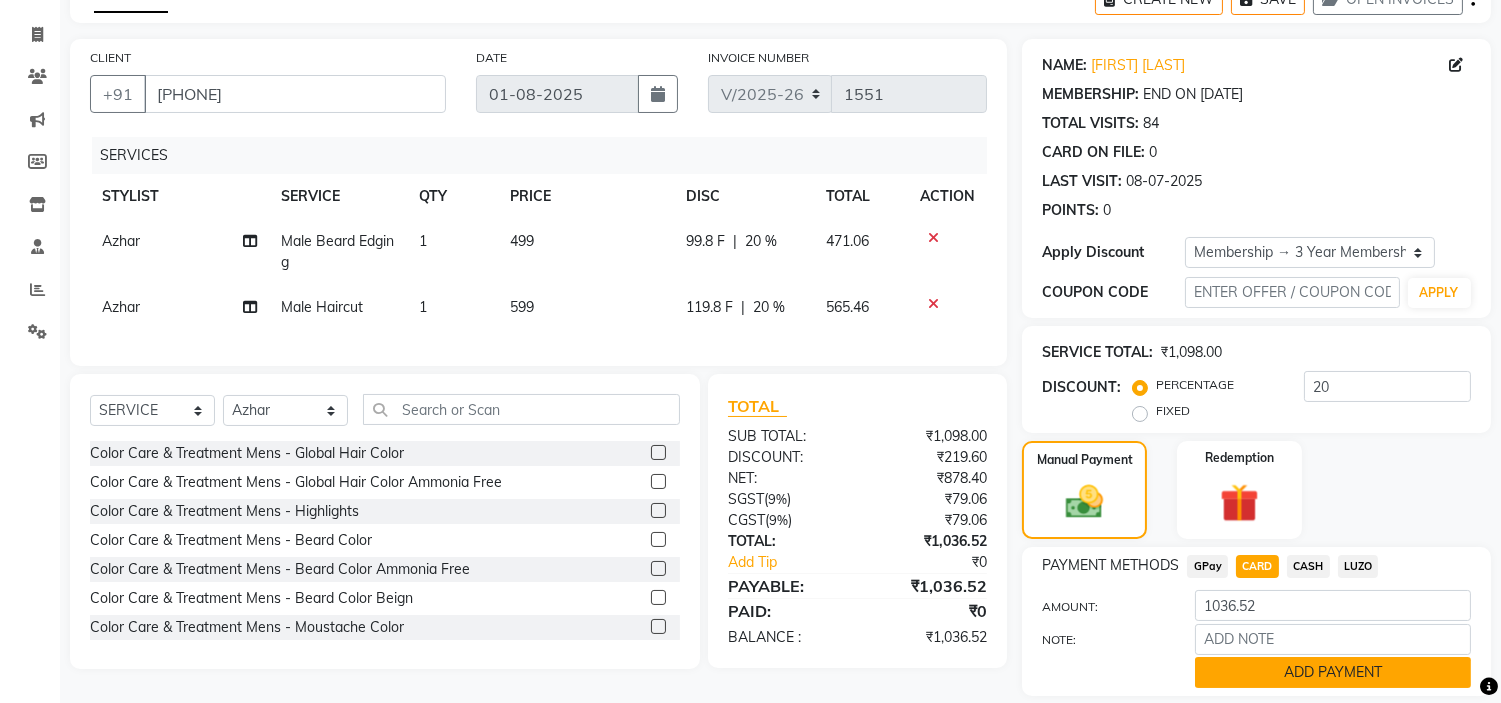 click on "ADD PAYMENT" 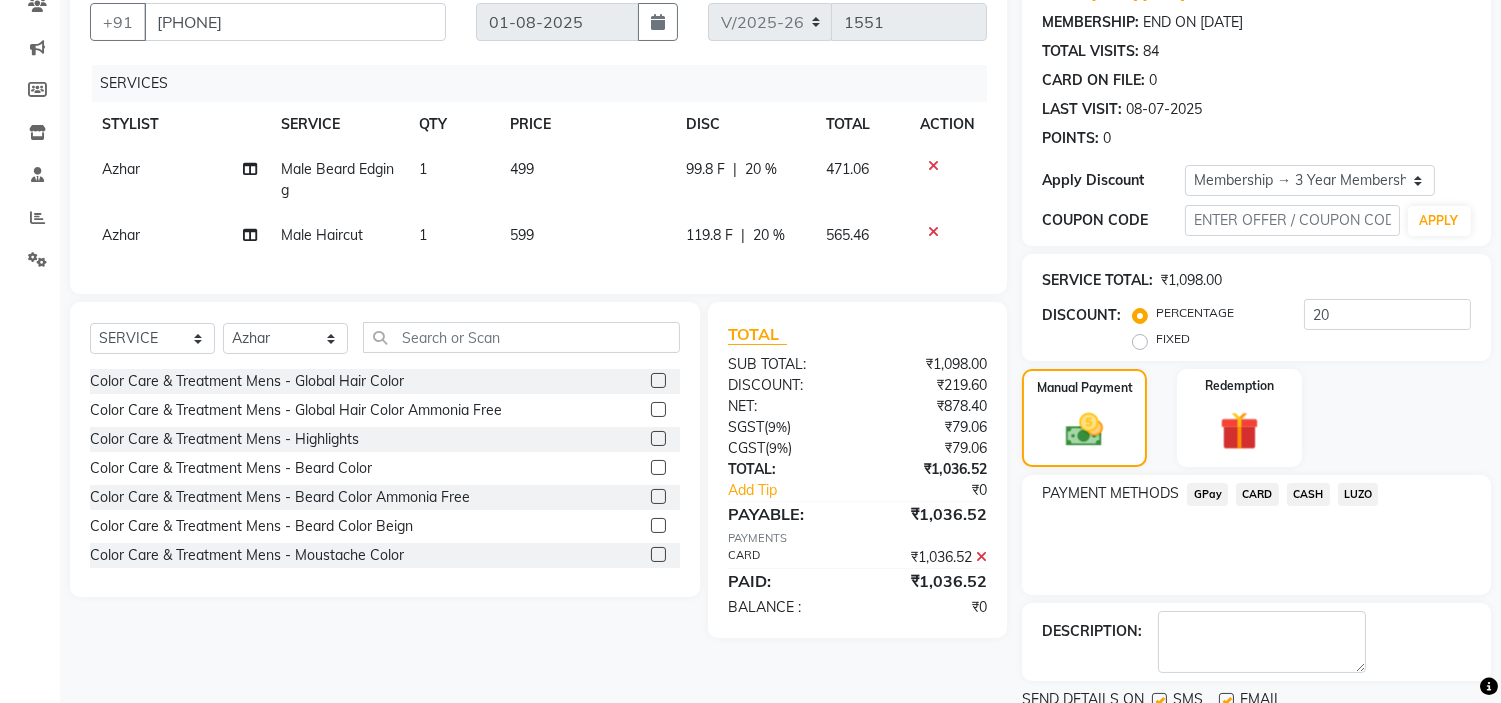 scroll, scrollTop: 258, scrollLeft: 0, axis: vertical 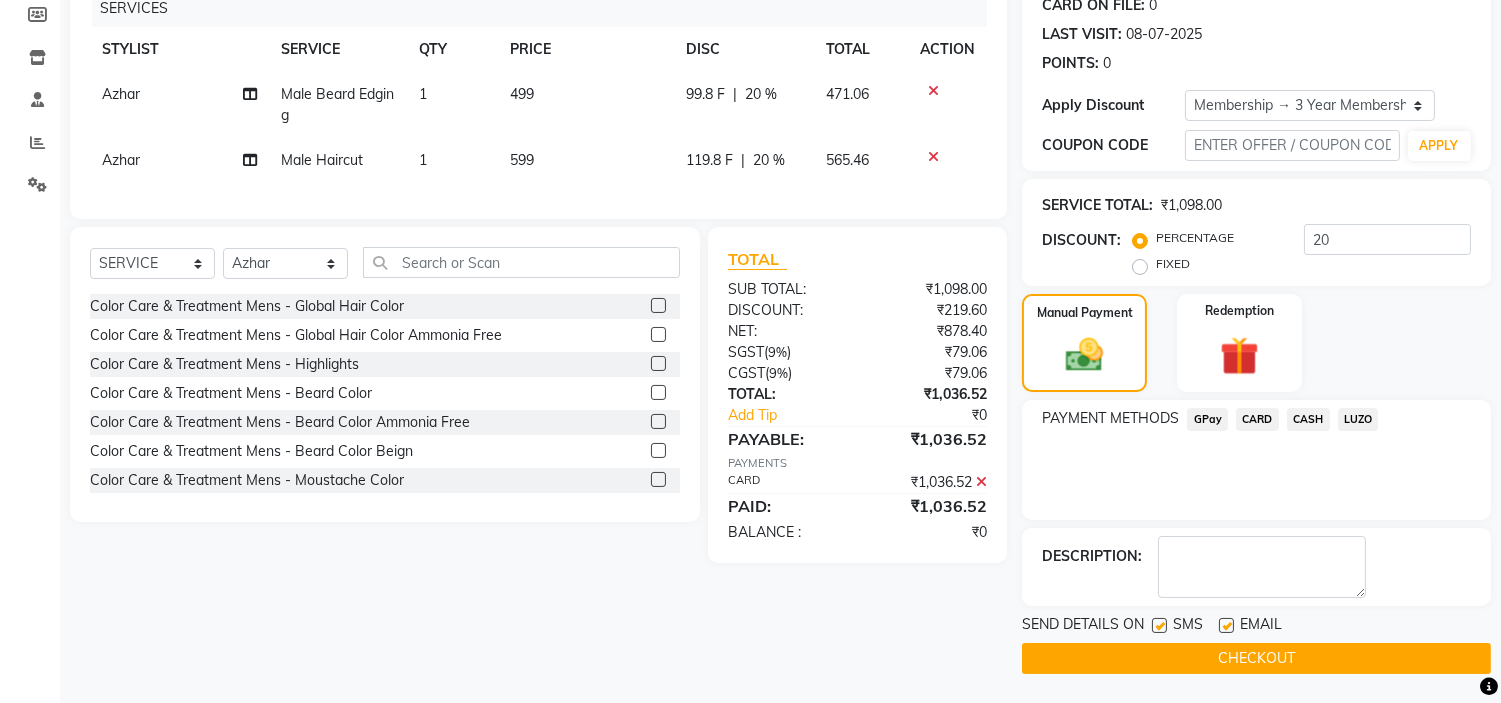 click on "CHECKOUT" 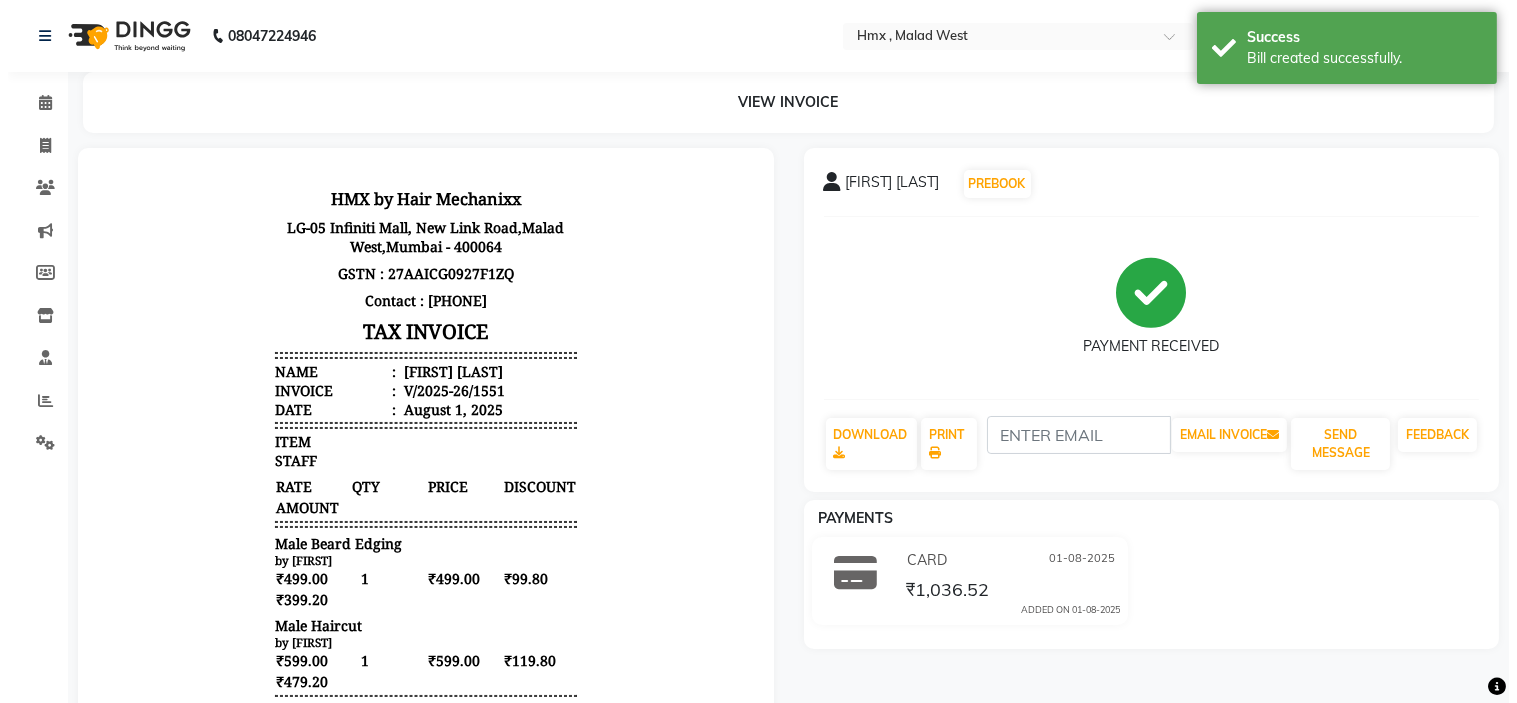scroll, scrollTop: 0, scrollLeft: 0, axis: both 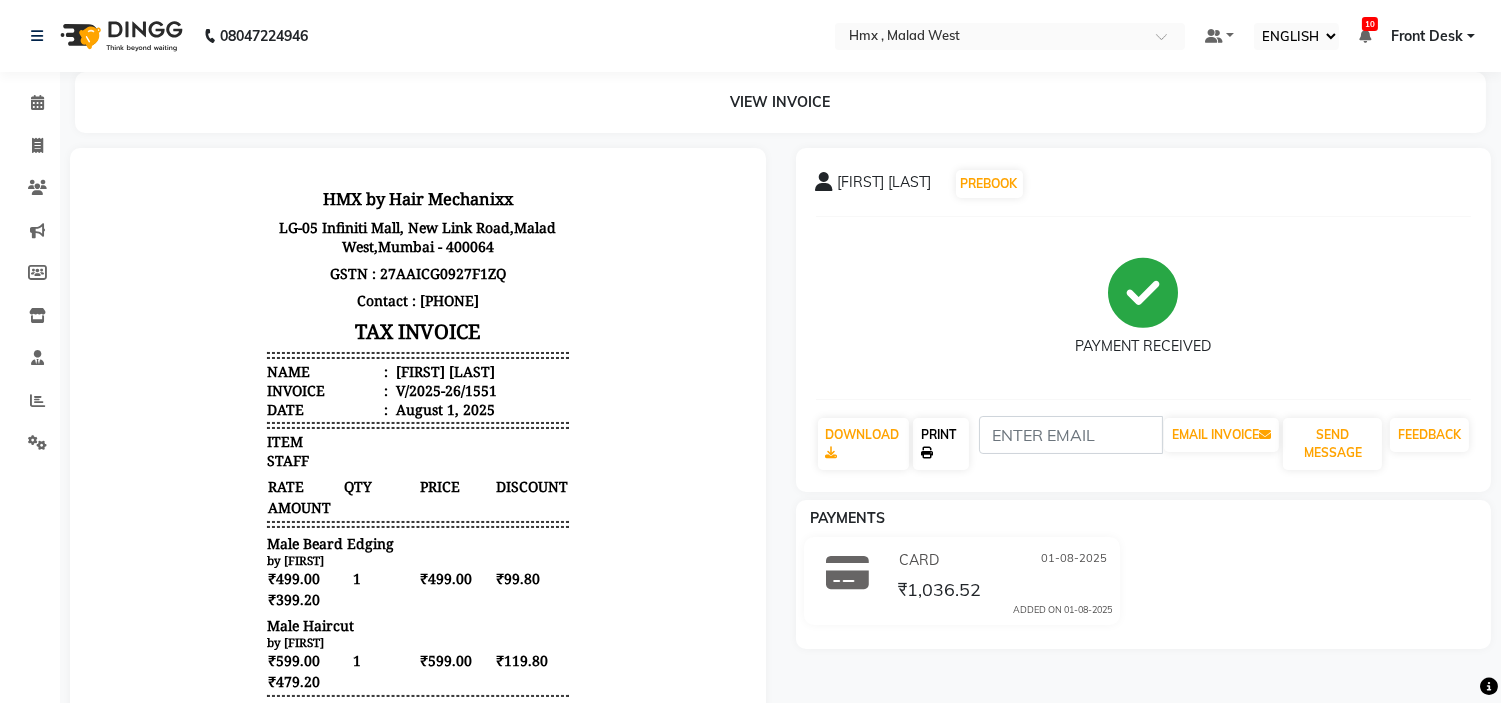 click on "PRINT" 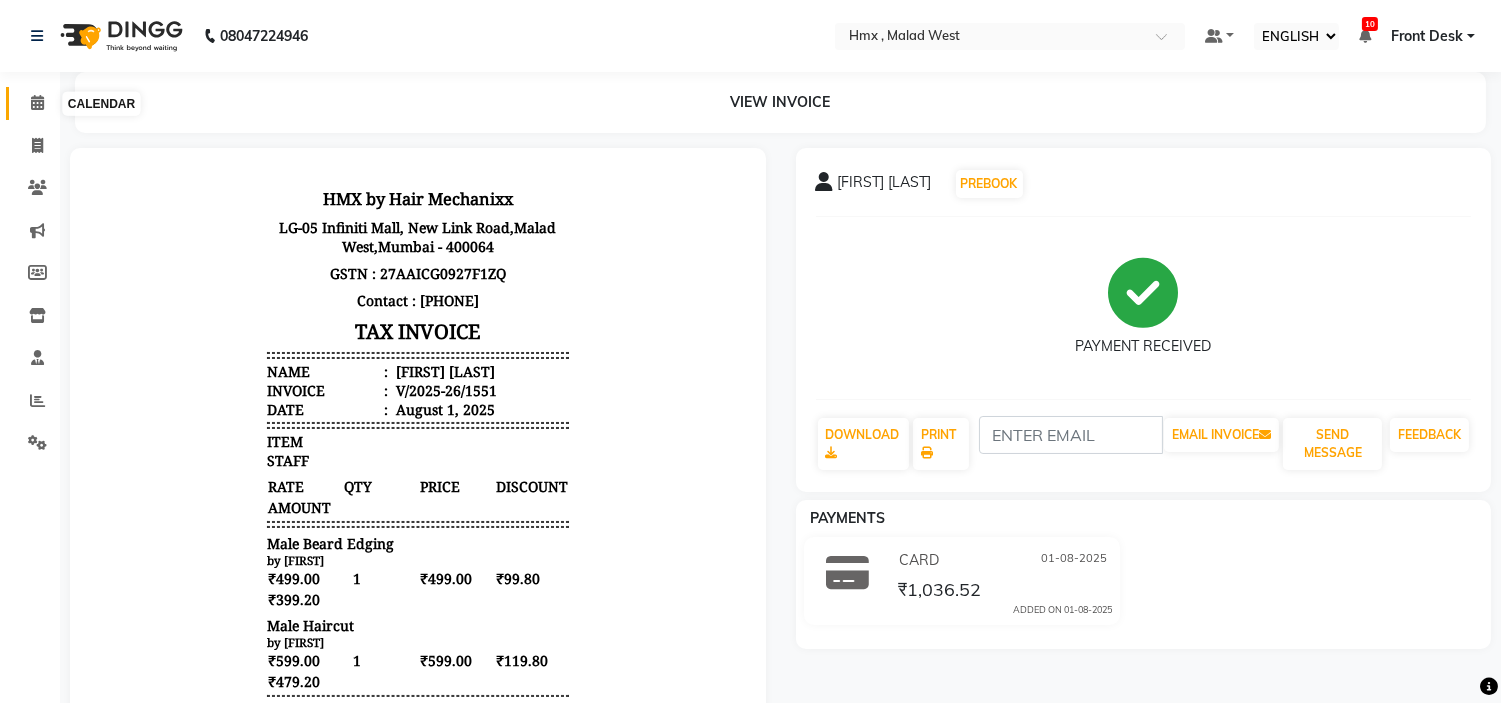 click 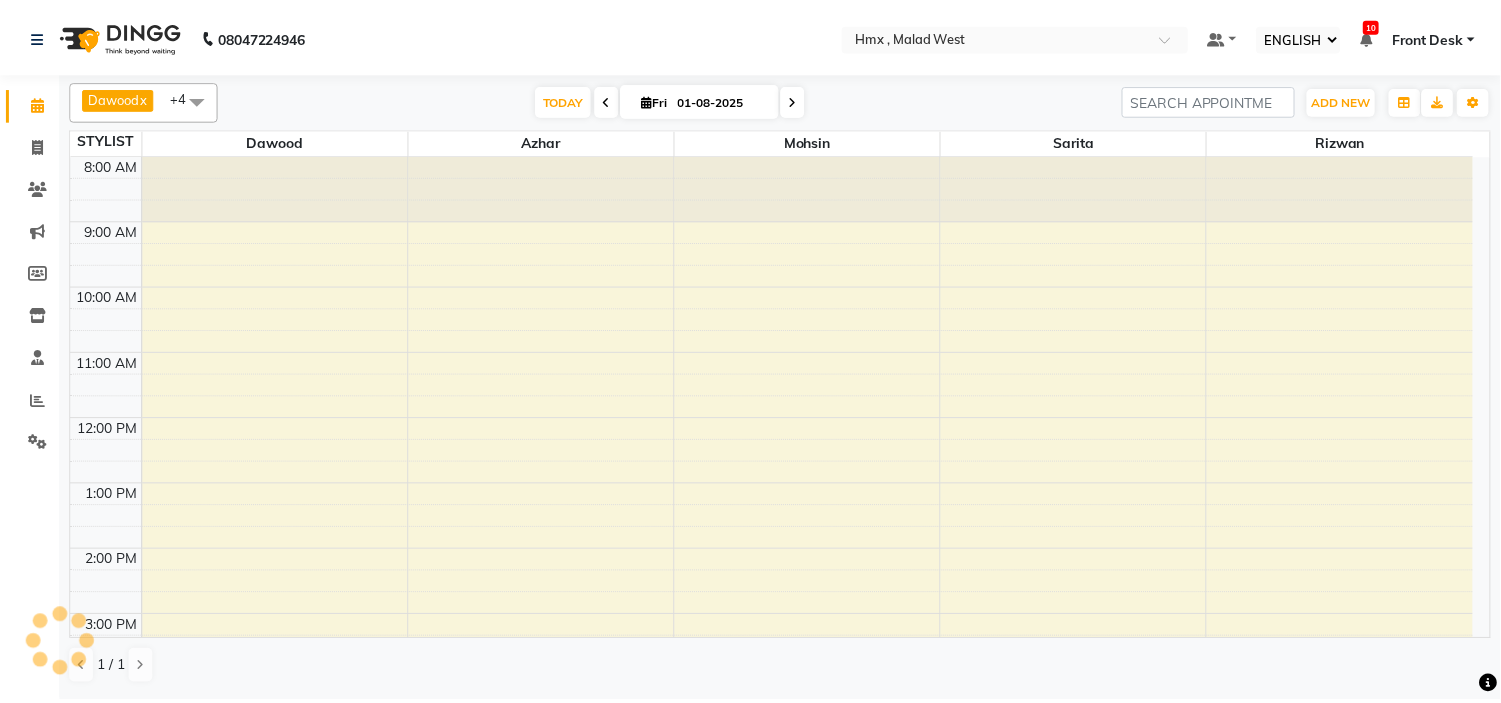 scroll, scrollTop: 404, scrollLeft: 0, axis: vertical 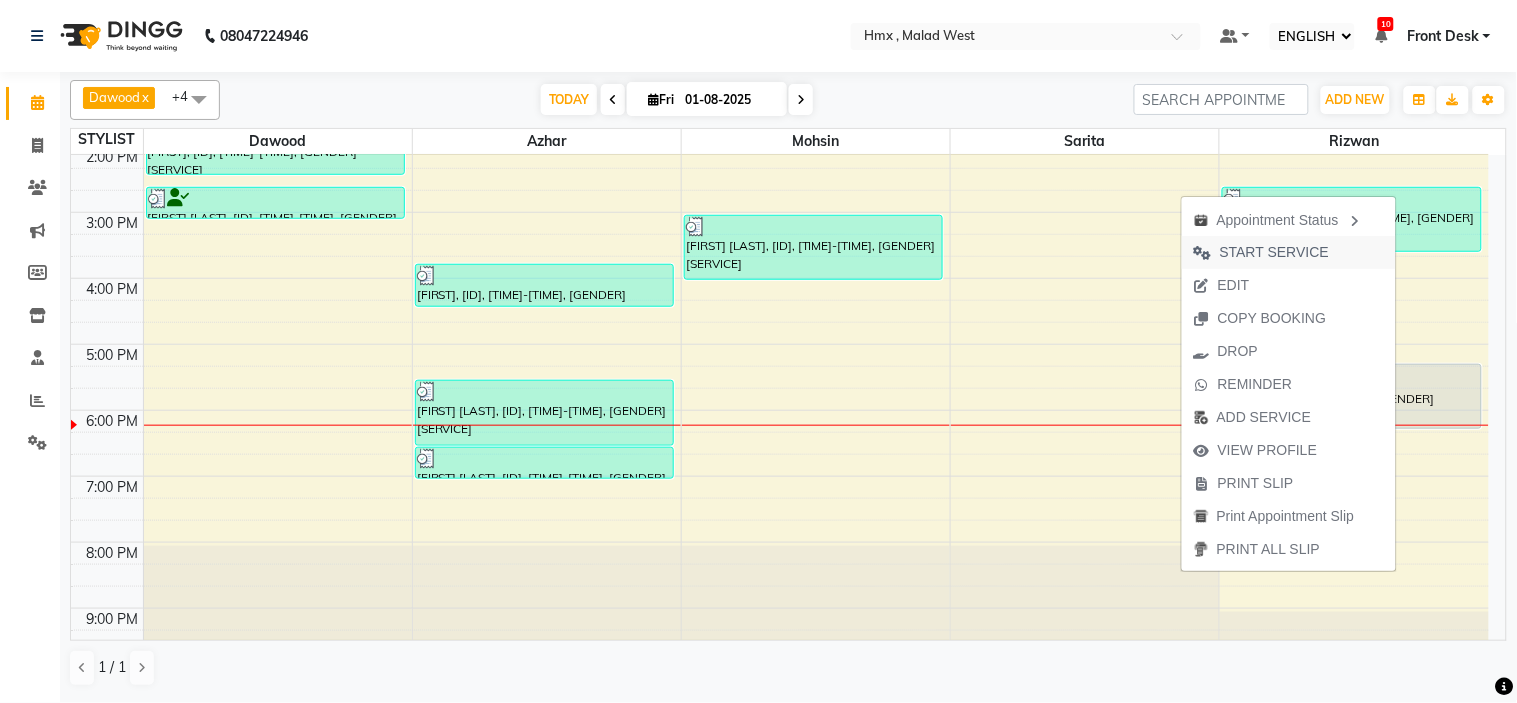 click on "START SERVICE" at bounding box center (1261, 252) 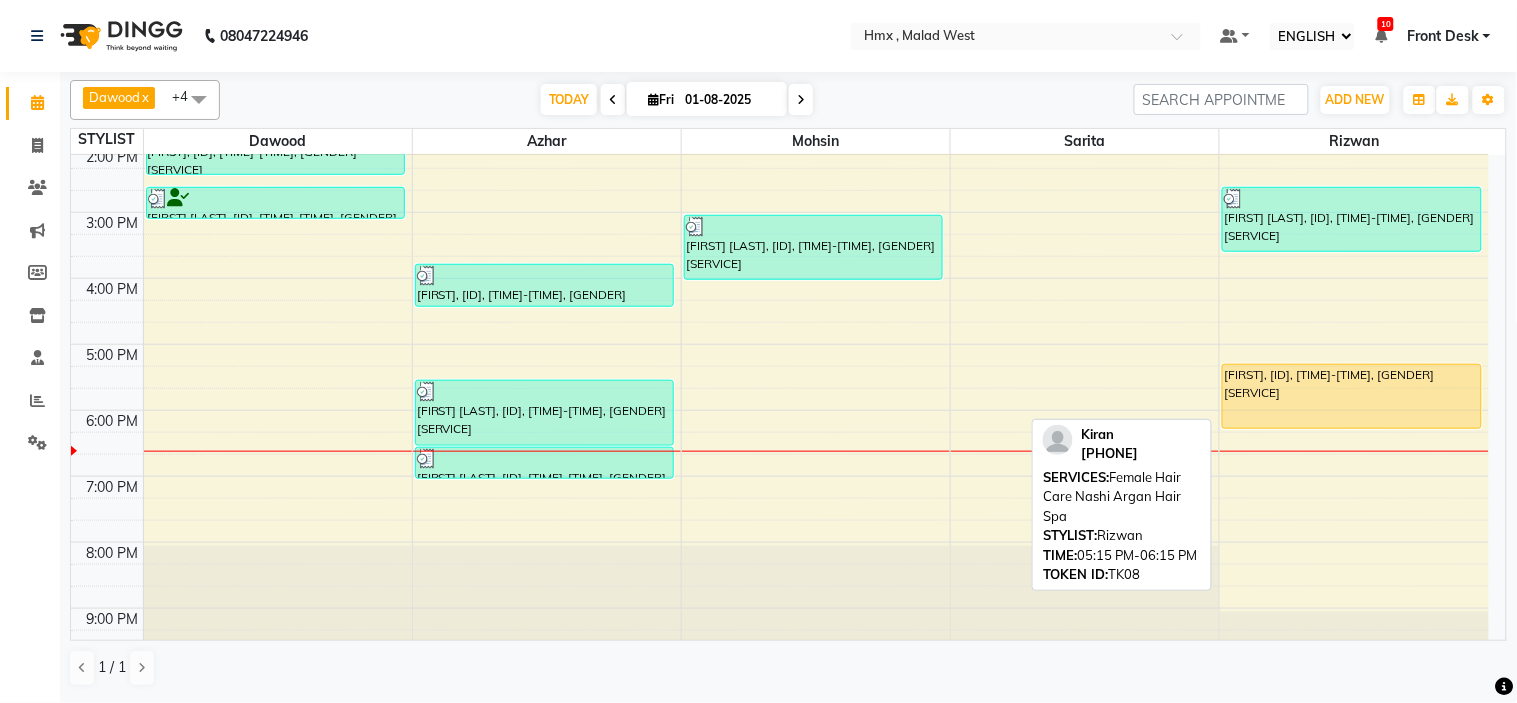 click on "Kiran, TK08, 05:15 PM-06:15 PM, Female Hair Care Nashi Argan Hair Spa" at bounding box center (1352, 396) 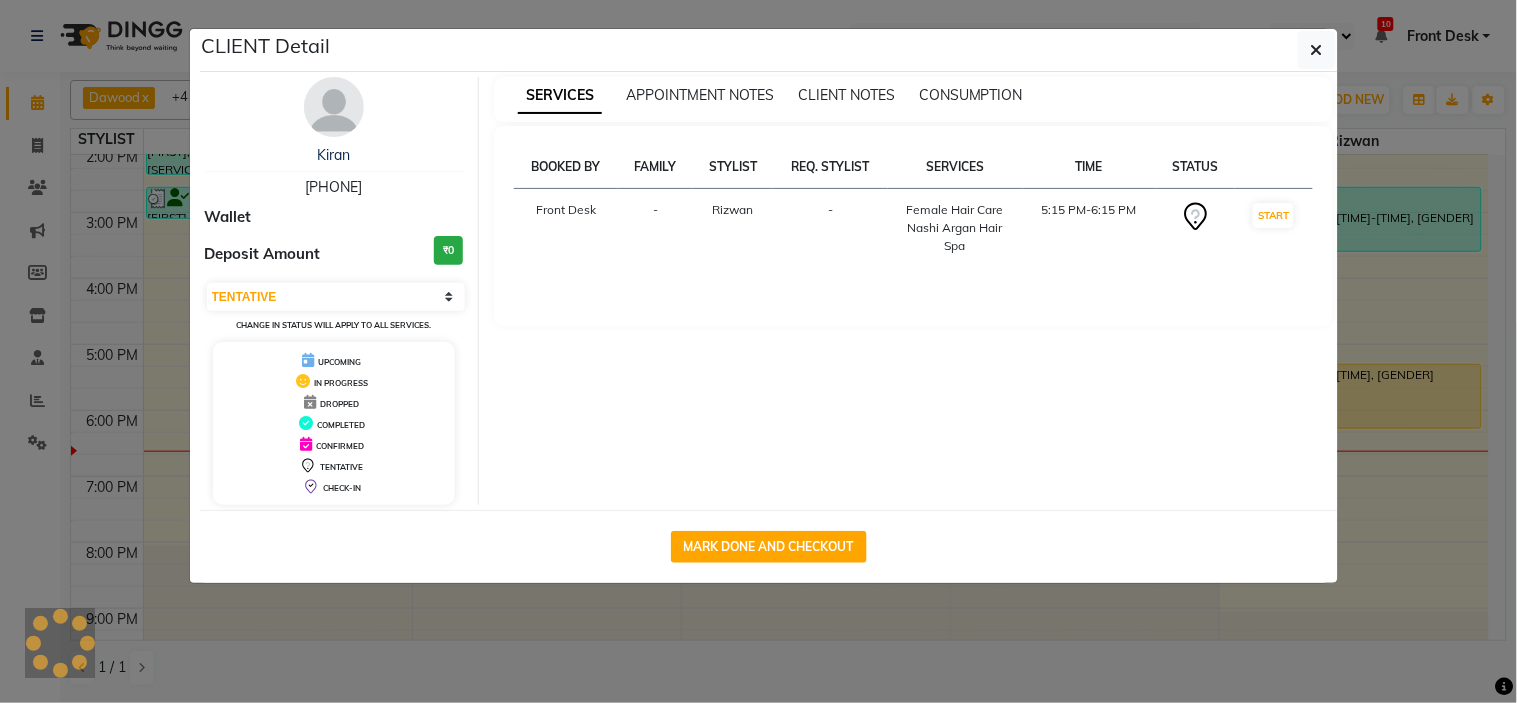 select on "1" 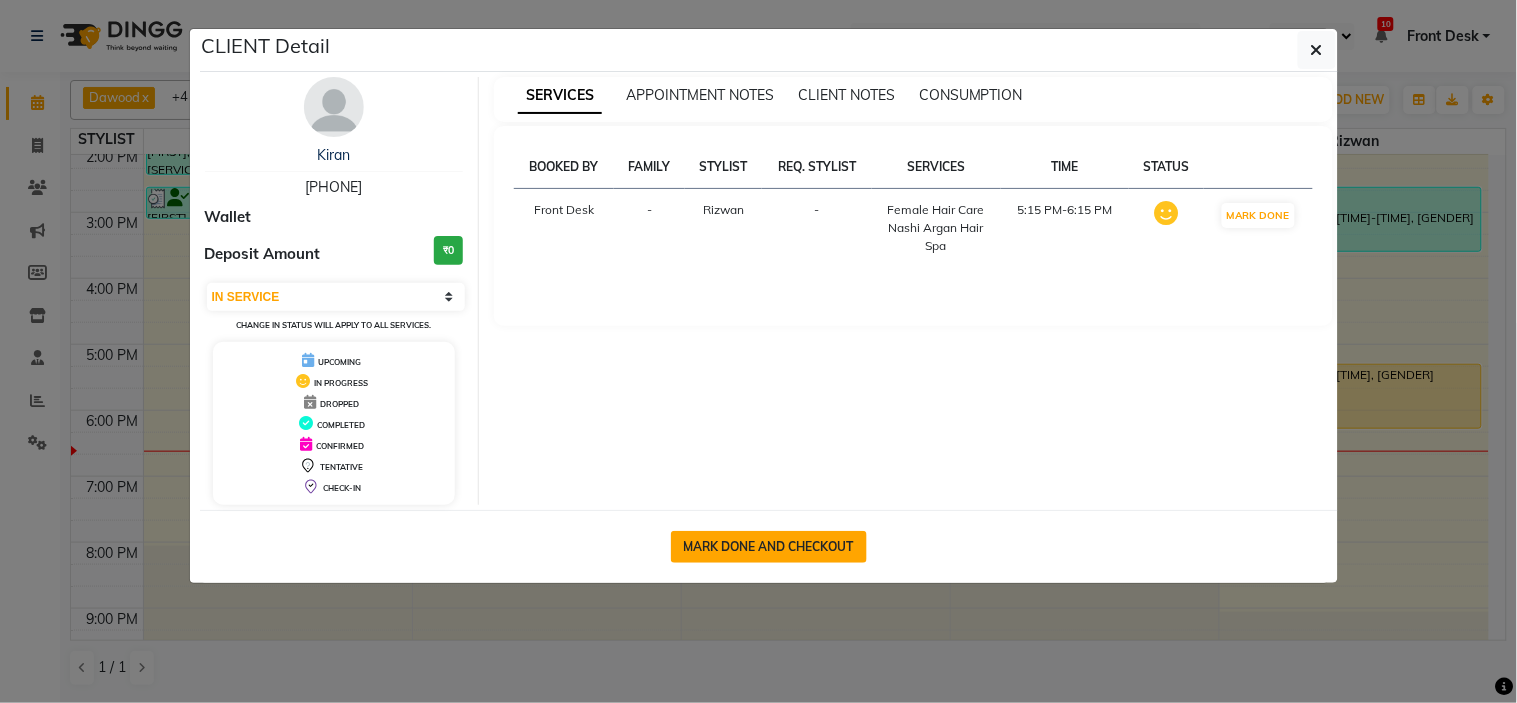 click on "MARK DONE AND CHECKOUT" 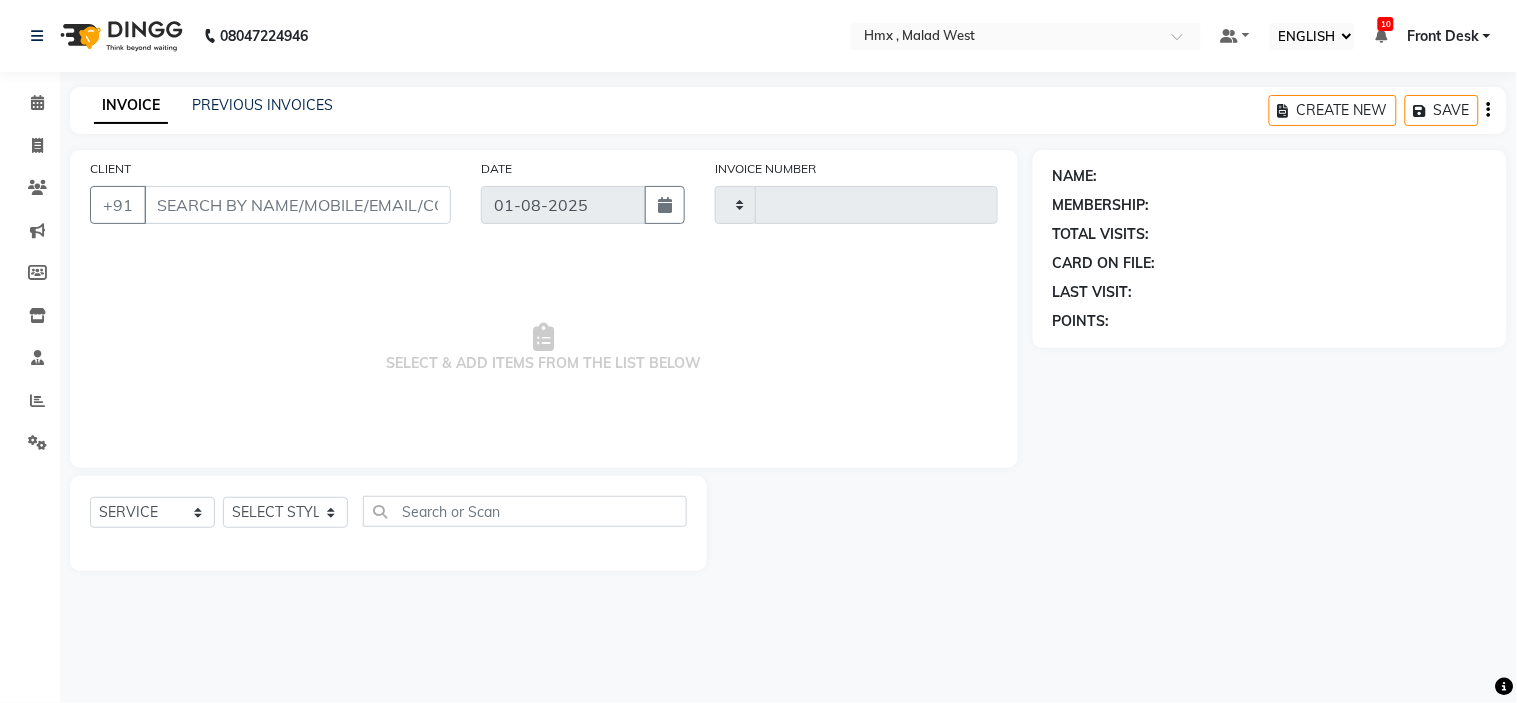 type on "1552" 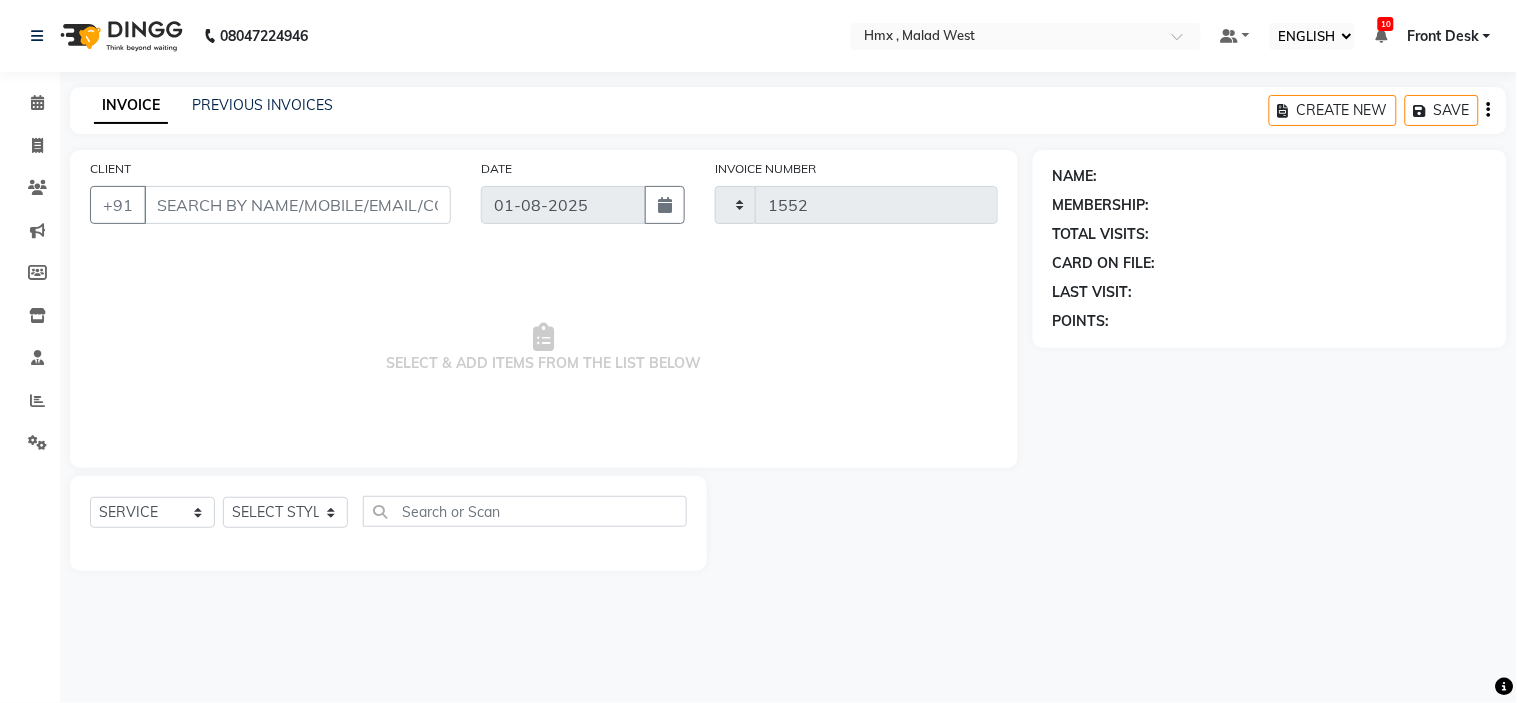 select on "5711" 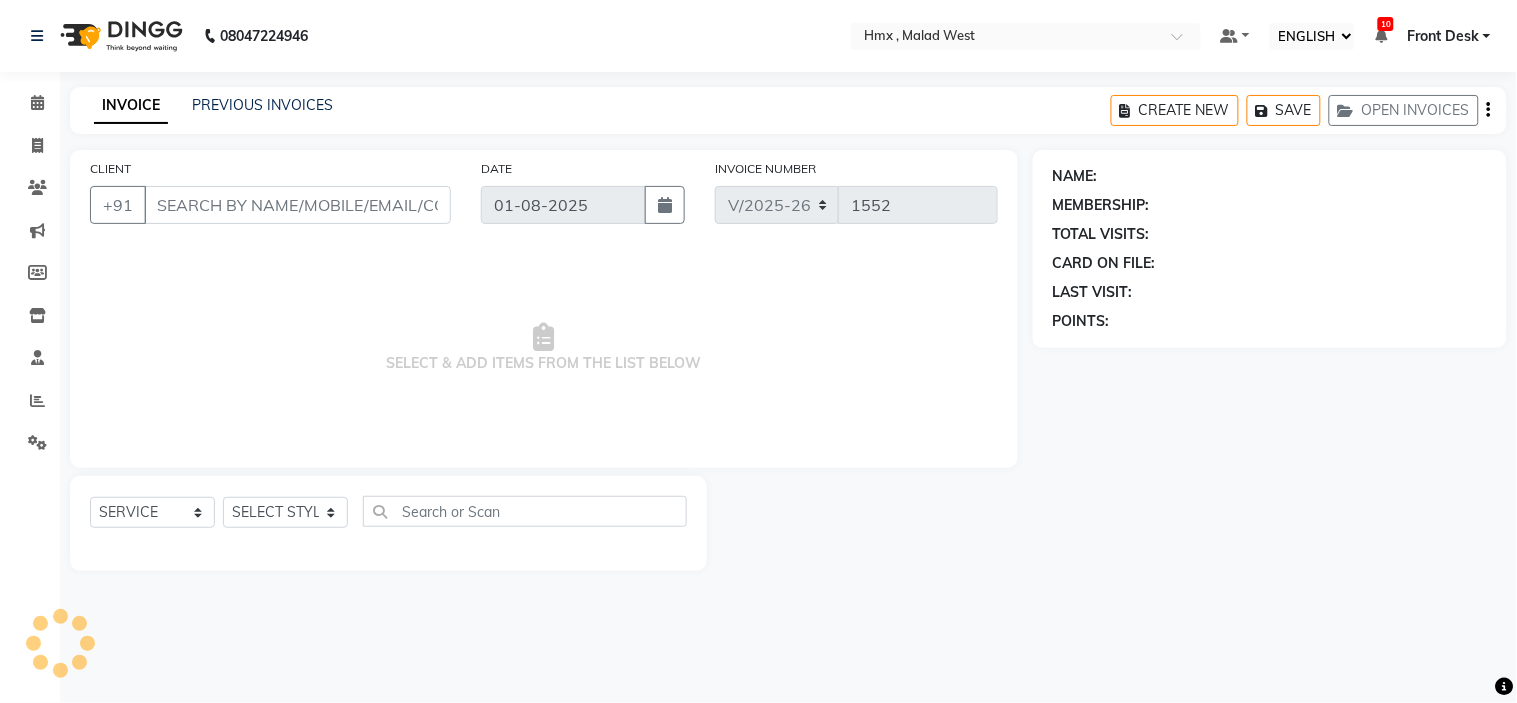 type on "9167875686" 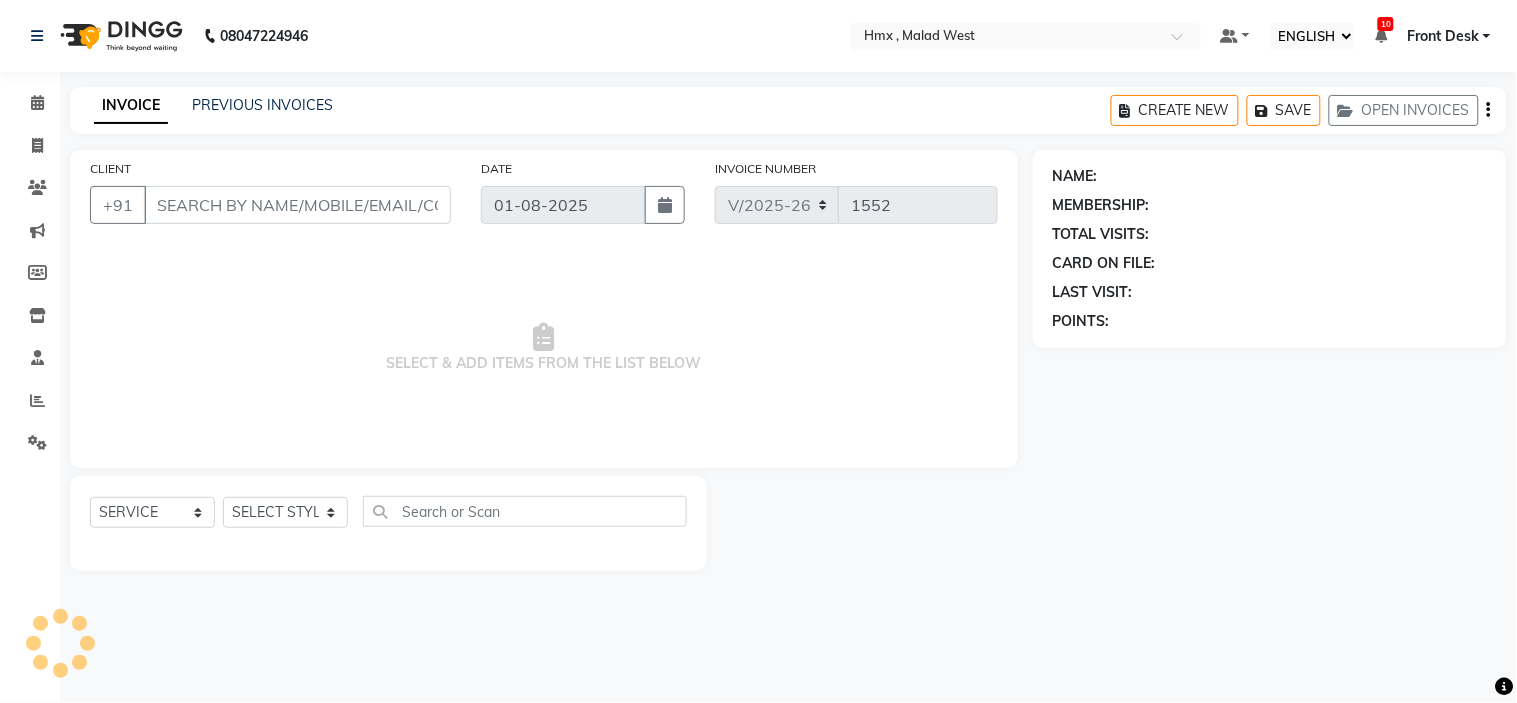 select on "76837" 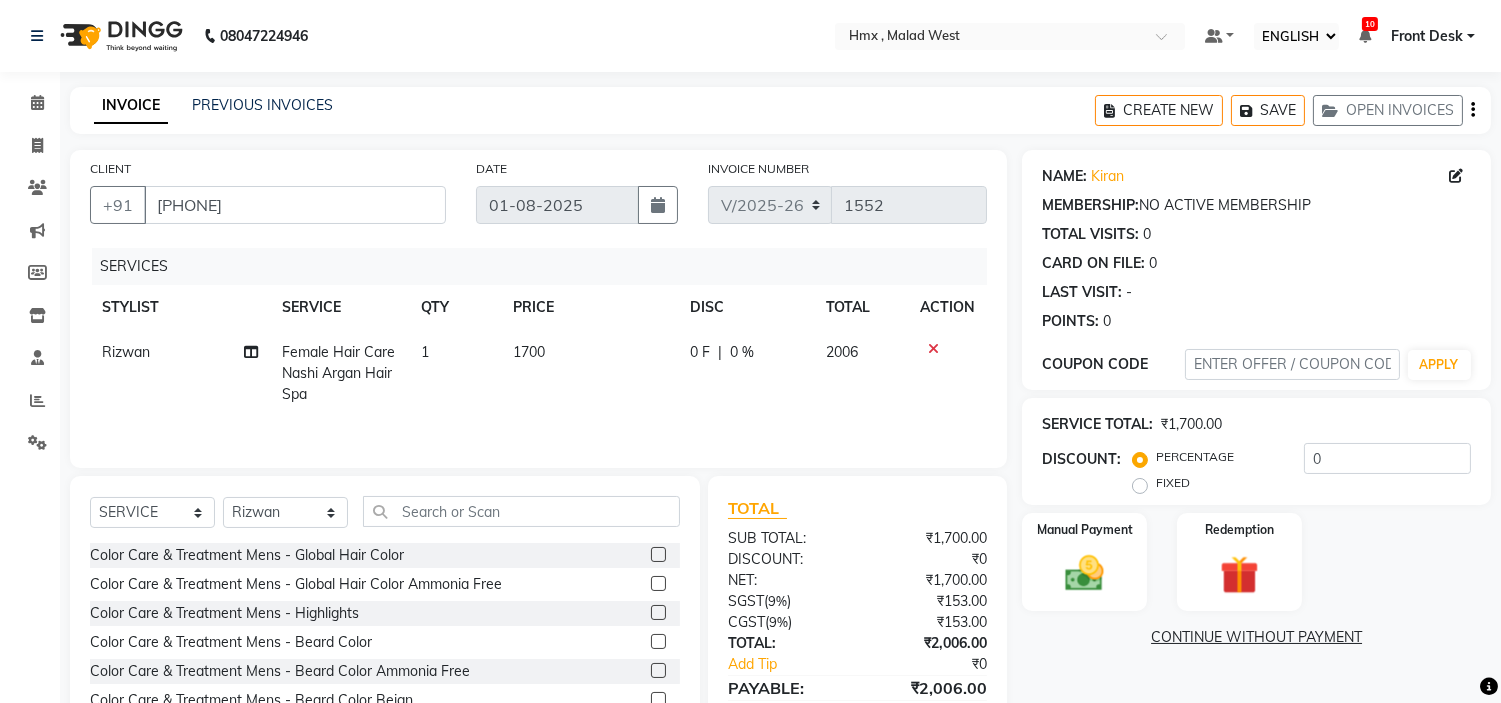 click on "1700" 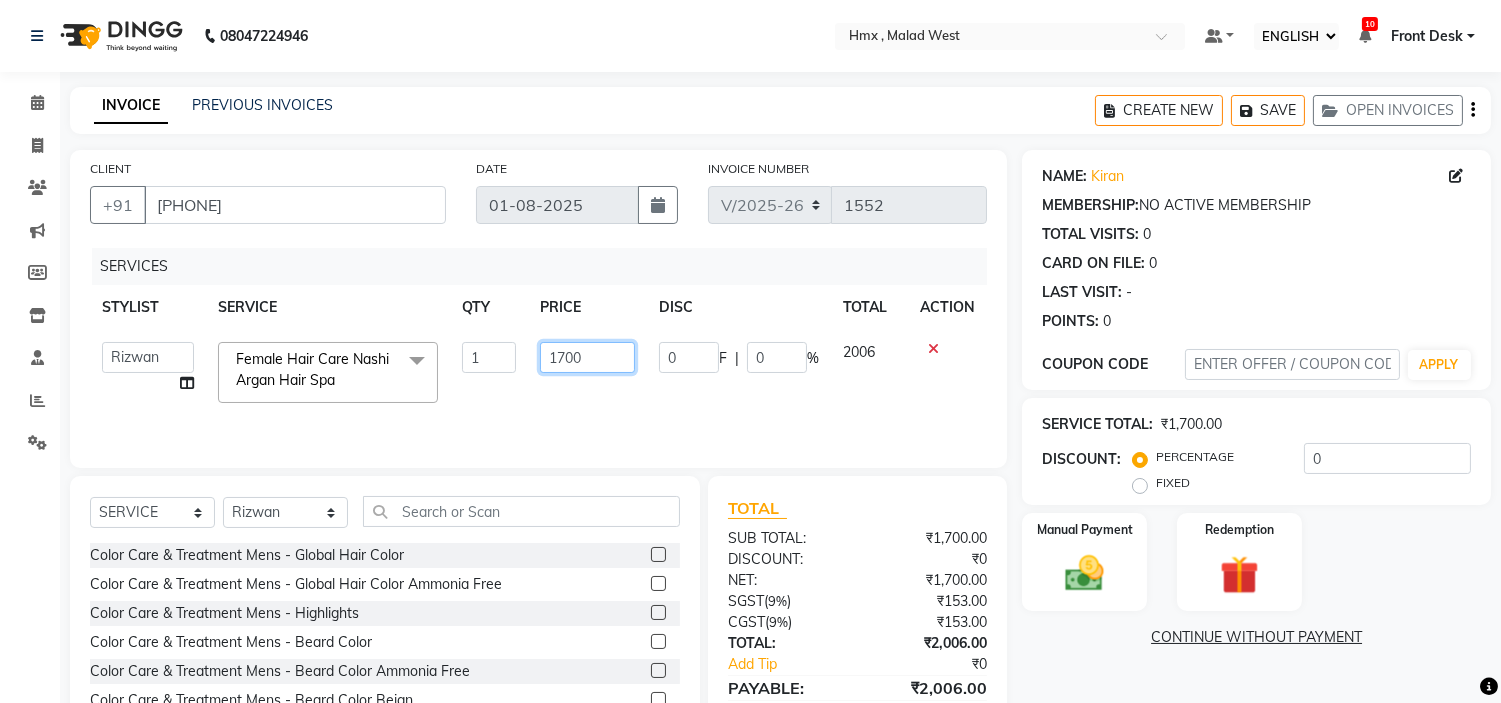 click on "1700" 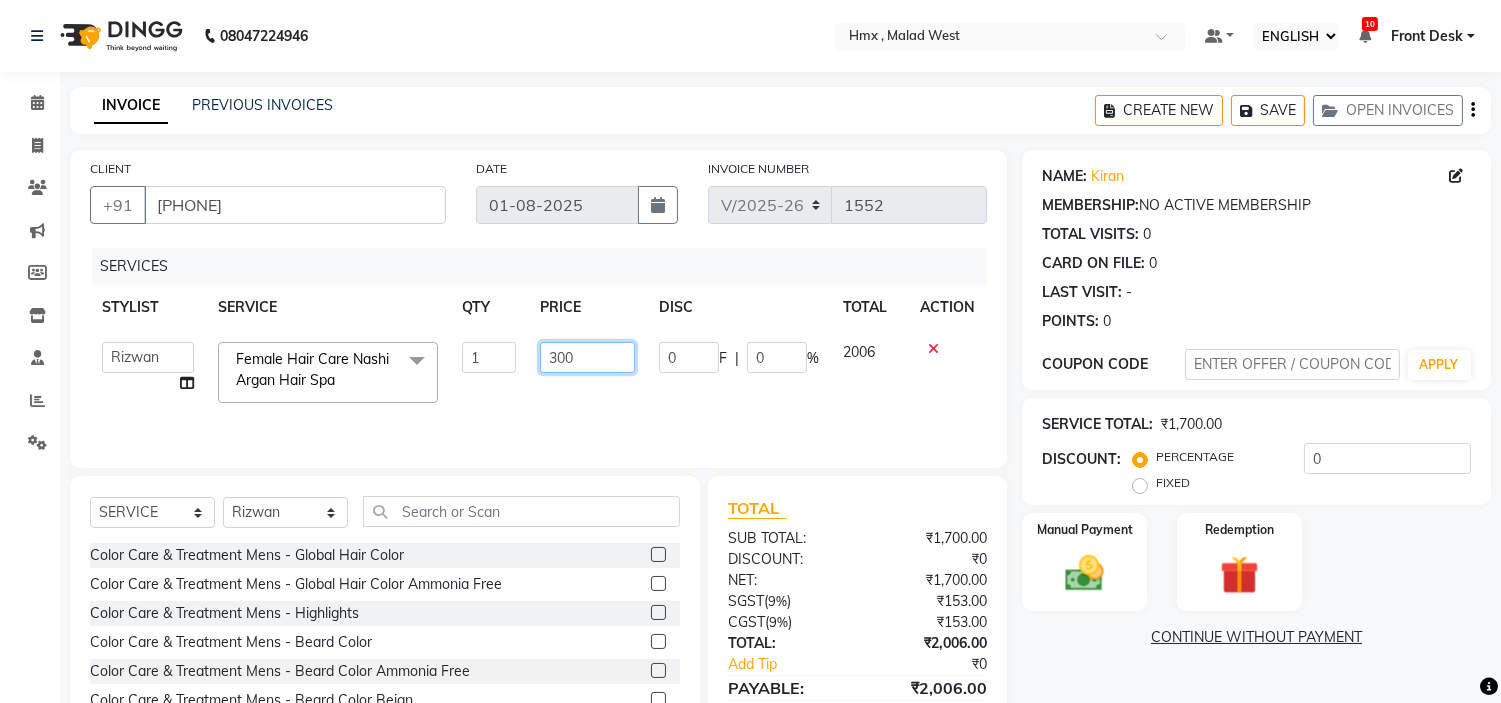 type on "3000" 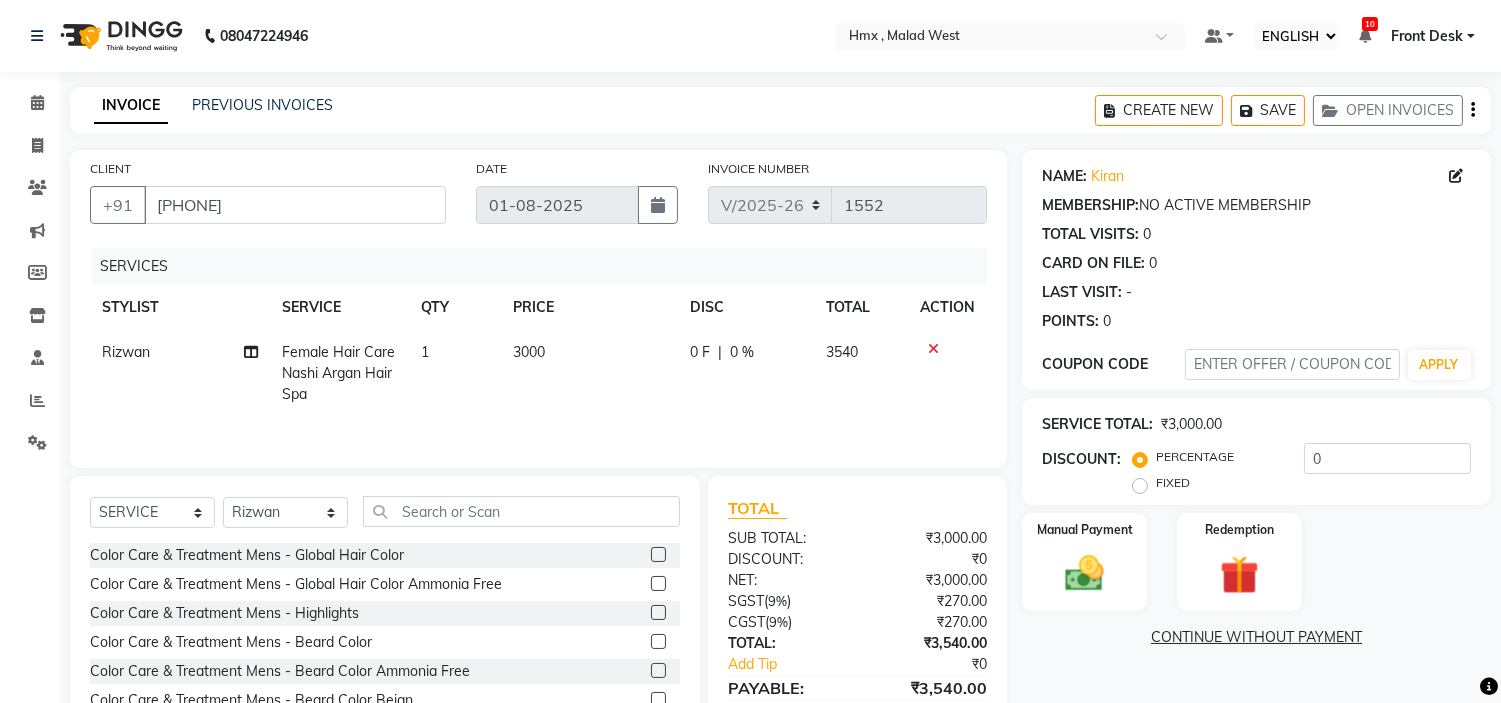 scroll, scrollTop: 100, scrollLeft: 0, axis: vertical 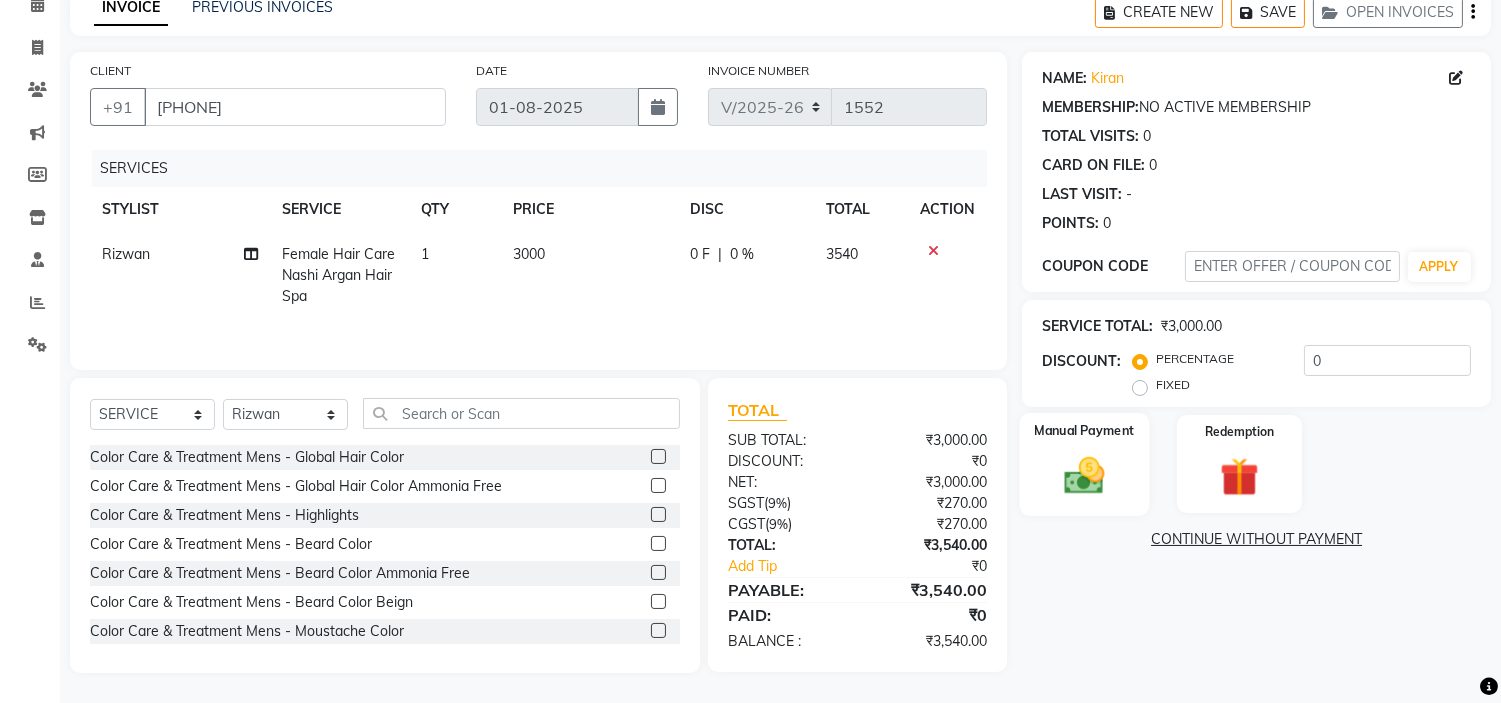 click on "Manual Payment" 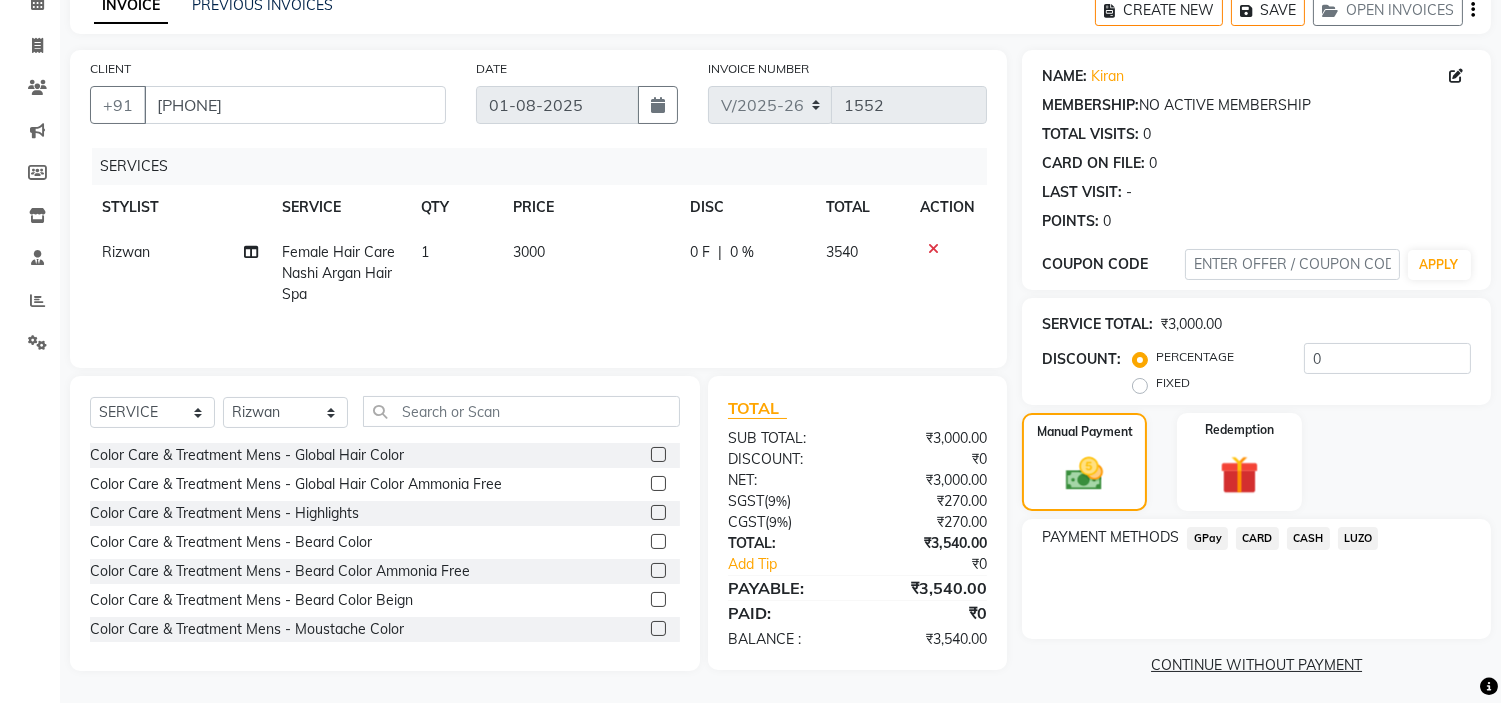 click on "CARD" 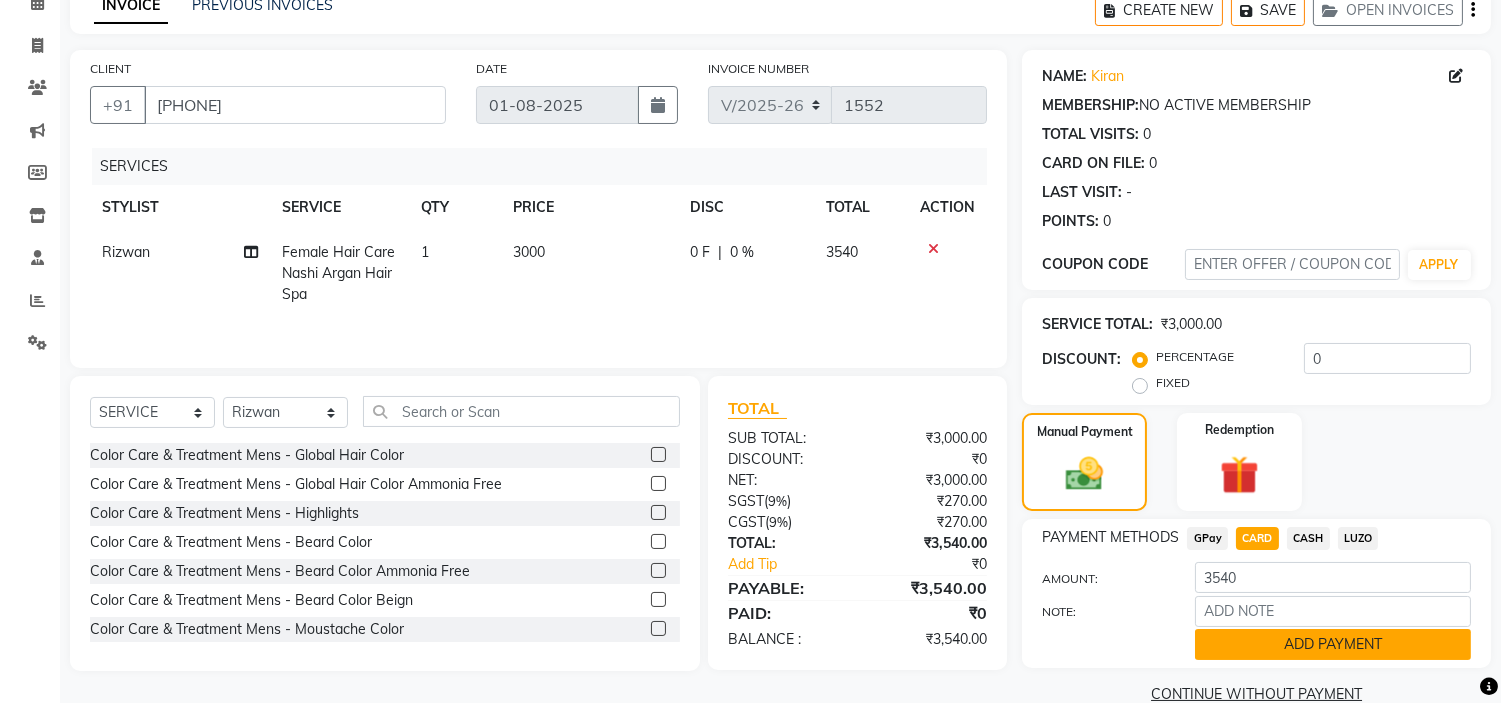 click on "ADD PAYMENT" 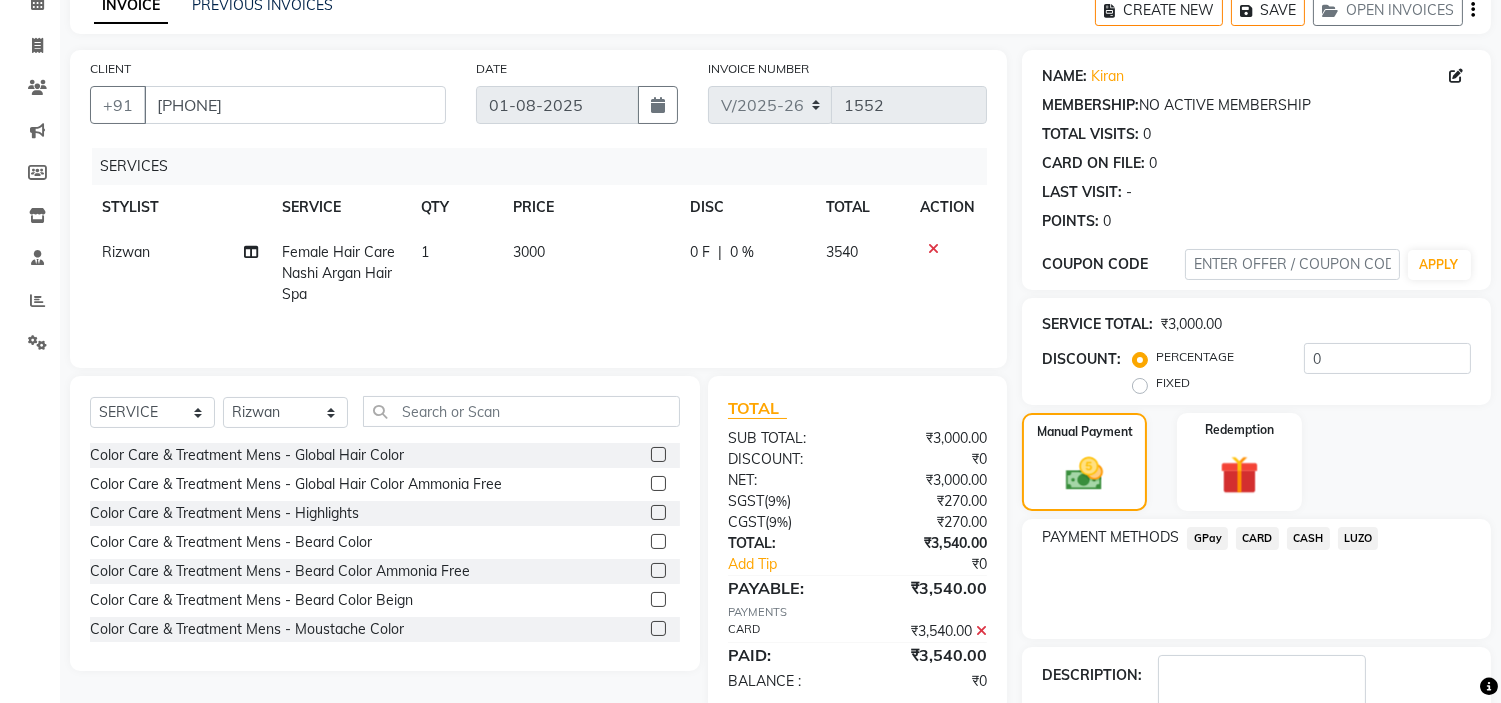 scroll, scrollTop: 220, scrollLeft: 0, axis: vertical 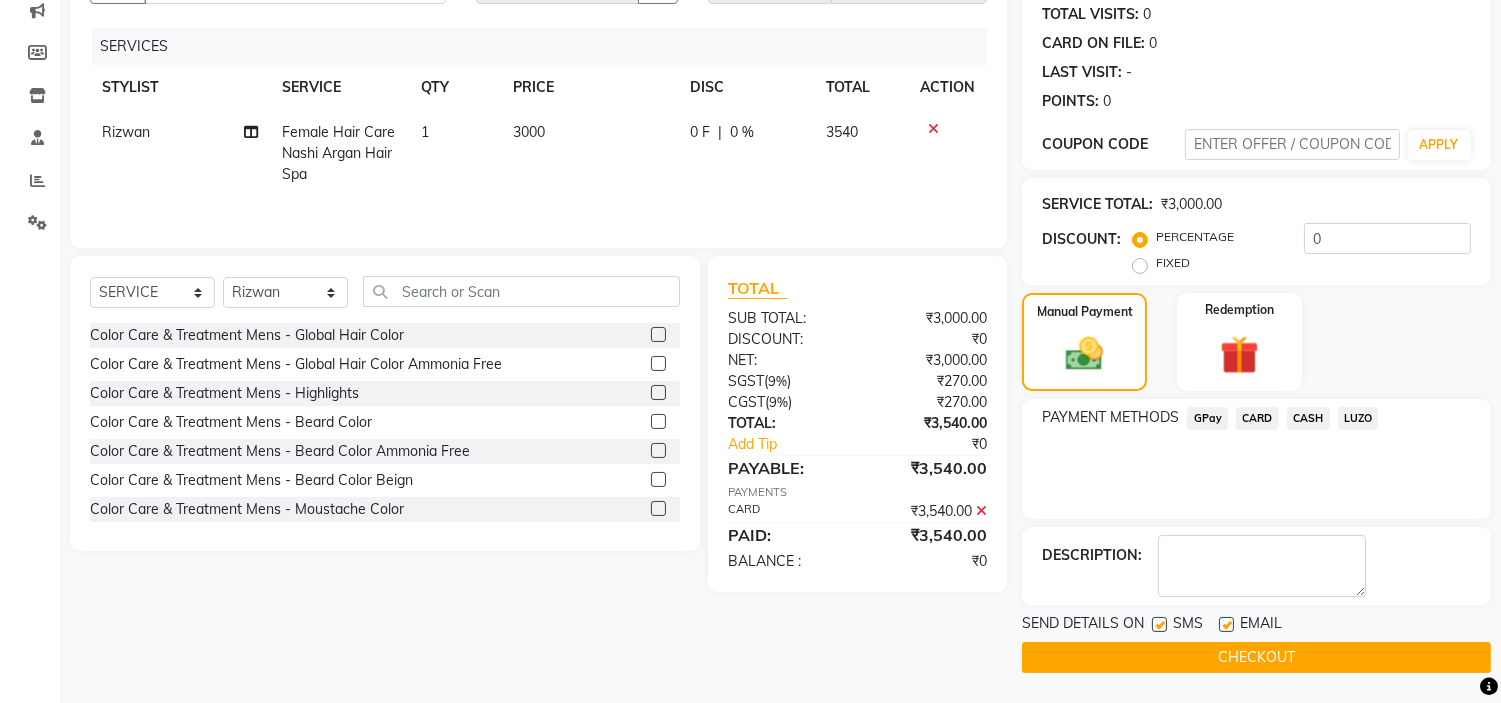 click on "CHECKOUT" 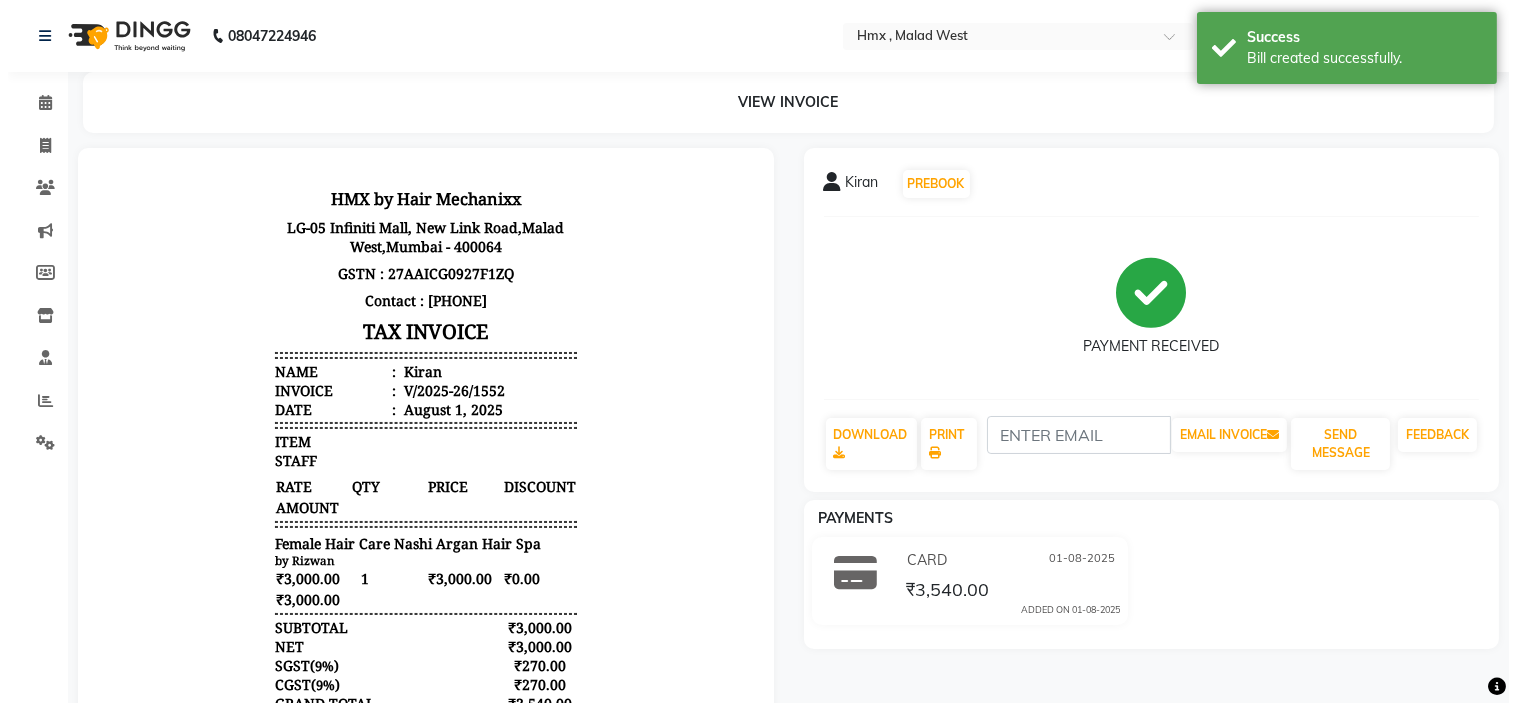 scroll, scrollTop: 0, scrollLeft: 0, axis: both 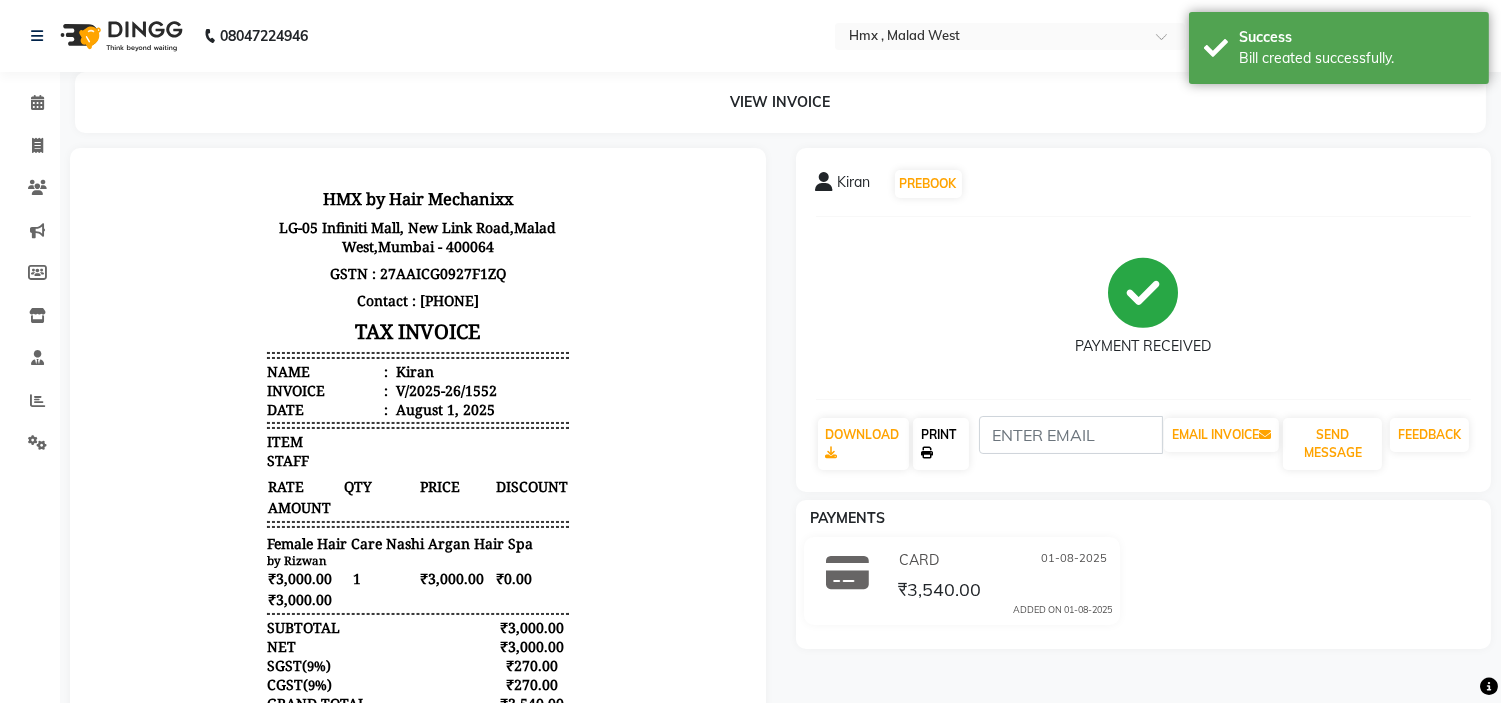 click on "PRINT" 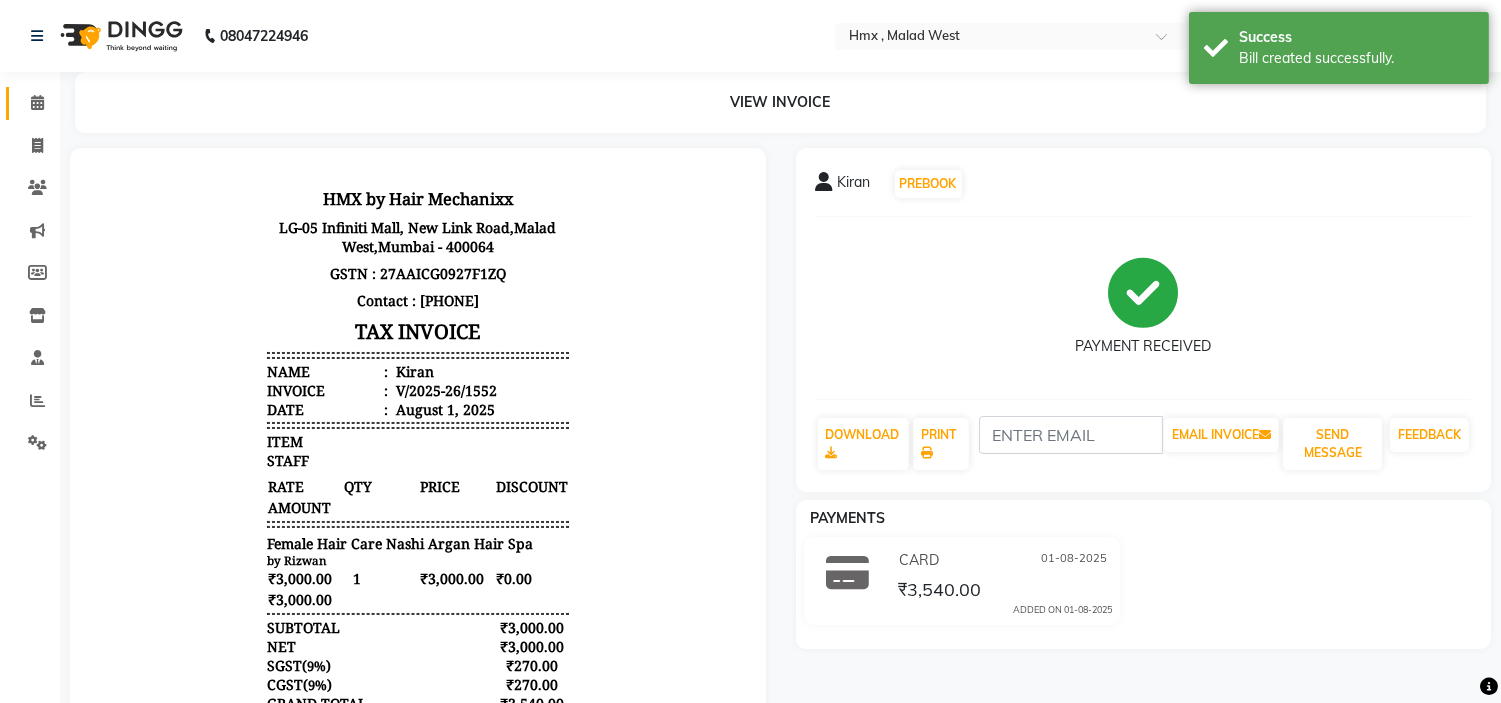 click 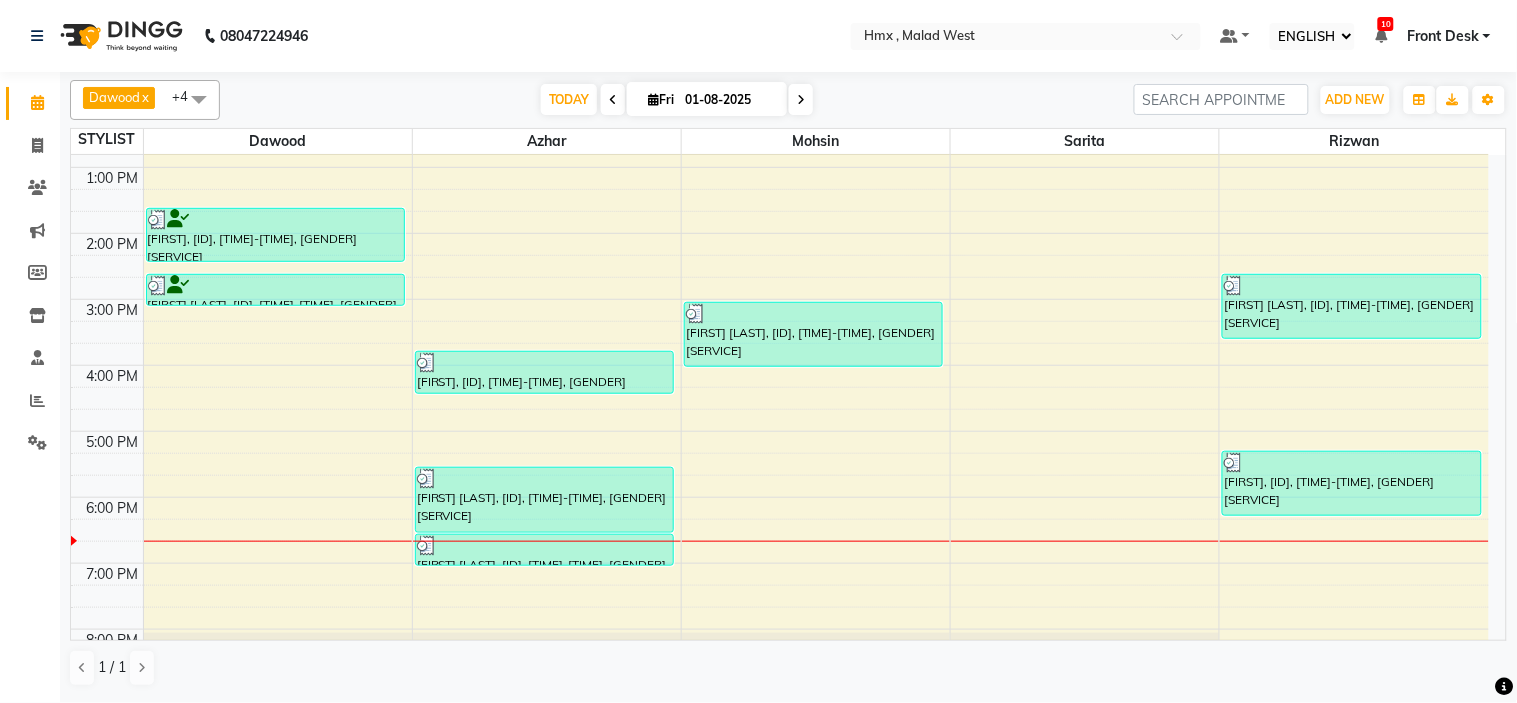 scroll, scrollTop: 333, scrollLeft: 0, axis: vertical 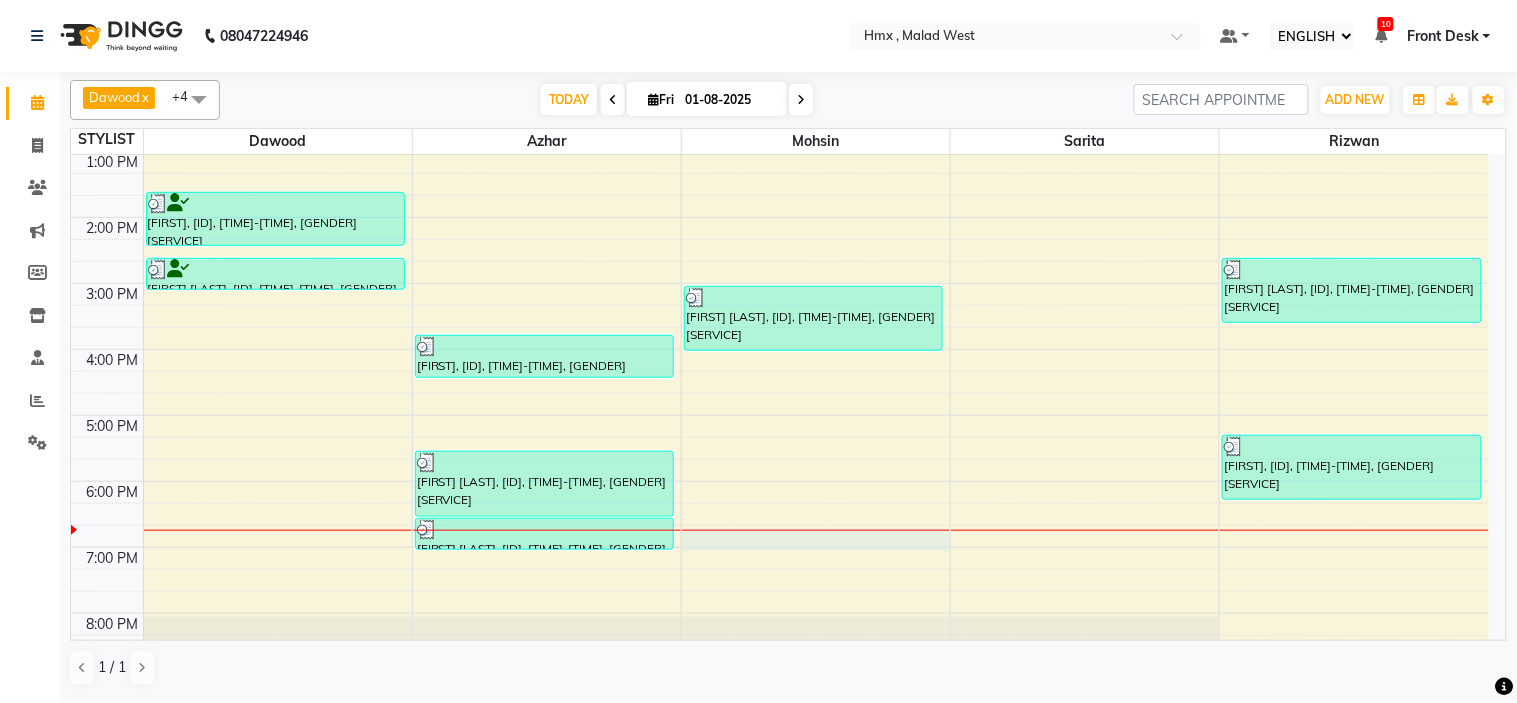 click on "8:00 AM 9:00 AM 10:00 AM 11:00 AM 12:00 PM 1:00 PM 2:00 PM 3:00 PM 4:00 PM 5:00 PM 6:00 PM 7:00 PM 8:00 PM 9:00 PM     Raj, TK01, 11:30 AM-12:30 PM, Male Haircut     Tanmay, TK04, 01:35 PM-02:25 PM, Male Razor Shave     Sanjay Mahajan, TK05, 02:35 PM-03:05 PM, Male Beard Edging     Sam, TK06, 03:45 PM-04:25 PM, HMX SERVICE-Haircut     Leena Kumar, TK07, 05:30 PM-06:30 PM, Male Haircut     Leena Kumar, TK07, 06:30 PM-07:00 PM, Male Beard Edging     Ram Pandey, TK02, 03:00 PM-04:00 PM, Male Haircut     Sanjay Mahajan, TK05, 02:35 PM-03:35 PM, Female Blowdry Long     Kiran, TK08, 05:15 PM-06:15 PM, Female Hair Care Nashi Argan Hair Spa" at bounding box center [780, 283] 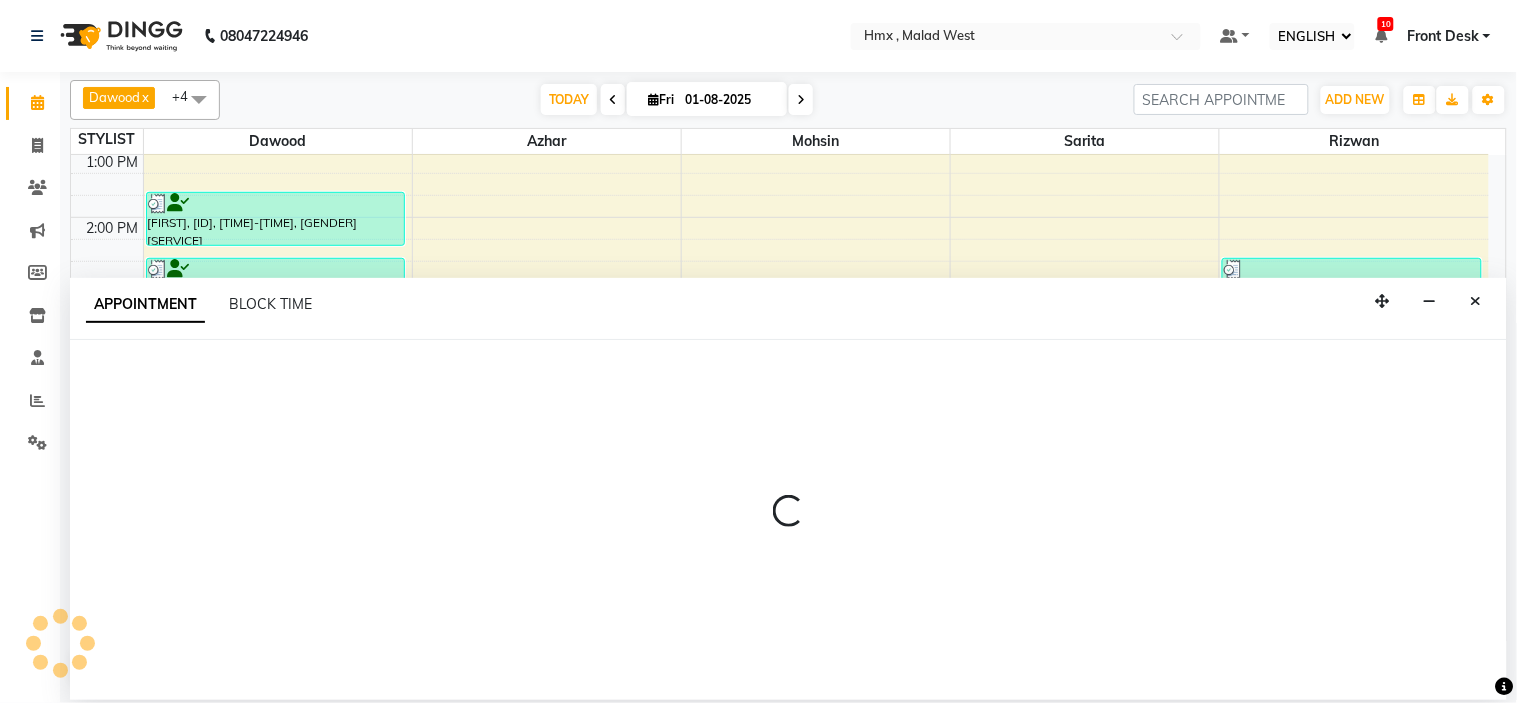 select on "39110" 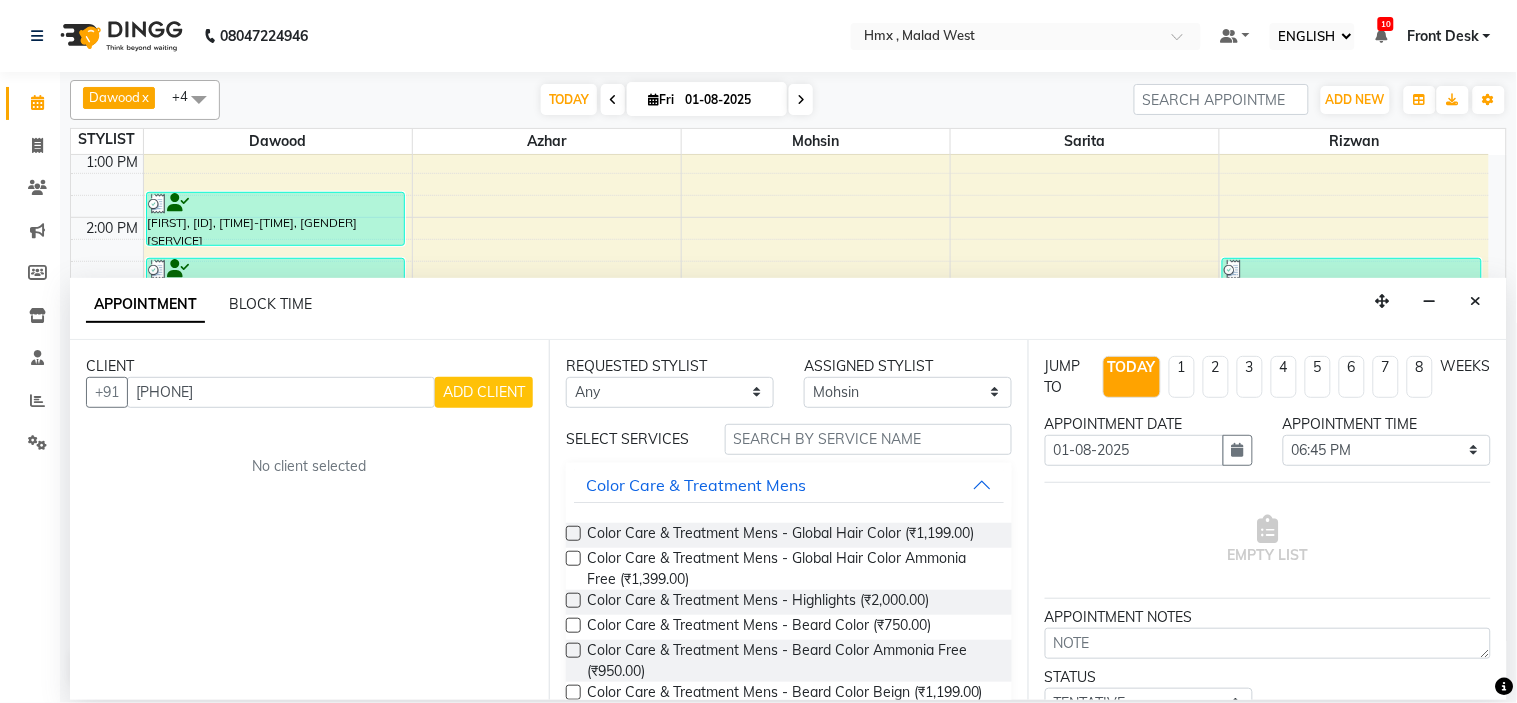 type on "7208534924" 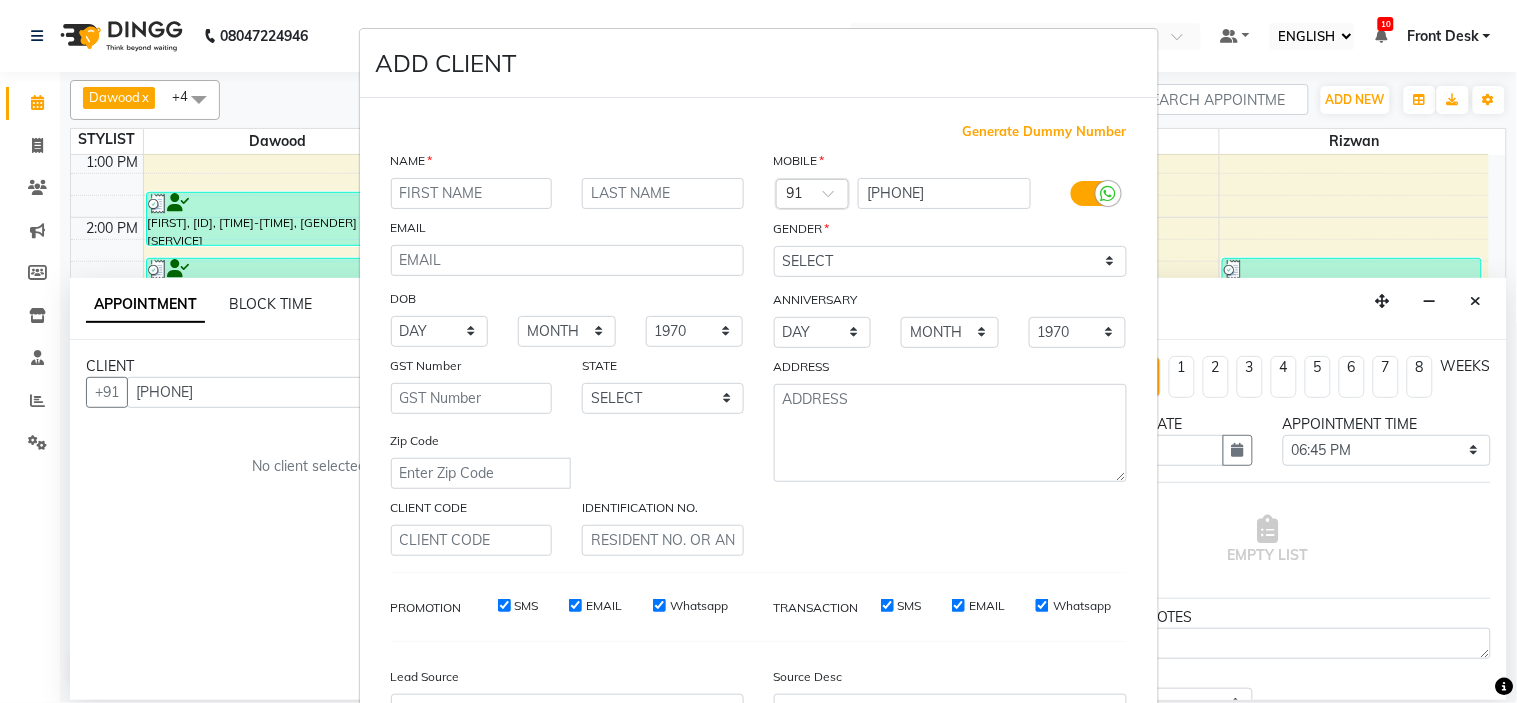 click at bounding box center [472, 193] 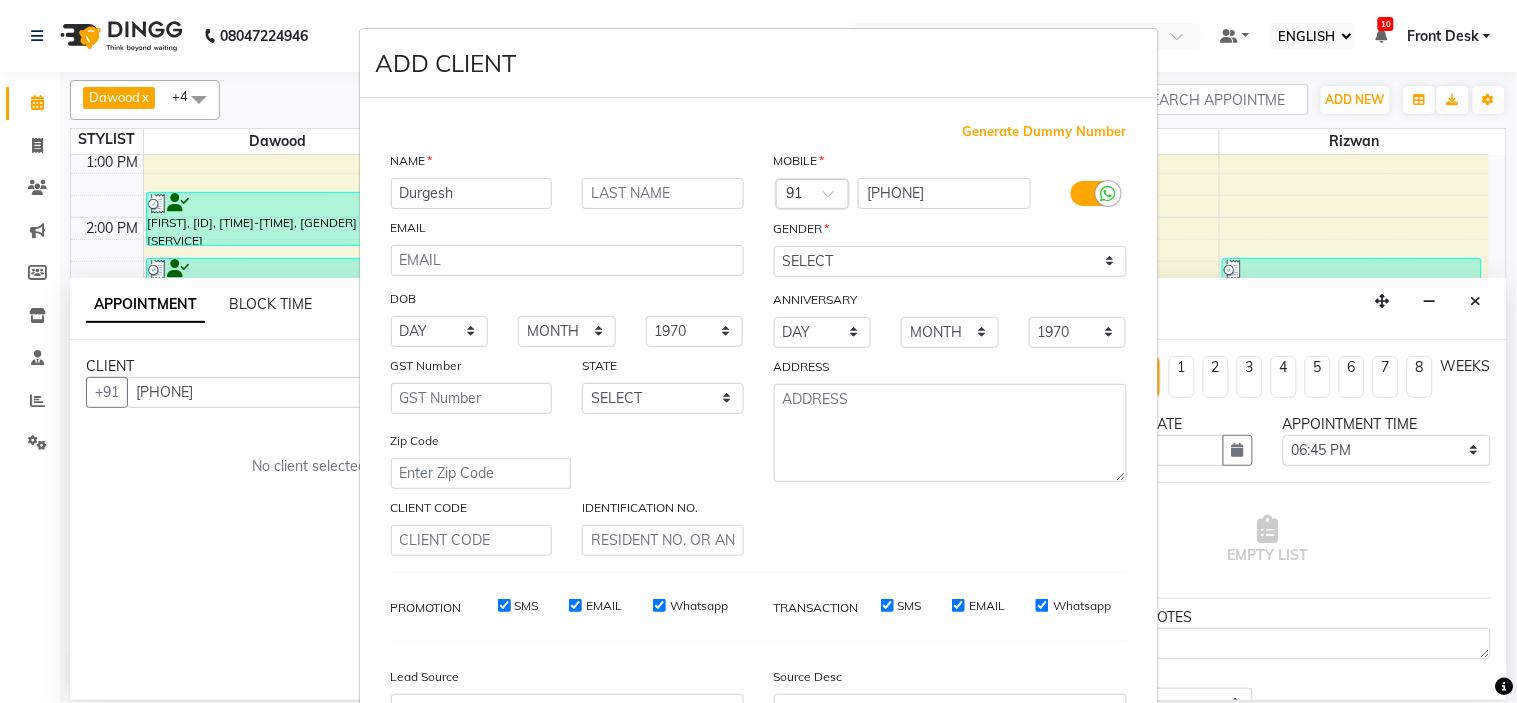 type on "Durgesh" 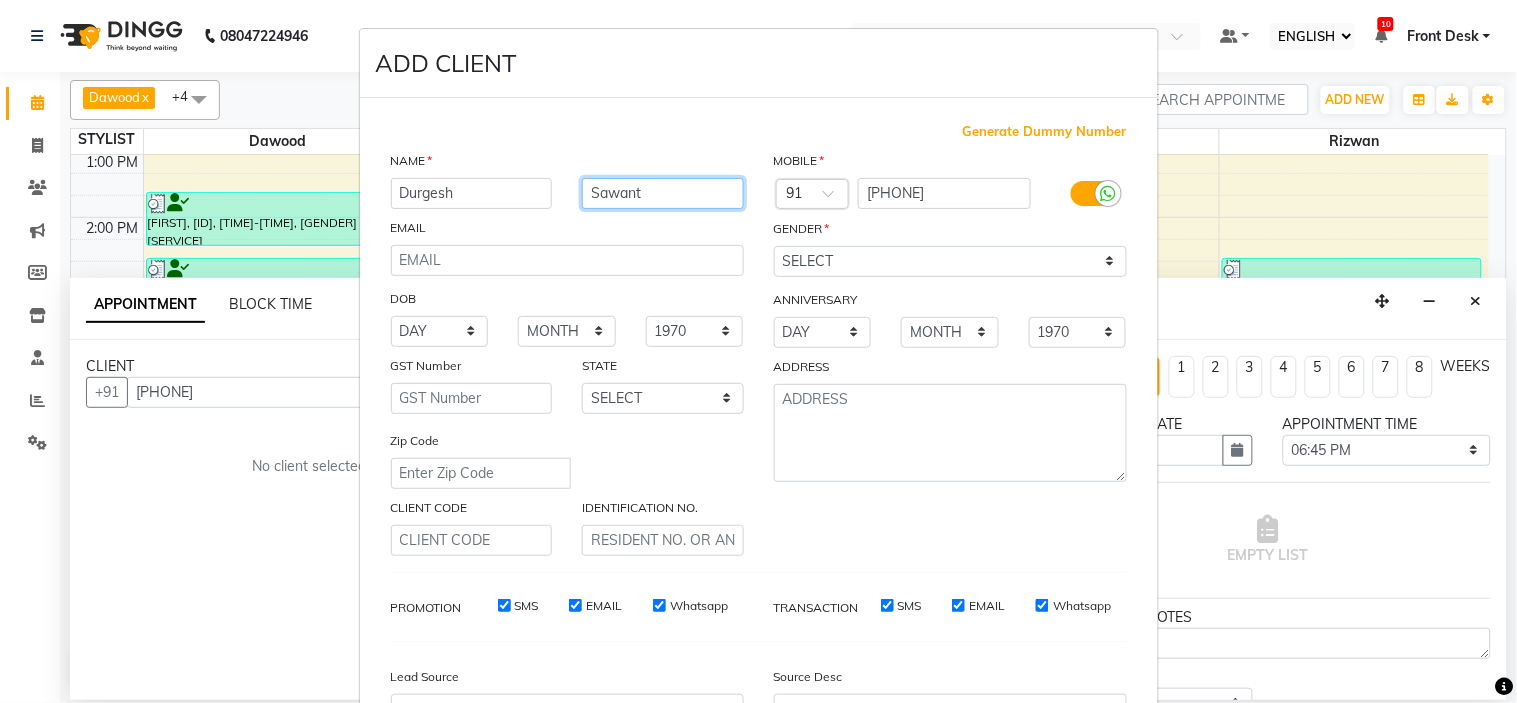 type on "Sawant" 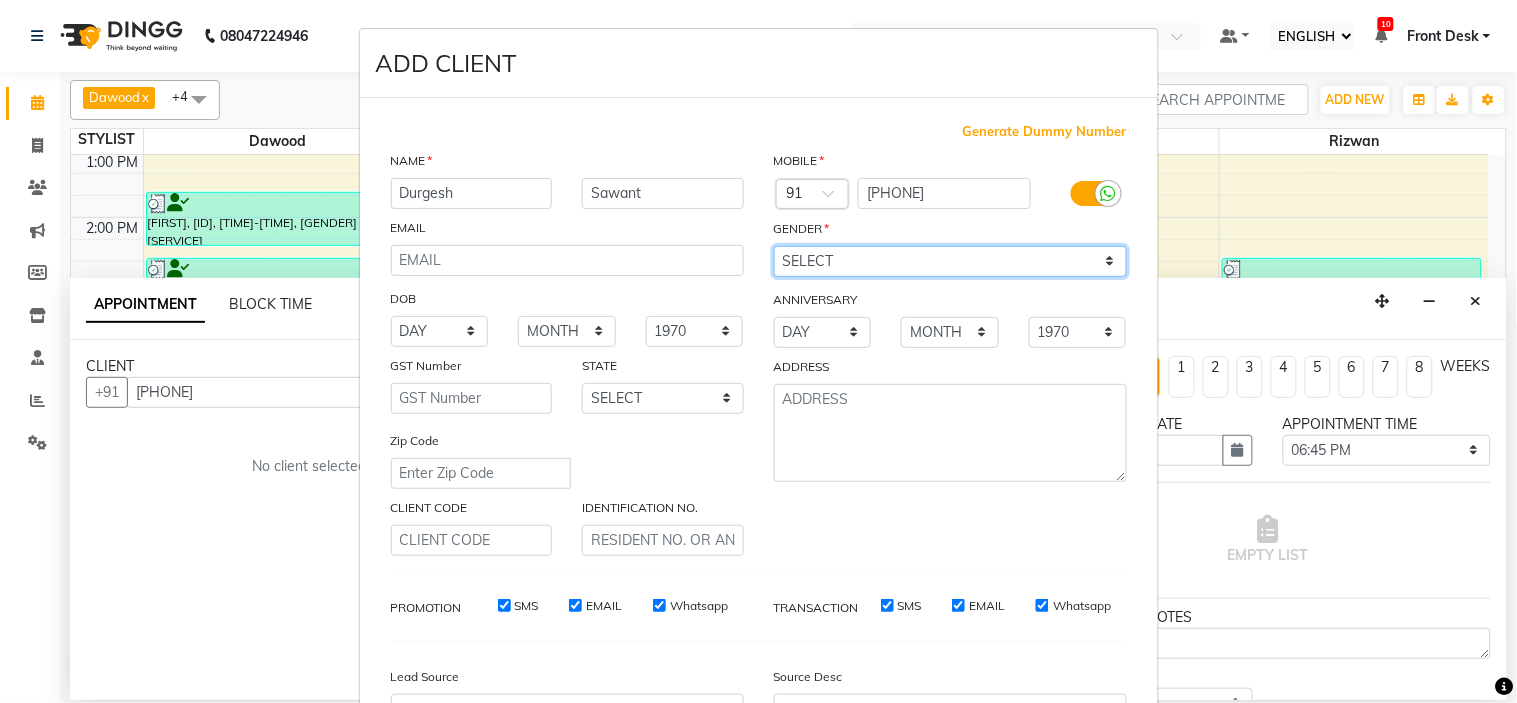 click on "SELECT MALE FEMALE OTHER PREFER NOT TO SAY" at bounding box center (950, 261) 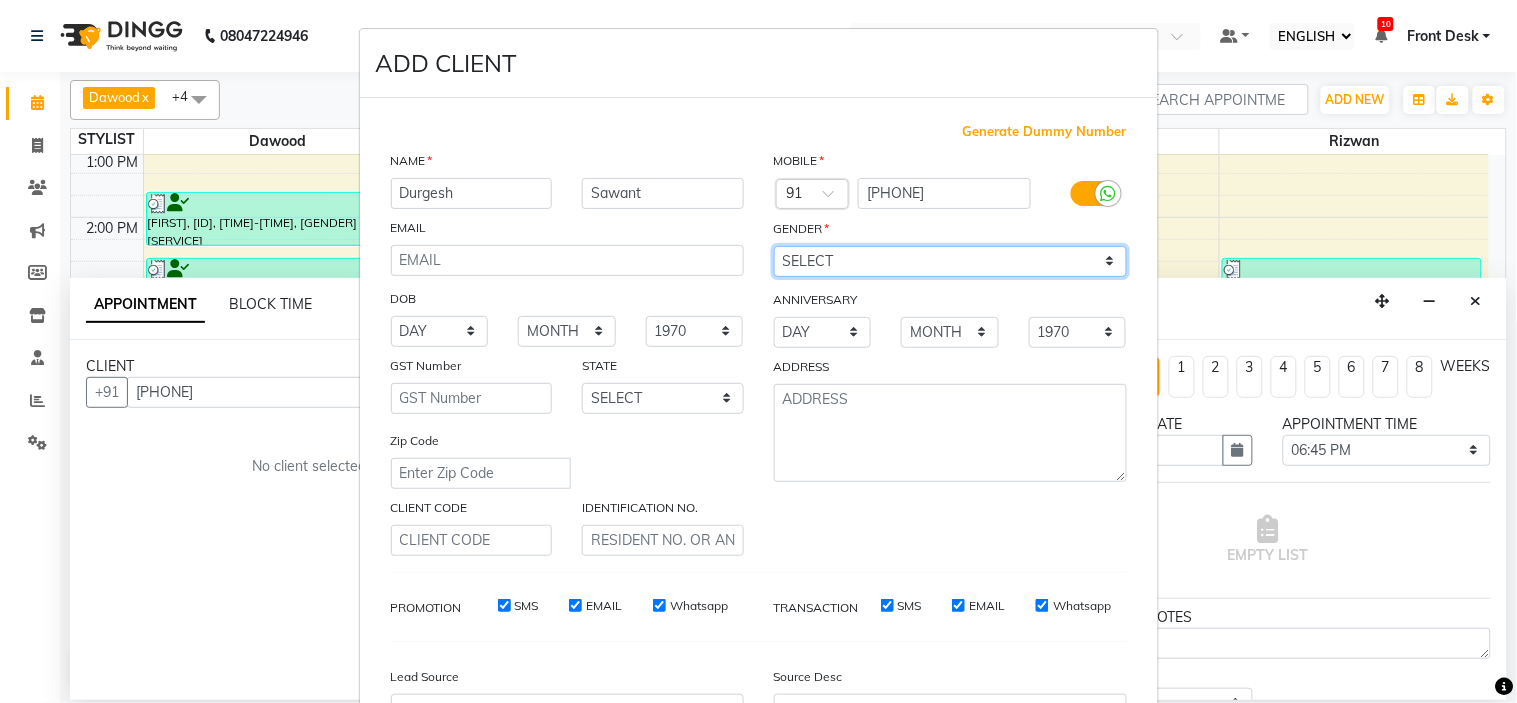 select on "male" 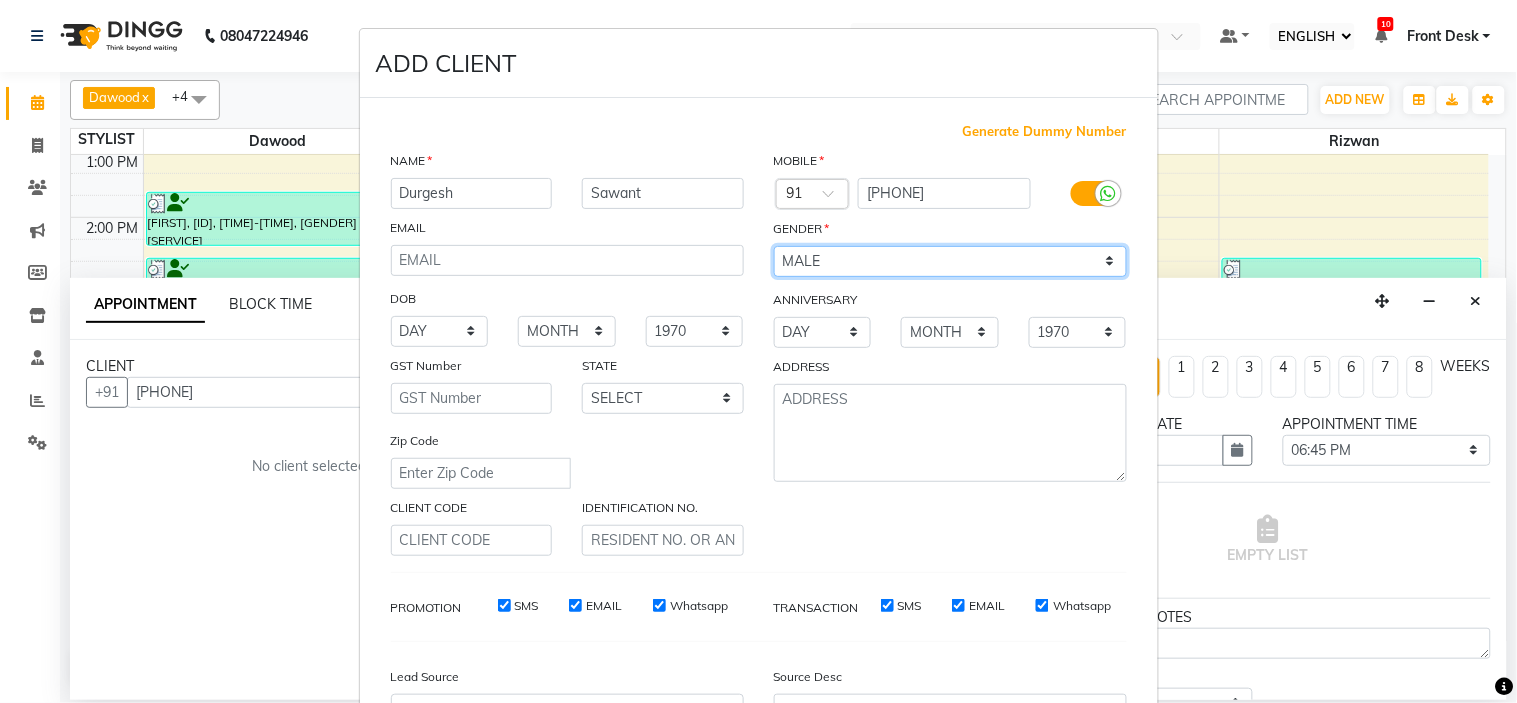 click on "SELECT MALE FEMALE OTHER PREFER NOT TO SAY" at bounding box center (950, 261) 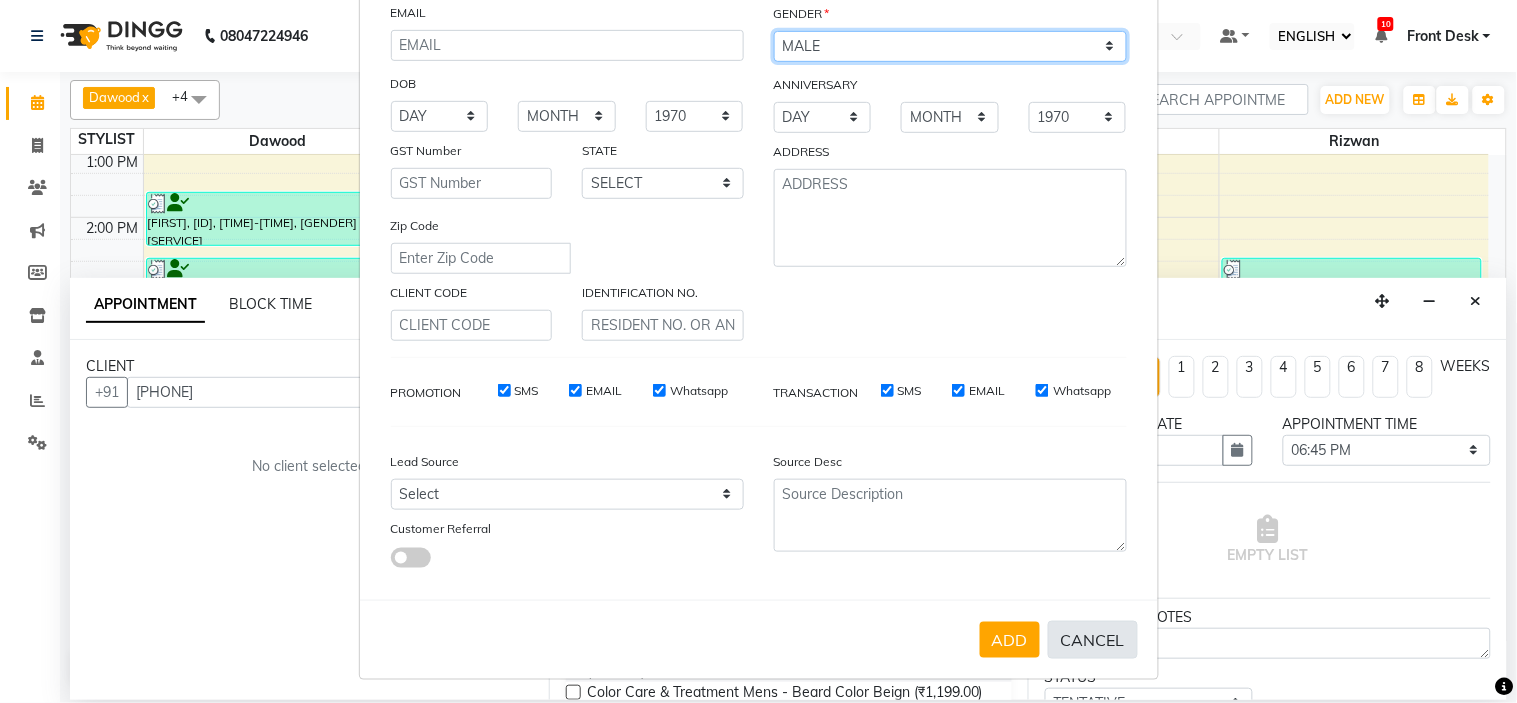 scroll, scrollTop: 221, scrollLeft: 0, axis: vertical 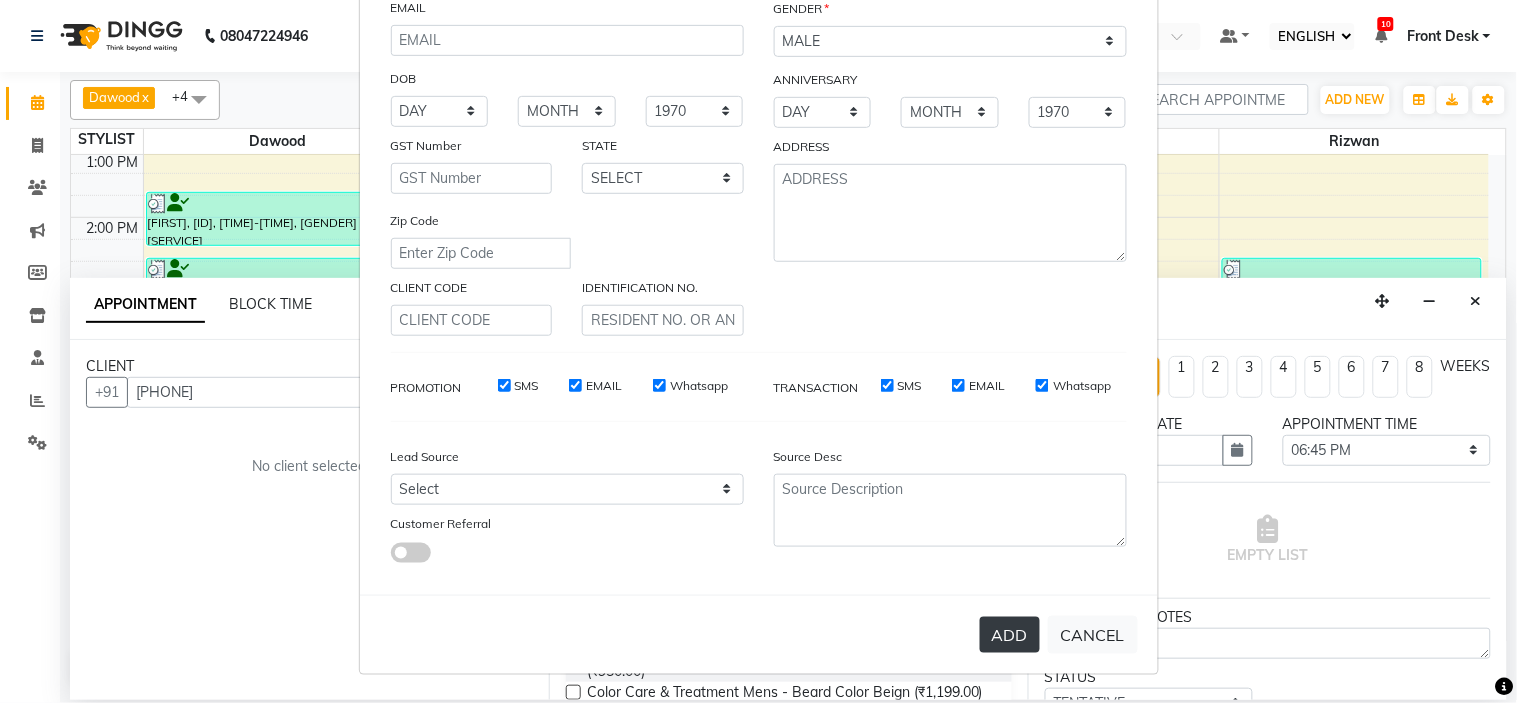 click on "ADD" at bounding box center [1010, 635] 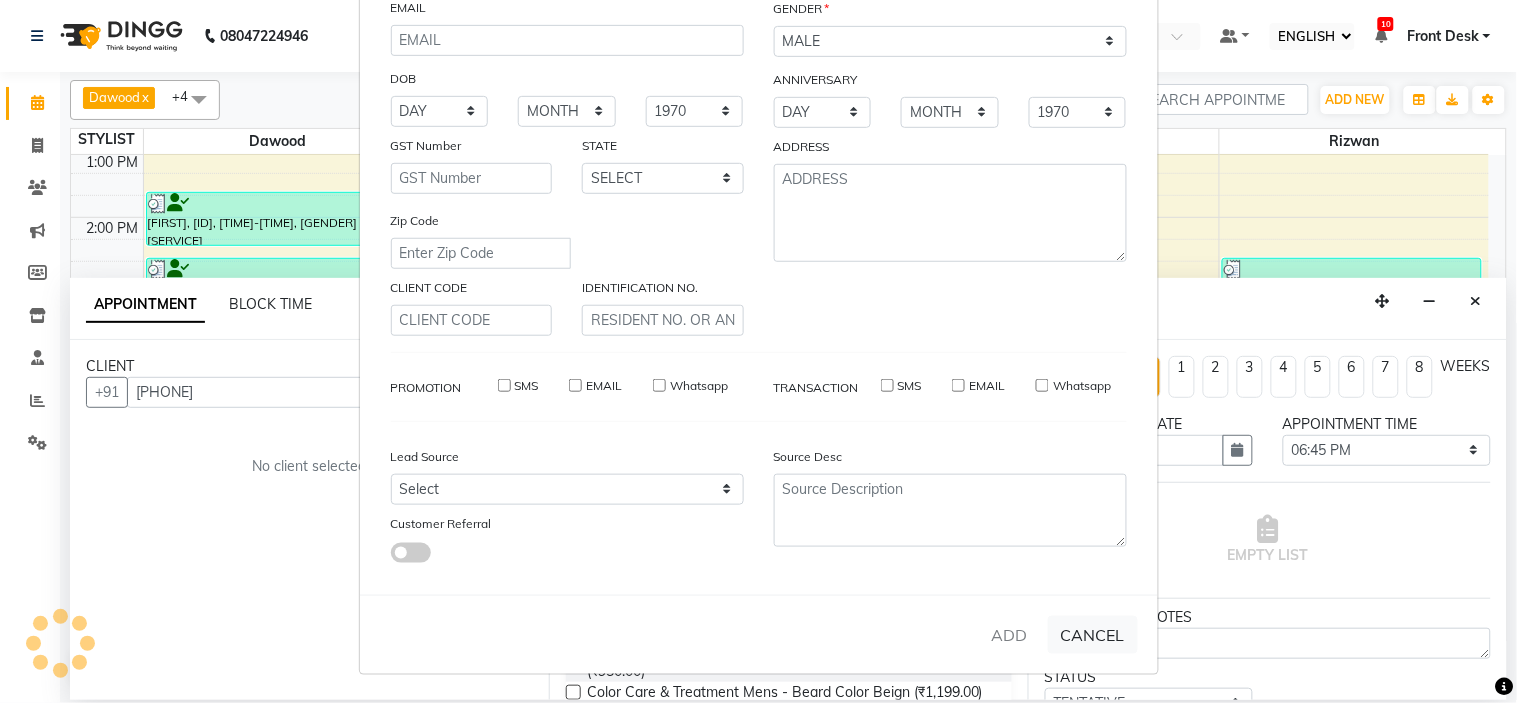type 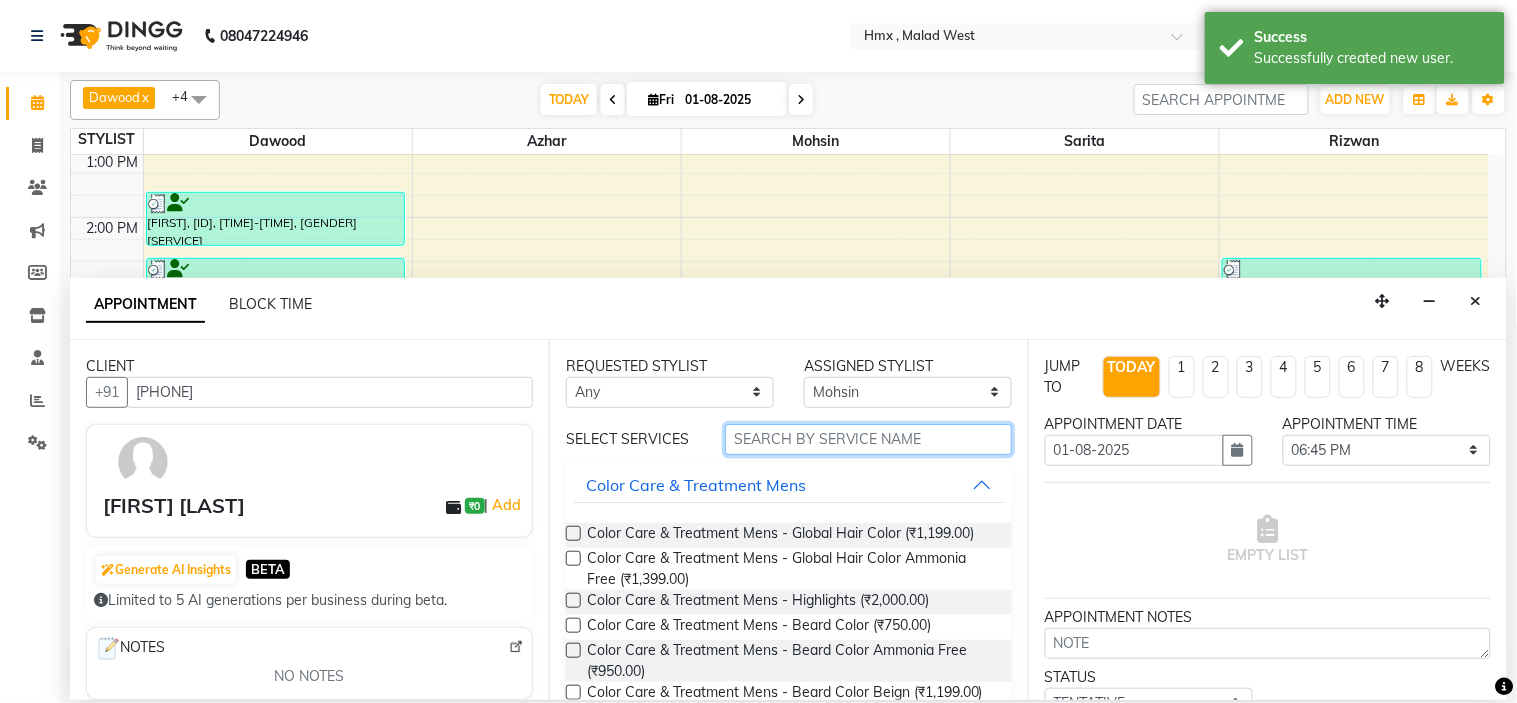 click at bounding box center [868, 439] 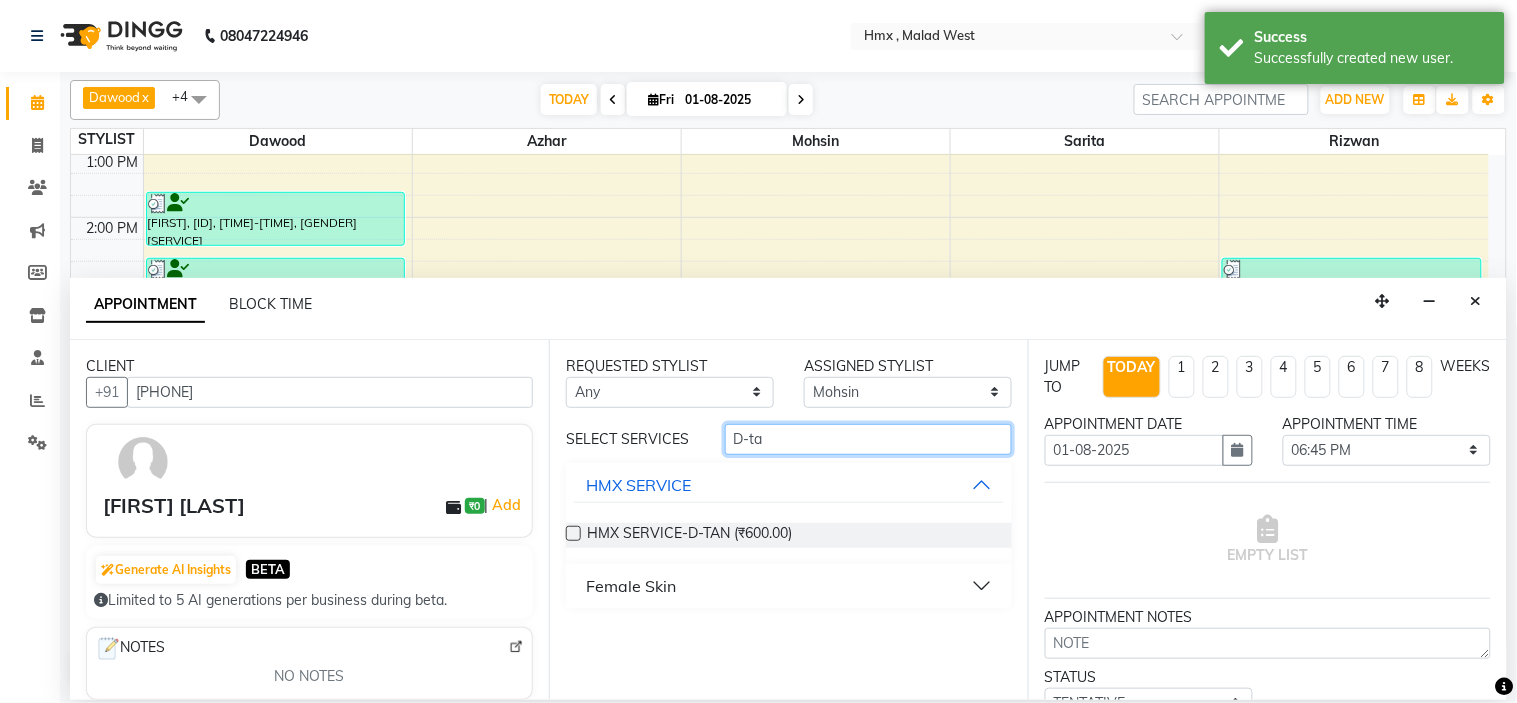 type on "D-ta" 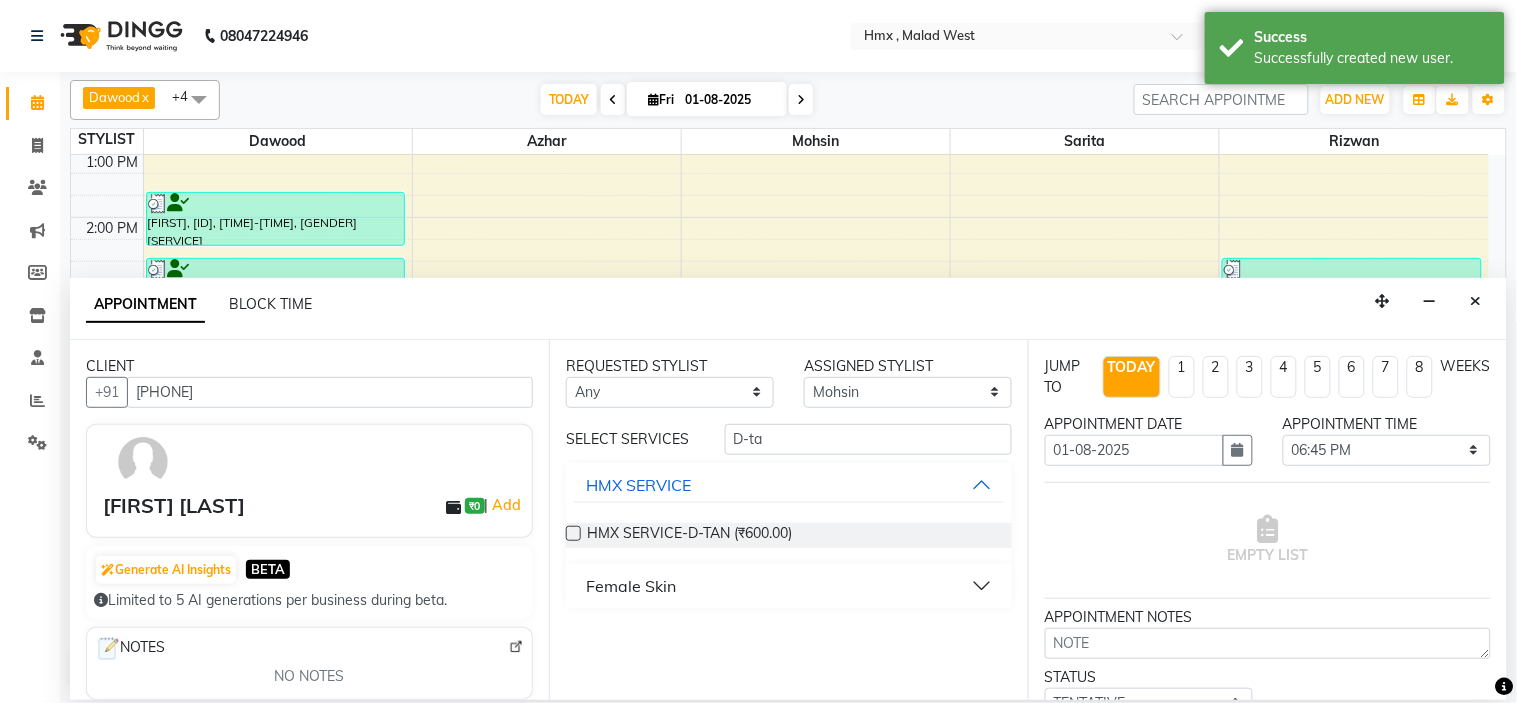 click at bounding box center (573, 533) 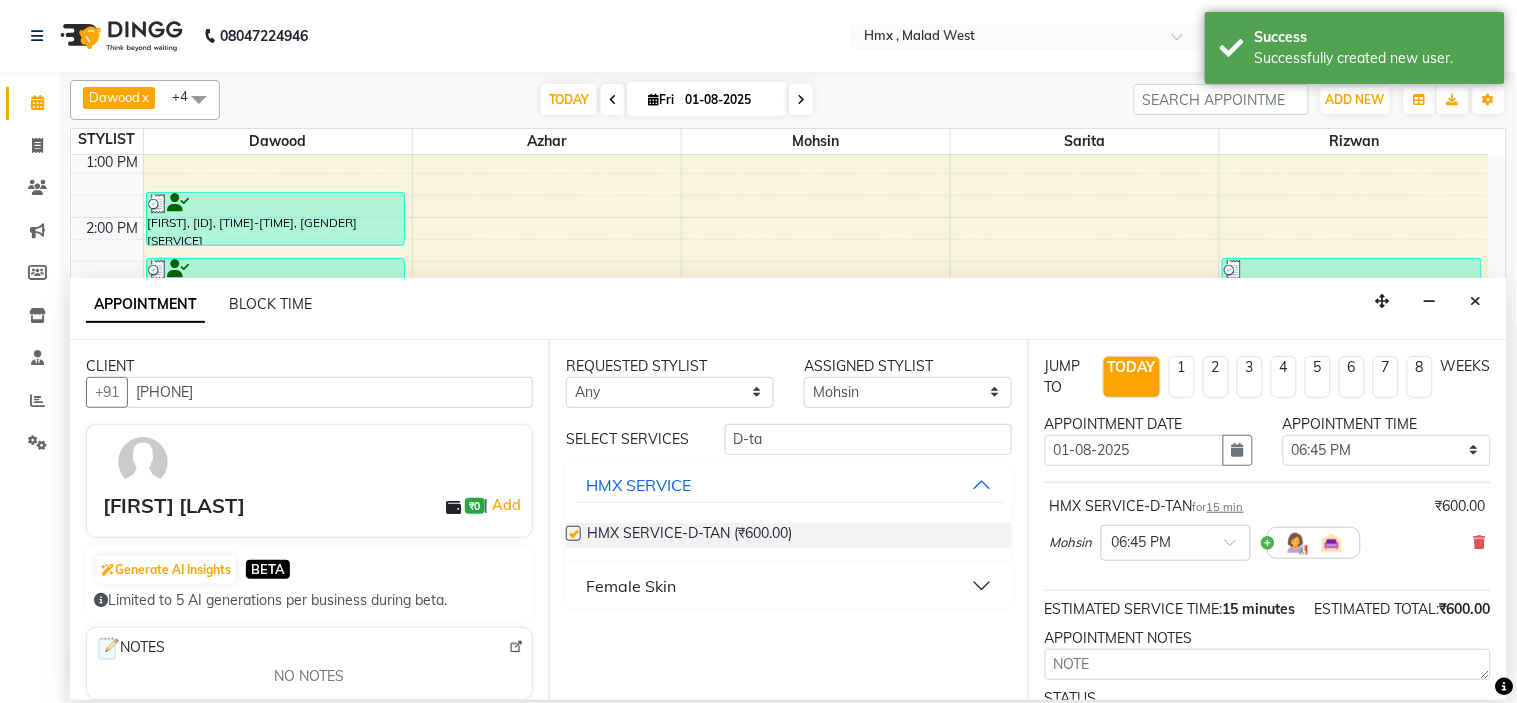 checkbox on "false" 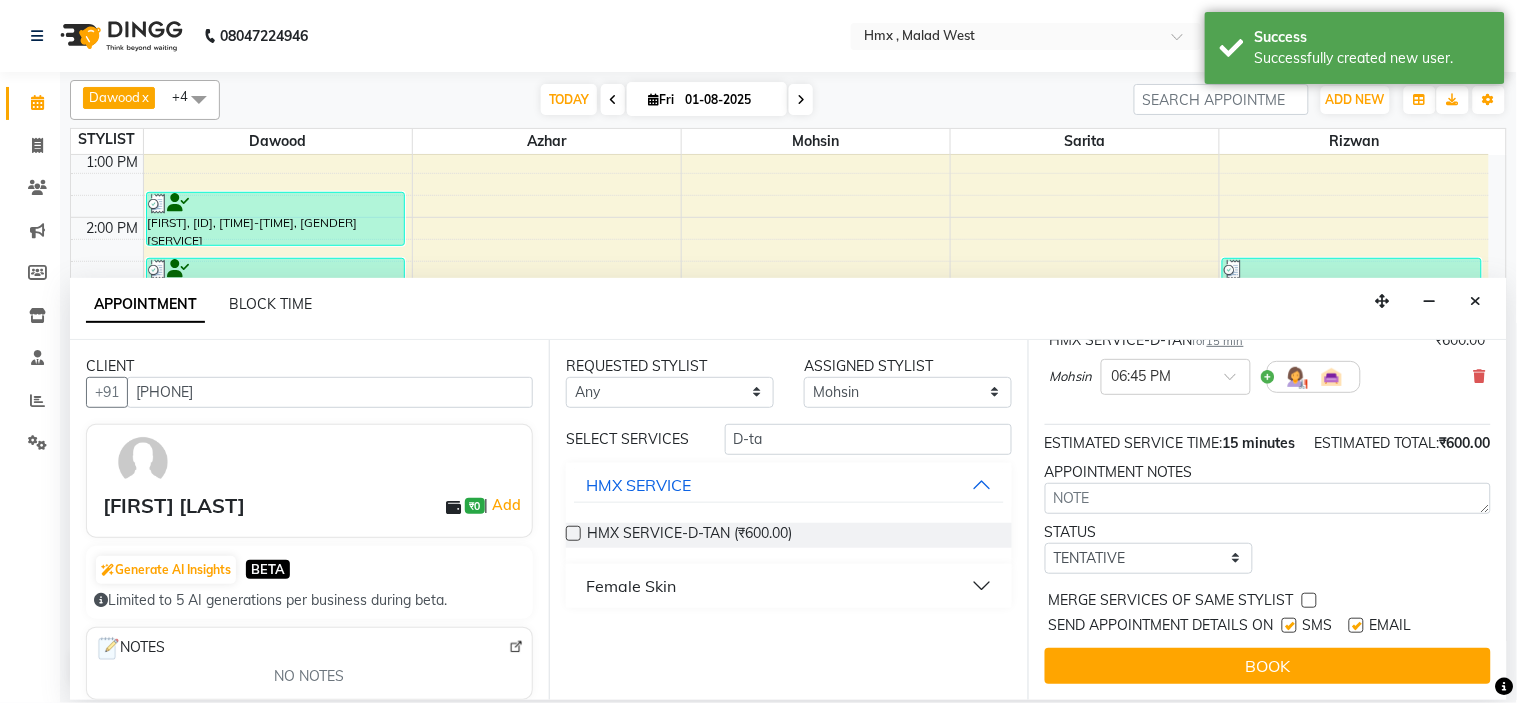 scroll, scrollTop: 187, scrollLeft: 0, axis: vertical 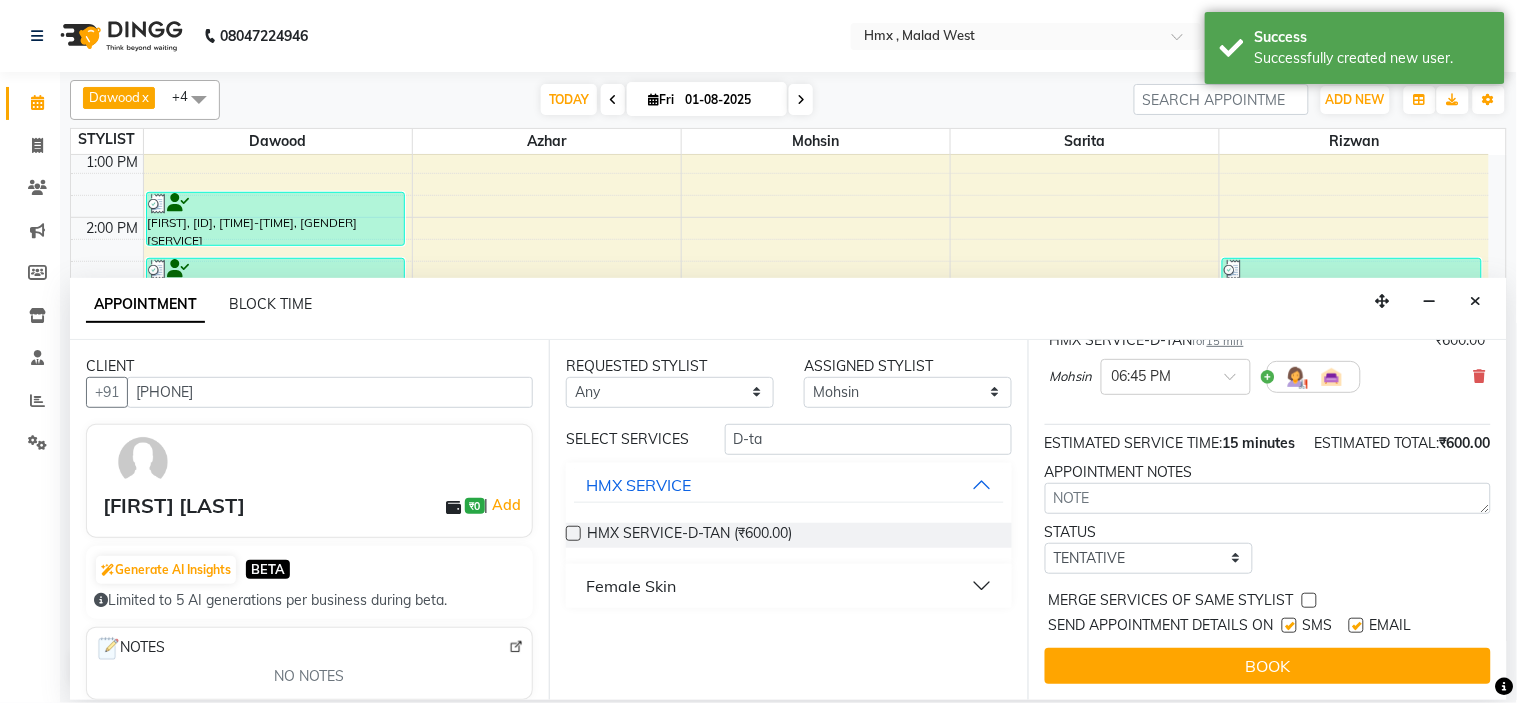 click at bounding box center (1289, 625) 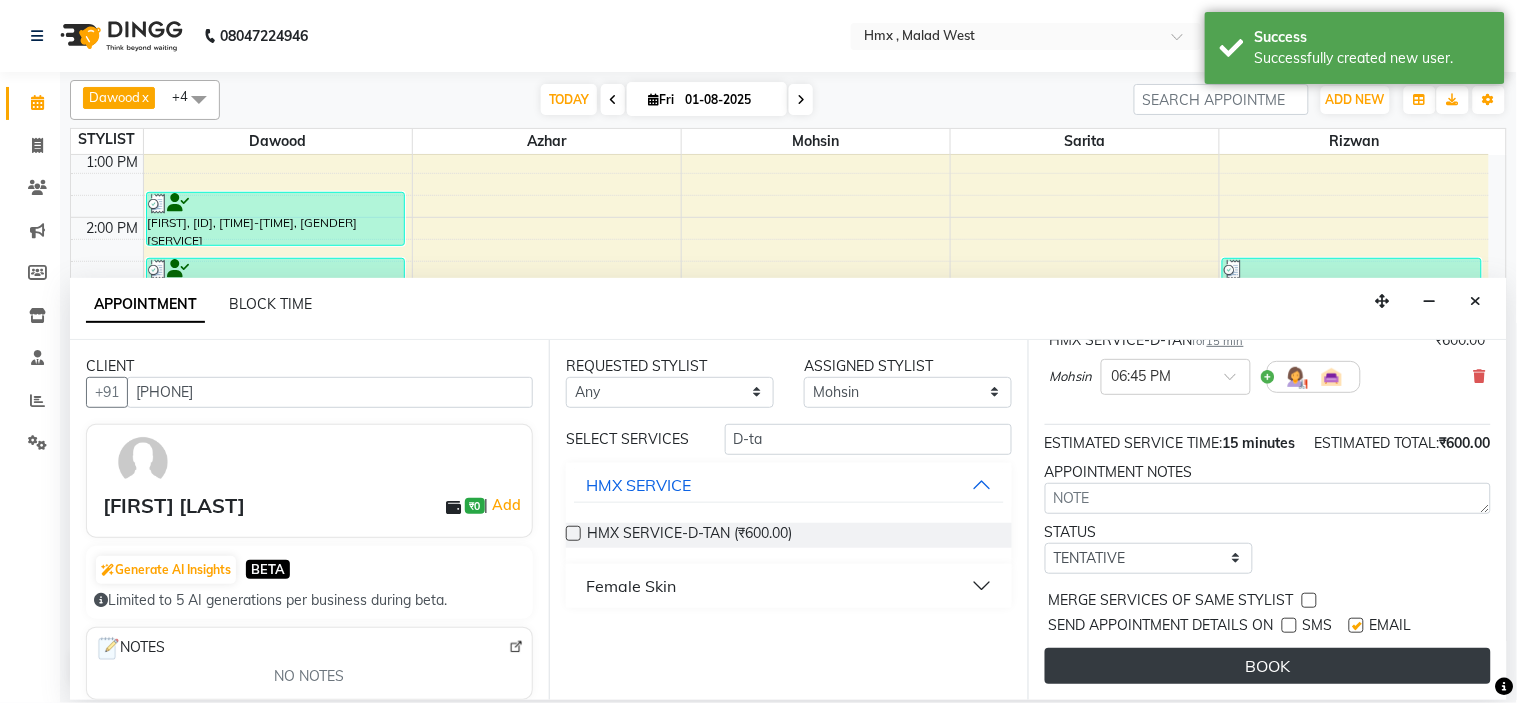 click on "BOOK" at bounding box center [1268, 666] 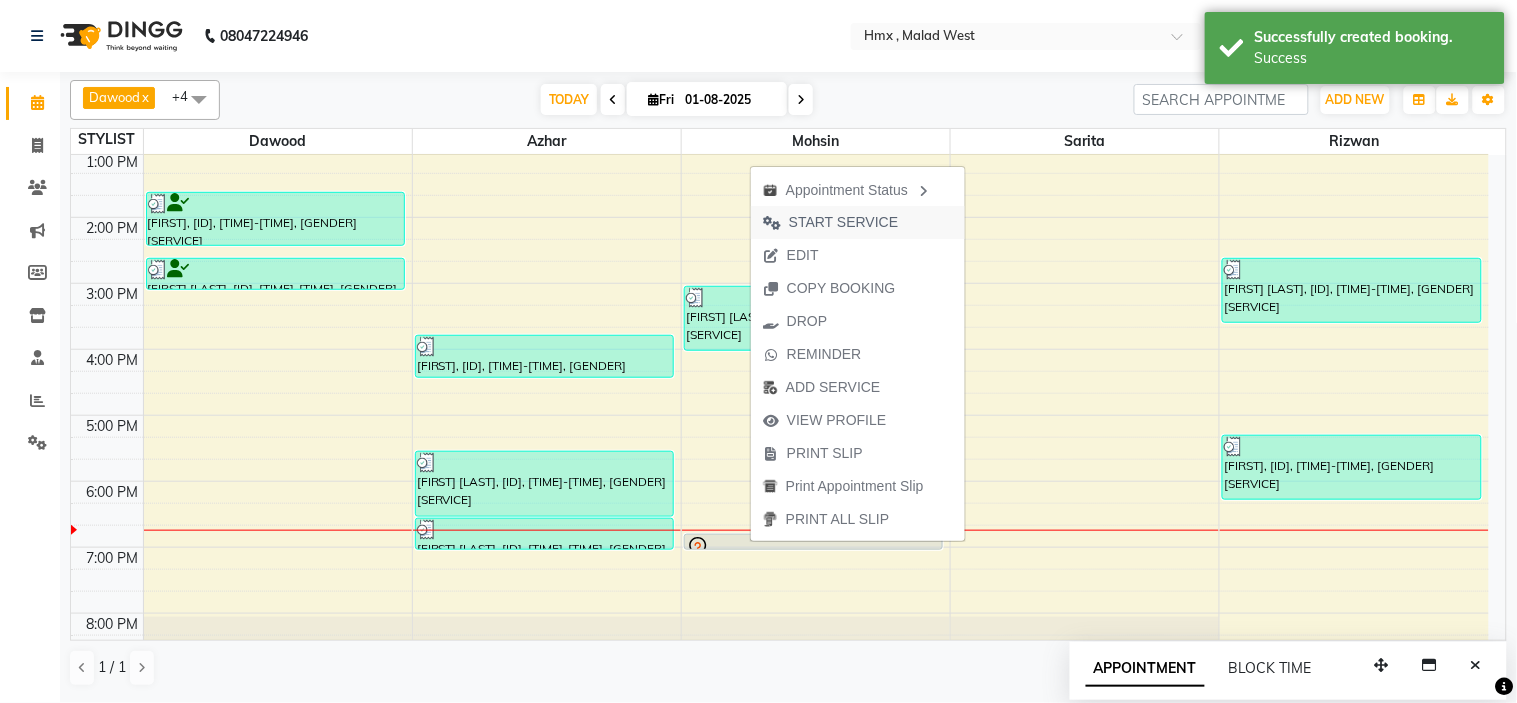 click on "START SERVICE" at bounding box center (843, 222) 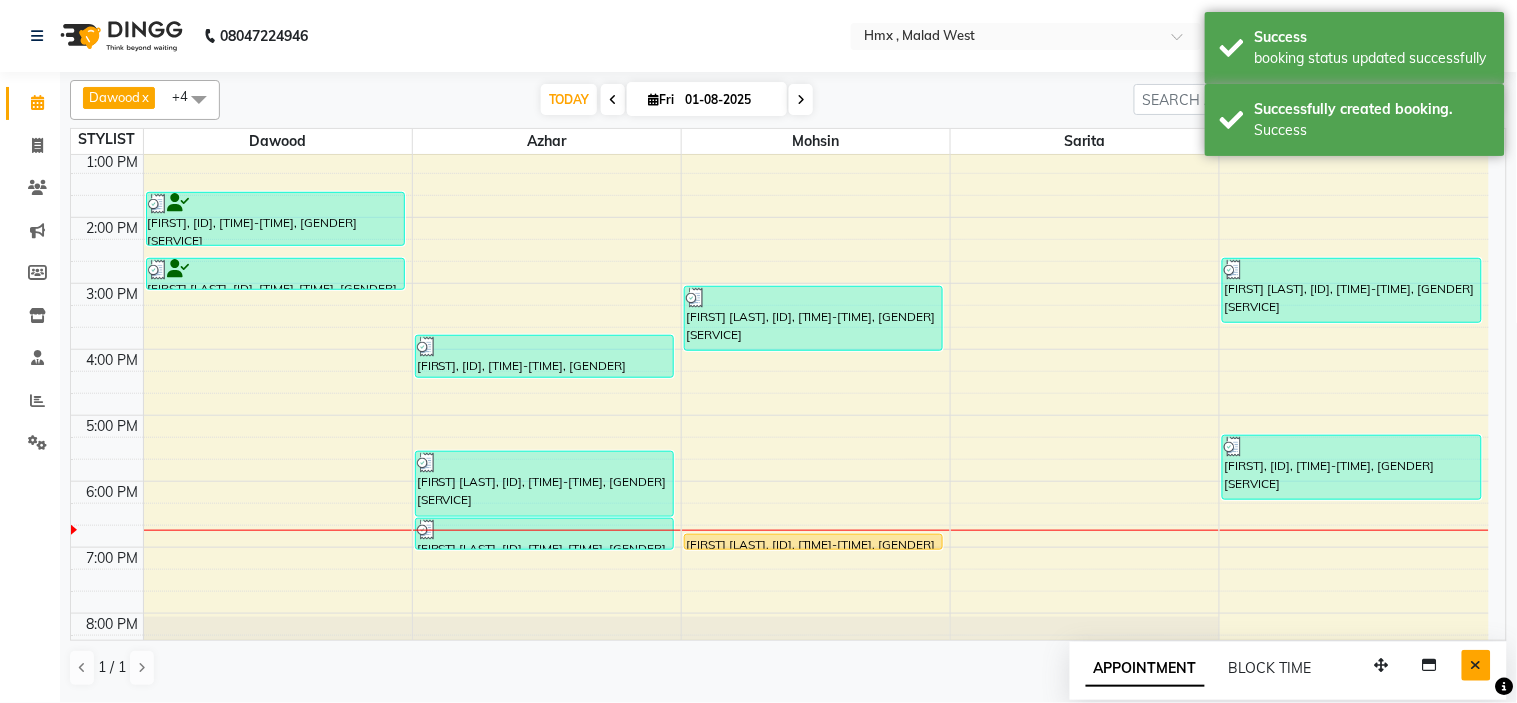 click at bounding box center (1476, 665) 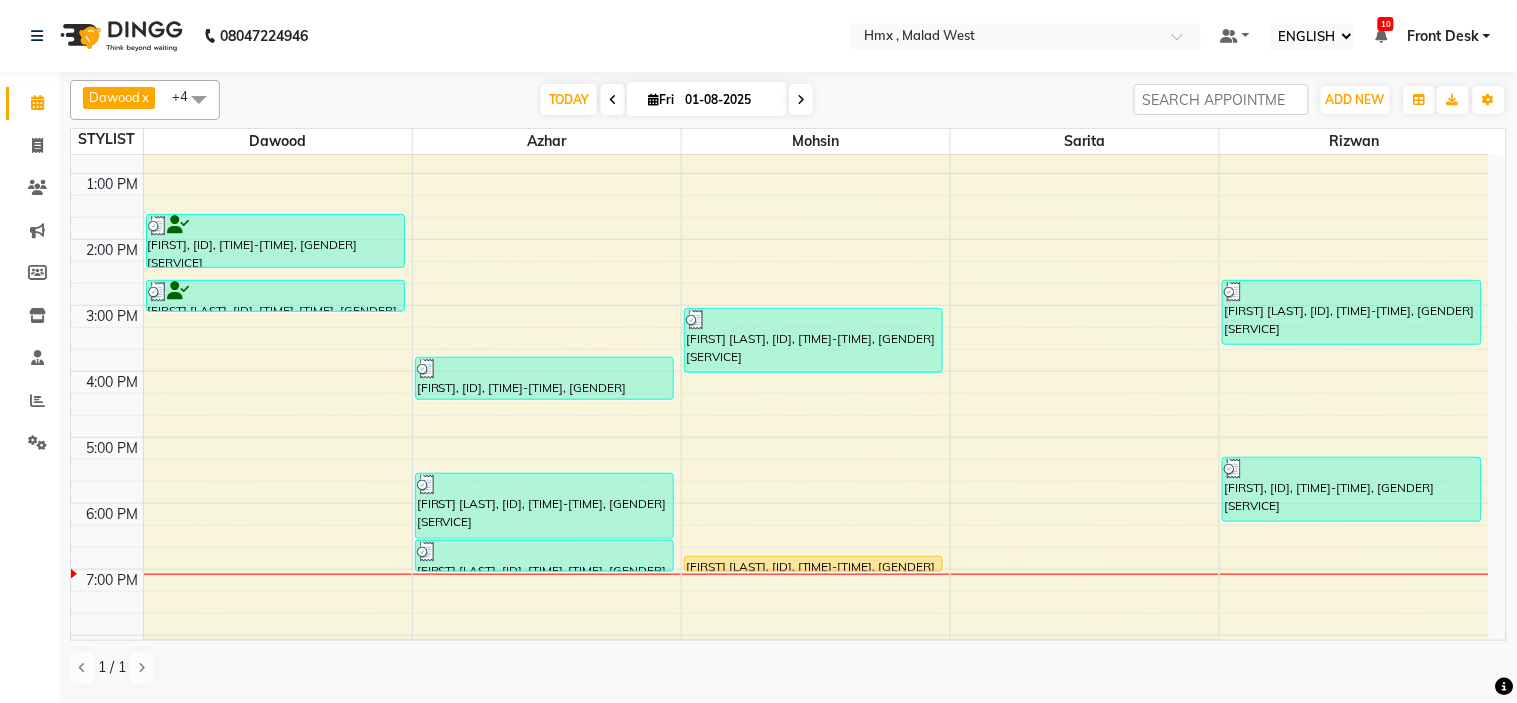 scroll, scrollTop: 442, scrollLeft: 0, axis: vertical 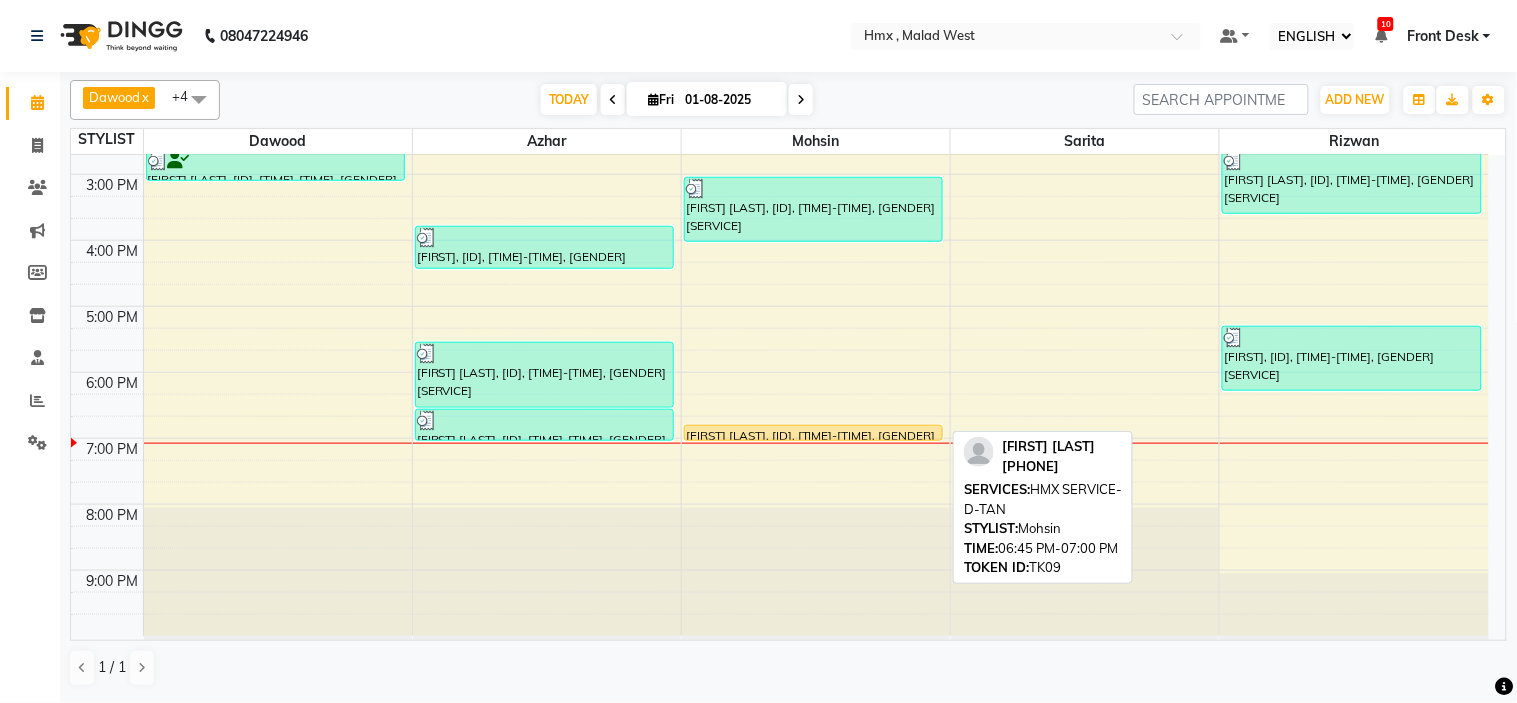 click on "Durgesh Sawant, TK09, 06:45 PM-07:00 PM, HMX SERVICE-D-TAN" at bounding box center [813, 433] 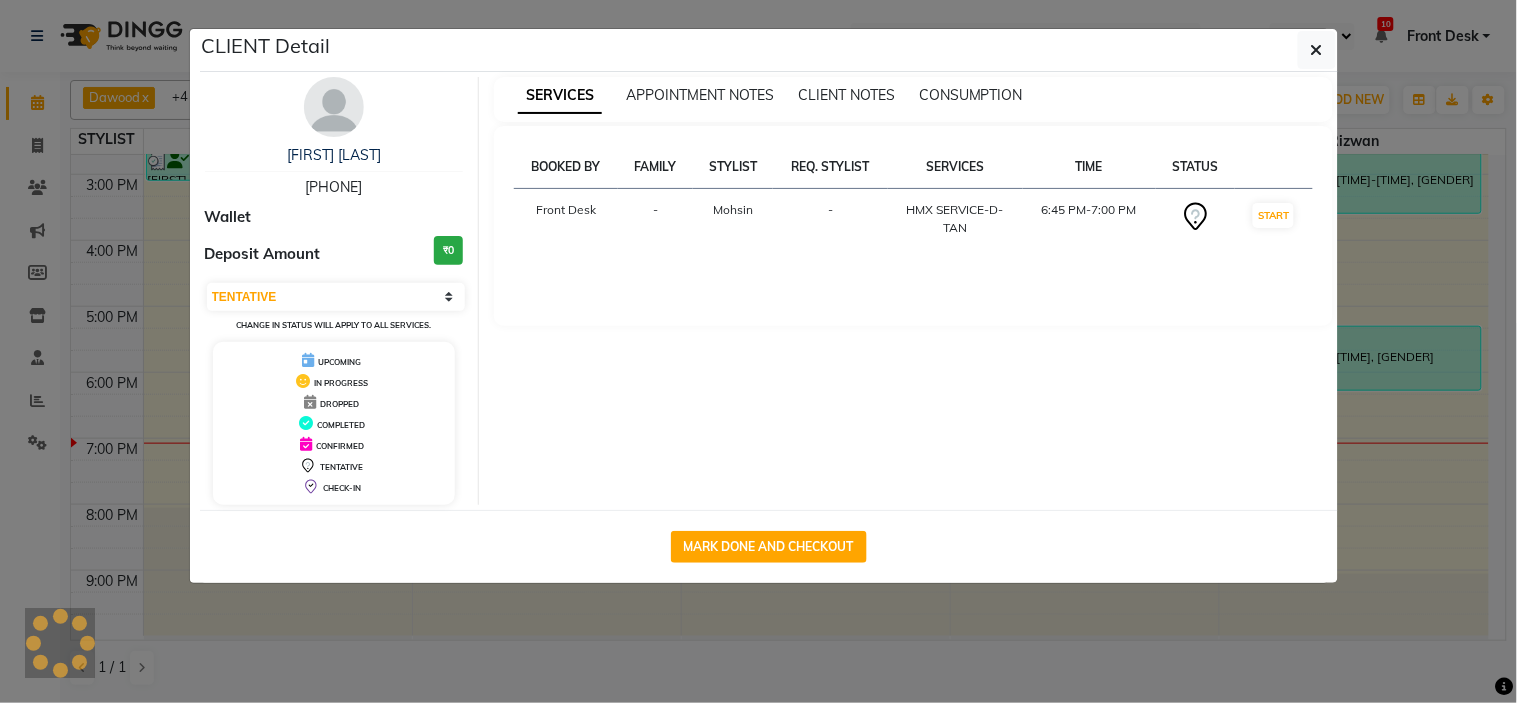 select on "1" 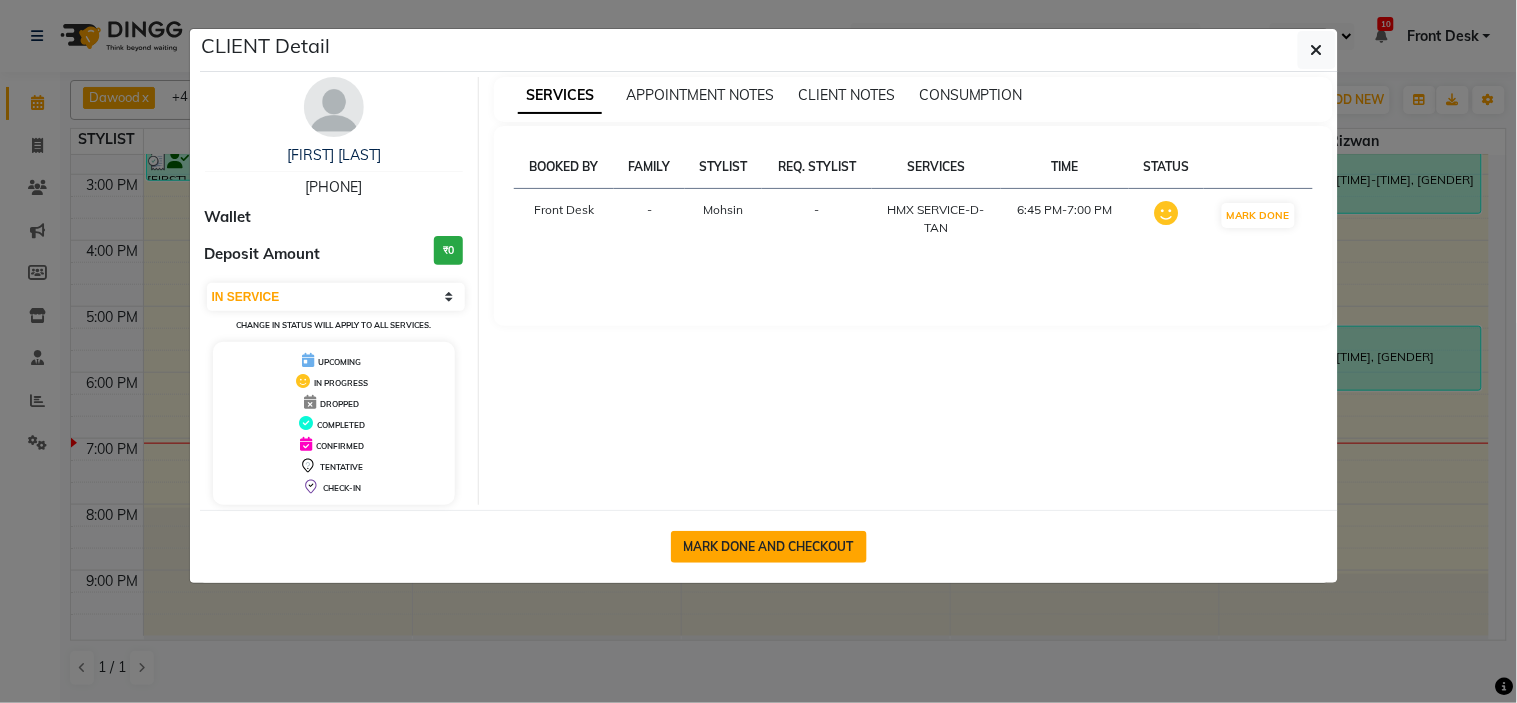 click on "MARK DONE AND CHECKOUT" 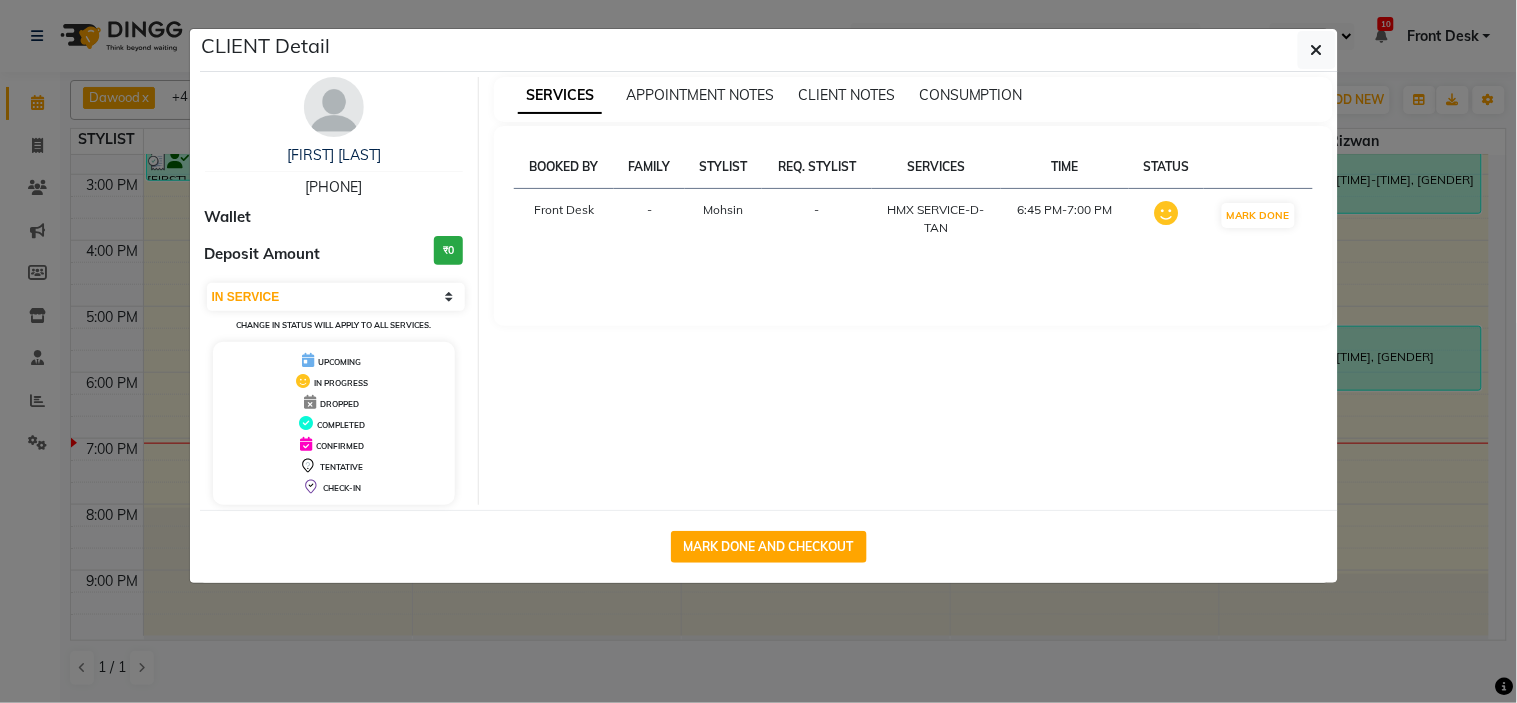select on "service" 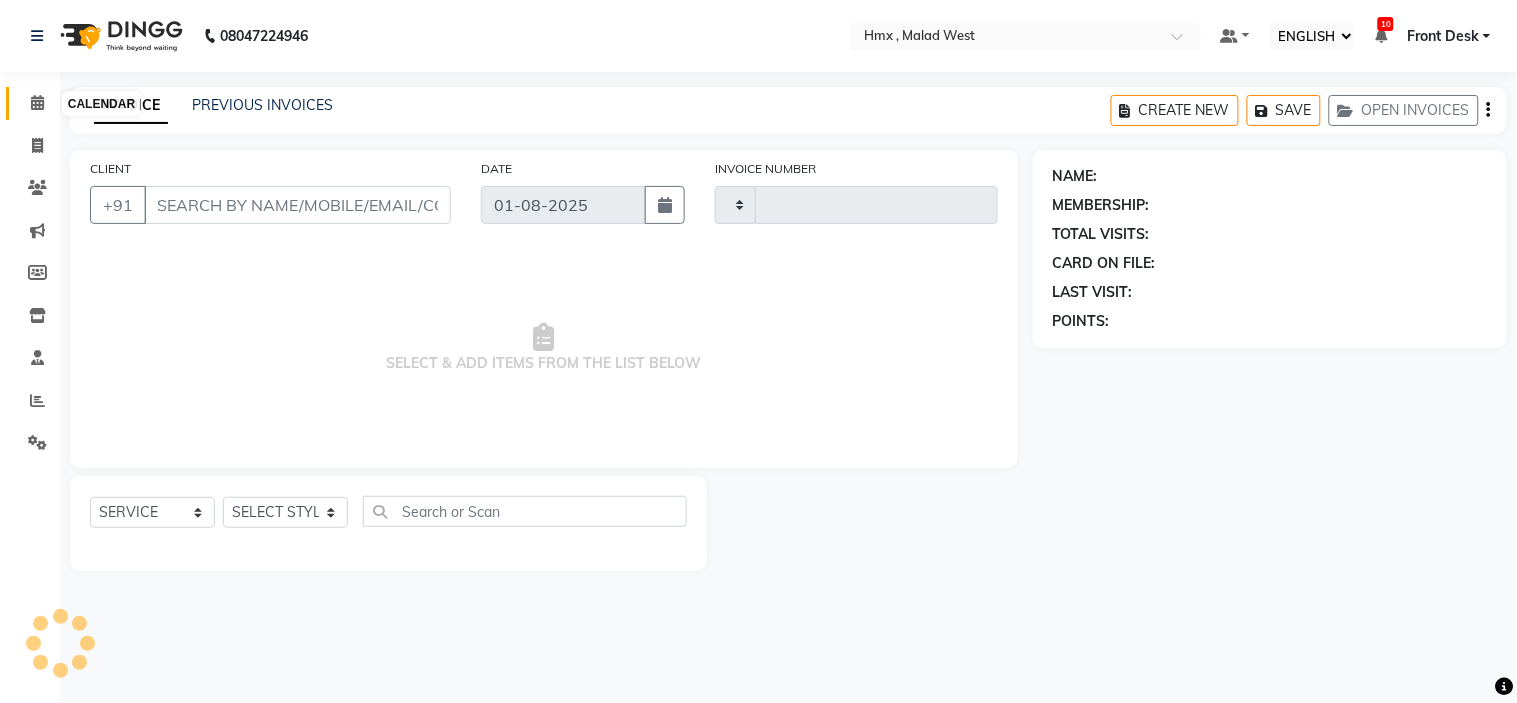 click 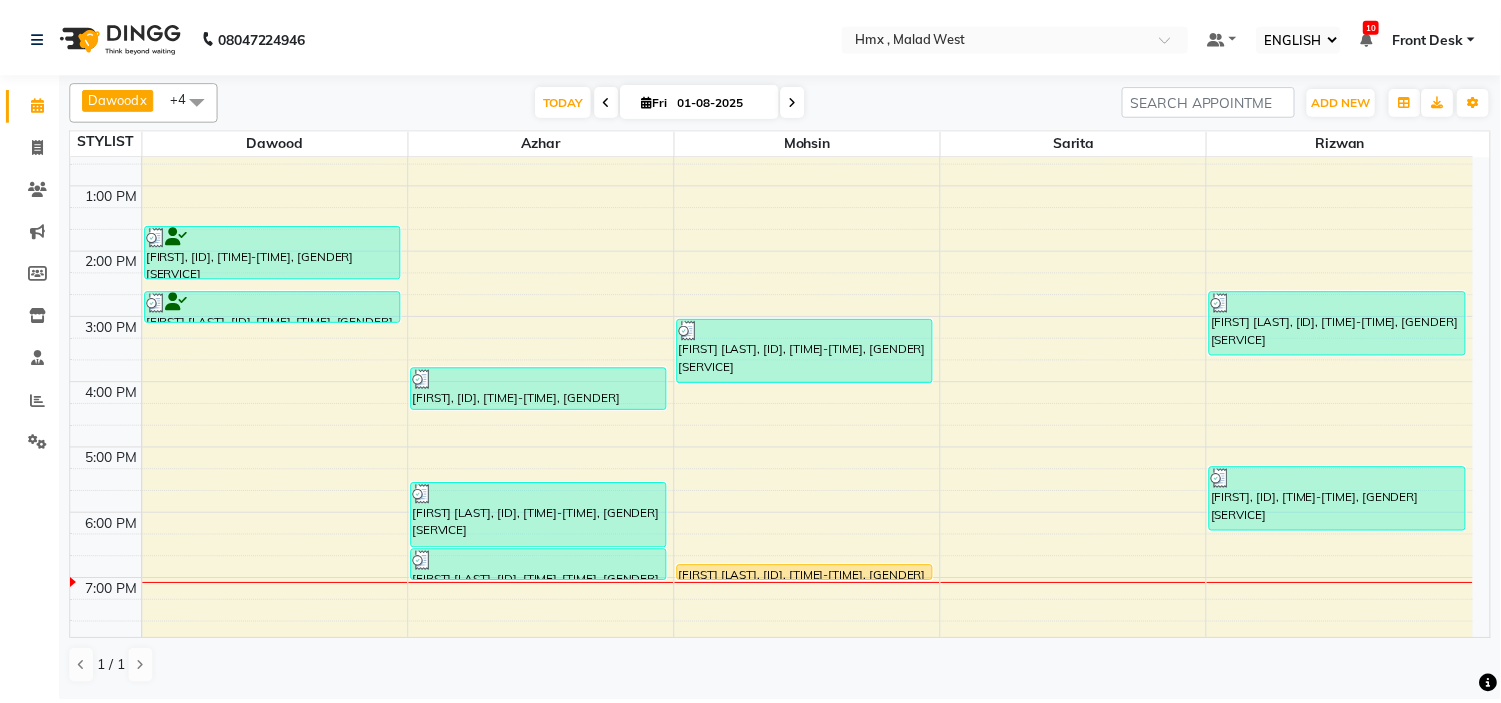 scroll, scrollTop: 442, scrollLeft: 0, axis: vertical 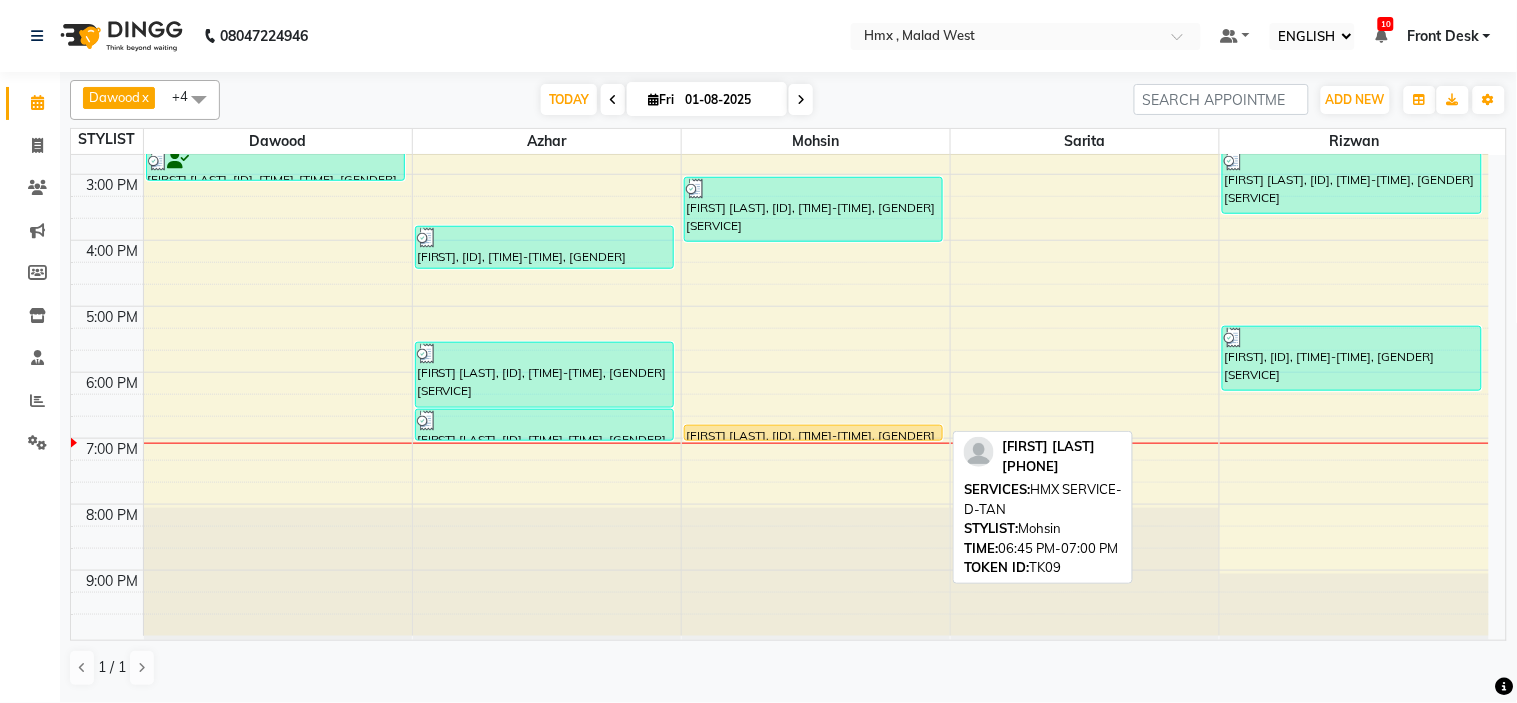 click on "Durgesh Sawant, TK09, 06:45 PM-07:00 PM, HMX SERVICE-D-TAN" at bounding box center (813, 433) 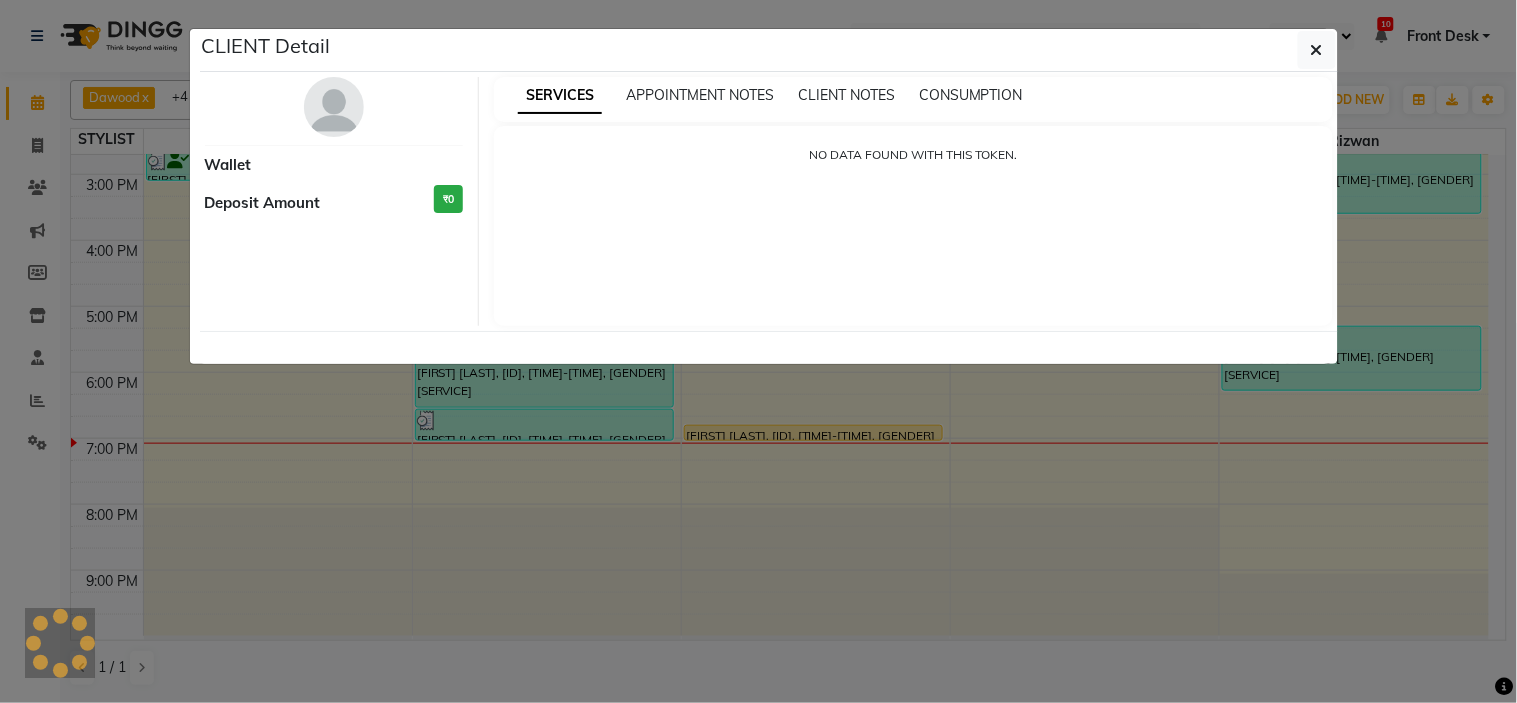 select on "1" 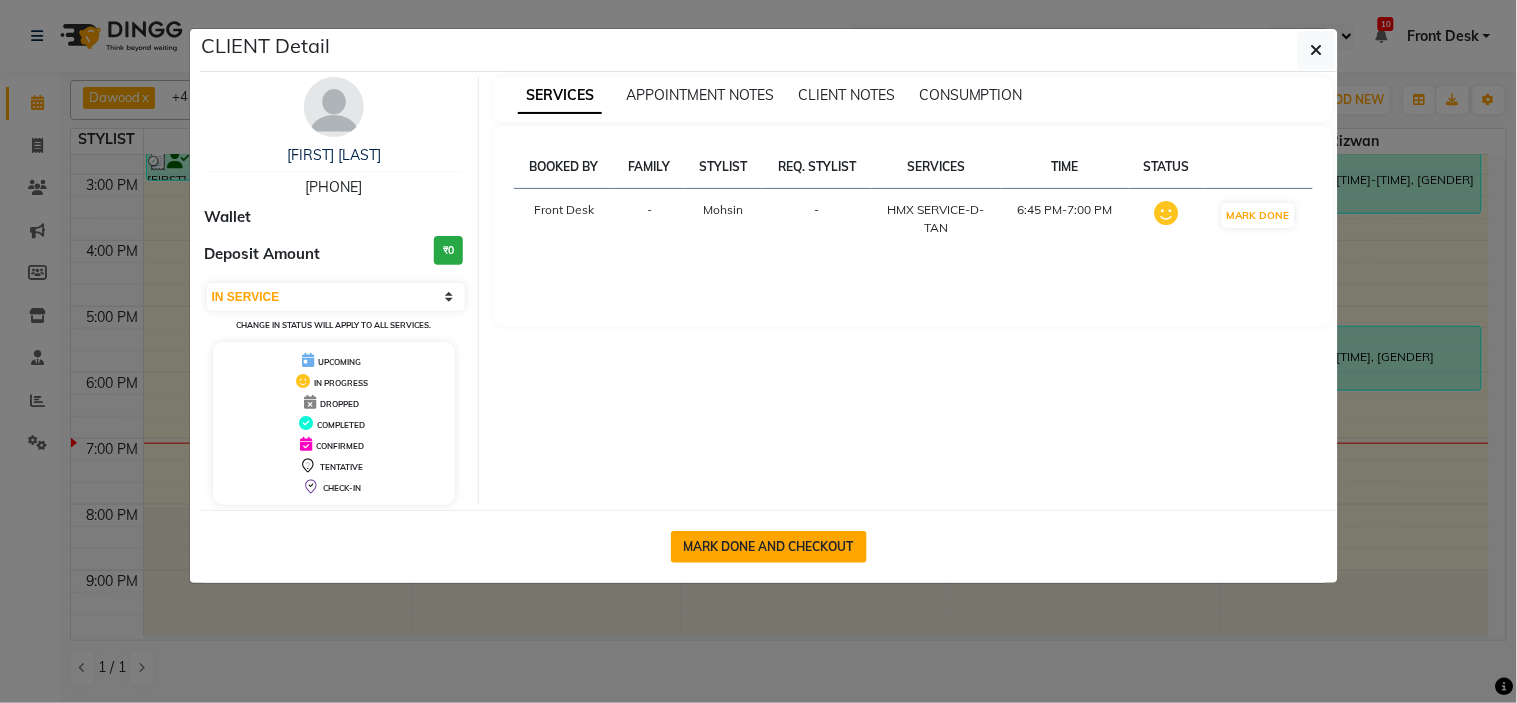 click on "MARK DONE AND CHECKOUT" 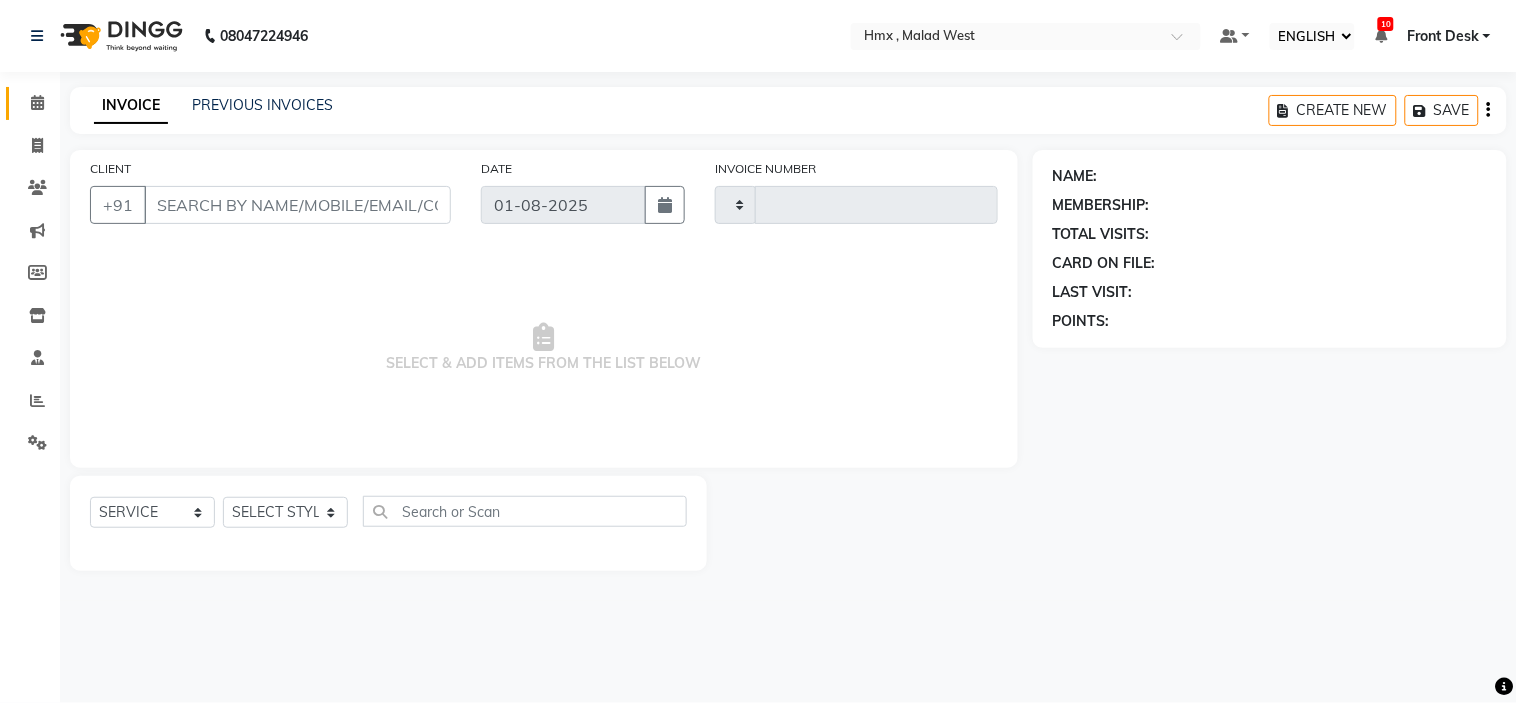 type on "1553" 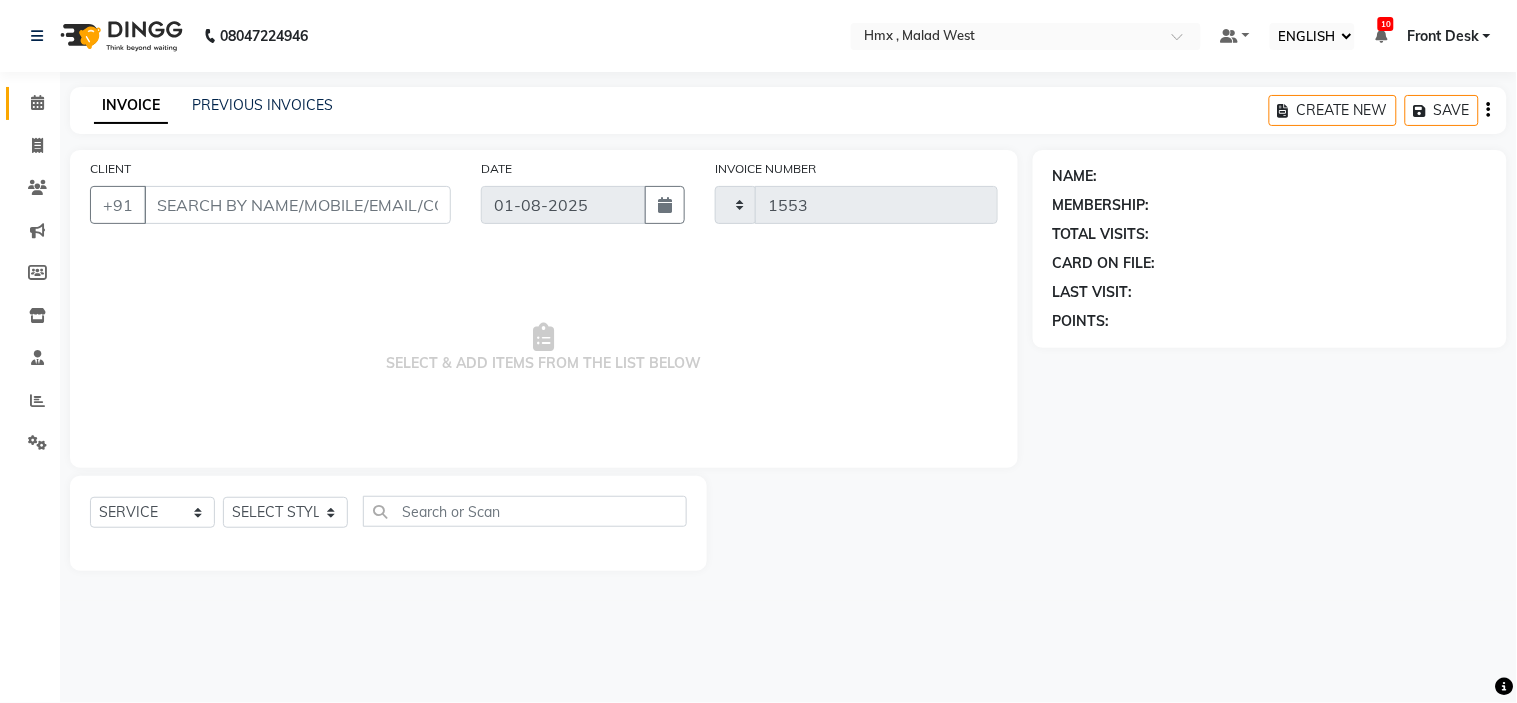 select on "5711" 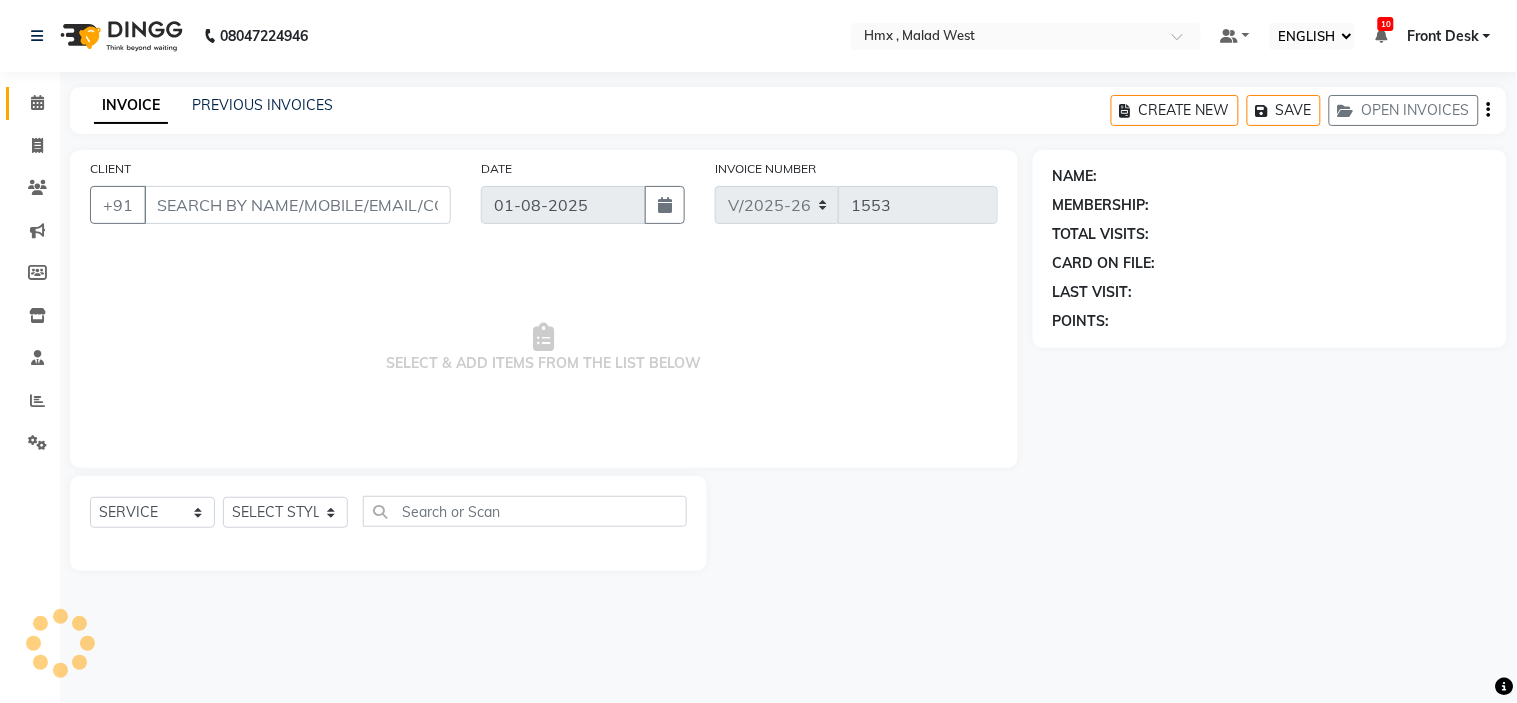 type on "7208534924" 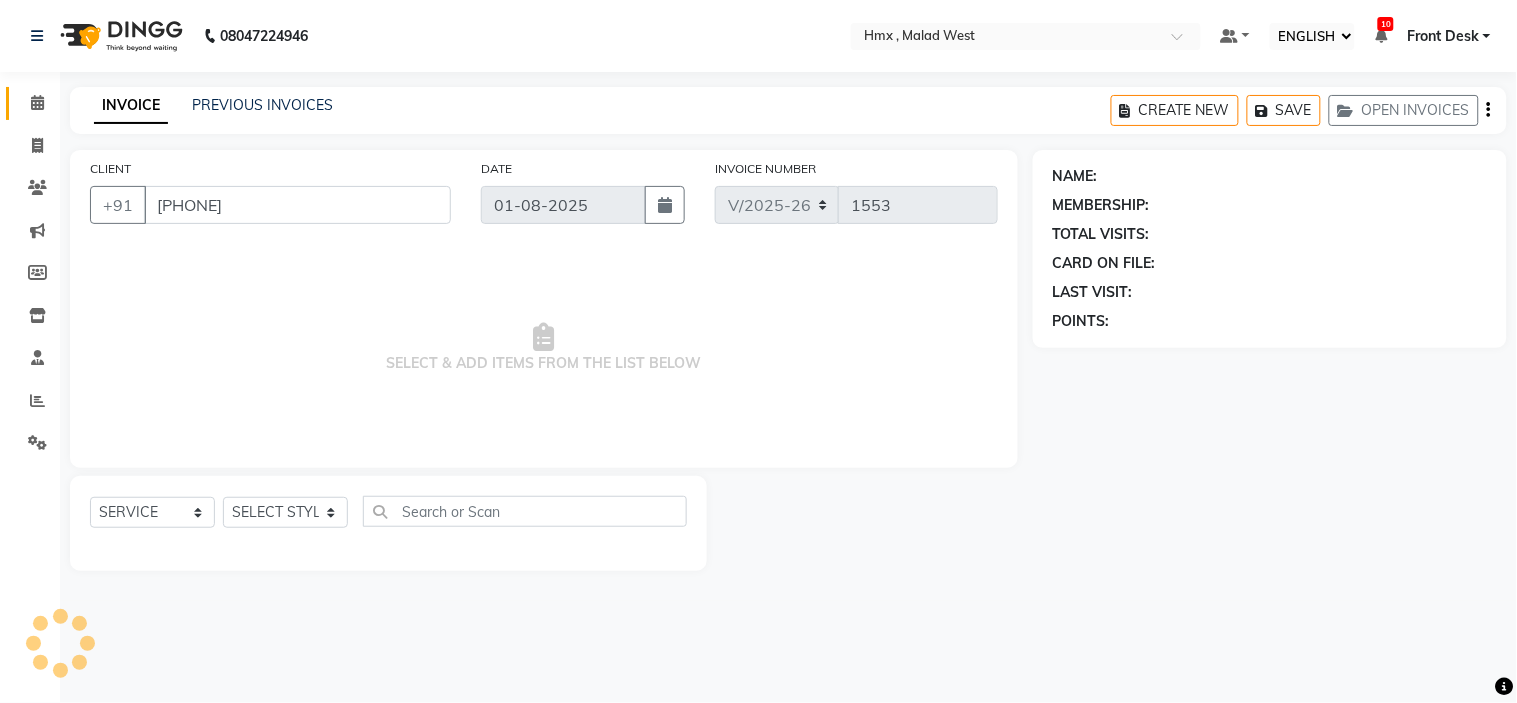 select on "39110" 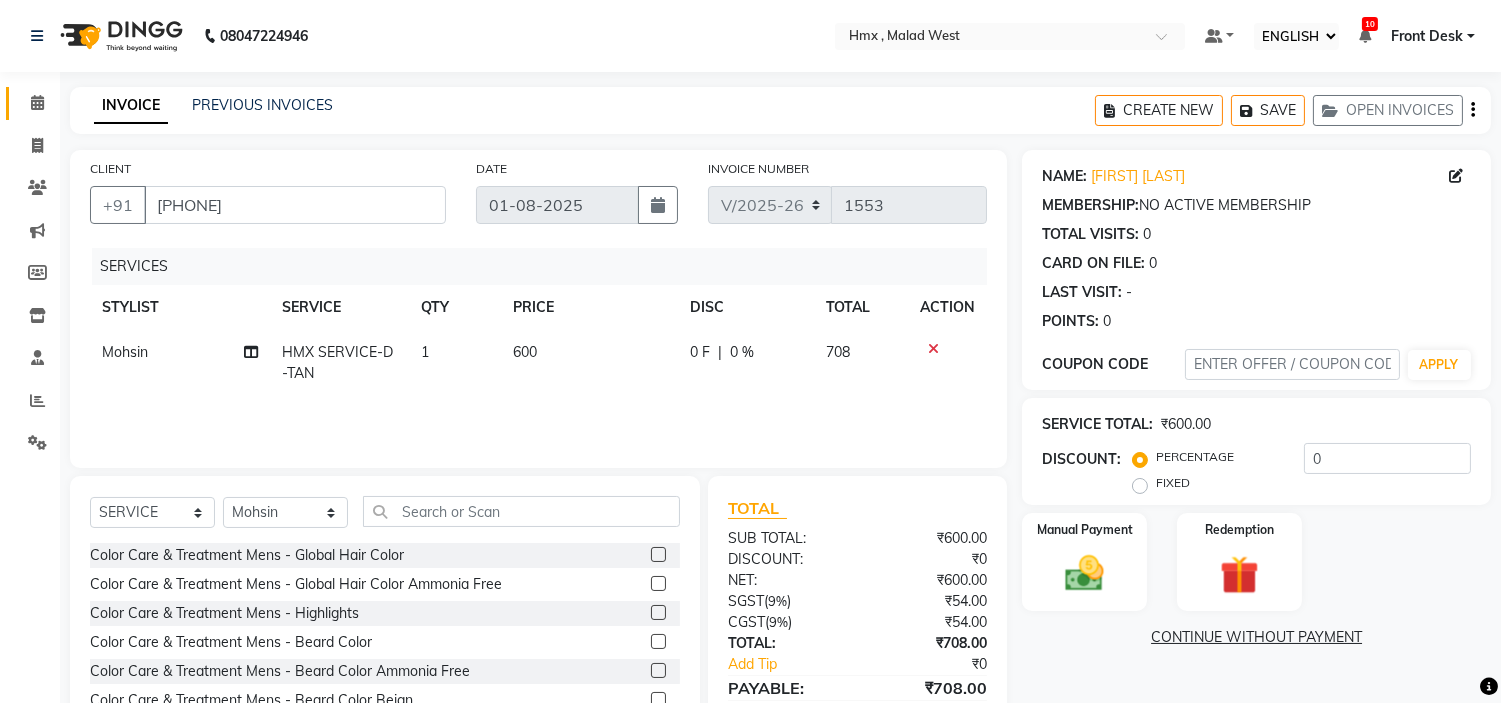 scroll, scrollTop: 97, scrollLeft: 0, axis: vertical 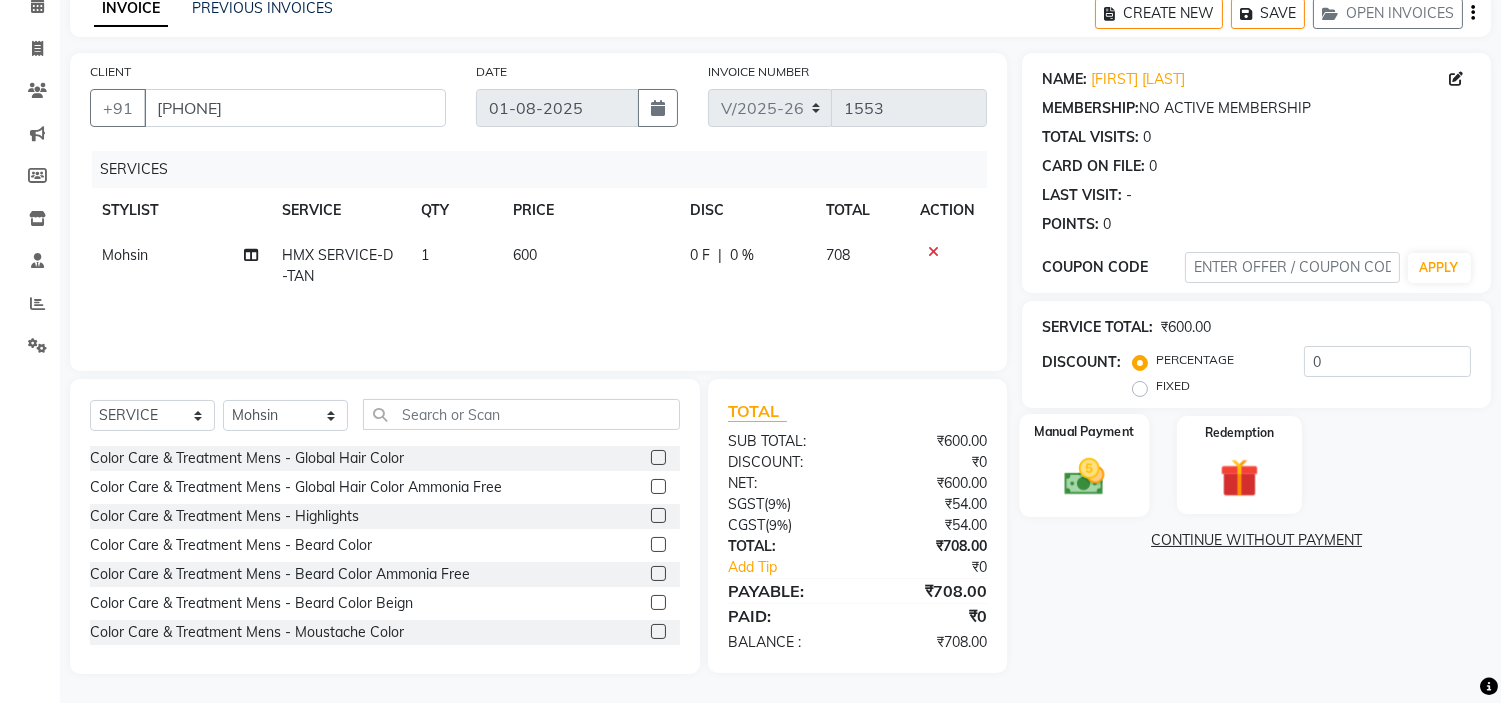 click 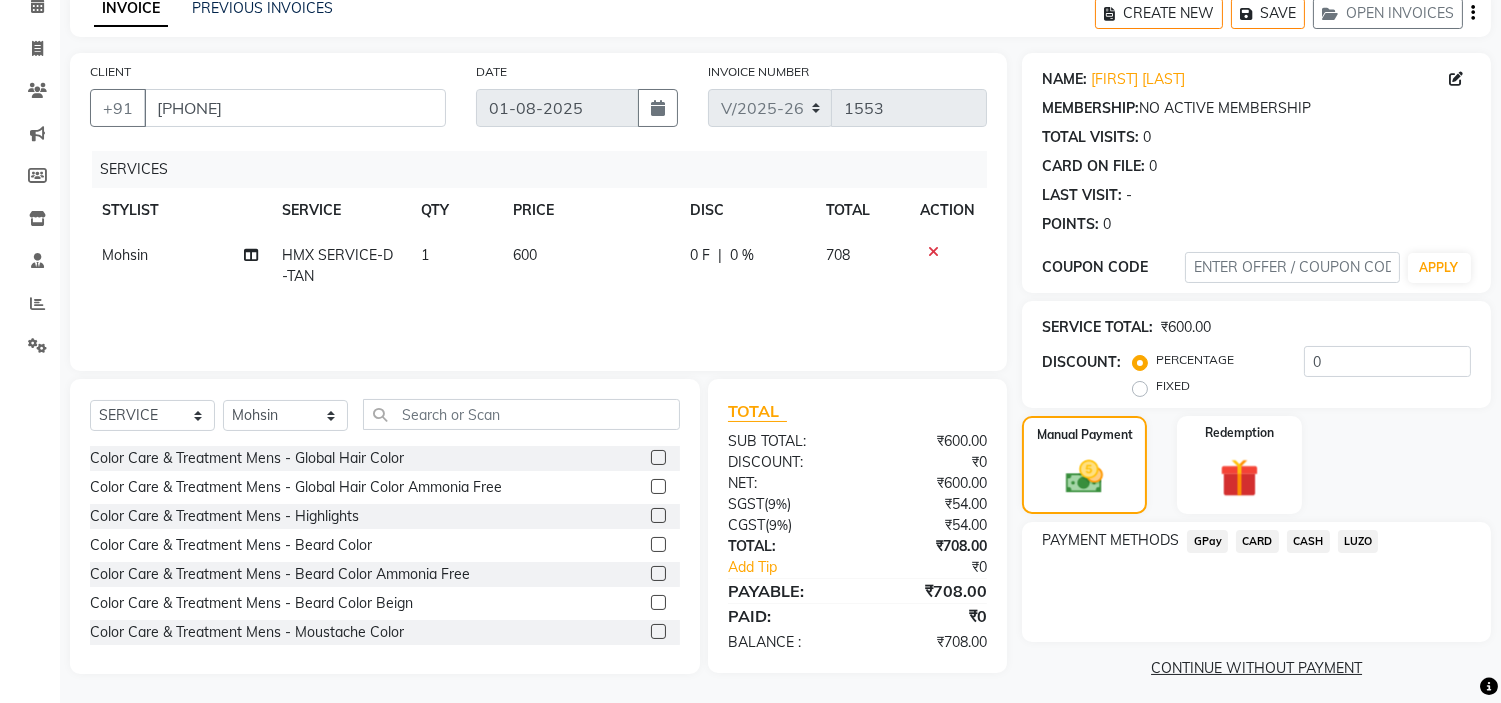 click on "GPay" 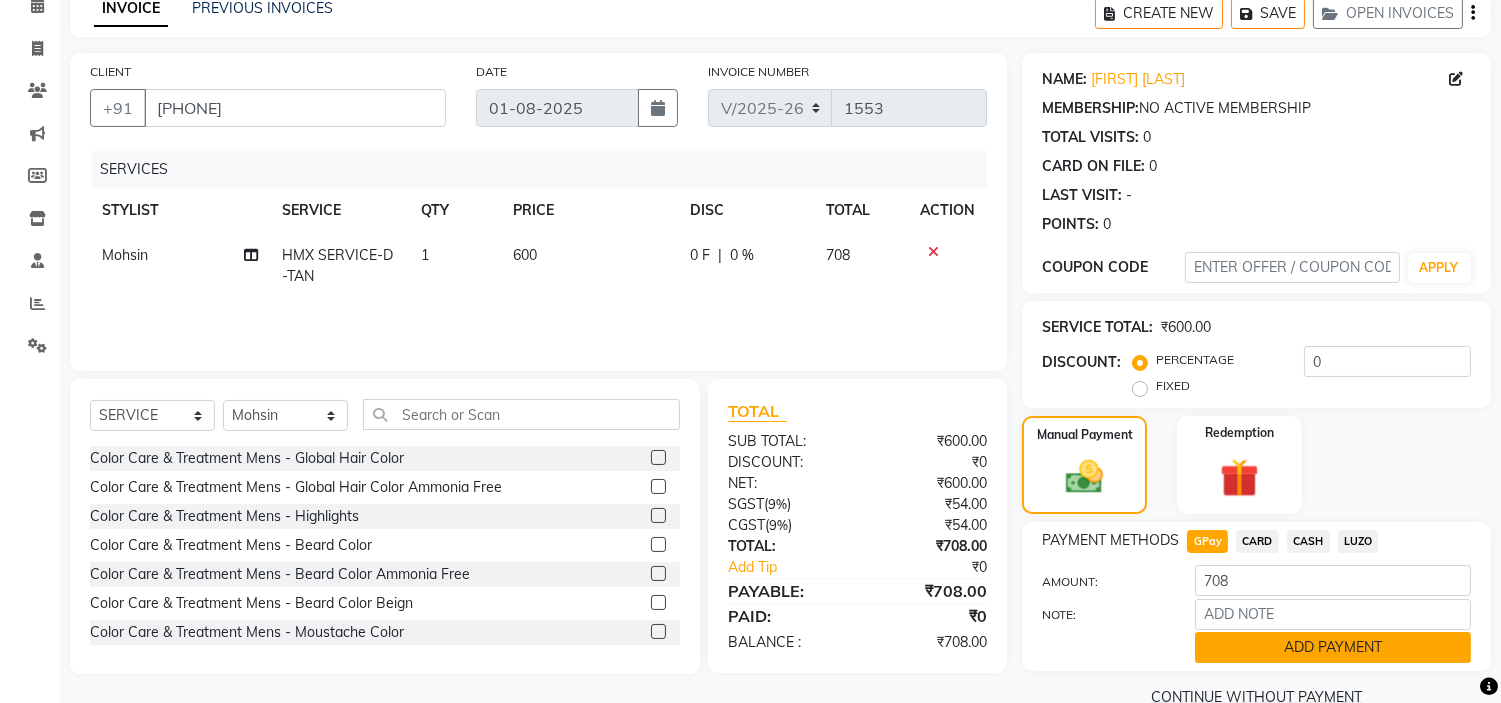 click on "ADD PAYMENT" 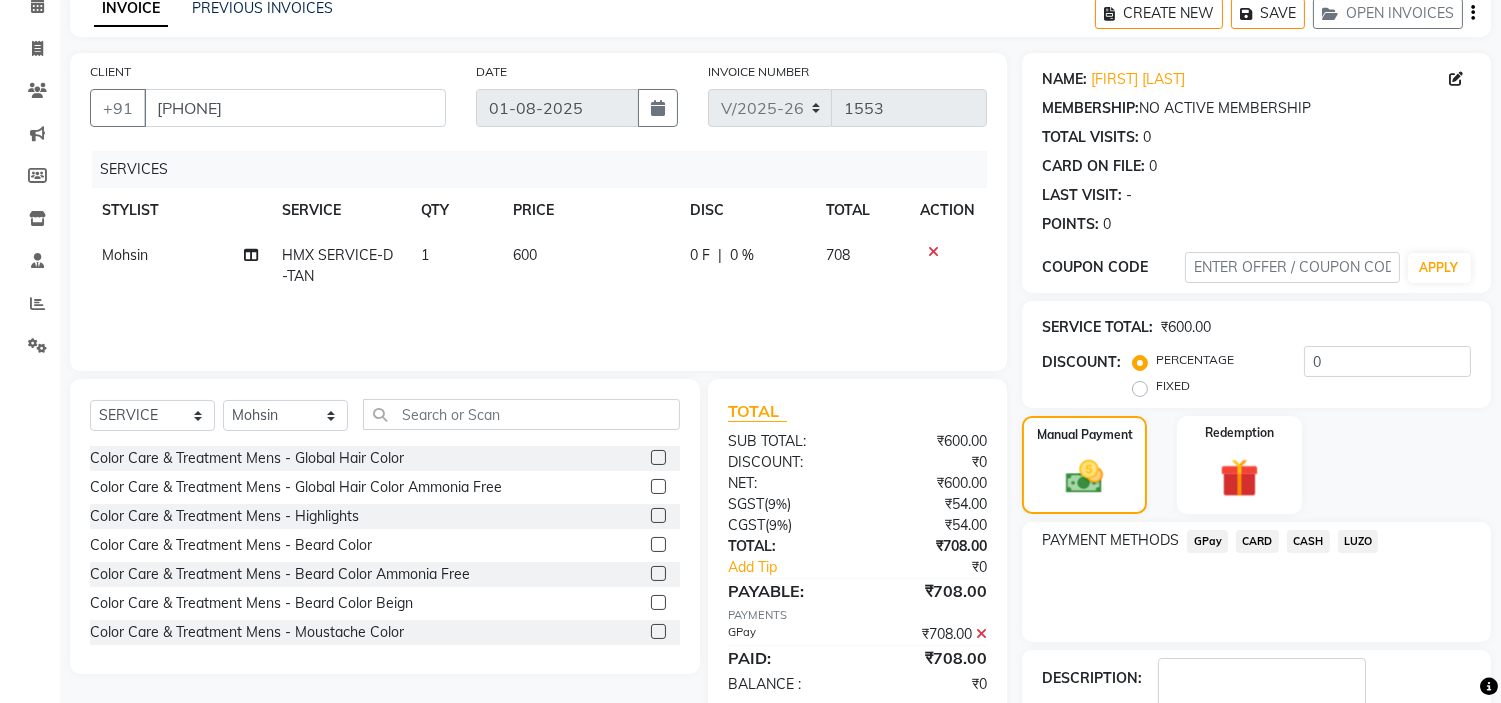 scroll, scrollTop: 220, scrollLeft: 0, axis: vertical 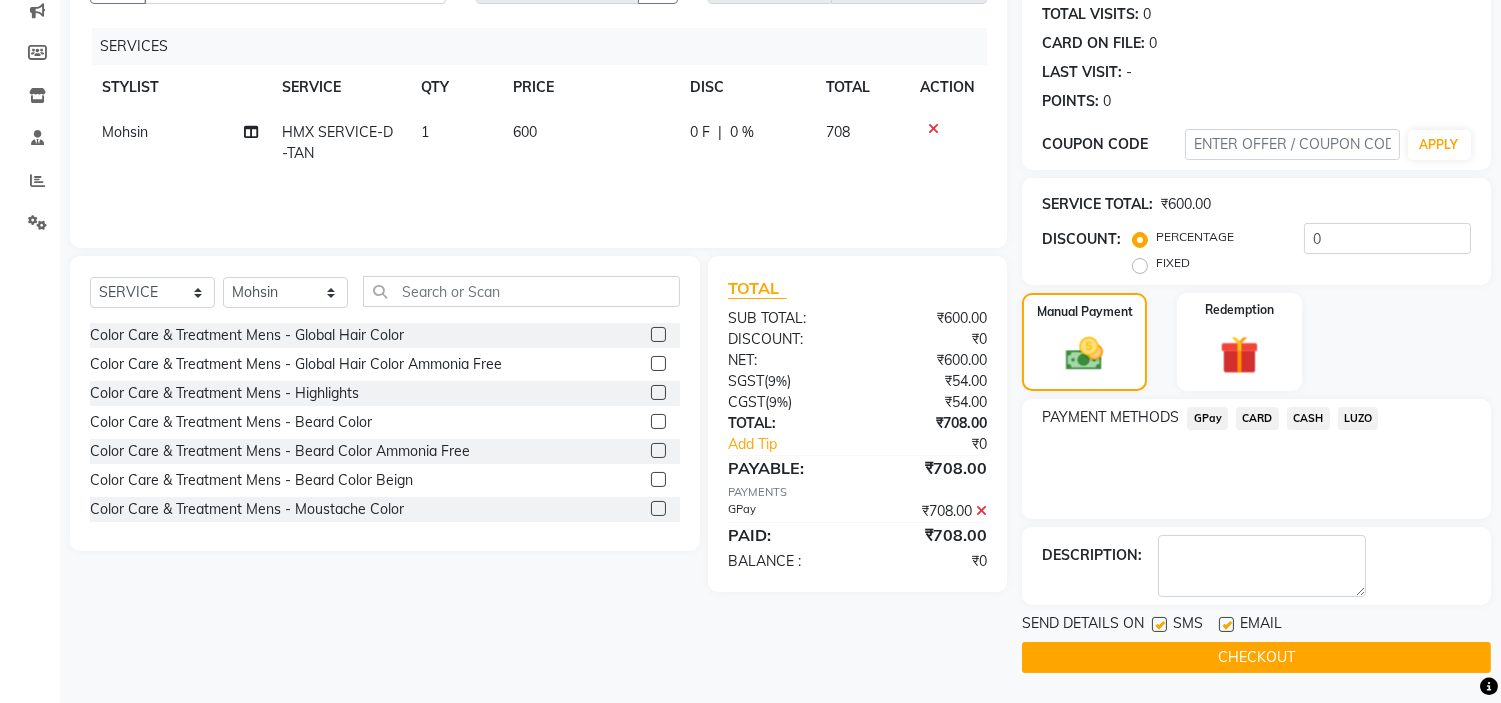 click on "CHECKOUT" 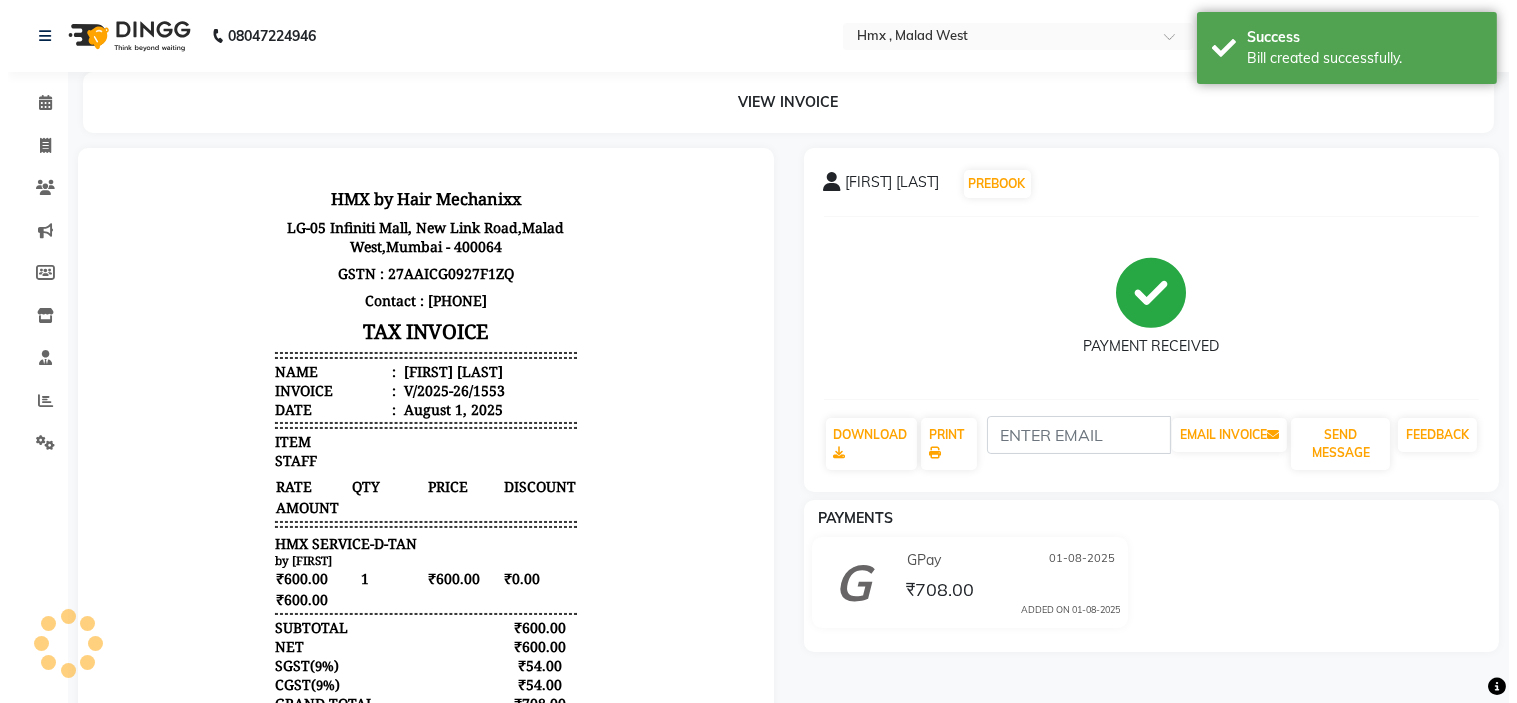 scroll, scrollTop: 0, scrollLeft: 0, axis: both 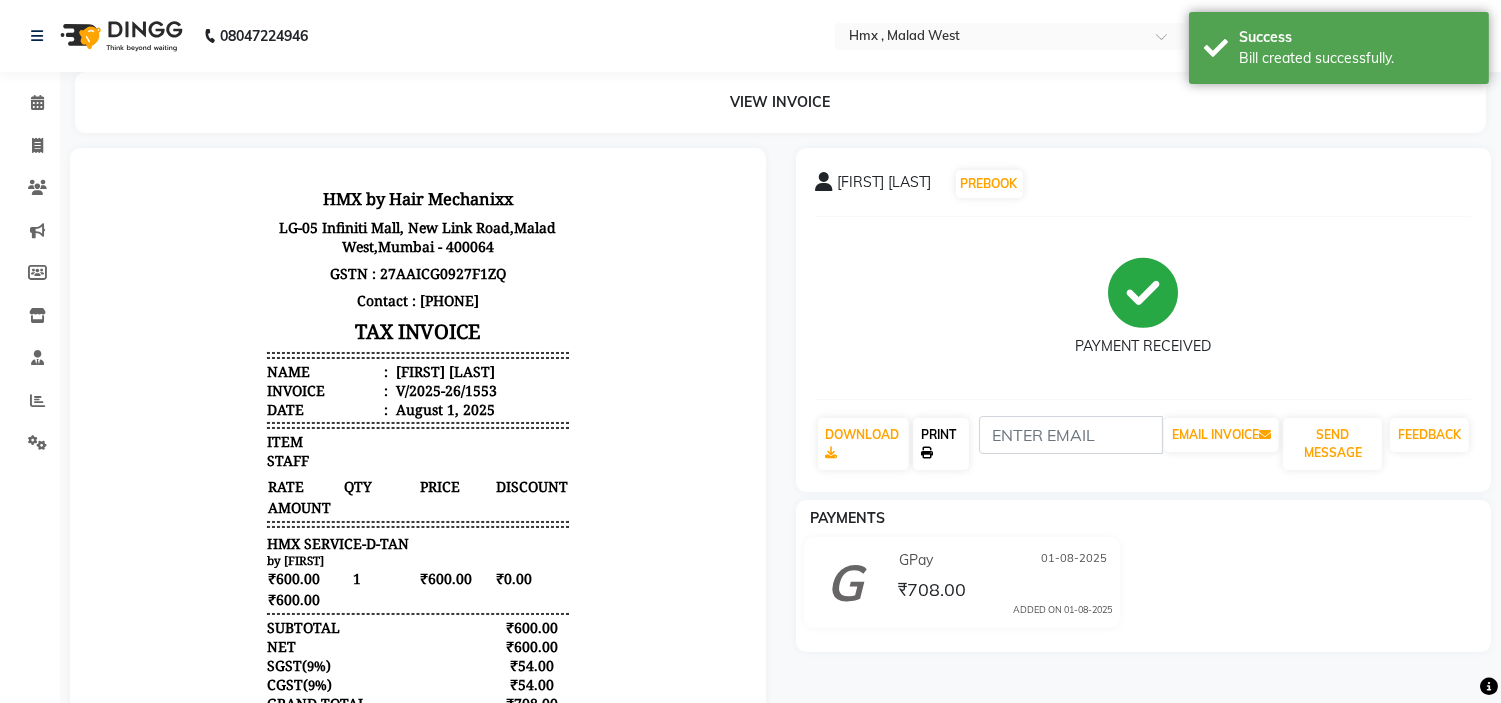 click on "PRINT" 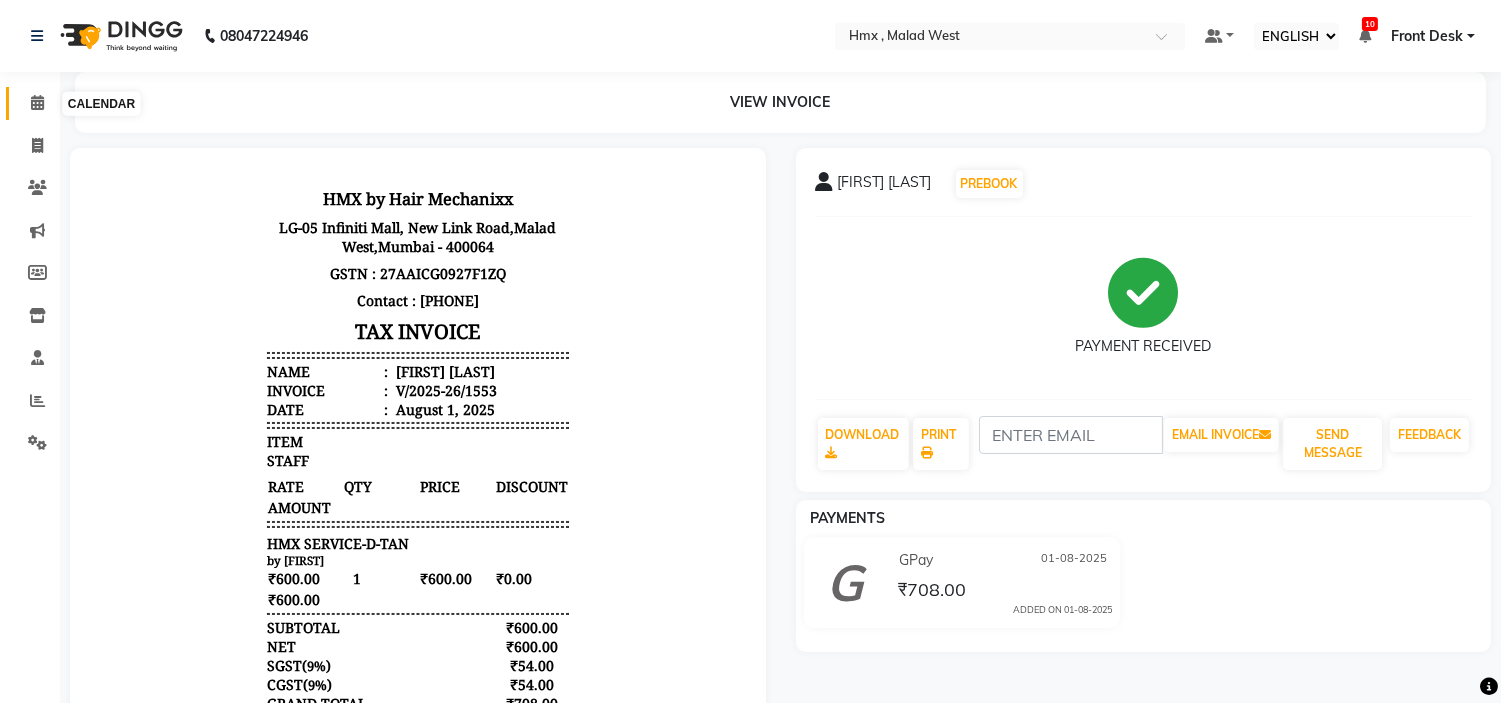 click 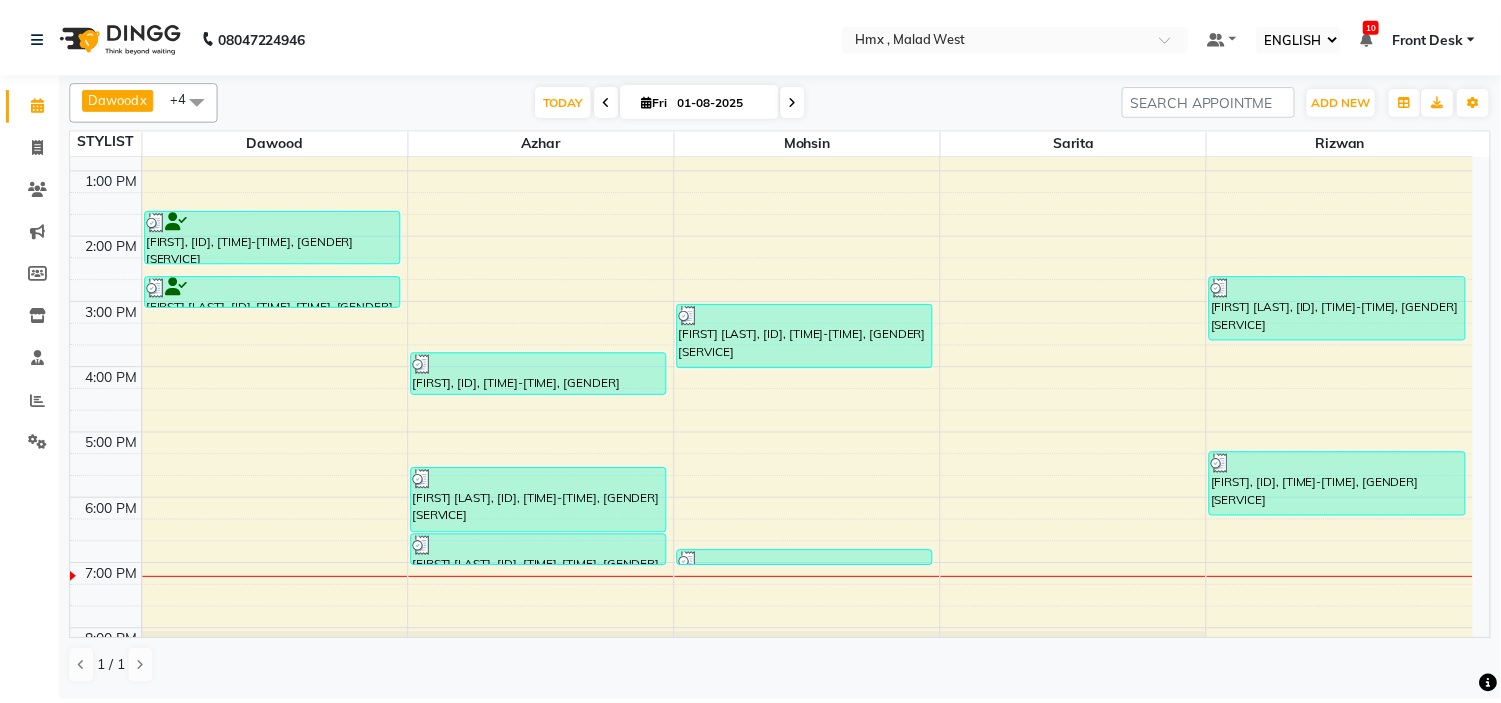 scroll, scrollTop: 442, scrollLeft: 0, axis: vertical 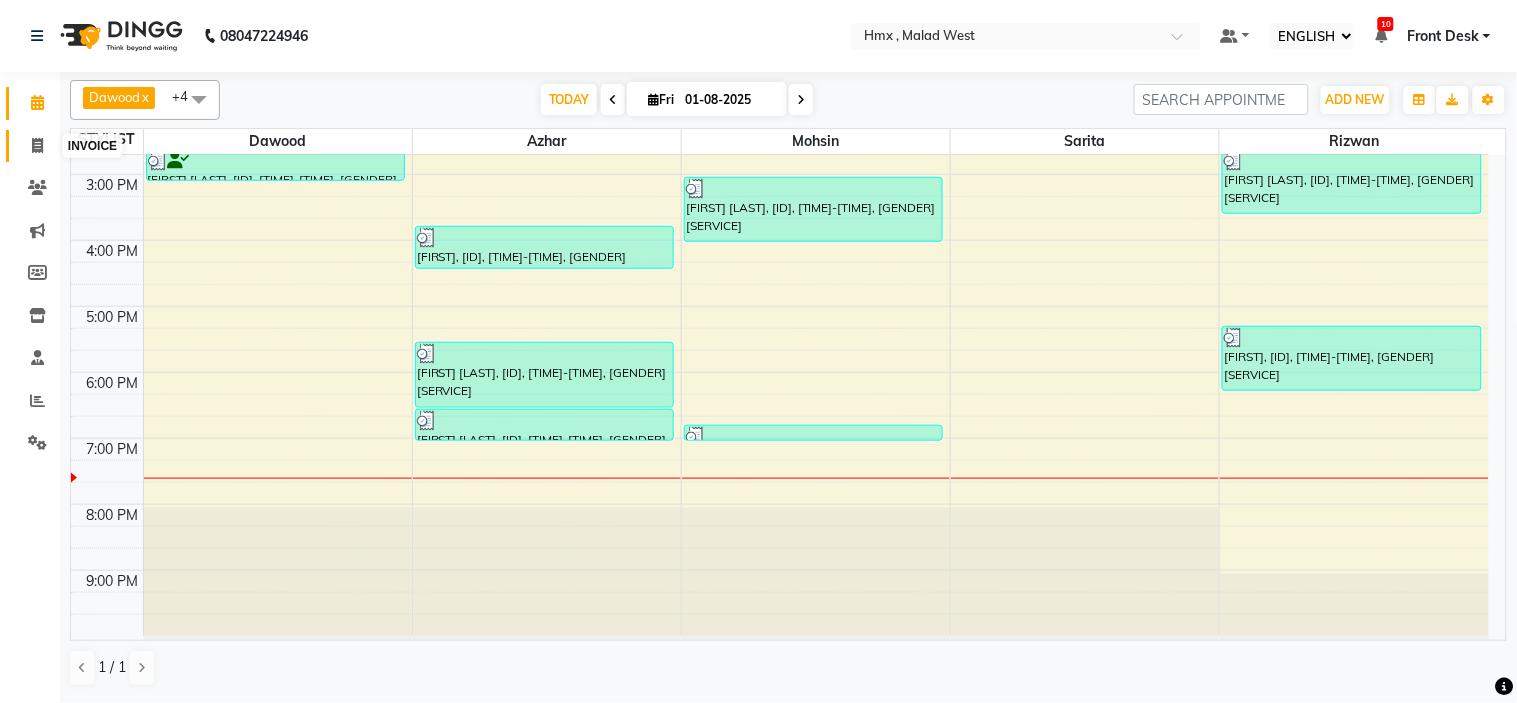 click 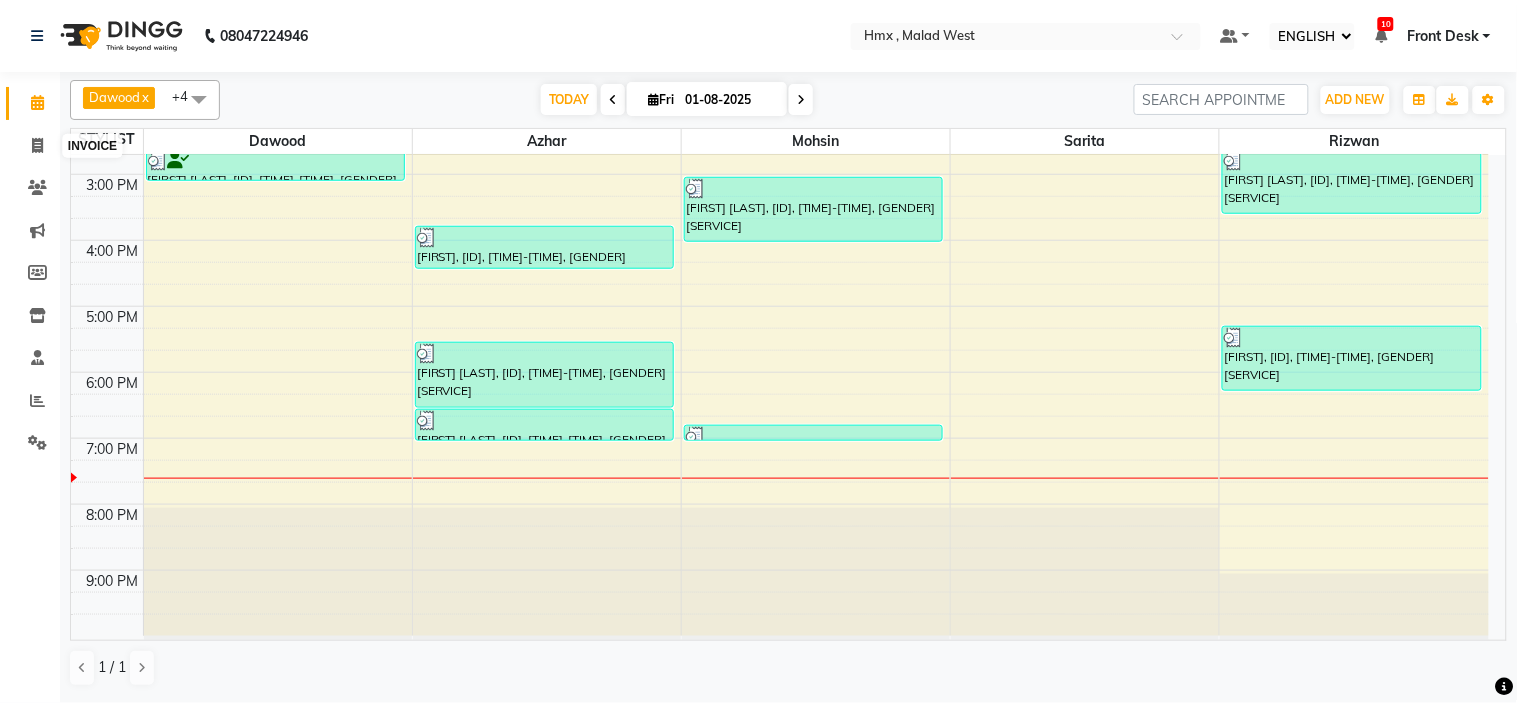 select on "service" 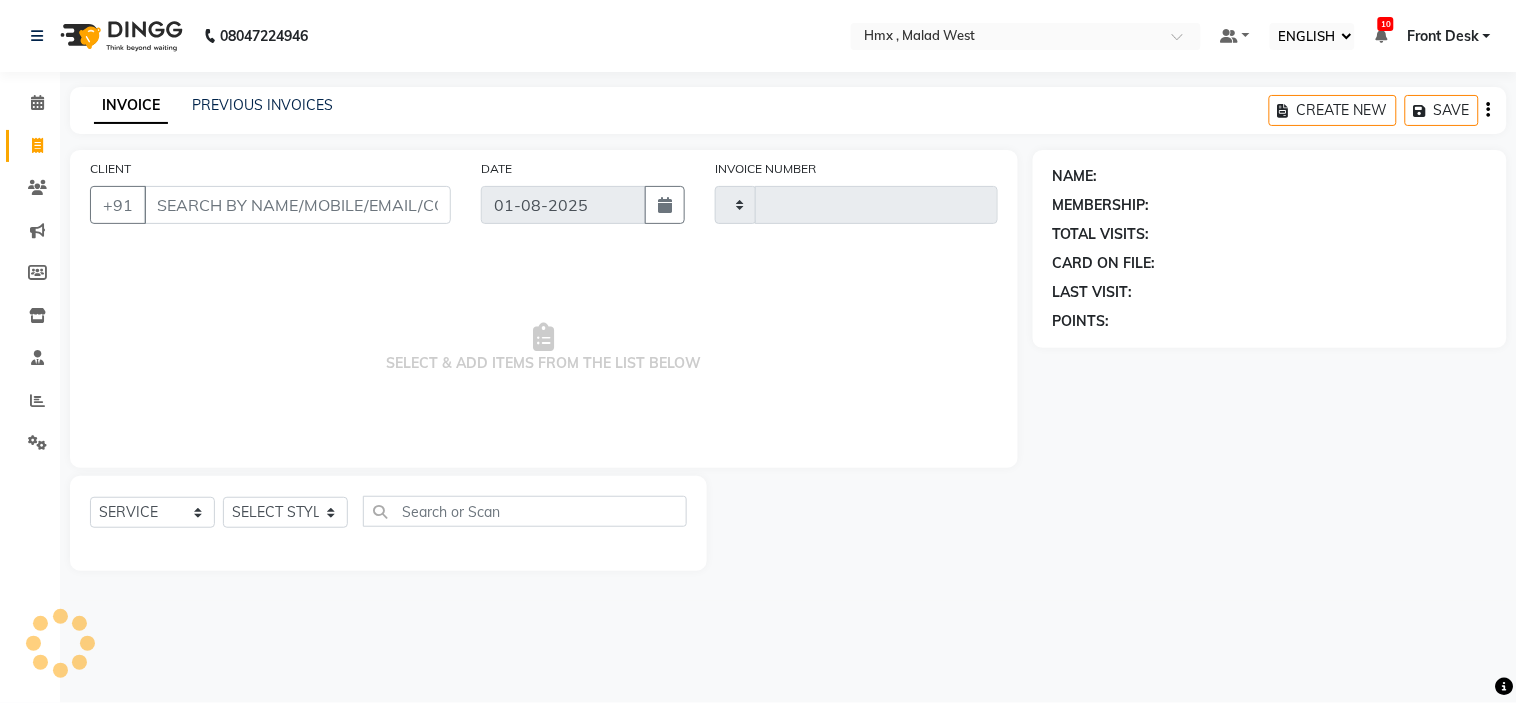 type on "1554" 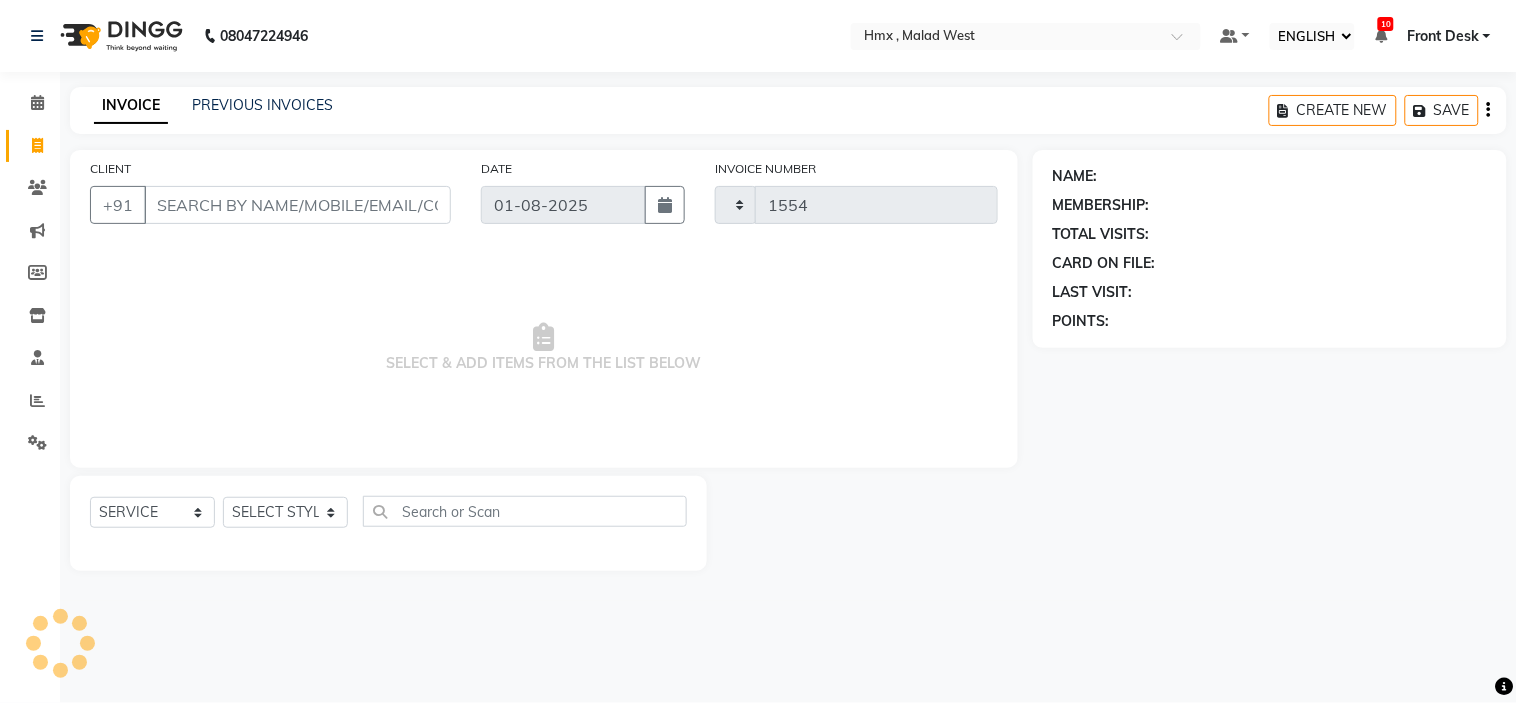 select on "5711" 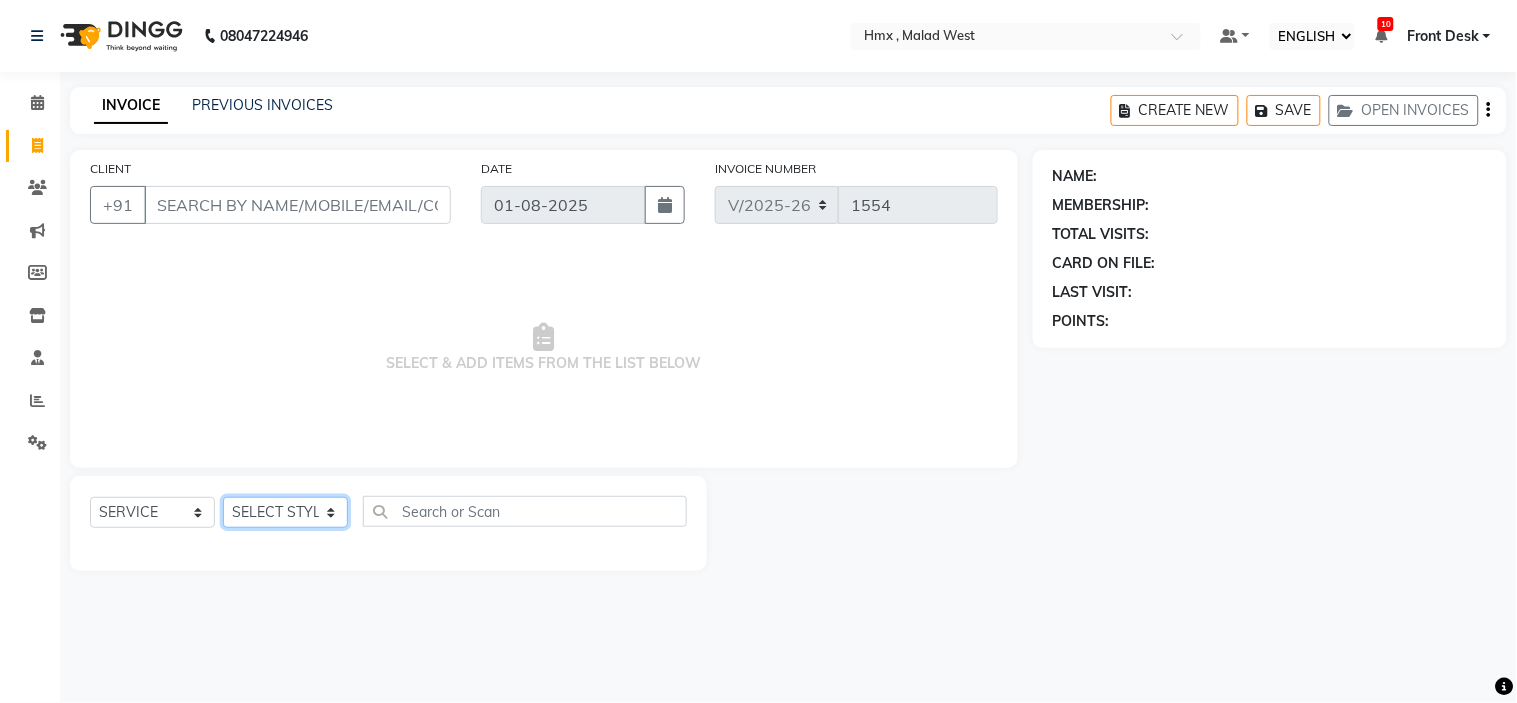 click on "SELECT STYLIST Aakash Azhar Bilal Dawood Front Desk Kaikasha Shaikh Mohsin Rizwan Sanjay Sarita Suman swapnali Uzair Vinita Yash Padrath" 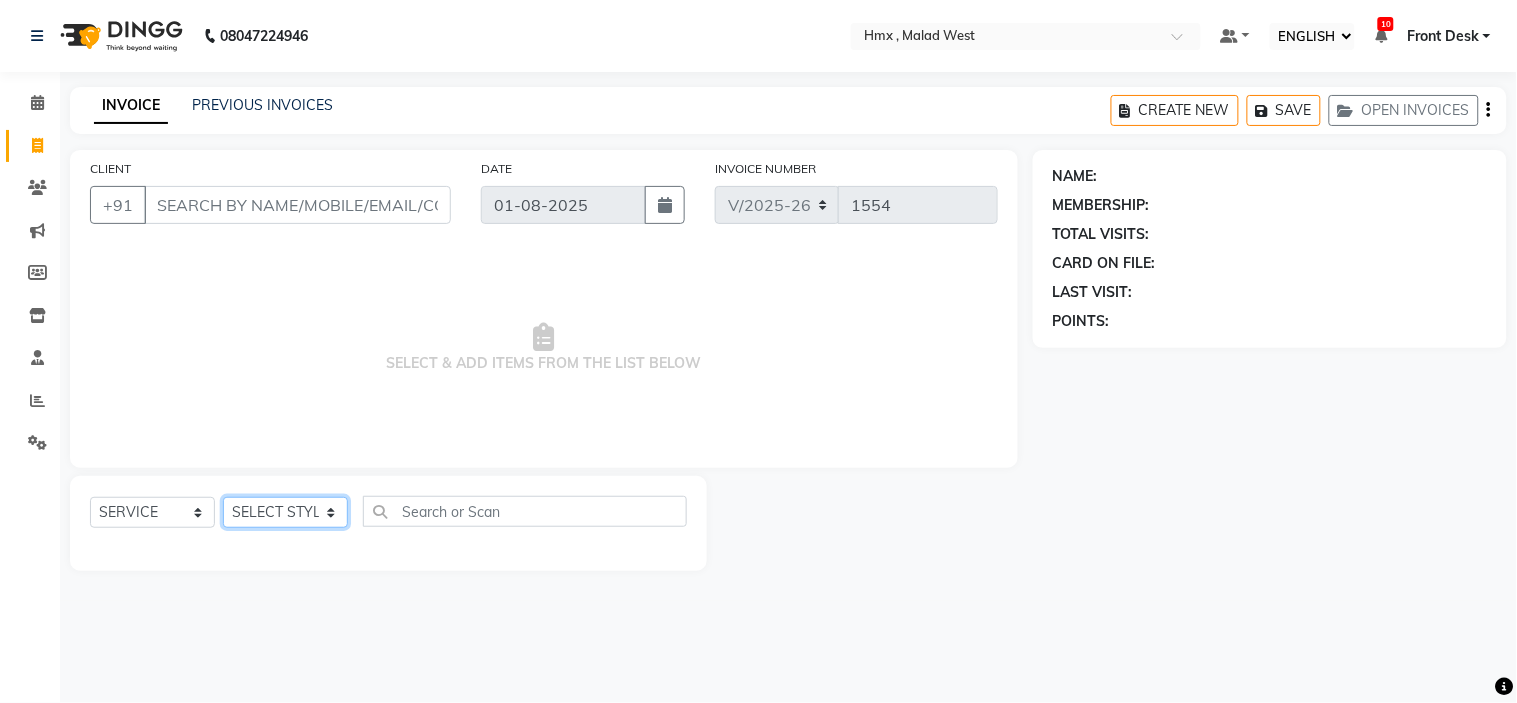 select on "39095" 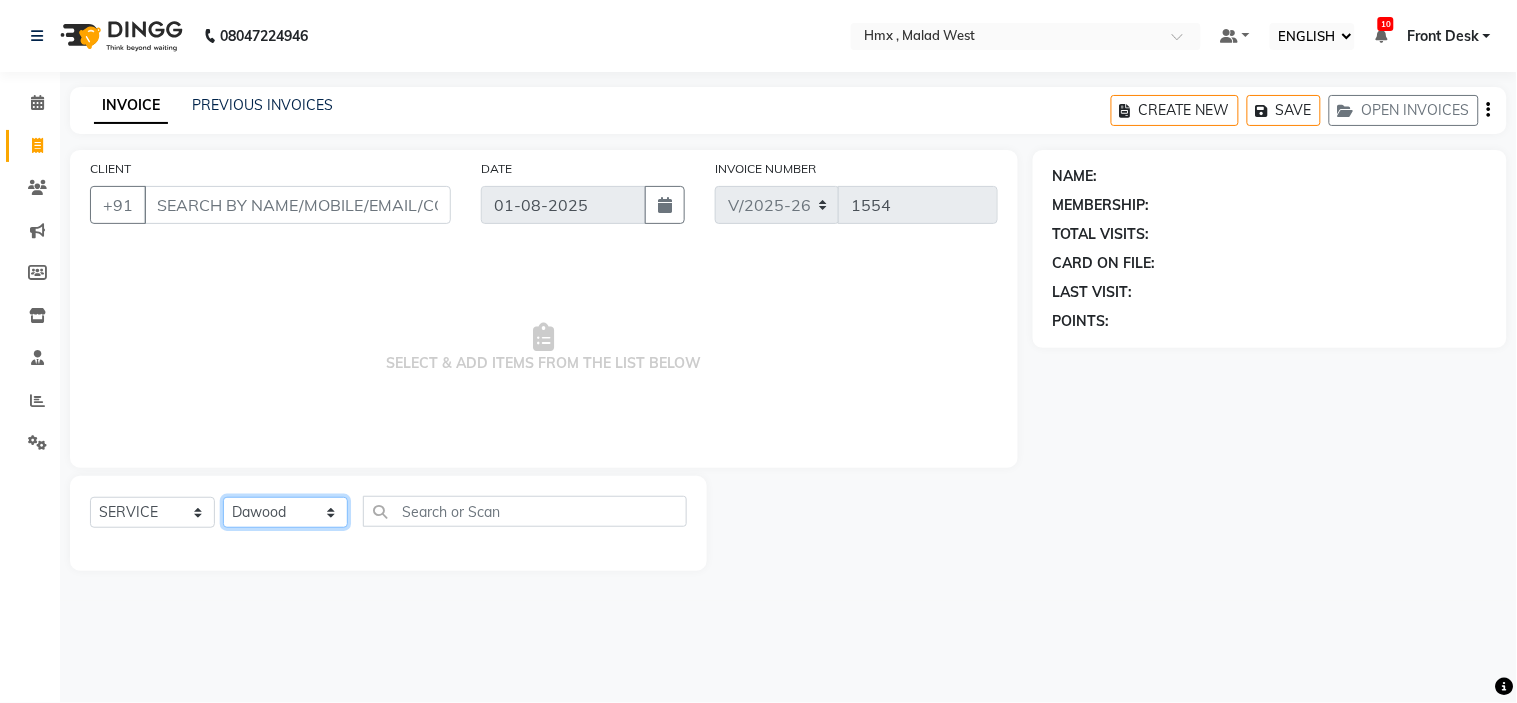 click on "SELECT STYLIST Aakash Azhar Bilal Dawood Front Desk Kaikasha Shaikh Mohsin Rizwan Sanjay Sarita Suman swapnali Uzair Vinita Yash Padrath" 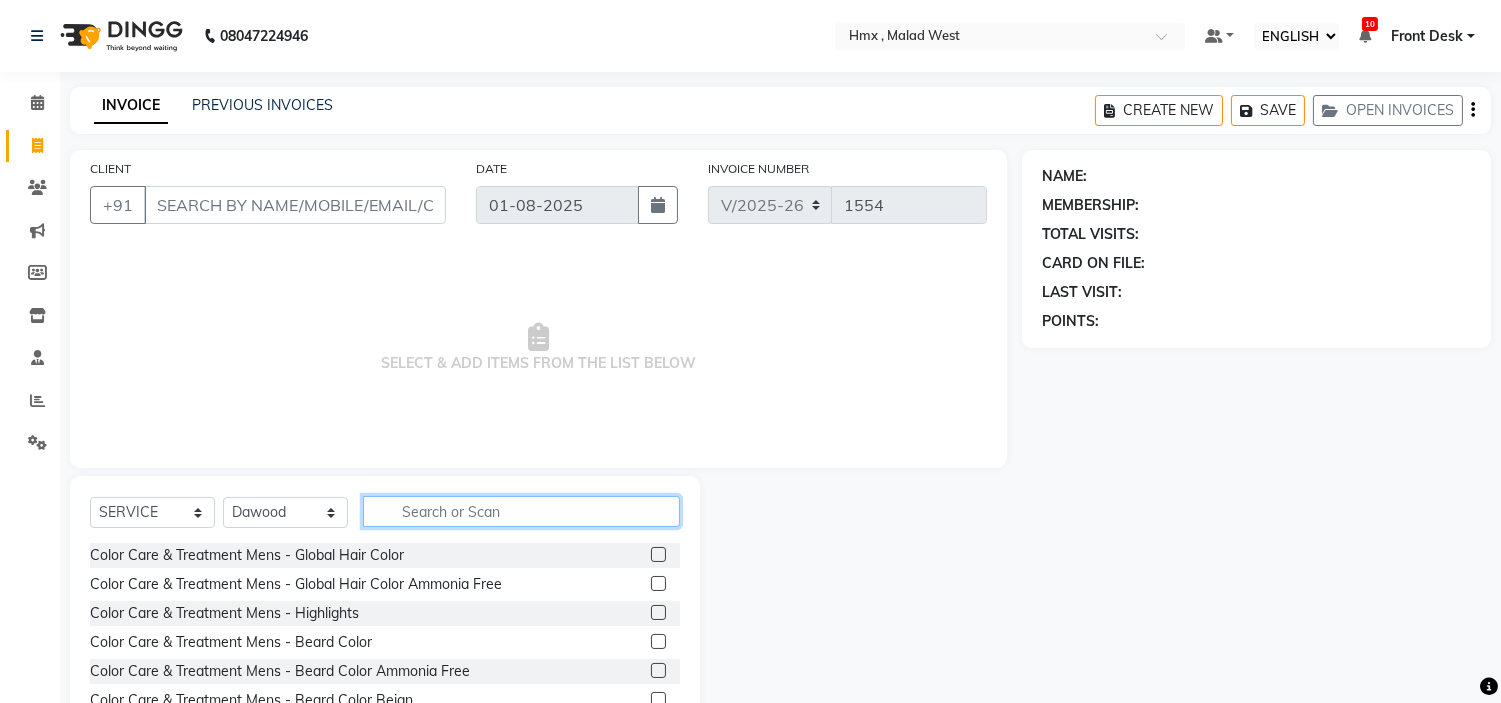 click 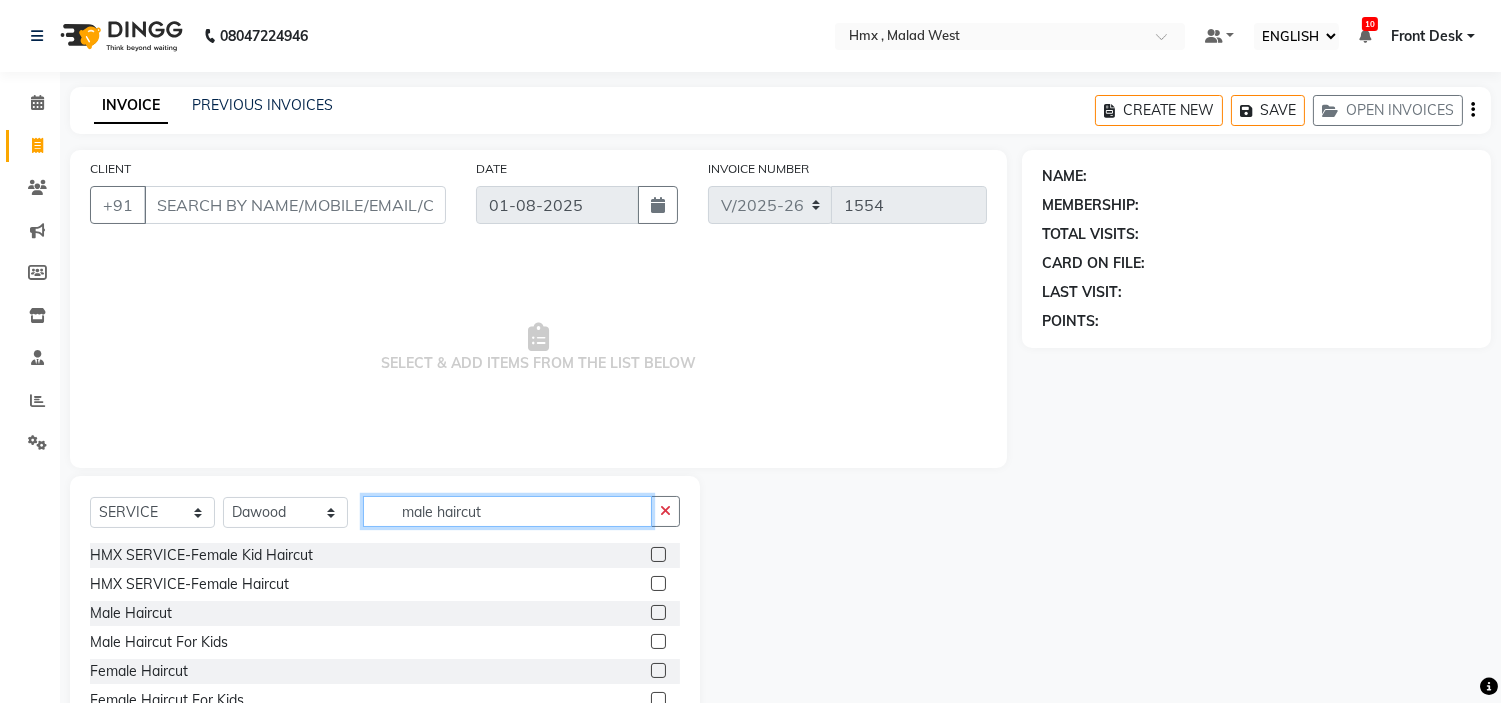 type on "male haircut" 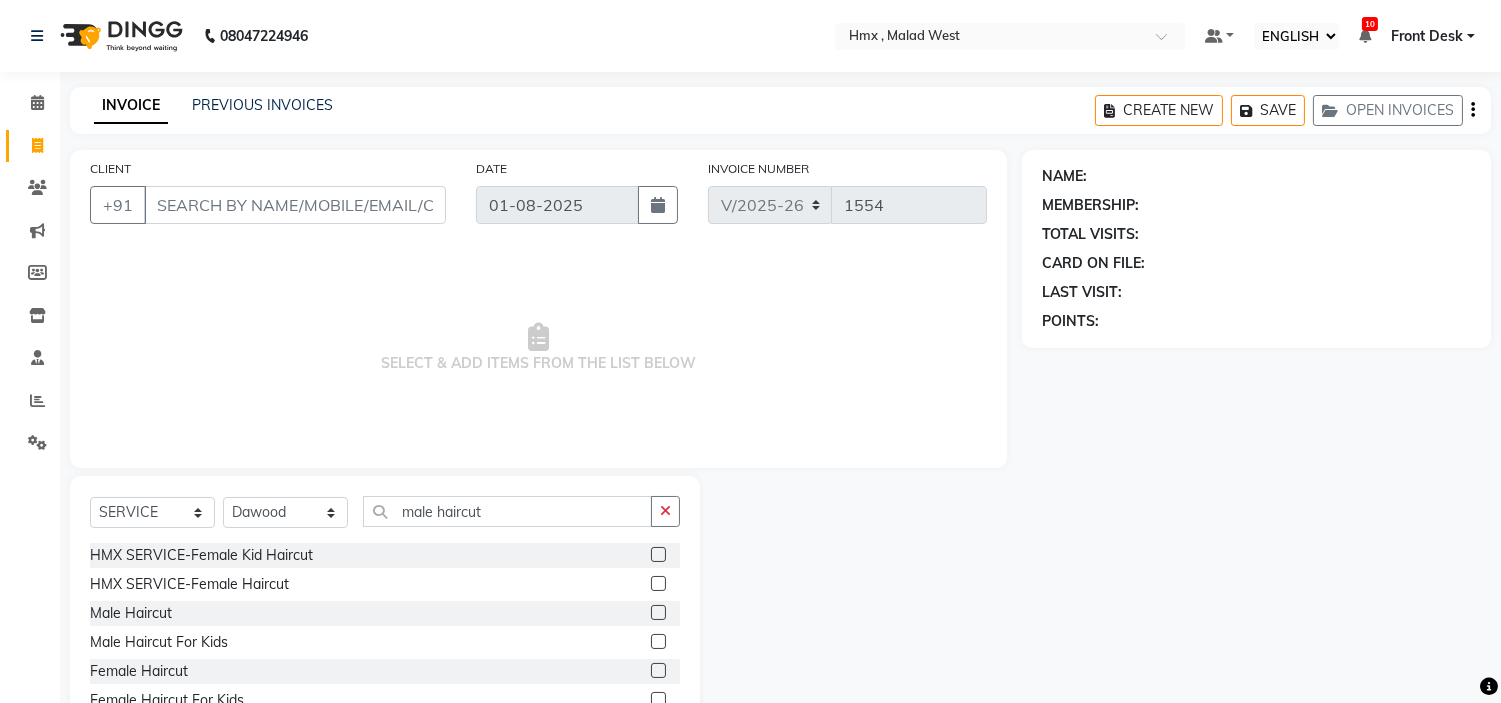 click 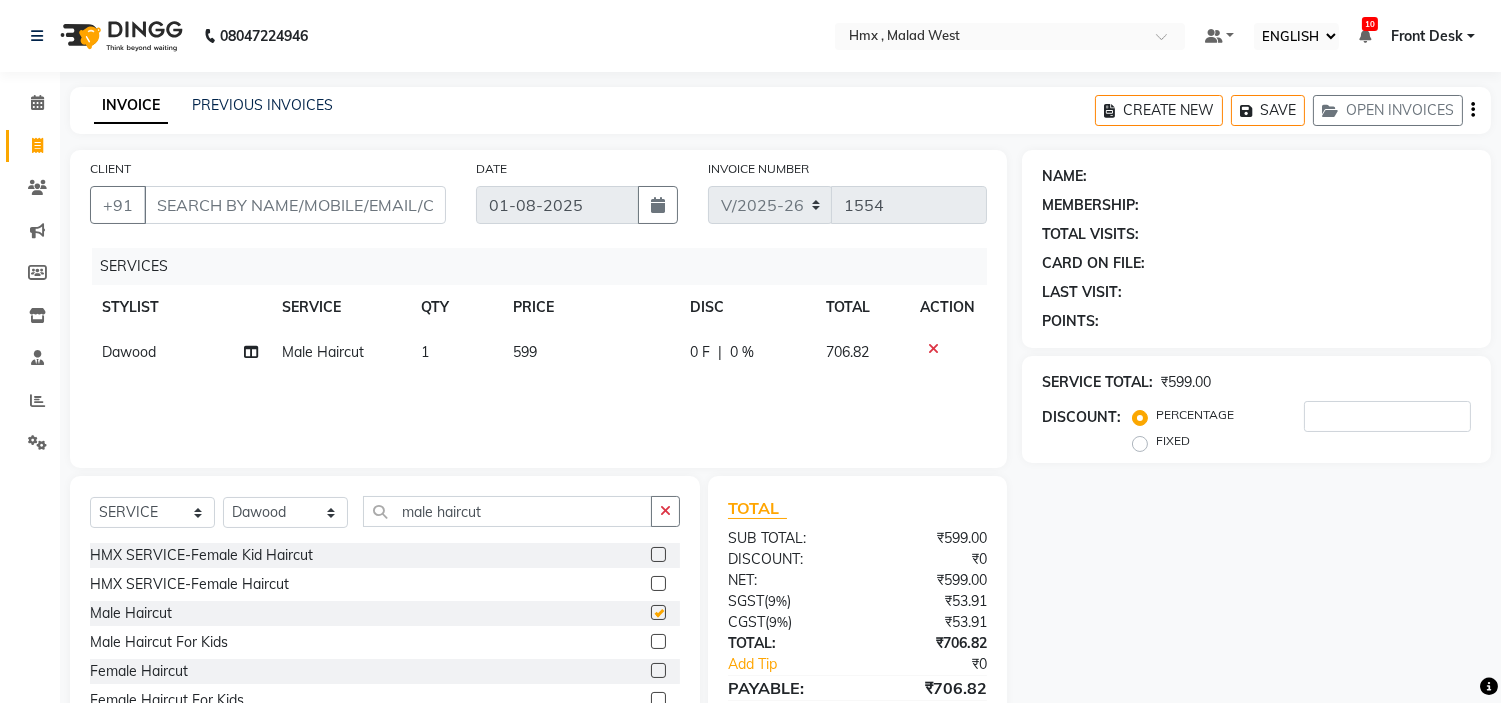 checkbox on "false" 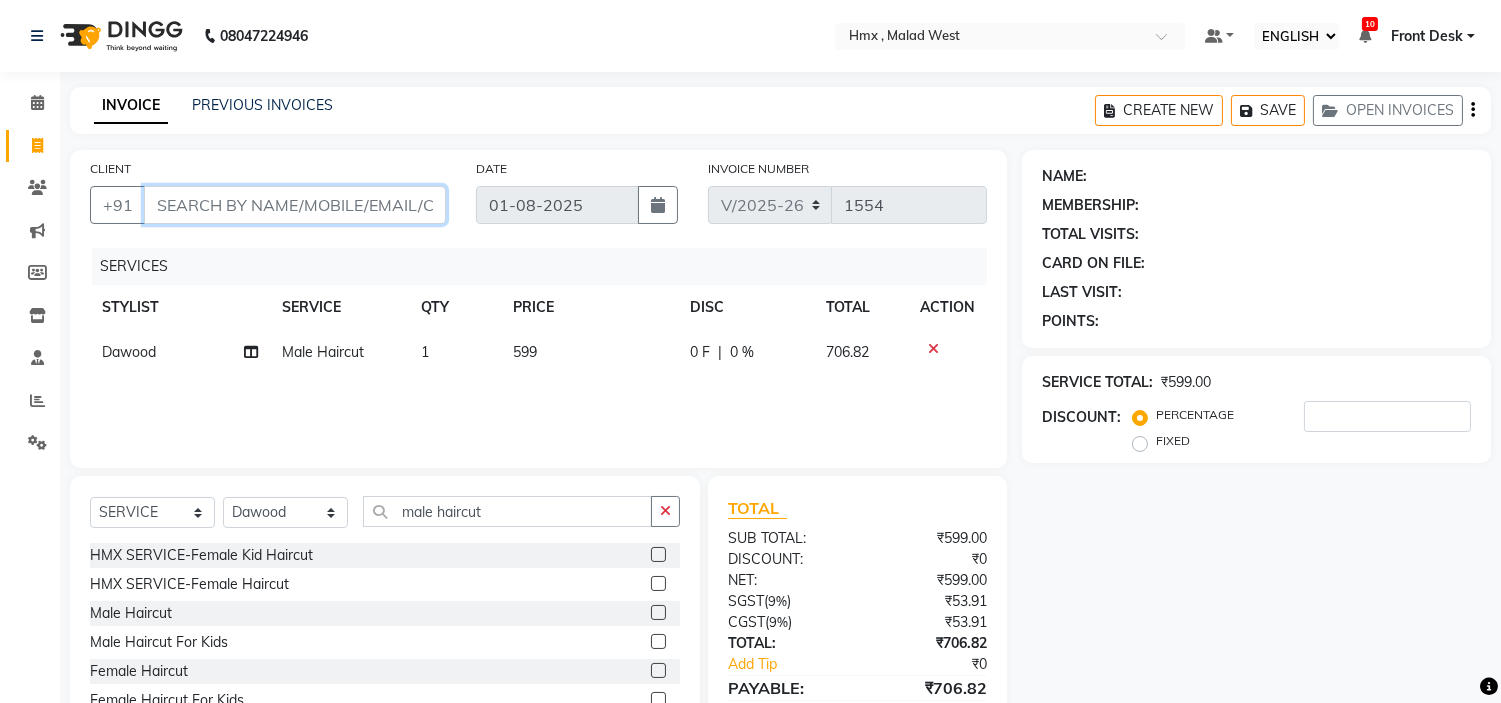 click on "CLIENT" at bounding box center [295, 205] 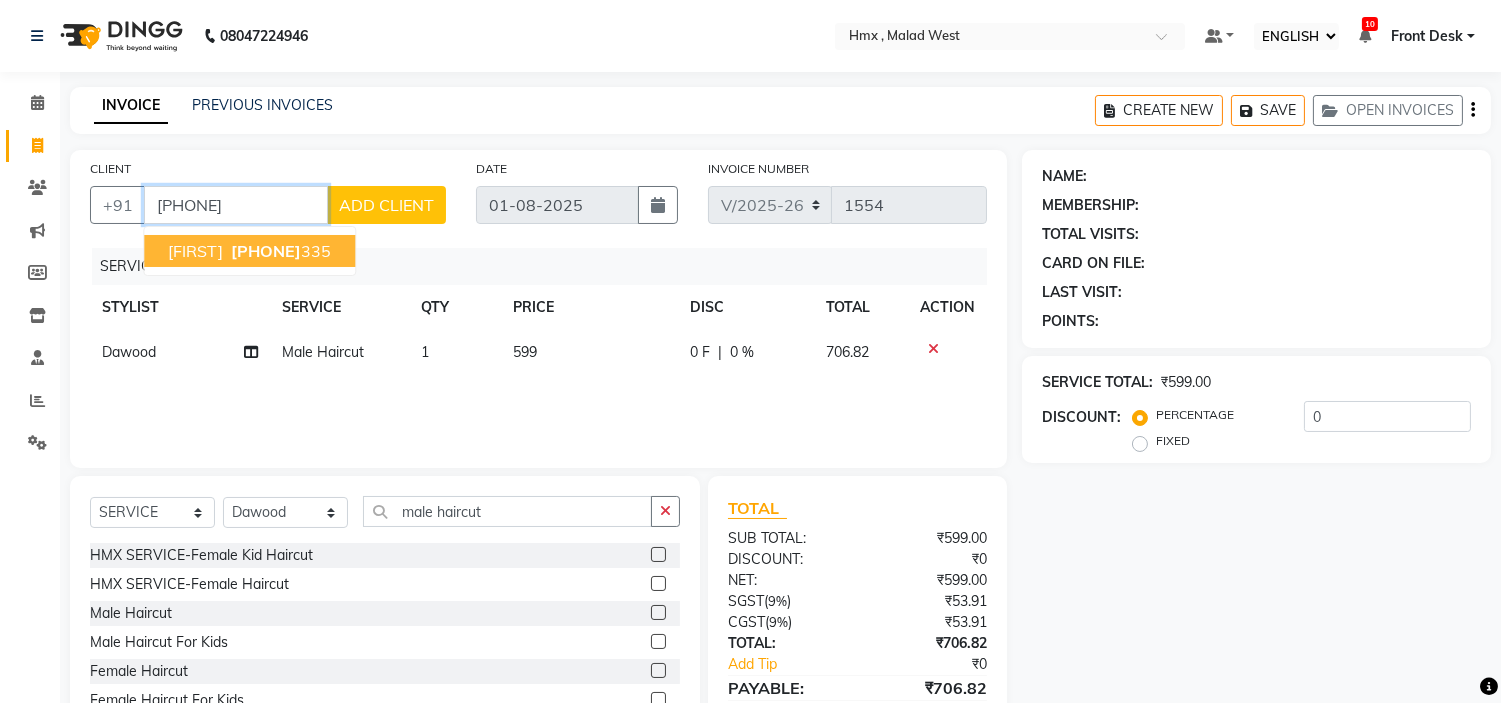 click on "8105239" at bounding box center (266, 251) 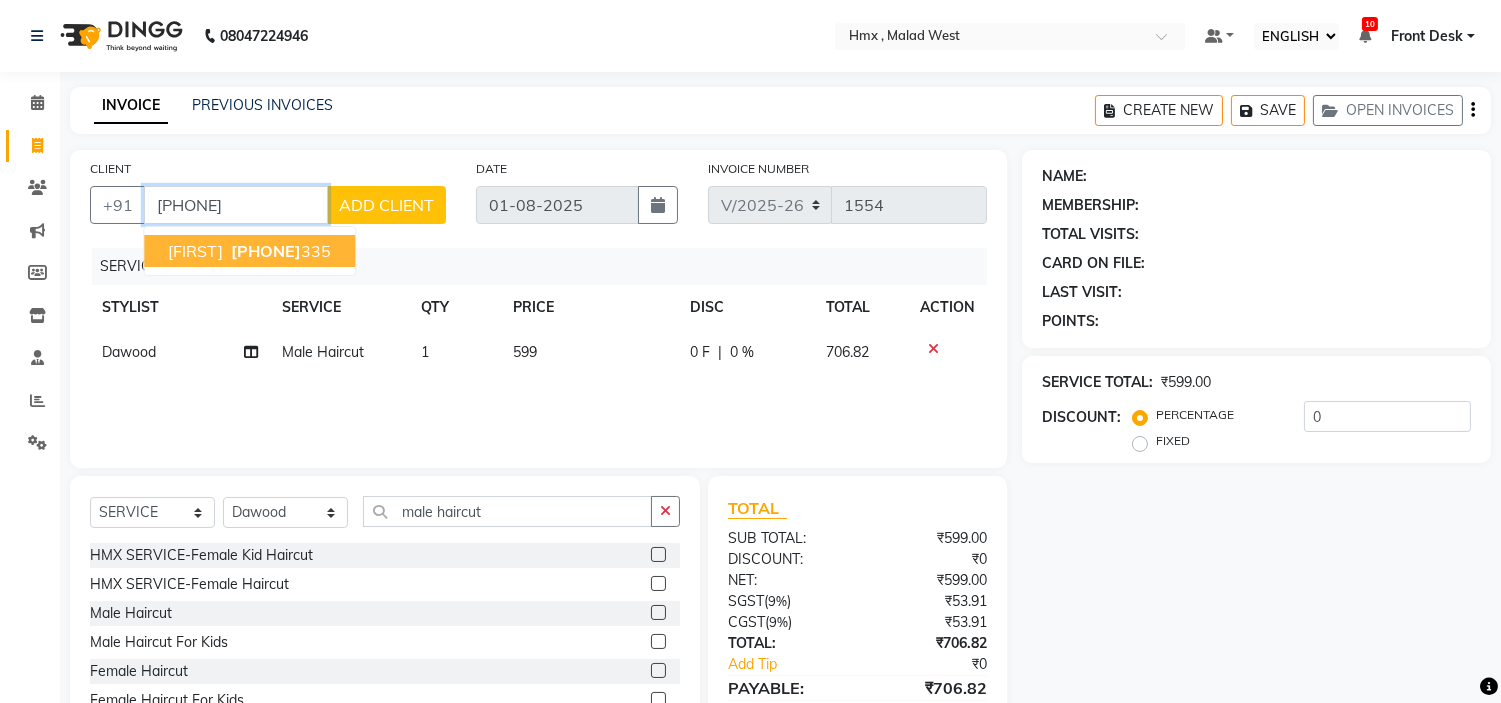 type on "8105239335" 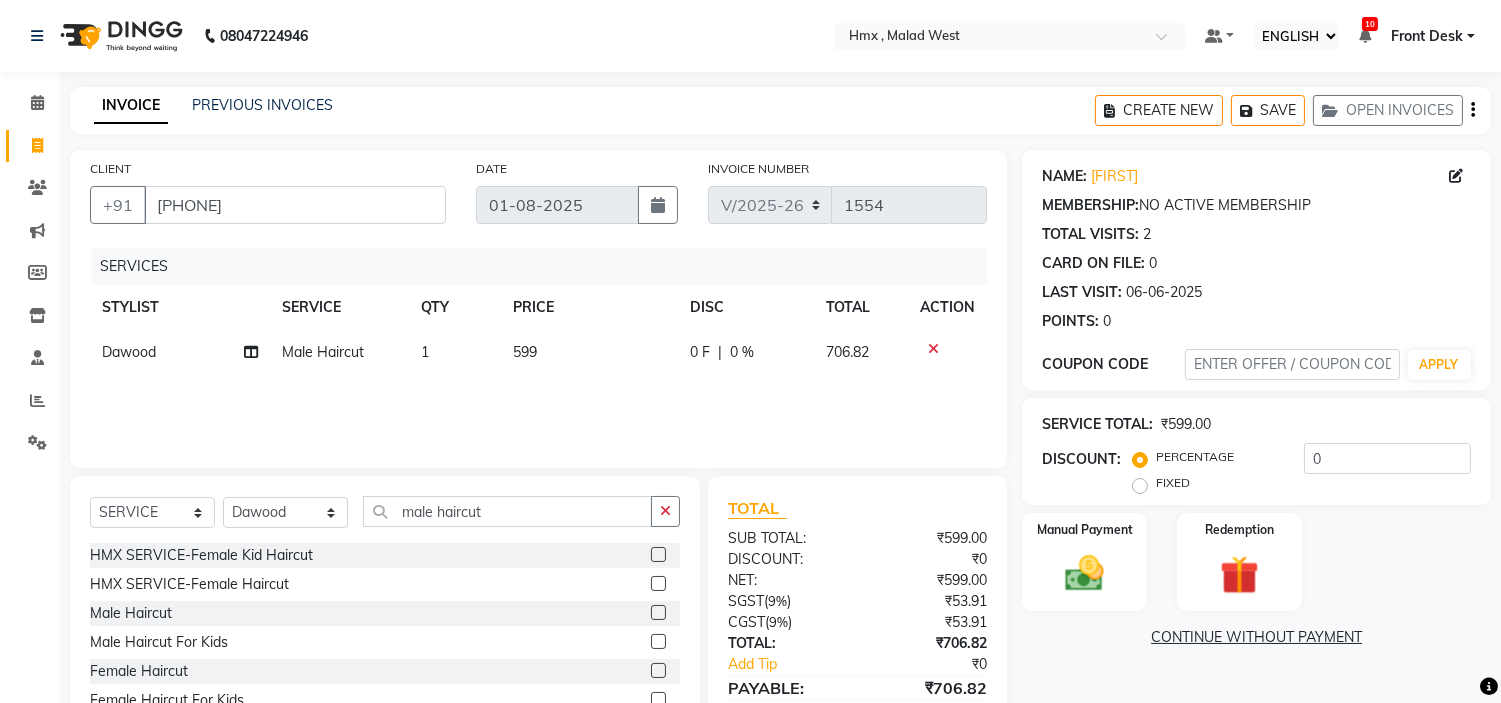 scroll, scrollTop: 96, scrollLeft: 0, axis: vertical 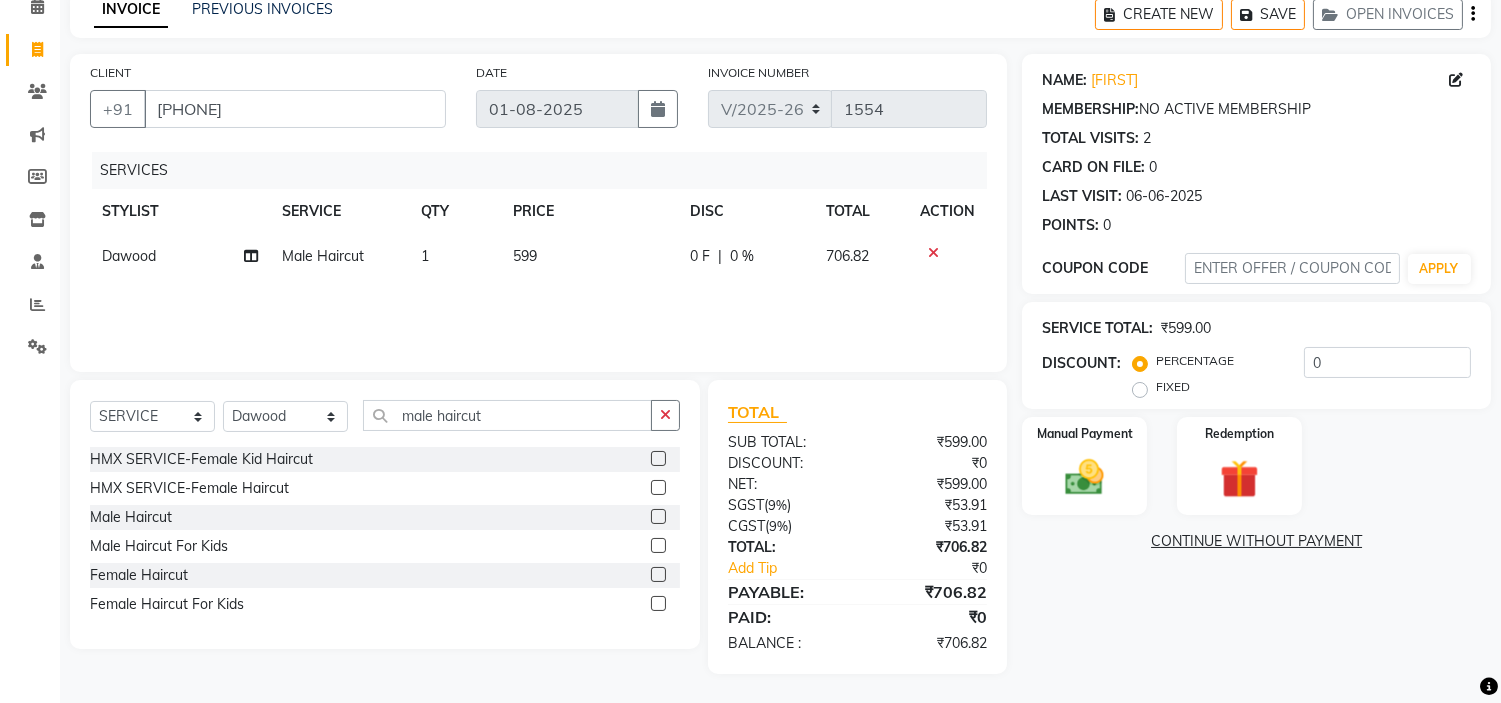 click on "599" 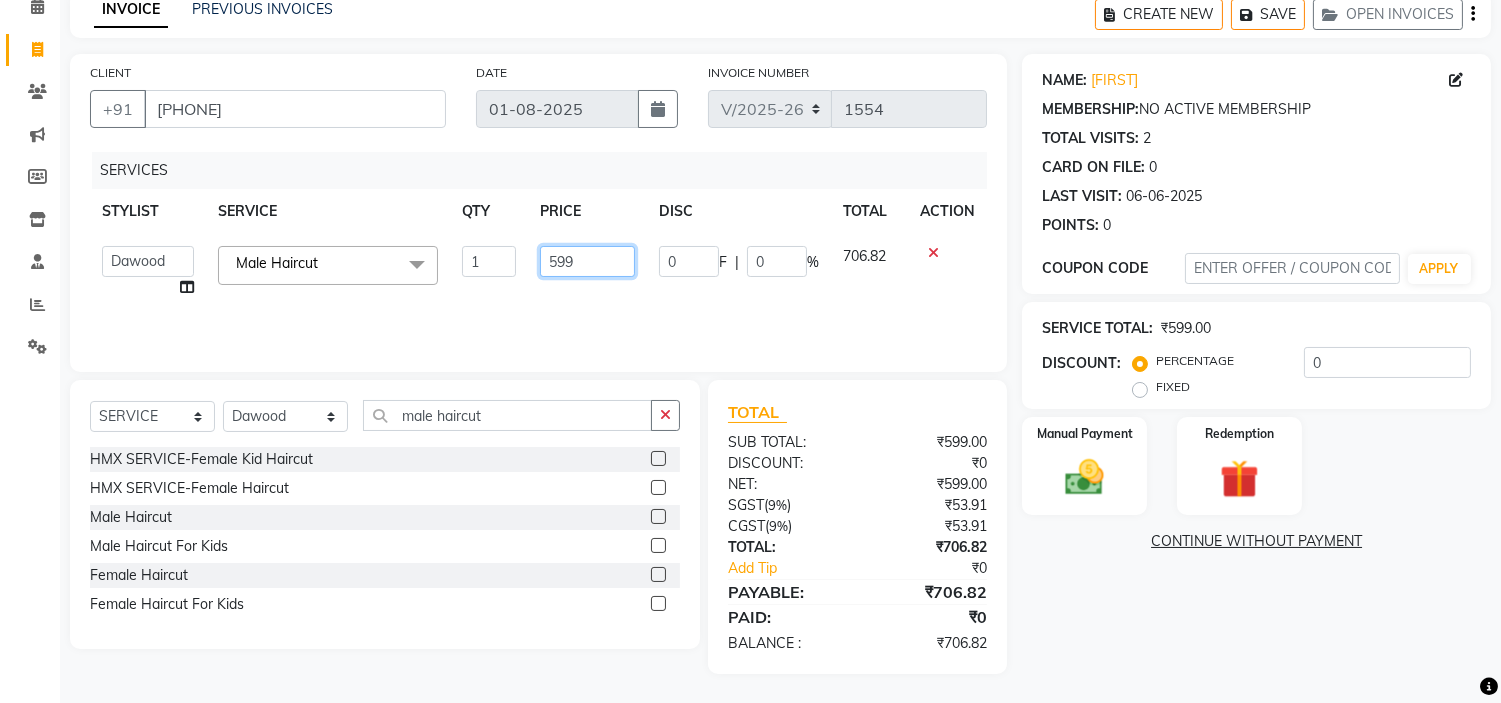 click on "599" 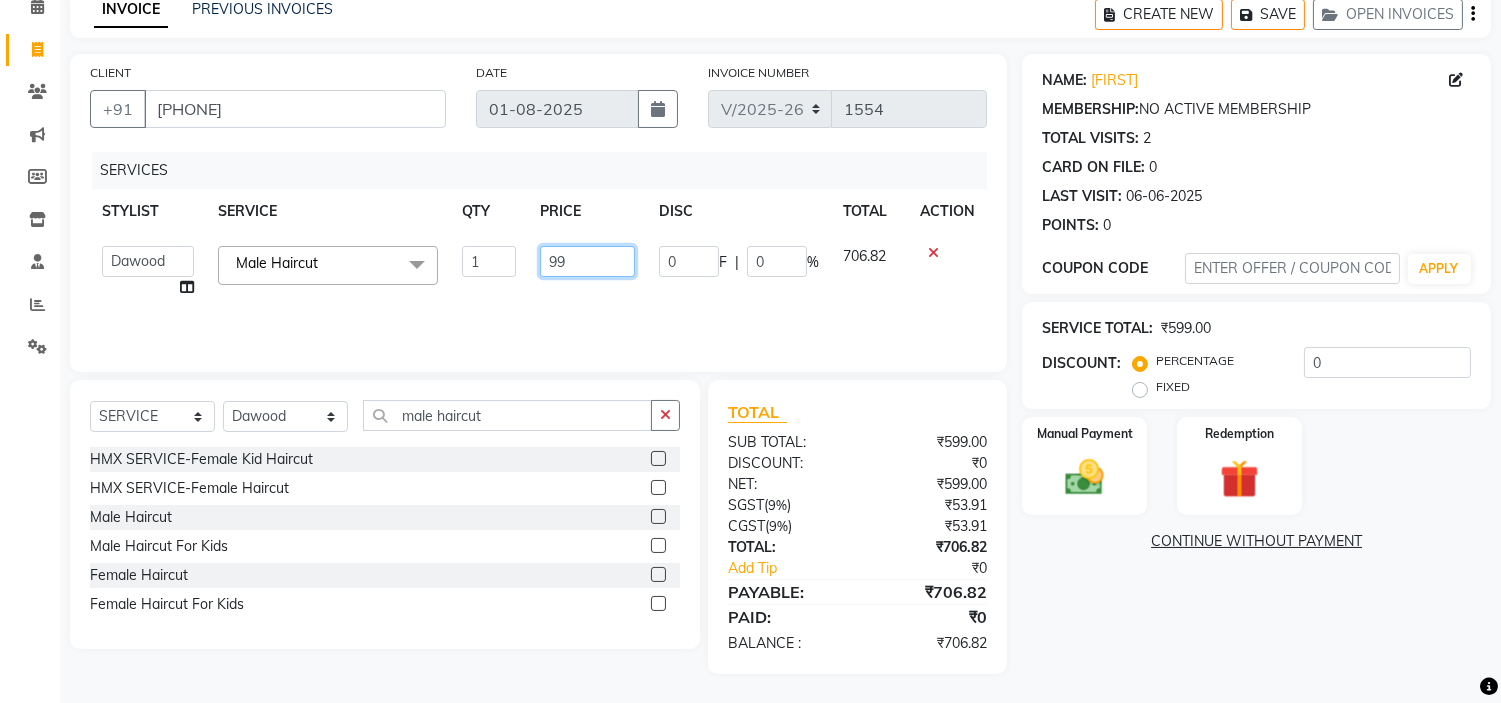 type on "799" 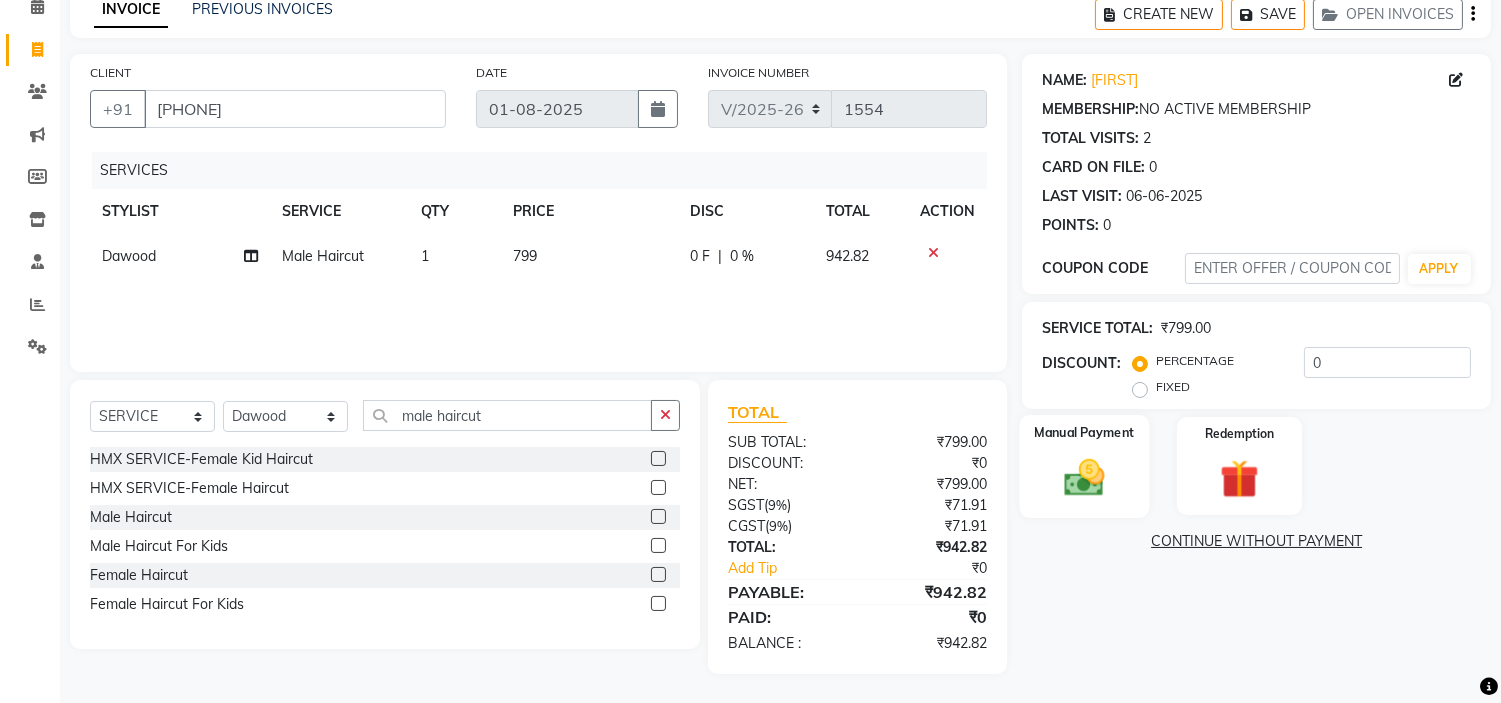 click 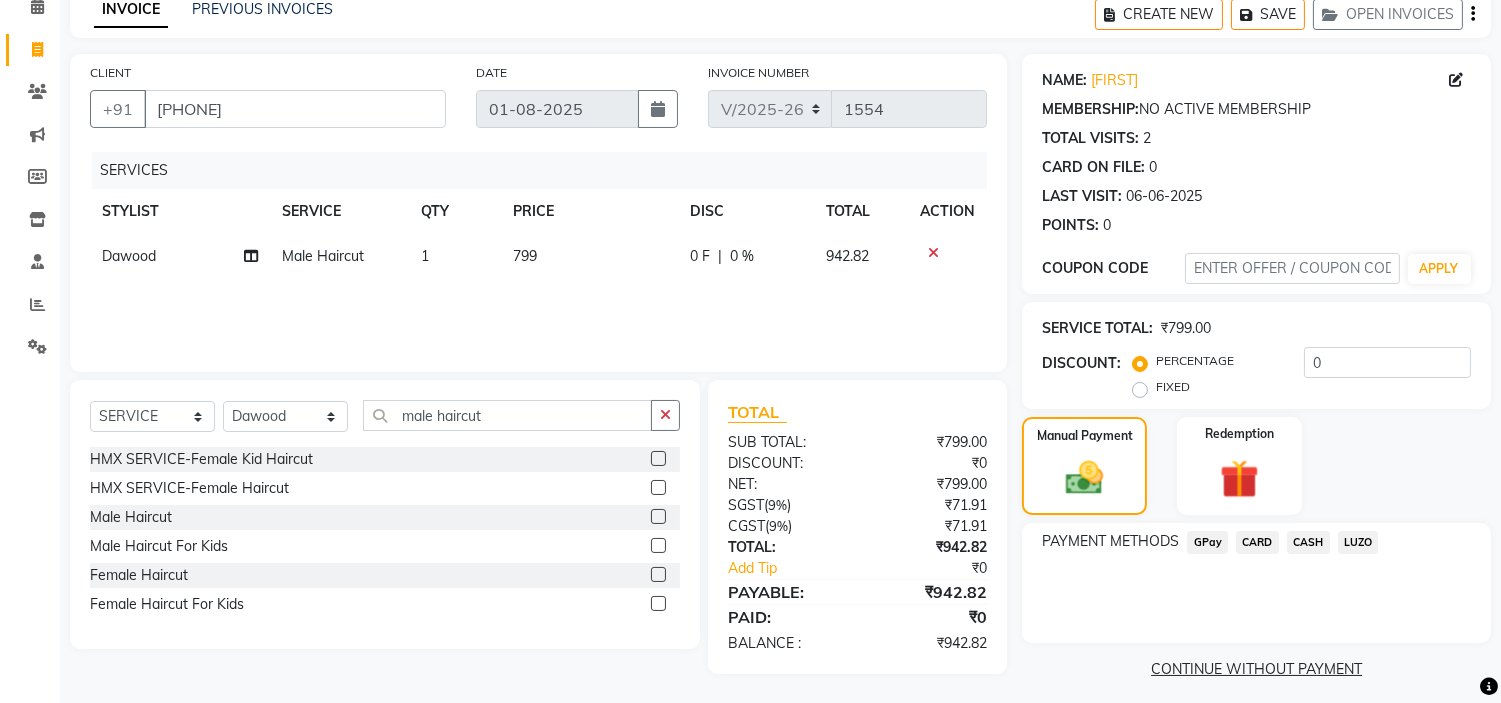 click on "CARD" 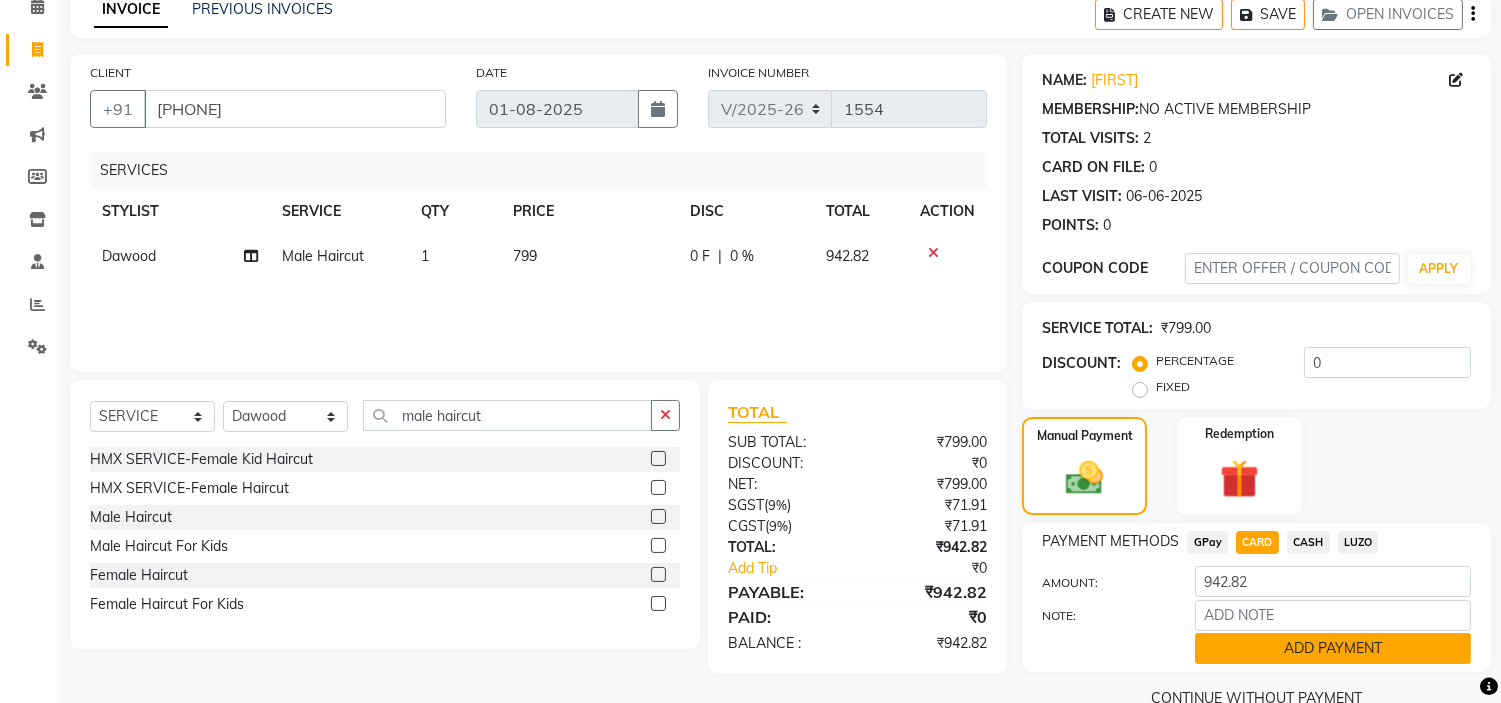 click on "ADD PAYMENT" 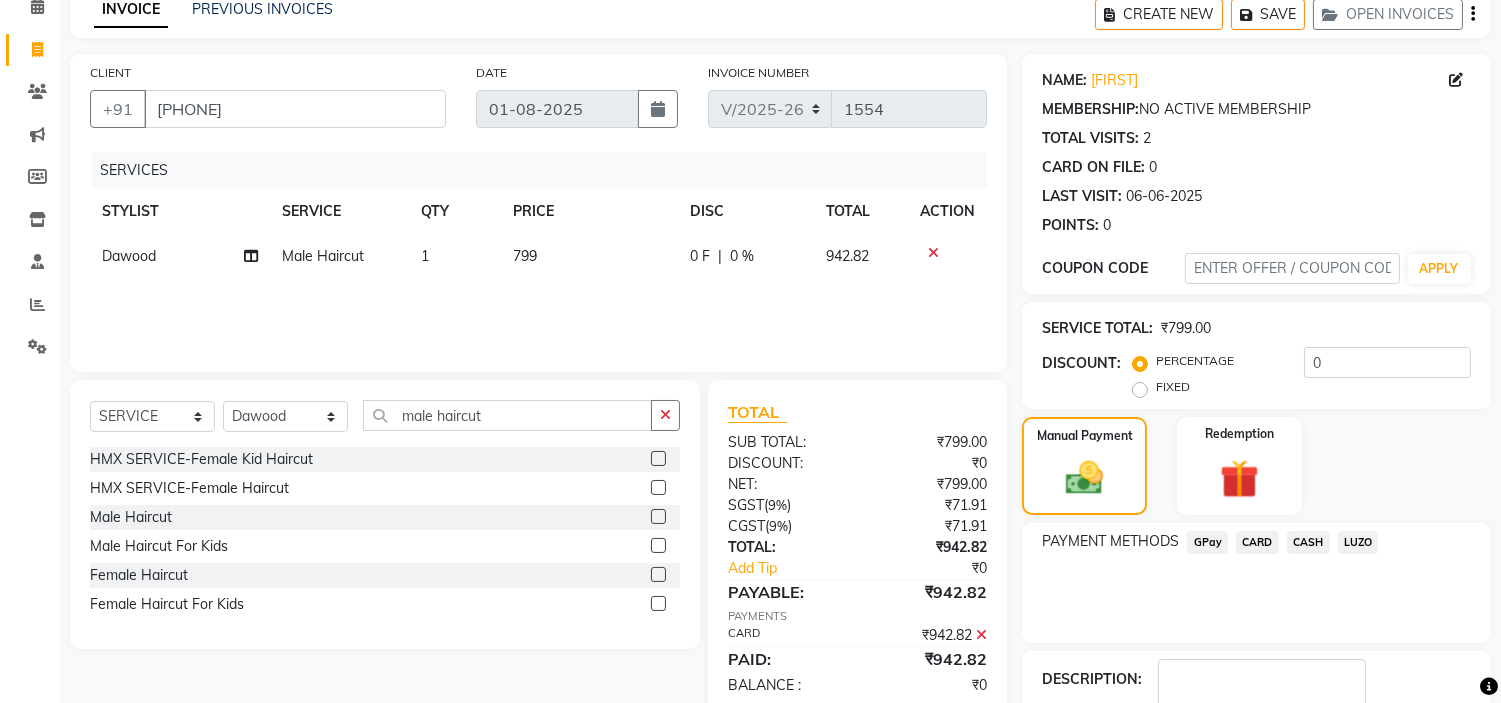 scroll, scrollTop: 220, scrollLeft: 0, axis: vertical 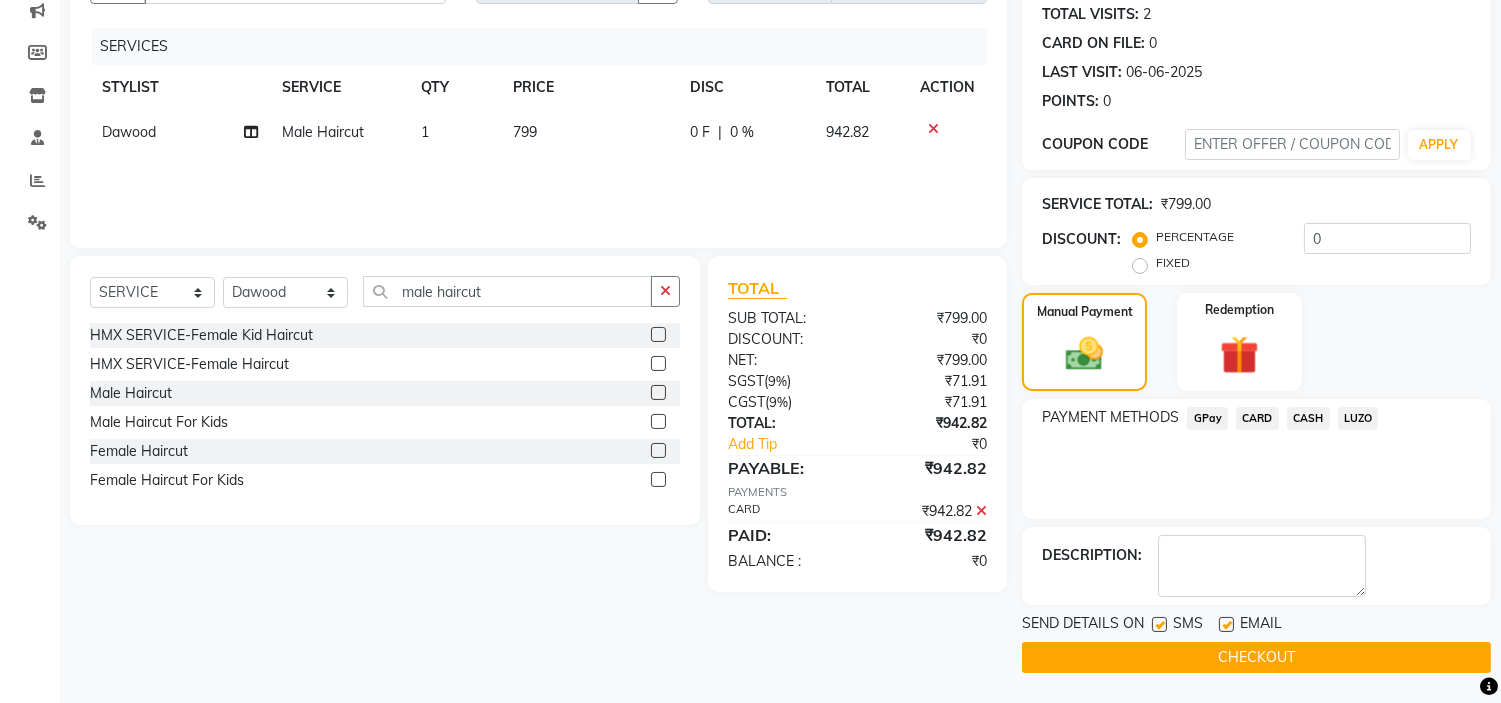 click on "CHECKOUT" 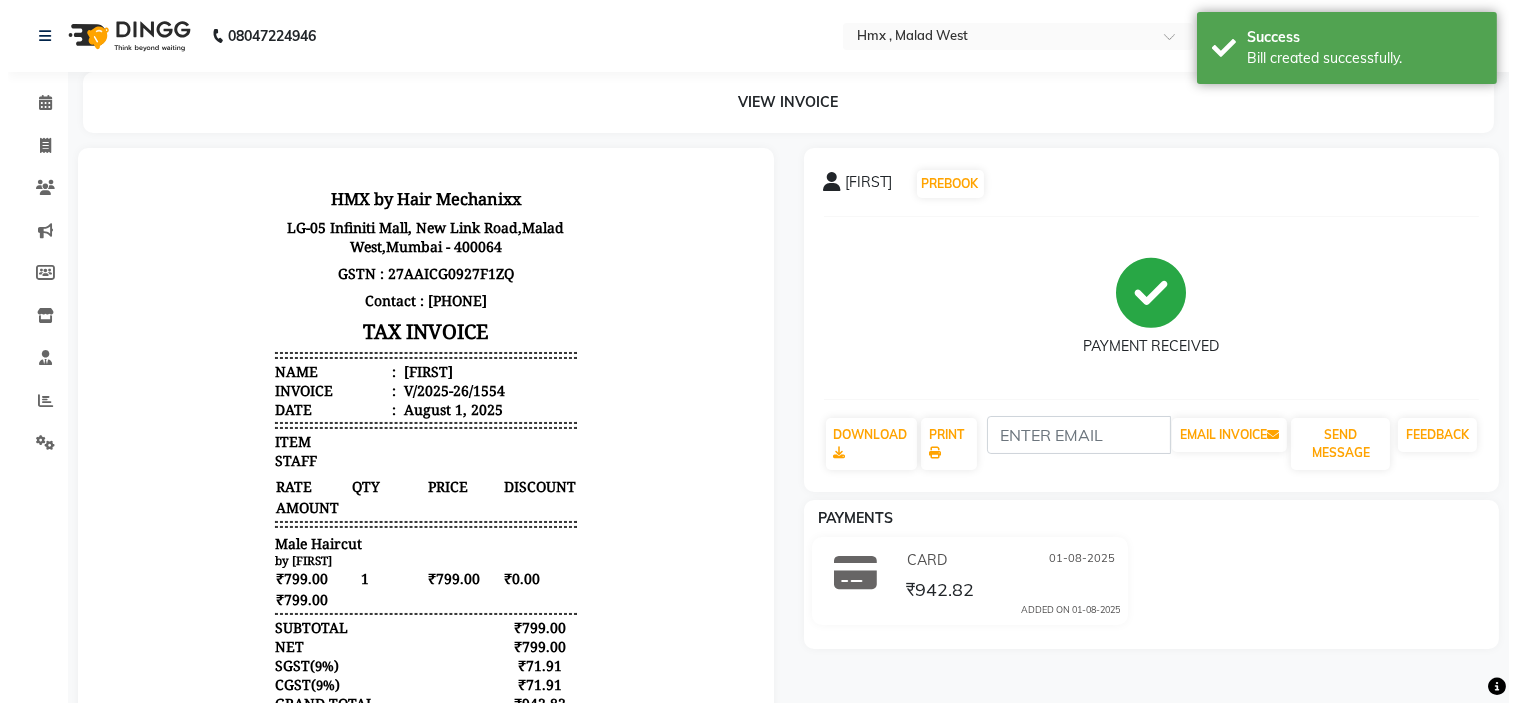 scroll, scrollTop: 0, scrollLeft: 0, axis: both 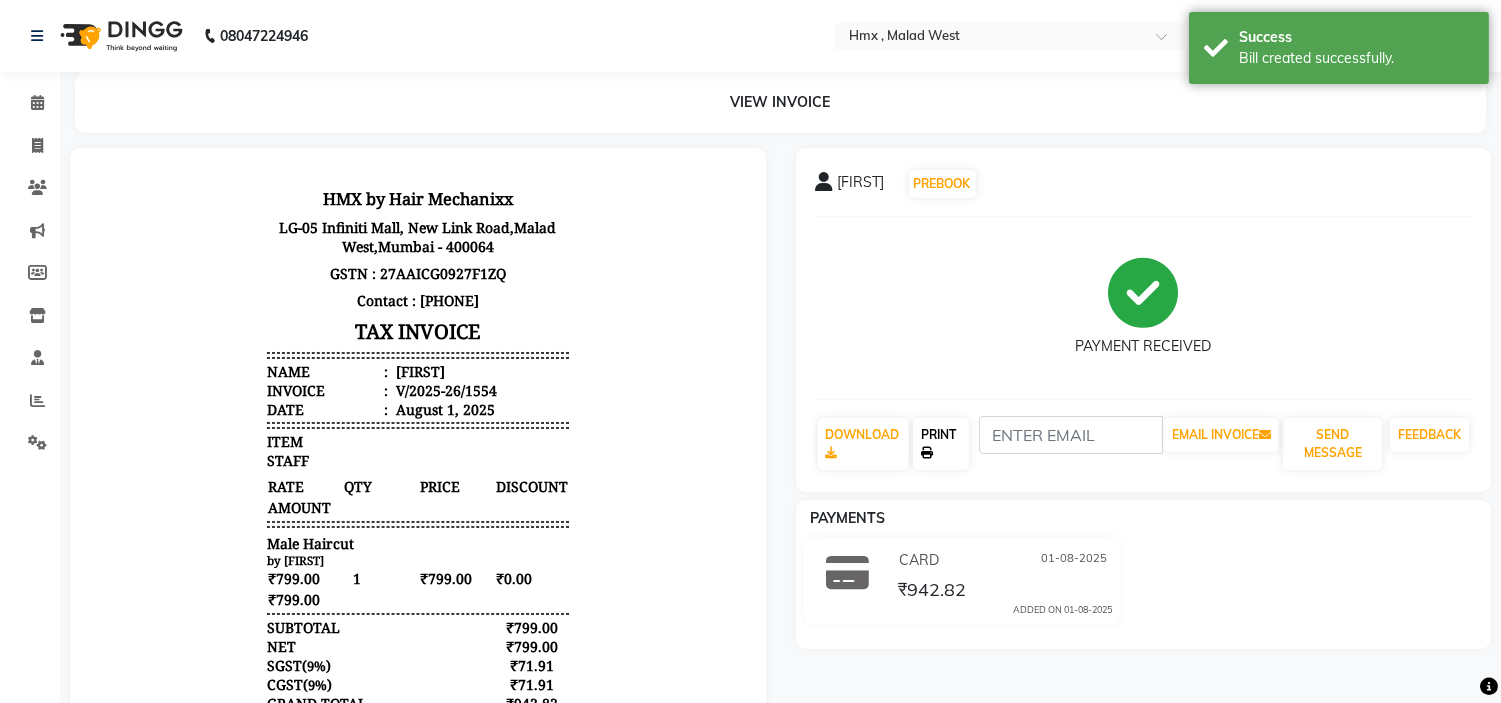 click on "PRINT" 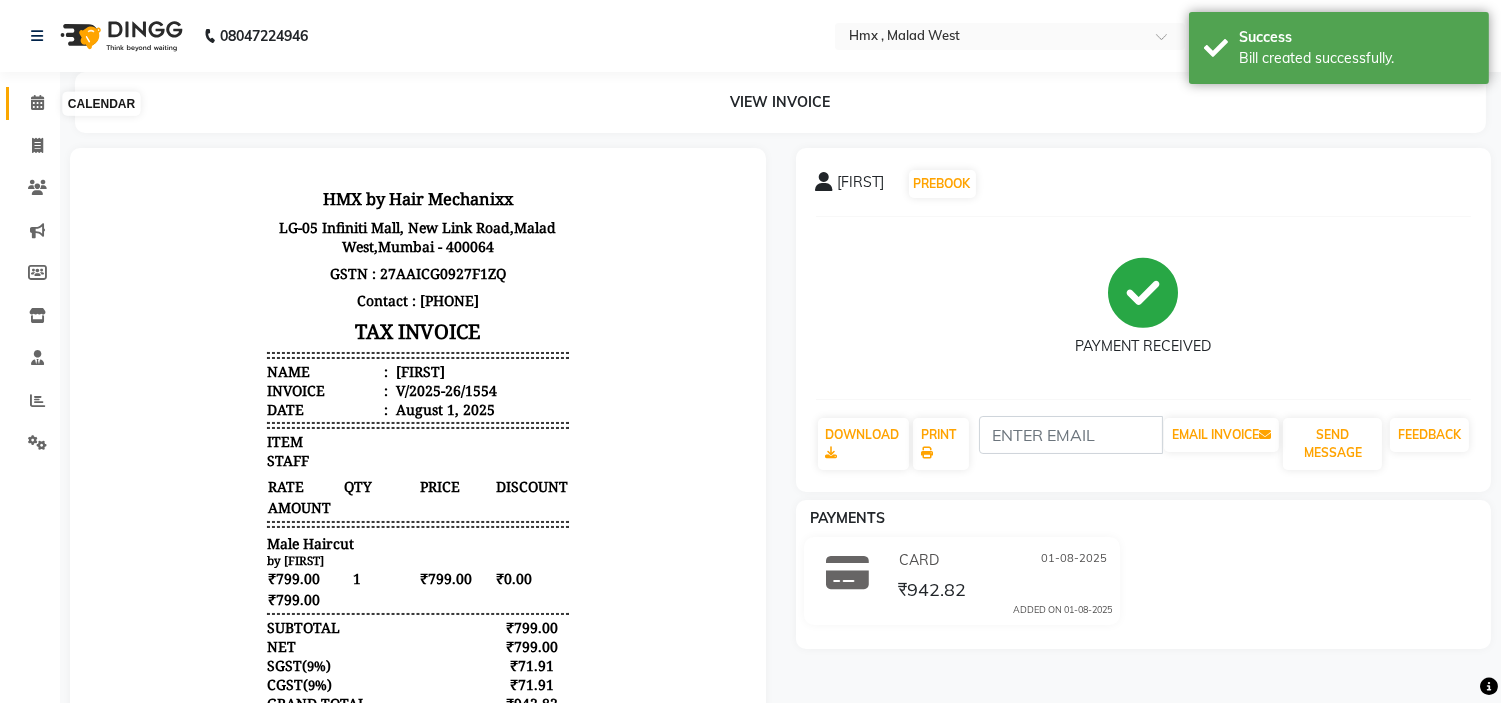 click 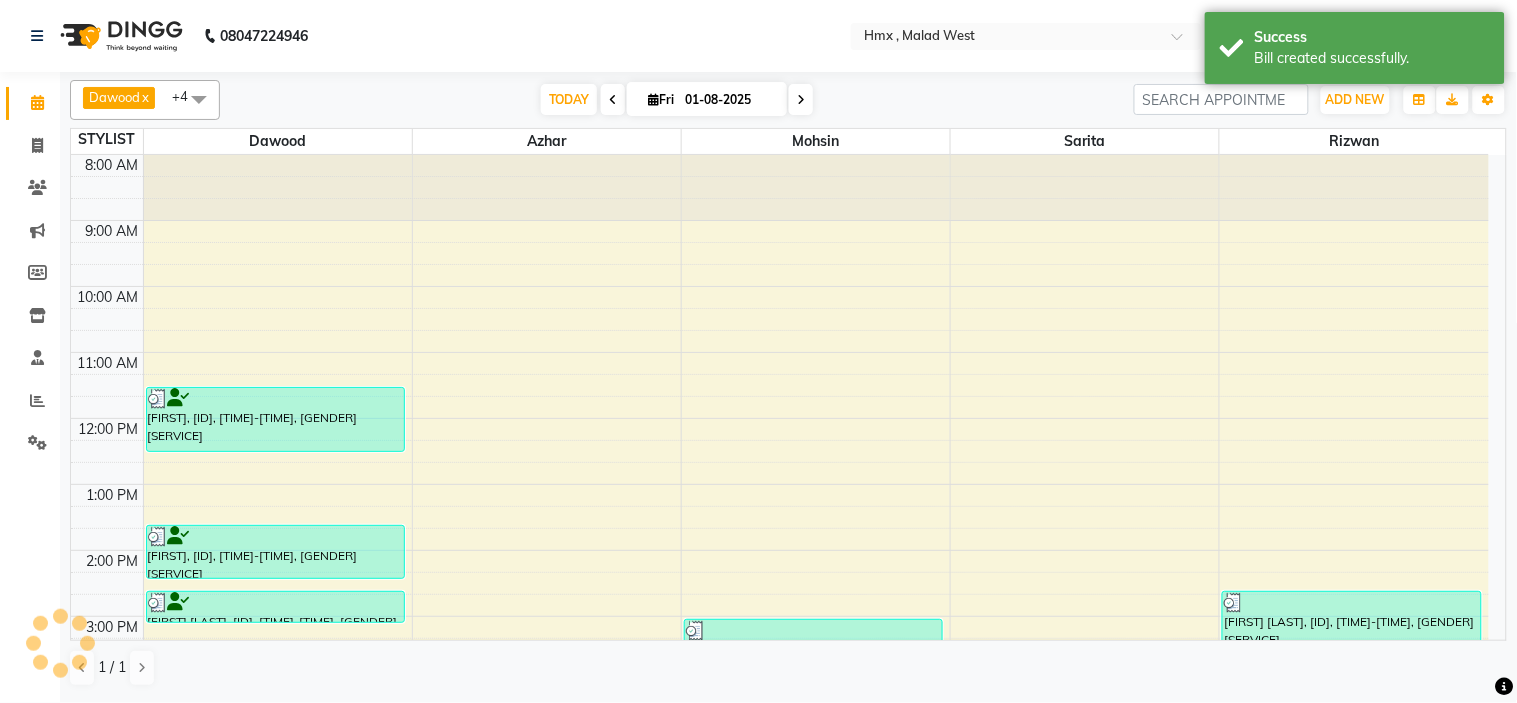 scroll, scrollTop: 404, scrollLeft: 0, axis: vertical 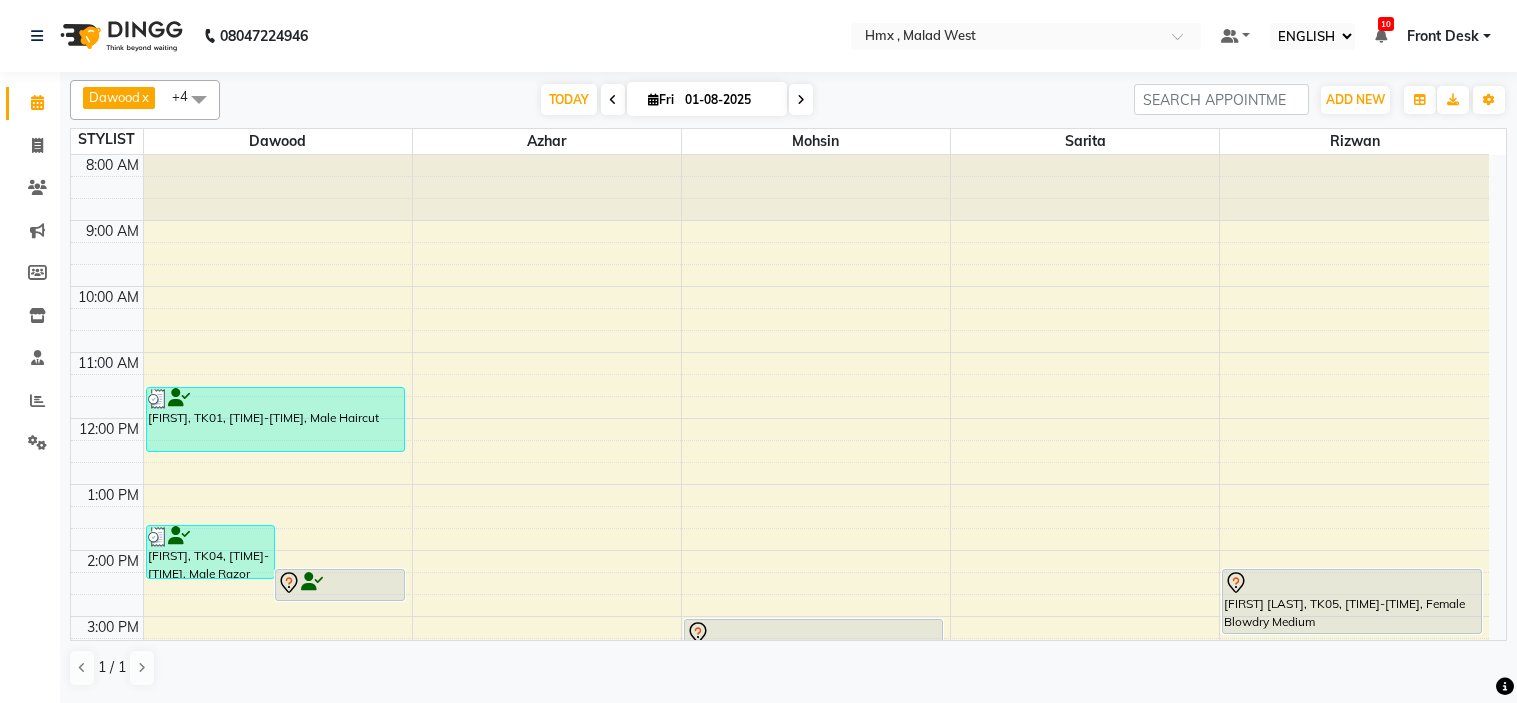 select on "ec" 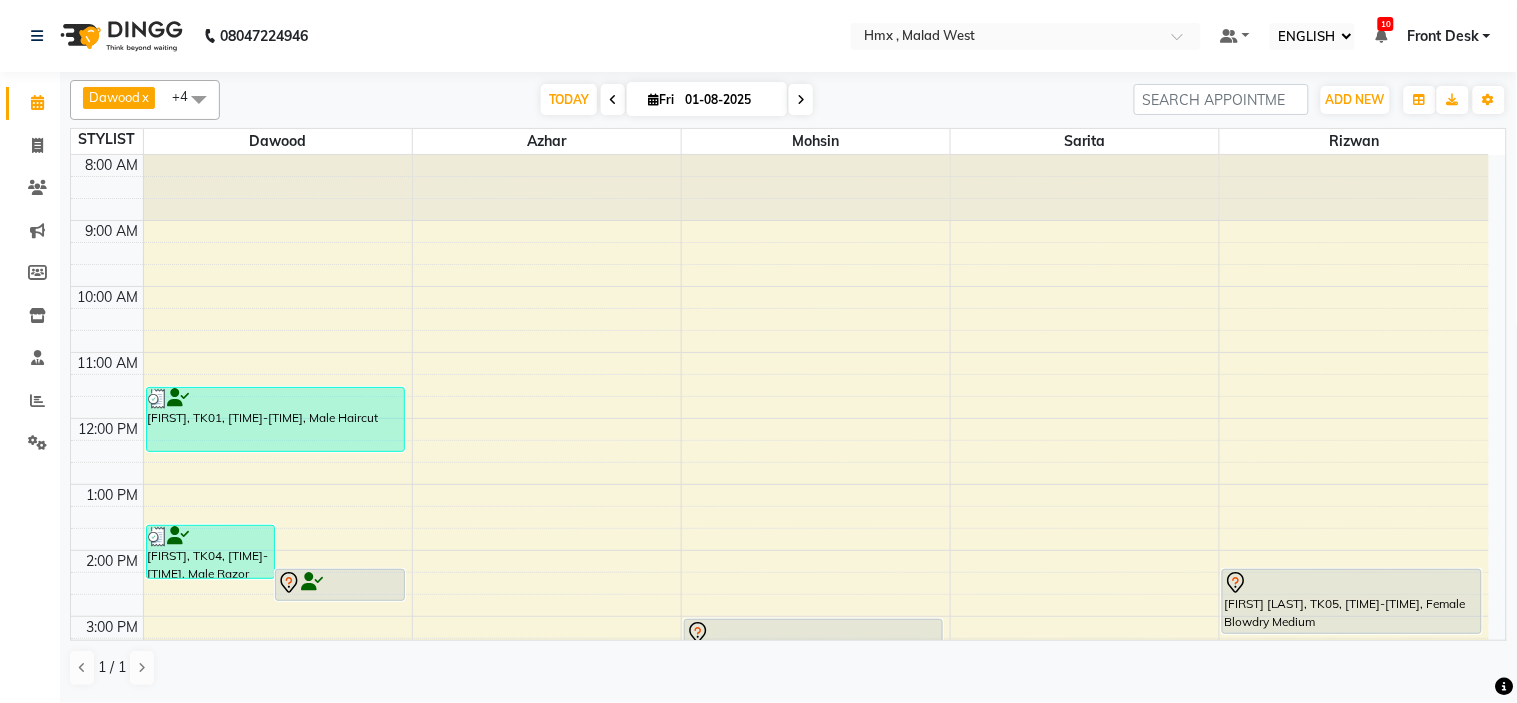 scroll, scrollTop: 0, scrollLeft: 0, axis: both 